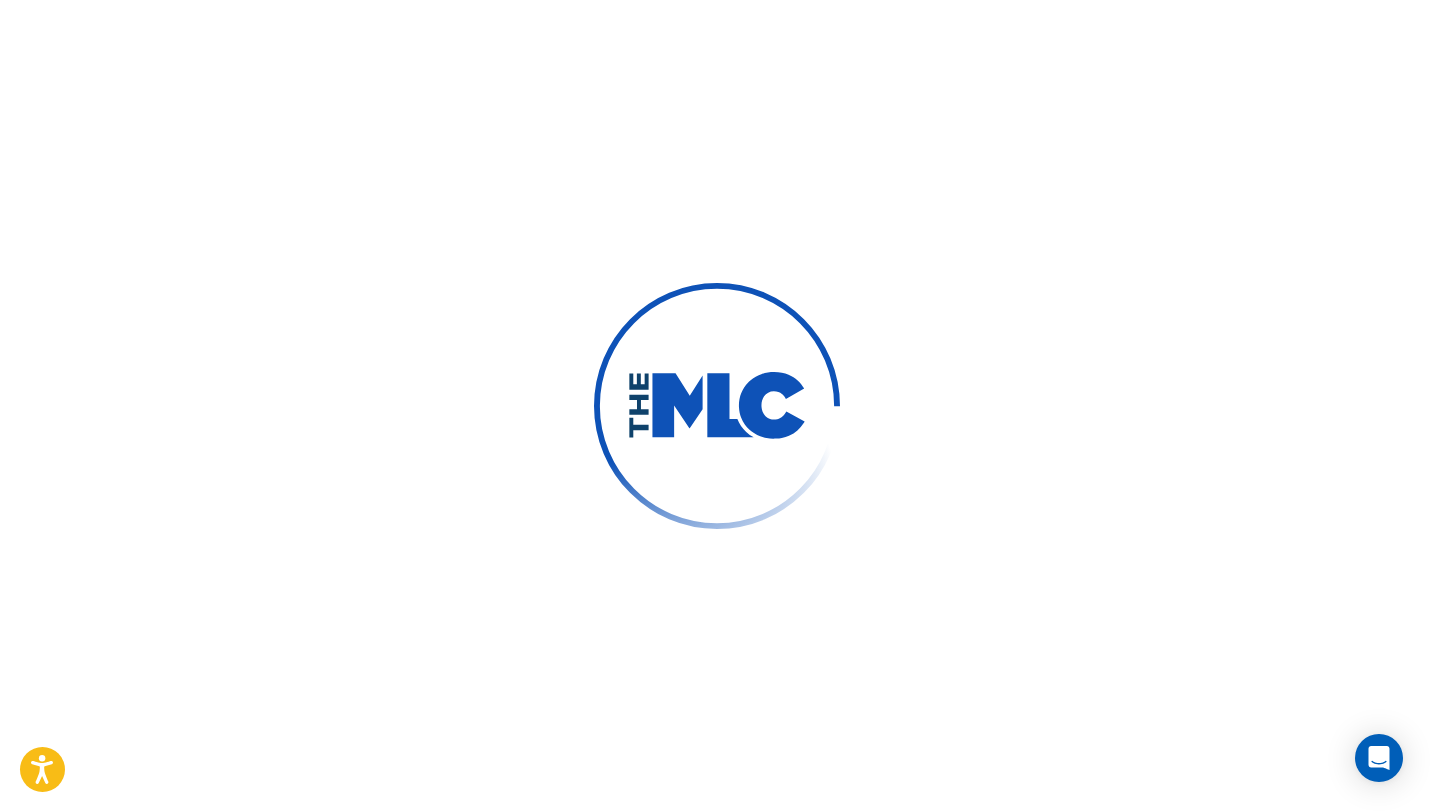 scroll, scrollTop: 0, scrollLeft: 0, axis: both 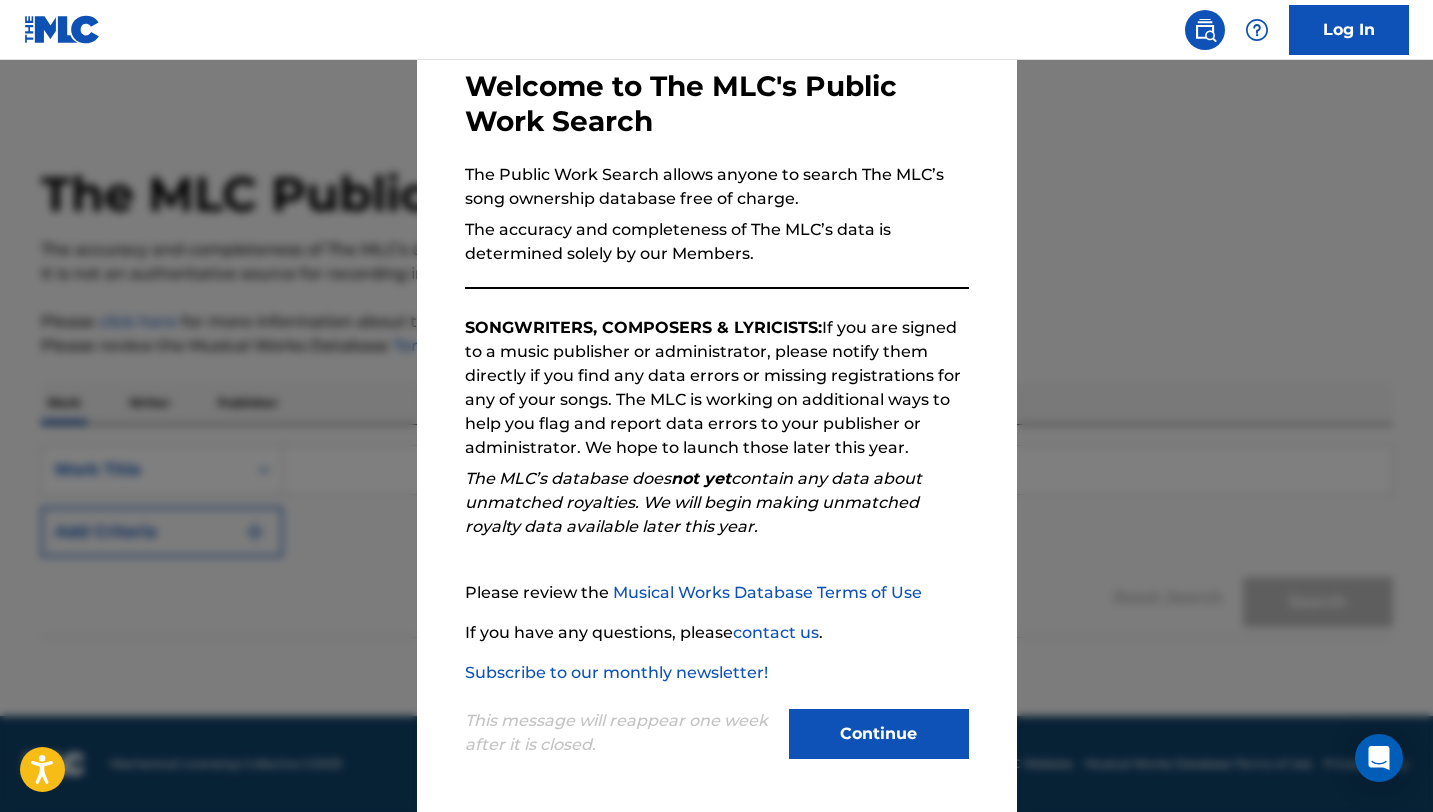 click on "Continue" at bounding box center [879, 734] 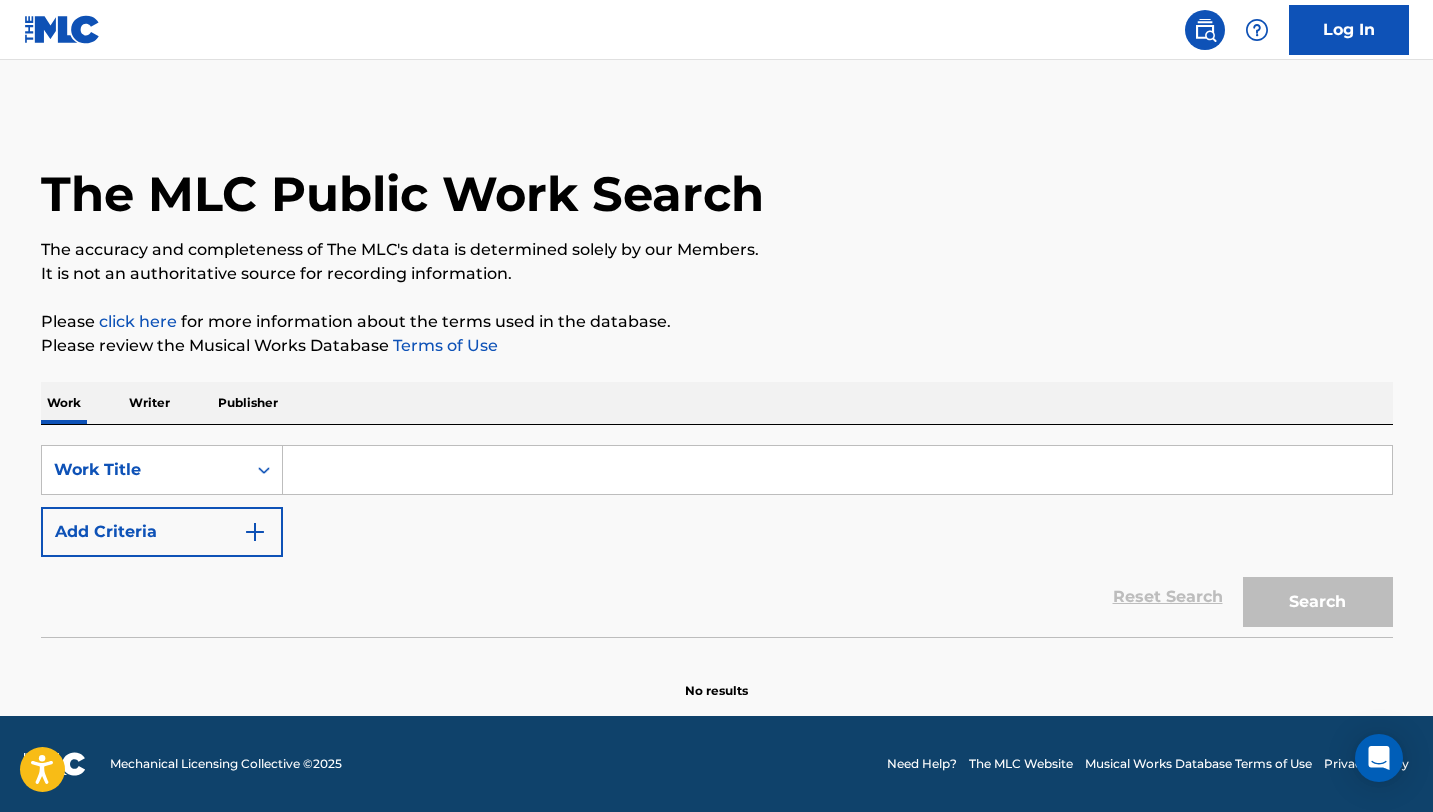 click on "Publisher" at bounding box center (248, 403) 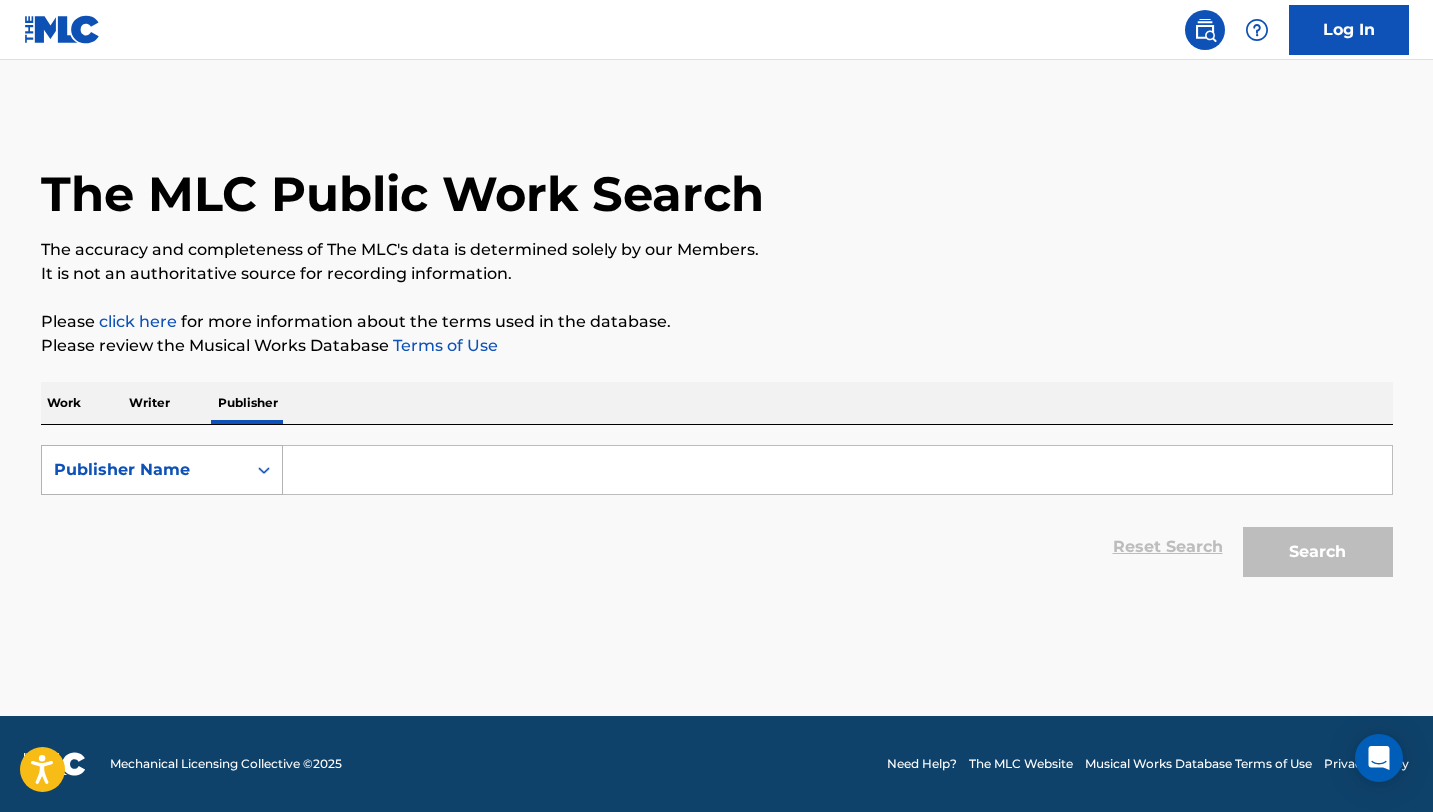 click on "Publisher Name" at bounding box center [144, 470] 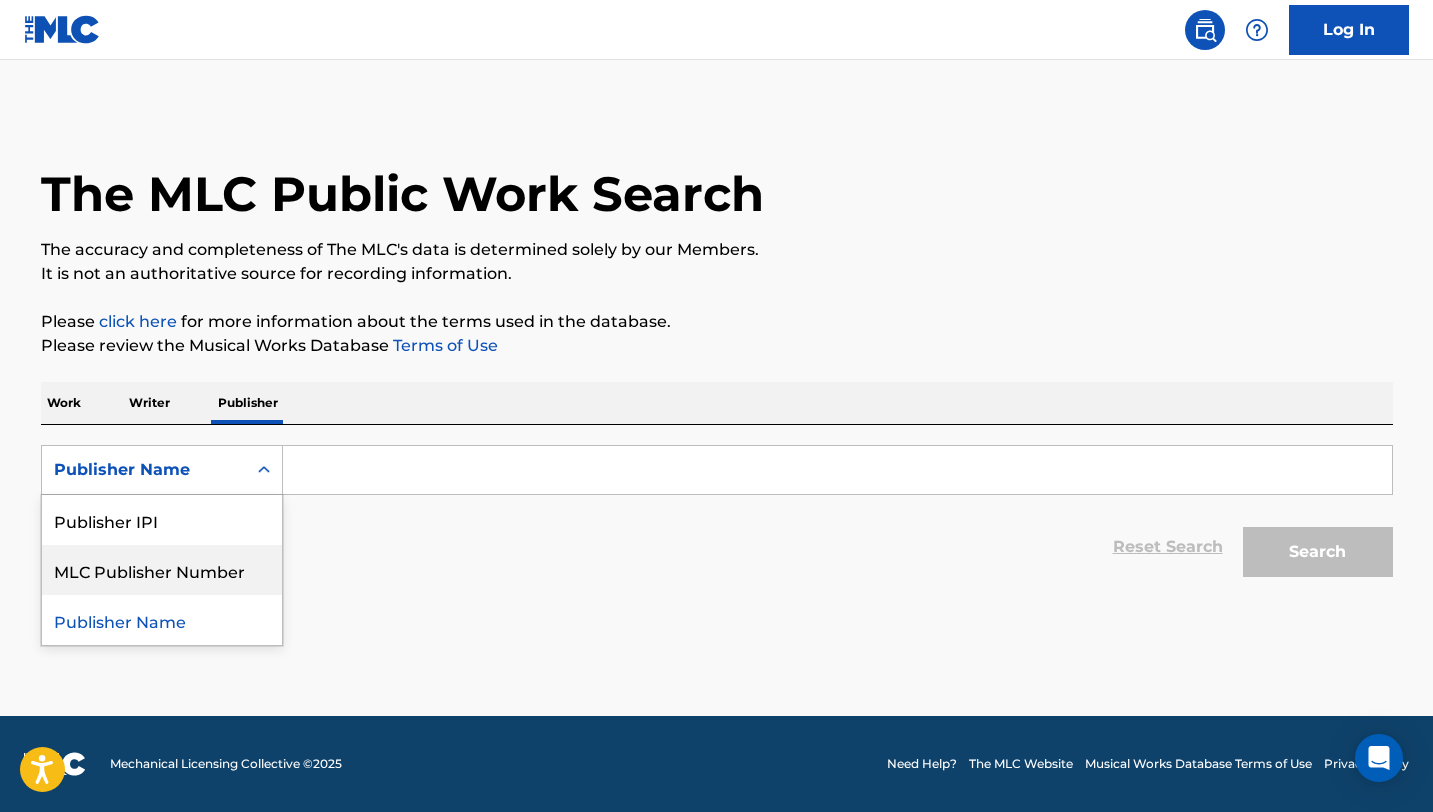 click on "MLC Publisher Number" at bounding box center (162, 570) 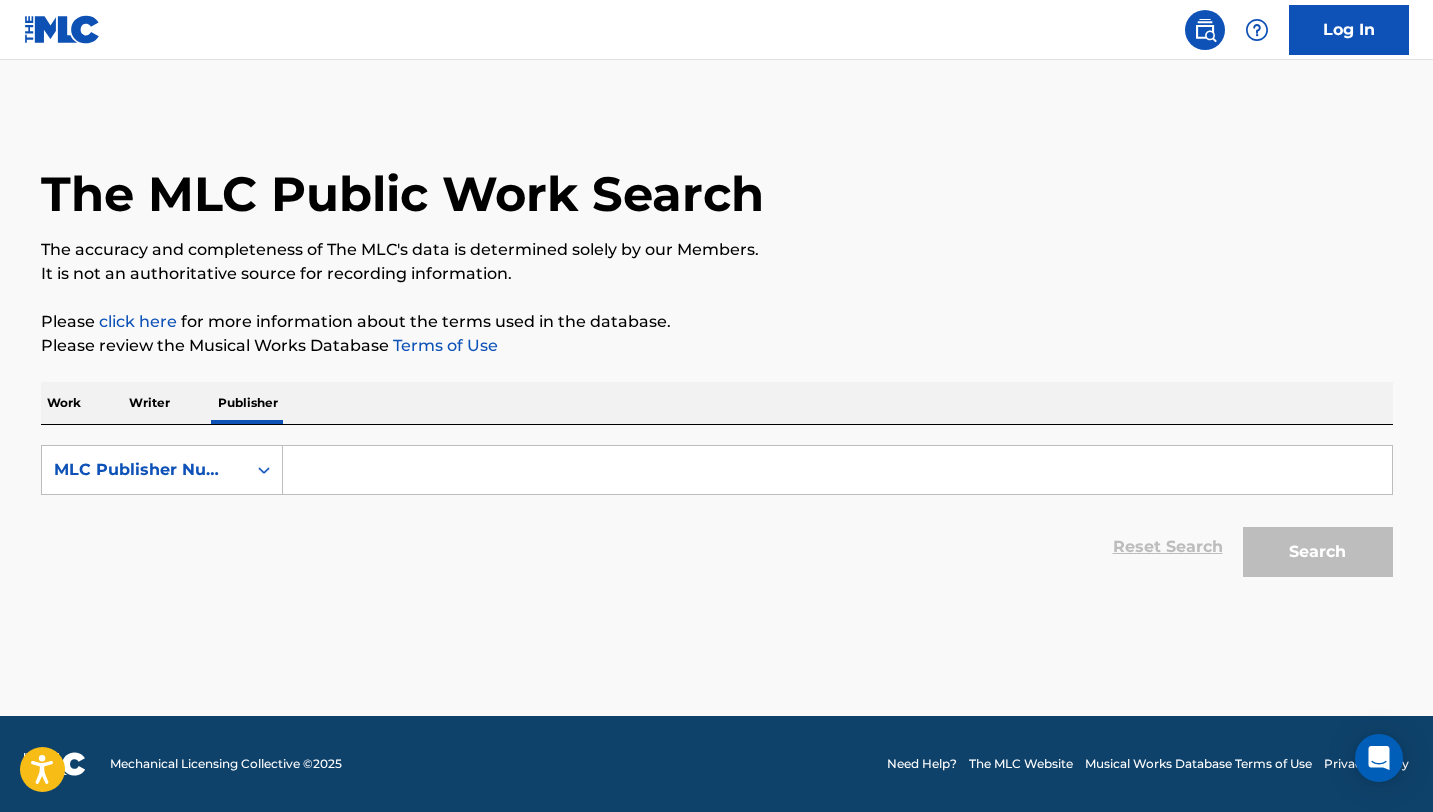 click at bounding box center [837, 470] 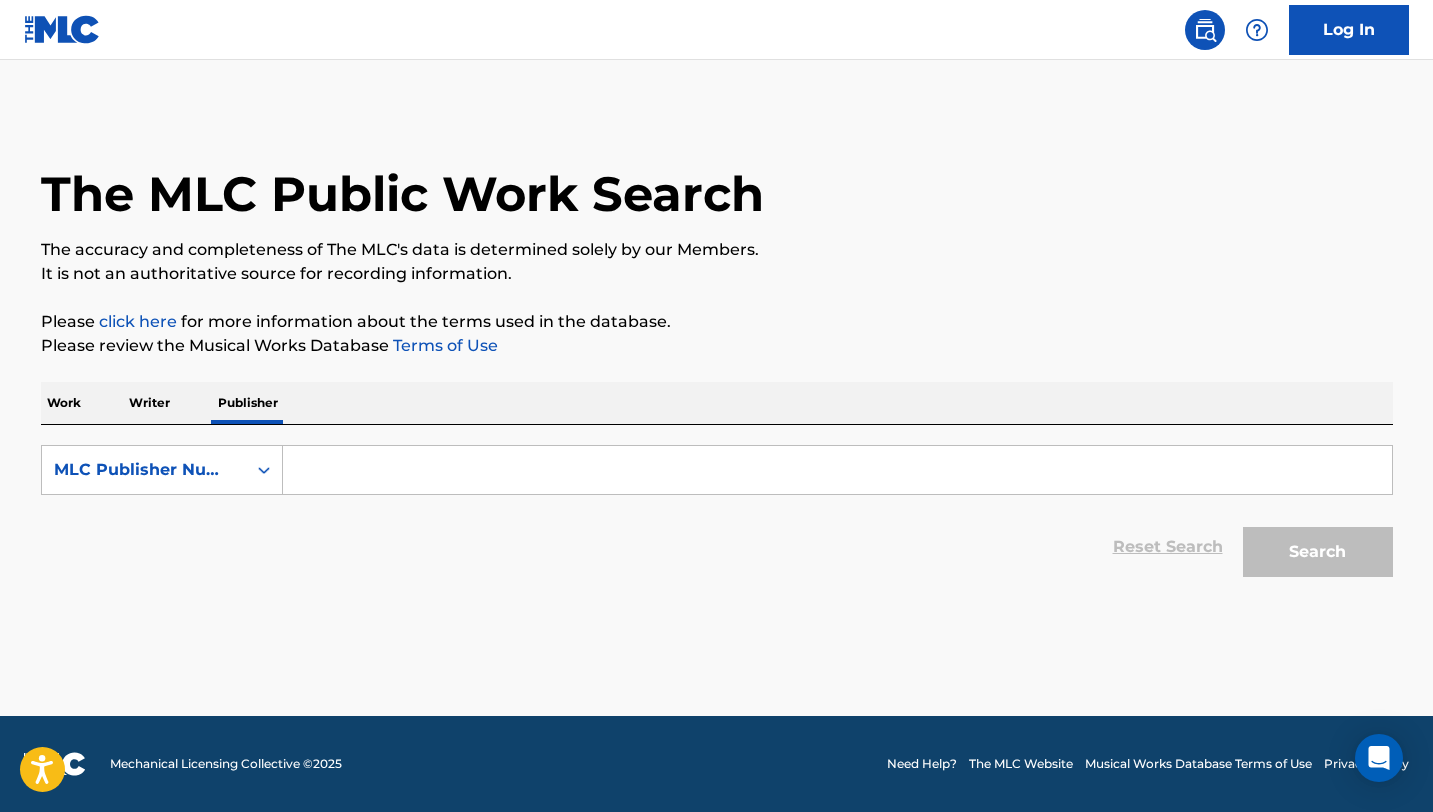 paste on "PM2067" 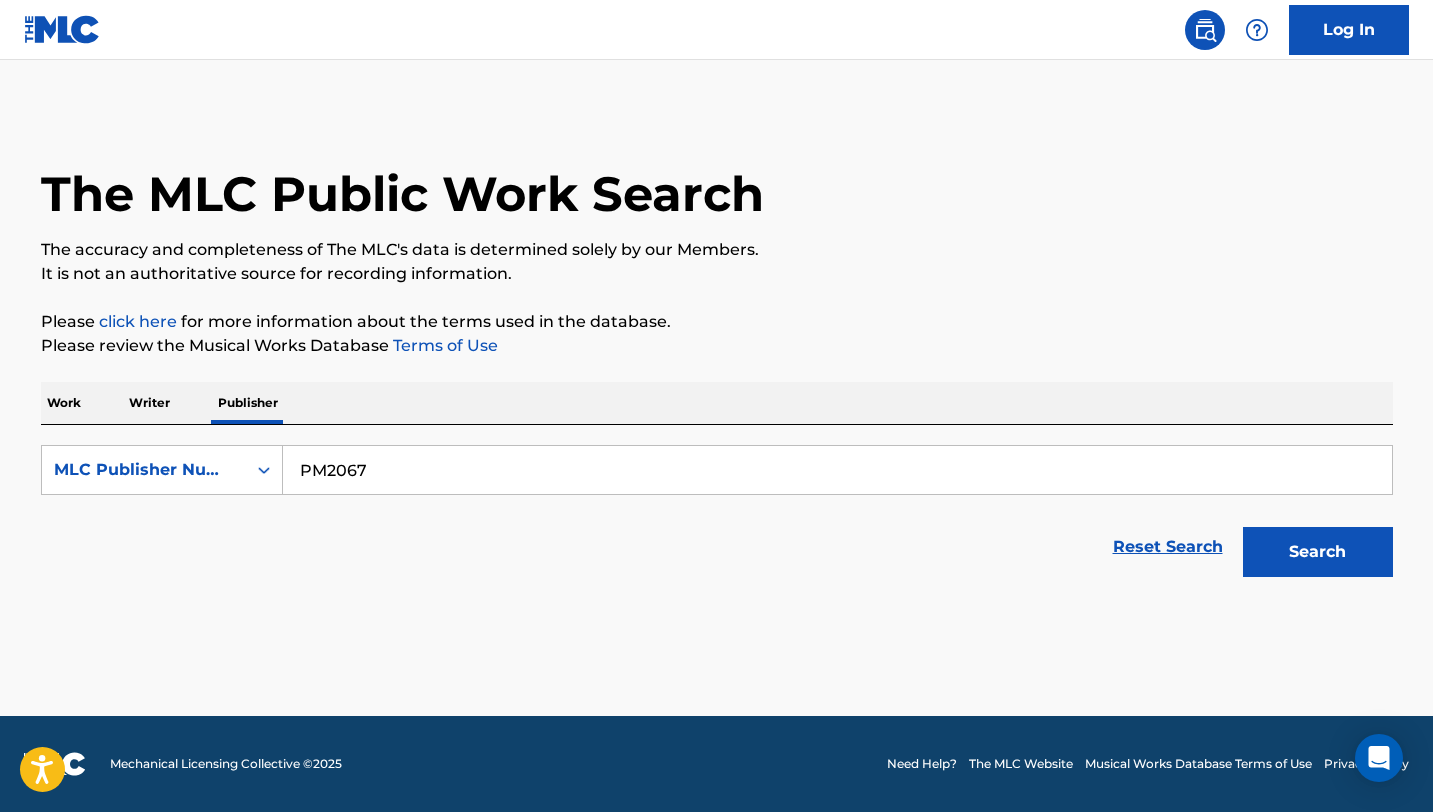 click on "Search" at bounding box center [1318, 552] 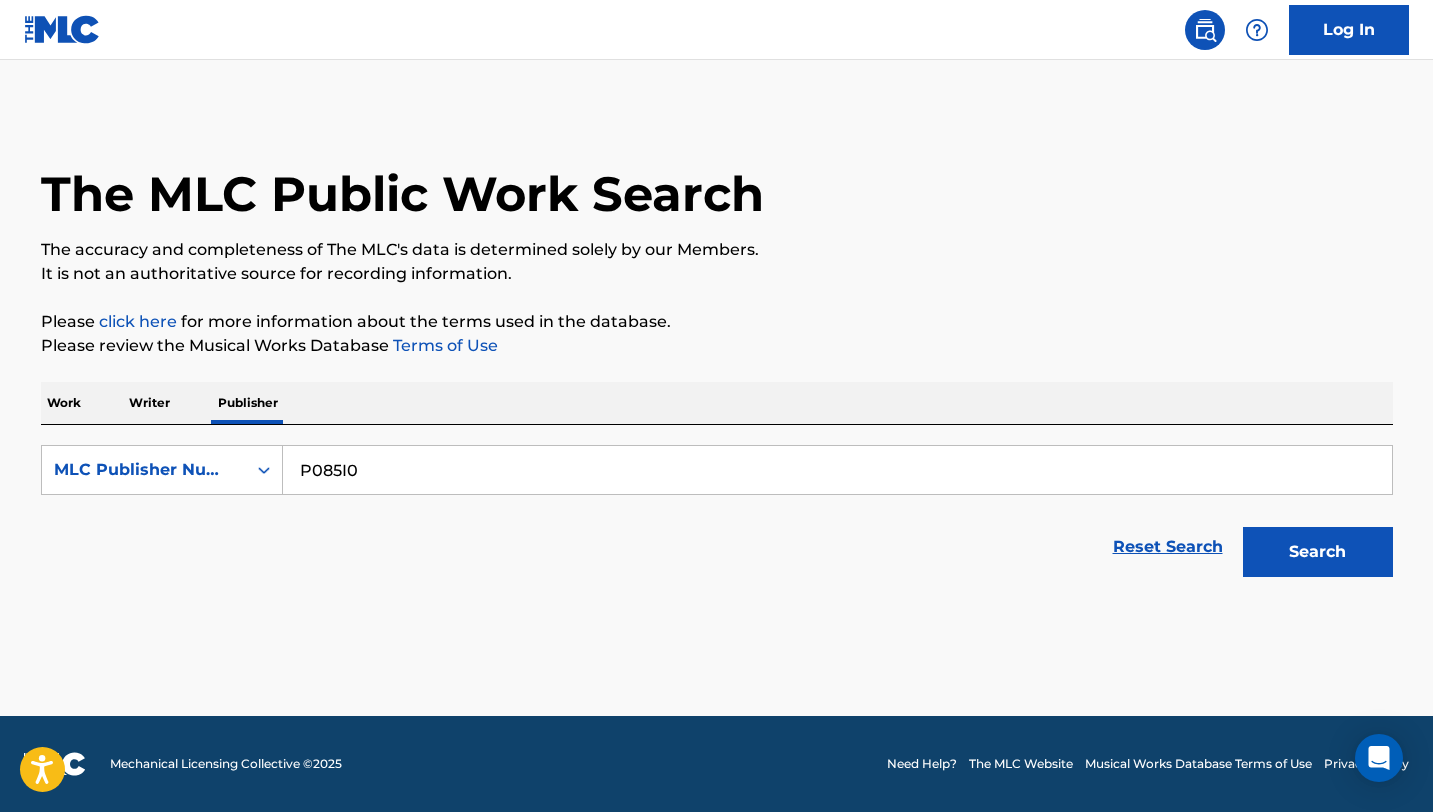 click on "Search" at bounding box center (1318, 552) 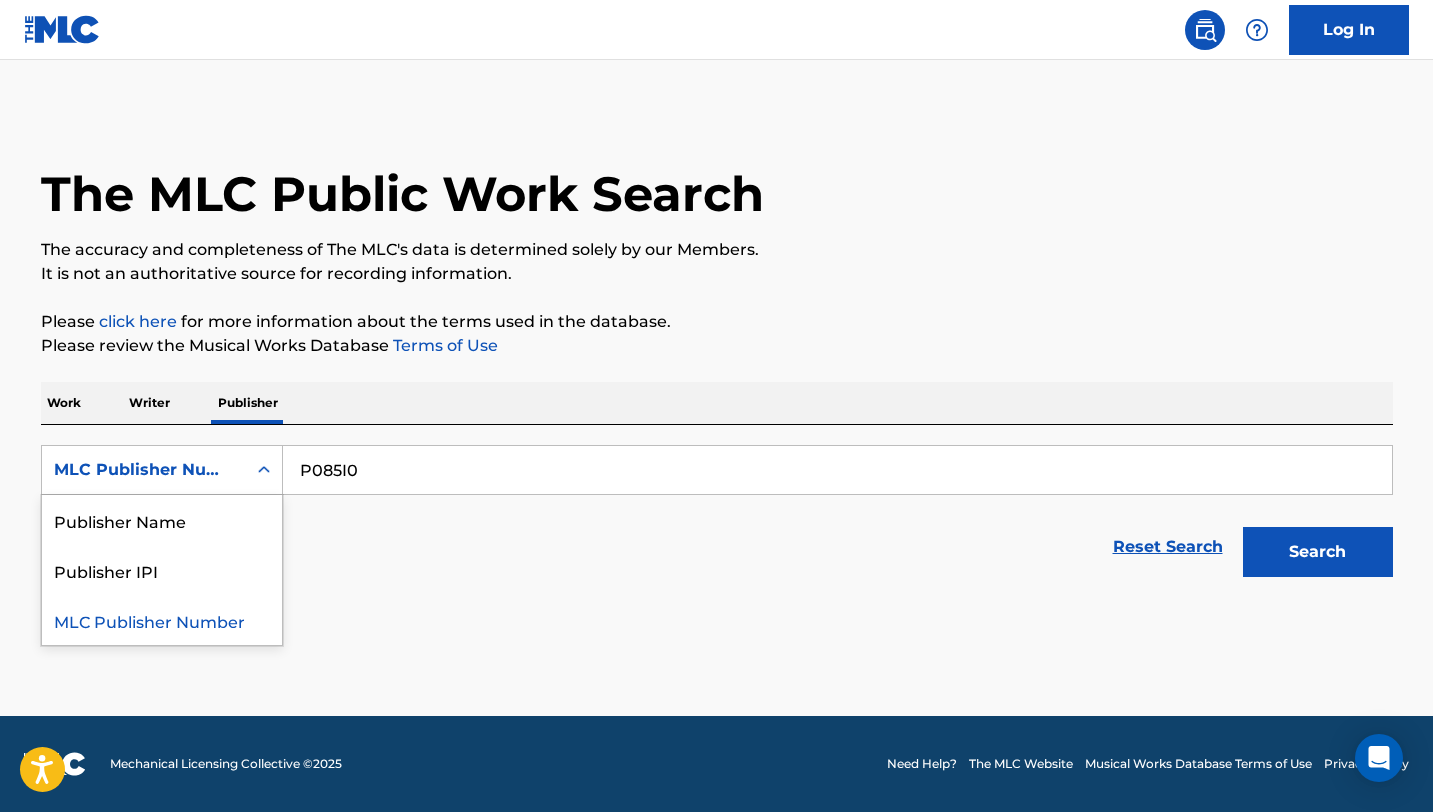 click on "MLC Publisher Number" at bounding box center [144, 470] 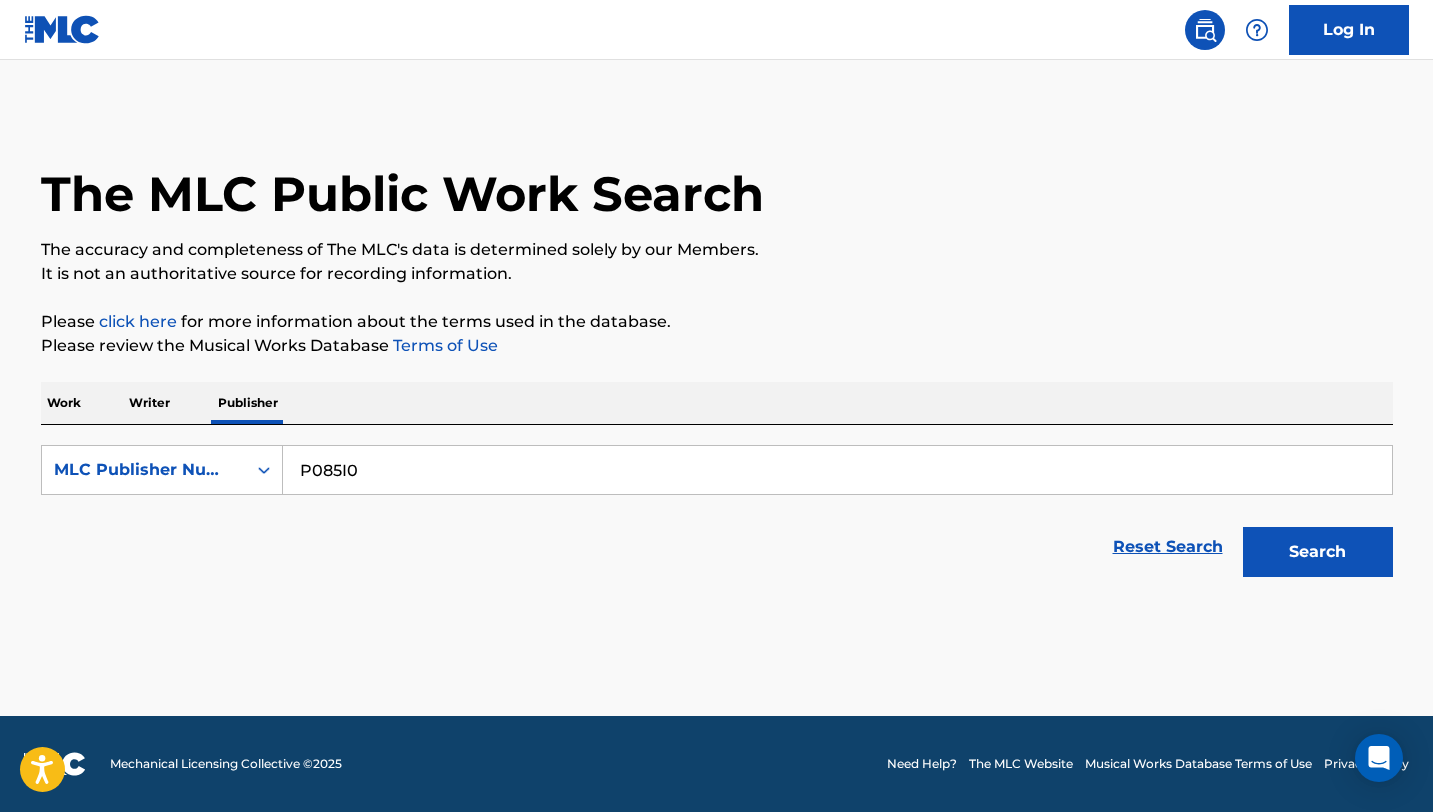 click on "P085I0" at bounding box center [837, 470] 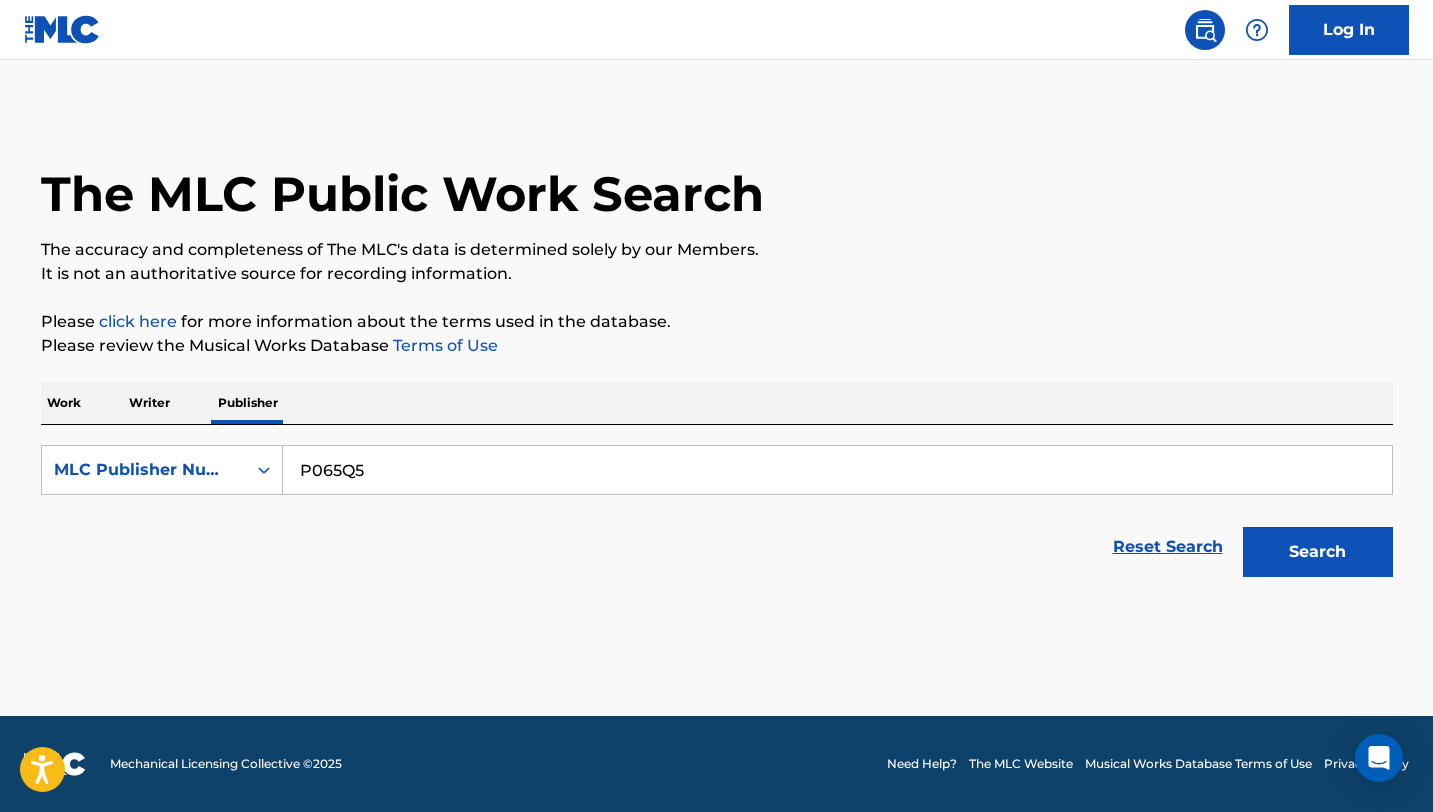 click on "Search" at bounding box center [1318, 552] 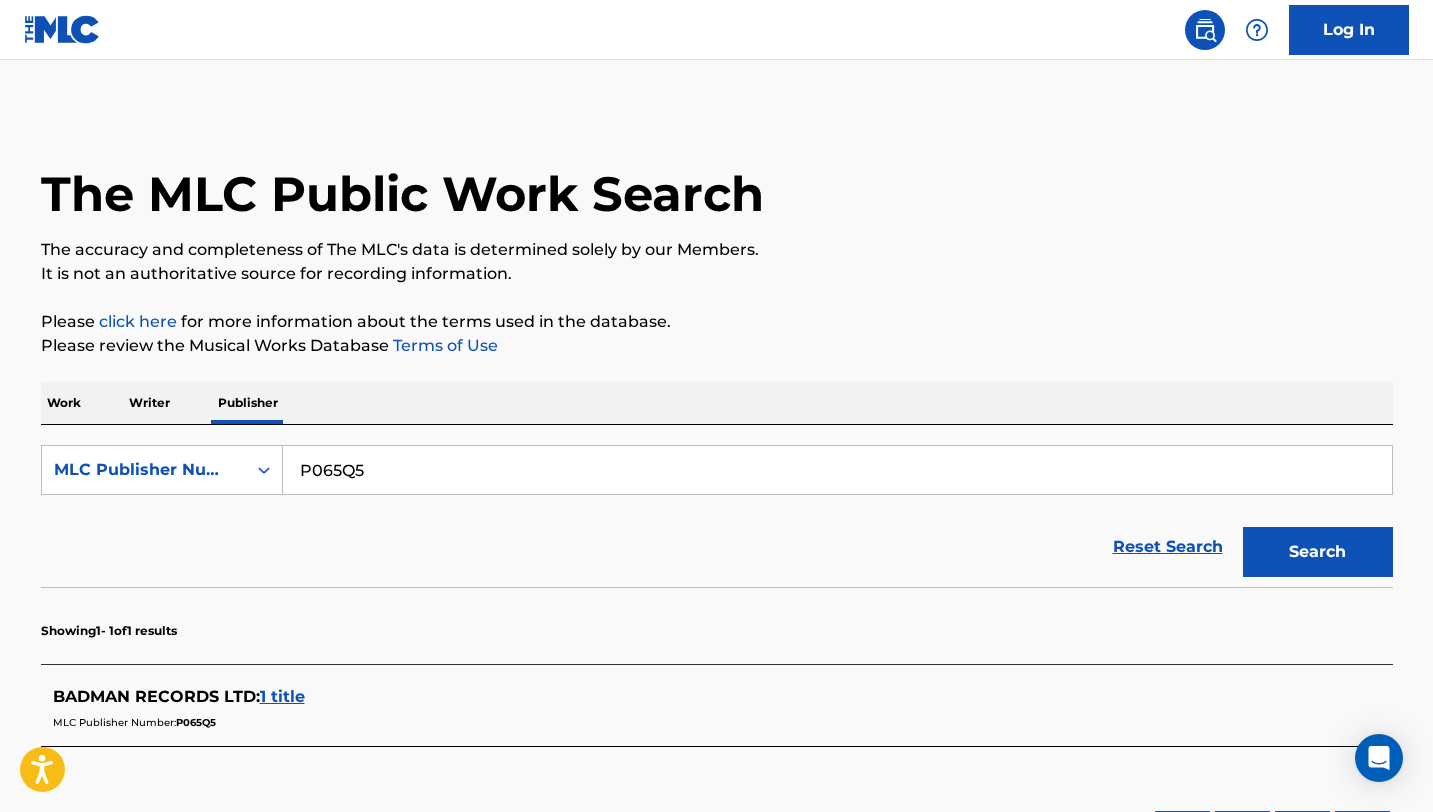 click on "P065Q5" at bounding box center (837, 470) 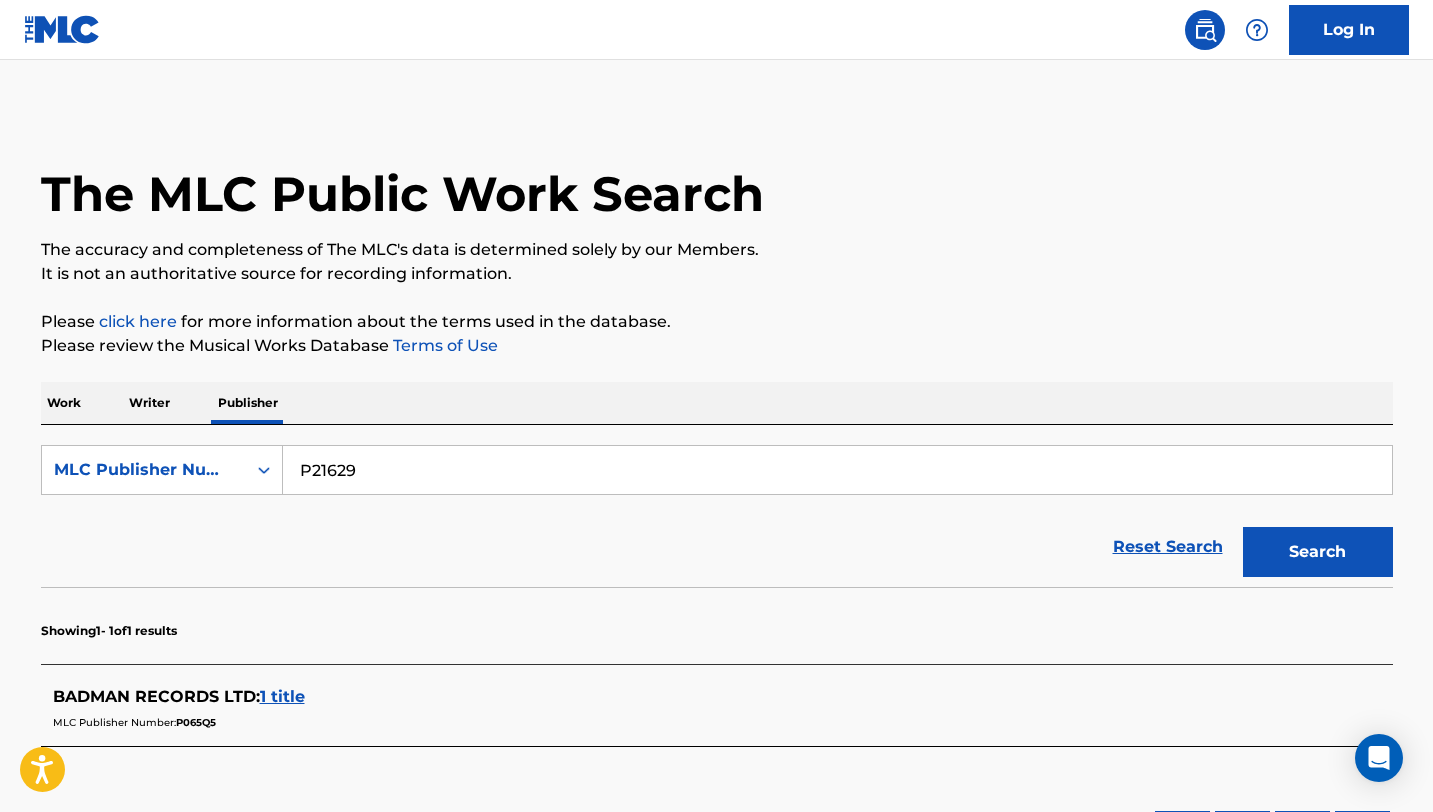 click on "Search" at bounding box center (1318, 552) 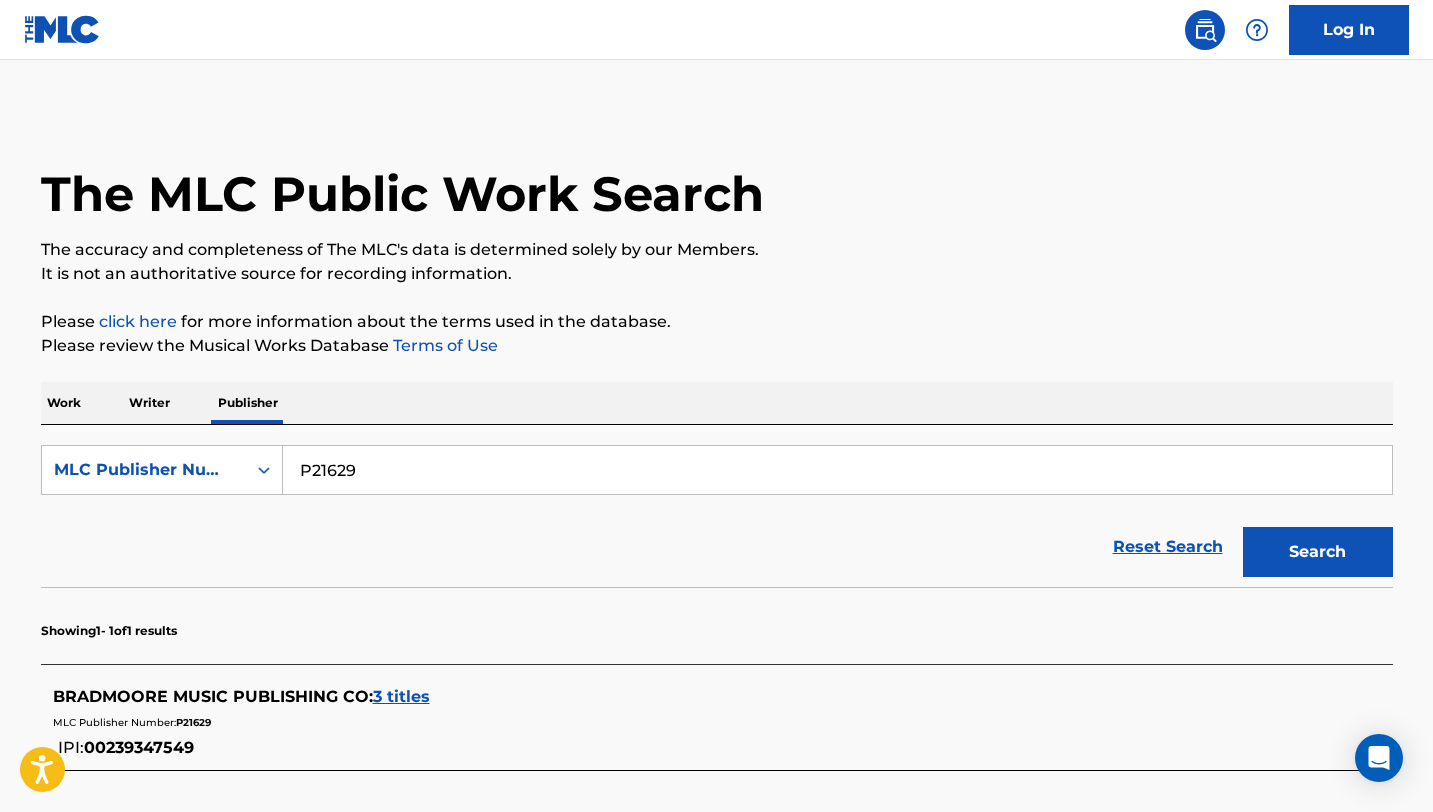 click on "P21629" at bounding box center [837, 470] 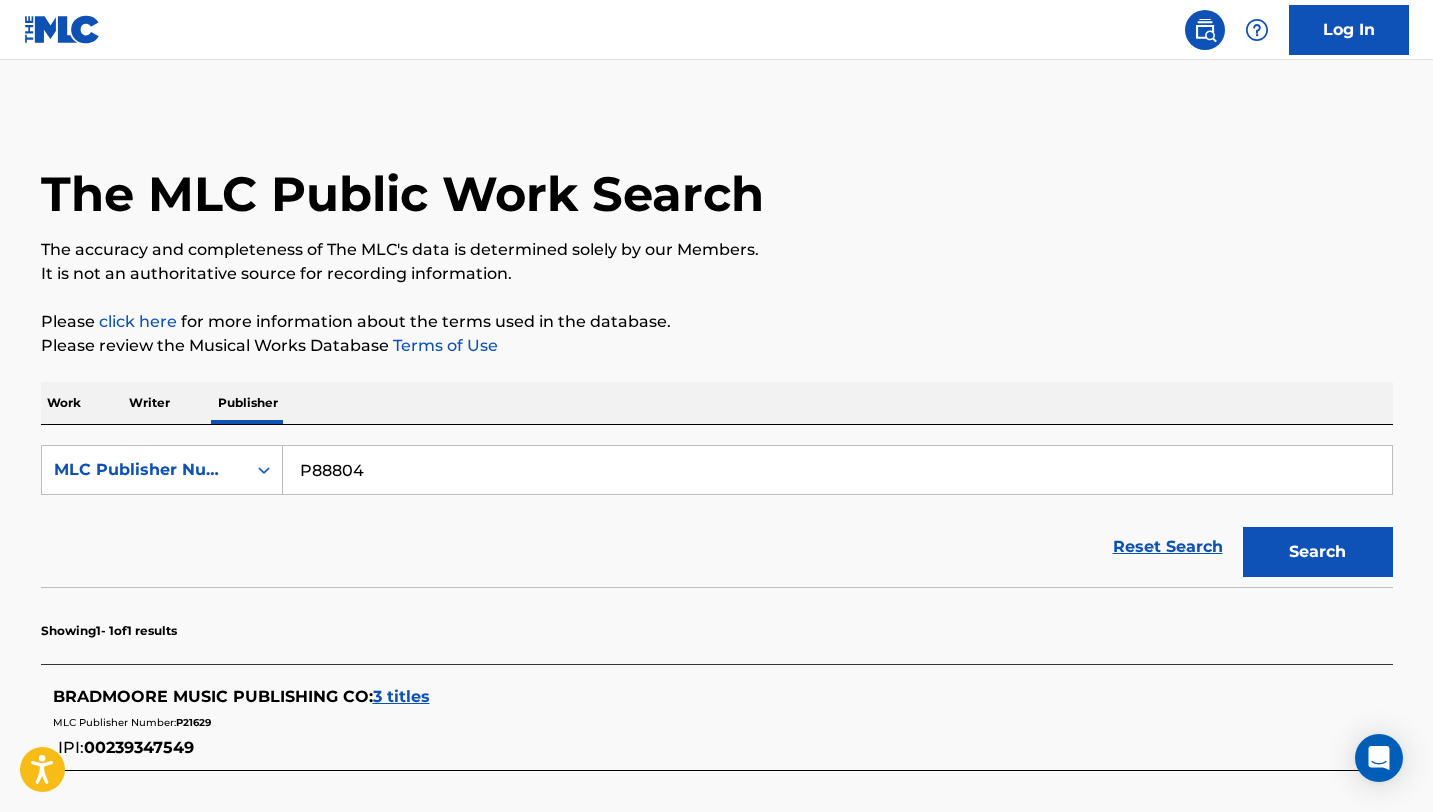 type on "P88804" 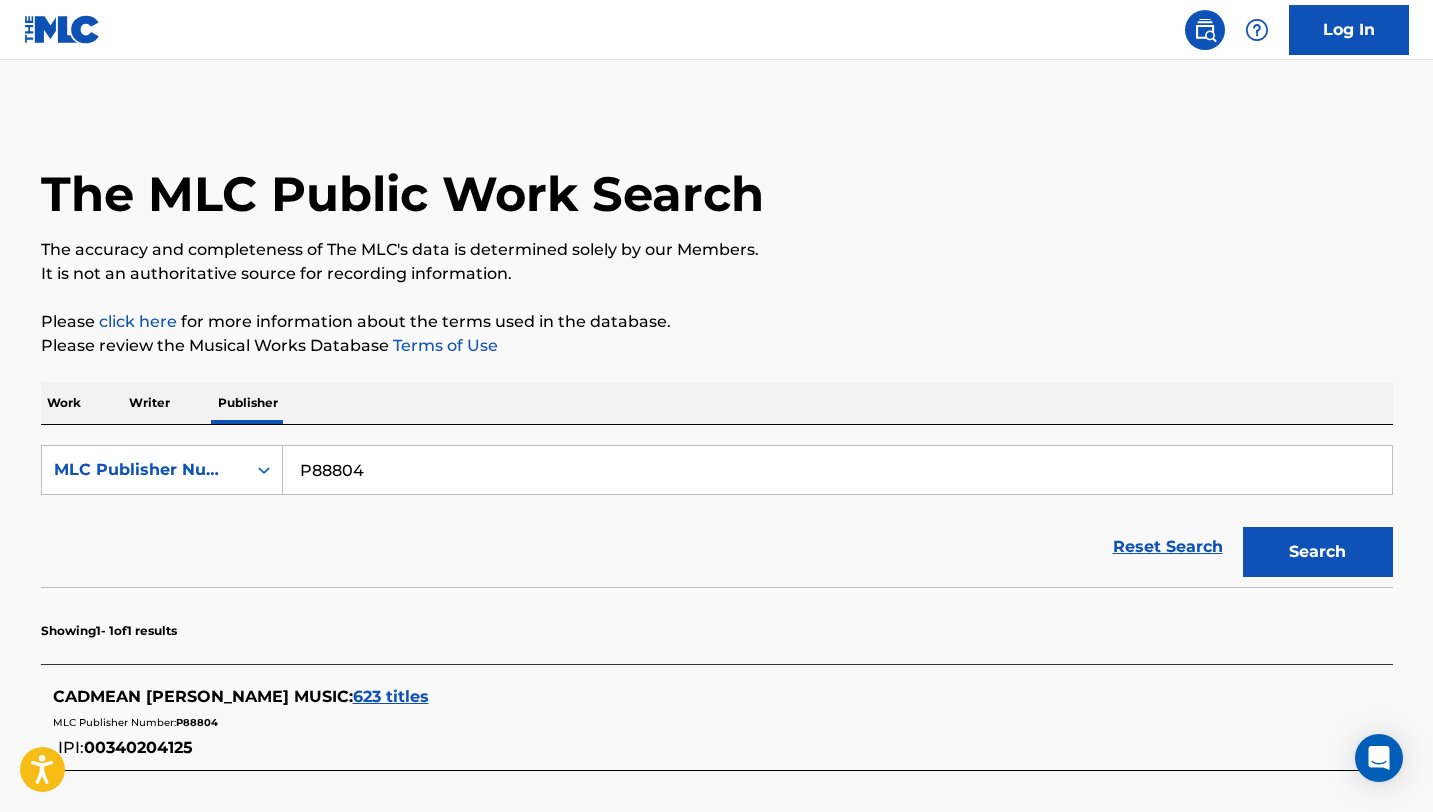 click on "623 titles" at bounding box center (391, 696) 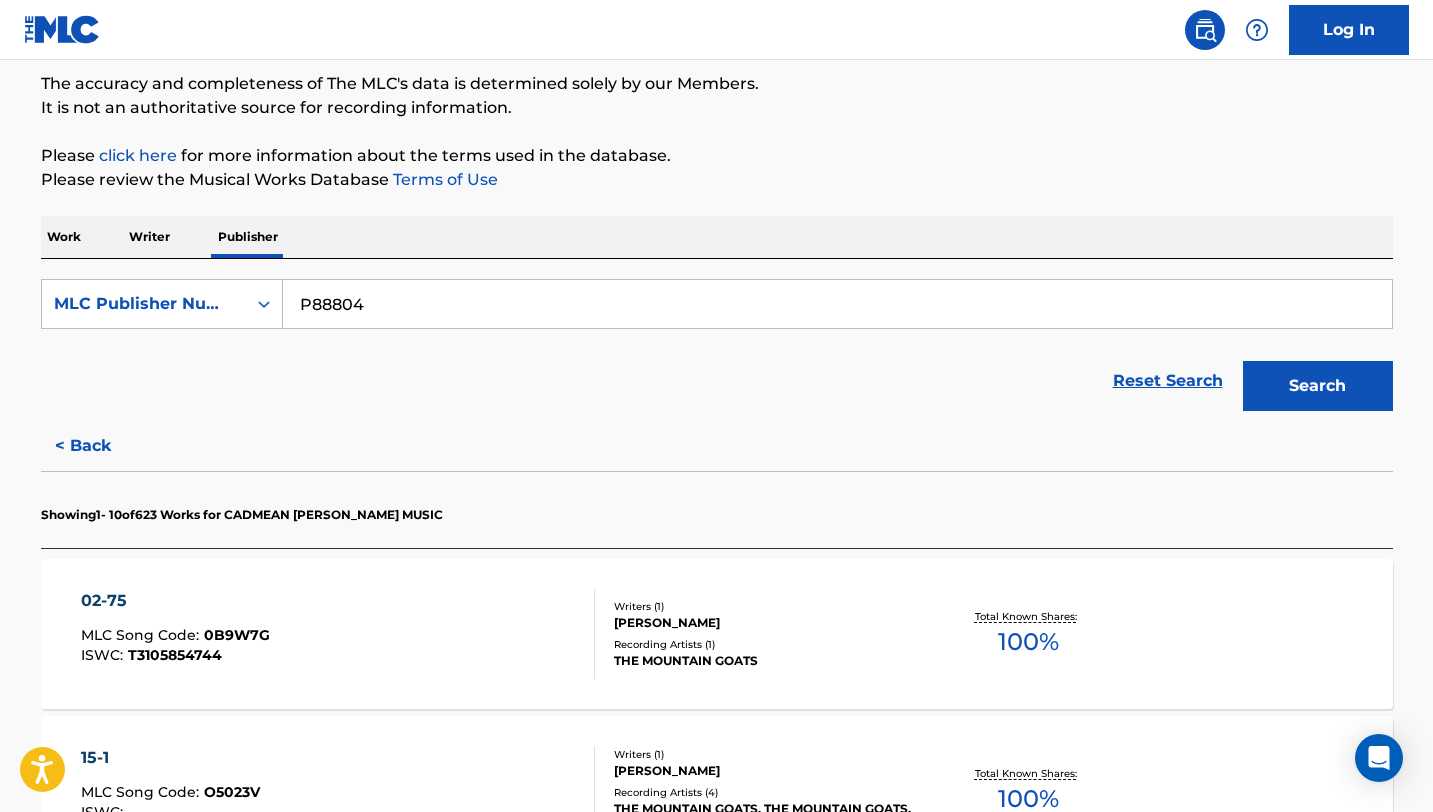 scroll, scrollTop: 199, scrollLeft: 0, axis: vertical 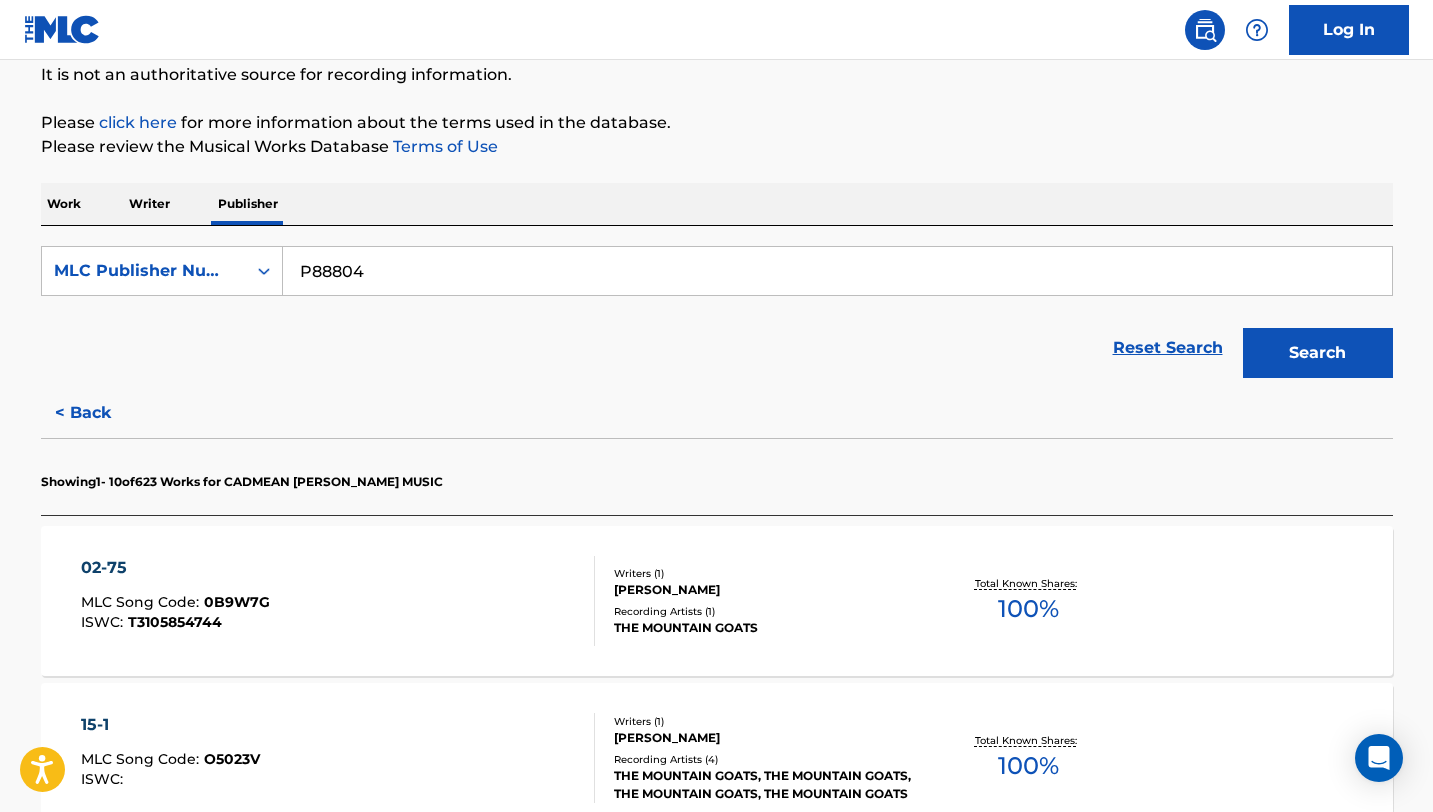 click on "02-75 MLC Song Code : 0B9W7G ISWC : T3105854744" at bounding box center [338, 601] 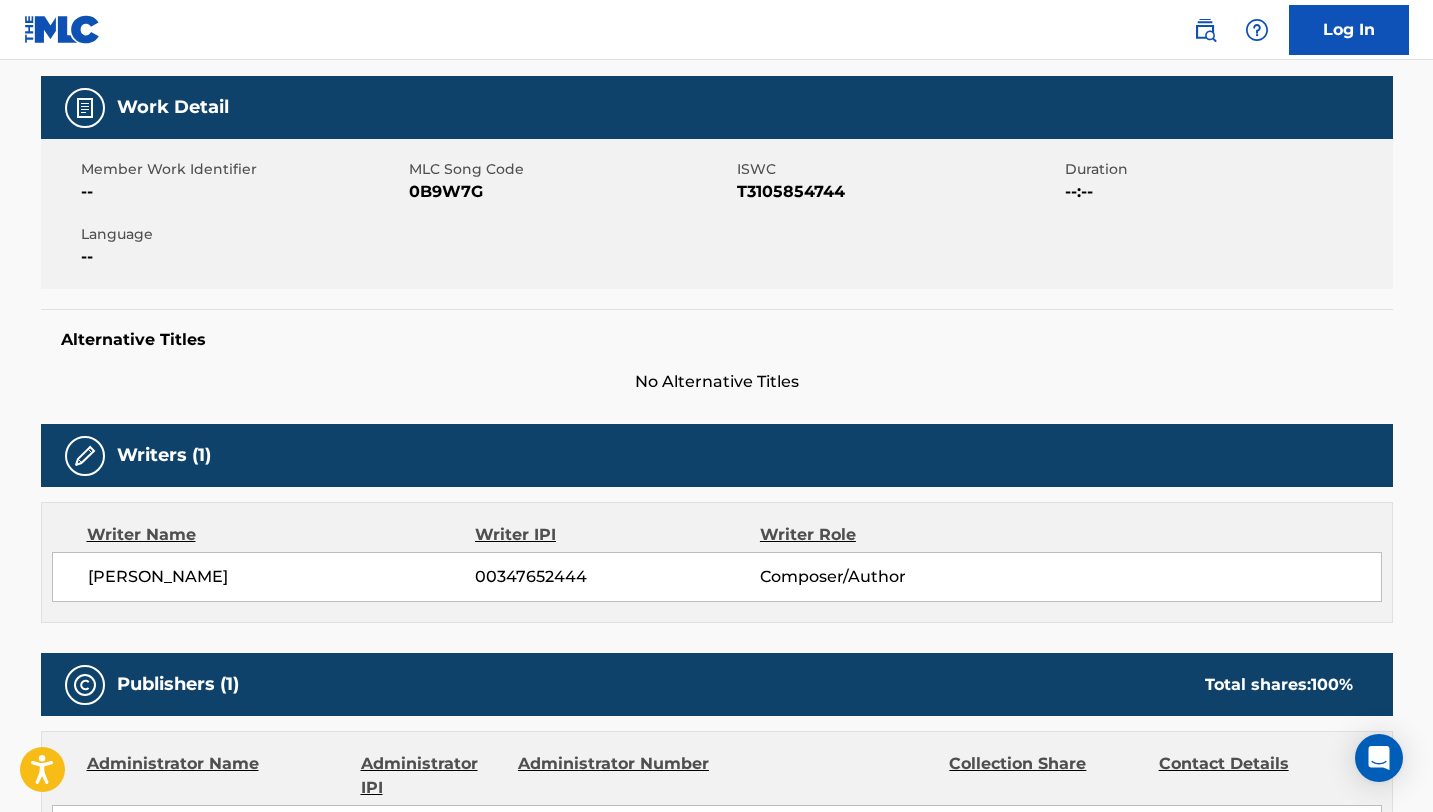 scroll, scrollTop: 0, scrollLeft: 0, axis: both 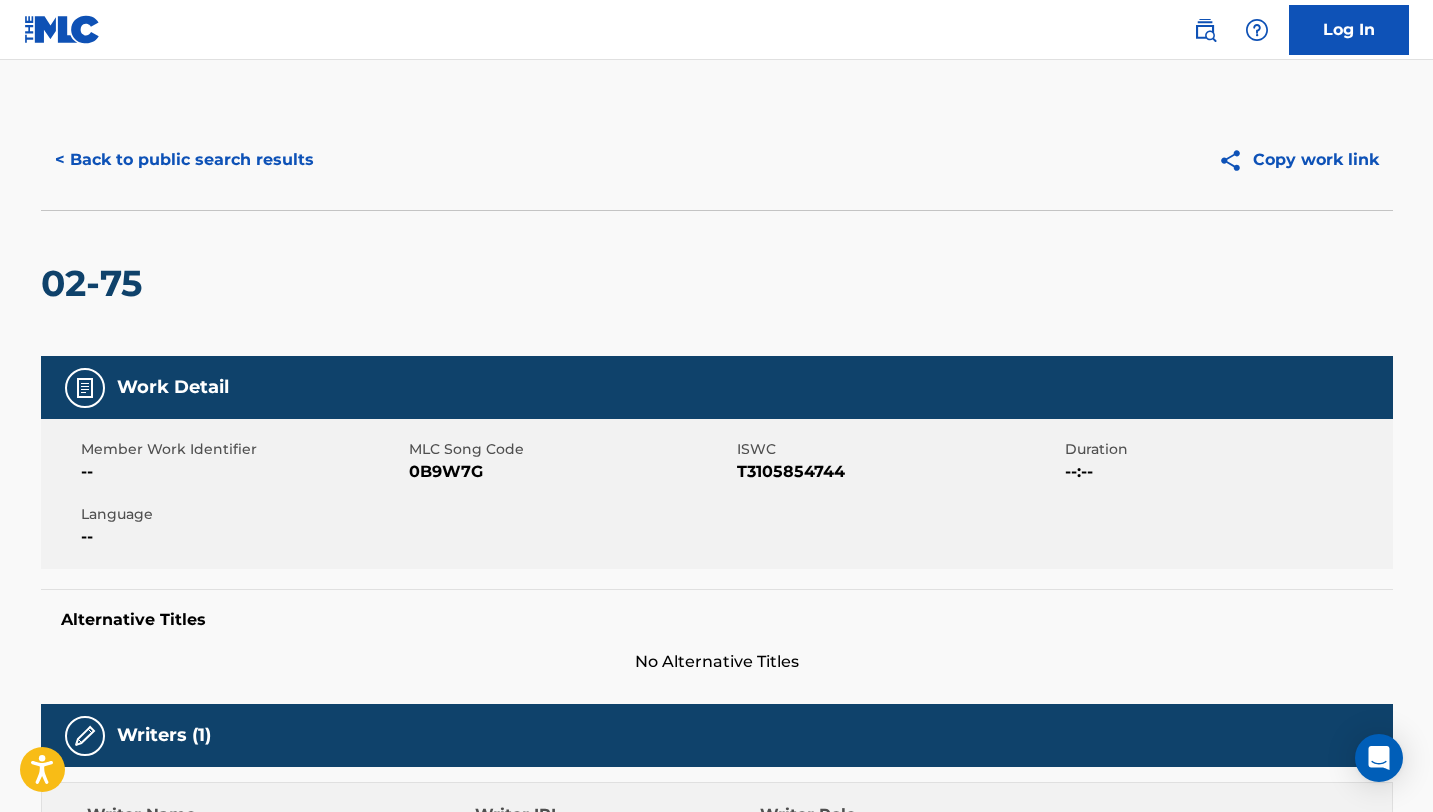 click on "< Back to public search results" at bounding box center (184, 160) 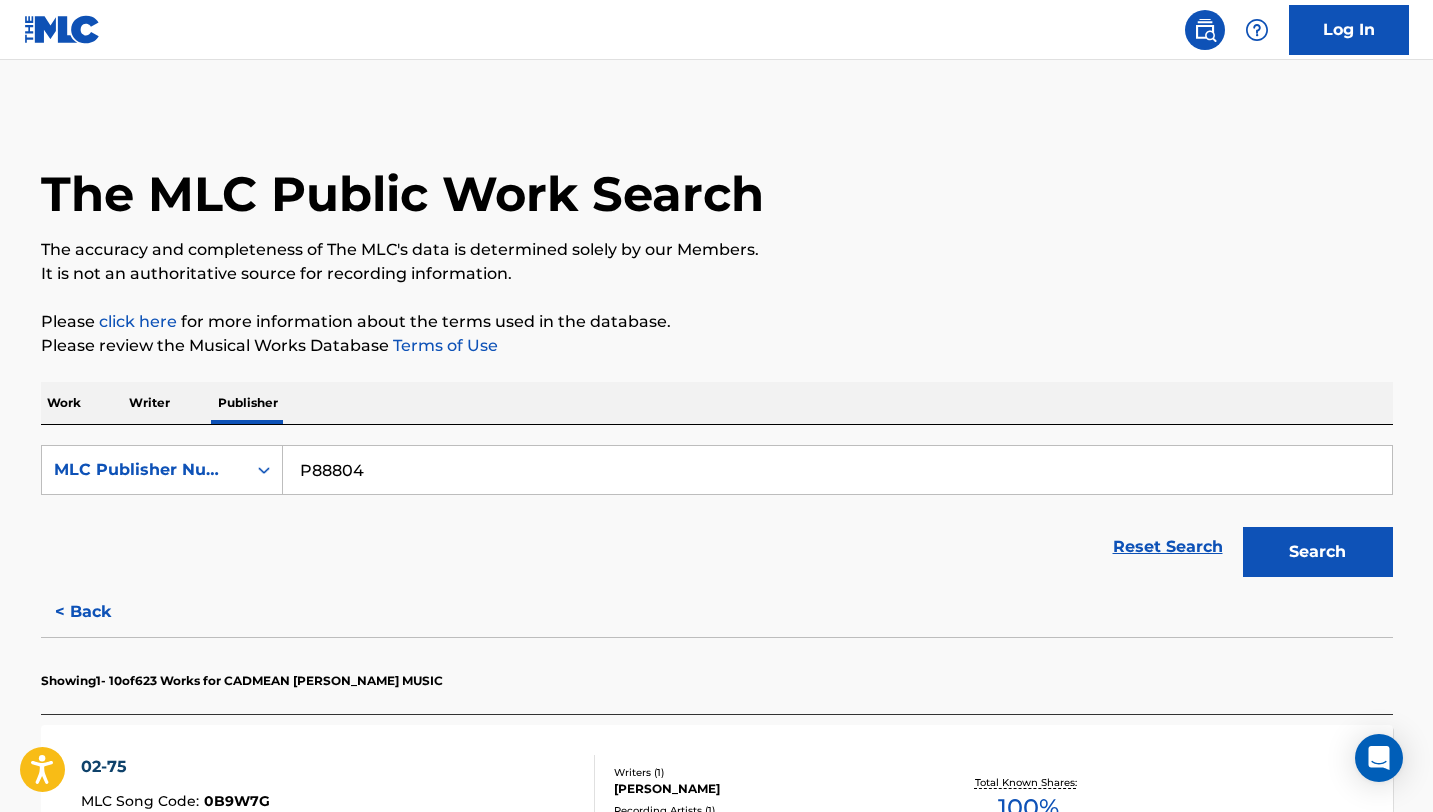 click on "P88804" at bounding box center [837, 470] 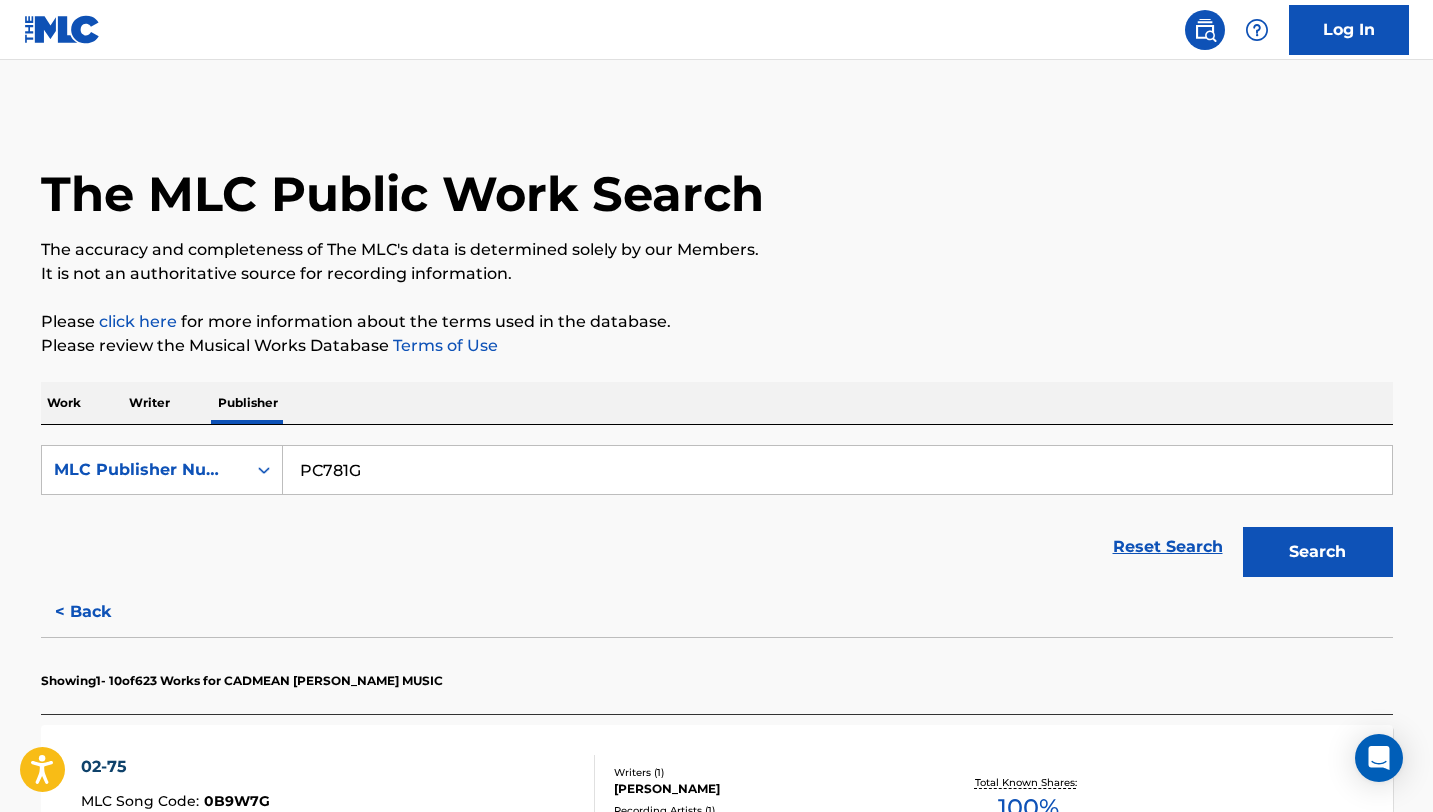 type on "PC781G" 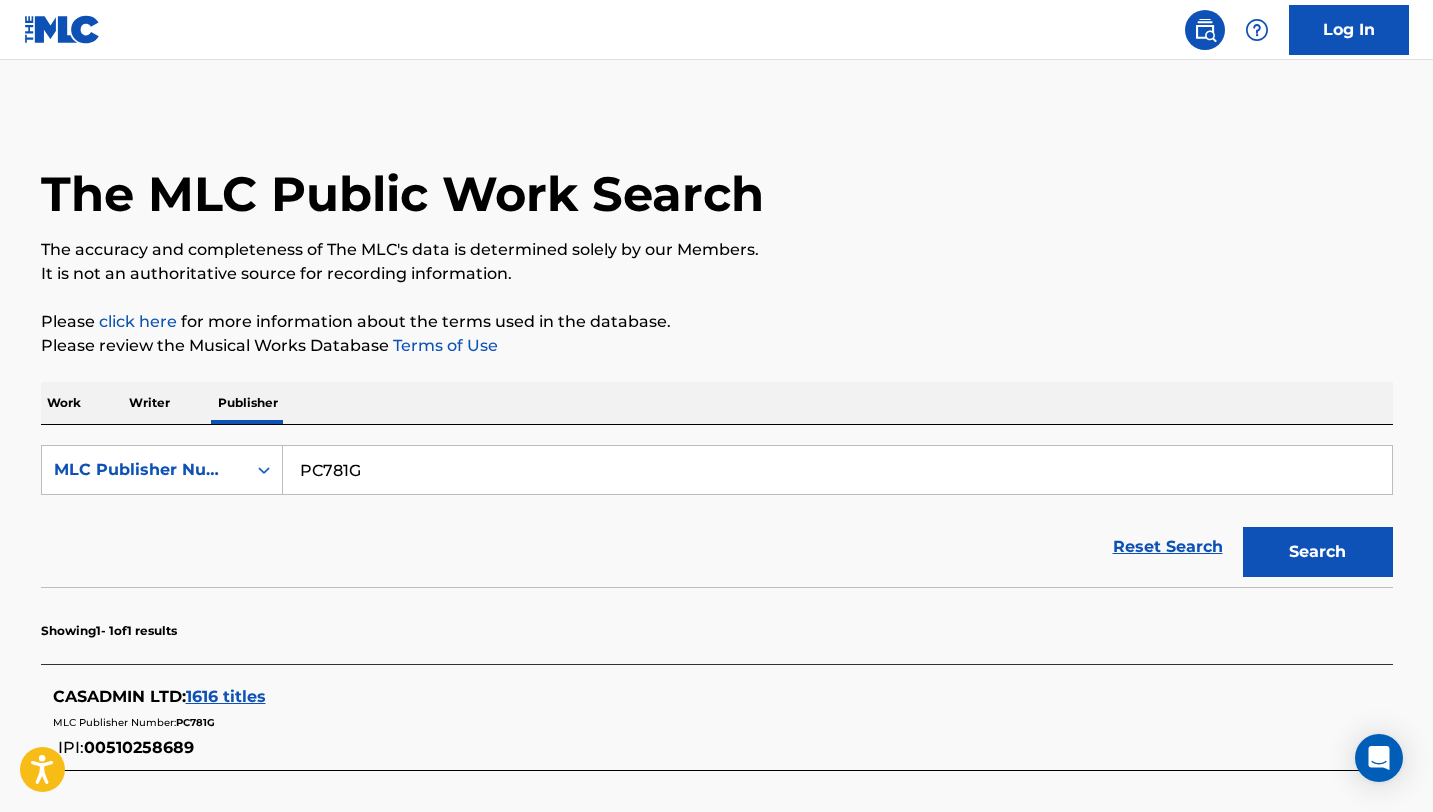 click on "1616 titles" at bounding box center (226, 696) 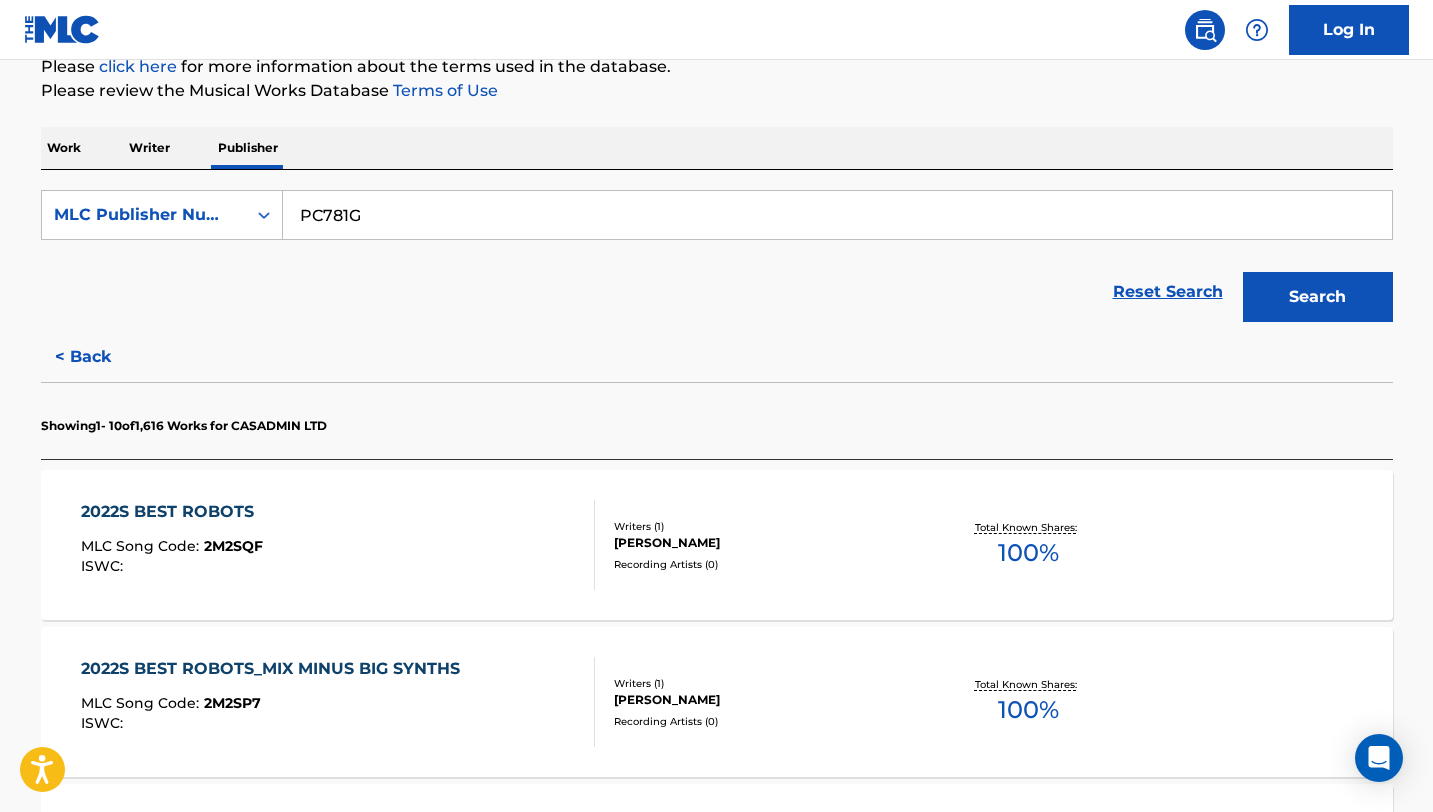 click on "2022S BEST ROBOTS MLC Song Code : 2M2SQF ISWC :" at bounding box center (338, 545) 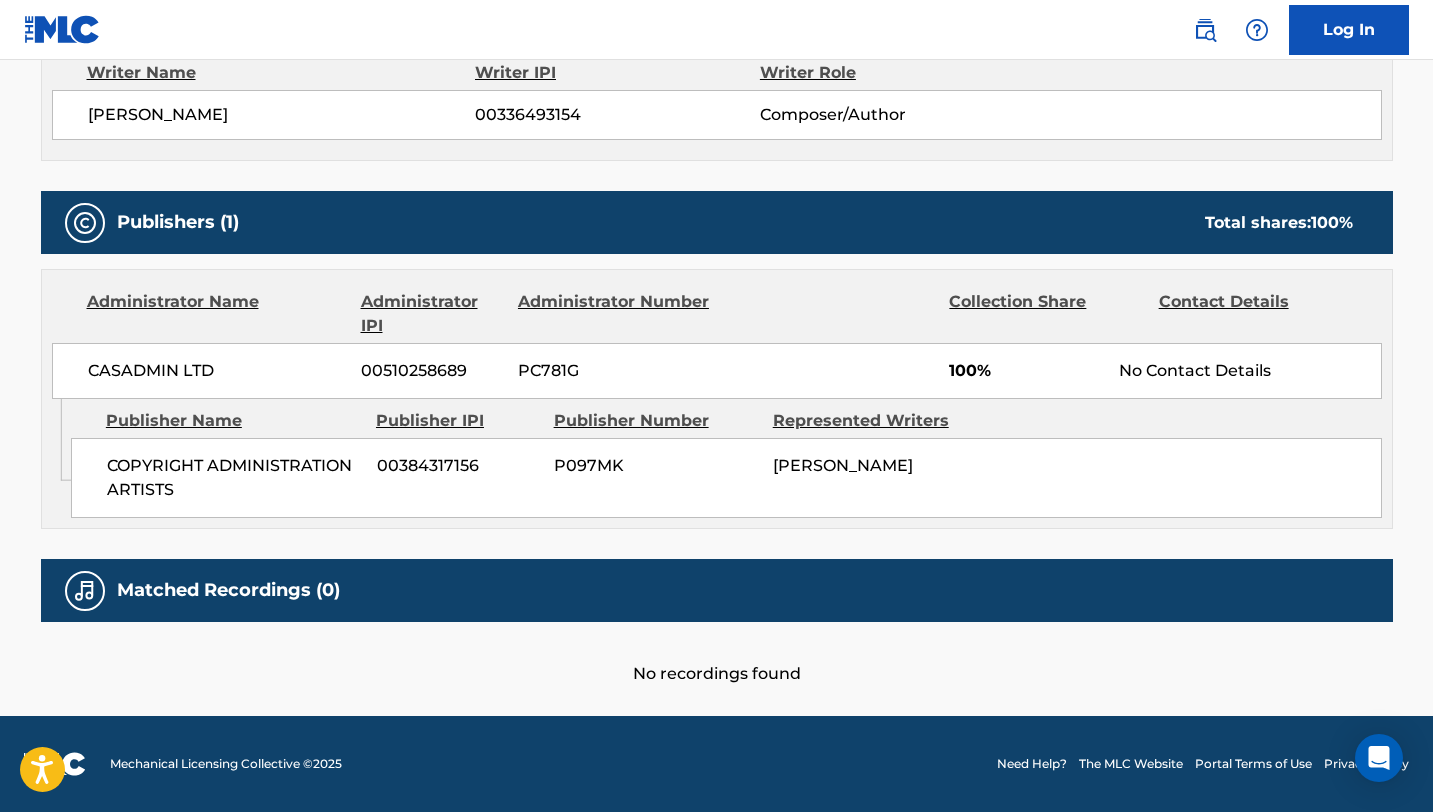 scroll, scrollTop: 740, scrollLeft: 0, axis: vertical 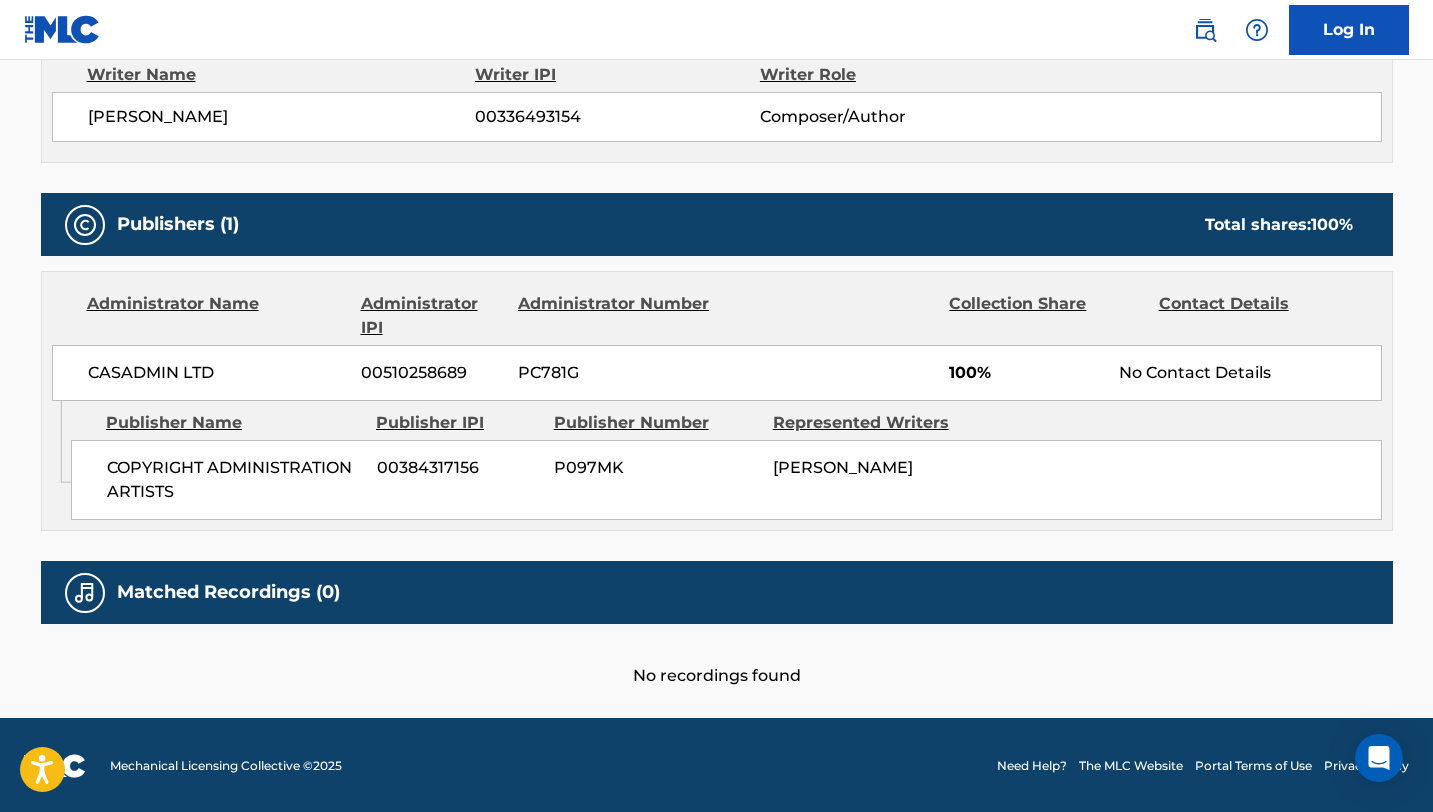 click on "CASADMIN LTD" at bounding box center [217, 373] 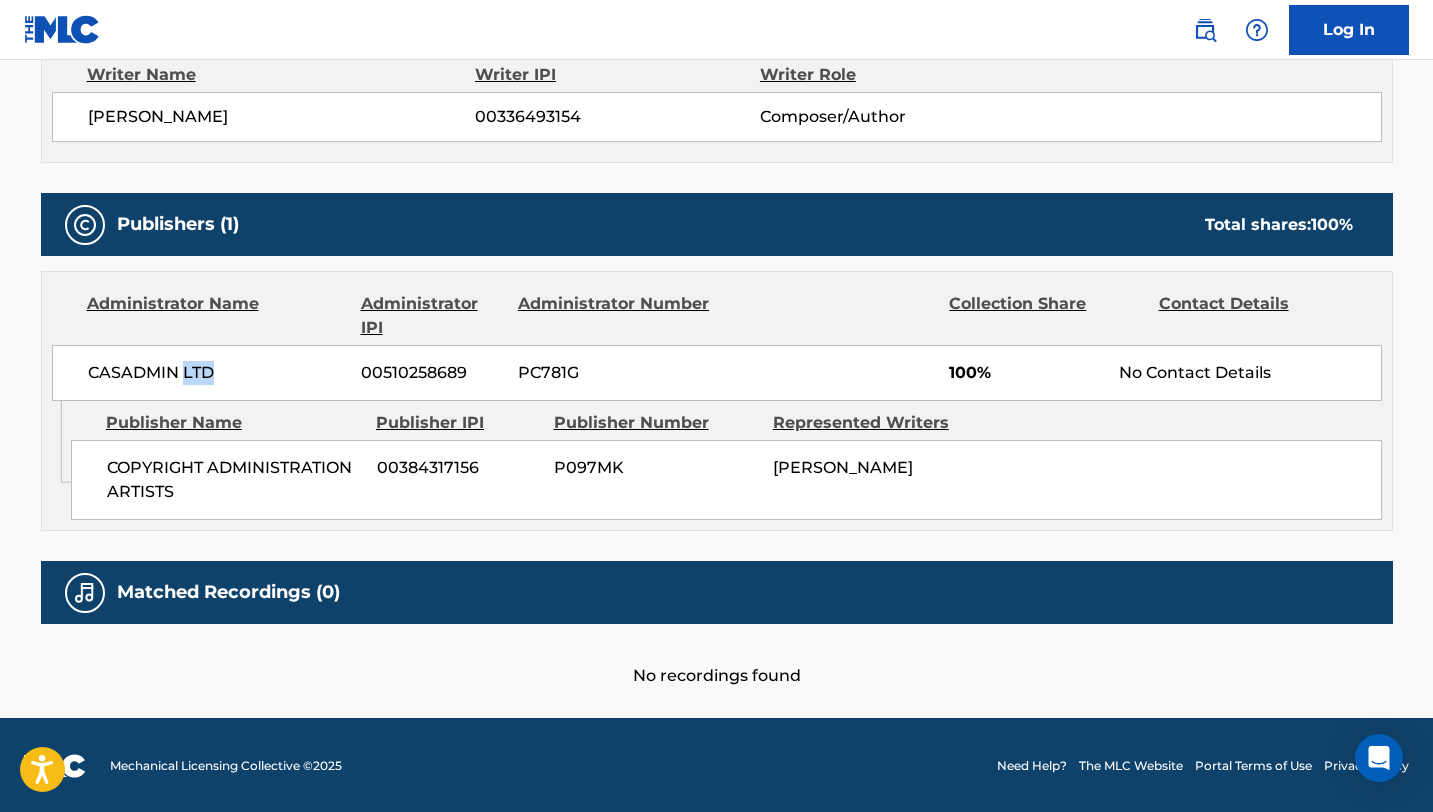 click on "CASADMIN LTD" at bounding box center [217, 373] 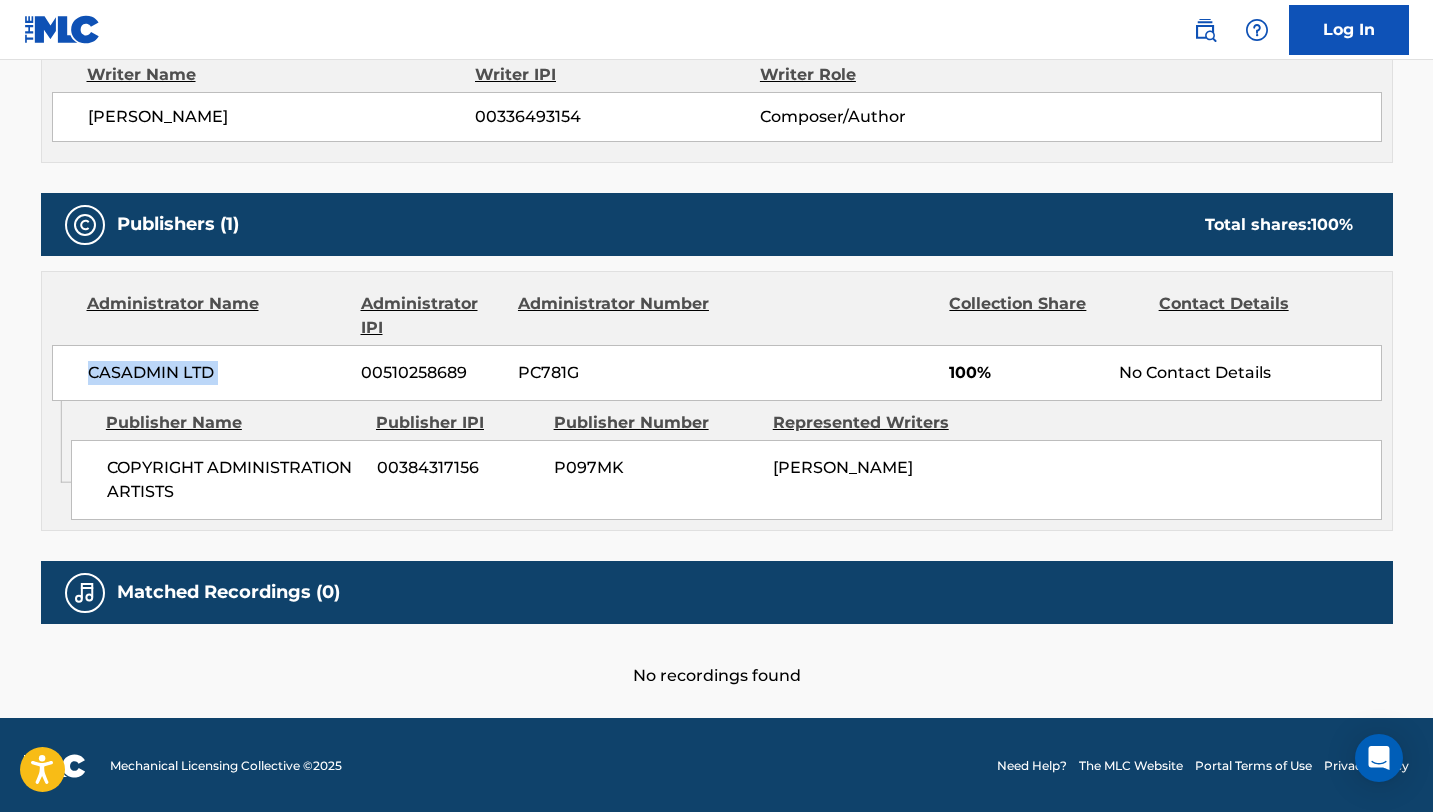 click on "CASADMIN LTD" at bounding box center (217, 373) 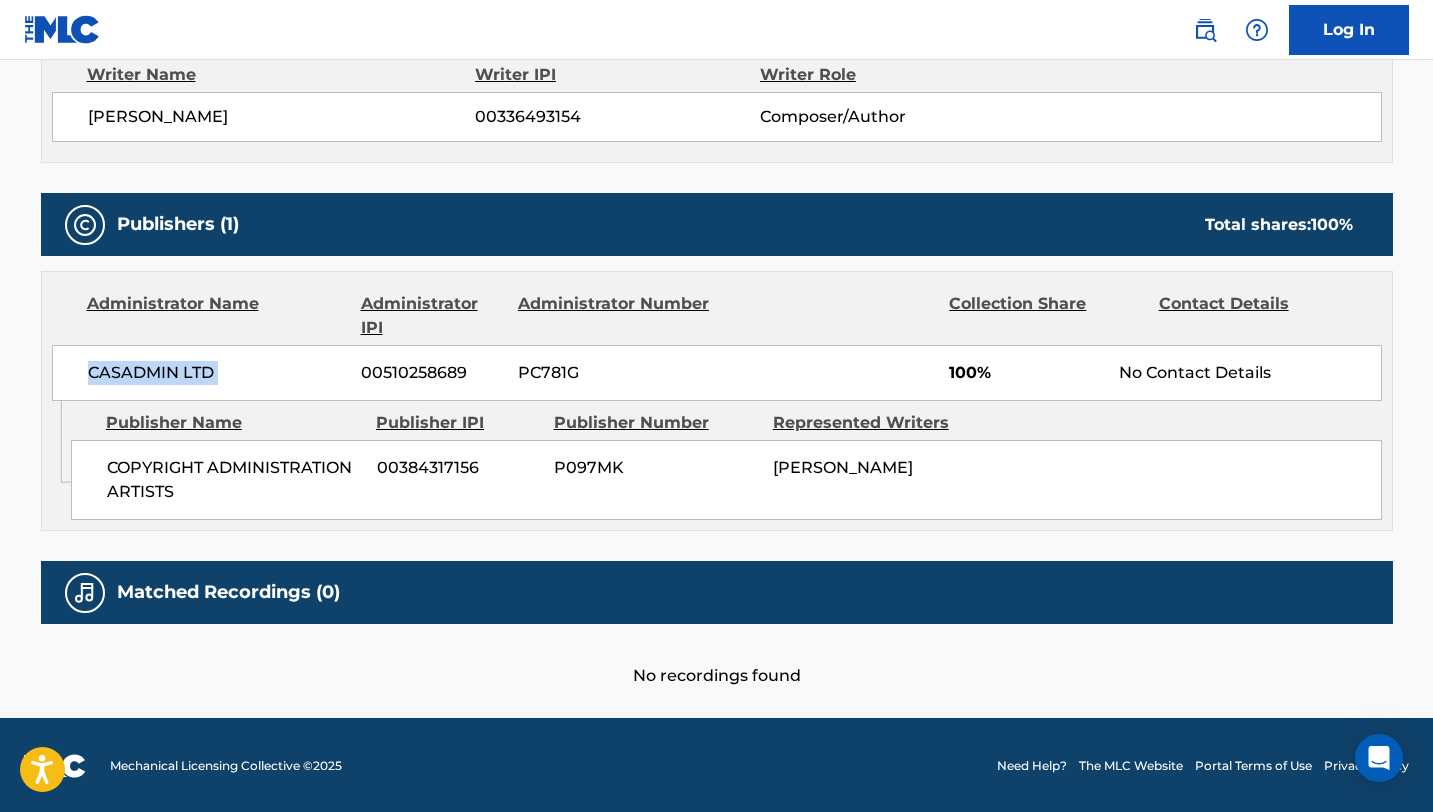 click on "CASADMIN LTD" at bounding box center (217, 373) 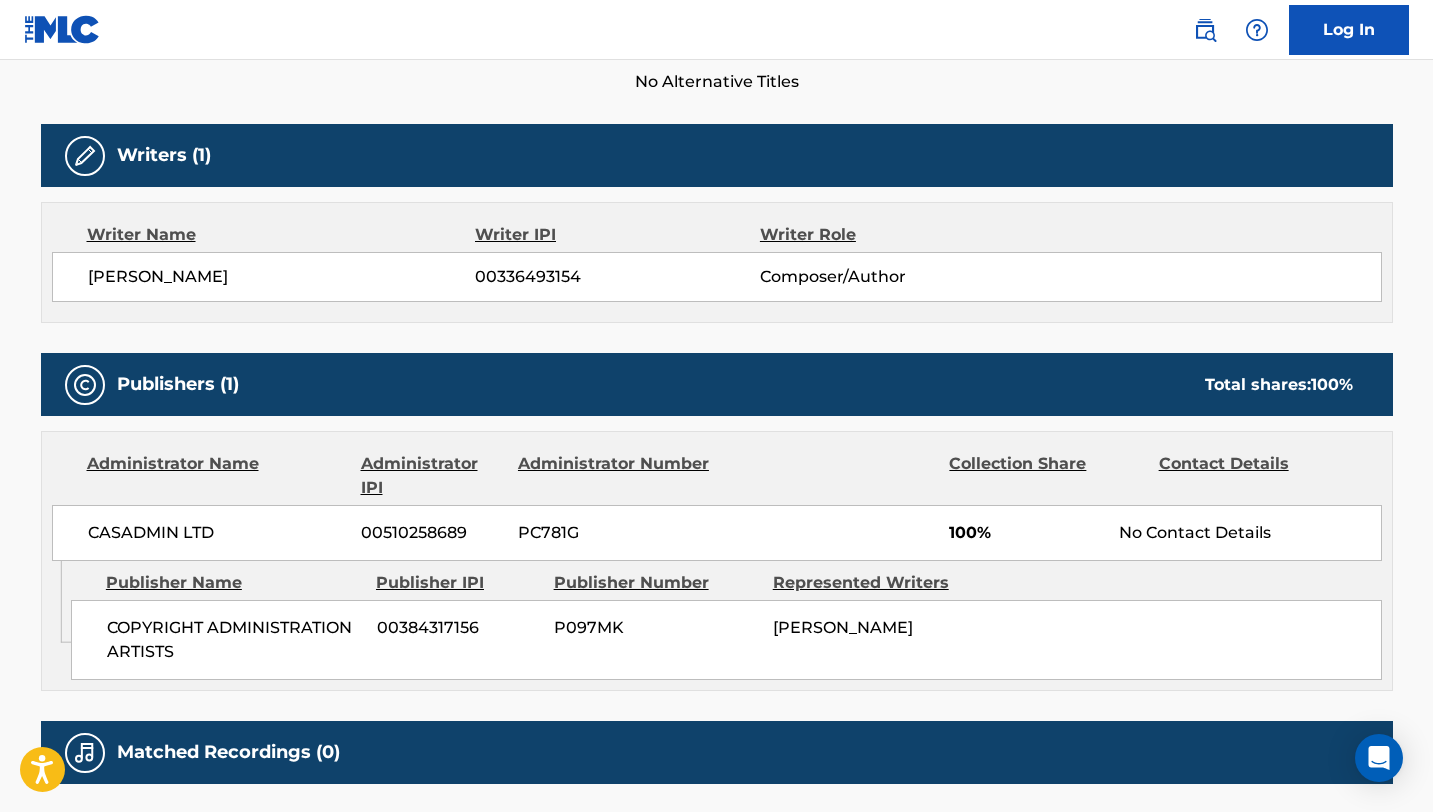scroll, scrollTop: 564, scrollLeft: 0, axis: vertical 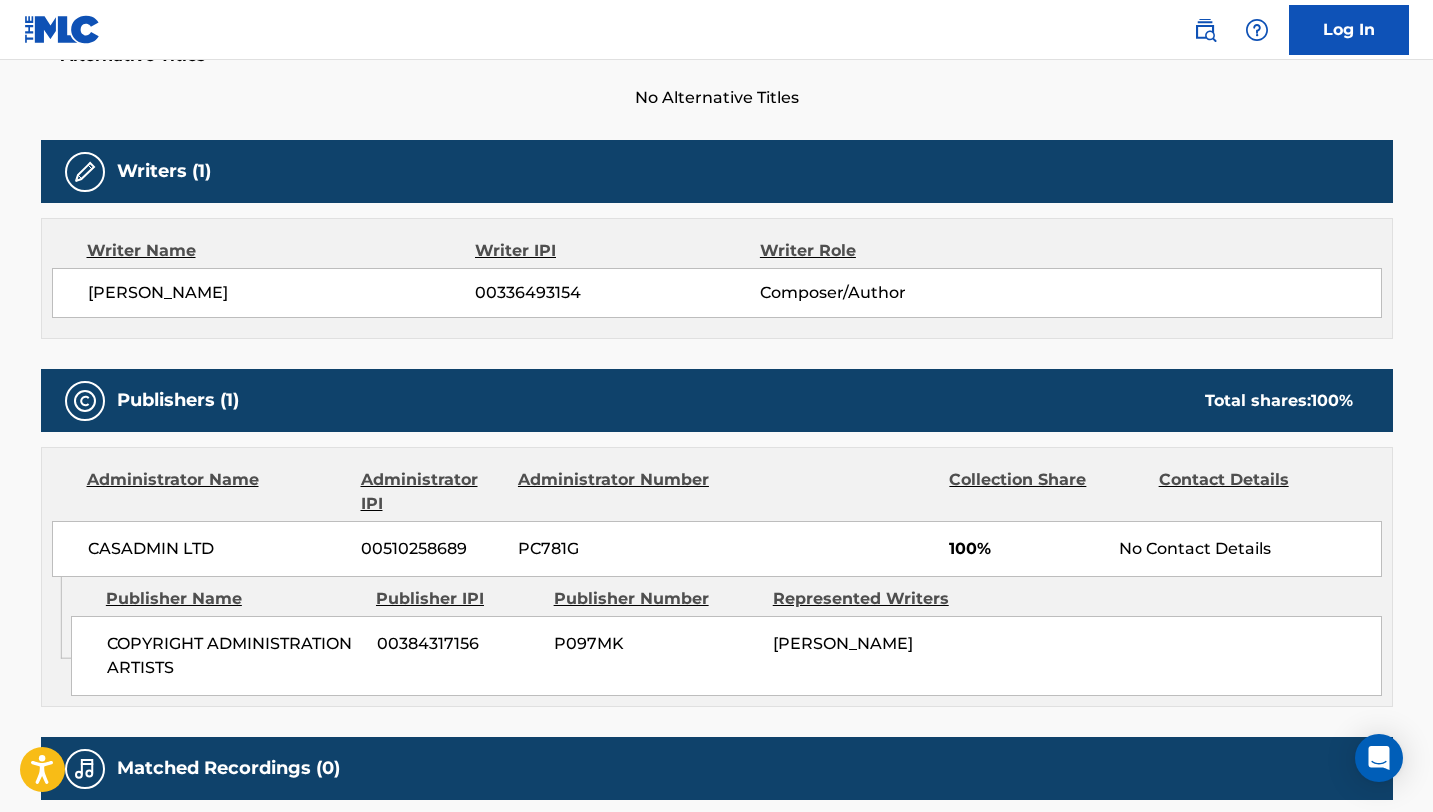 click on "CASADMIN LTD" at bounding box center [217, 549] 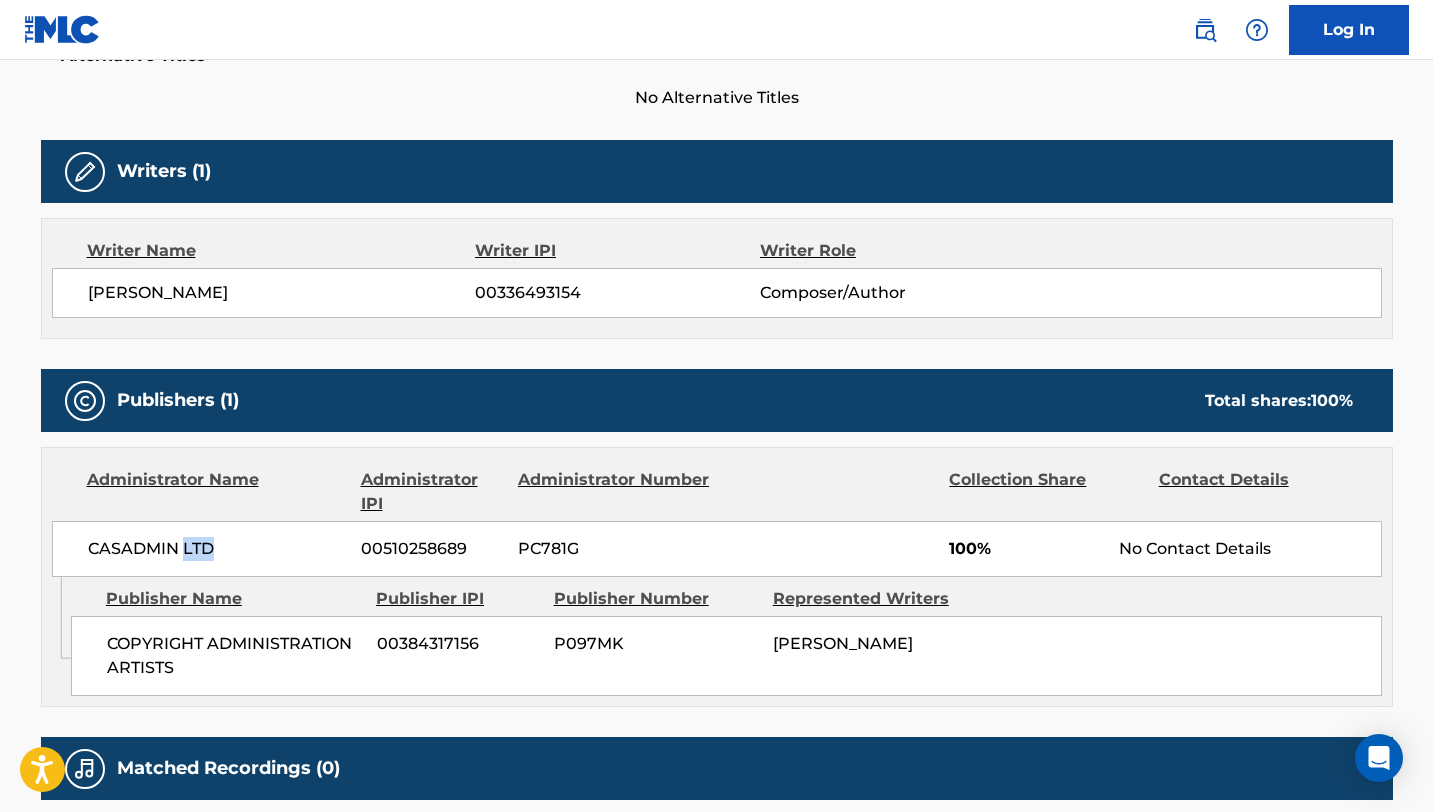 click on "CASADMIN LTD" at bounding box center (217, 549) 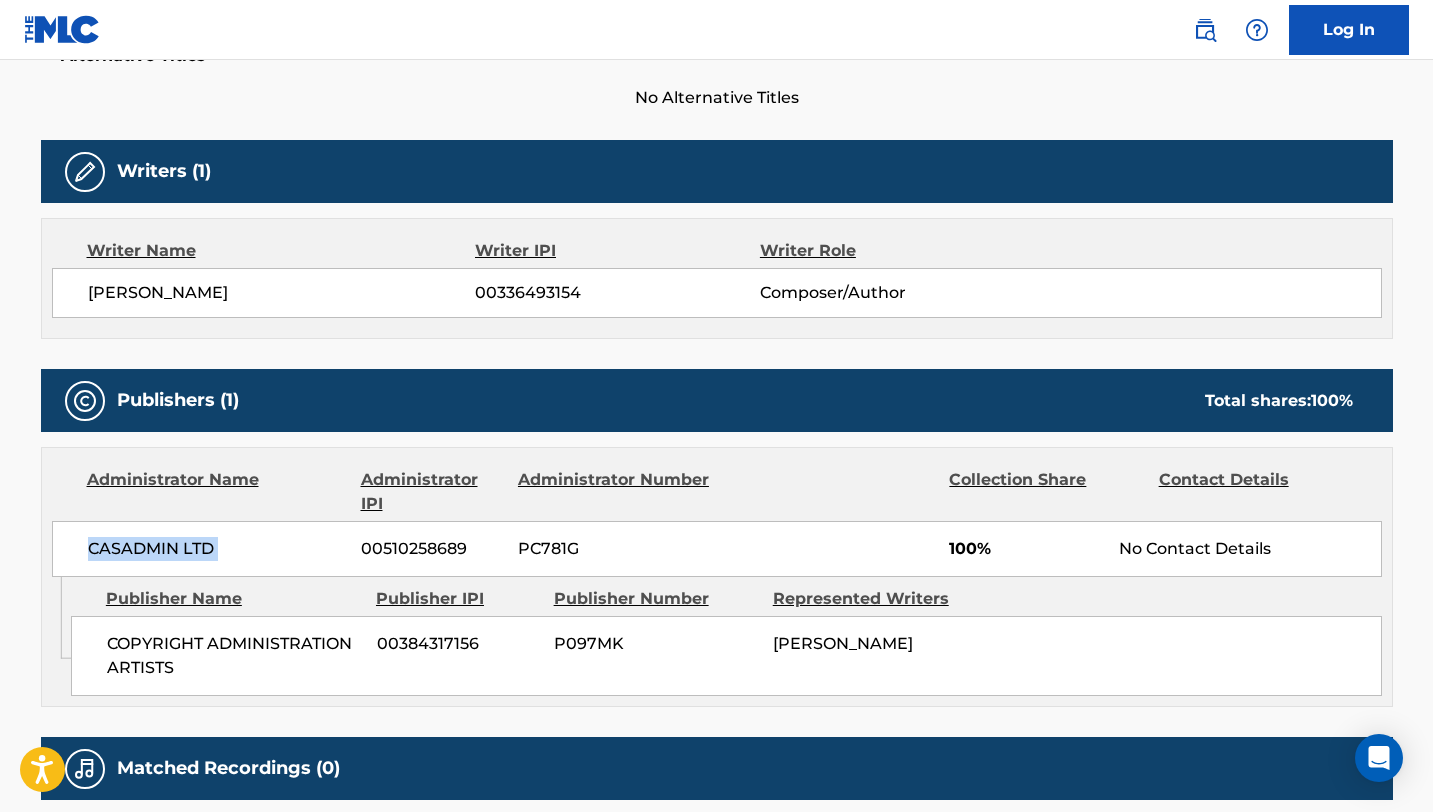 click on "CASADMIN LTD" at bounding box center [217, 549] 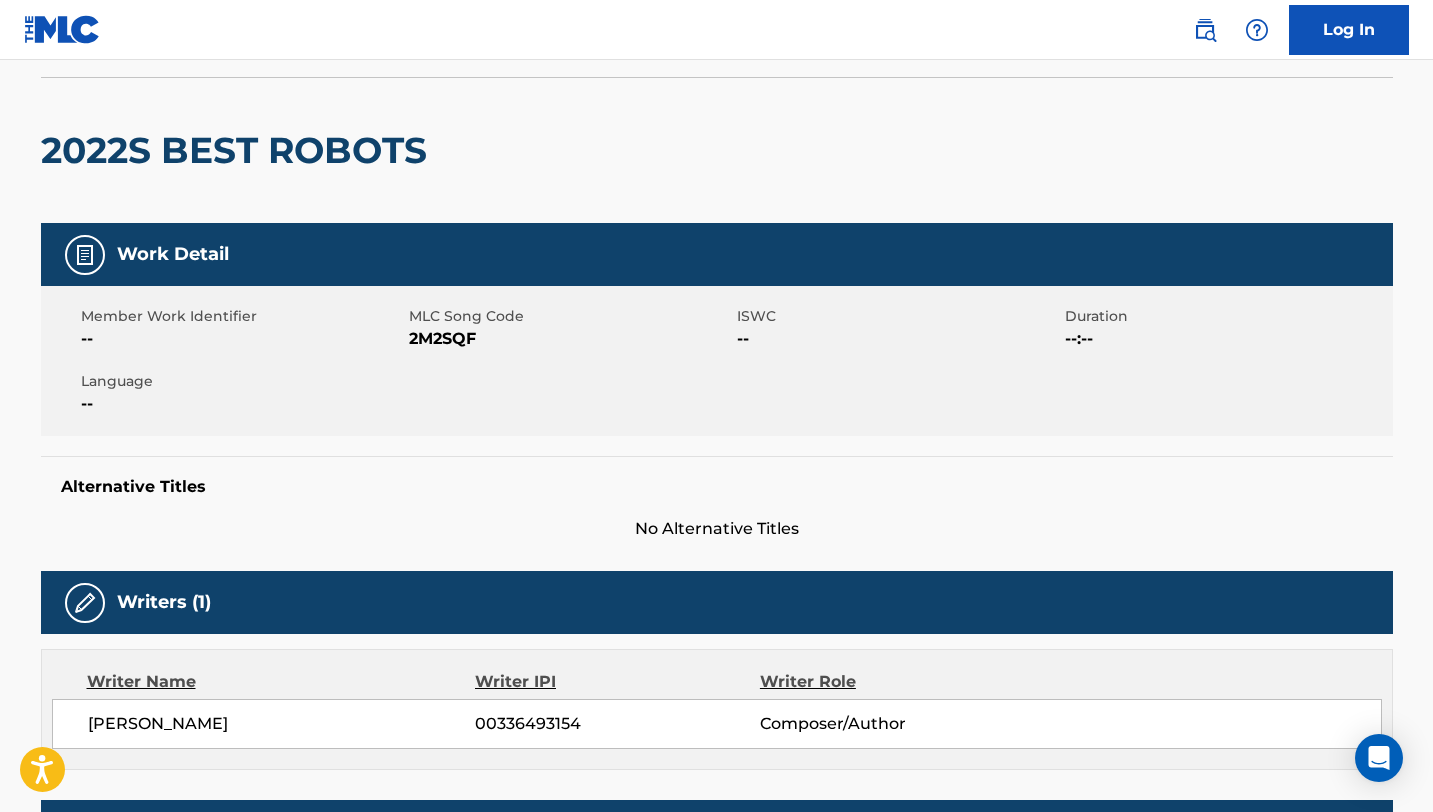 scroll, scrollTop: 0, scrollLeft: 0, axis: both 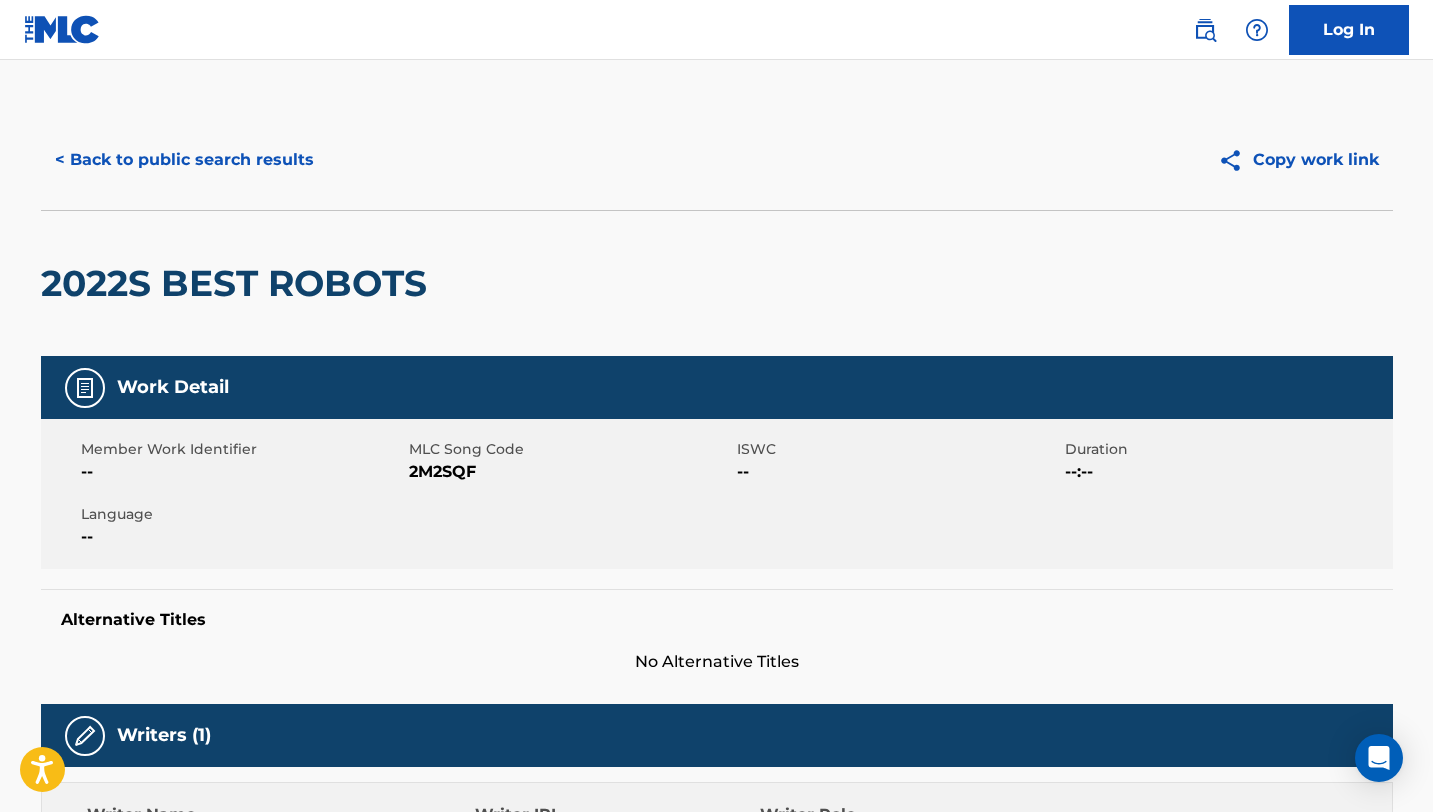 click on "< Back to public search results" at bounding box center [184, 160] 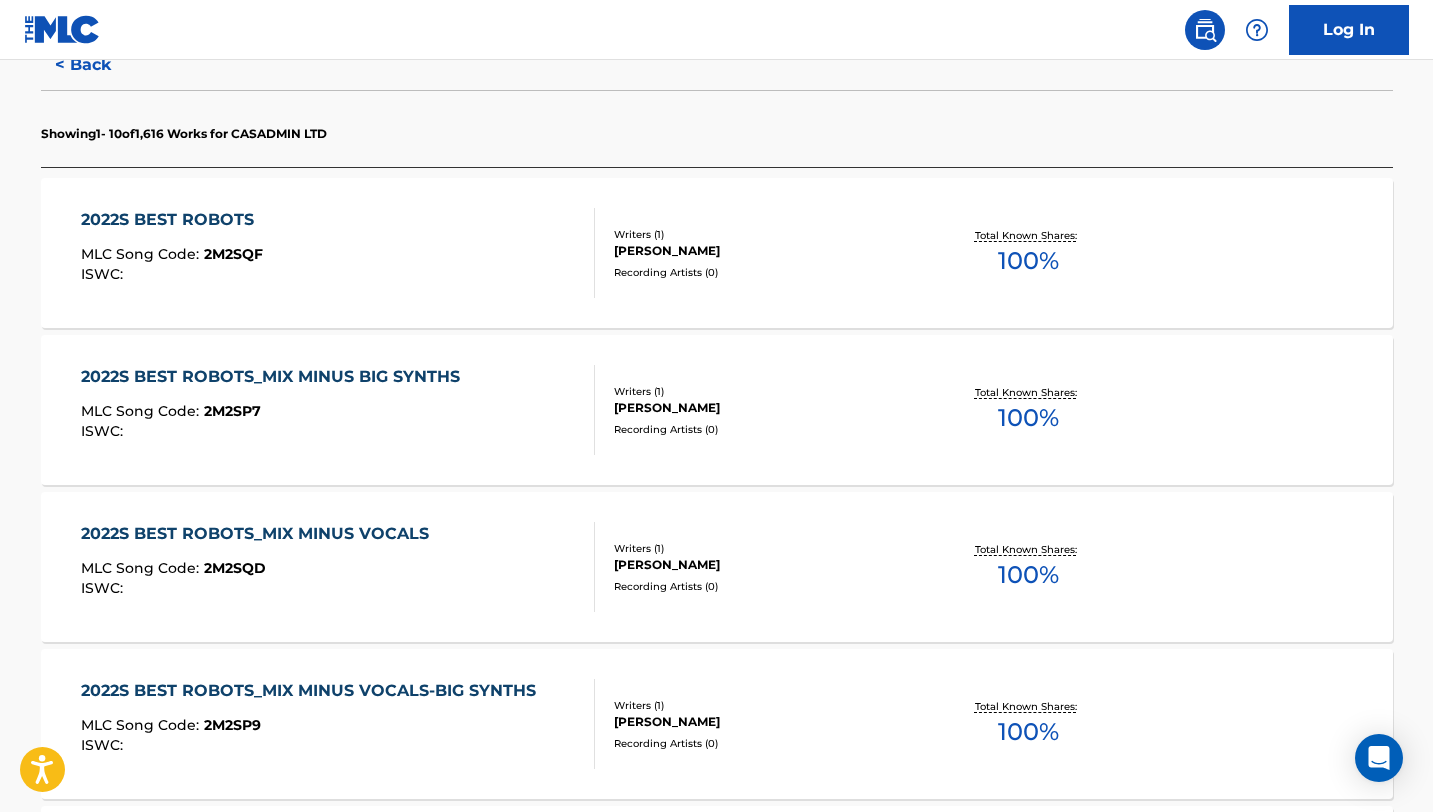 scroll, scrollTop: 552, scrollLeft: 0, axis: vertical 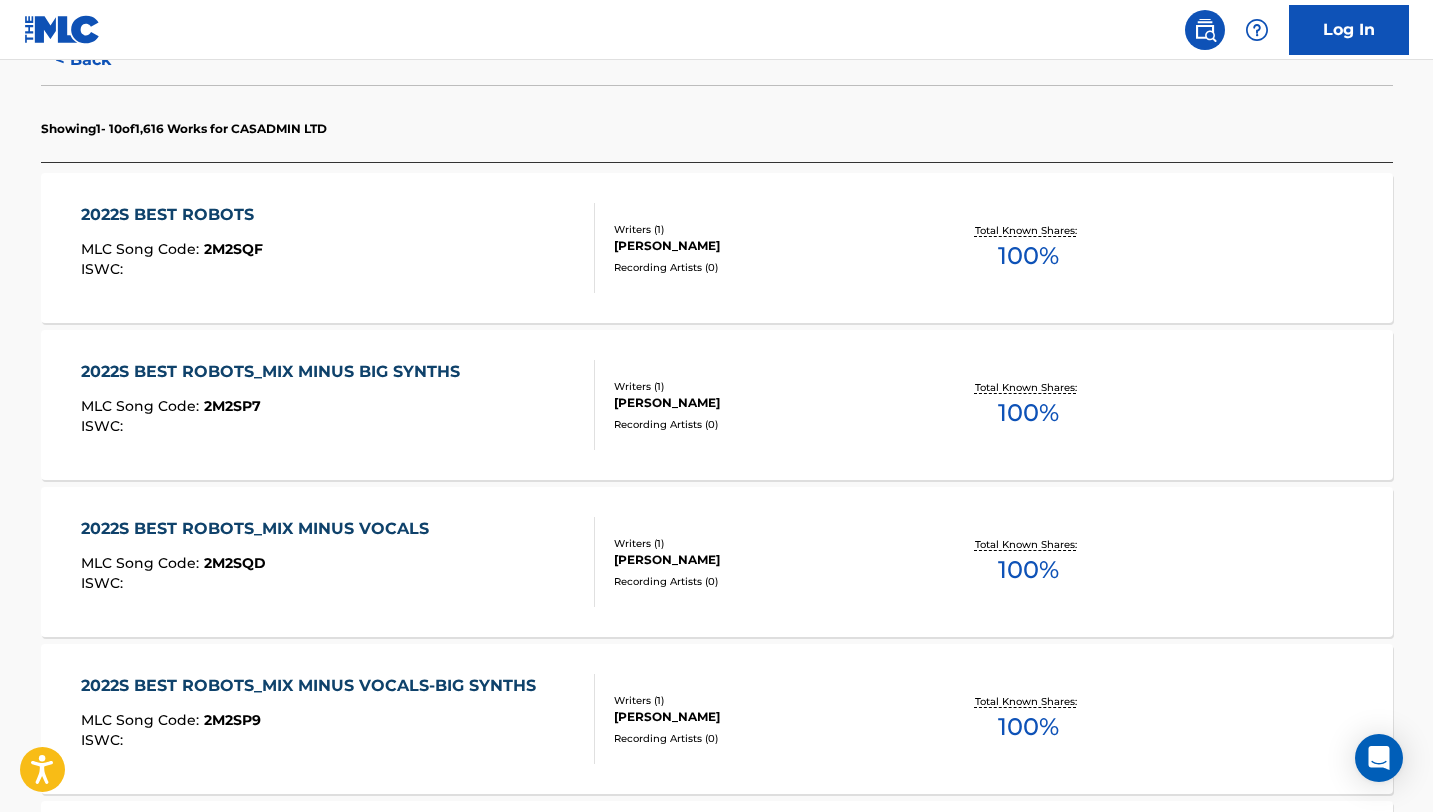 click on "2022S BEST ROBOTS_MIX MINUS BIG SYNTHS MLC Song Code : 2M2SP7 ISWC :" at bounding box center [338, 405] 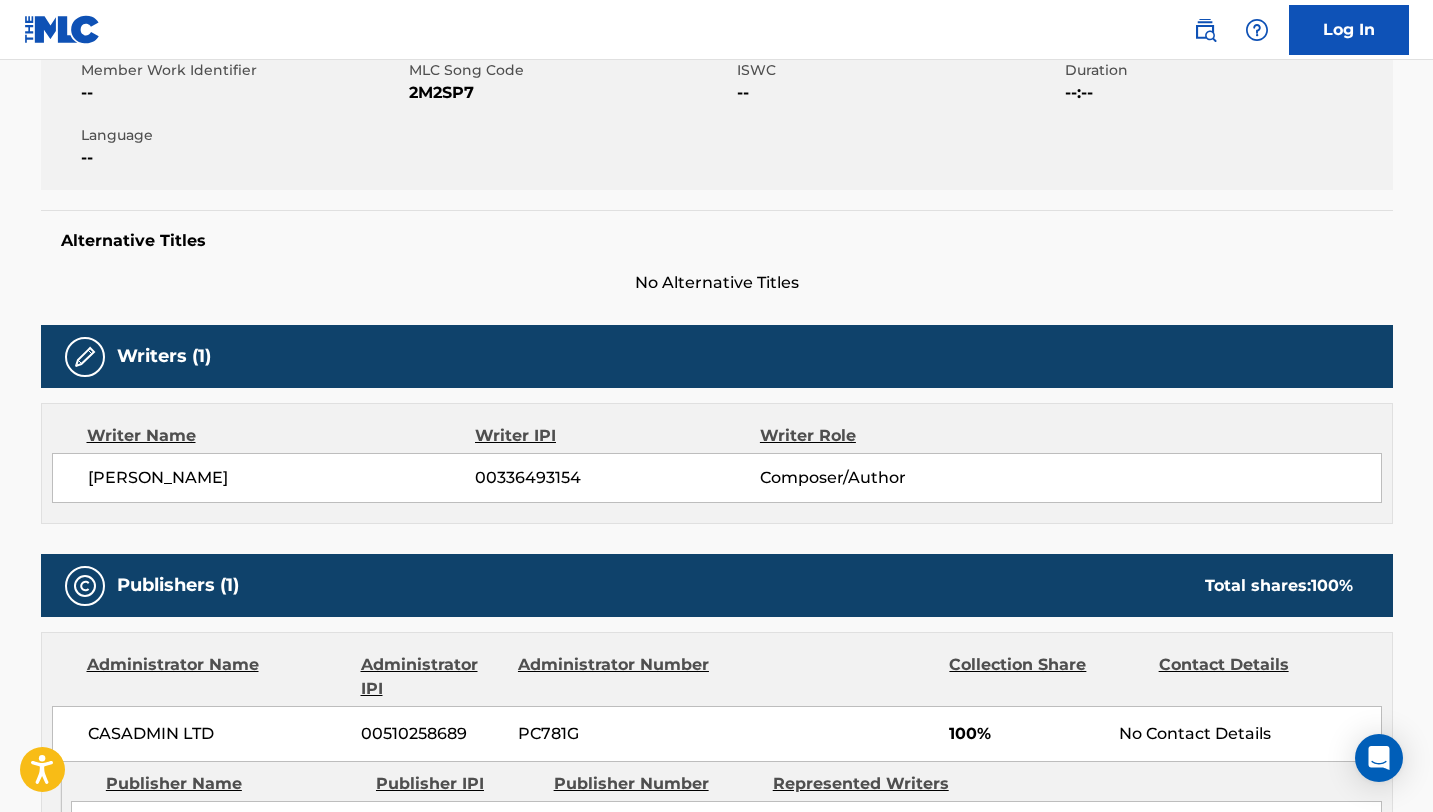 scroll, scrollTop: 0, scrollLeft: 0, axis: both 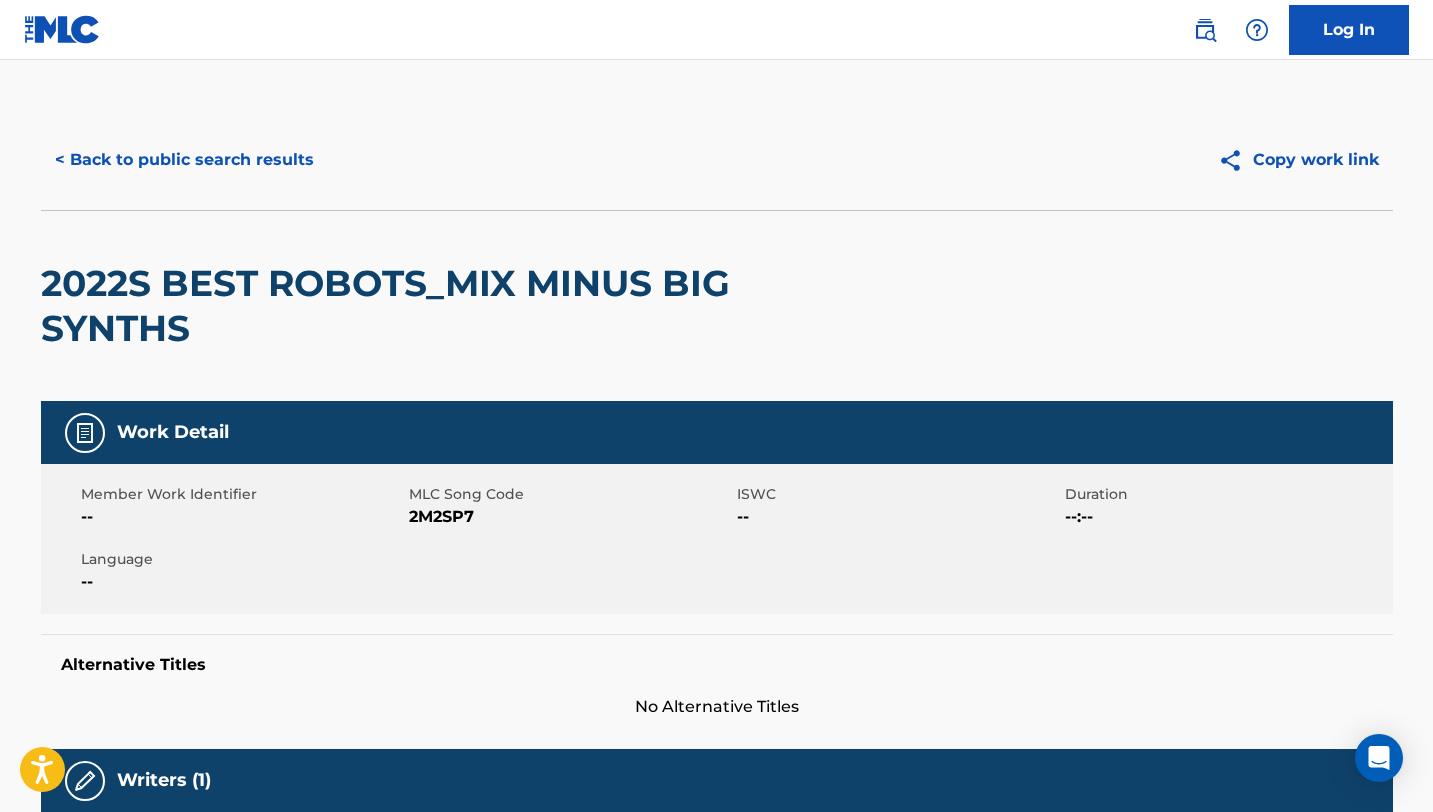 click on "< Back to public search results" at bounding box center (184, 160) 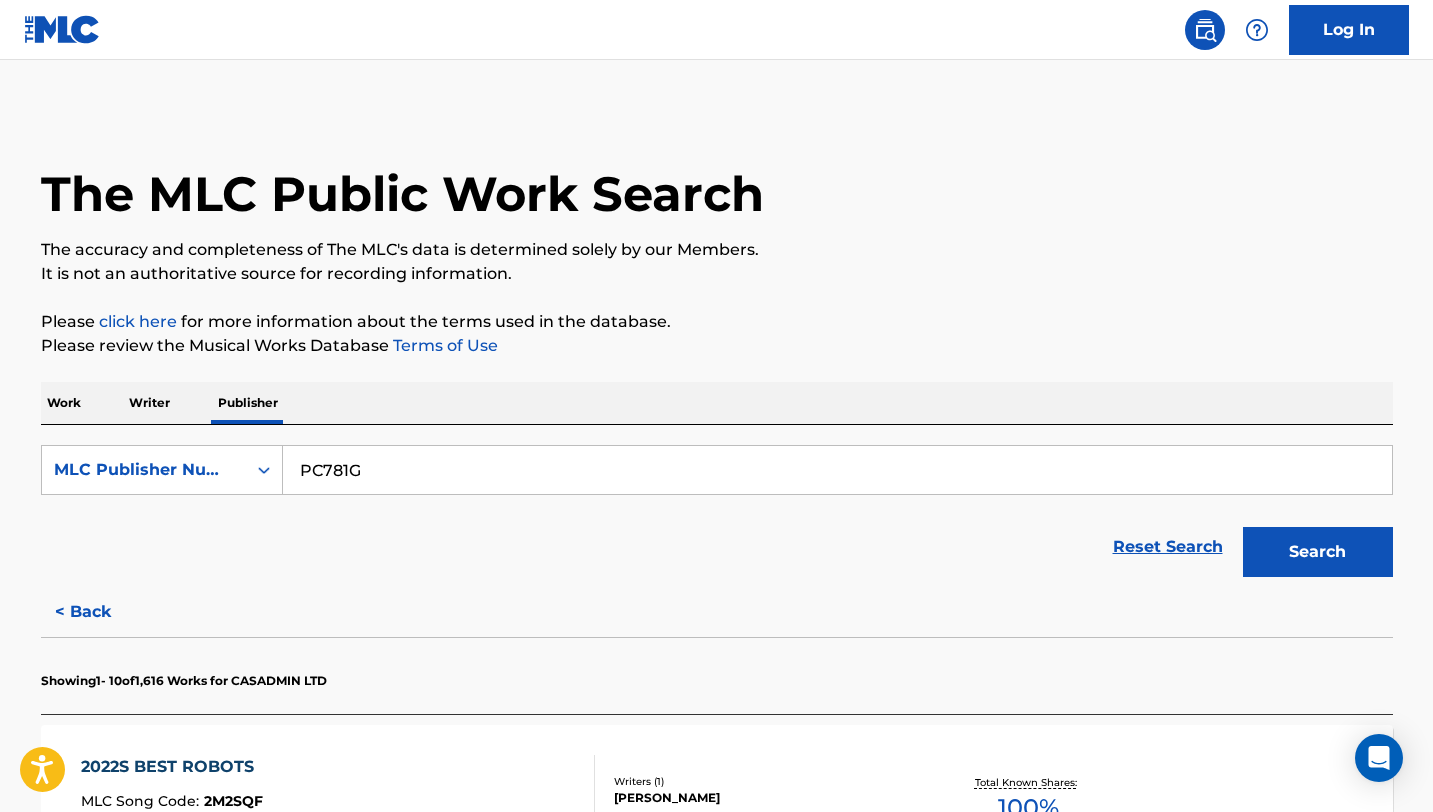 click on "PC781G" at bounding box center [837, 470] 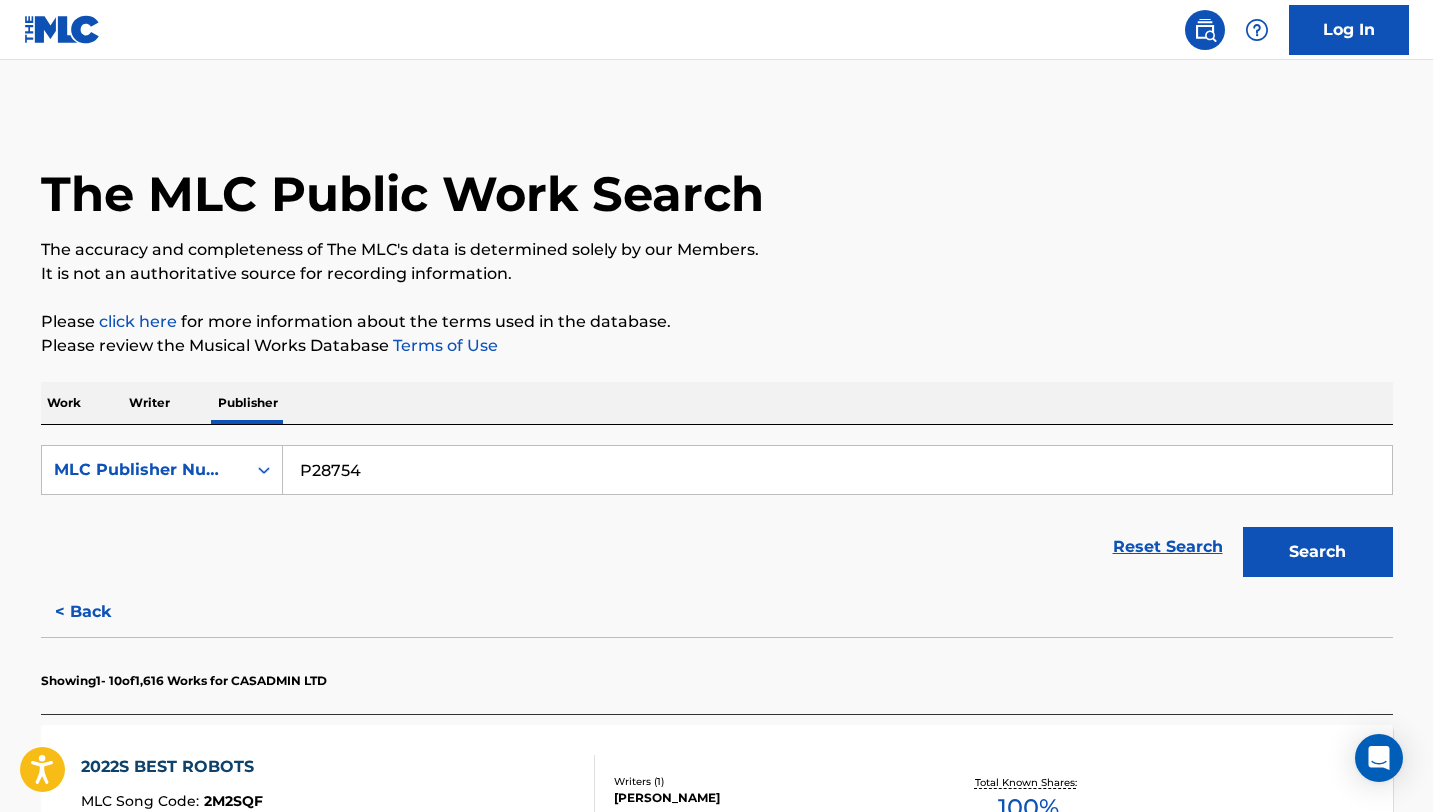 type on "P28754" 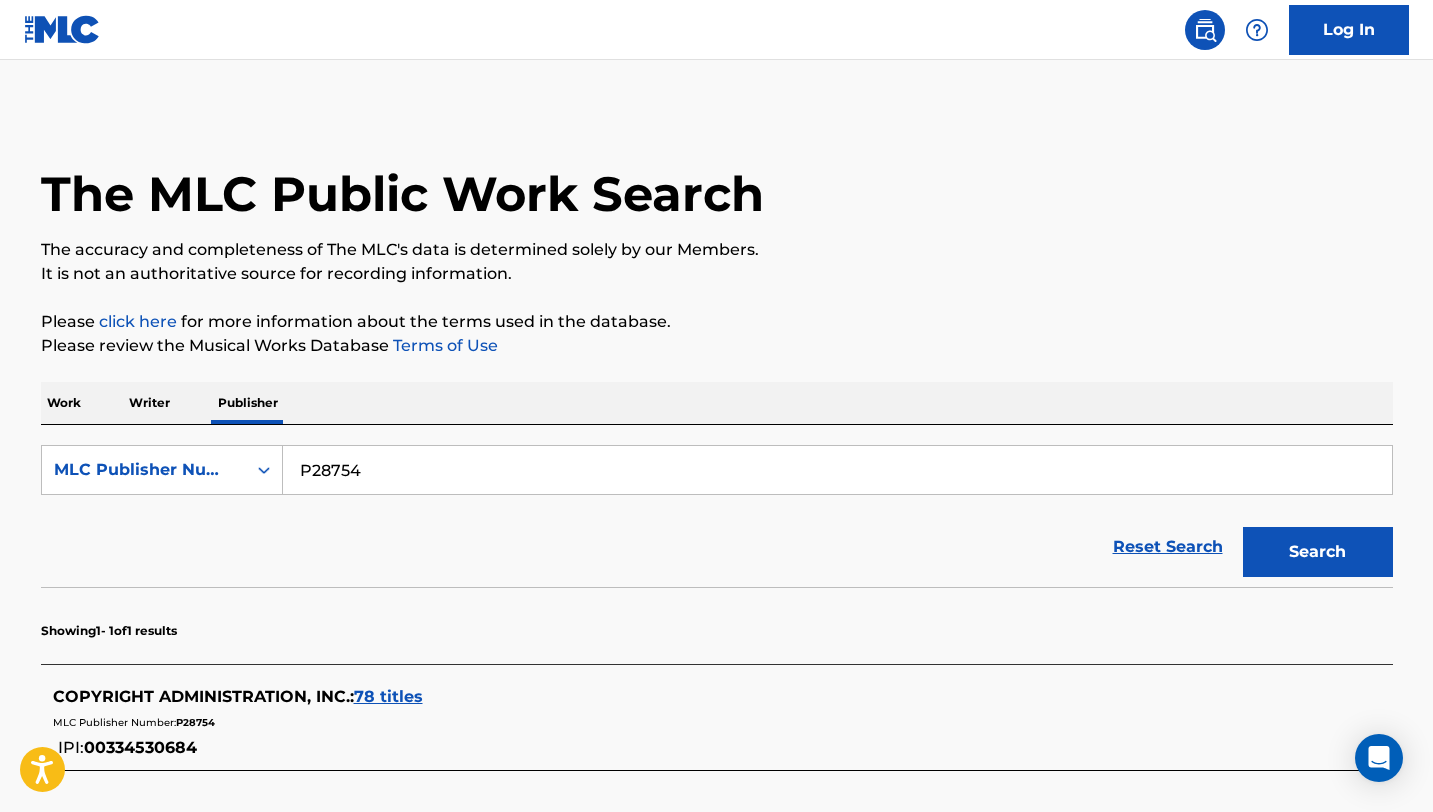 click on "78 titles" at bounding box center (388, 696) 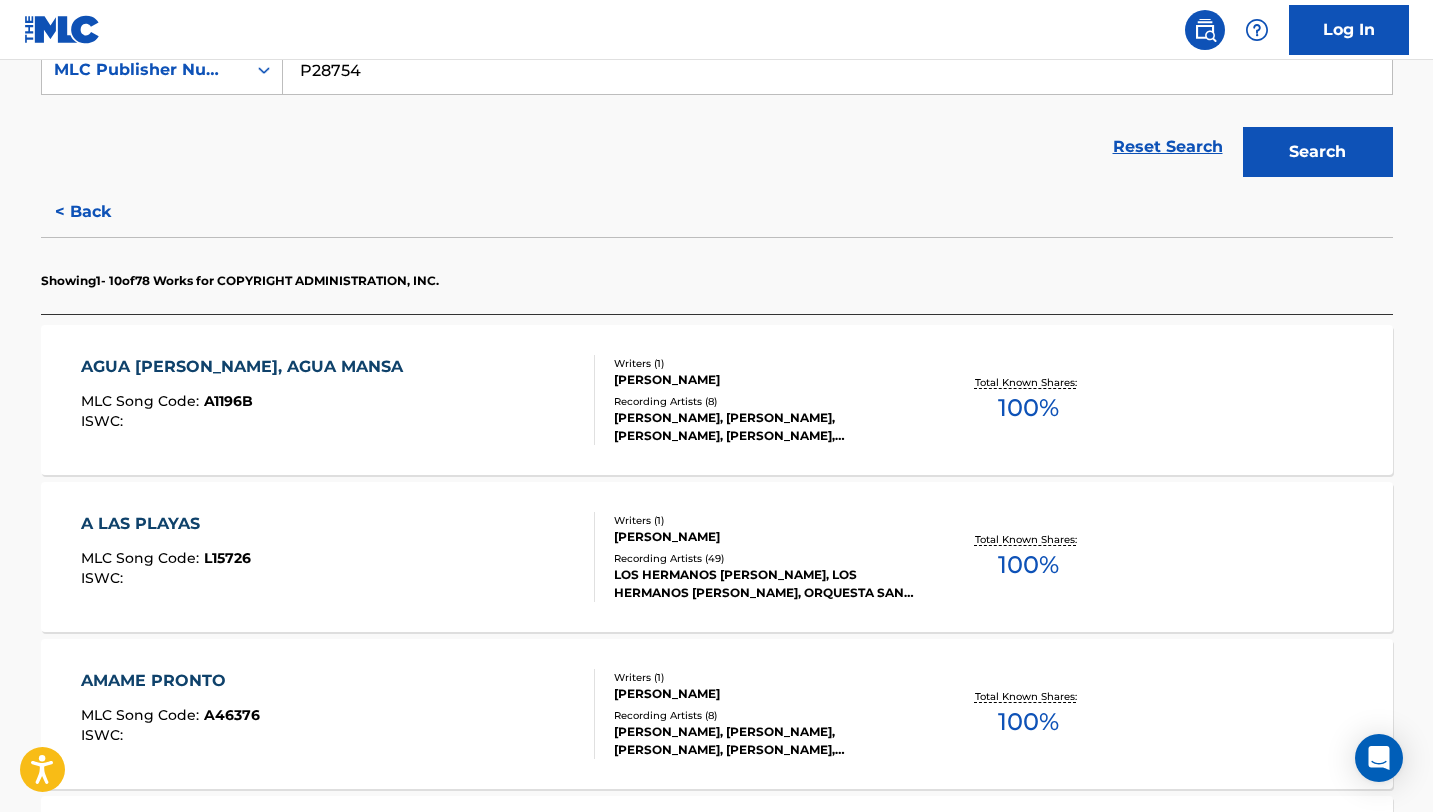scroll, scrollTop: 405, scrollLeft: 0, axis: vertical 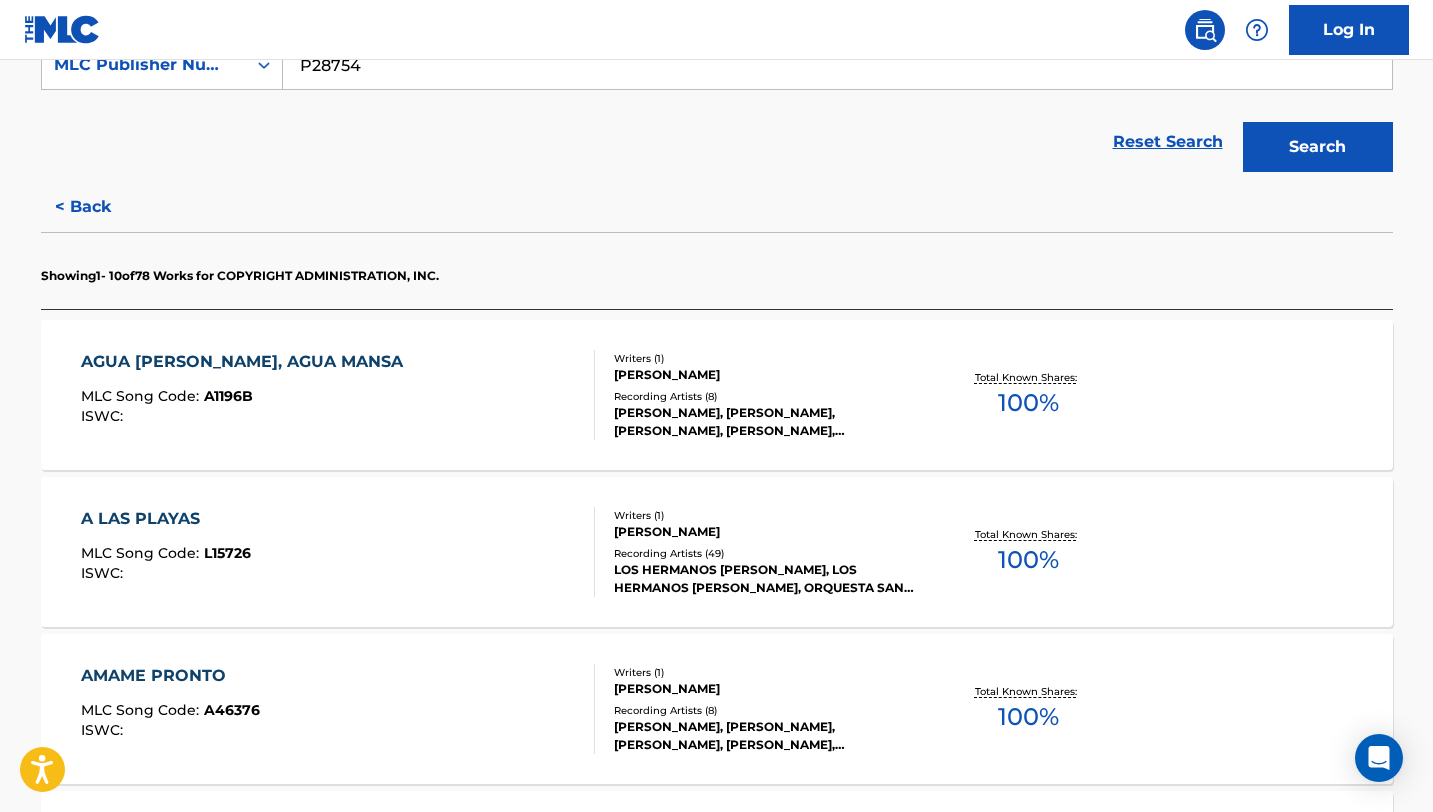 click on "AGUA [PERSON_NAME], AGUA MANSA MLC Song Code : A1196B ISWC :" at bounding box center [338, 395] 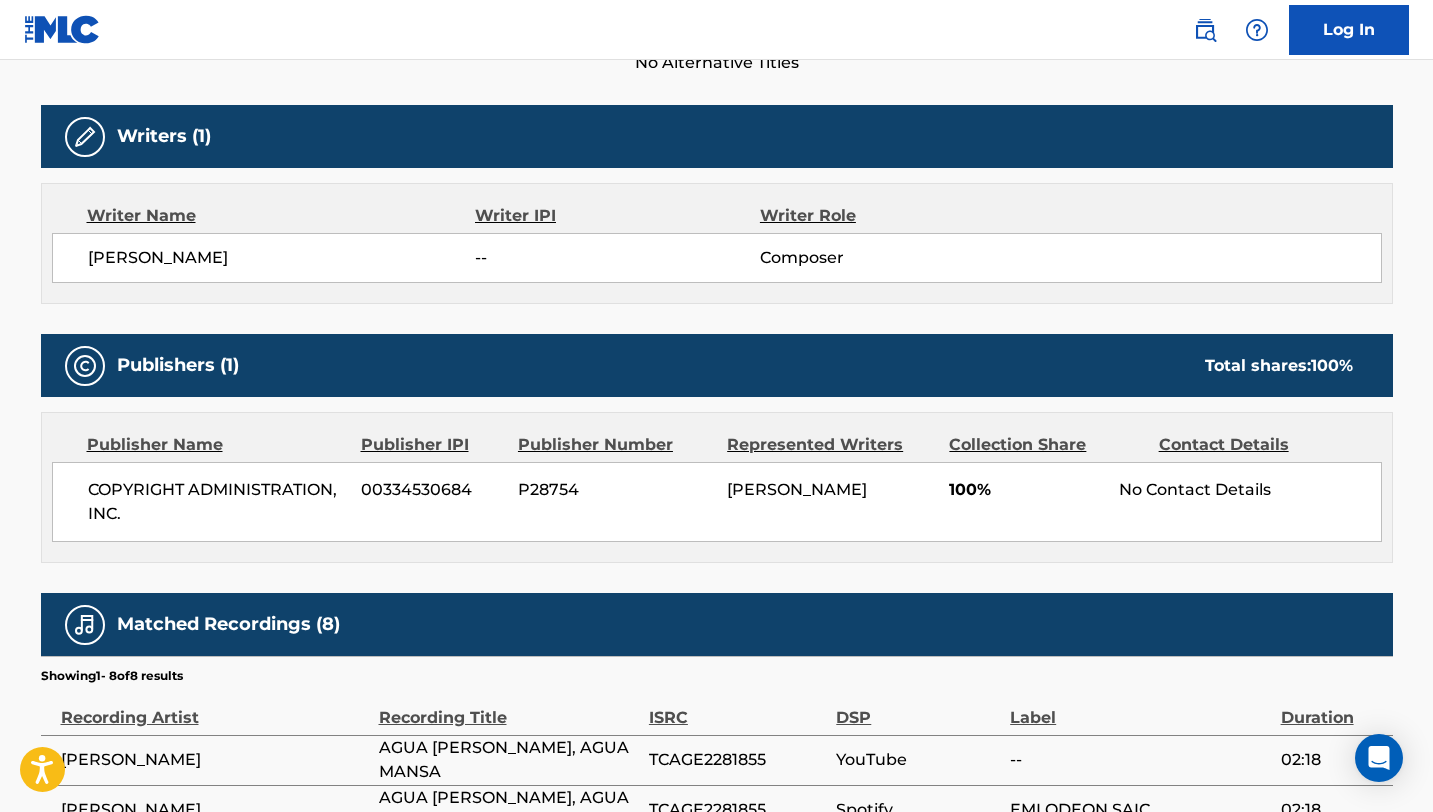 scroll, scrollTop: 595, scrollLeft: 0, axis: vertical 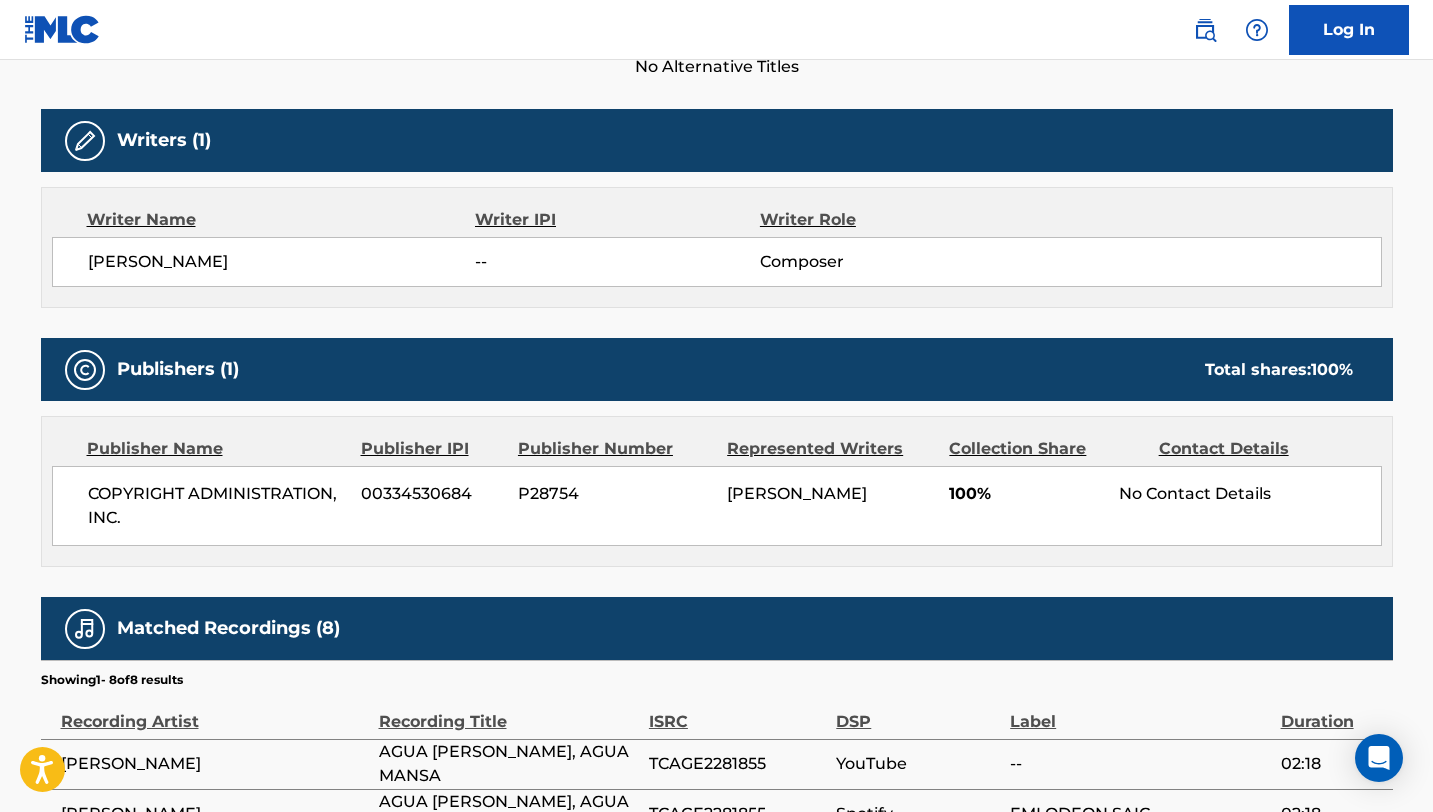 click on "COPYRIGHT ADMINISTRATION, INC." at bounding box center (217, 506) 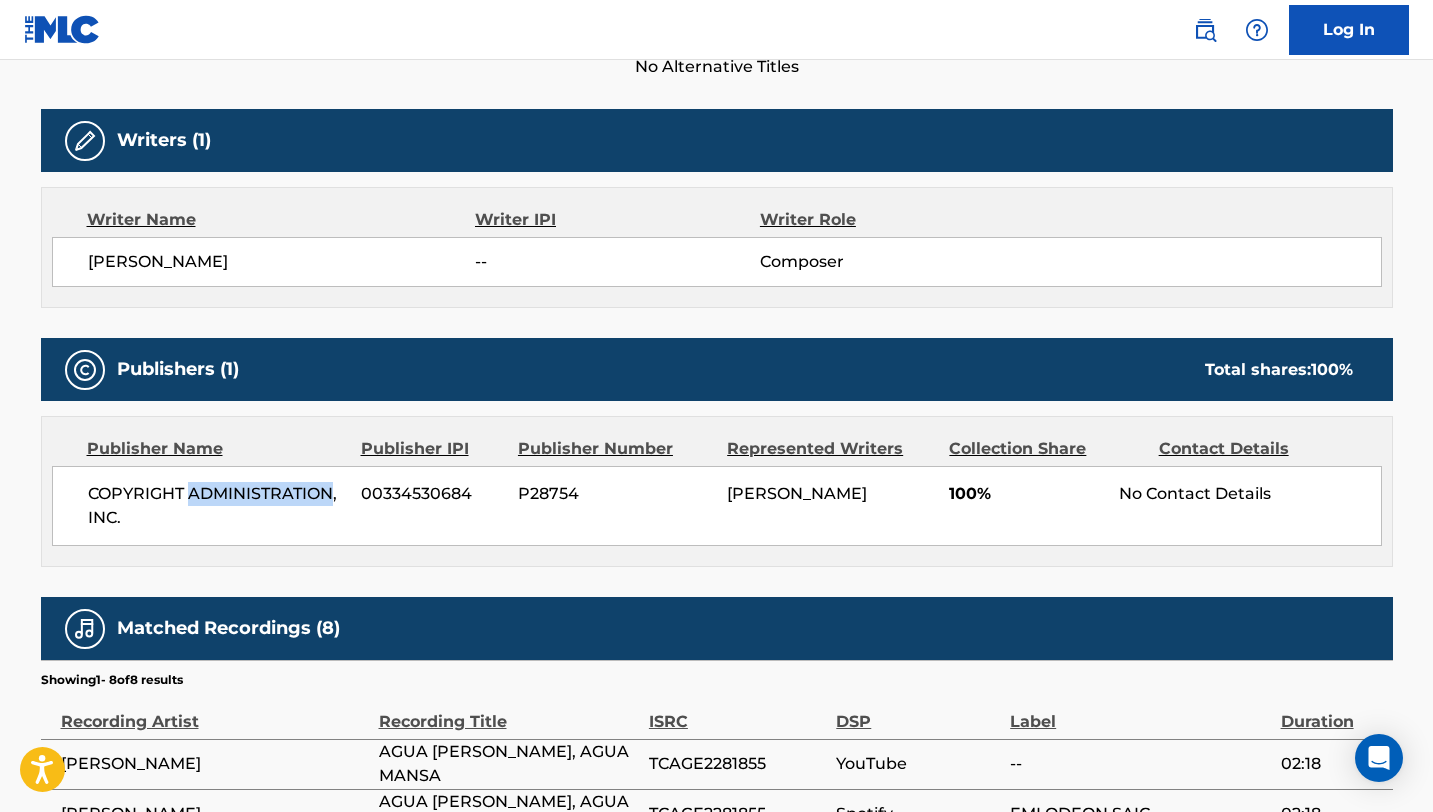 click on "COPYRIGHT ADMINISTRATION, INC." at bounding box center [217, 506] 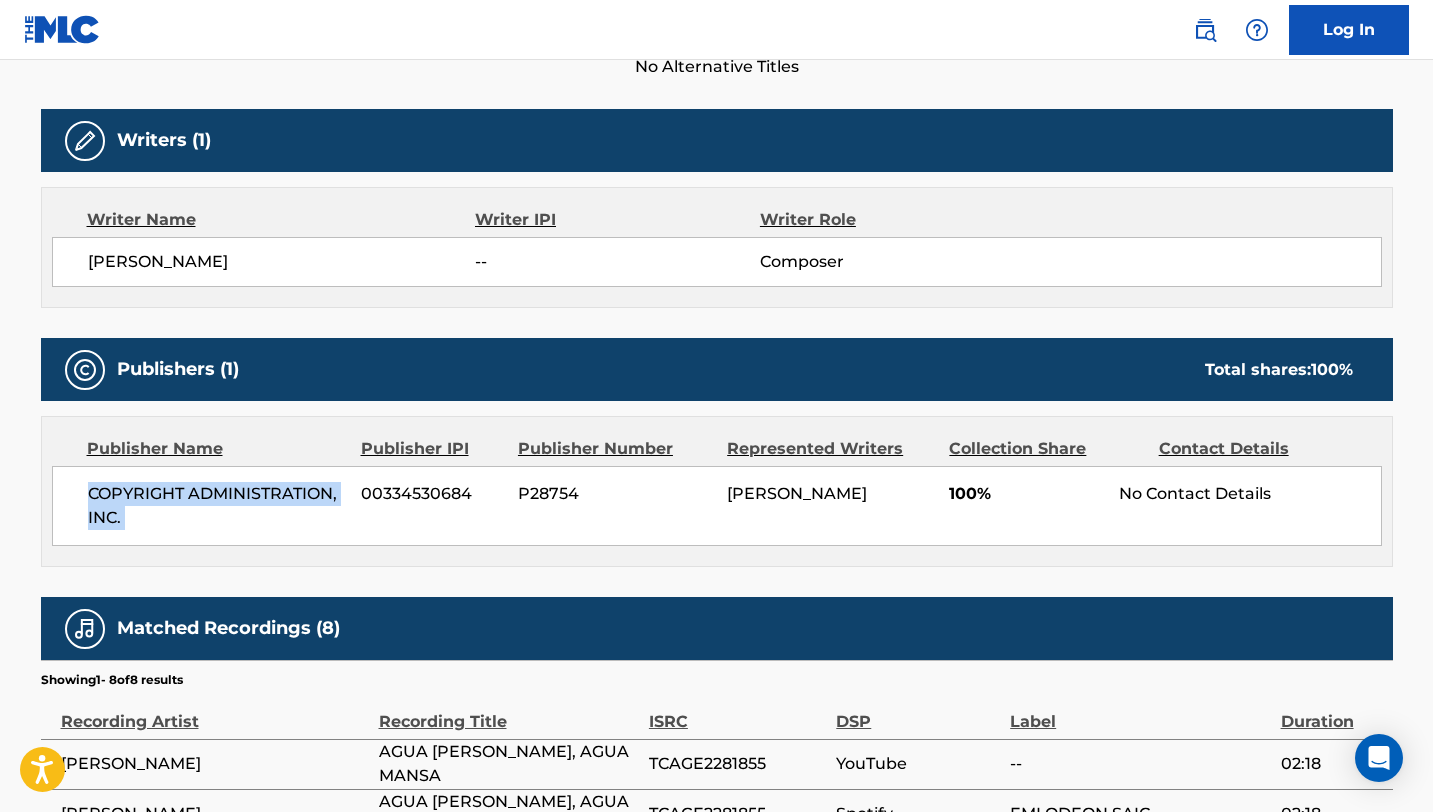 click on "COPYRIGHT ADMINISTRATION, INC." at bounding box center (217, 506) 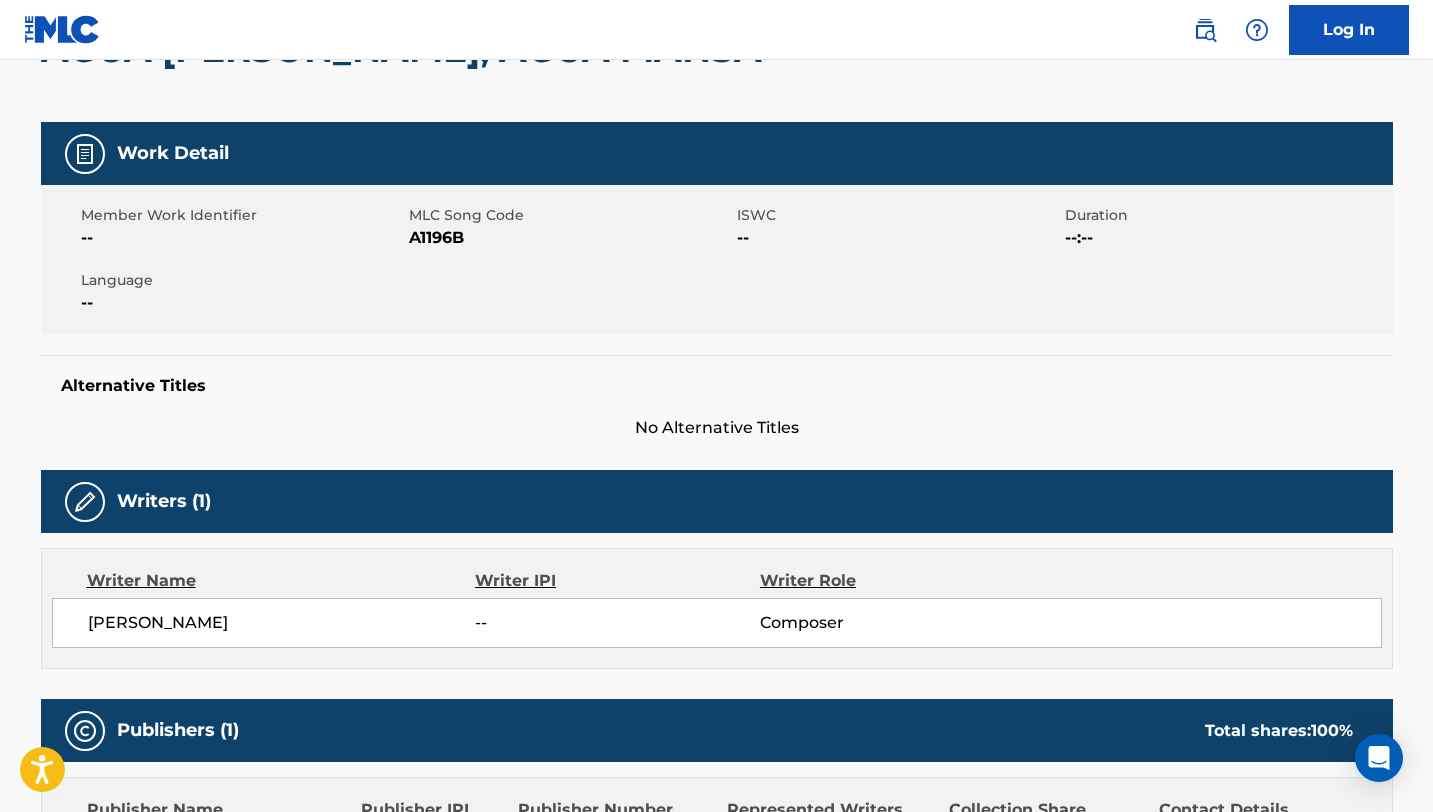 scroll, scrollTop: 0, scrollLeft: 0, axis: both 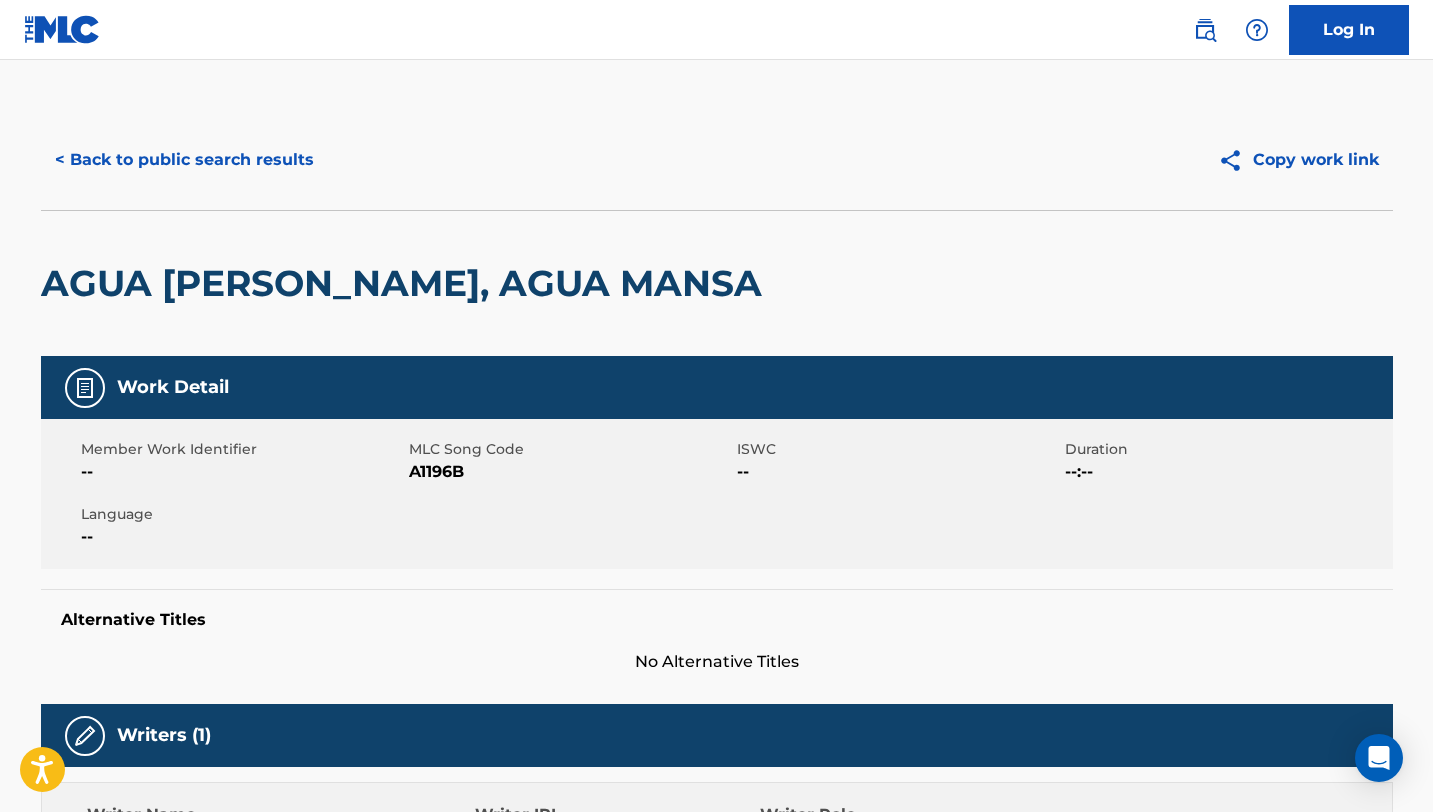 click on "< Back to public search results" at bounding box center (184, 160) 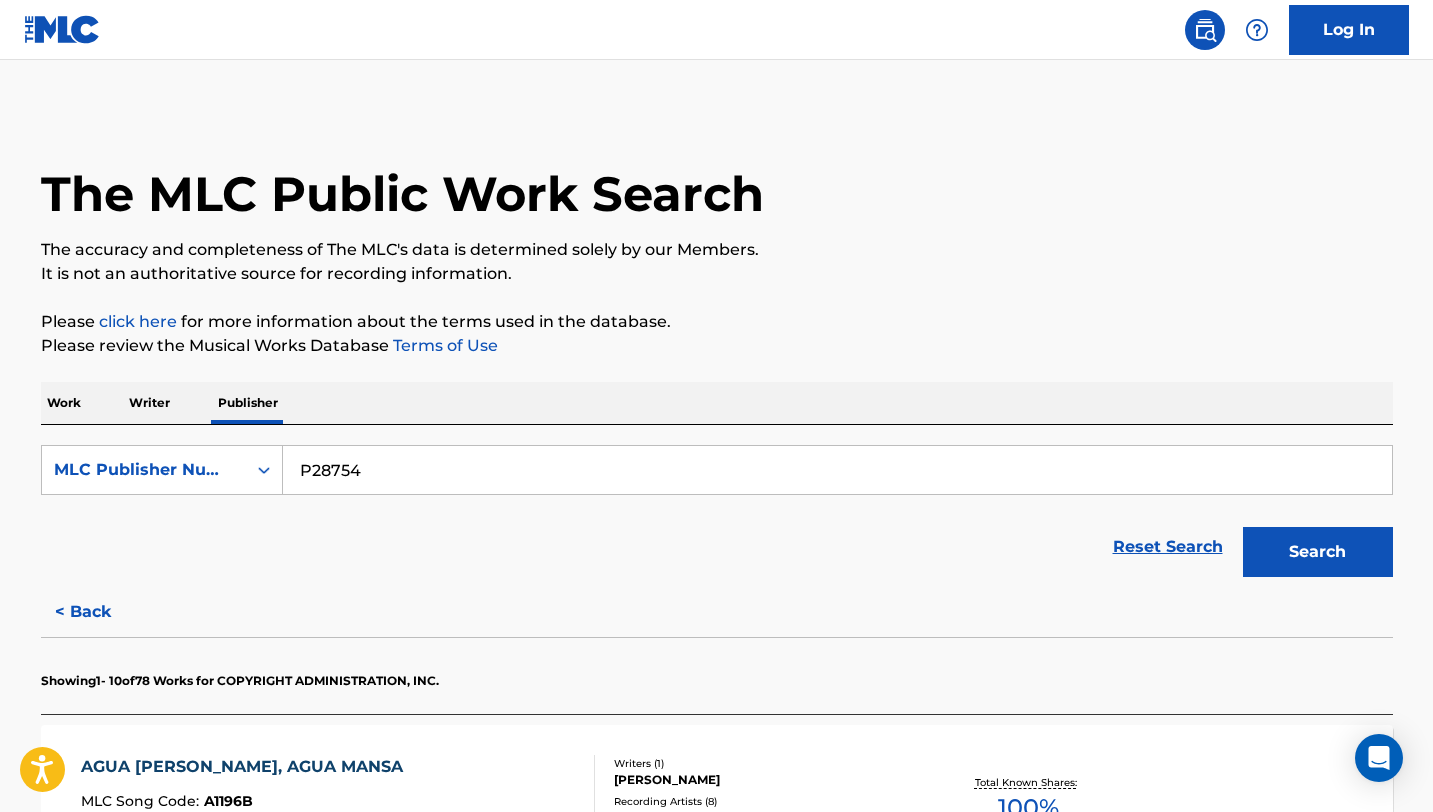 scroll, scrollTop: 36, scrollLeft: 0, axis: vertical 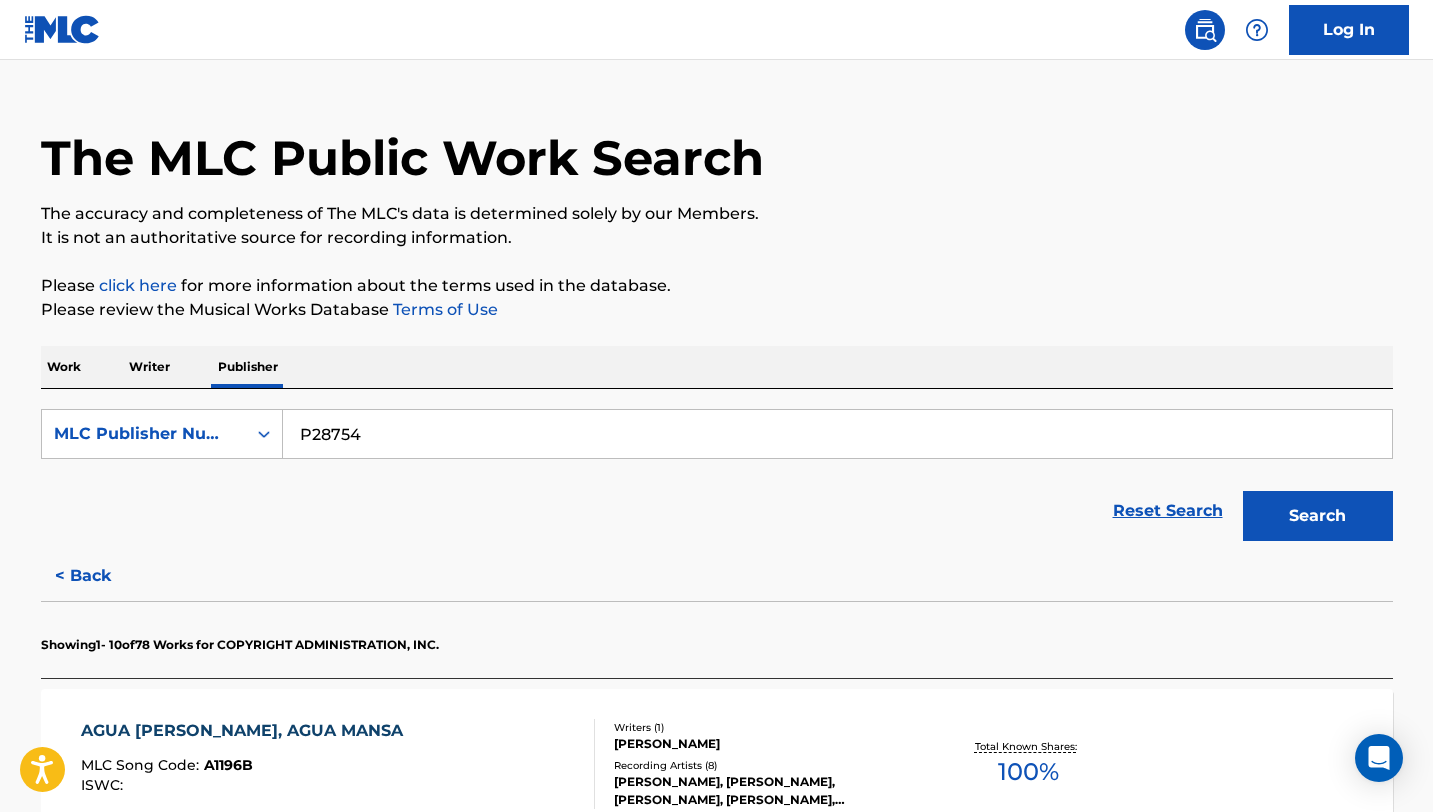 click on "P28754" at bounding box center [837, 434] 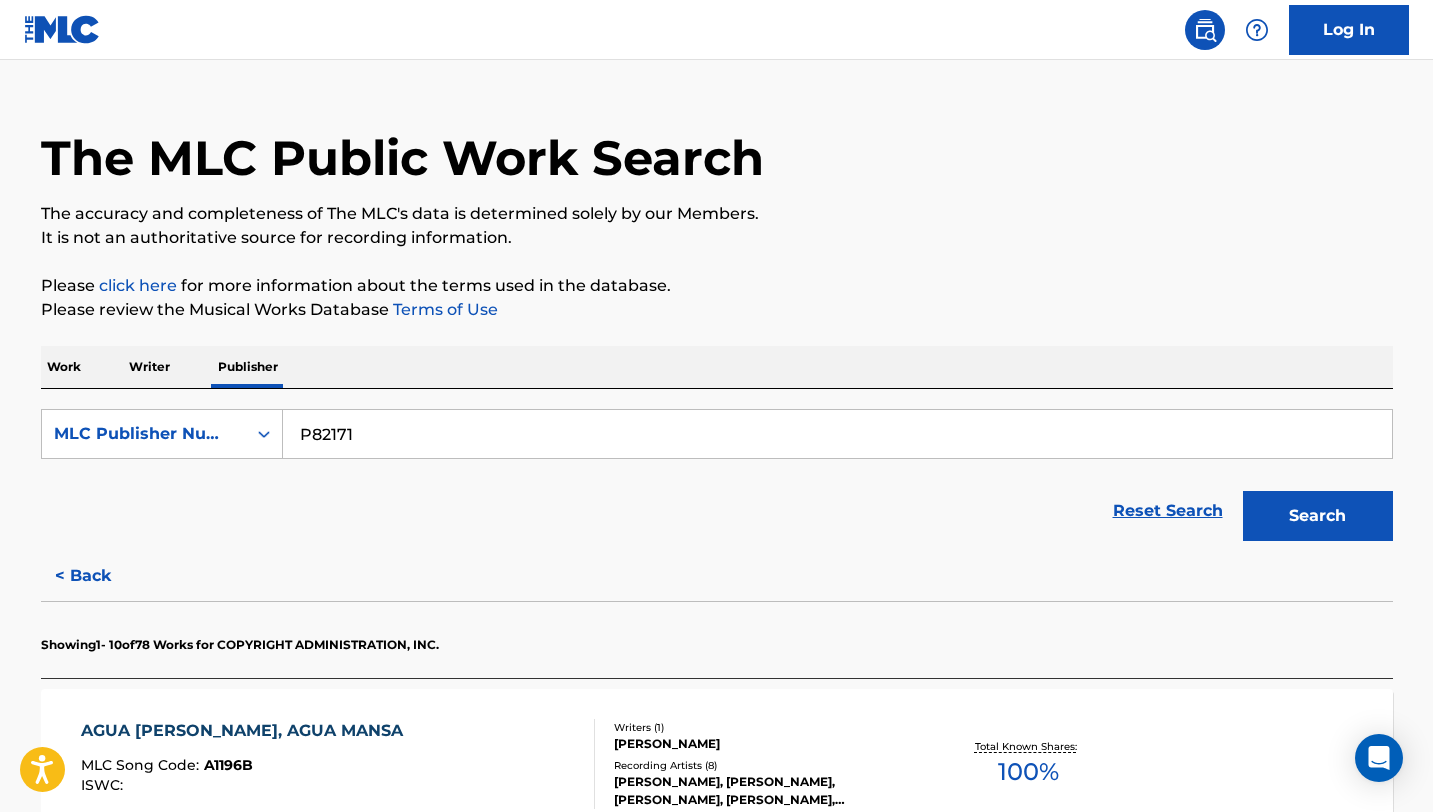 click on "Search" at bounding box center (1318, 516) 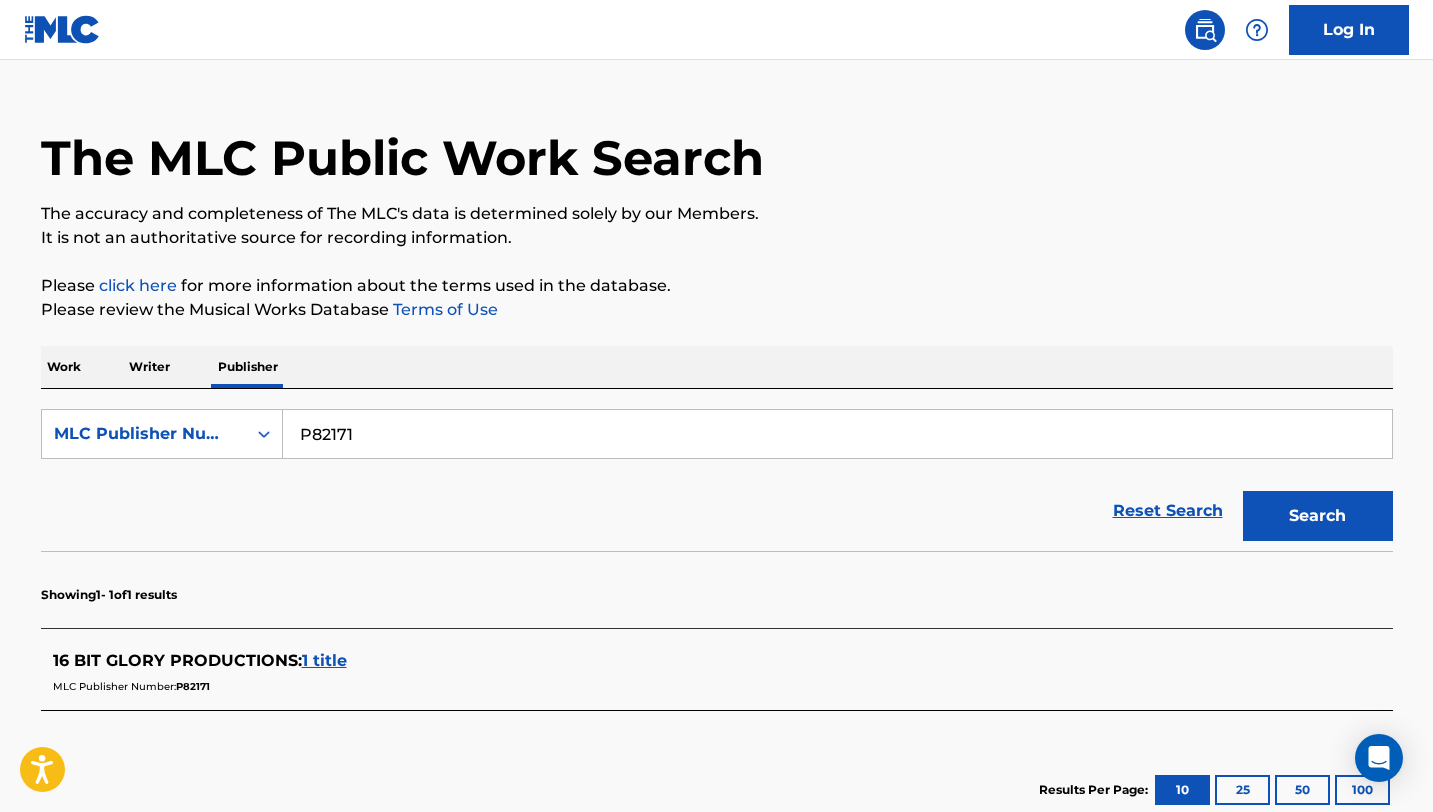 scroll, scrollTop: 35, scrollLeft: 0, axis: vertical 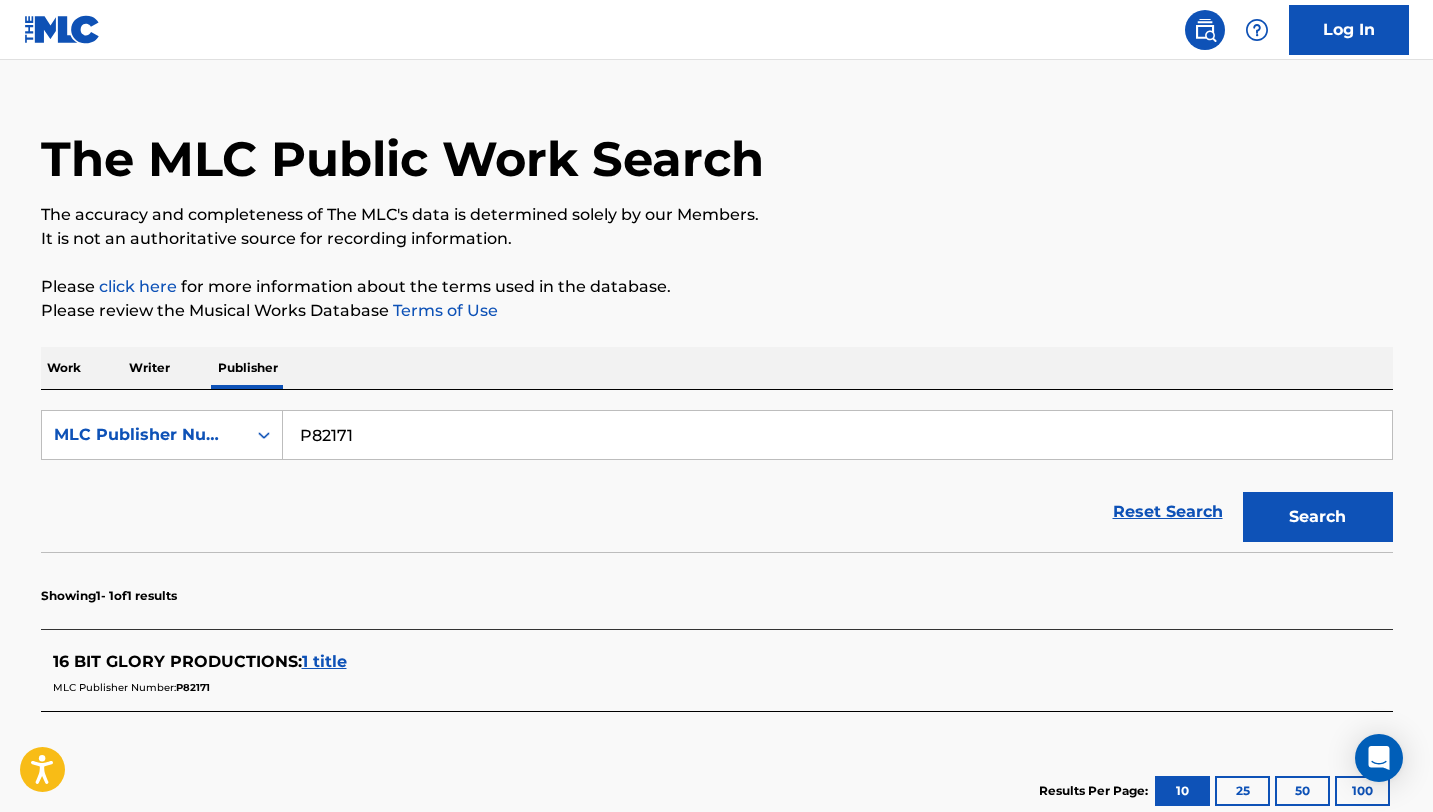 click on "P82171" at bounding box center [837, 435] 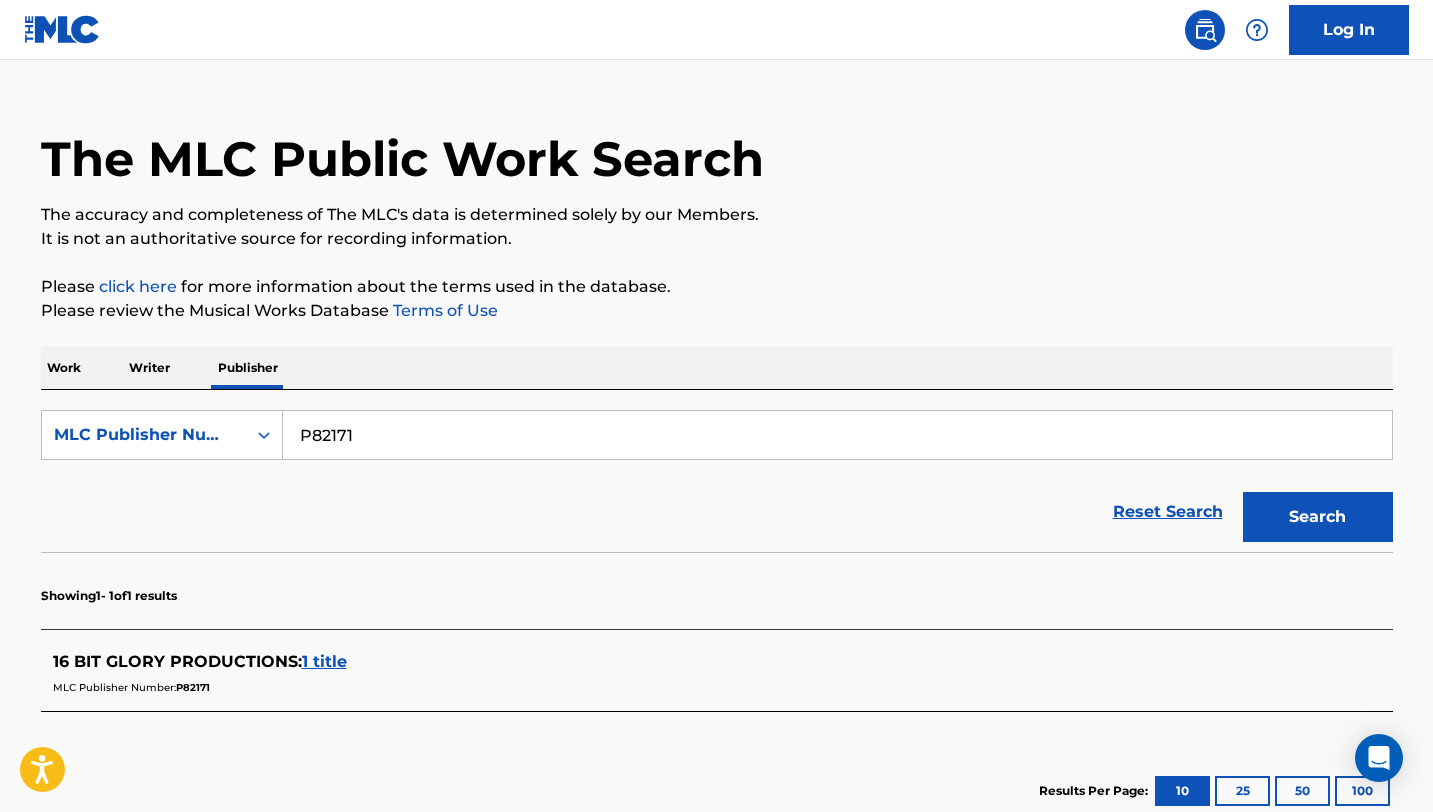 paste on "D22IG" 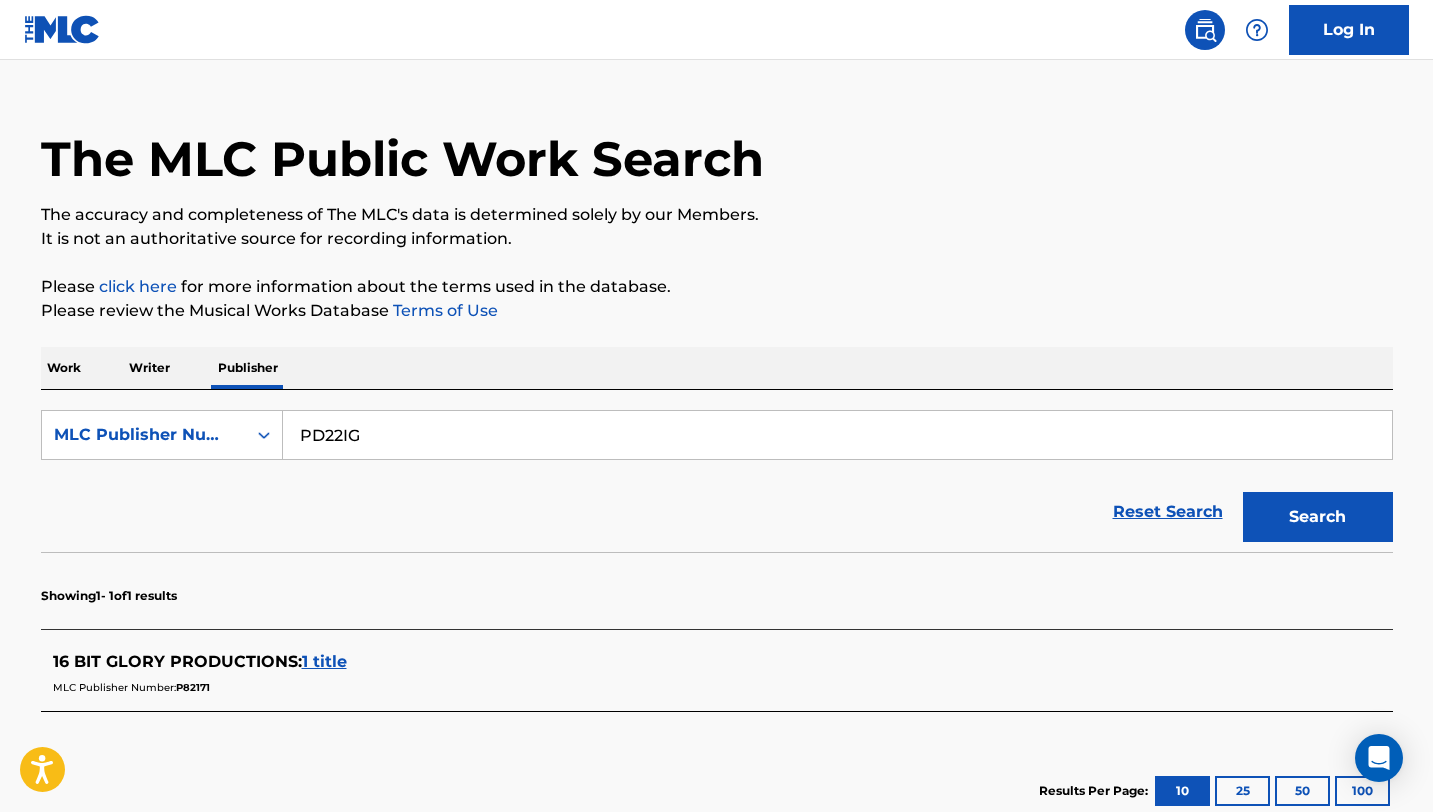 type on "PD22IG" 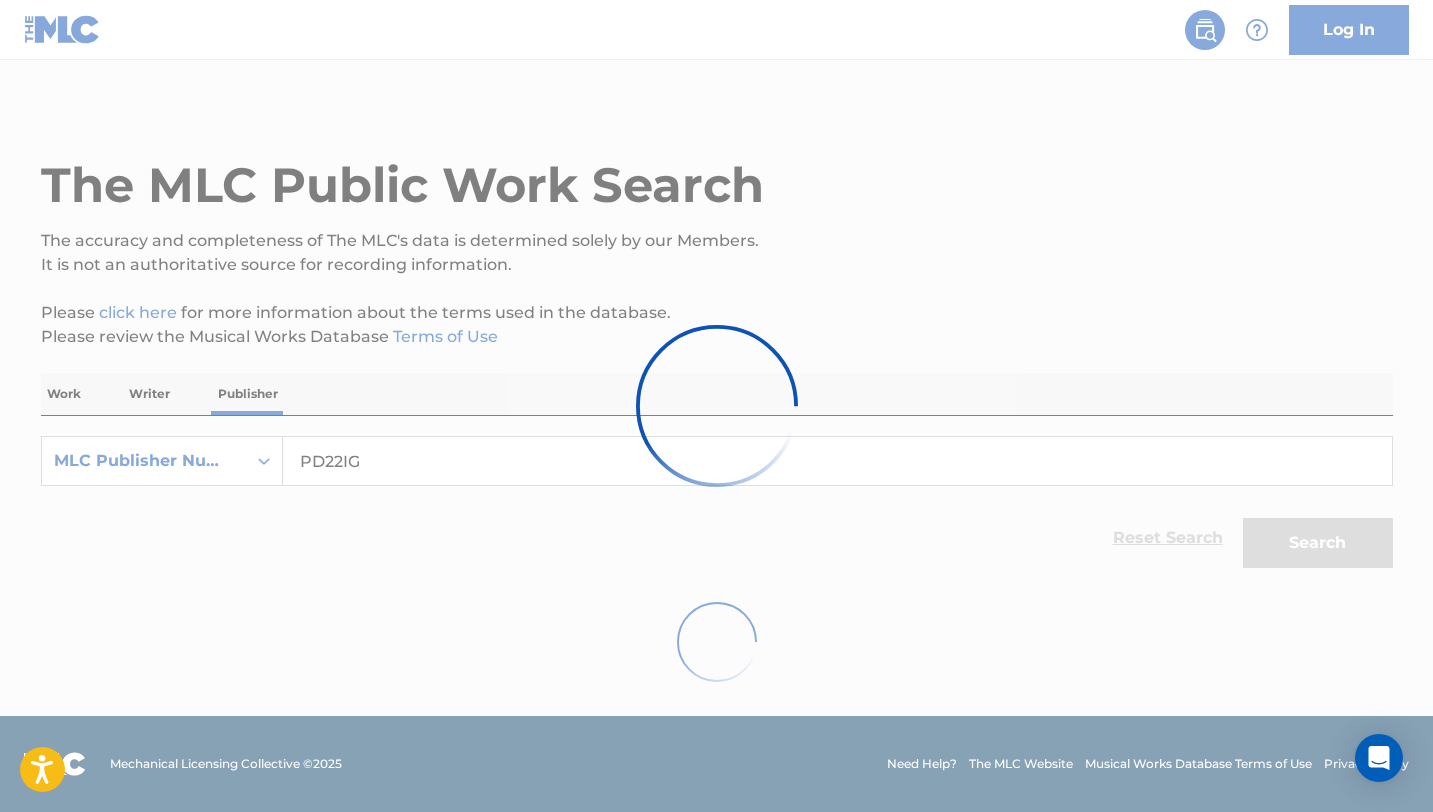 scroll, scrollTop: 35, scrollLeft: 0, axis: vertical 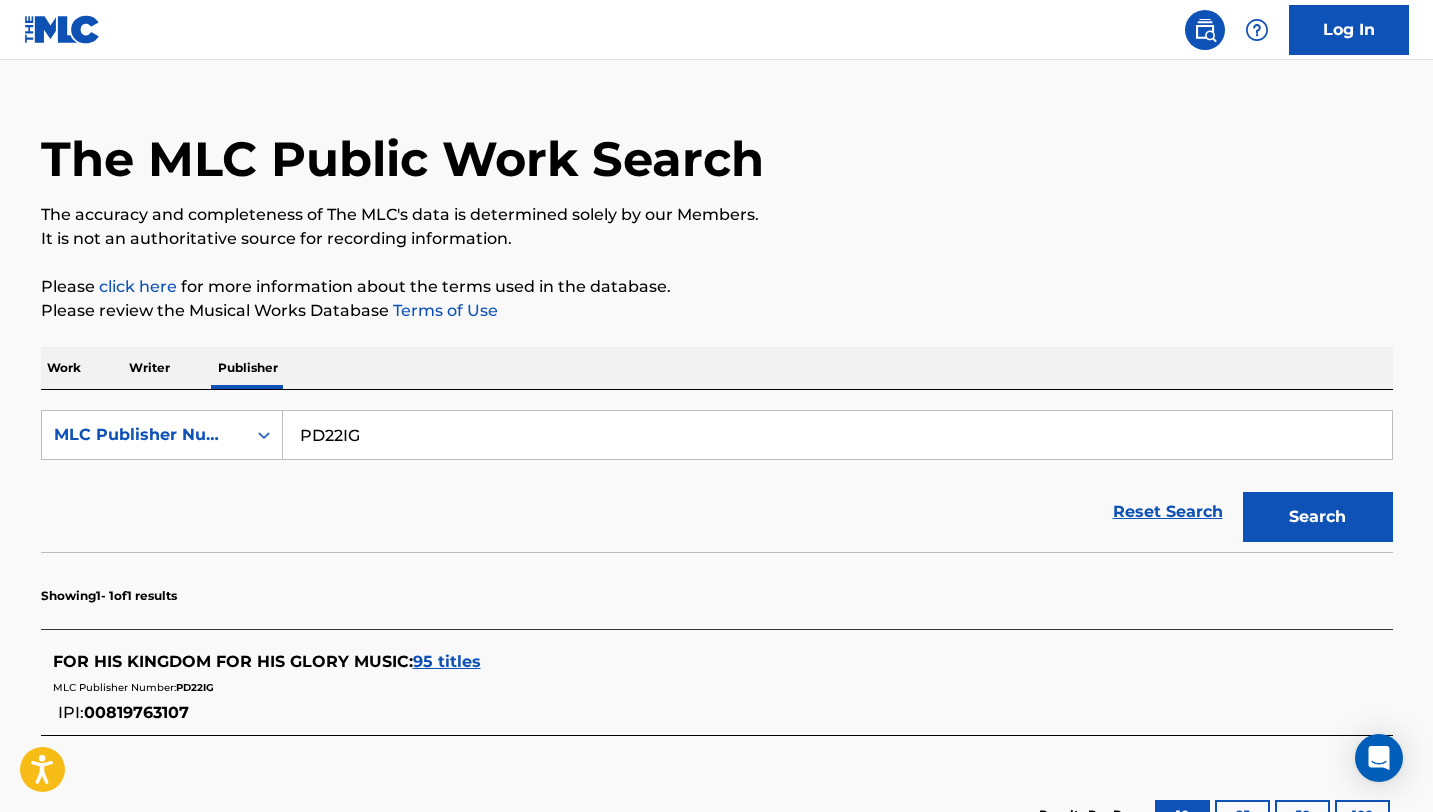 click on "95 titles" at bounding box center [447, 661] 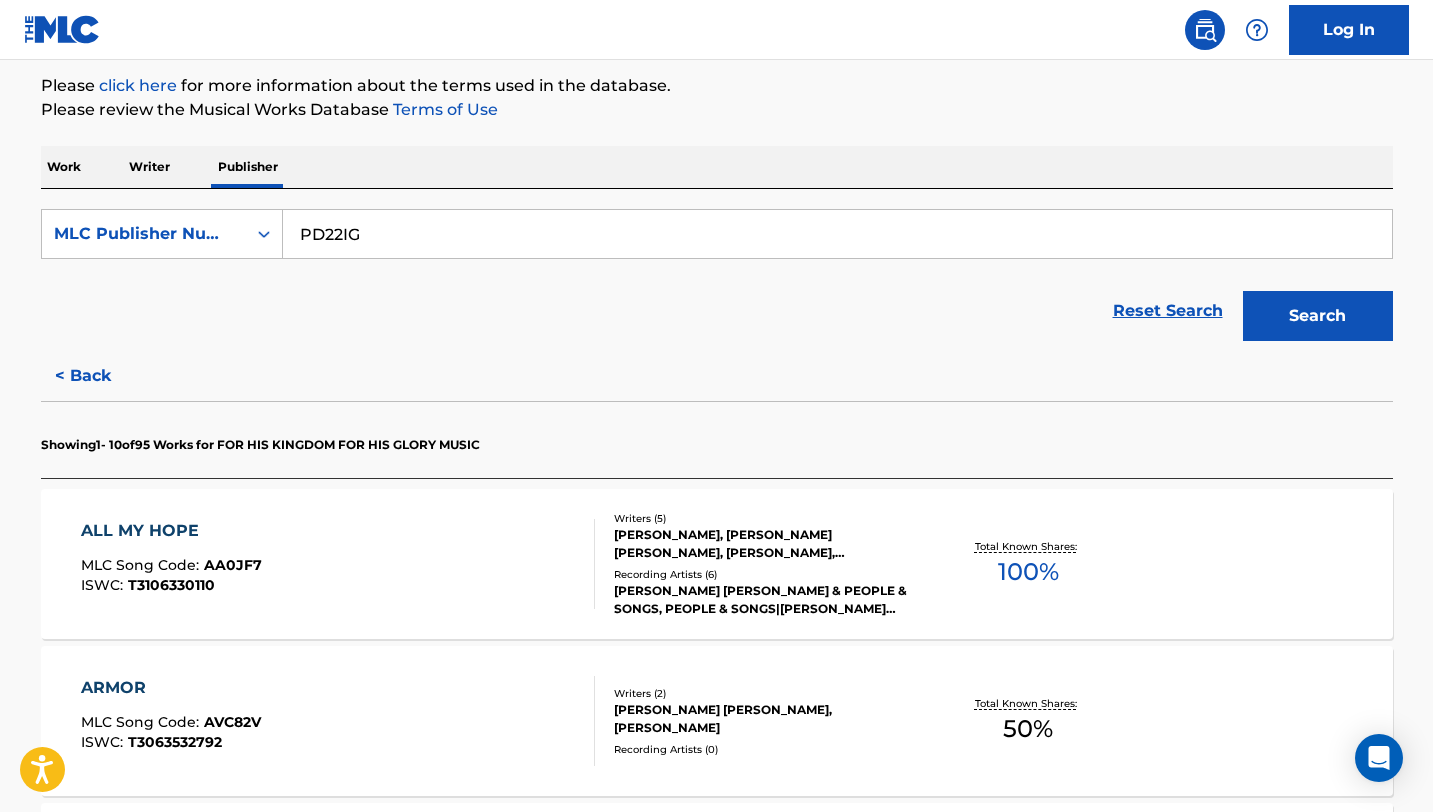scroll, scrollTop: 245, scrollLeft: 0, axis: vertical 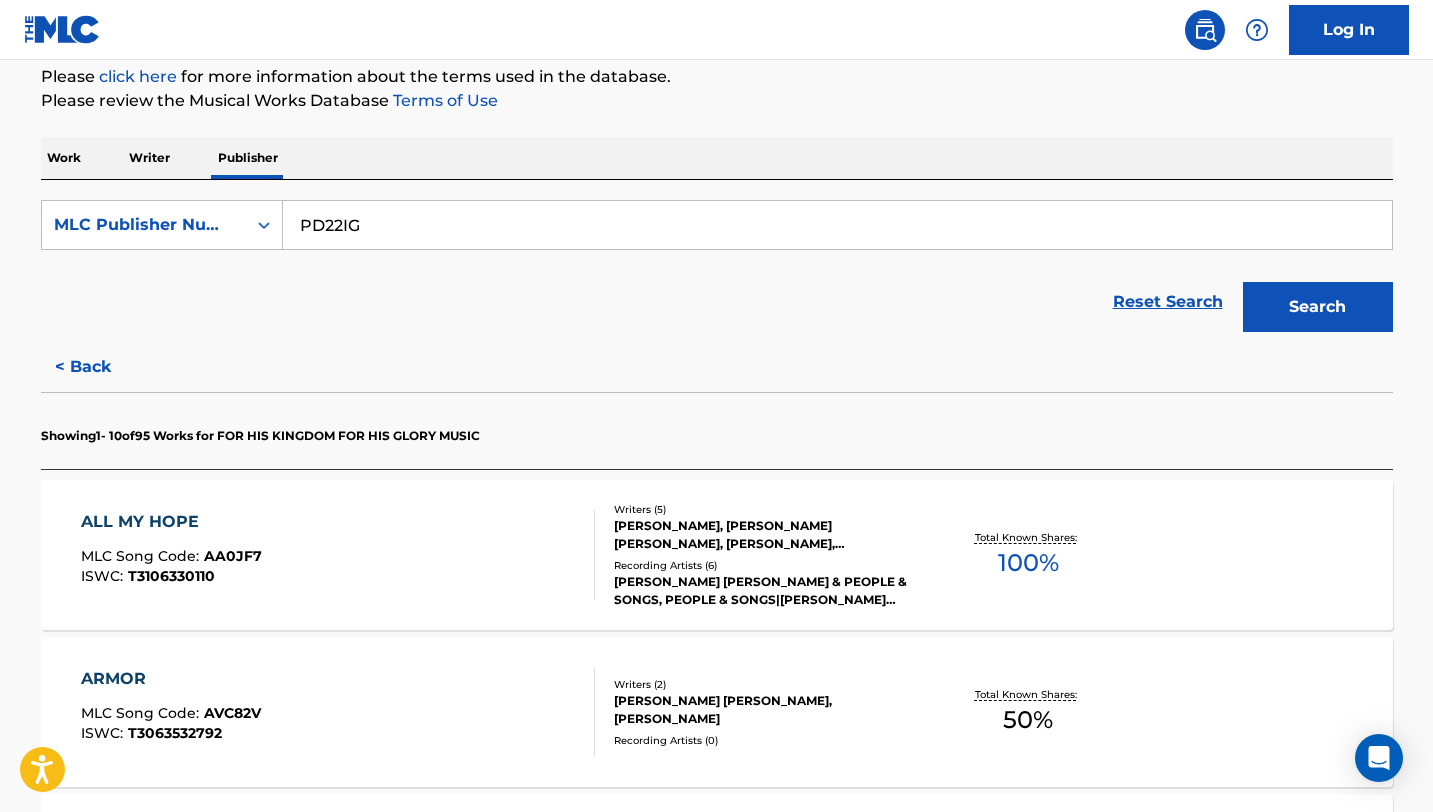 click on "ALL MY HOPE MLC Song Code : AA0JF7 ISWC : T3106330110" at bounding box center [338, 555] 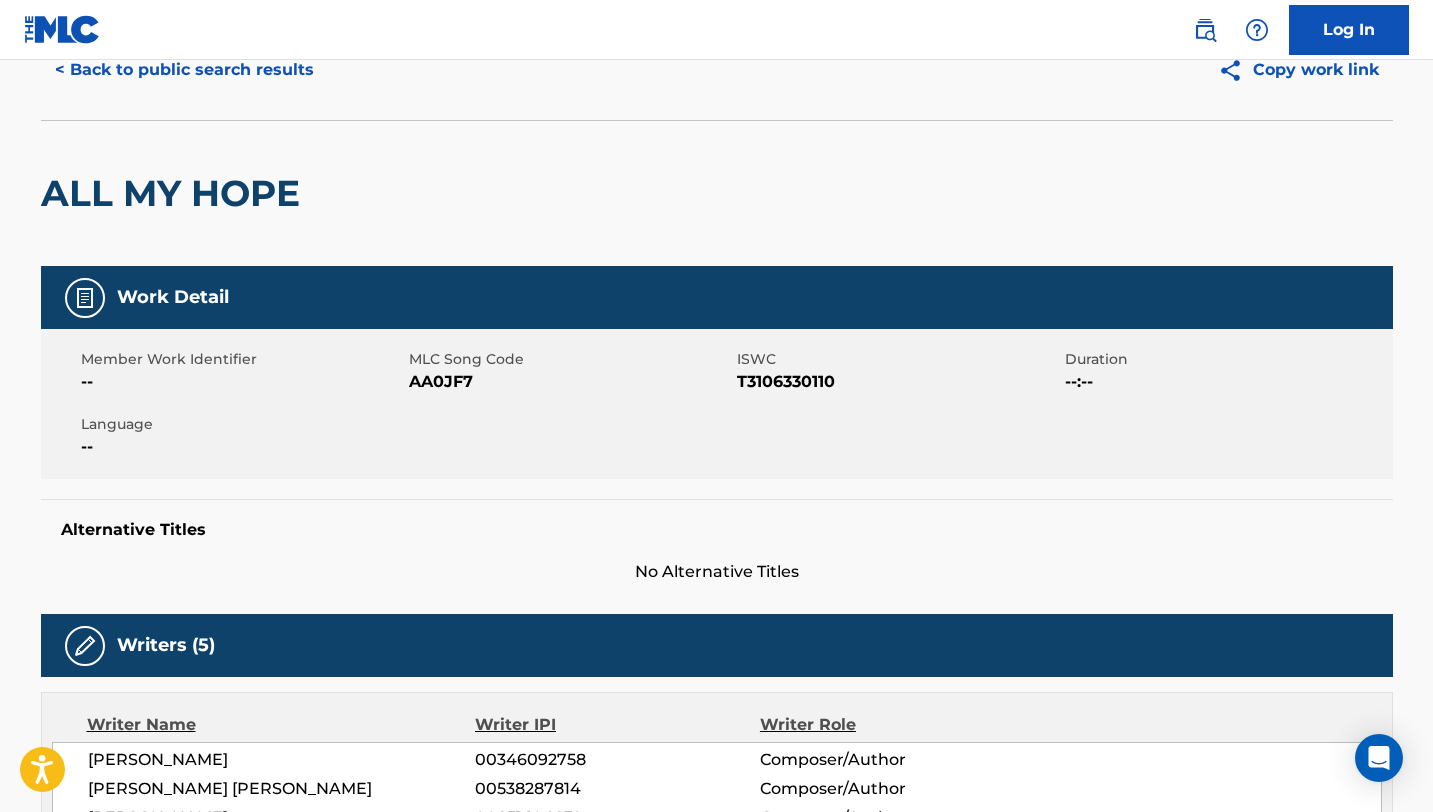 scroll, scrollTop: 0, scrollLeft: 0, axis: both 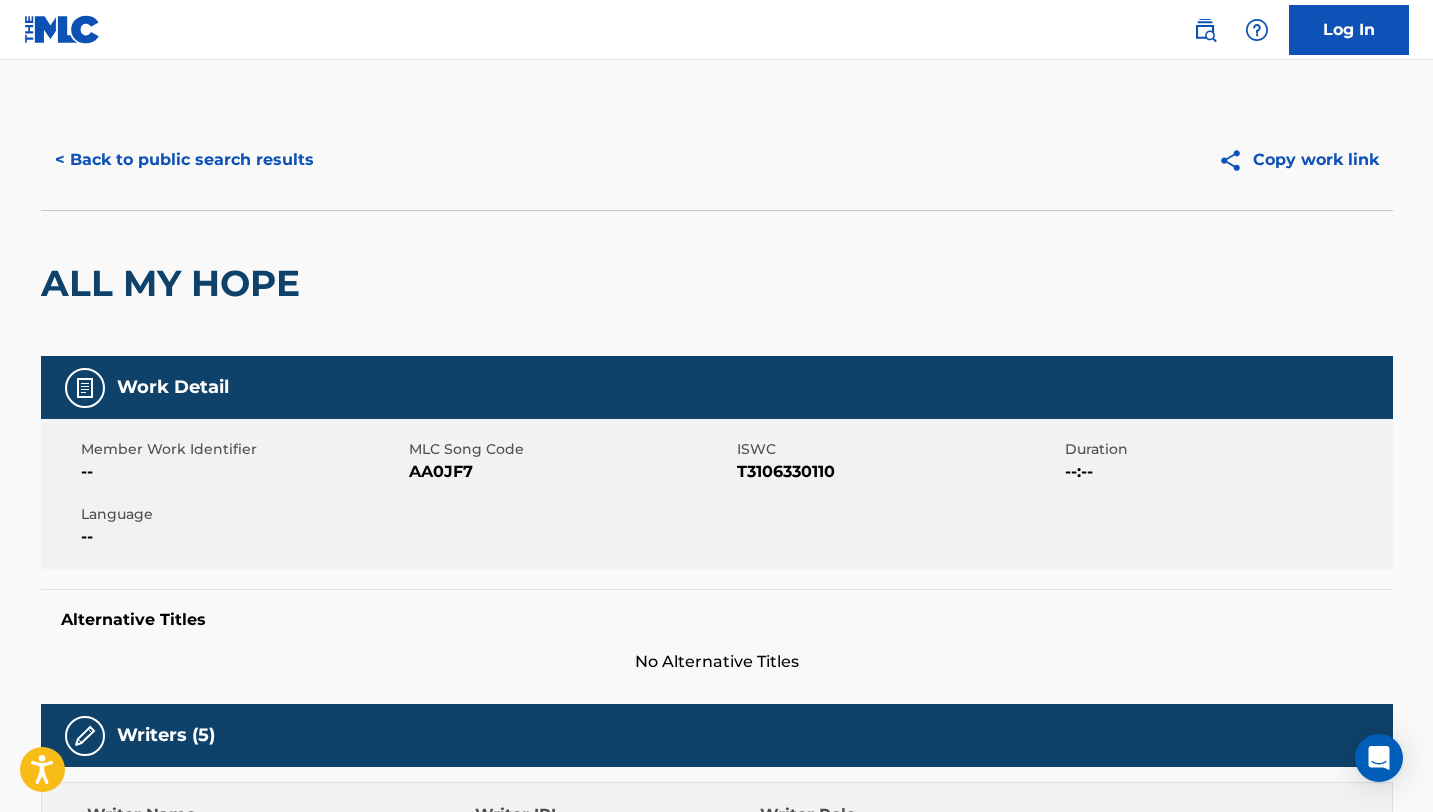 click on "< Back to public search results" at bounding box center (184, 160) 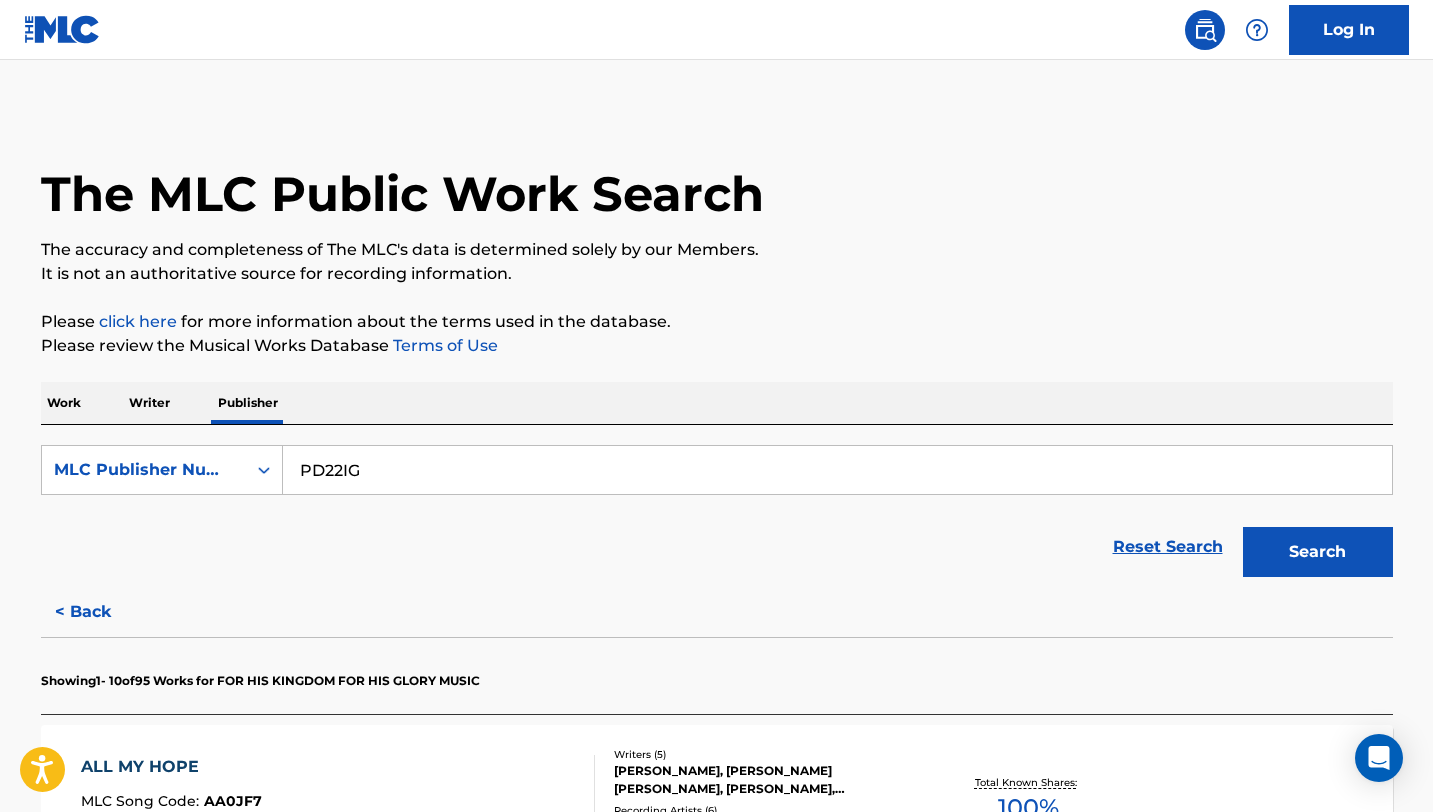 click on "PD22IG" at bounding box center (837, 470) 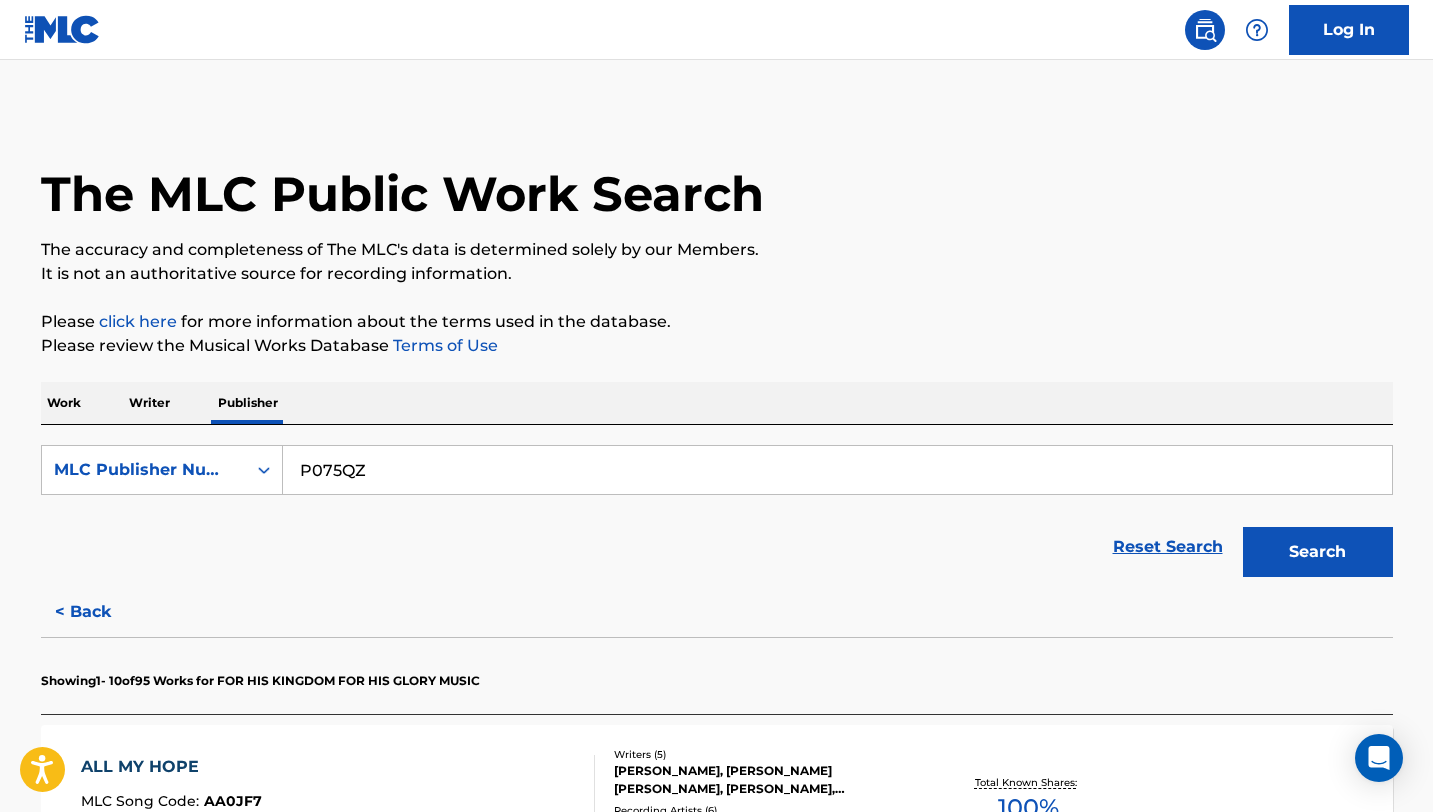 click on "Search" at bounding box center [1318, 552] 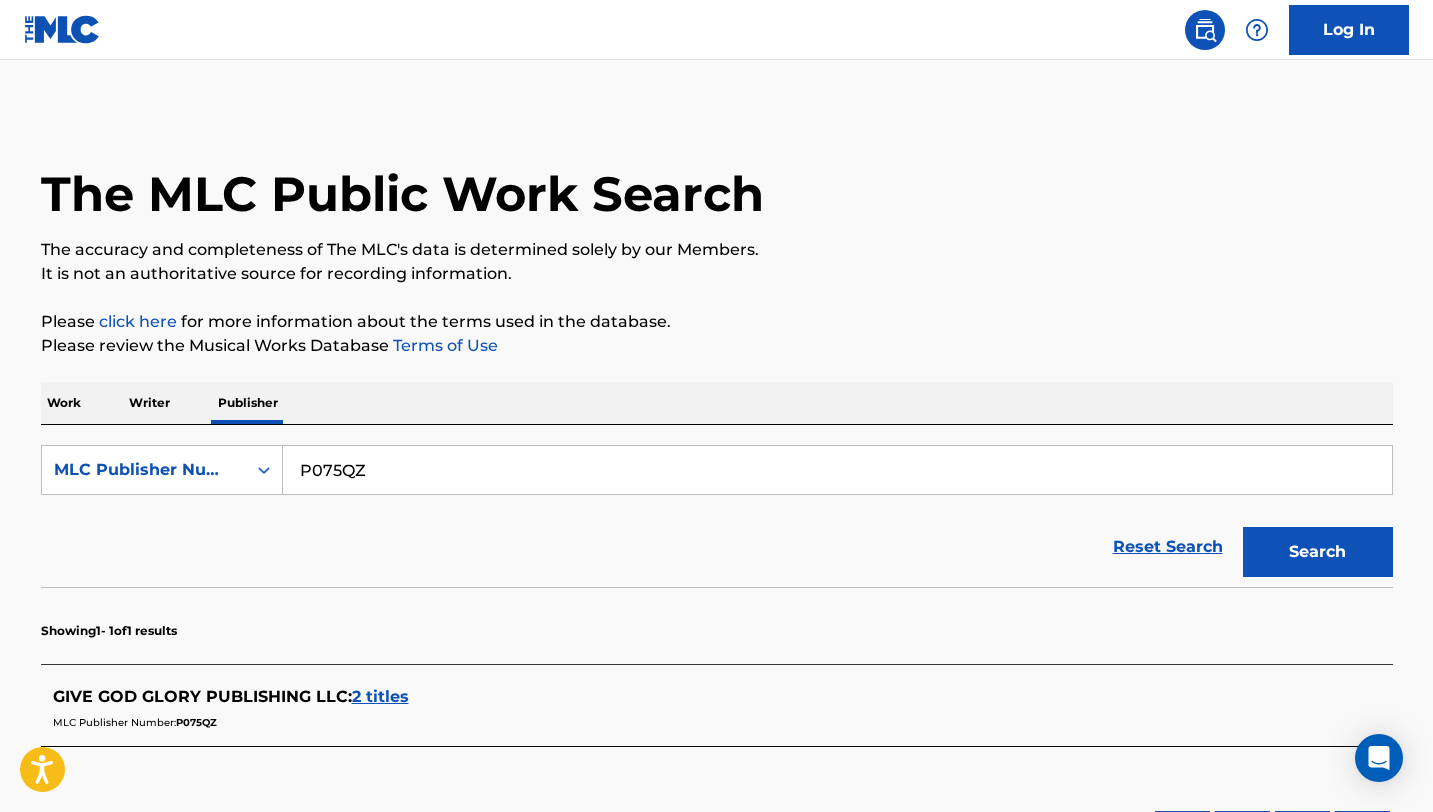 click on "P075QZ" at bounding box center [837, 470] 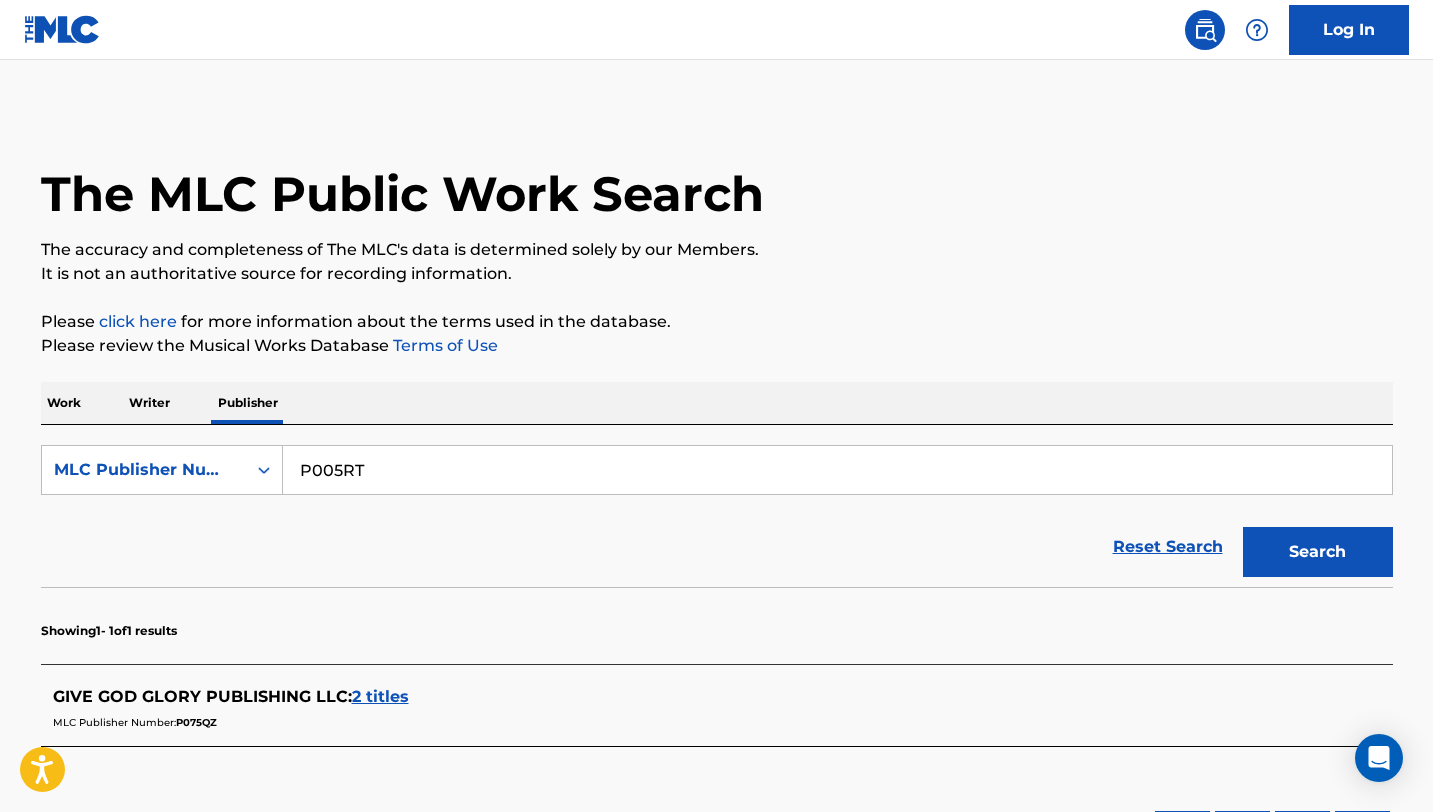 type on "P005RT" 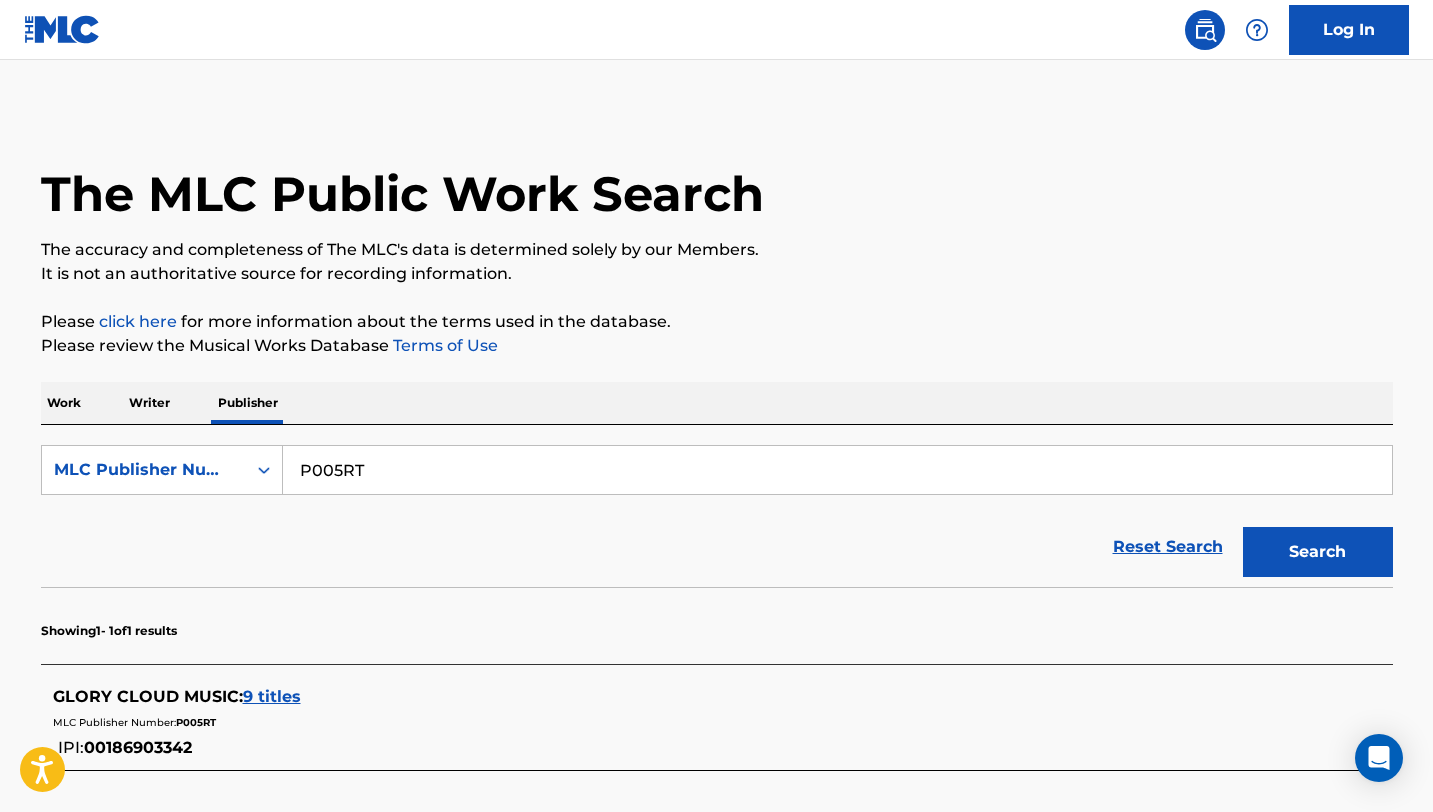 click on "9 titles" at bounding box center (272, 696) 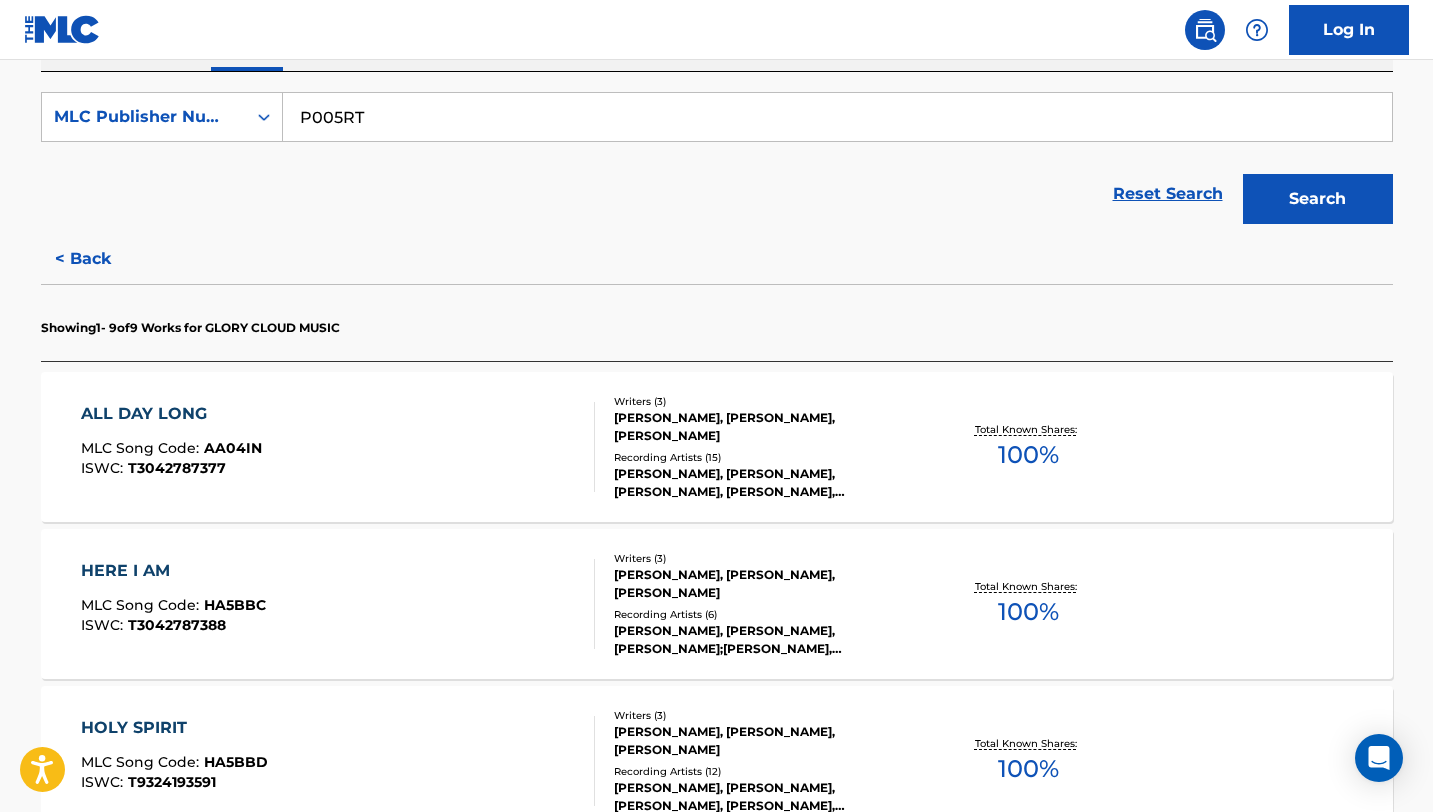 scroll, scrollTop: 359, scrollLeft: 0, axis: vertical 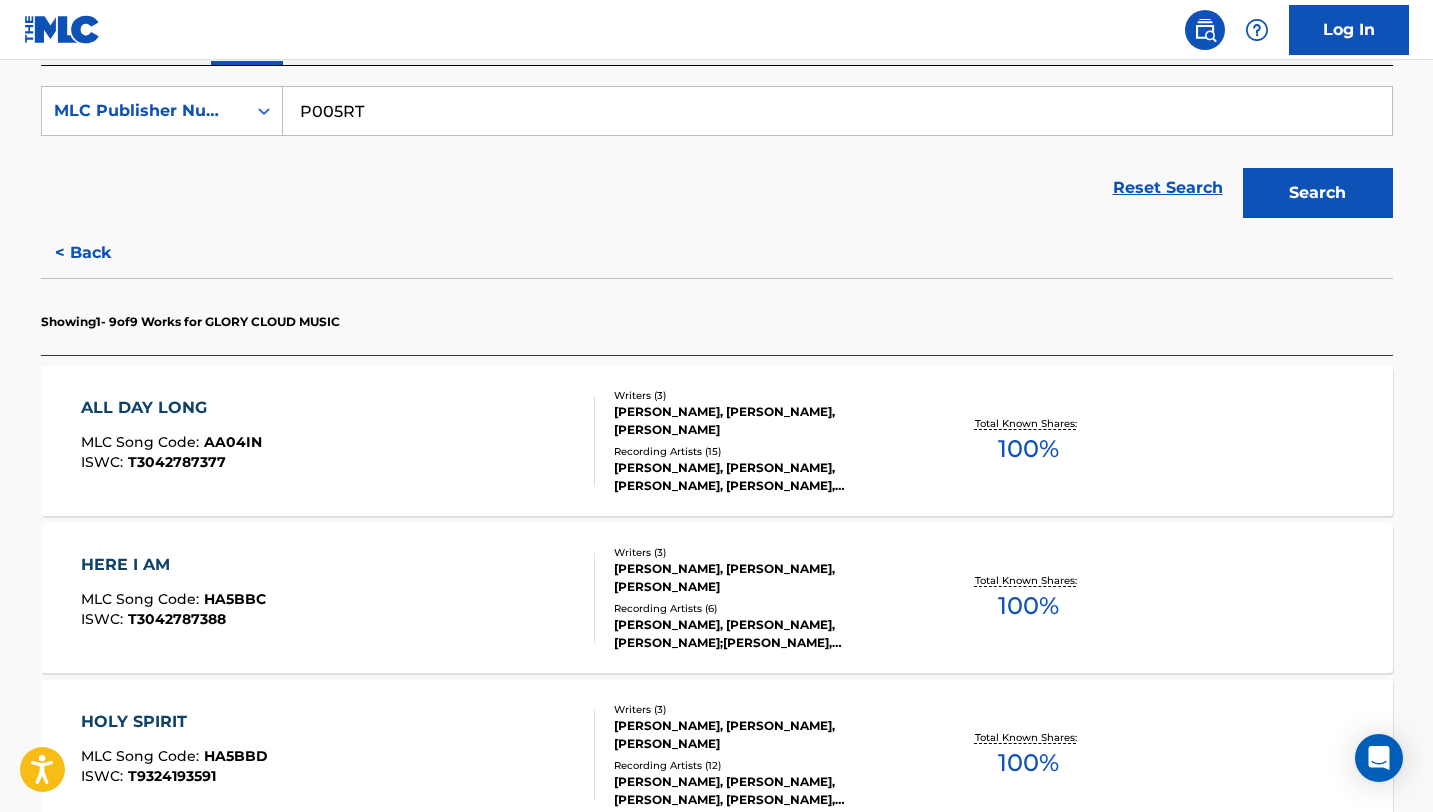 click on "ALL DAY LONG MLC Song Code : AA04IN ISWC : T3042787377" at bounding box center (338, 441) 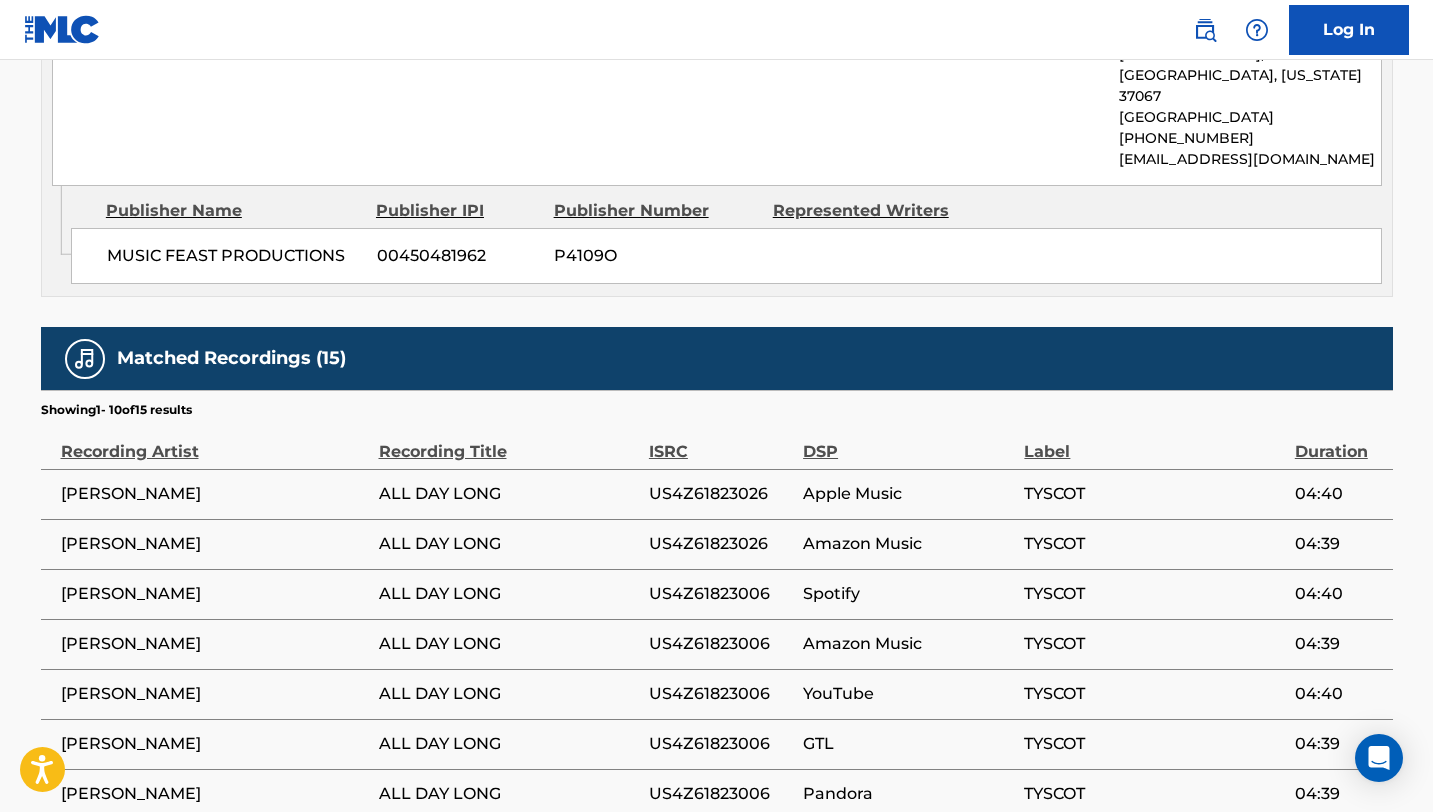scroll, scrollTop: 1573, scrollLeft: 0, axis: vertical 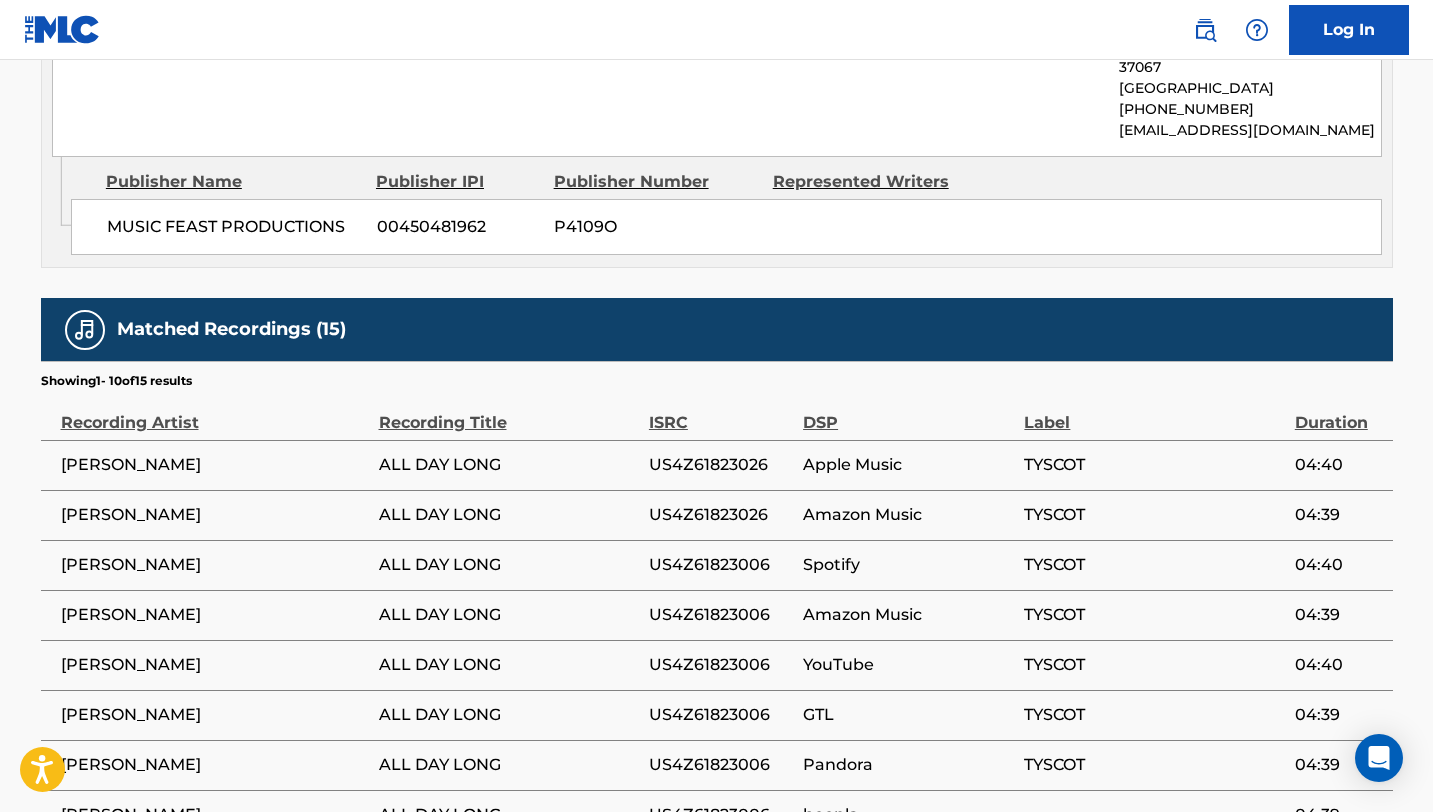 click on "[PERSON_NAME]" at bounding box center [215, 465] 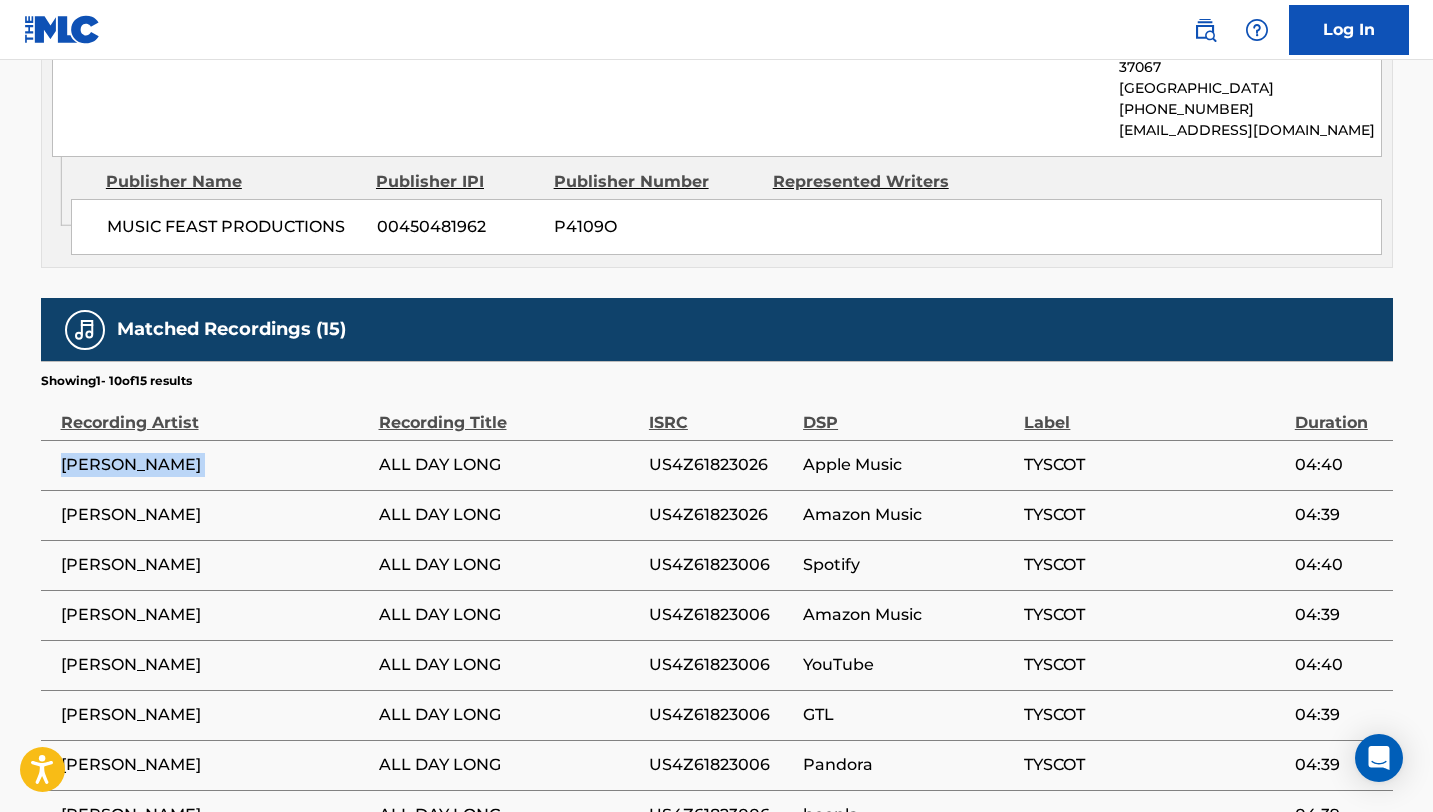 click on "[PERSON_NAME]" at bounding box center (215, 465) 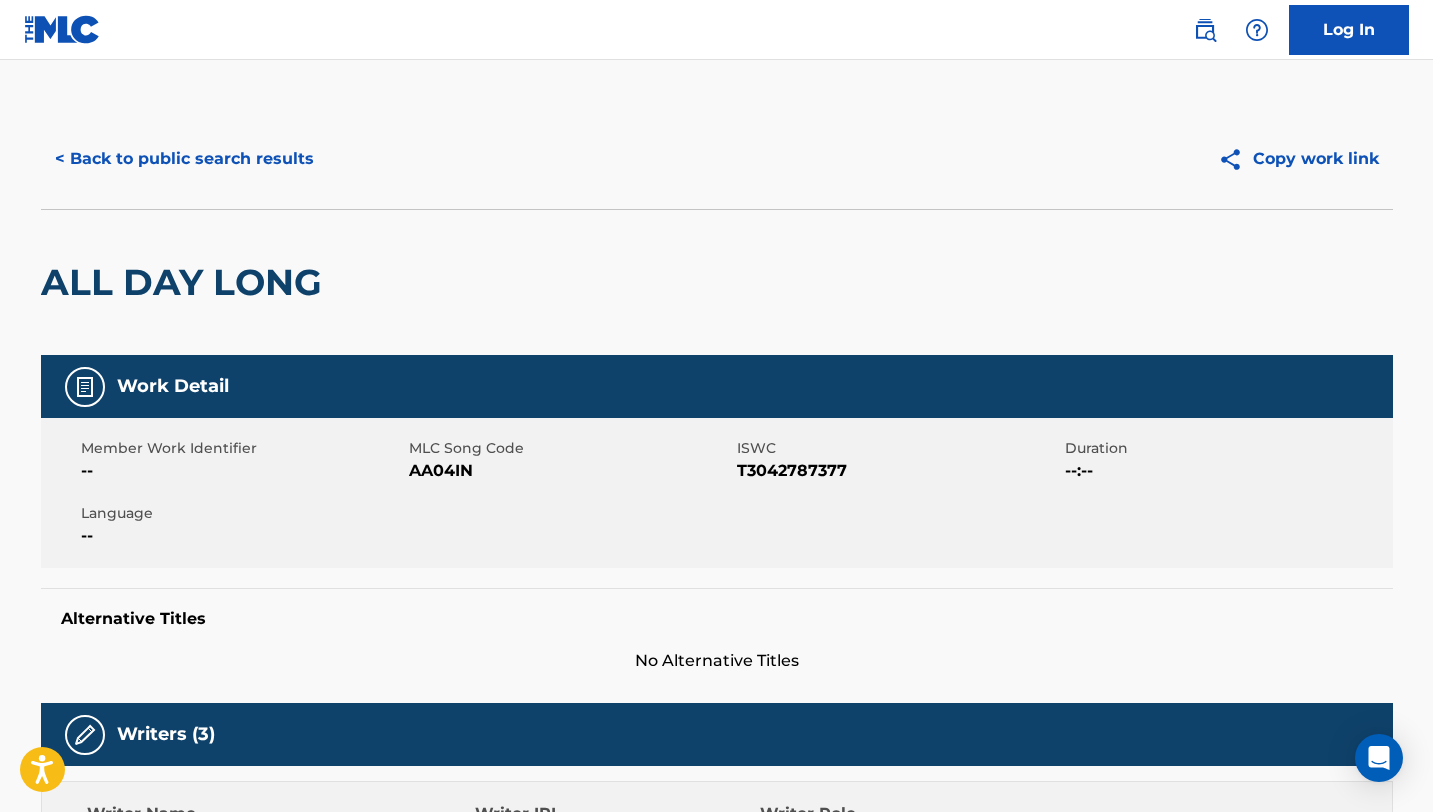 scroll, scrollTop: 0, scrollLeft: 0, axis: both 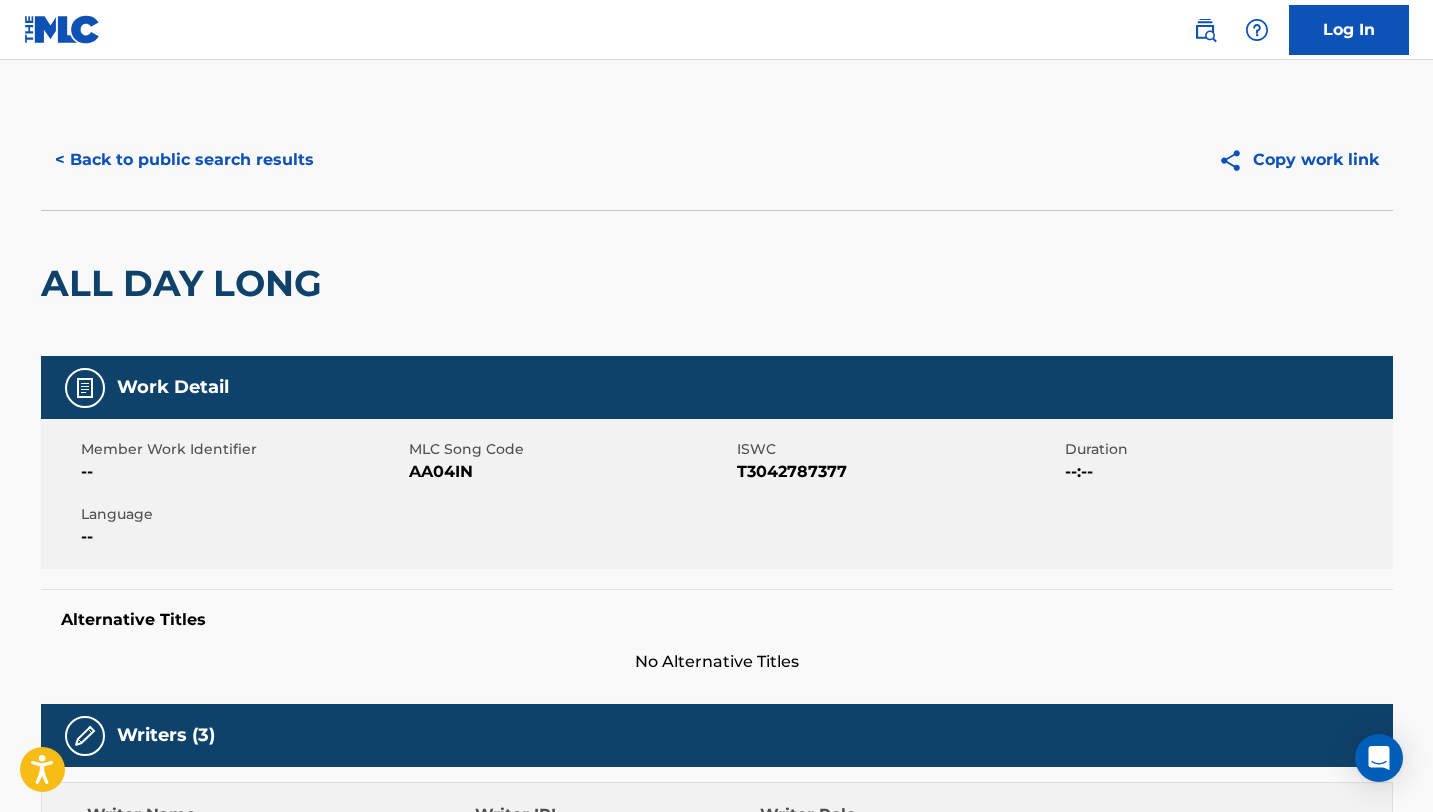 click on "< Back to public search results" at bounding box center [184, 160] 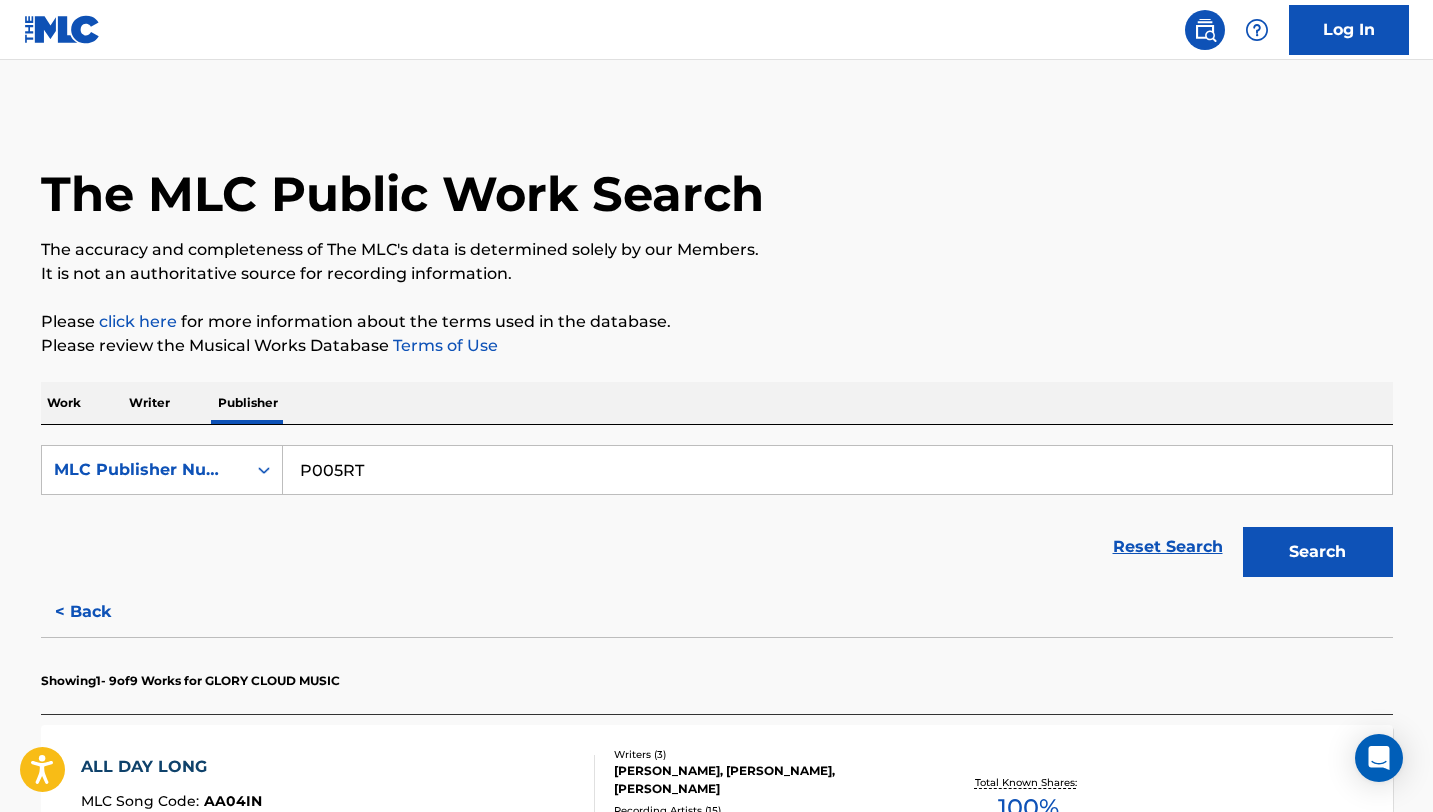 click on "P005RT" at bounding box center [837, 470] 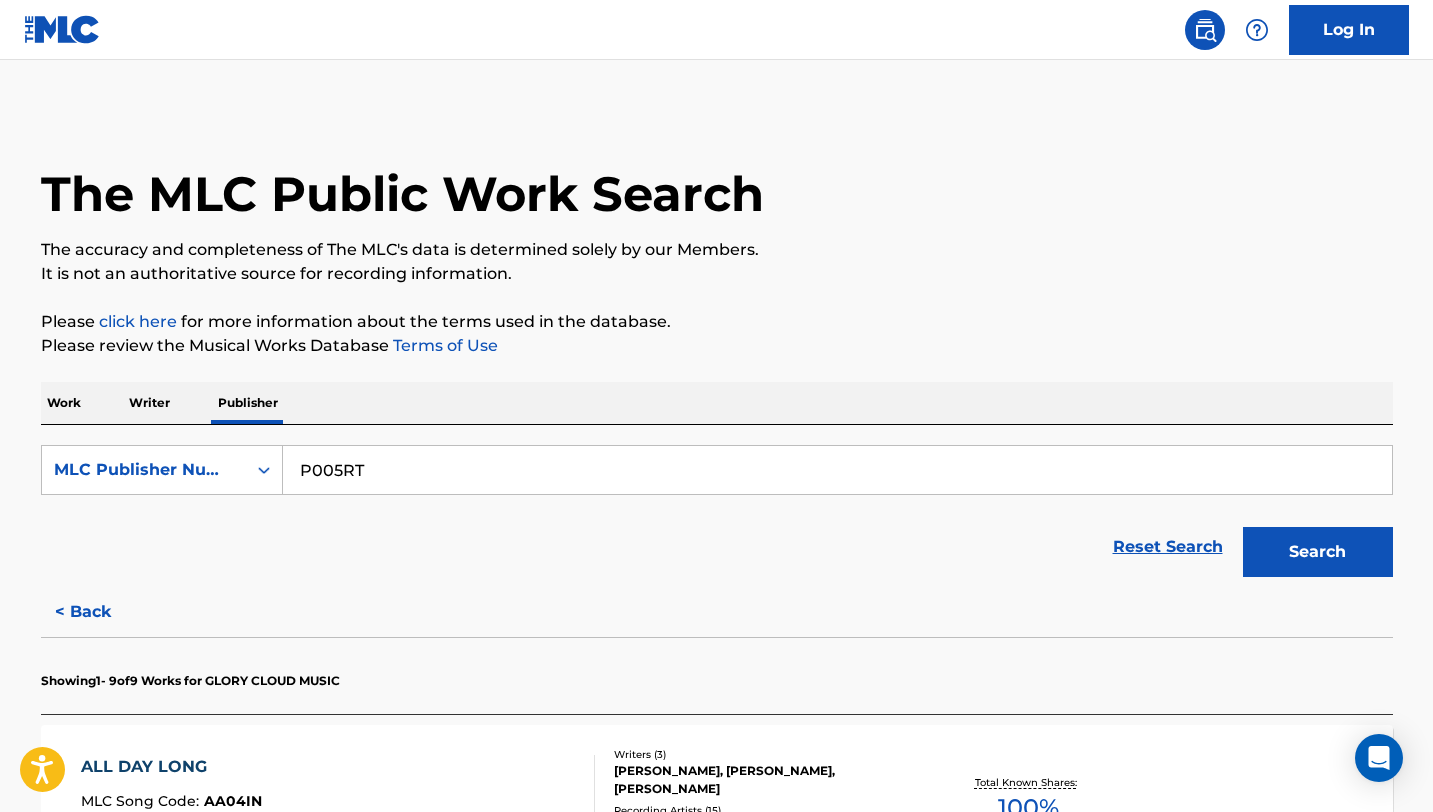 paste on "123XG" 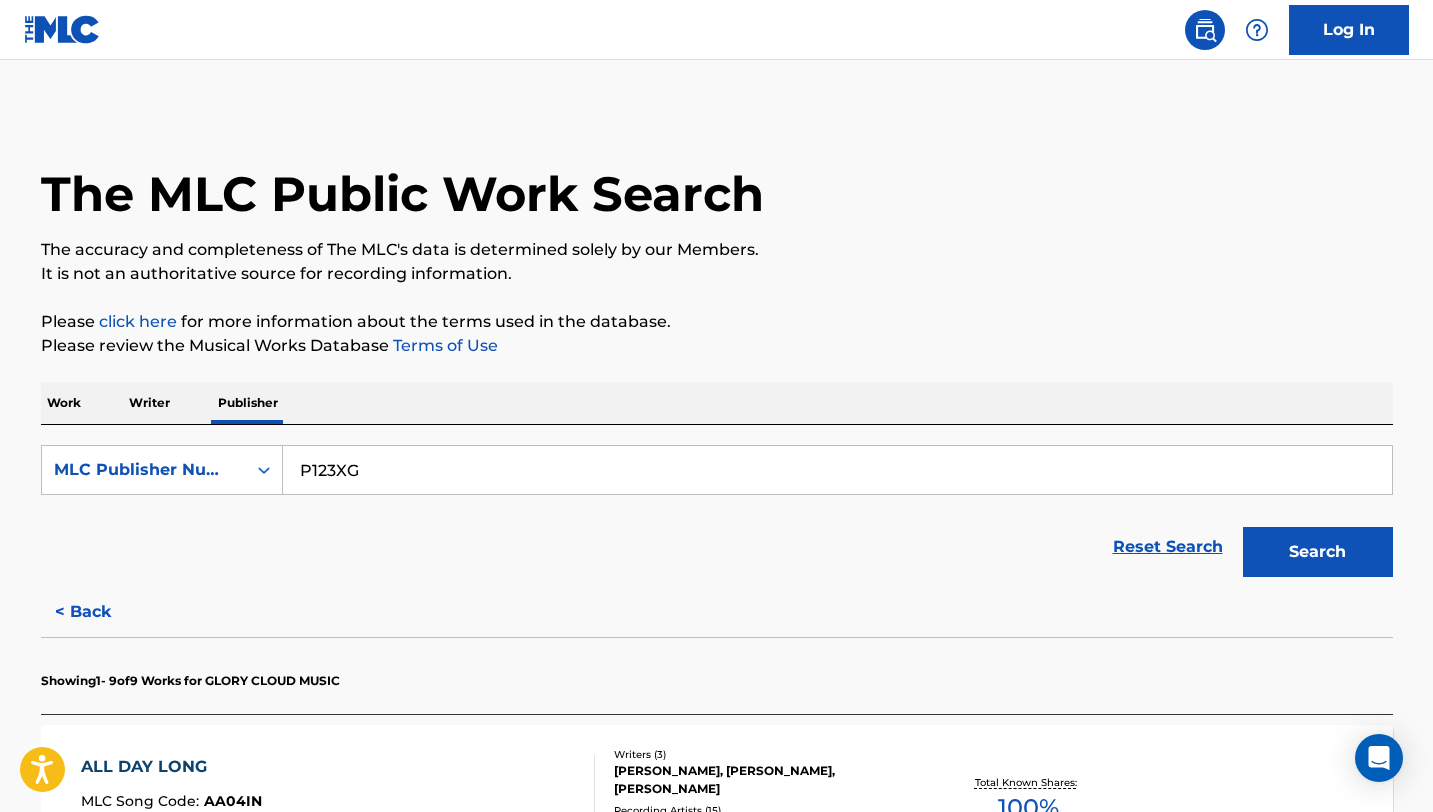click on "Search" at bounding box center [1318, 552] 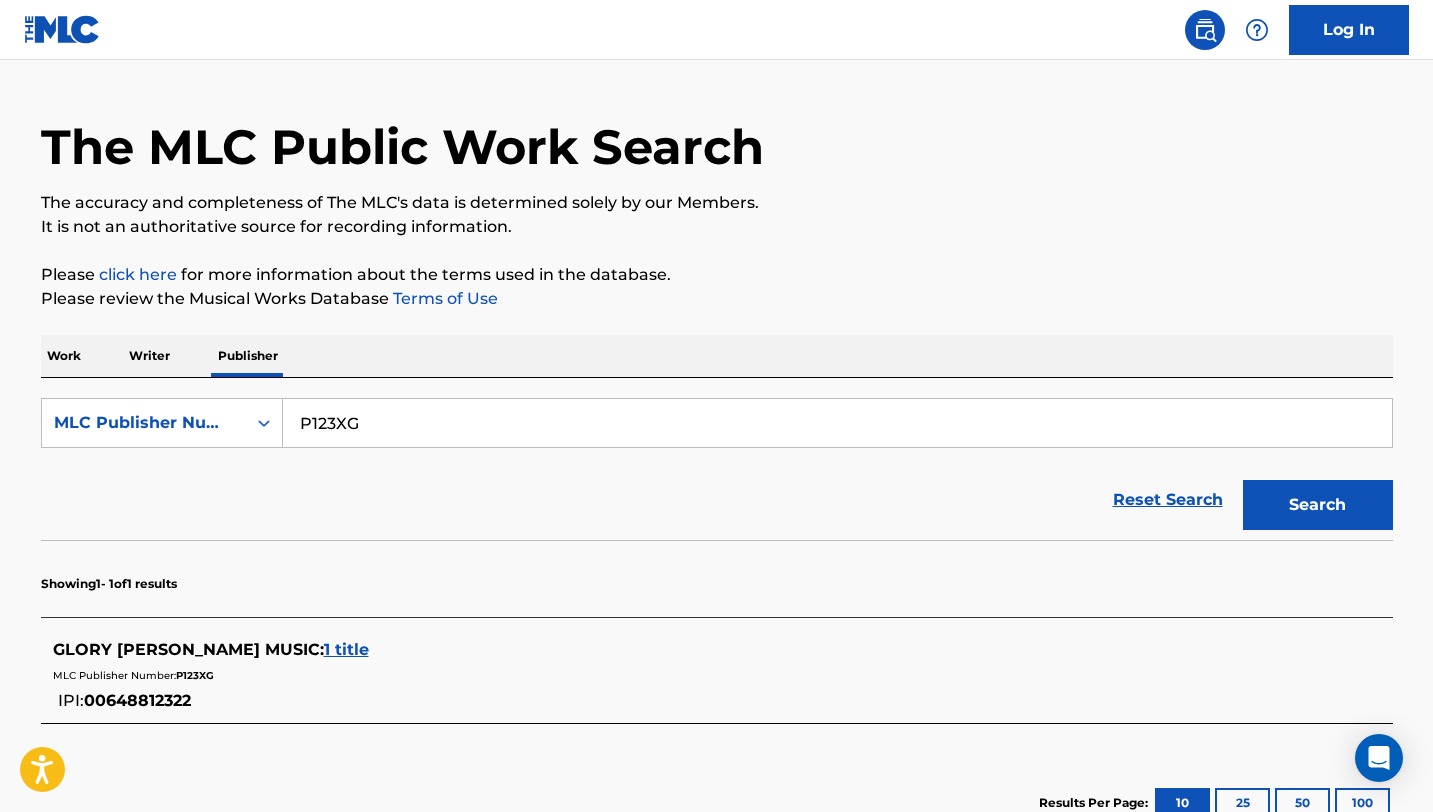 scroll, scrollTop: 74, scrollLeft: 0, axis: vertical 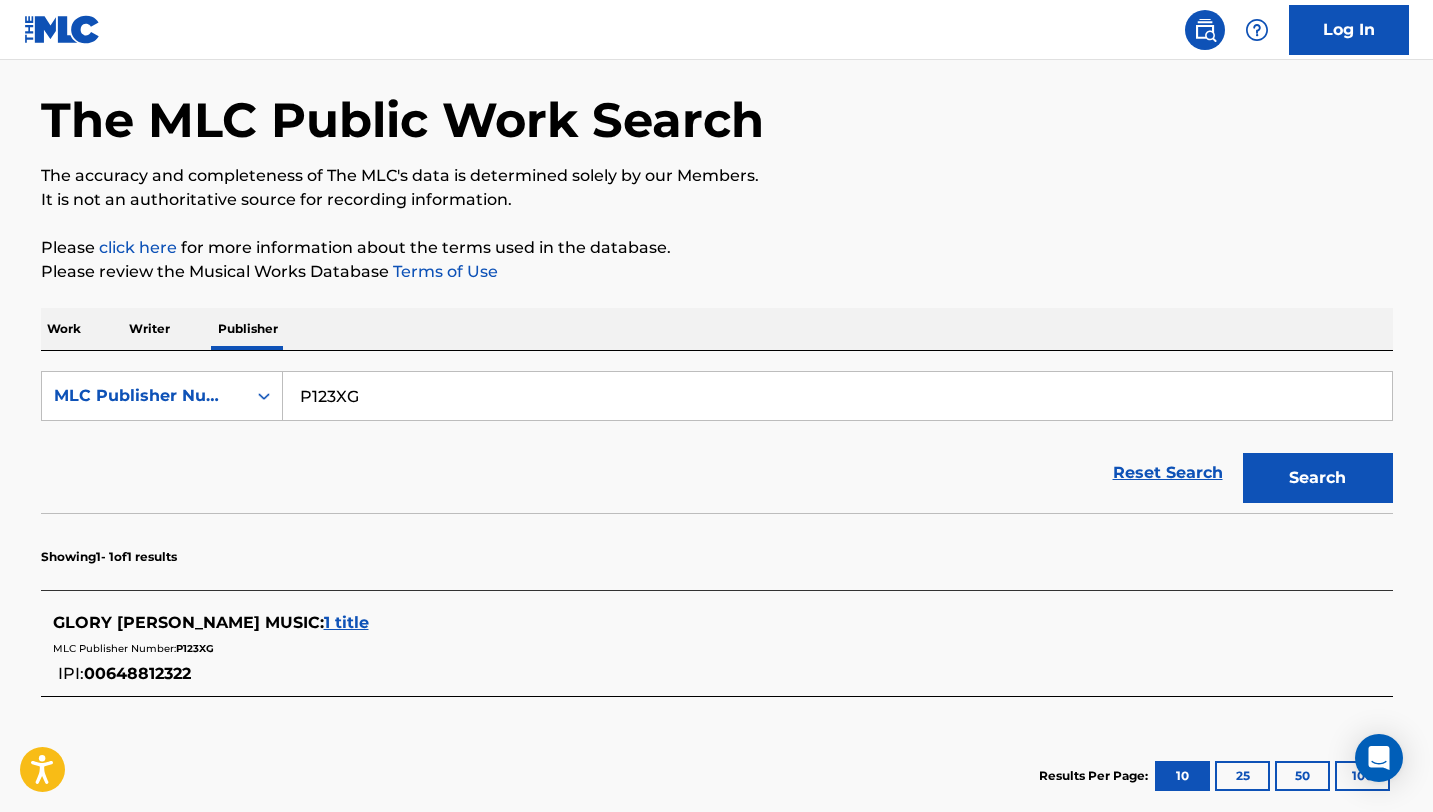 click on "P123XG" at bounding box center (837, 396) 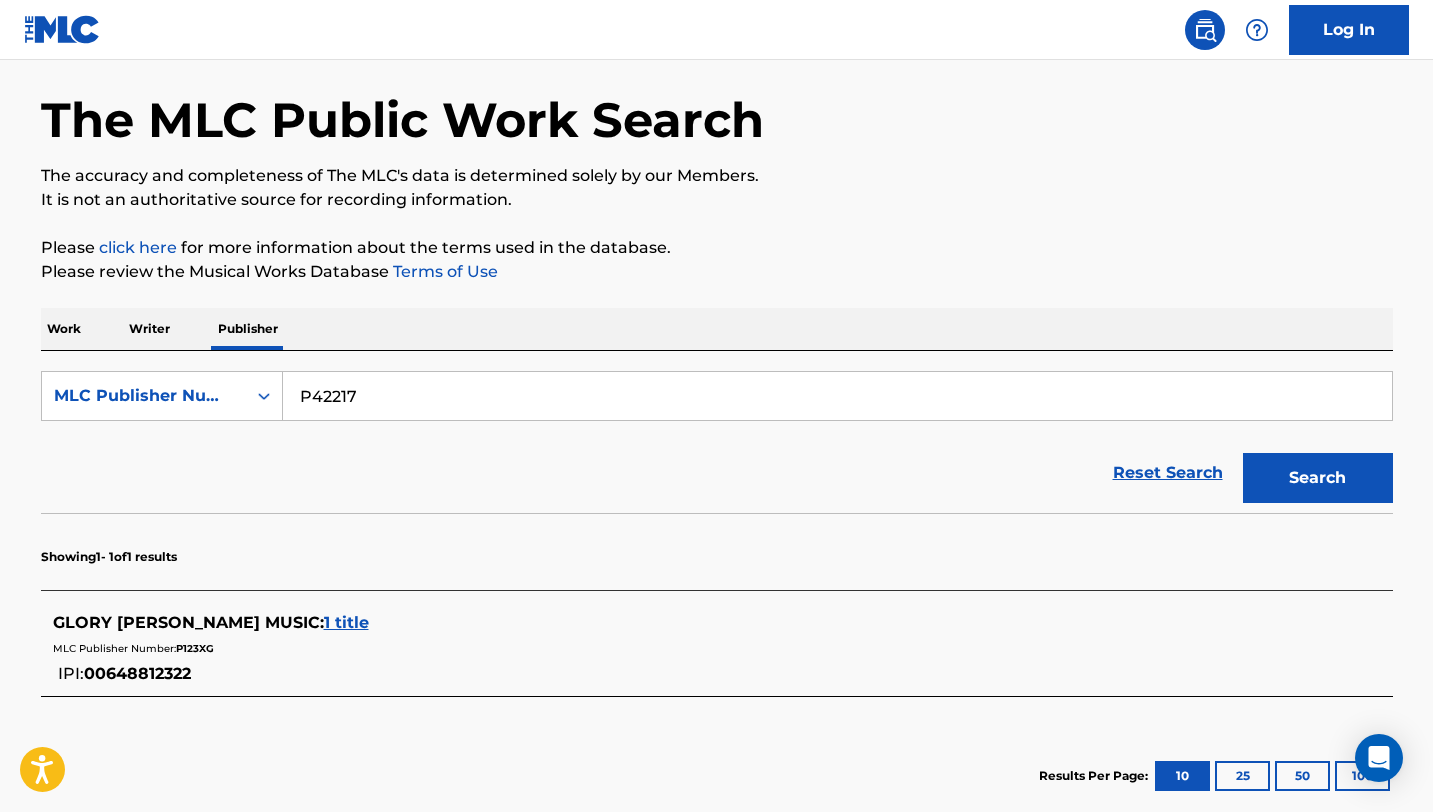 type on "P42217" 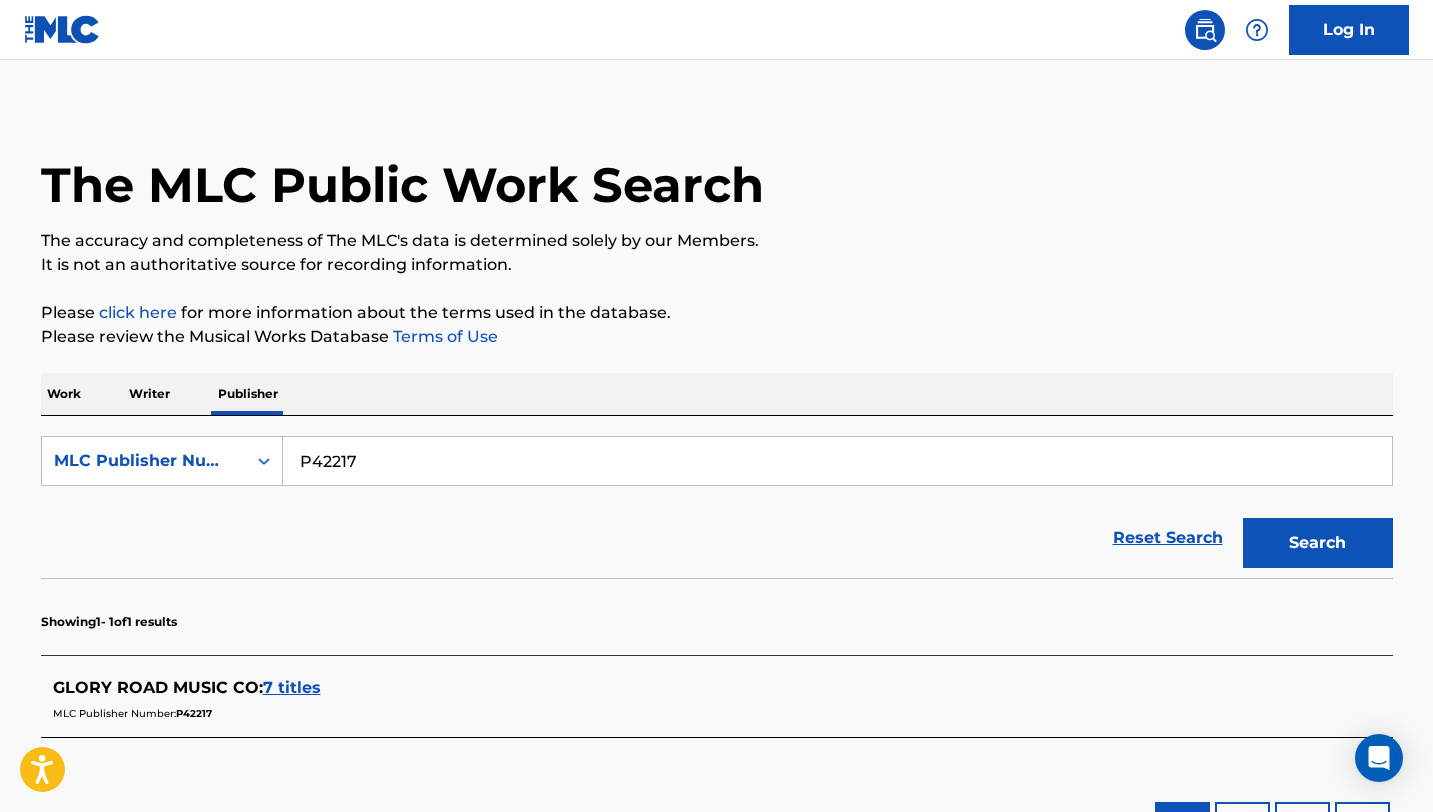 scroll, scrollTop: 74, scrollLeft: 0, axis: vertical 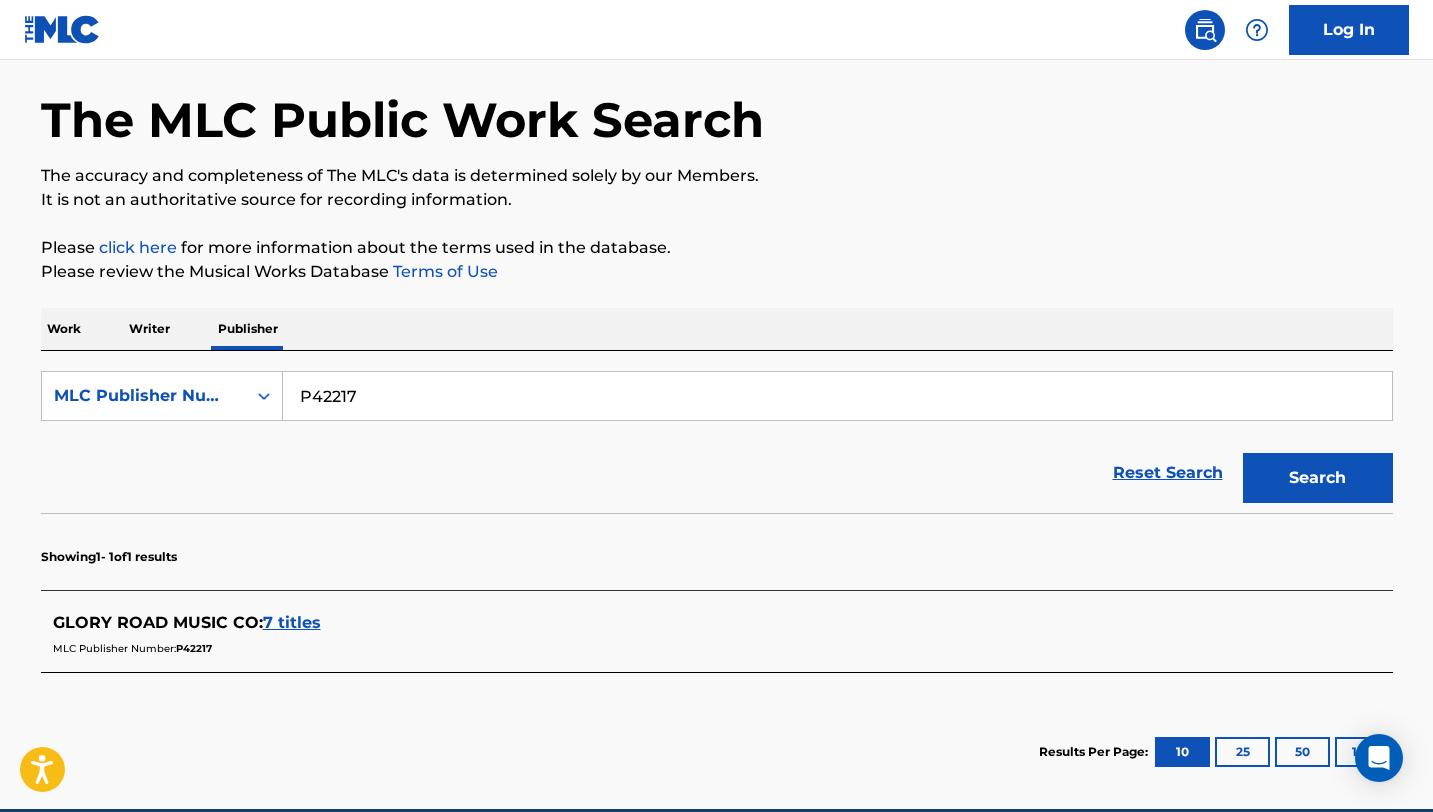 click on "7 titles" at bounding box center [292, 622] 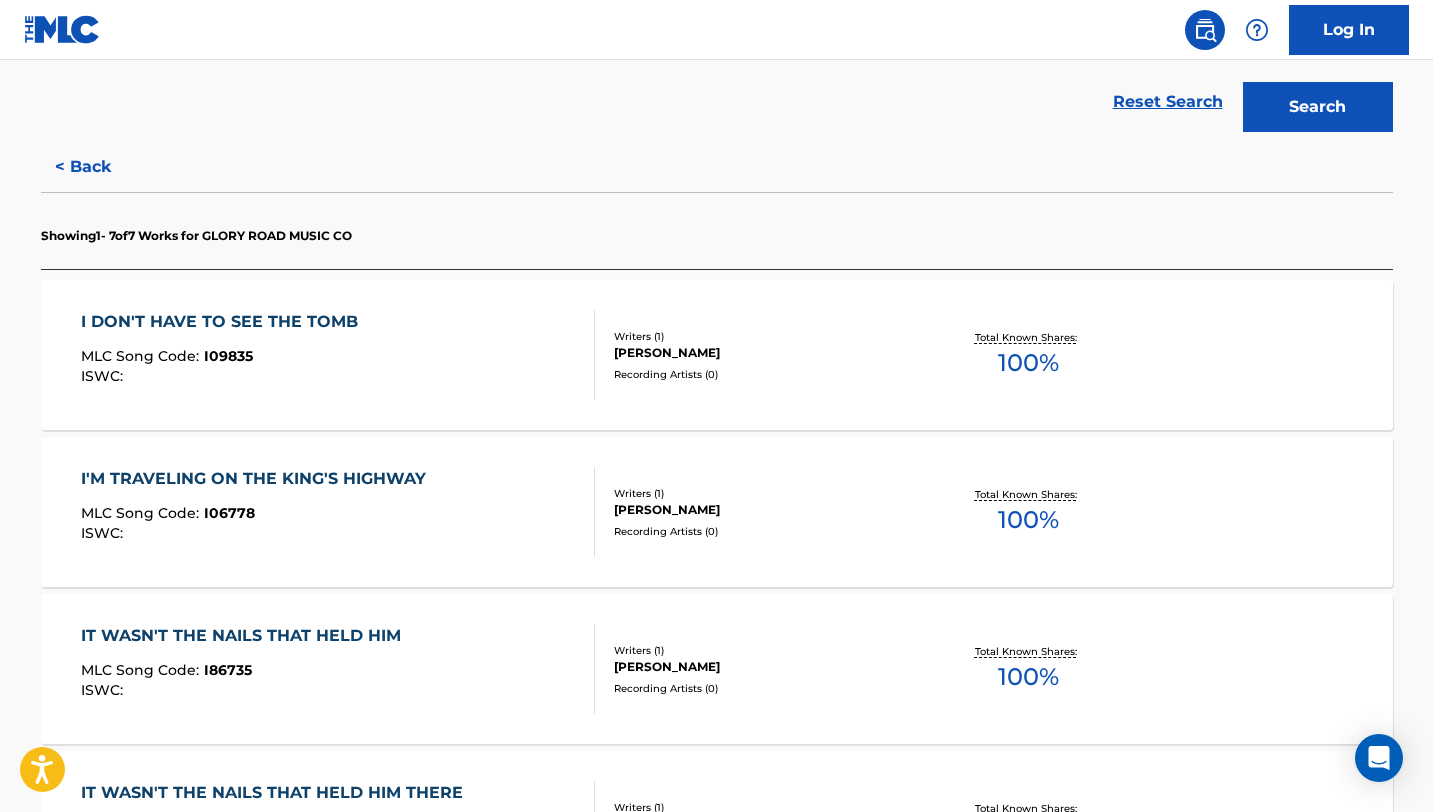 scroll, scrollTop: 485, scrollLeft: 0, axis: vertical 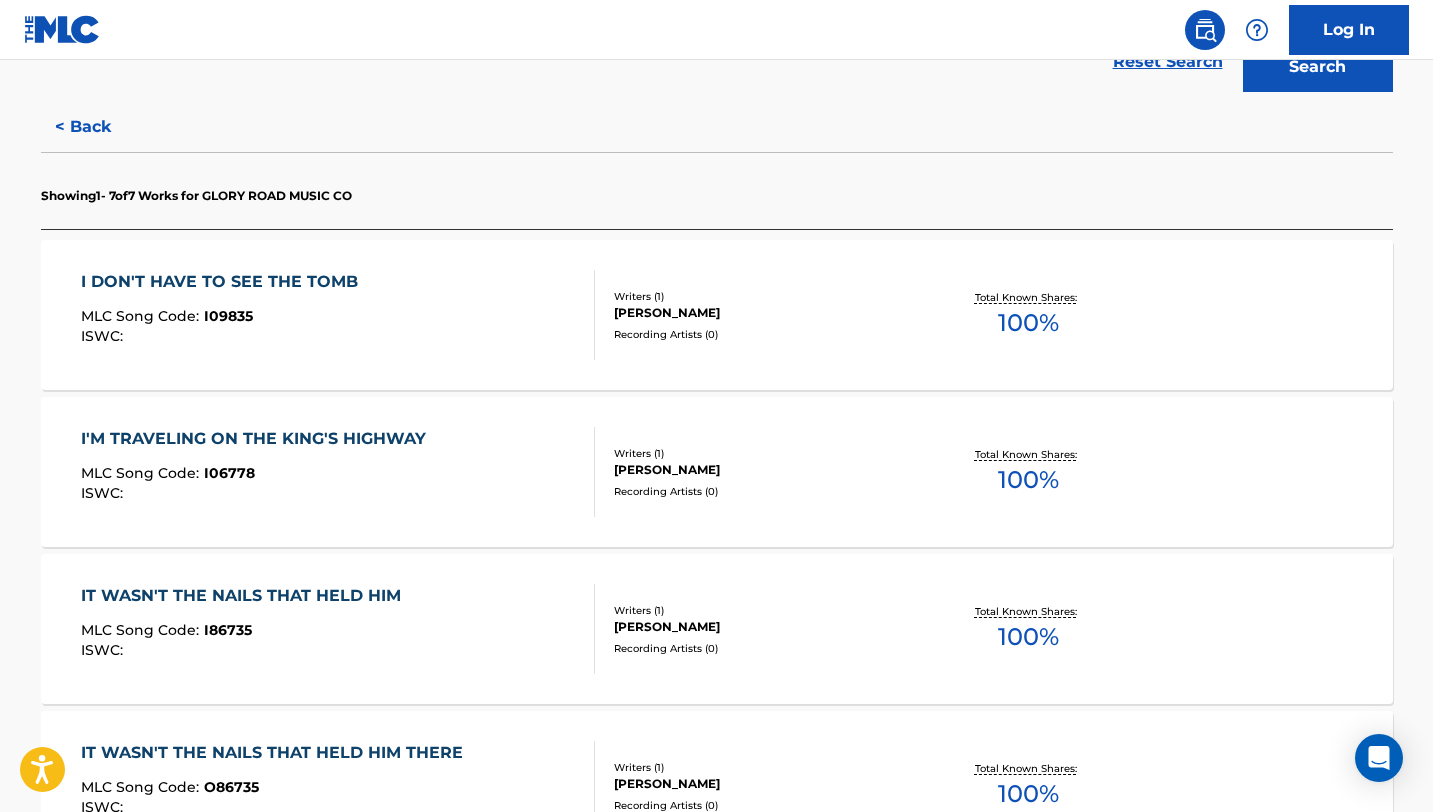 click at bounding box center (586, 315) 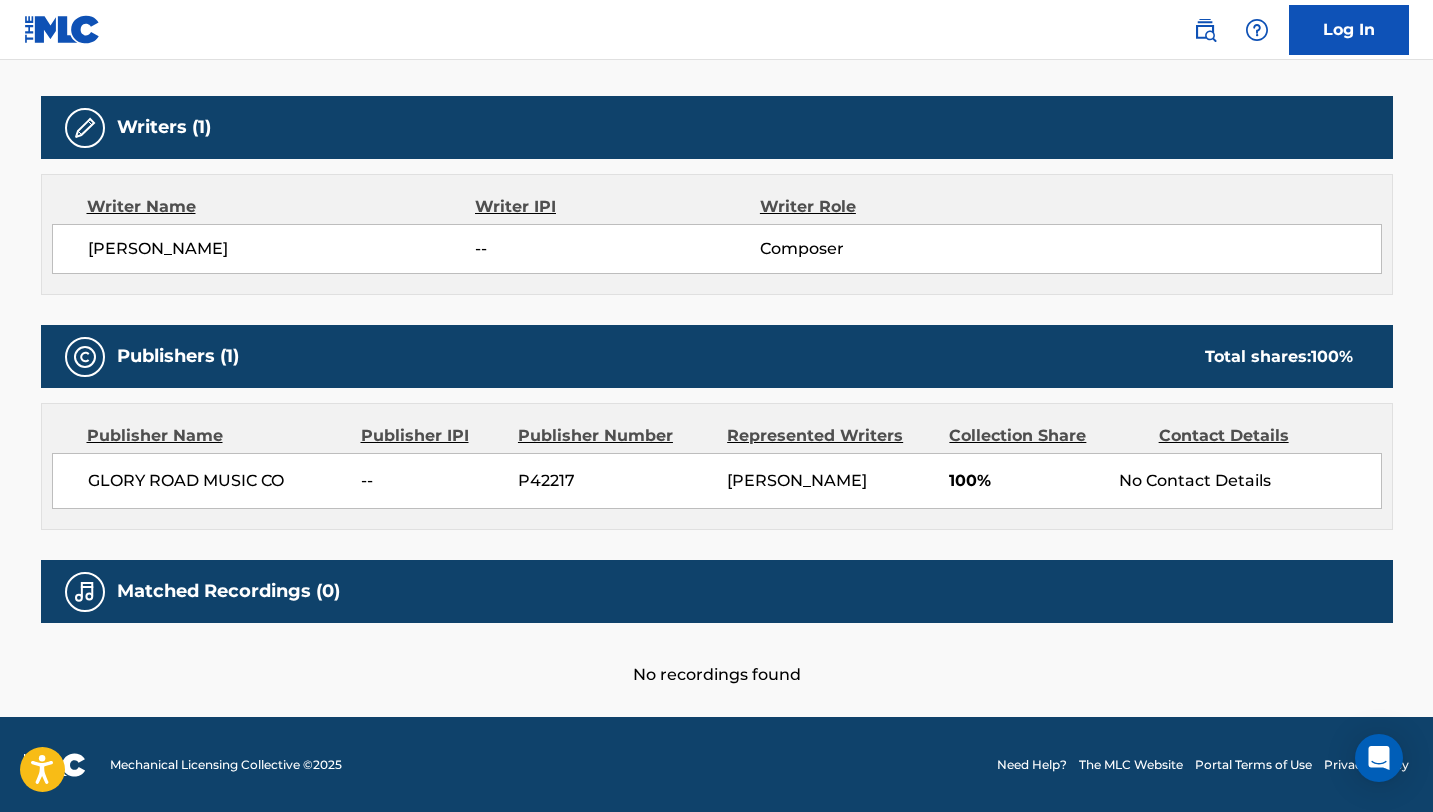 scroll, scrollTop: 0, scrollLeft: 0, axis: both 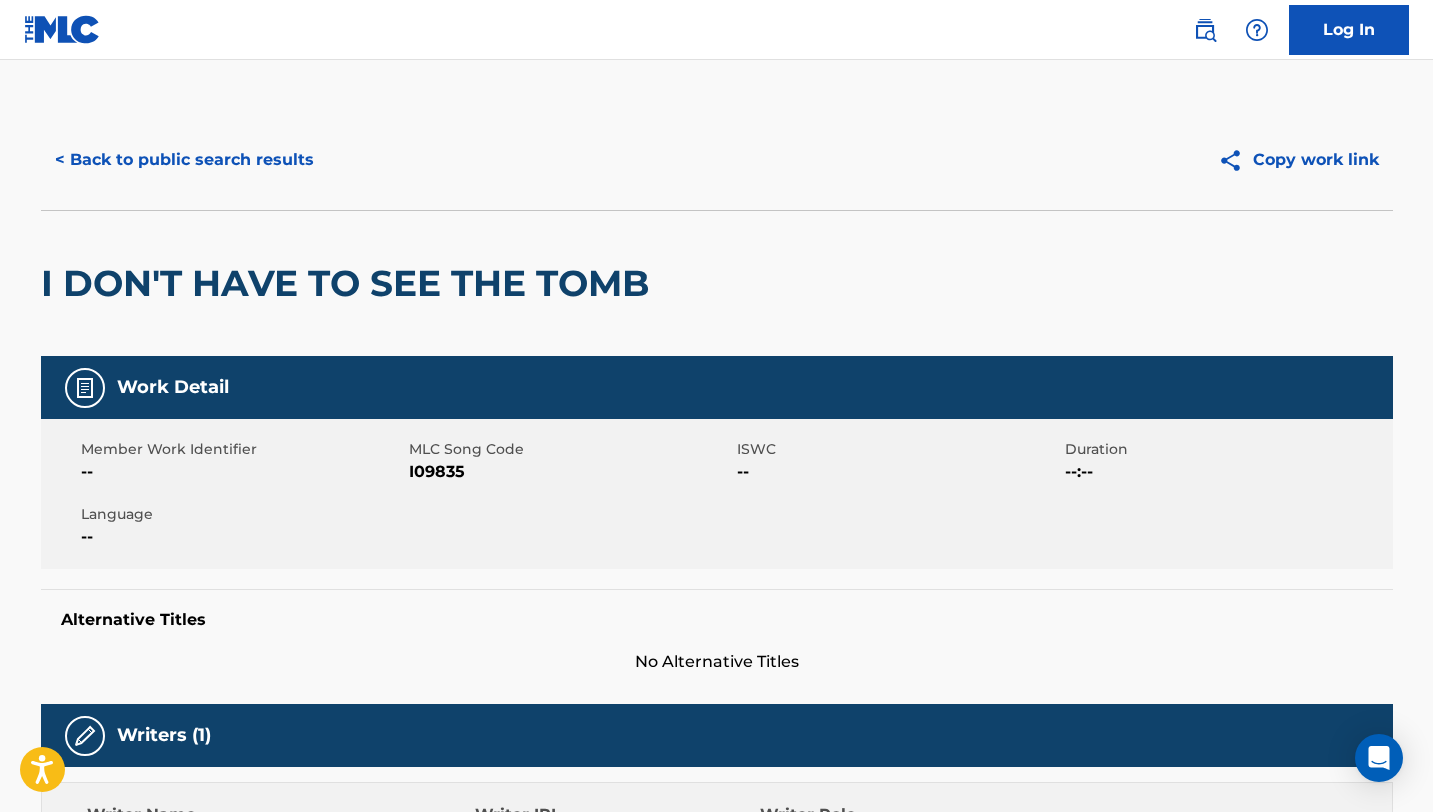 click on "< Back to public search results" at bounding box center [184, 160] 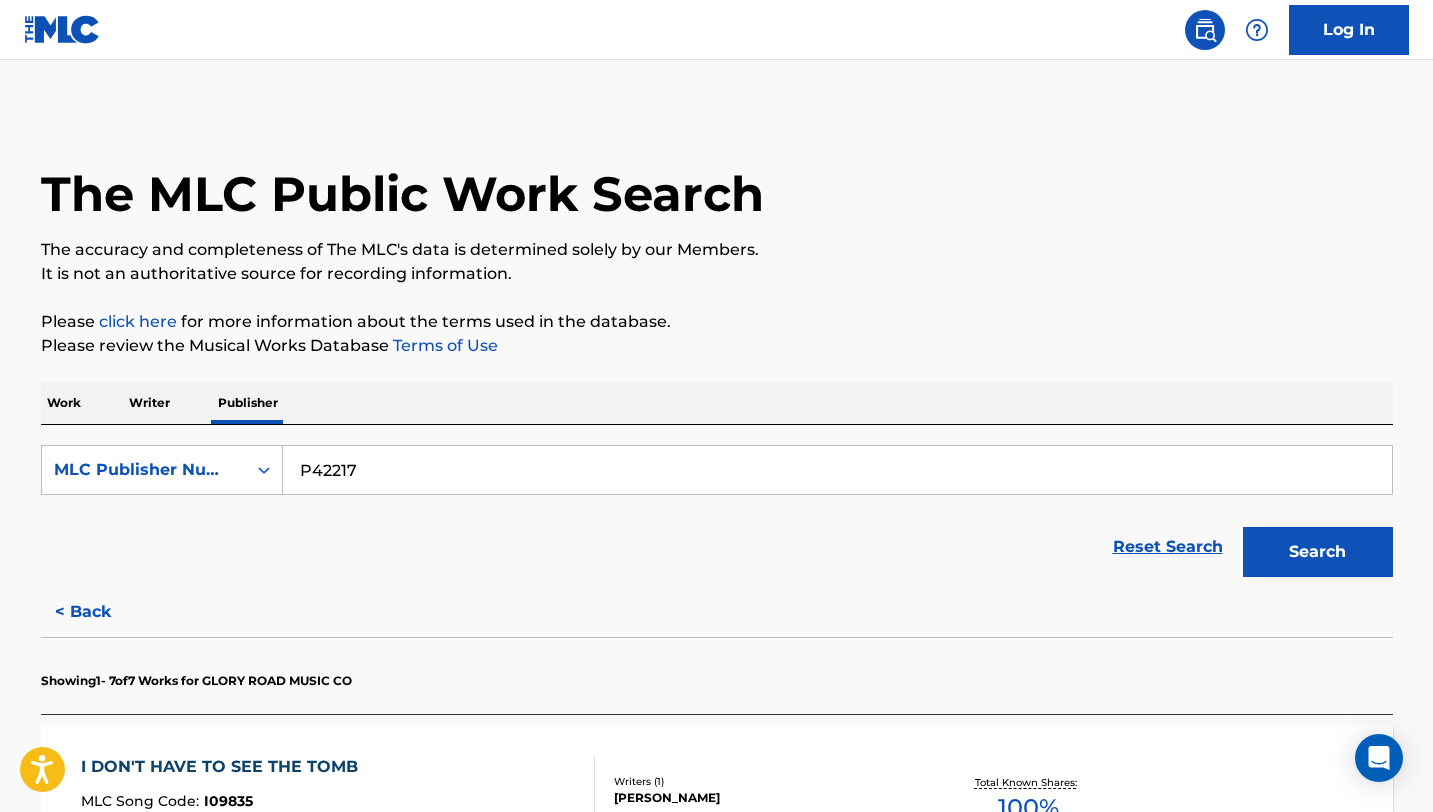 scroll, scrollTop: 28, scrollLeft: 0, axis: vertical 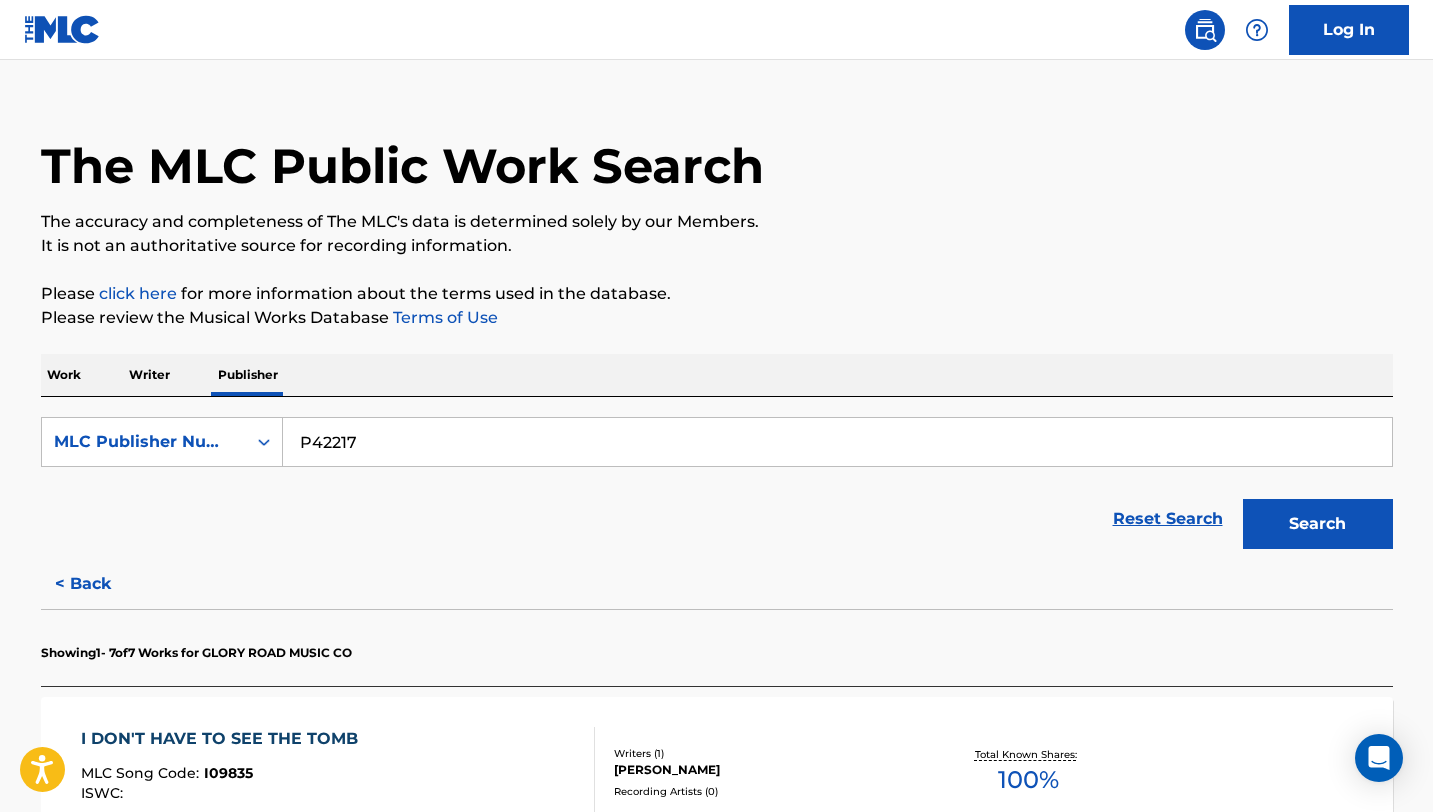 click on "P42217" at bounding box center (837, 442) 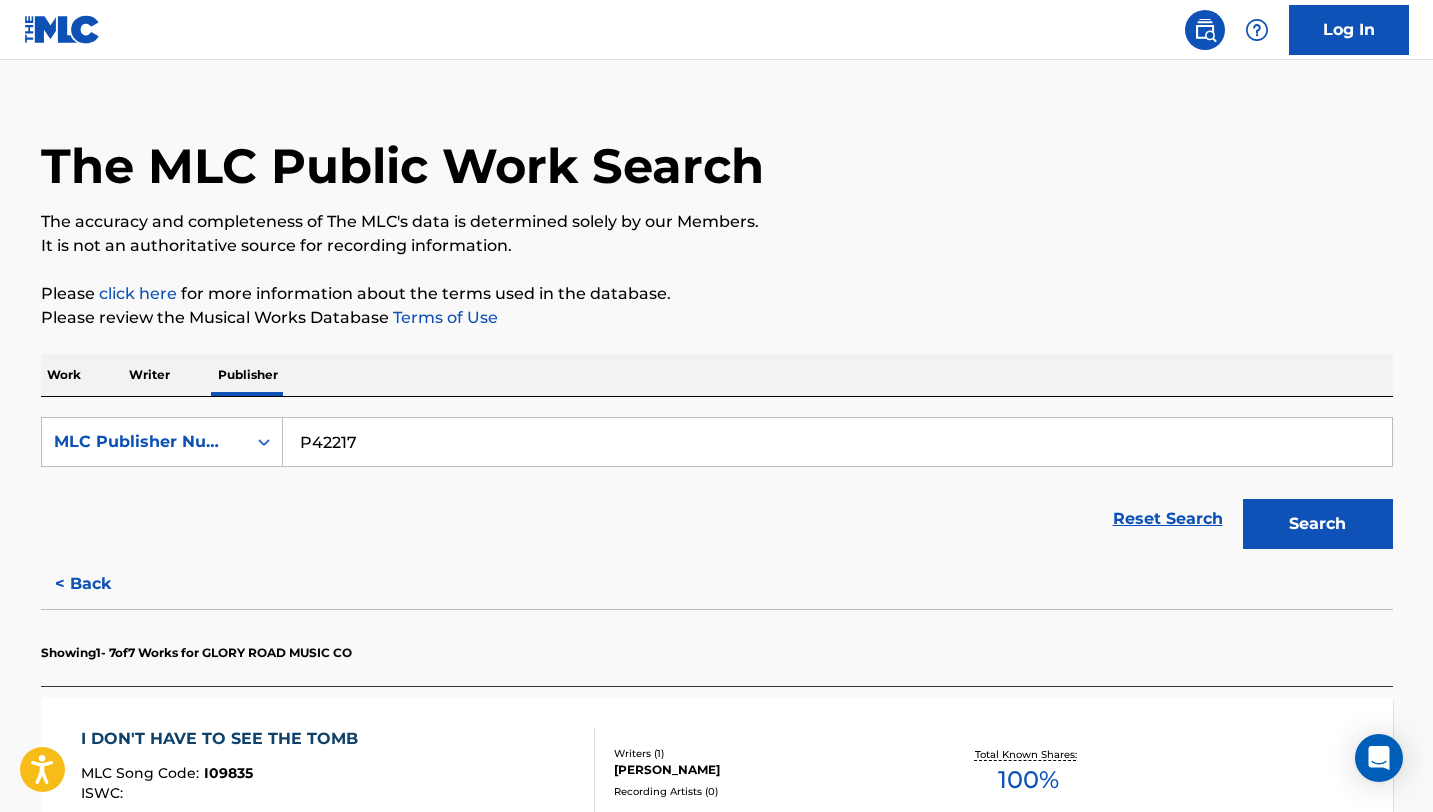 paste on "A586T" 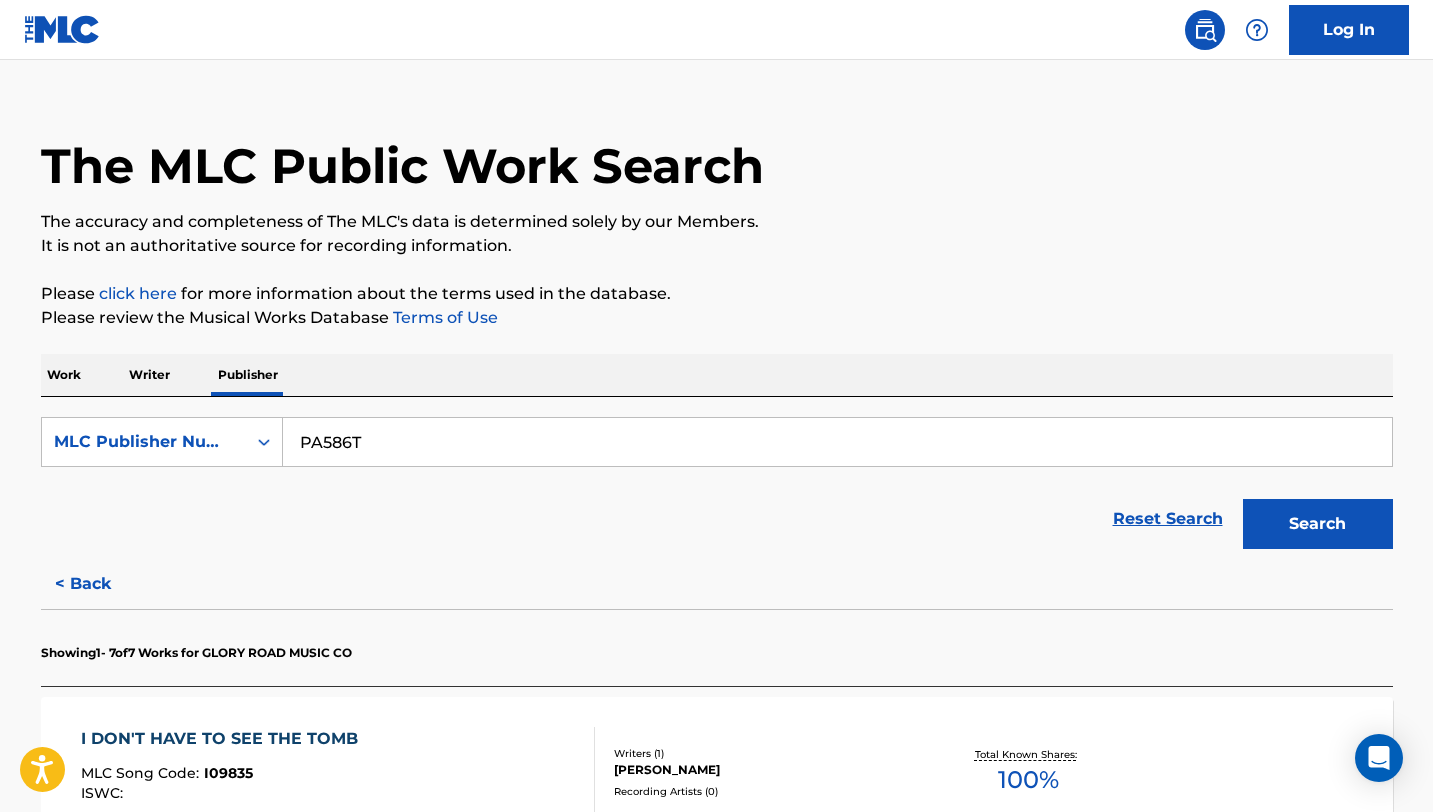 click on "Search" at bounding box center [1318, 524] 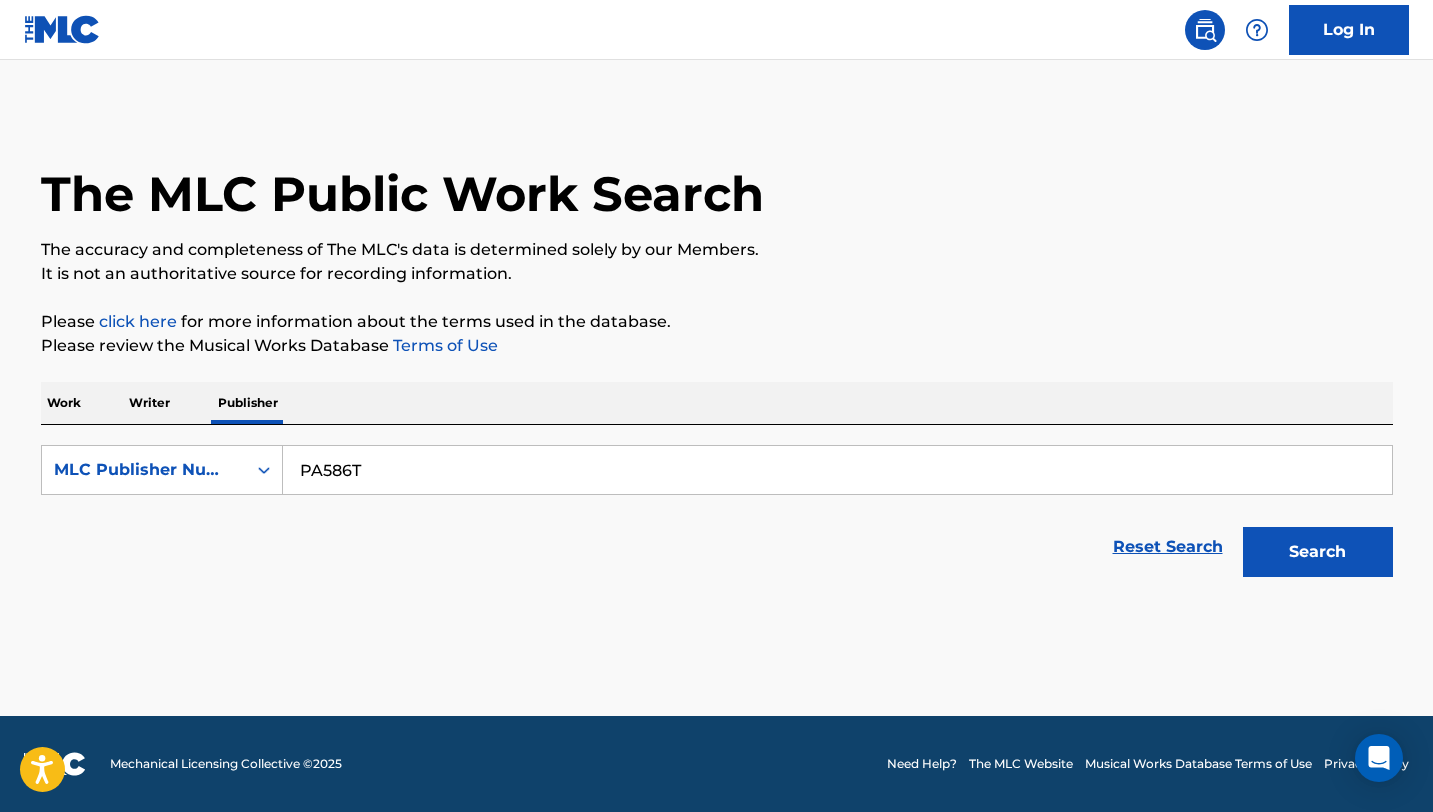 scroll, scrollTop: 0, scrollLeft: 0, axis: both 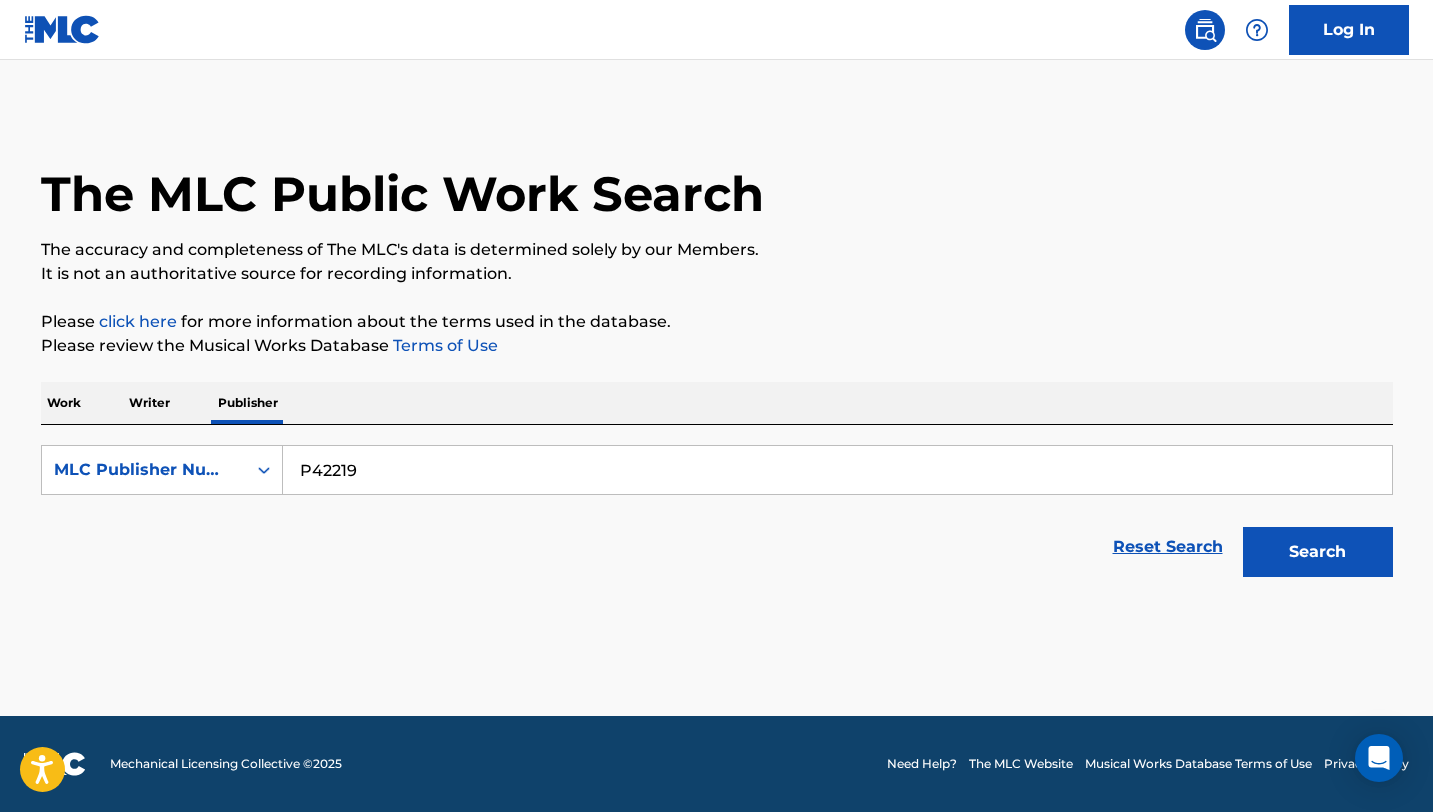 click on "Search" at bounding box center (1318, 552) 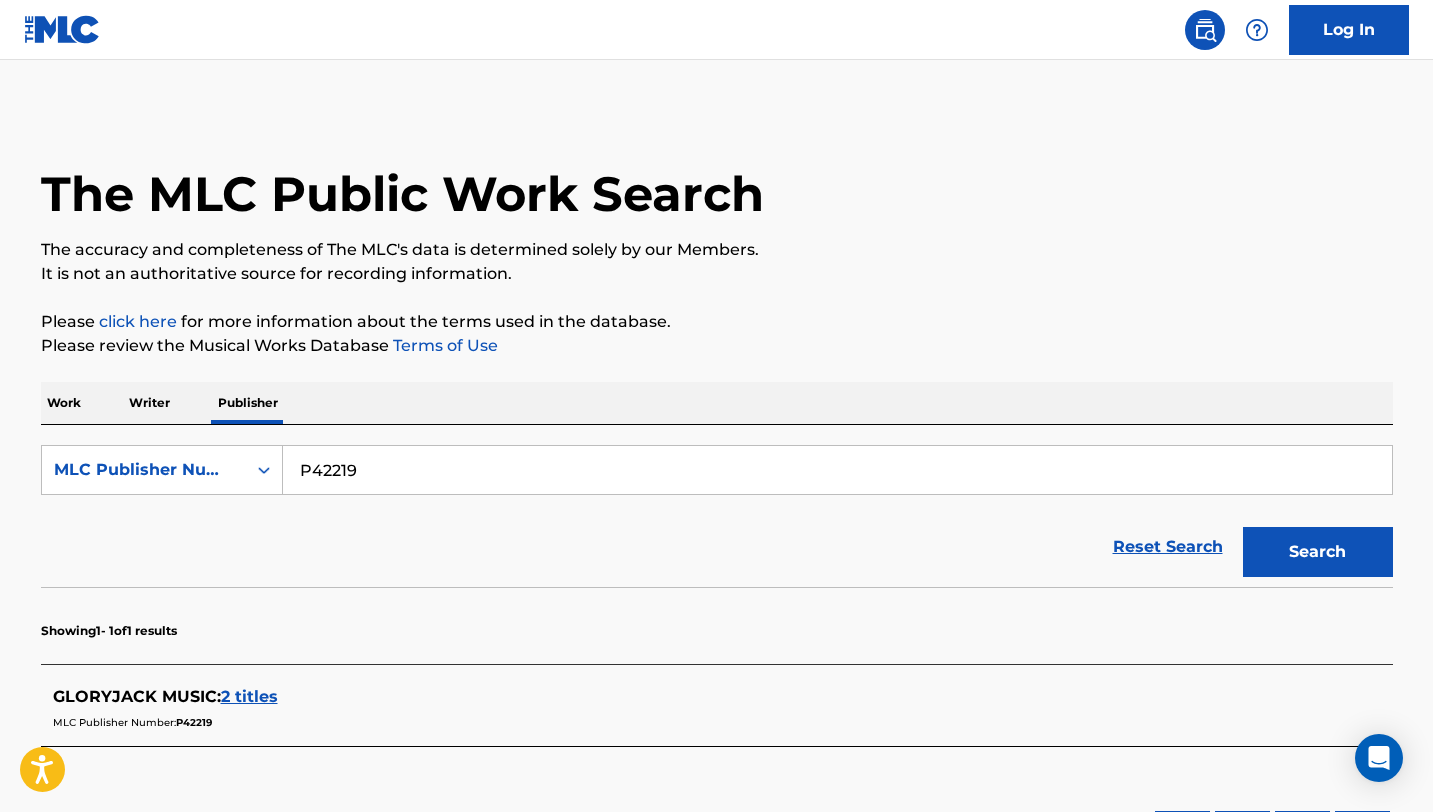 click on "P42219" at bounding box center (837, 470) 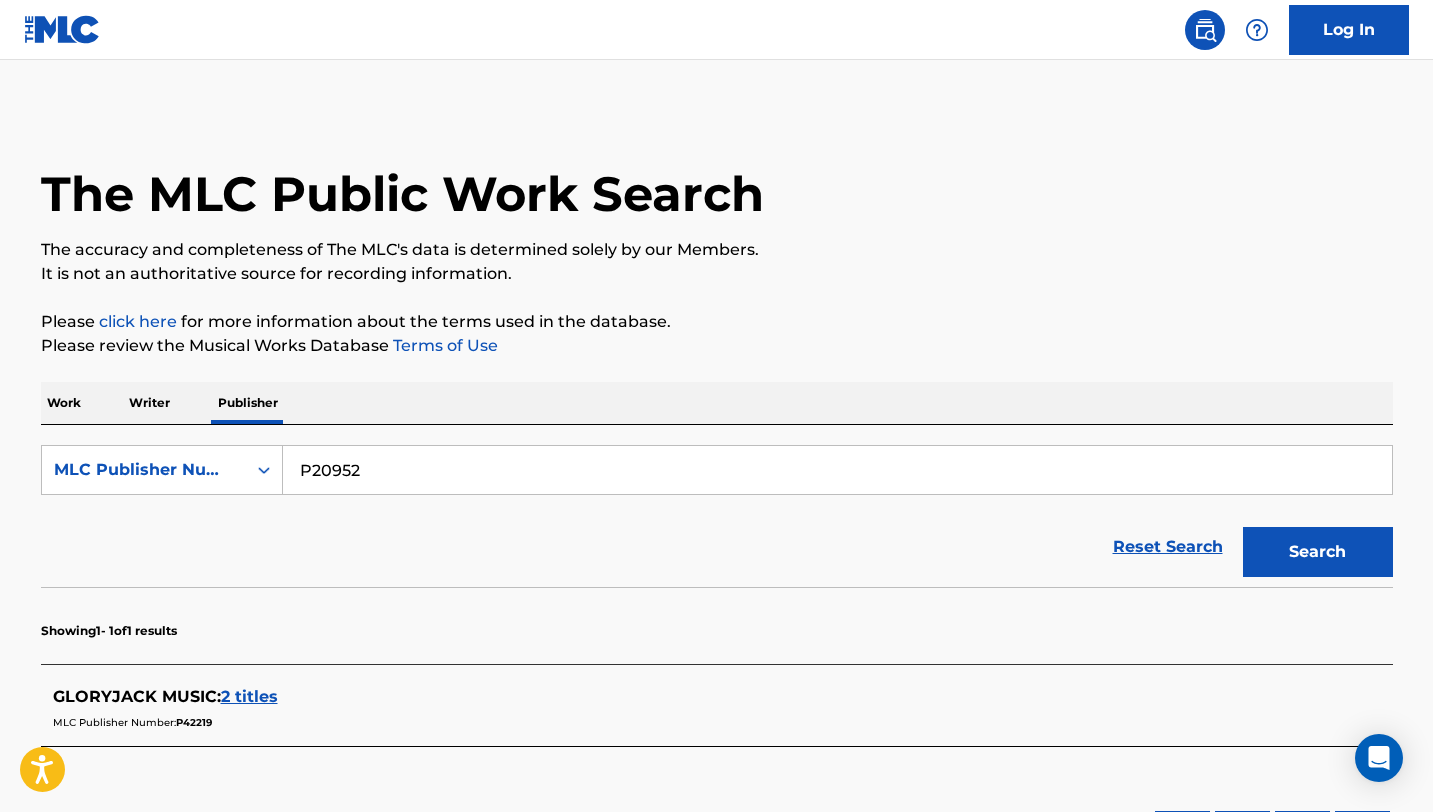 type on "P20952" 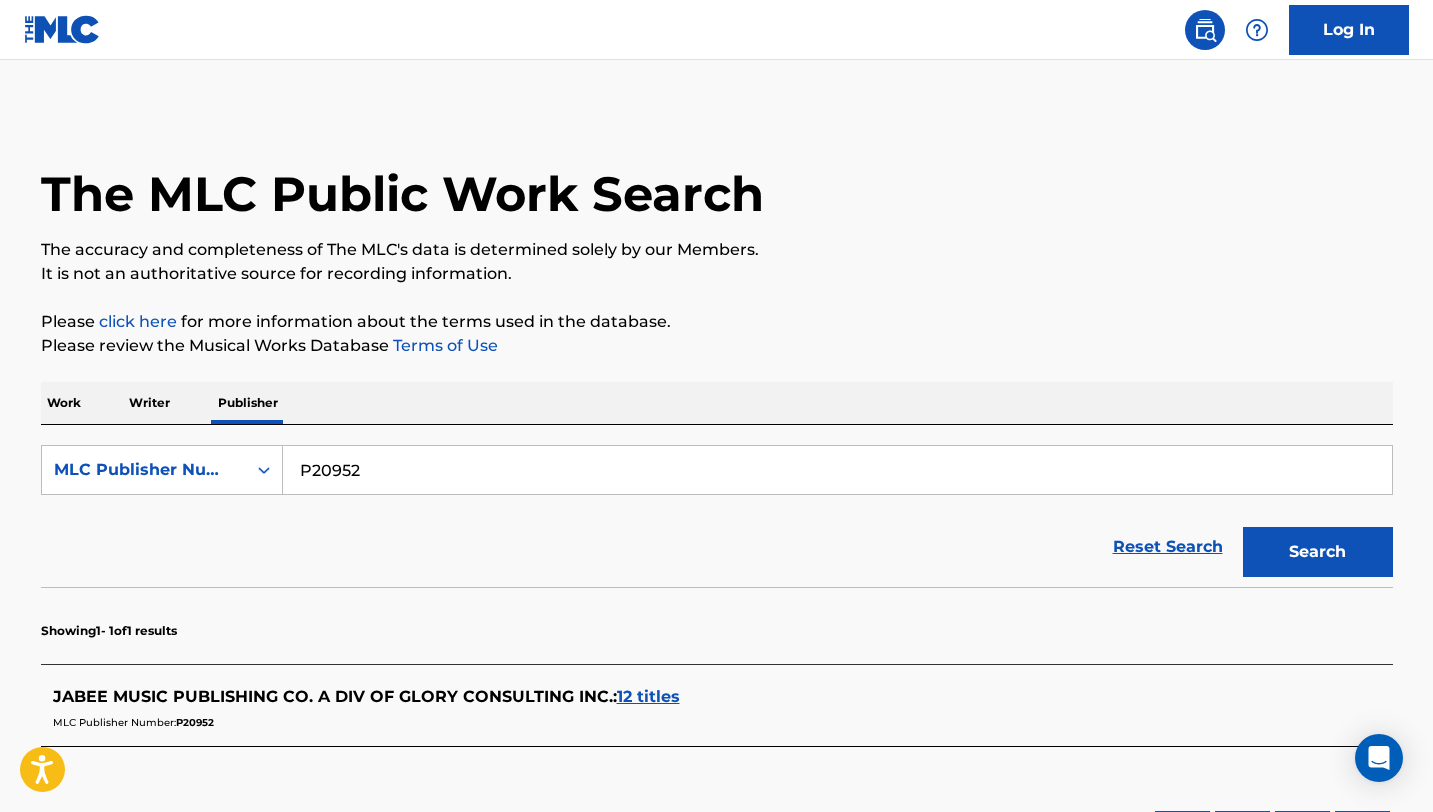 click on "12 titles" at bounding box center [648, 696] 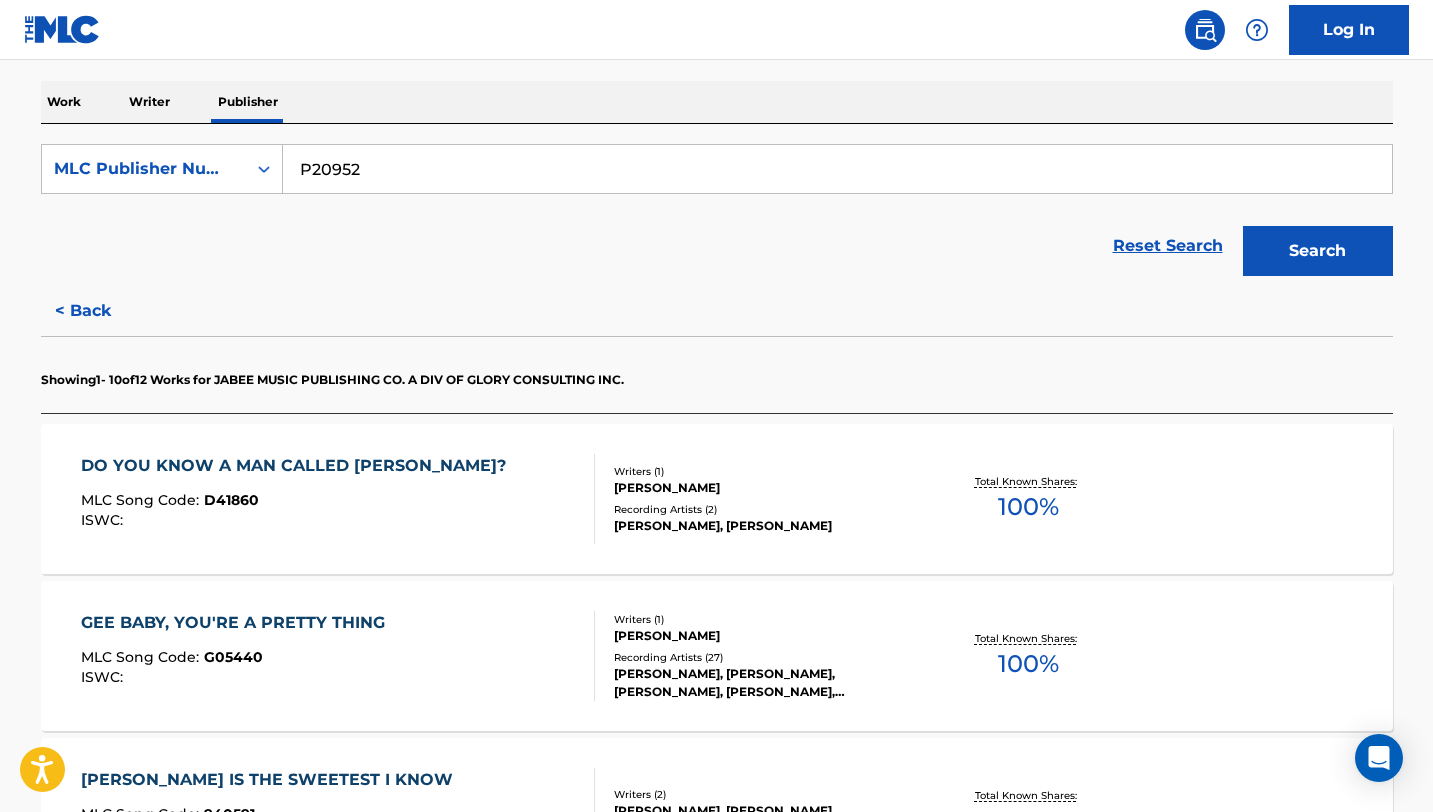 scroll, scrollTop: 308, scrollLeft: 0, axis: vertical 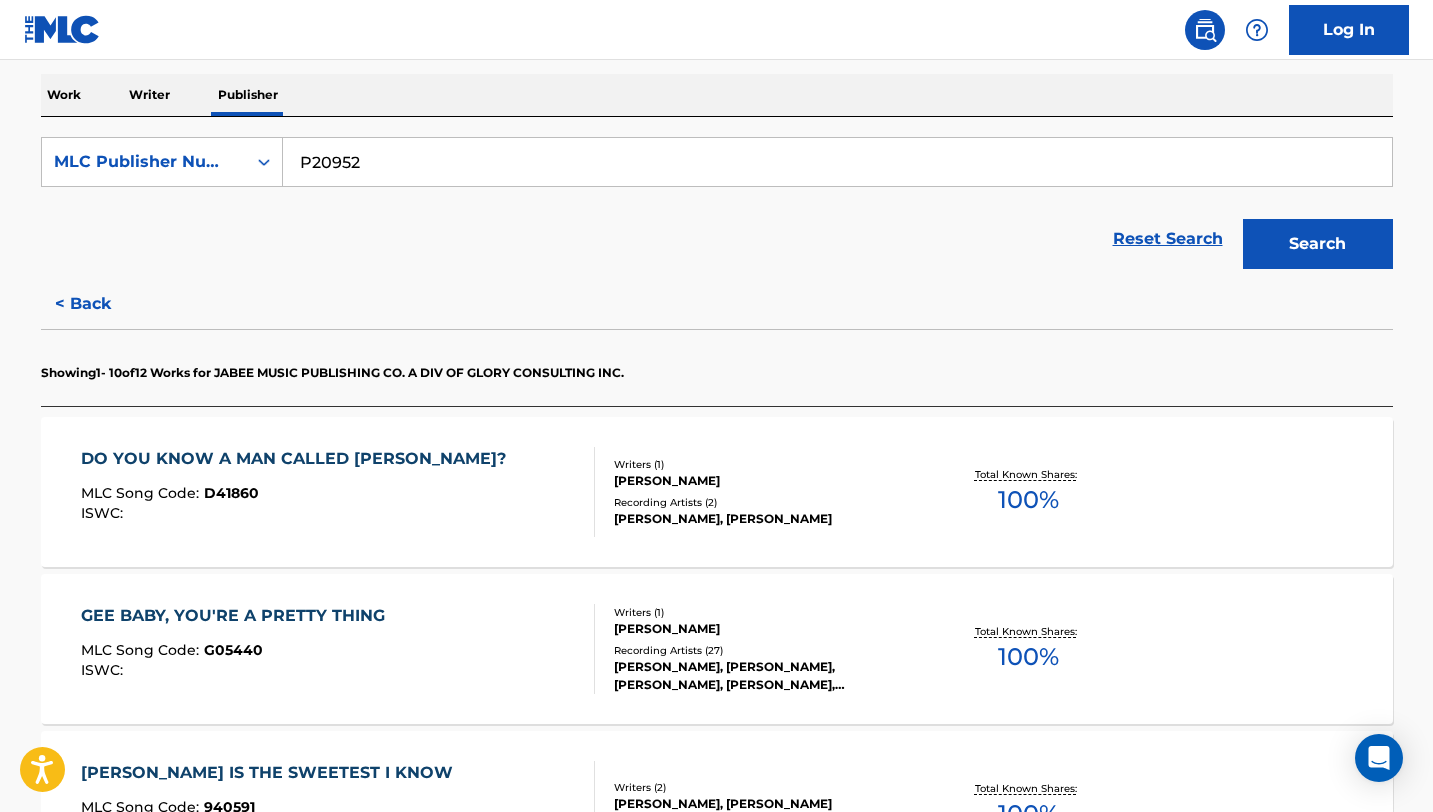 click on "DO YOU KNOW A MAN CALLED [PERSON_NAME]? MLC Song Code : D41860 ISWC :" at bounding box center [338, 492] 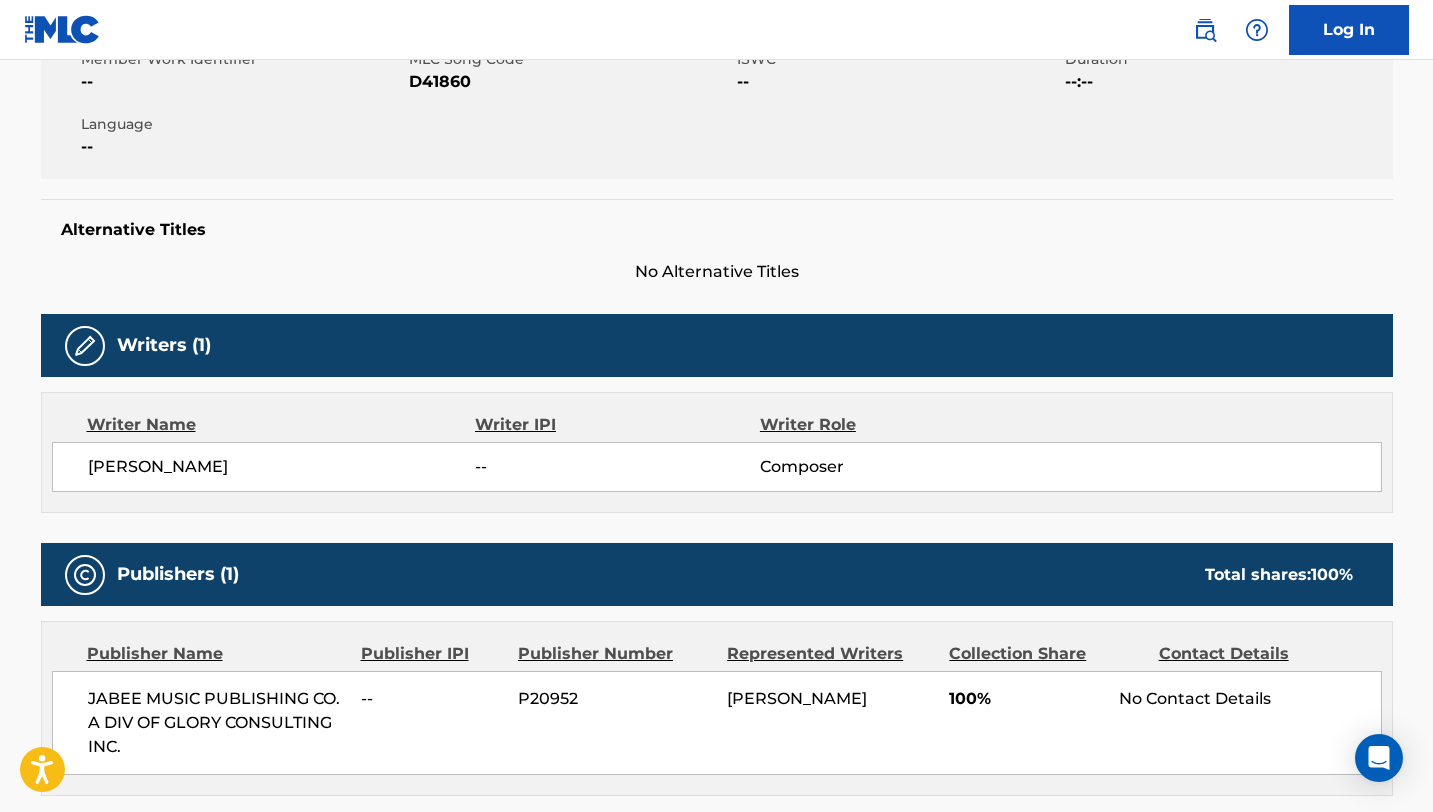scroll, scrollTop: 0, scrollLeft: 0, axis: both 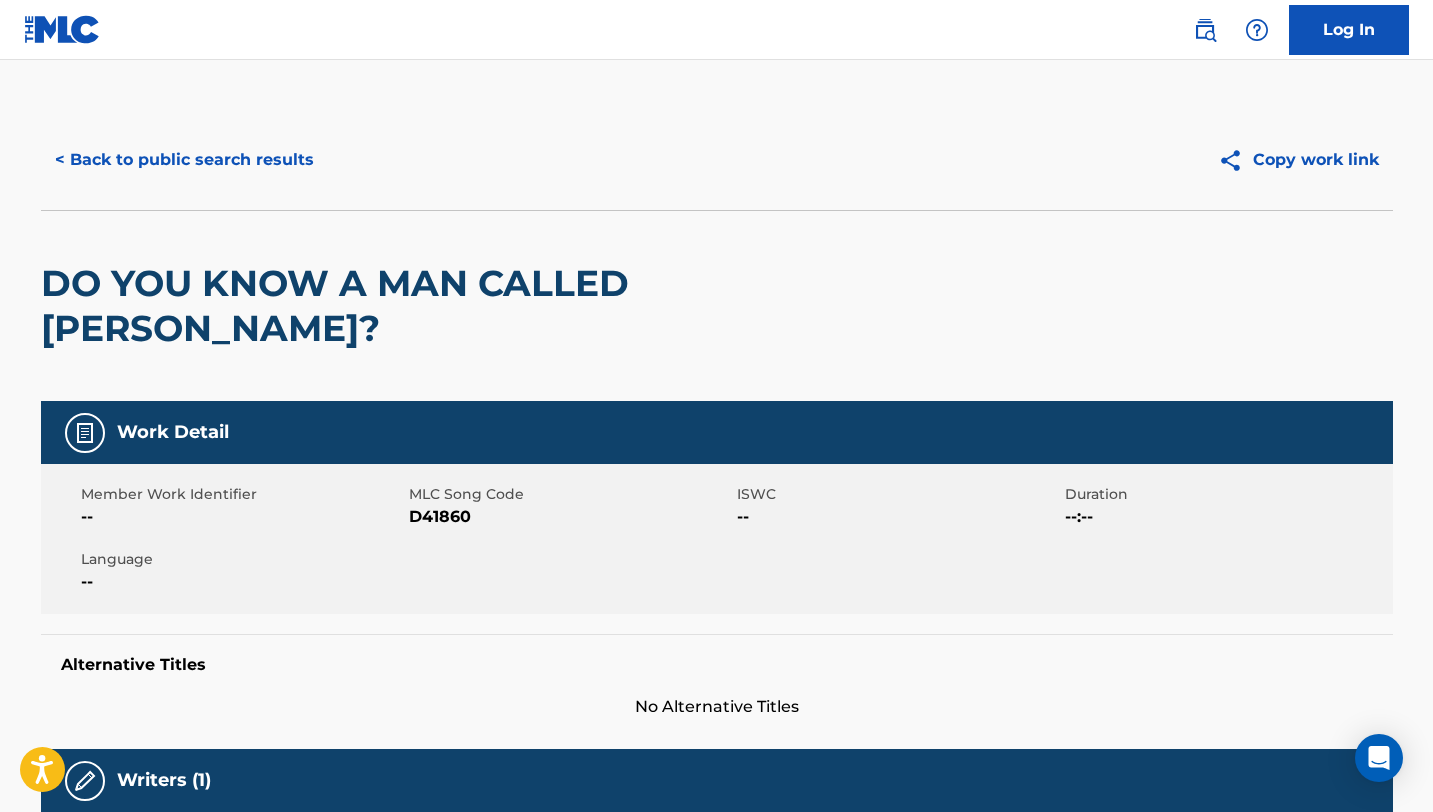 click on "< Back to public search results" at bounding box center (184, 160) 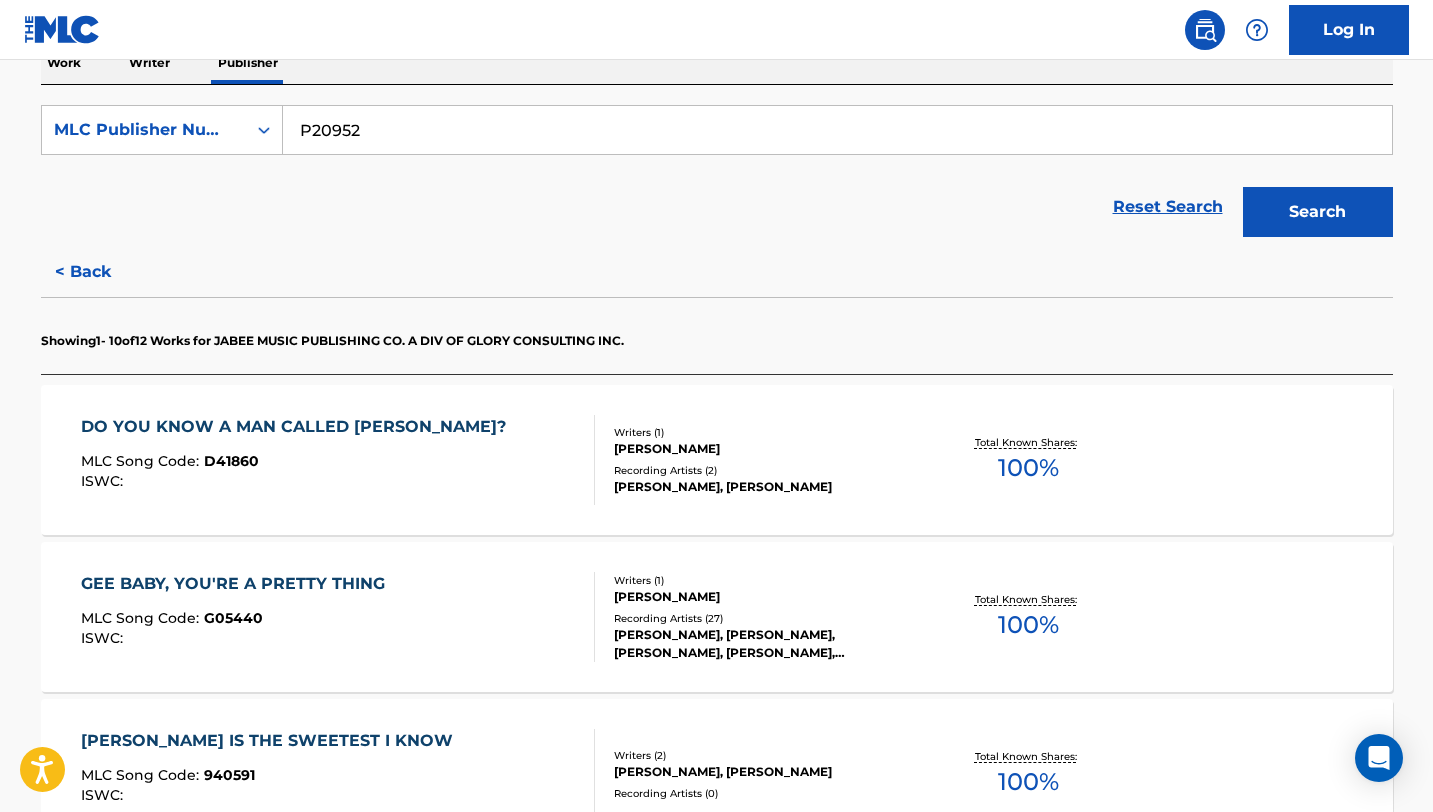scroll, scrollTop: 344, scrollLeft: 0, axis: vertical 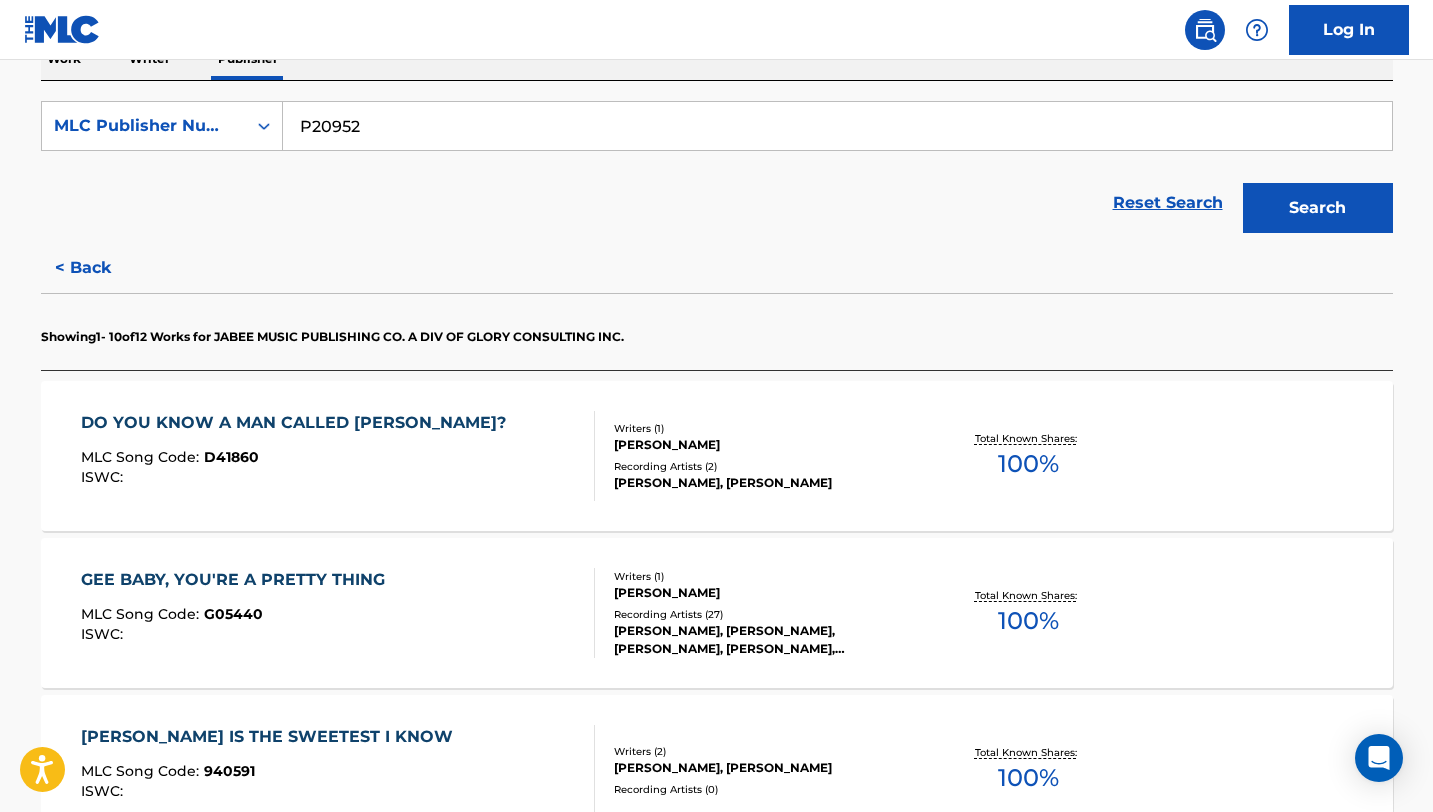 click on "GEE BABY, YOU'RE A PRETTY THING MLC Song Code : G05440 ISWC :" at bounding box center (338, 613) 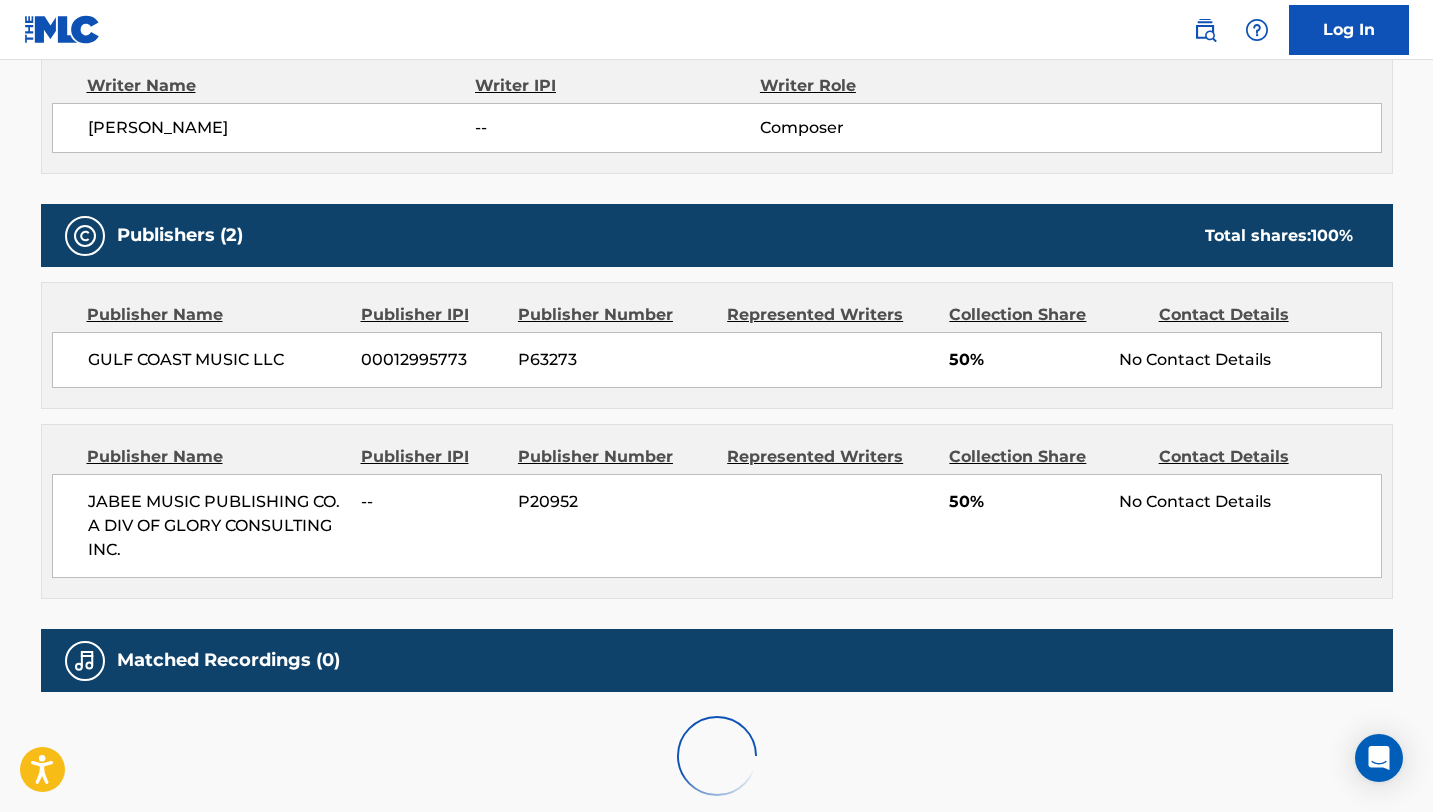 scroll, scrollTop: 732, scrollLeft: 0, axis: vertical 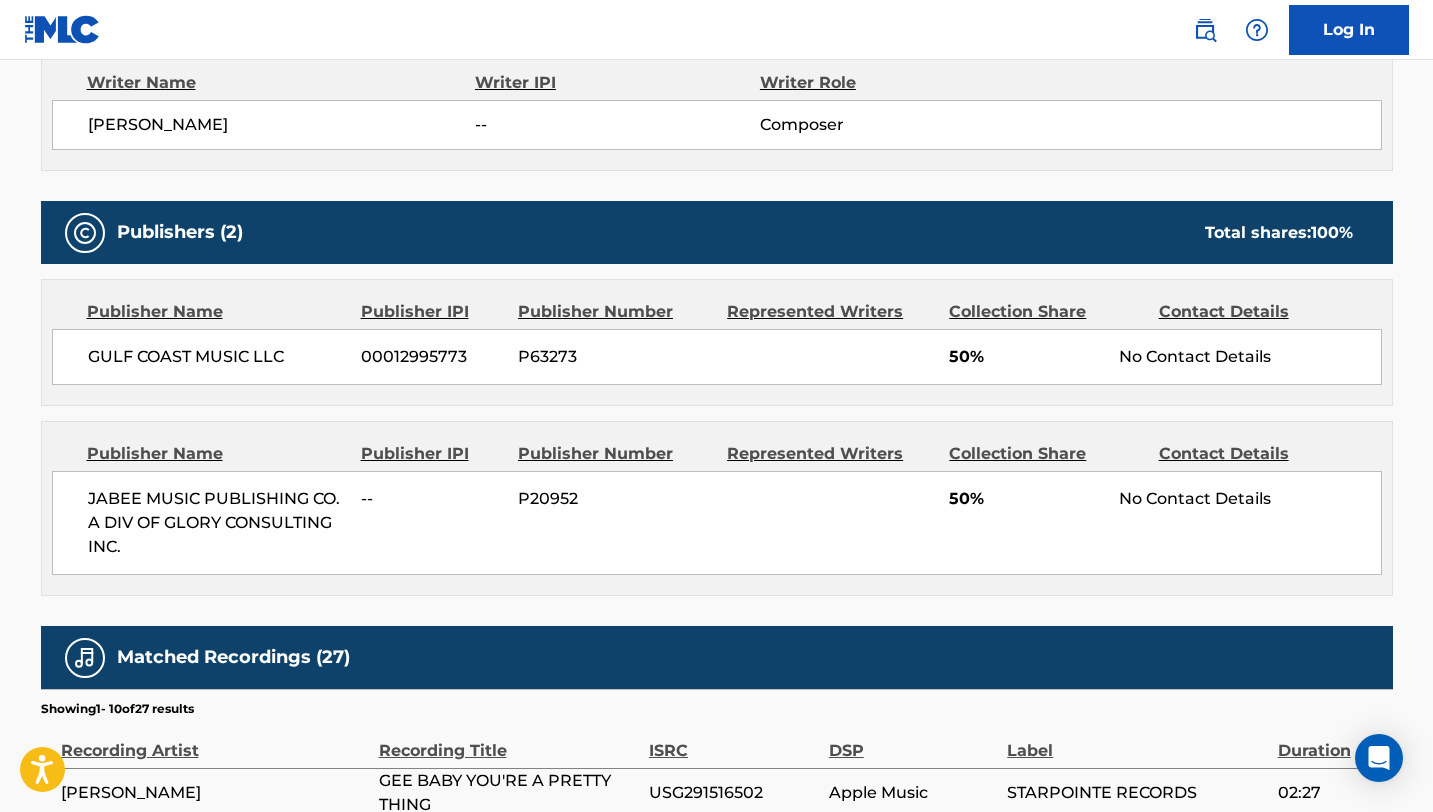 click on "GULF COAST MUSIC LLC" at bounding box center [217, 357] 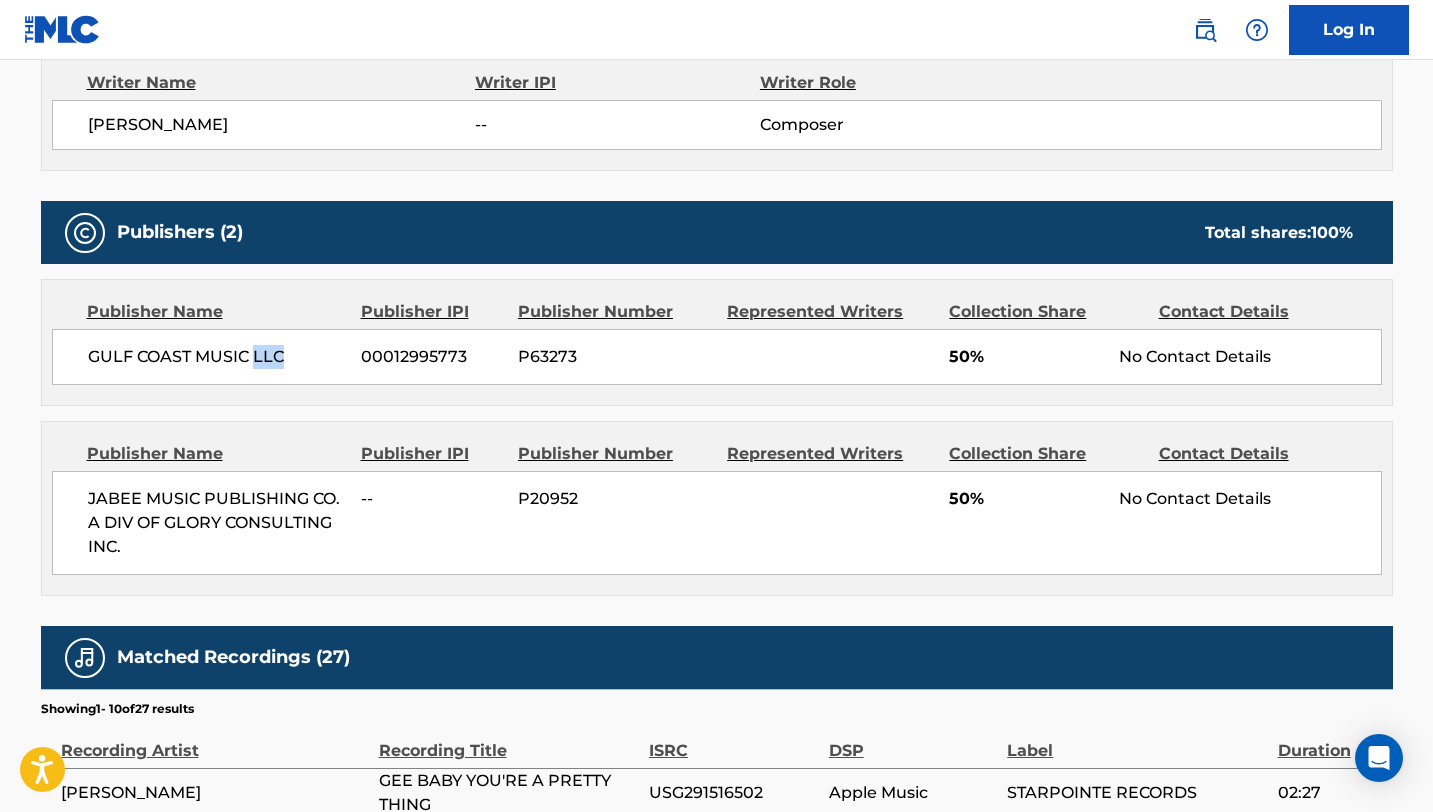 click on "GULF COAST MUSIC LLC" at bounding box center (217, 357) 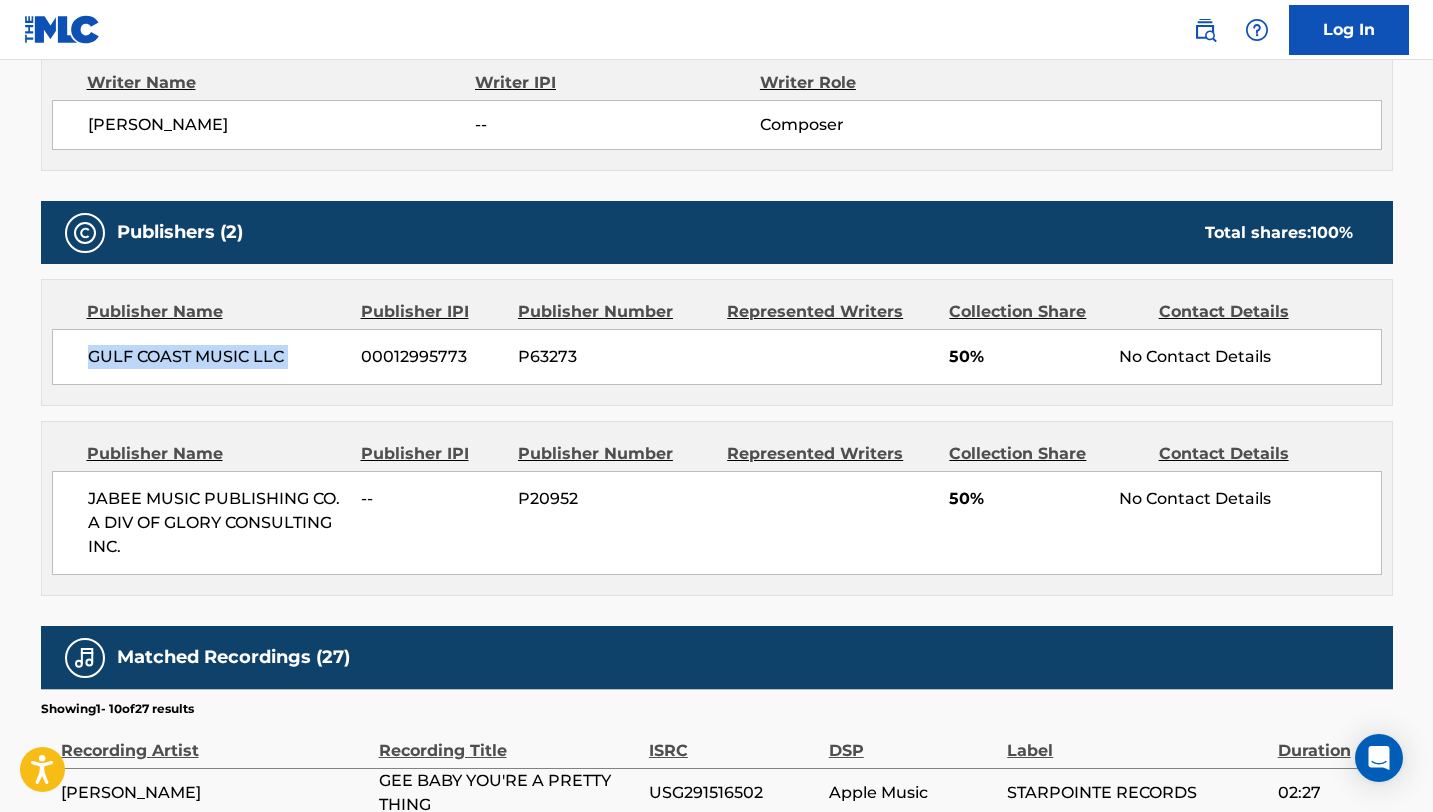 click on "GULF COAST MUSIC LLC" at bounding box center [217, 357] 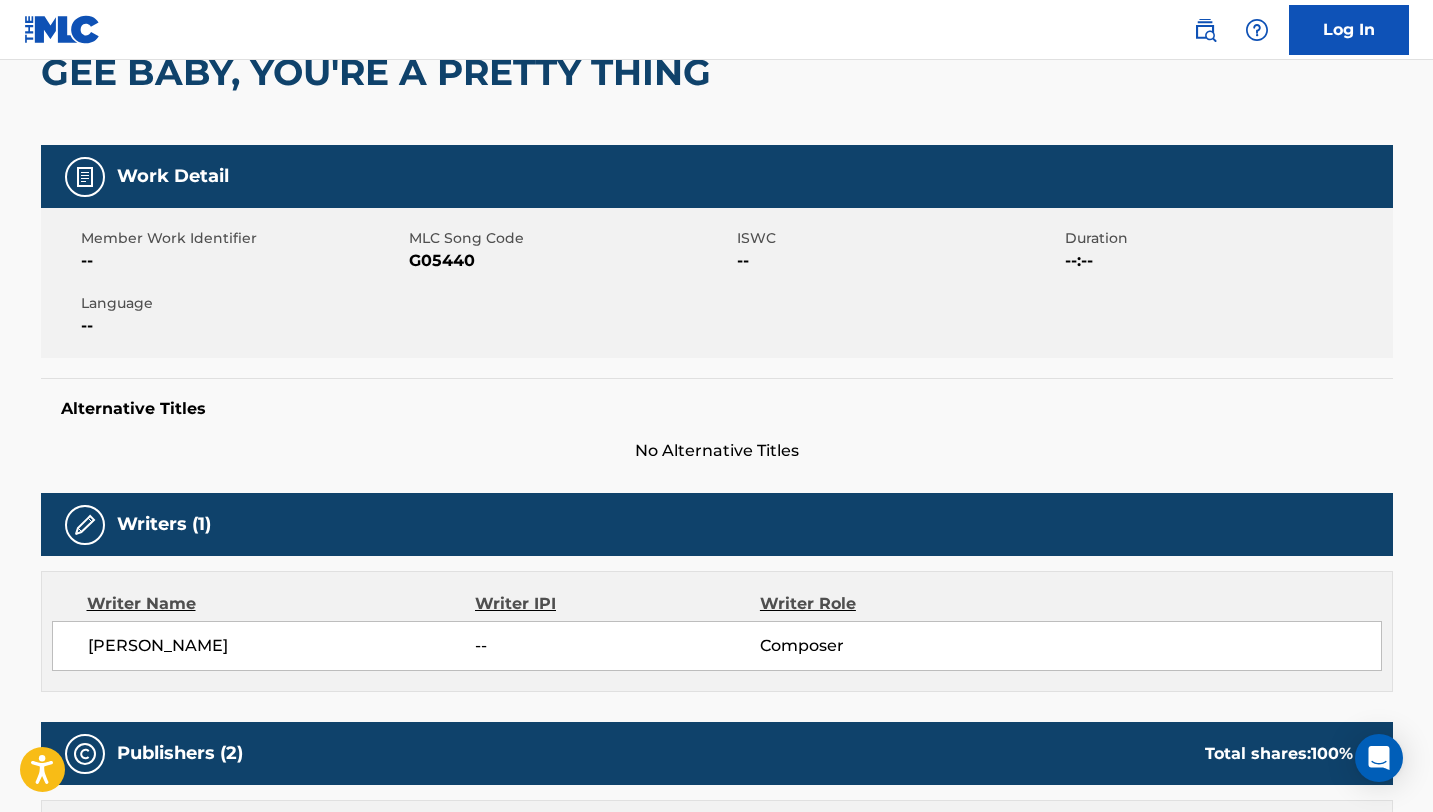 scroll, scrollTop: 0, scrollLeft: 0, axis: both 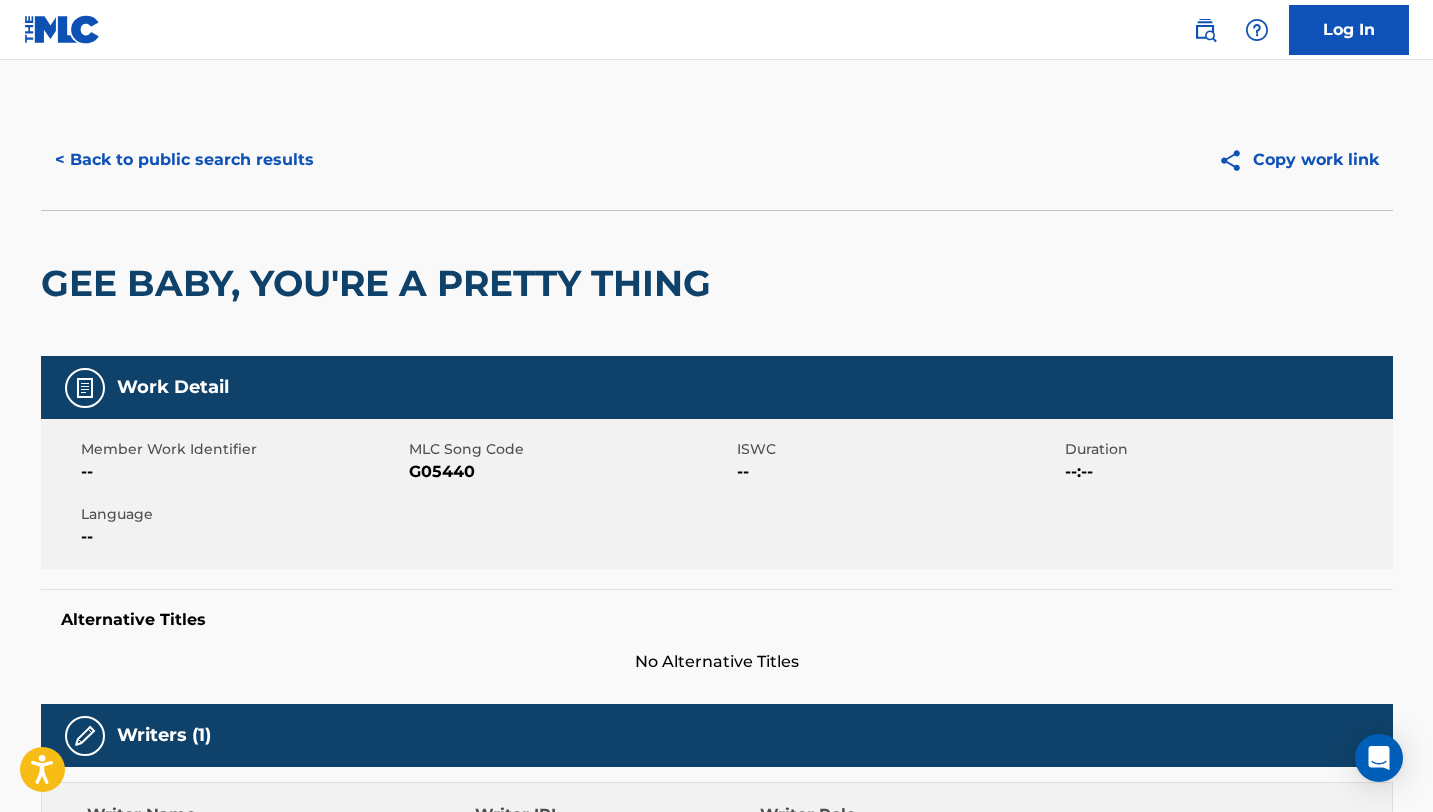 click on "< Back to public search results" at bounding box center (184, 160) 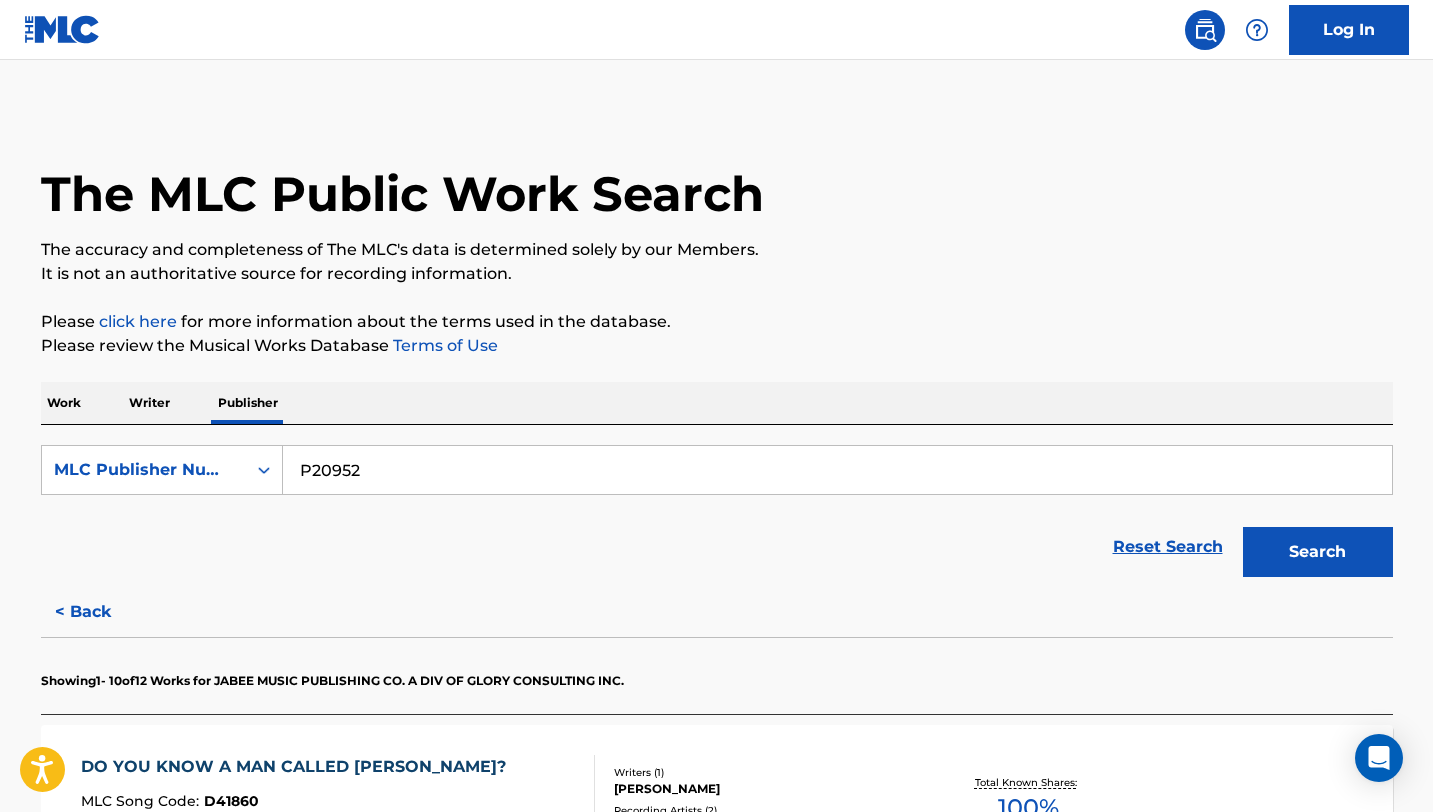 click on "P20952" at bounding box center [837, 470] 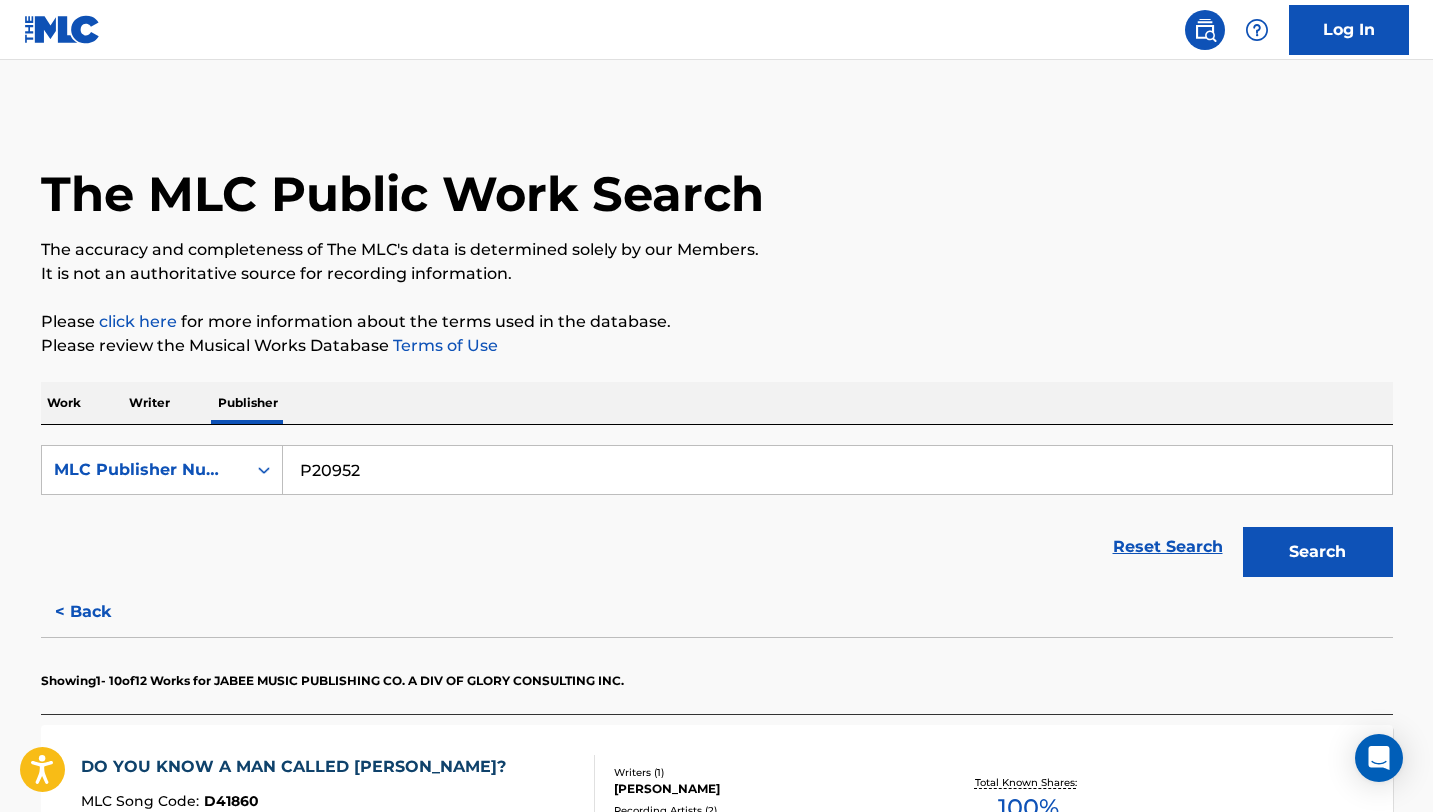paste on "5663O" 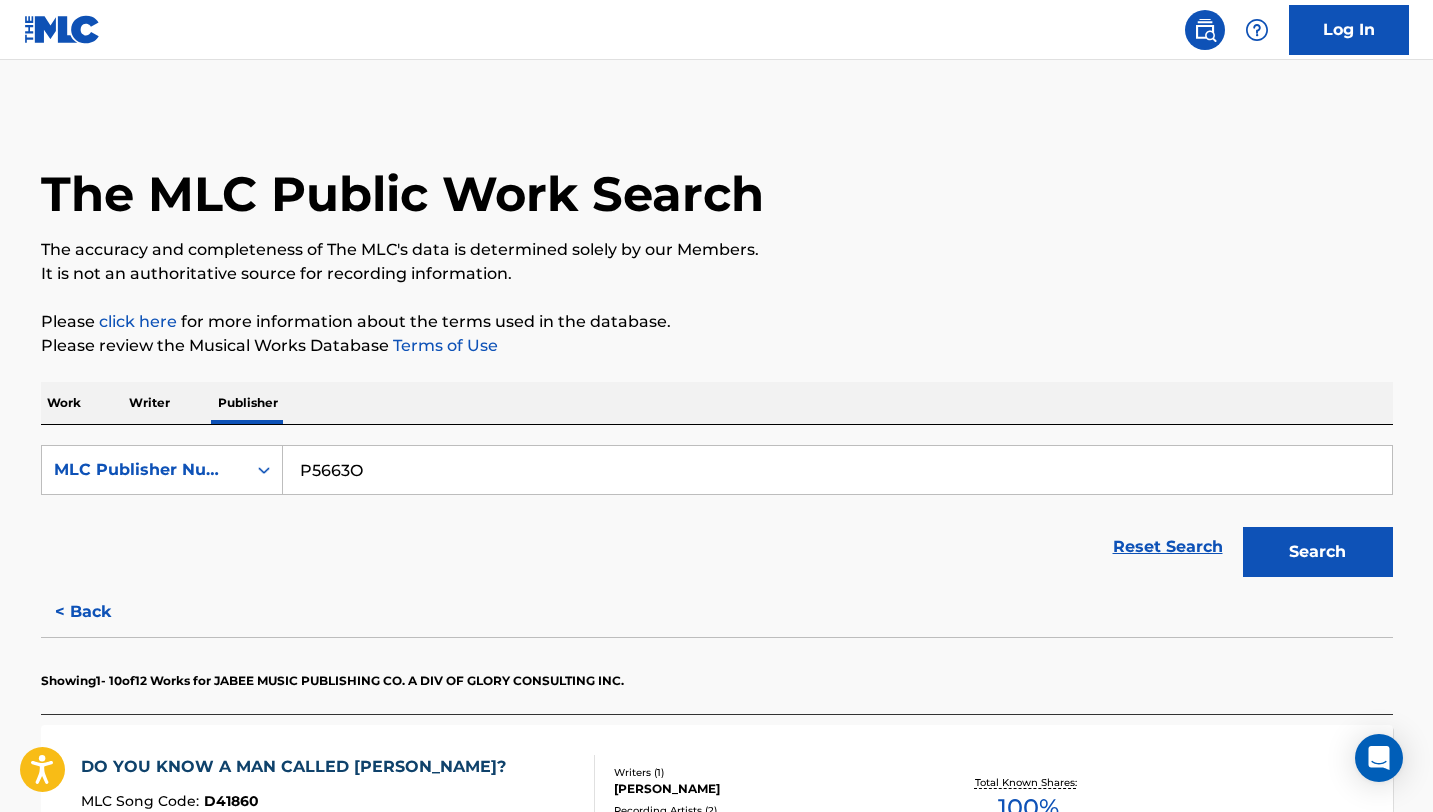 type on "P5663O" 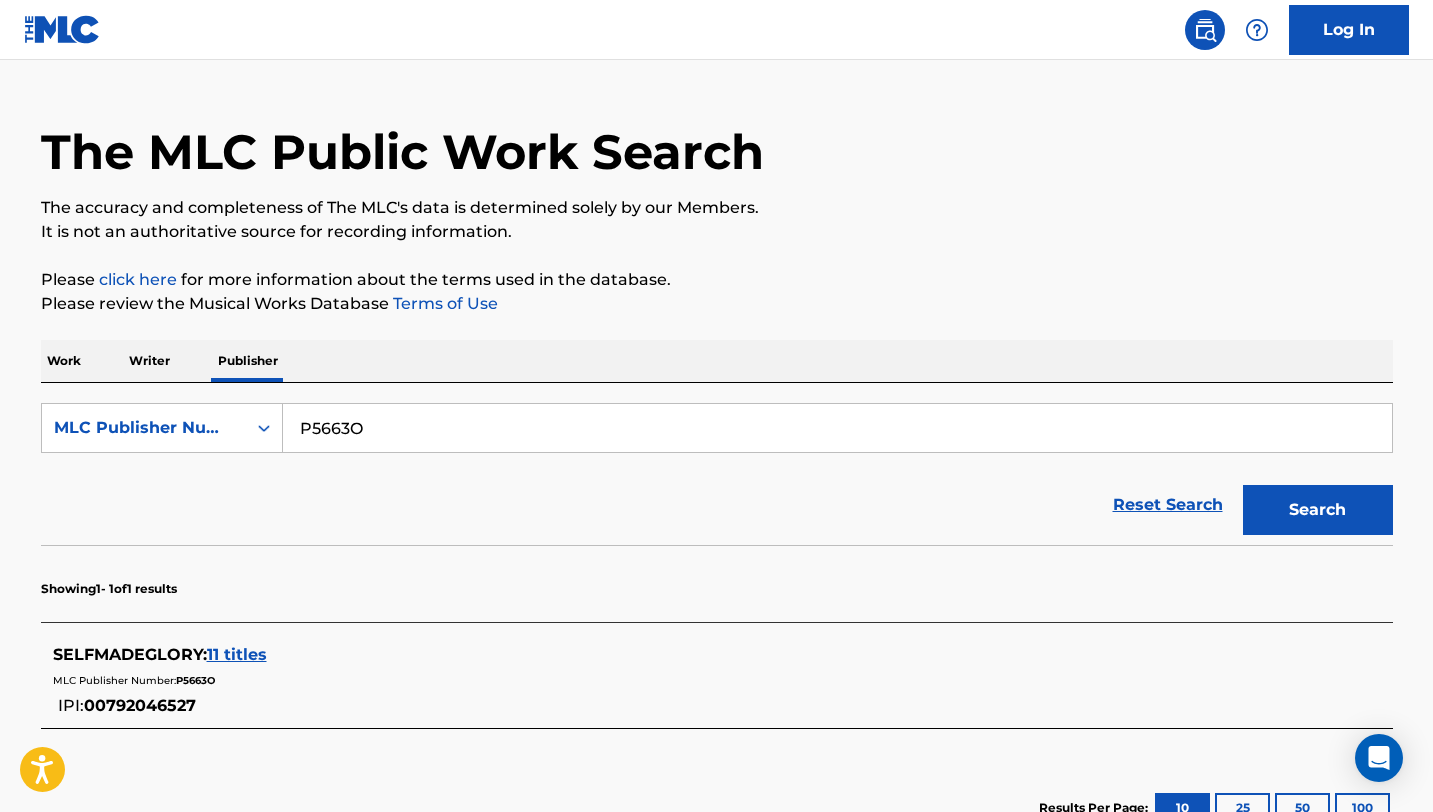 scroll, scrollTop: 77, scrollLeft: 0, axis: vertical 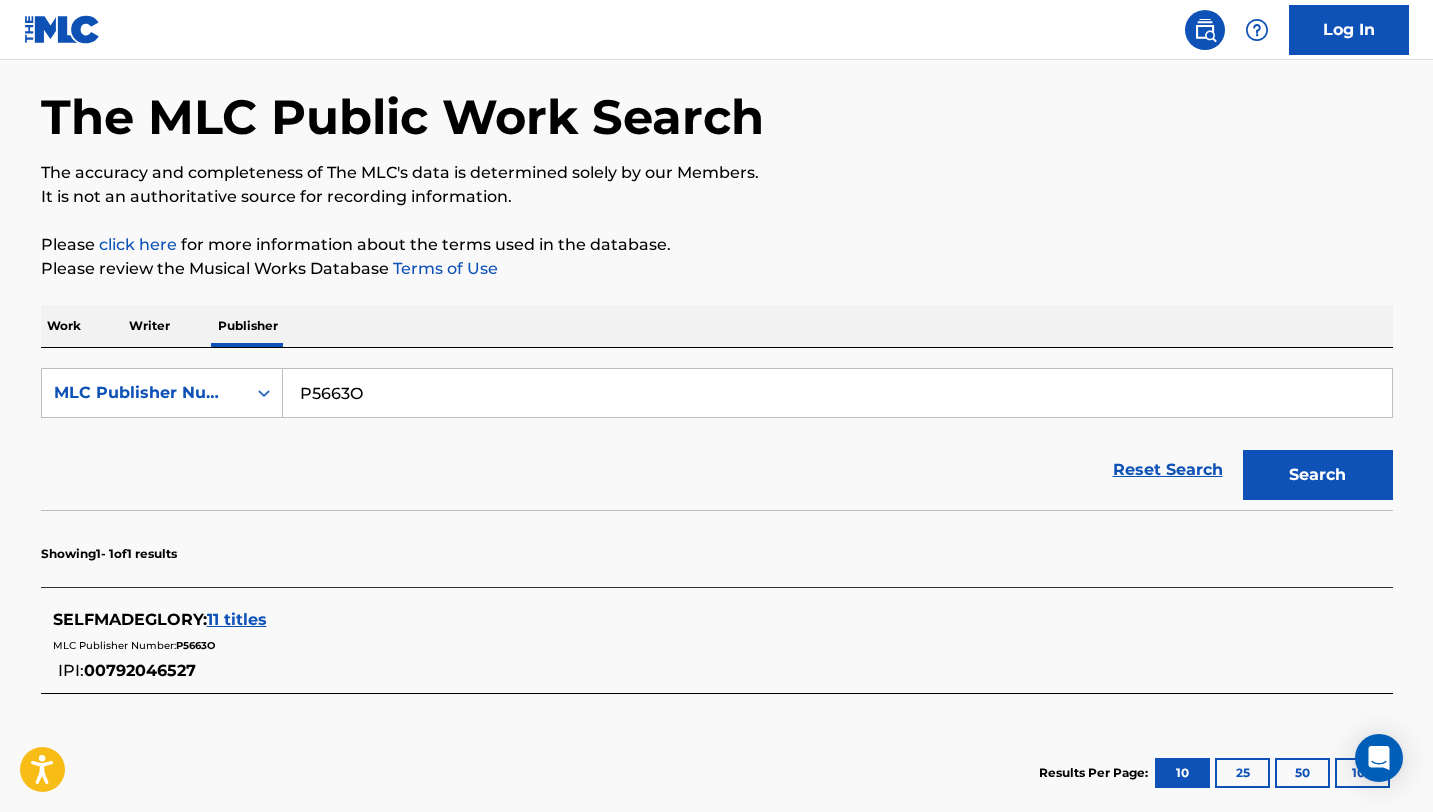 click on "11 titles" at bounding box center [237, 619] 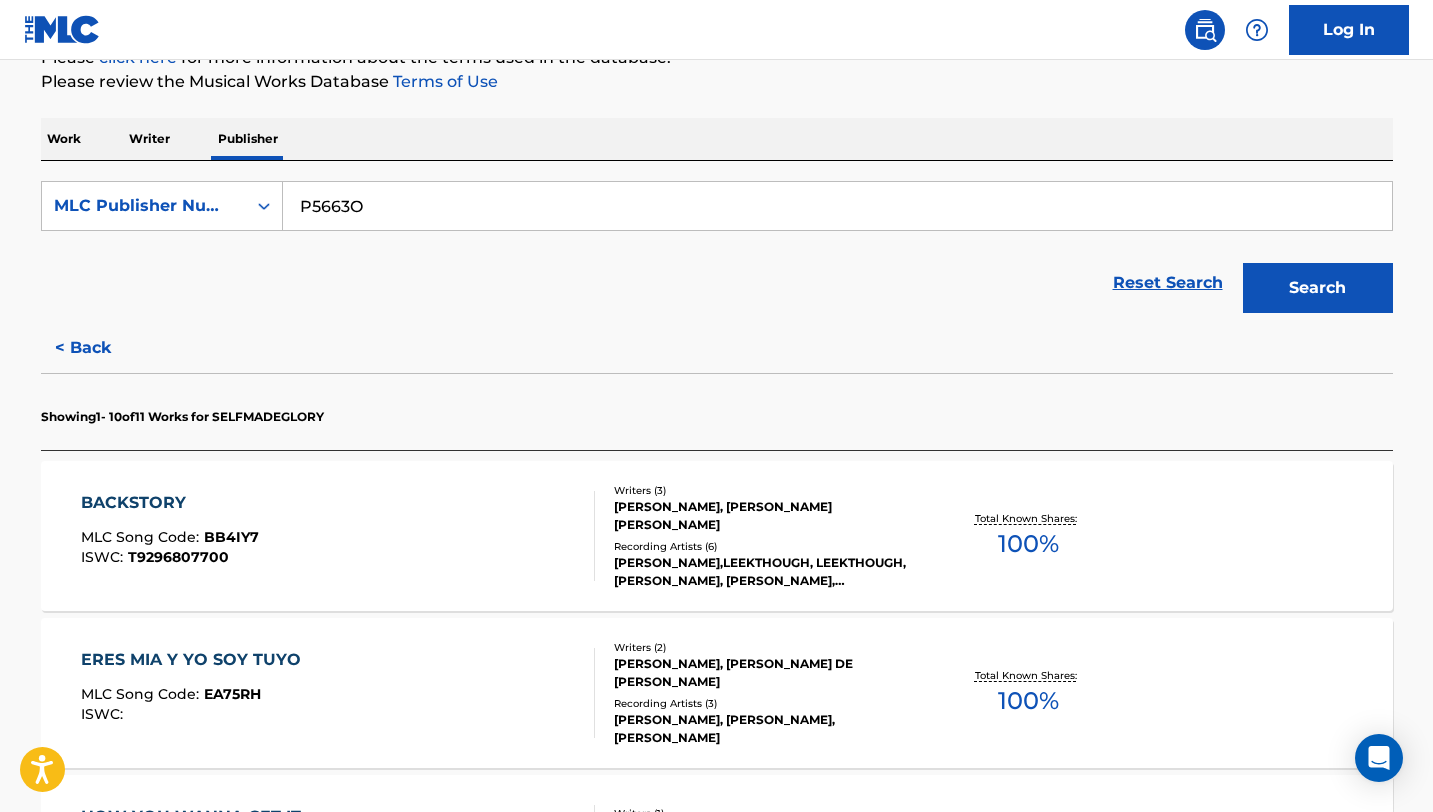scroll, scrollTop: 278, scrollLeft: 0, axis: vertical 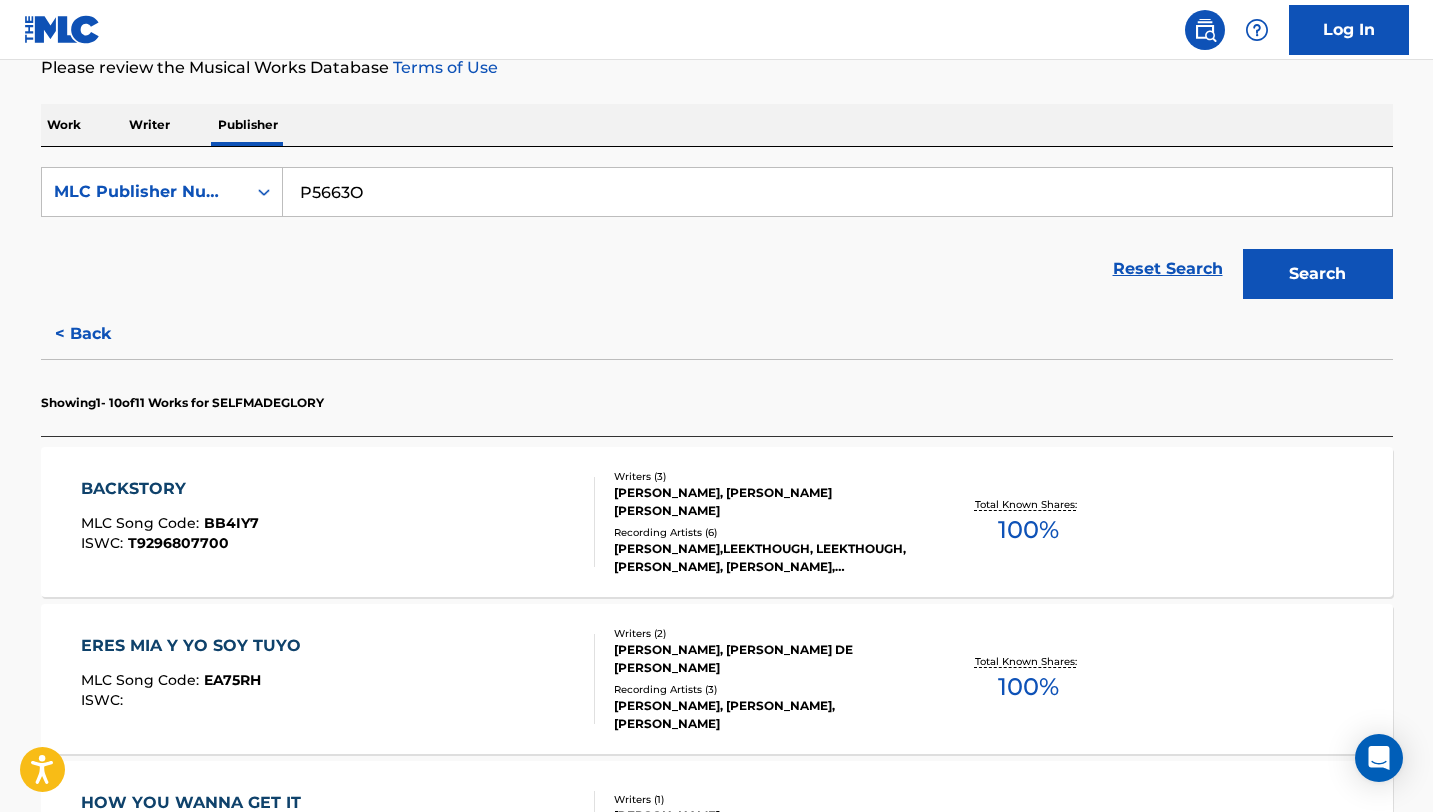 click on "BACKSTORY MLC Song Code : BB4IY7 ISWC : T9296807700" at bounding box center [338, 522] 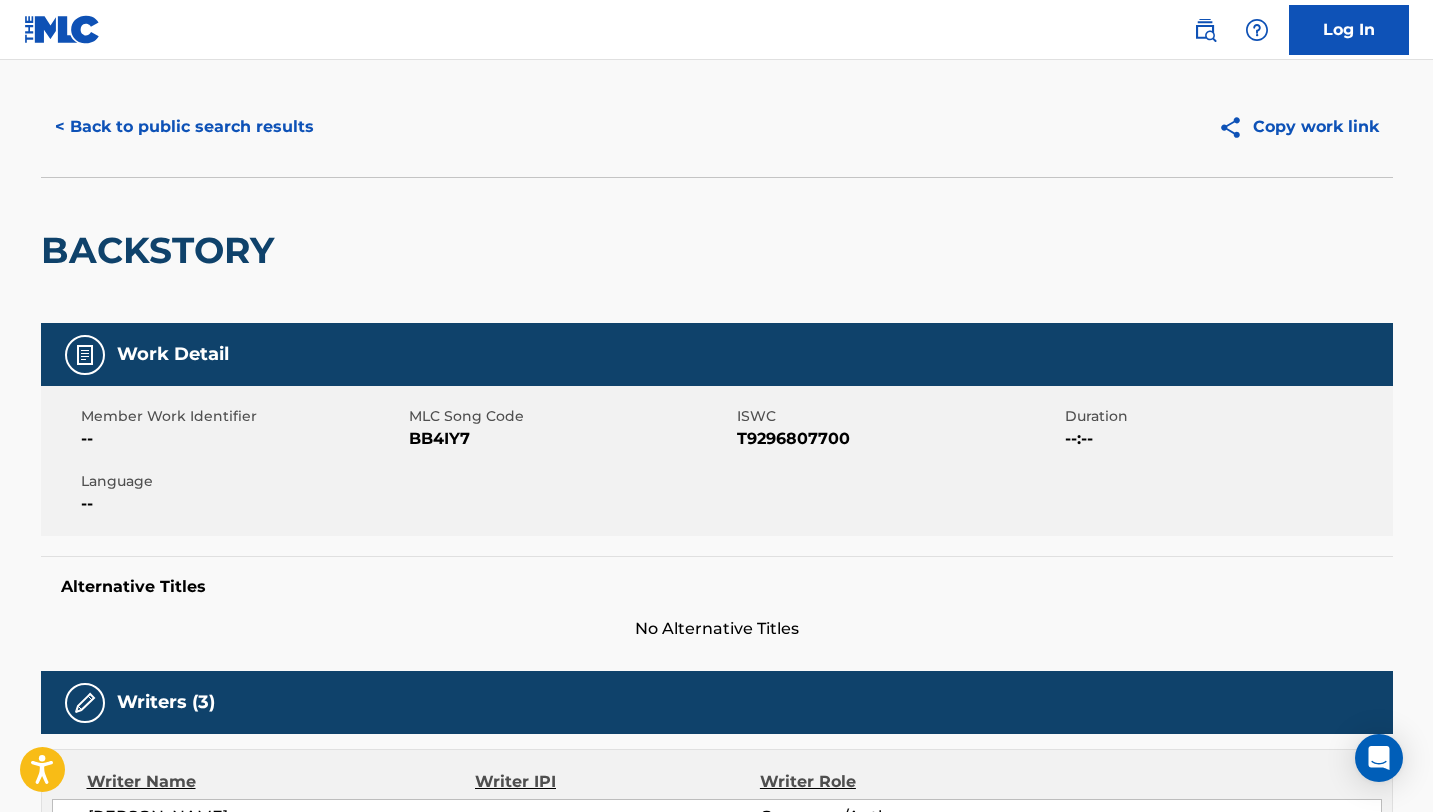 scroll, scrollTop: 43, scrollLeft: 0, axis: vertical 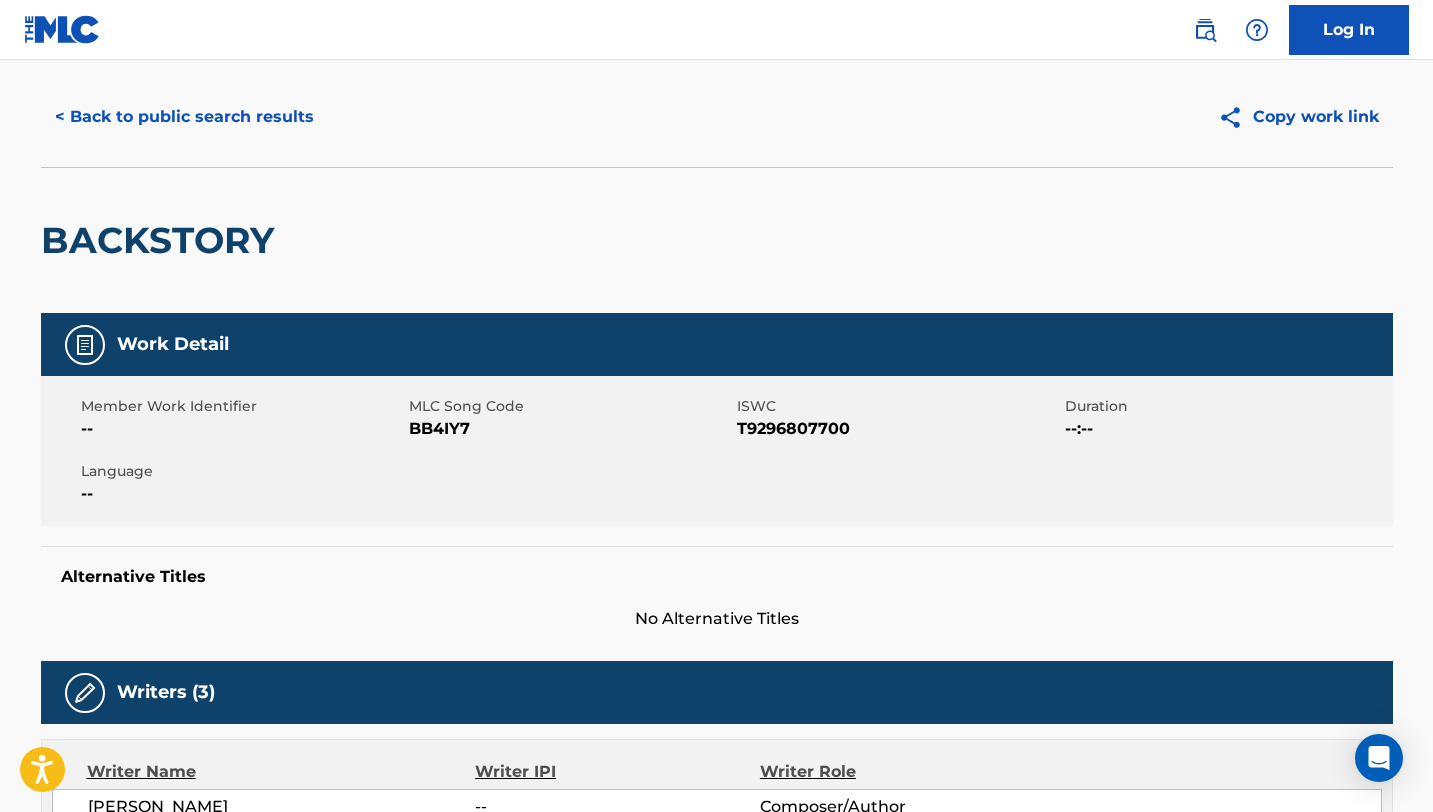 click on "< Back to public search results" at bounding box center [184, 117] 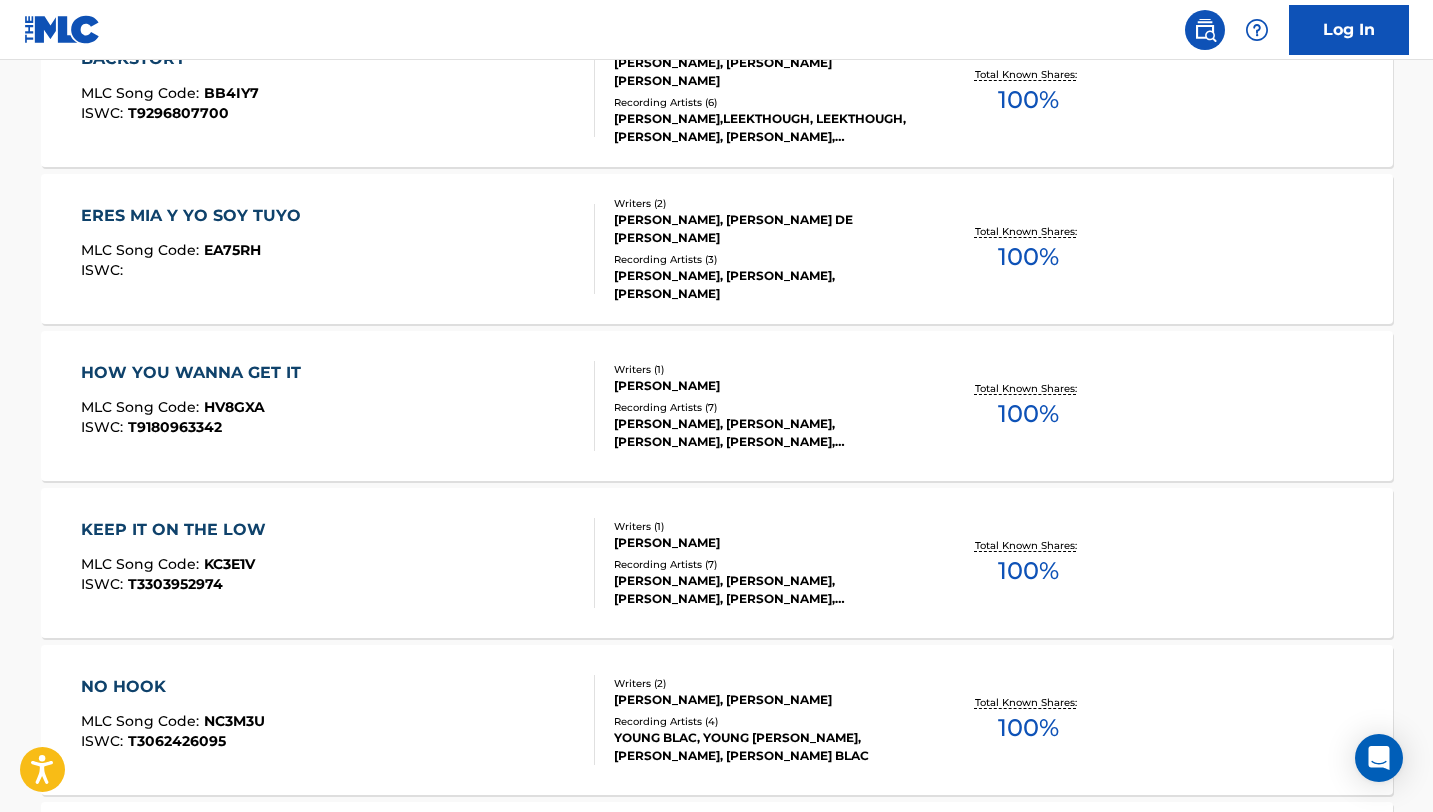 scroll, scrollTop: 709, scrollLeft: 0, axis: vertical 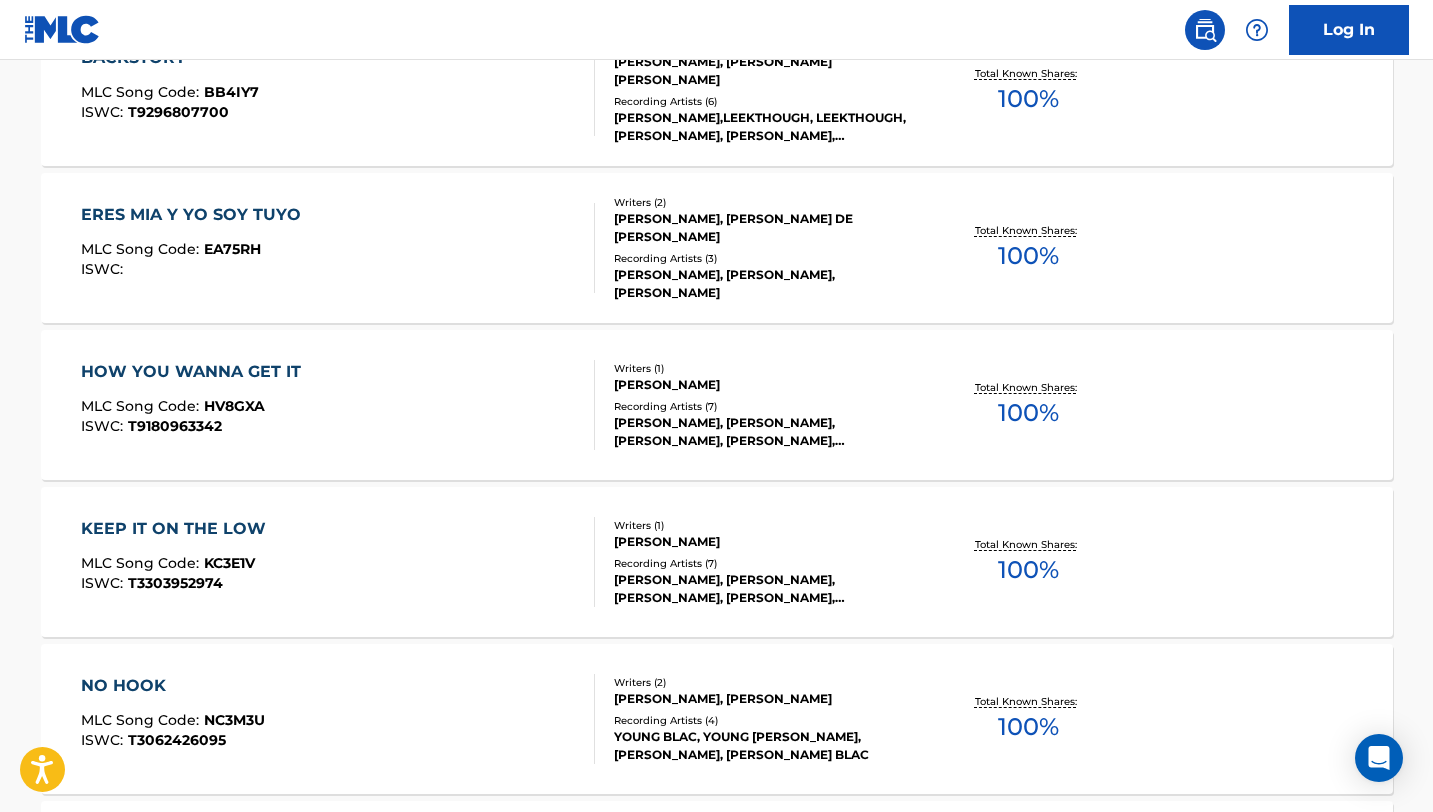click on "KEEP IT ON THE LOW MLC Song Code : KC3E1V ISWC : T3303952974" at bounding box center (338, 562) 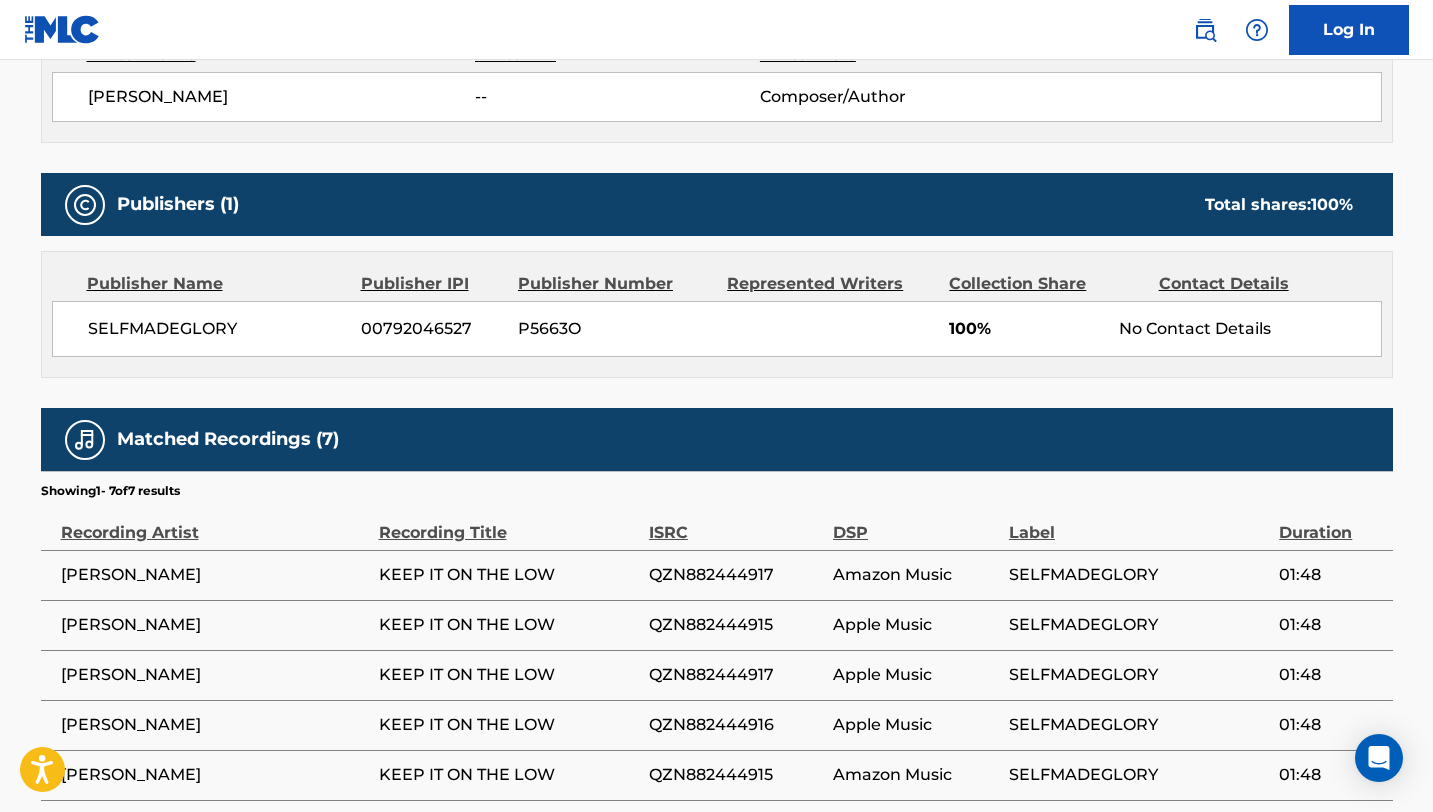 scroll, scrollTop: 807, scrollLeft: 0, axis: vertical 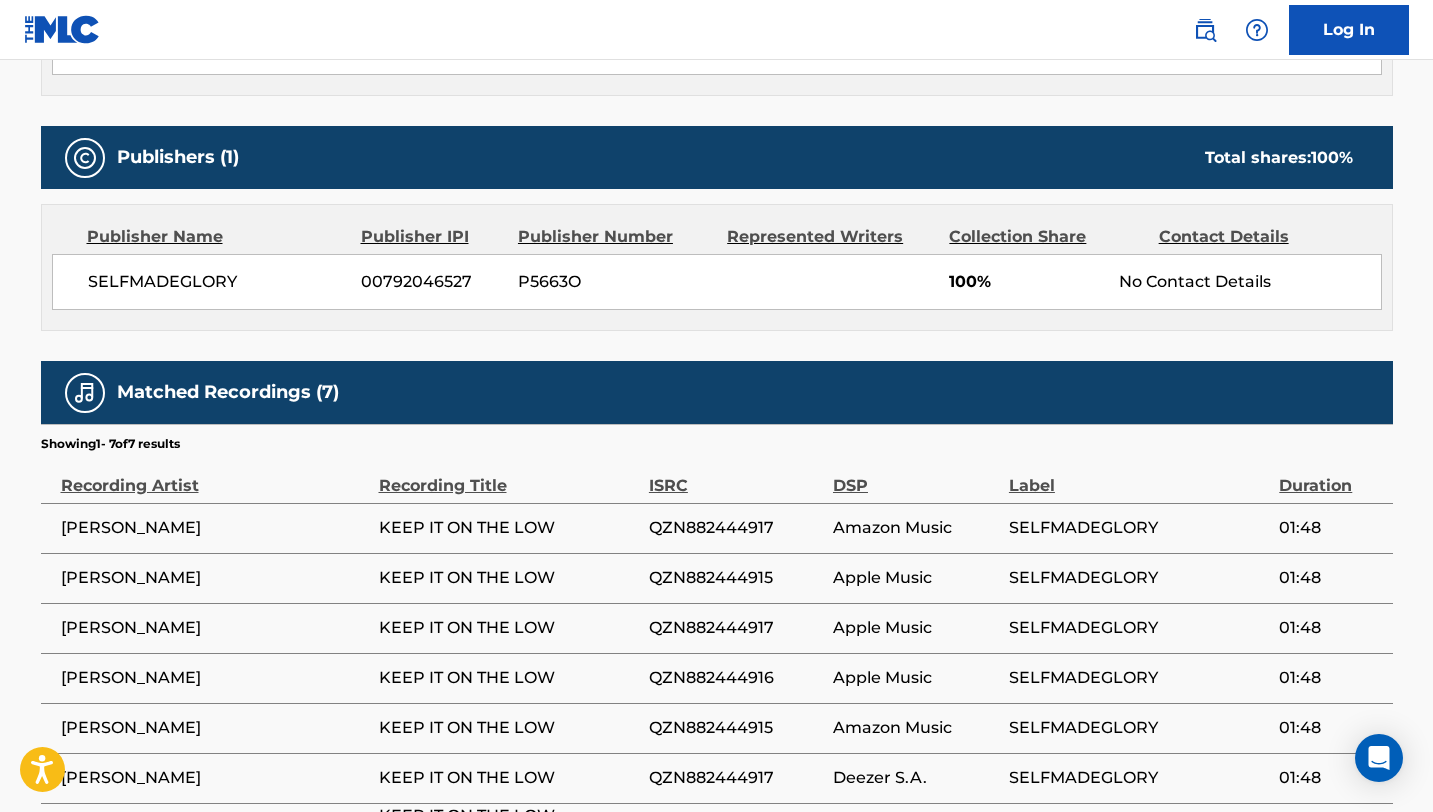 click on "[PERSON_NAME]" at bounding box center [215, 528] 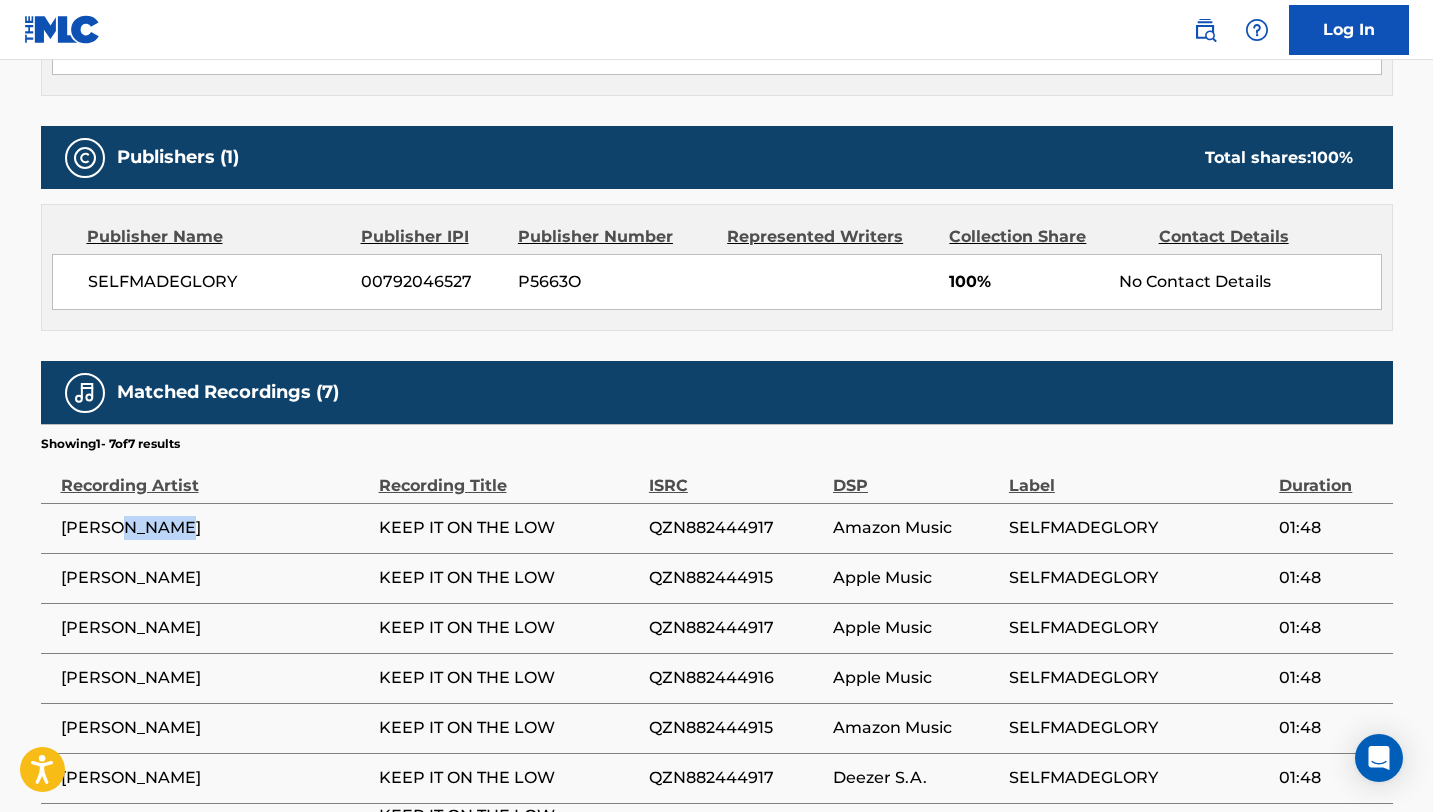 click on "[PERSON_NAME]" at bounding box center [215, 528] 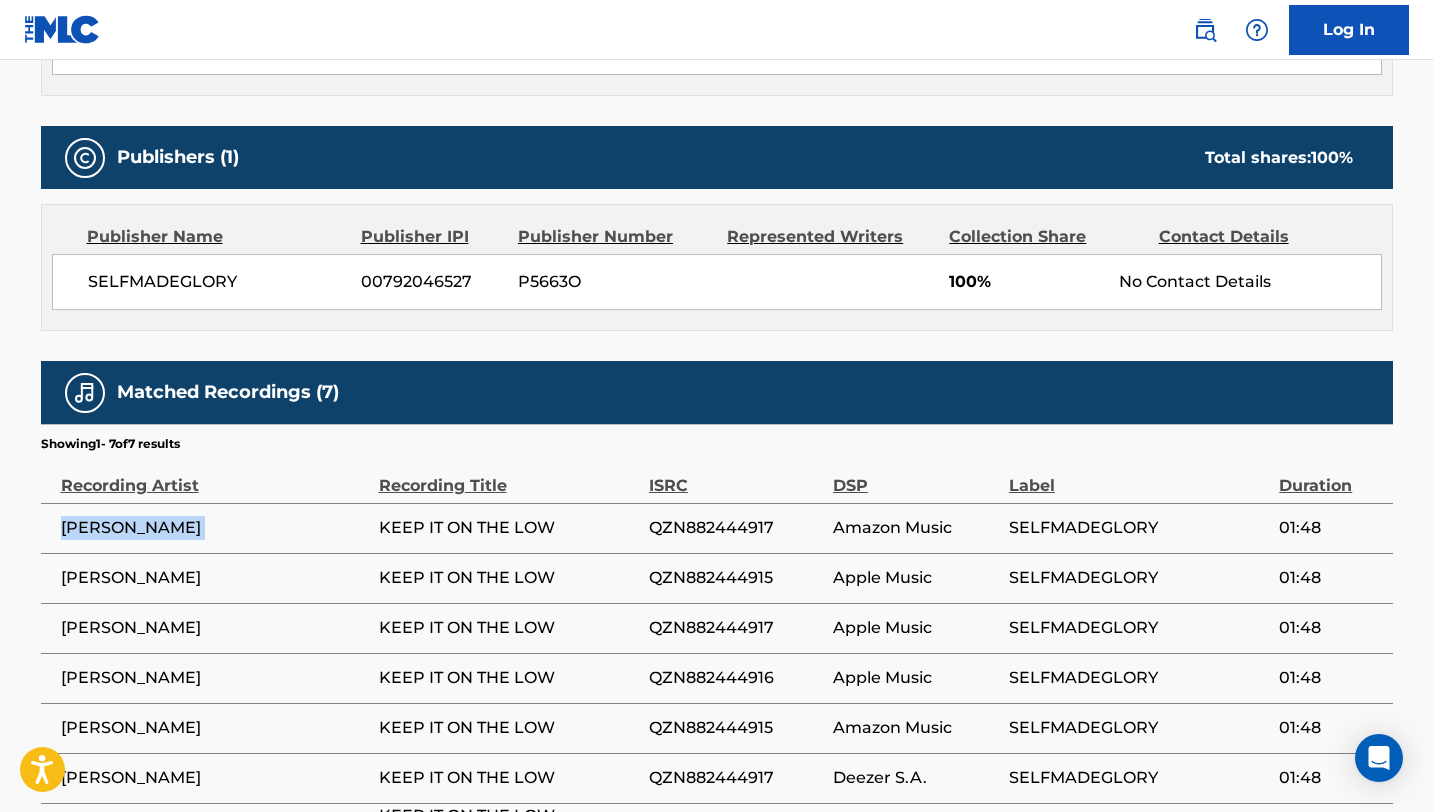 click on "[PERSON_NAME]" at bounding box center (215, 528) 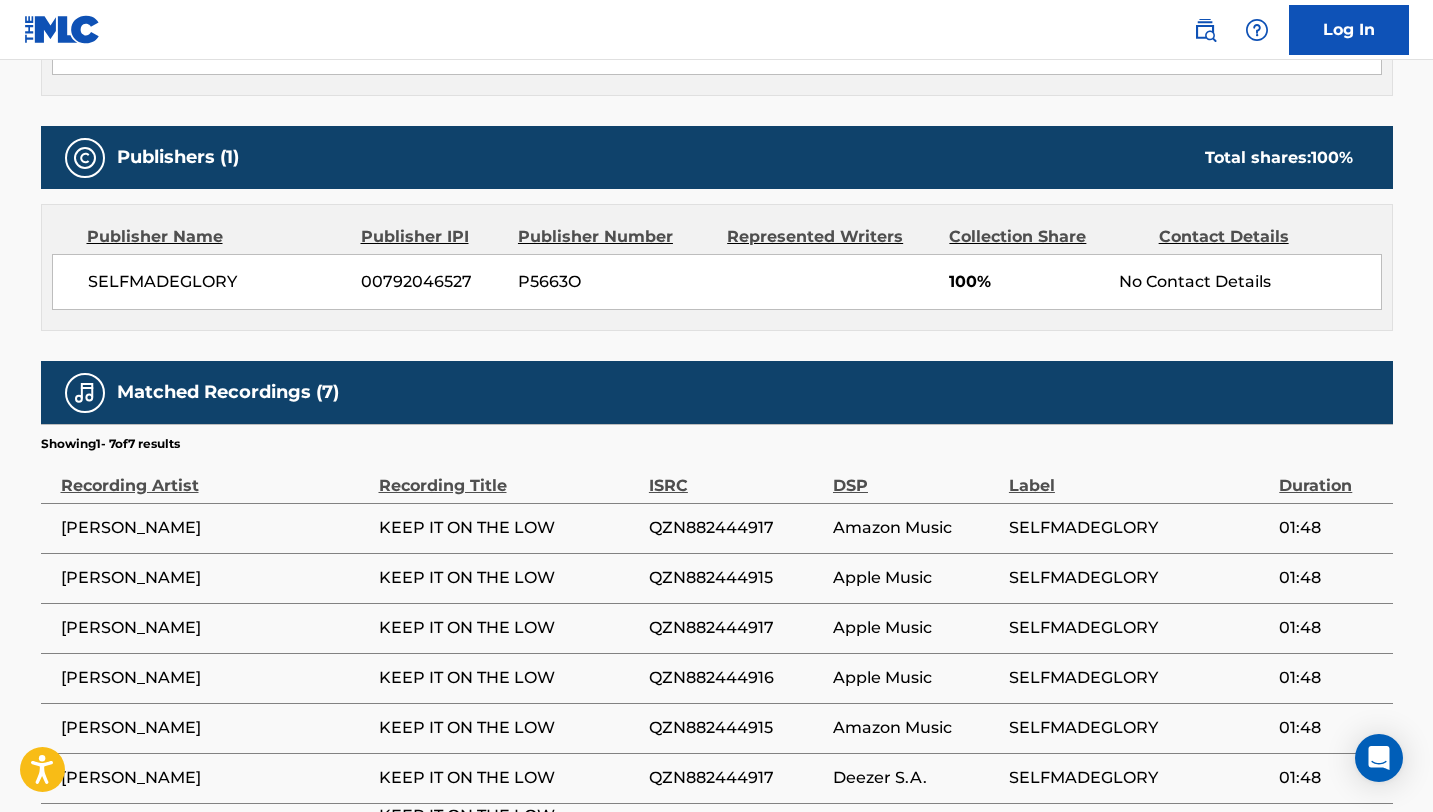 click on "KEEP IT ON THE LOW" at bounding box center (509, 528) 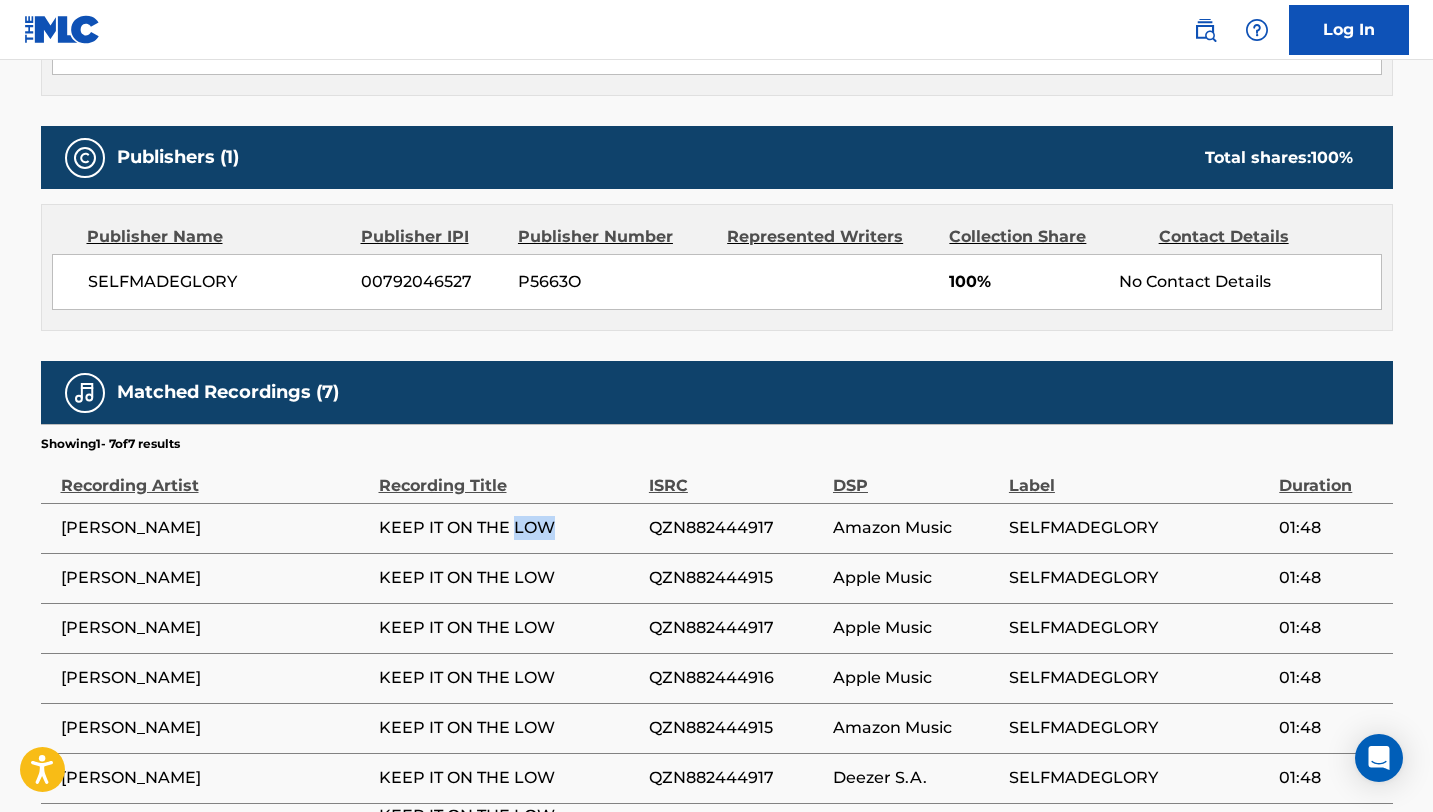 click on "KEEP IT ON THE LOW" at bounding box center (509, 528) 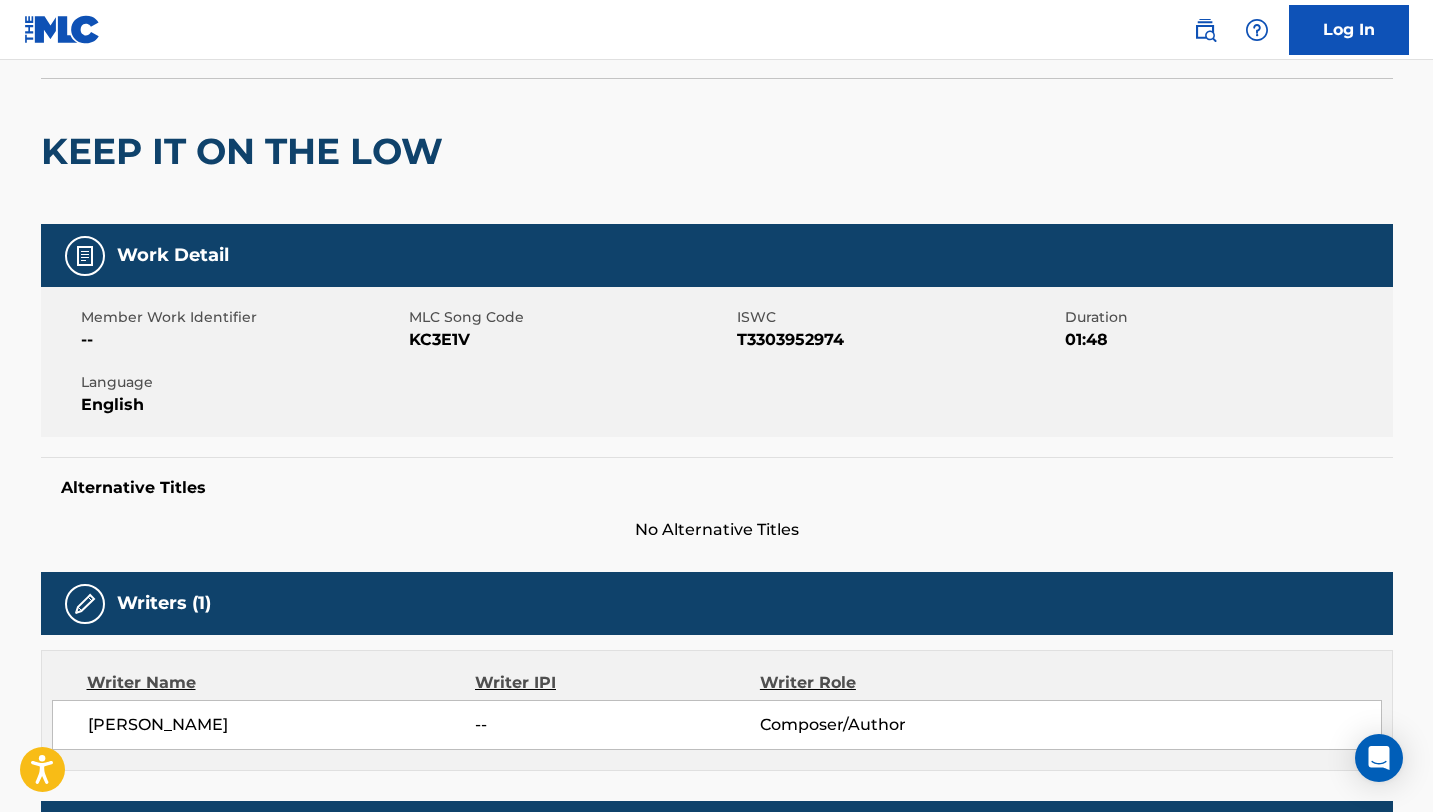 scroll, scrollTop: 0, scrollLeft: 0, axis: both 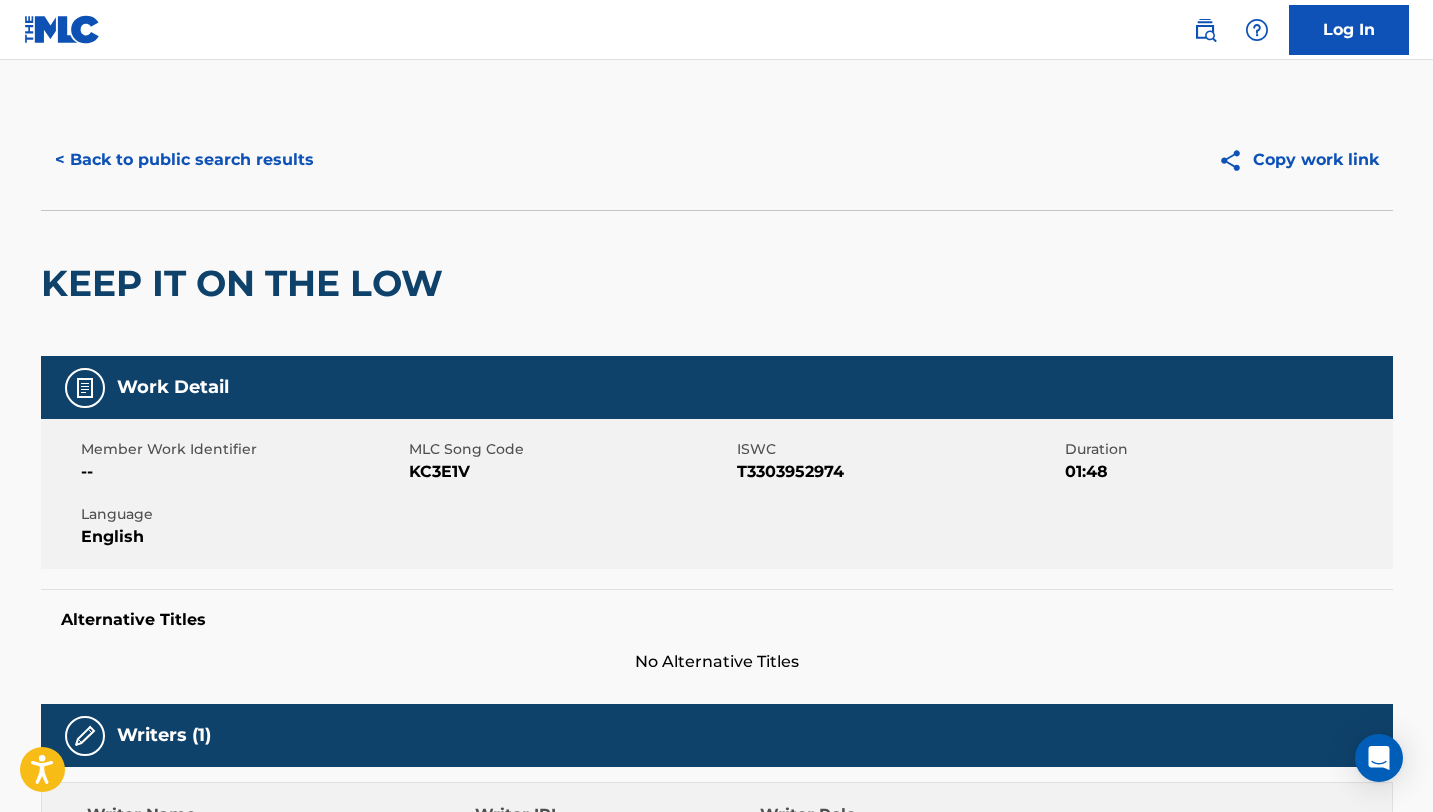 click on "< Back to public search results" at bounding box center (184, 160) 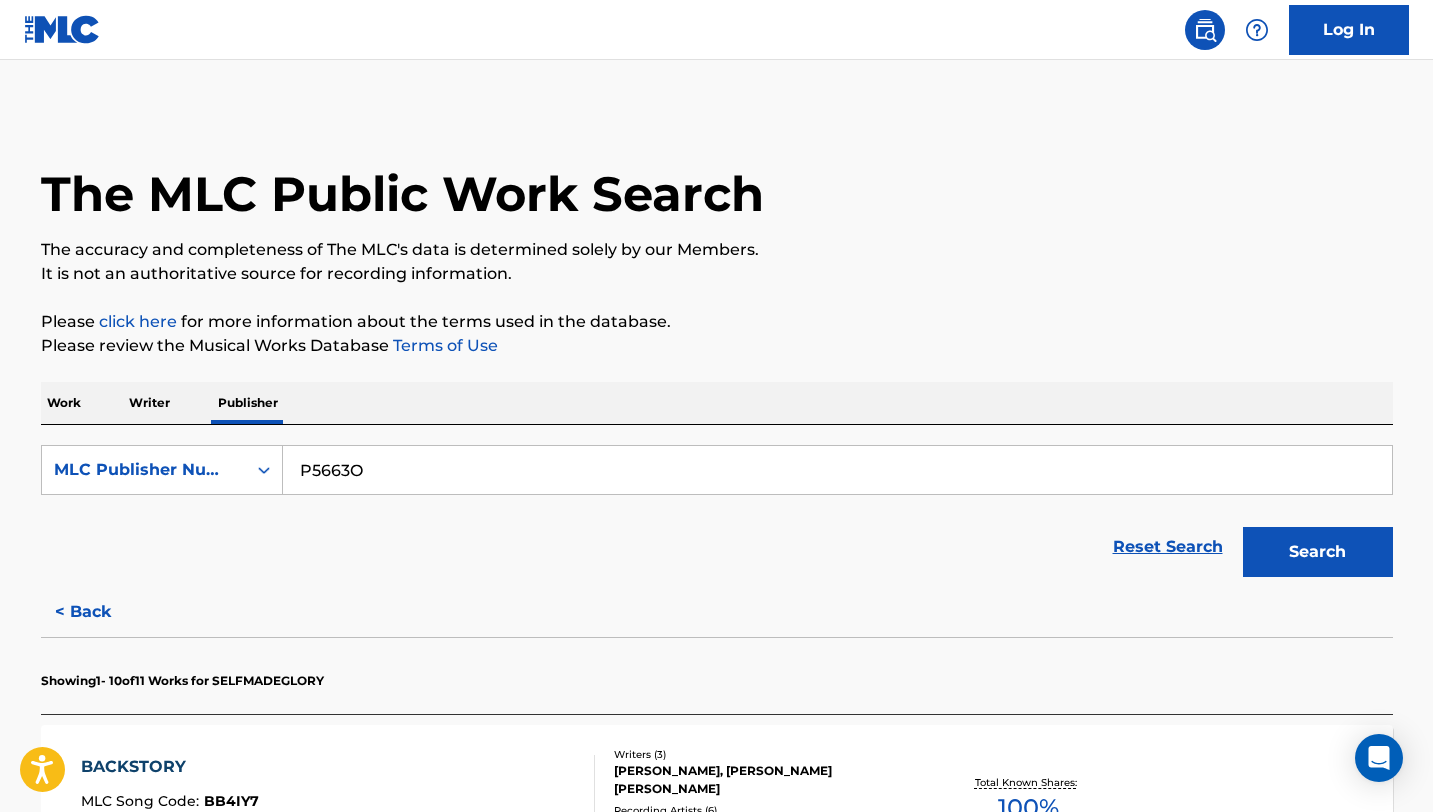 scroll, scrollTop: 3, scrollLeft: 0, axis: vertical 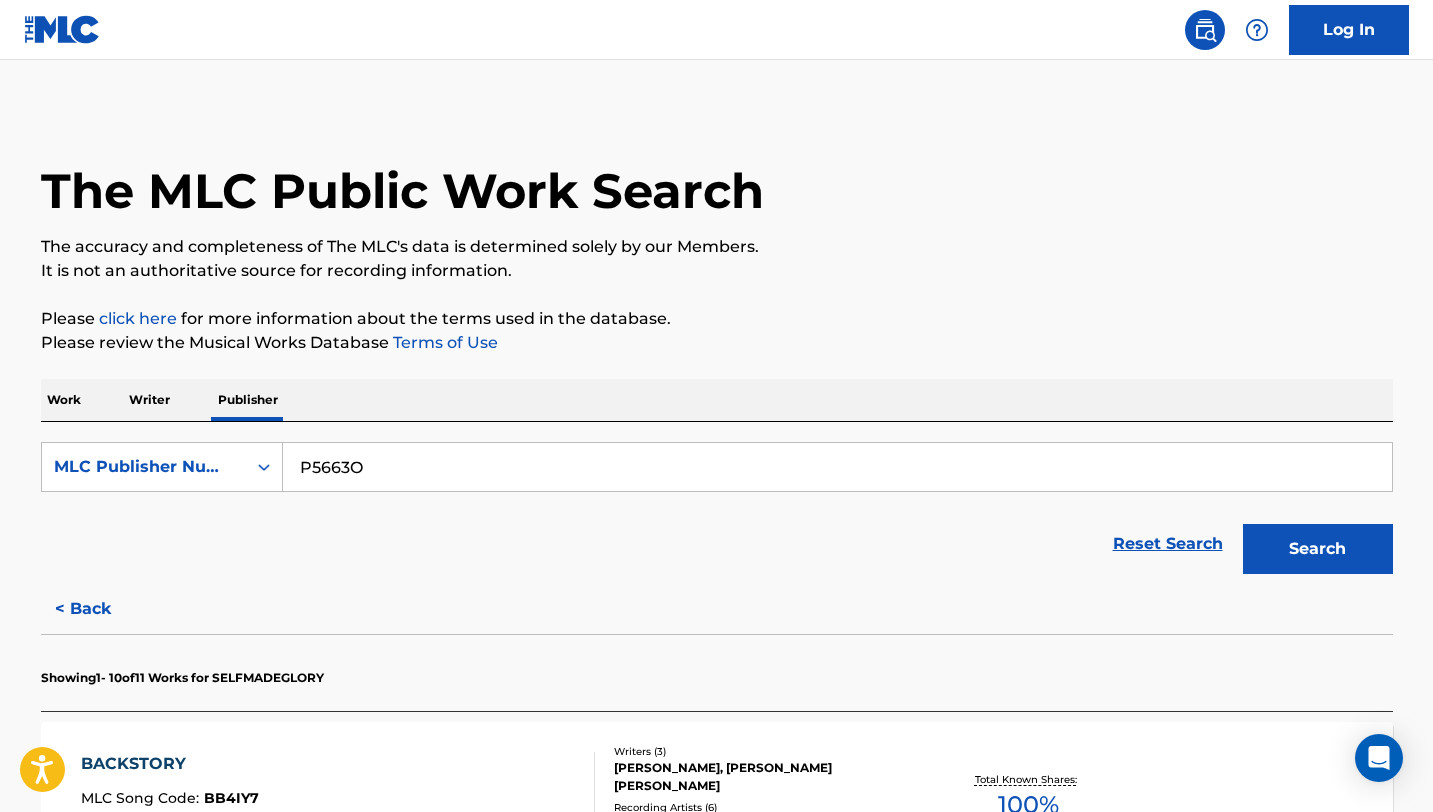 click on "P5663O" at bounding box center [837, 467] 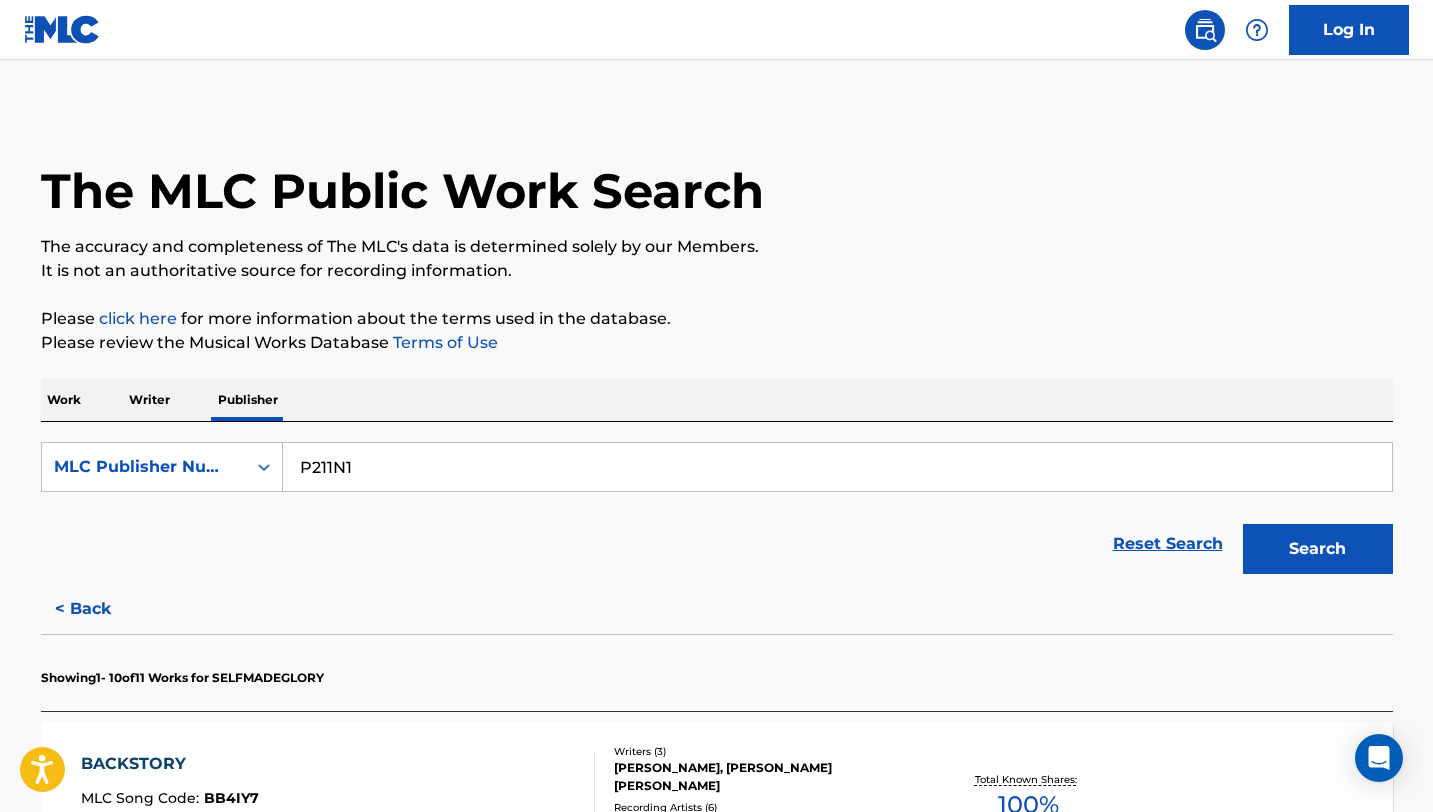 type on "P211N1" 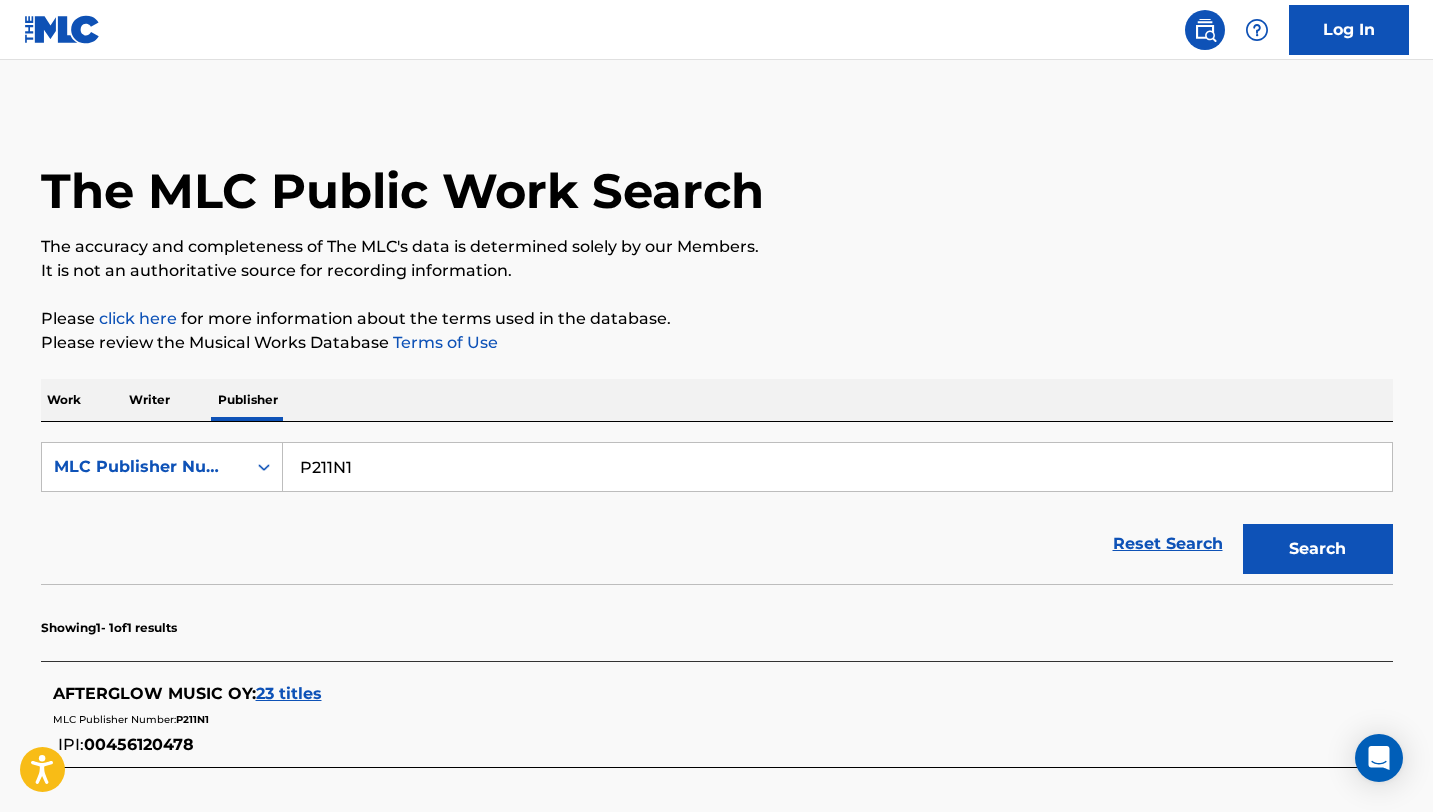 click on "23 titles" at bounding box center [289, 693] 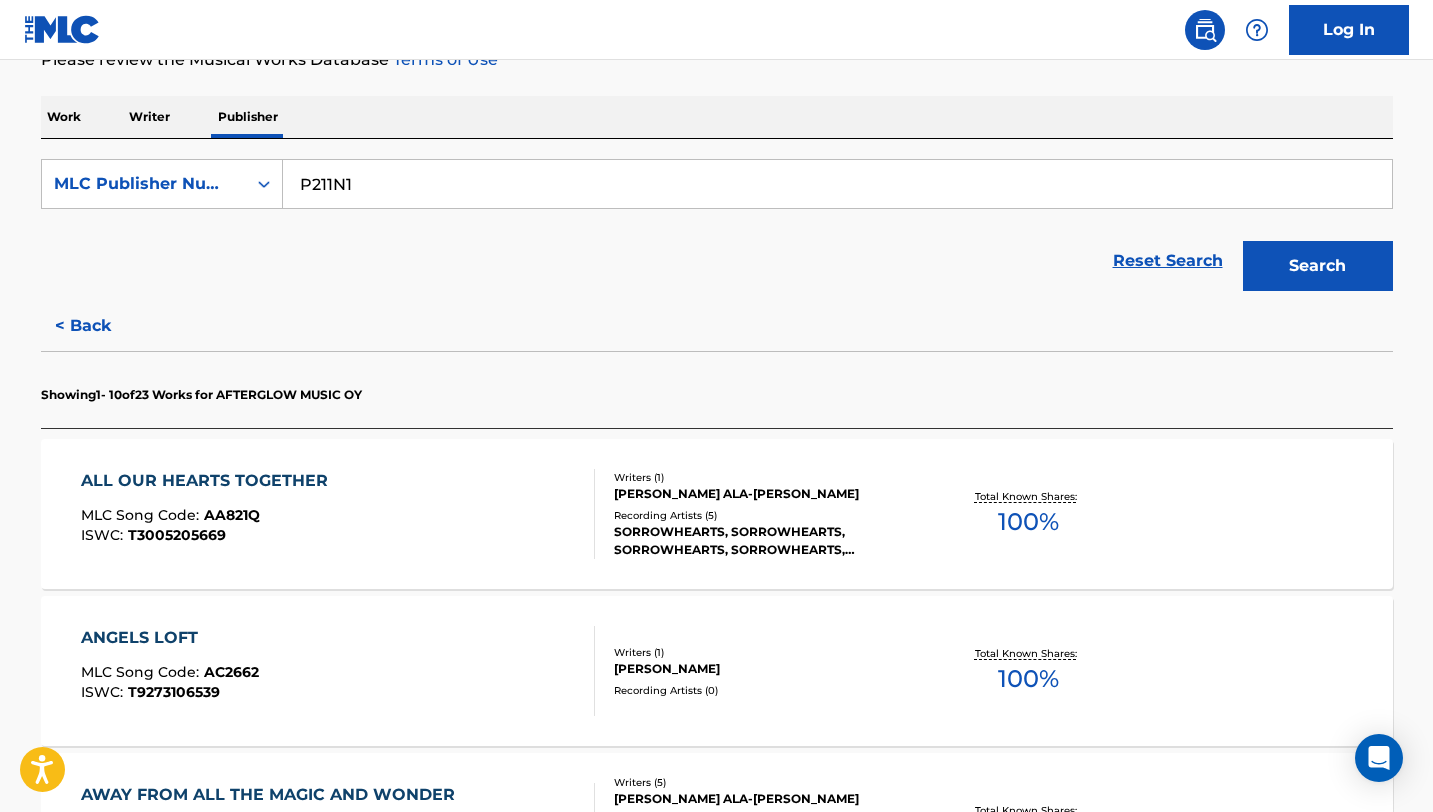 scroll, scrollTop: 292, scrollLeft: 0, axis: vertical 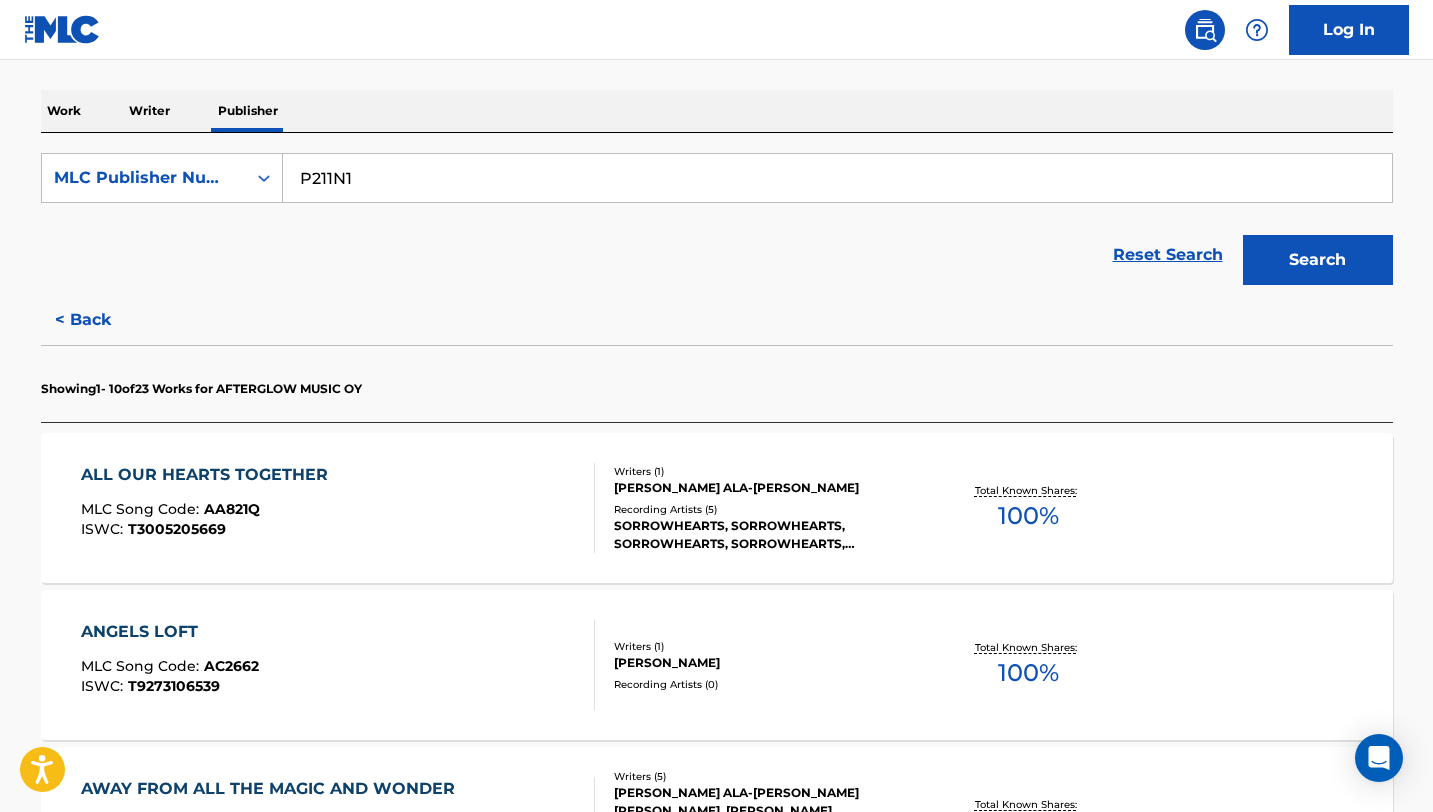 click on "ALL OUR HEARTS TOGETHER MLC Song Code : AA821Q ISWC : T3005205669" at bounding box center (338, 508) 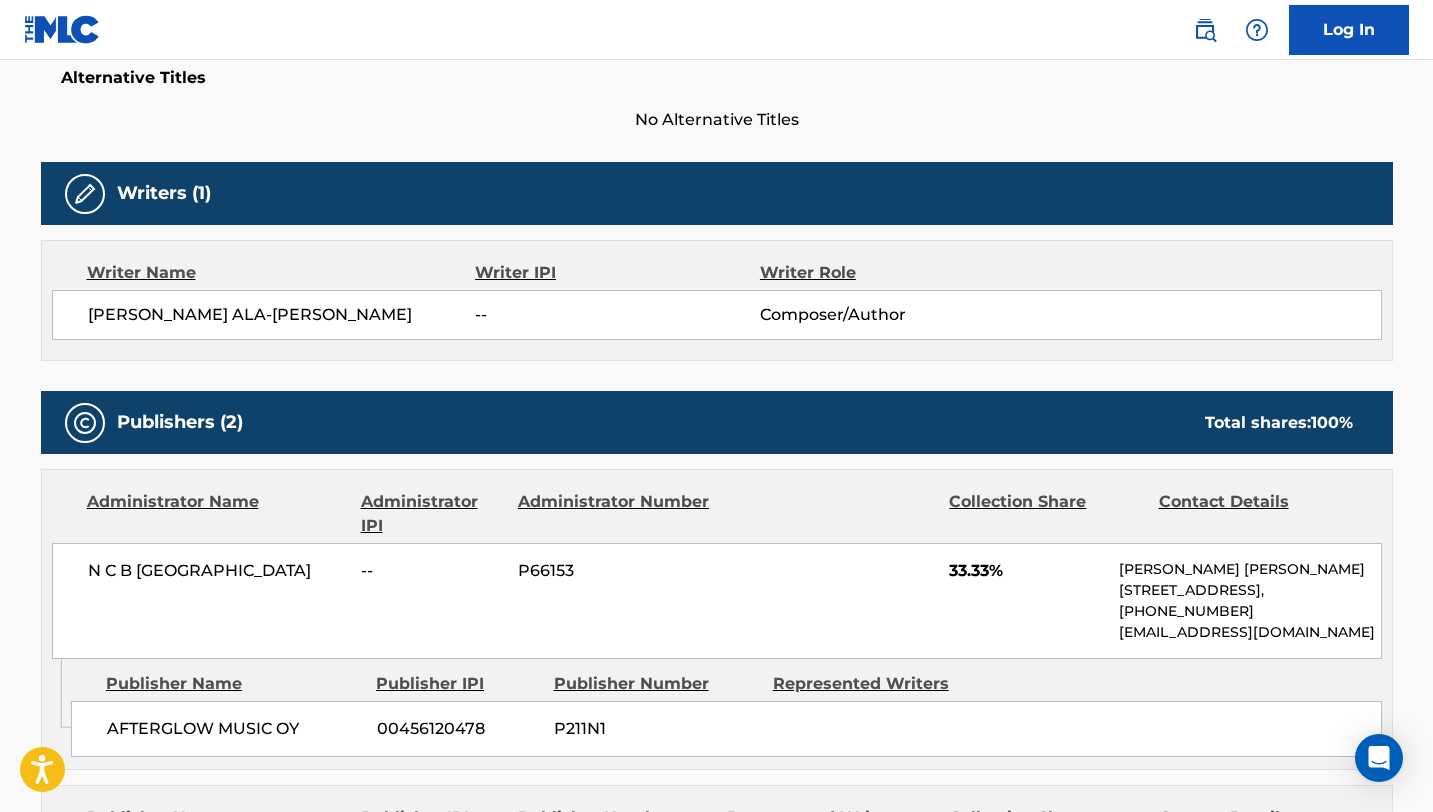 scroll, scrollTop: 0, scrollLeft: 0, axis: both 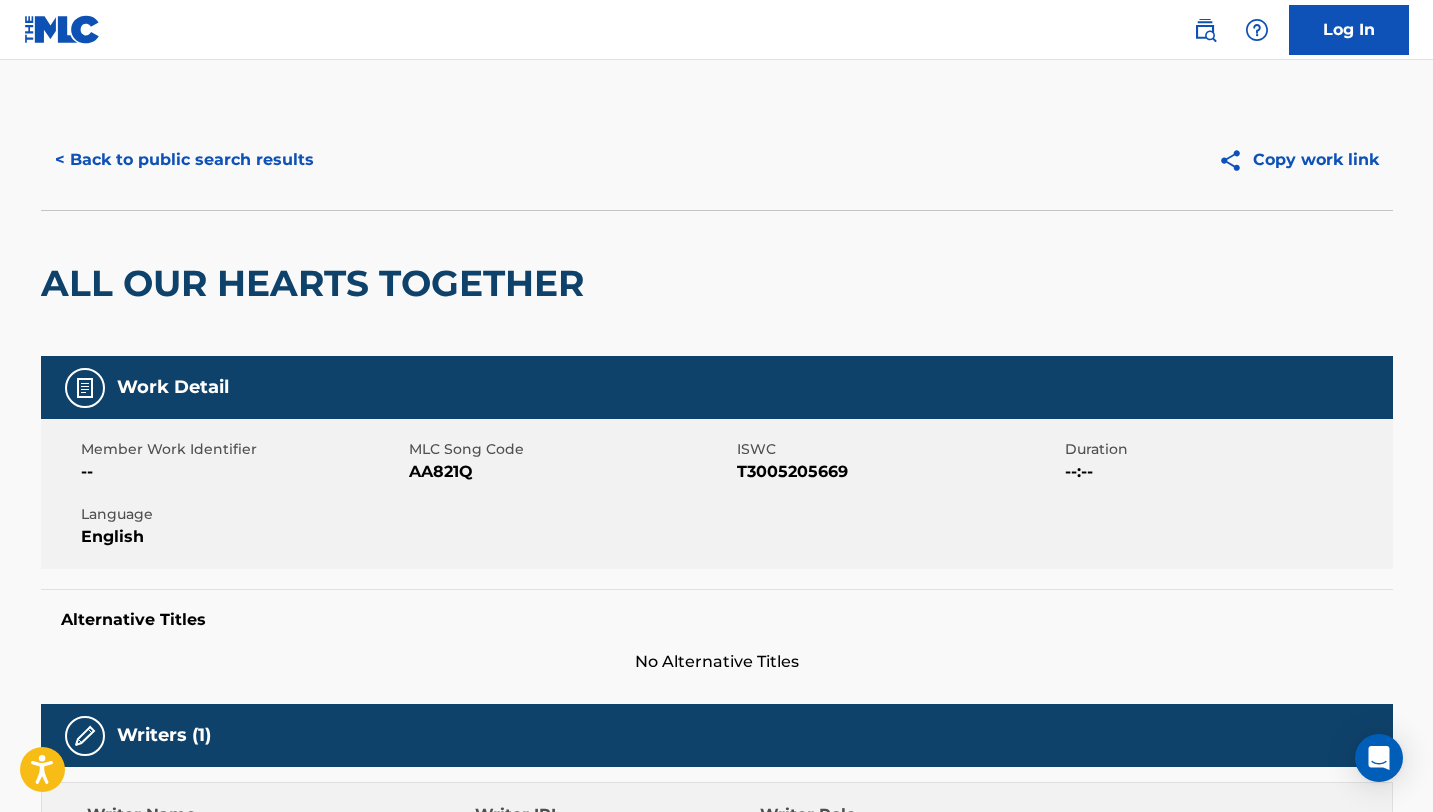 click on "< Back to public search results" at bounding box center [184, 160] 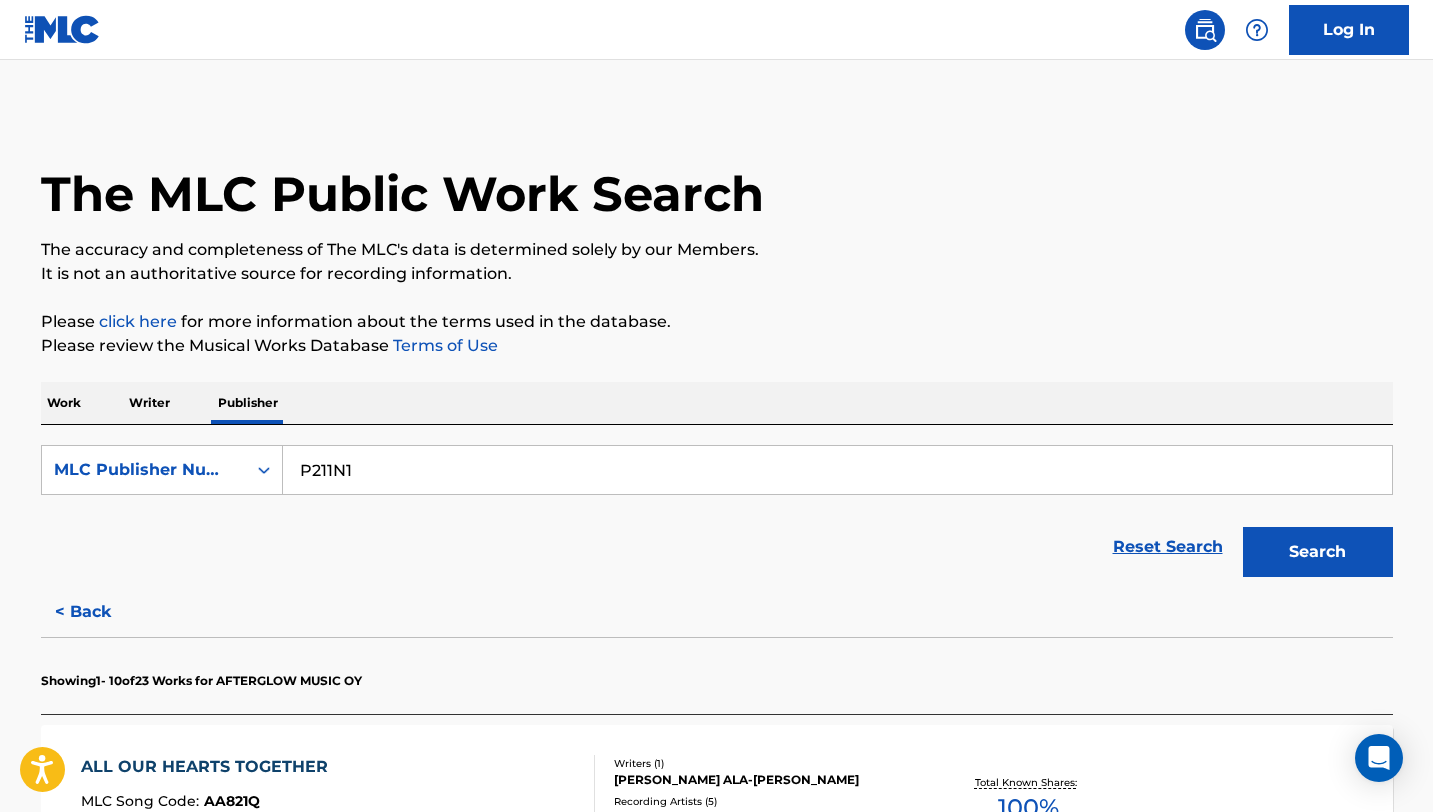 click on "P211N1" at bounding box center (837, 470) 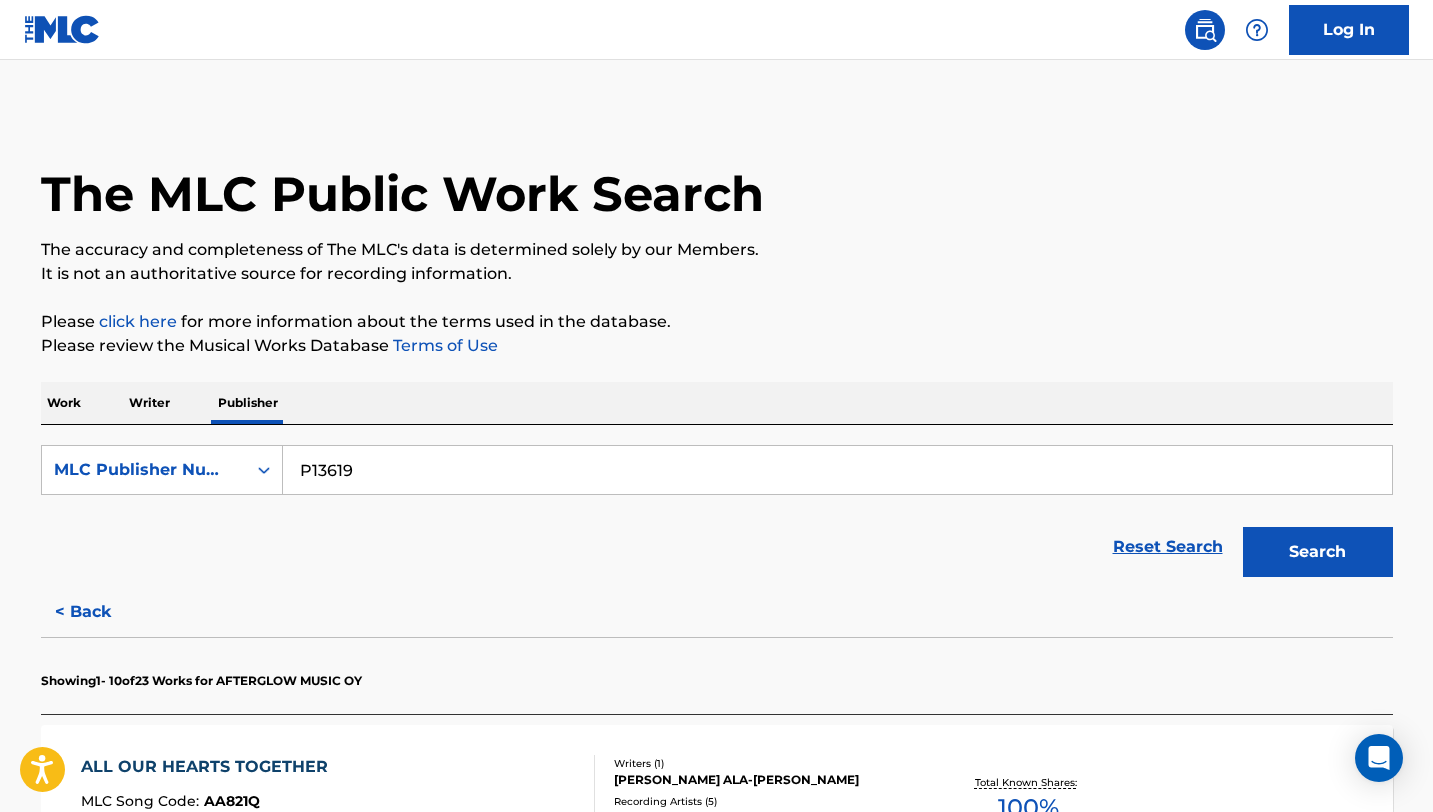 type on "P13619" 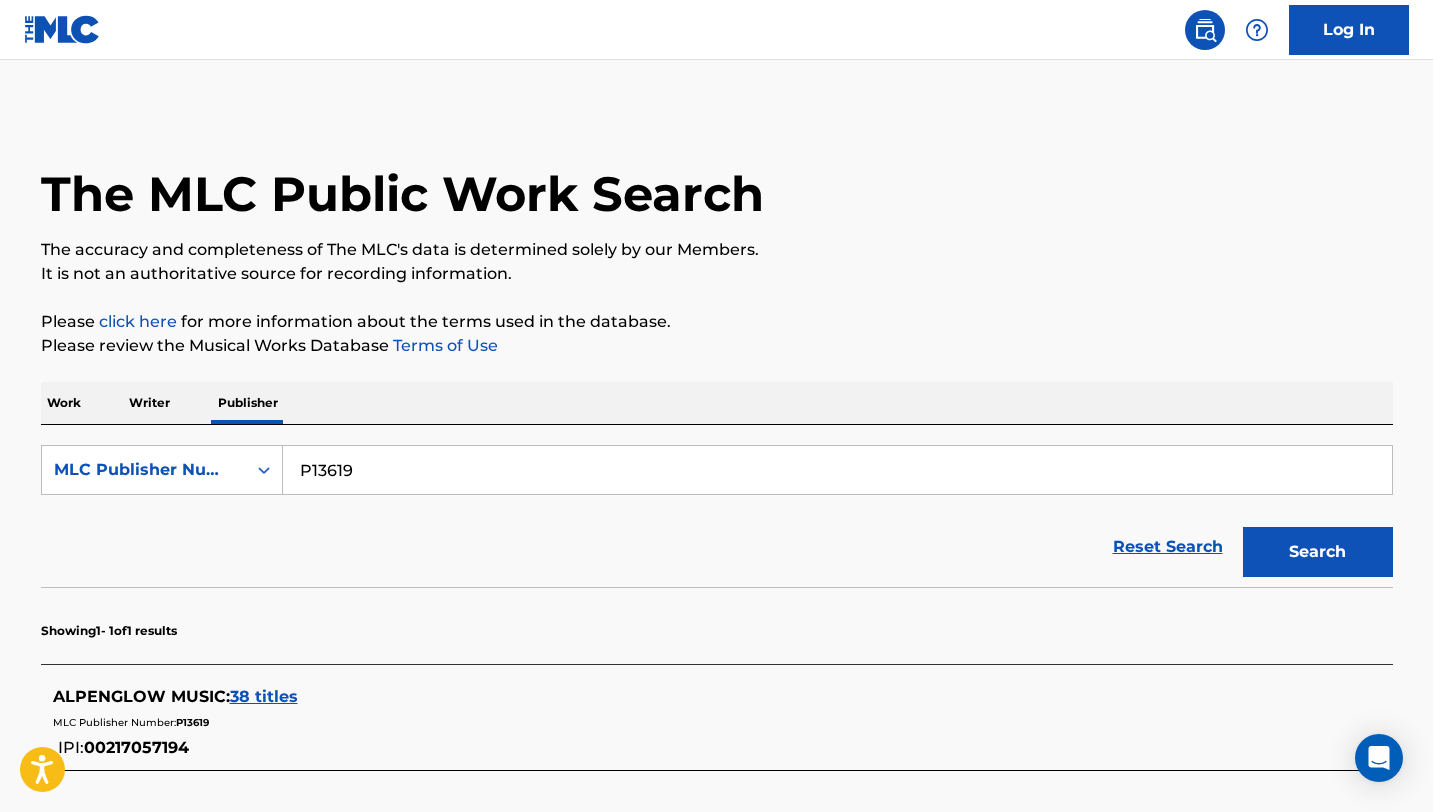 click on "38 titles" at bounding box center (264, 696) 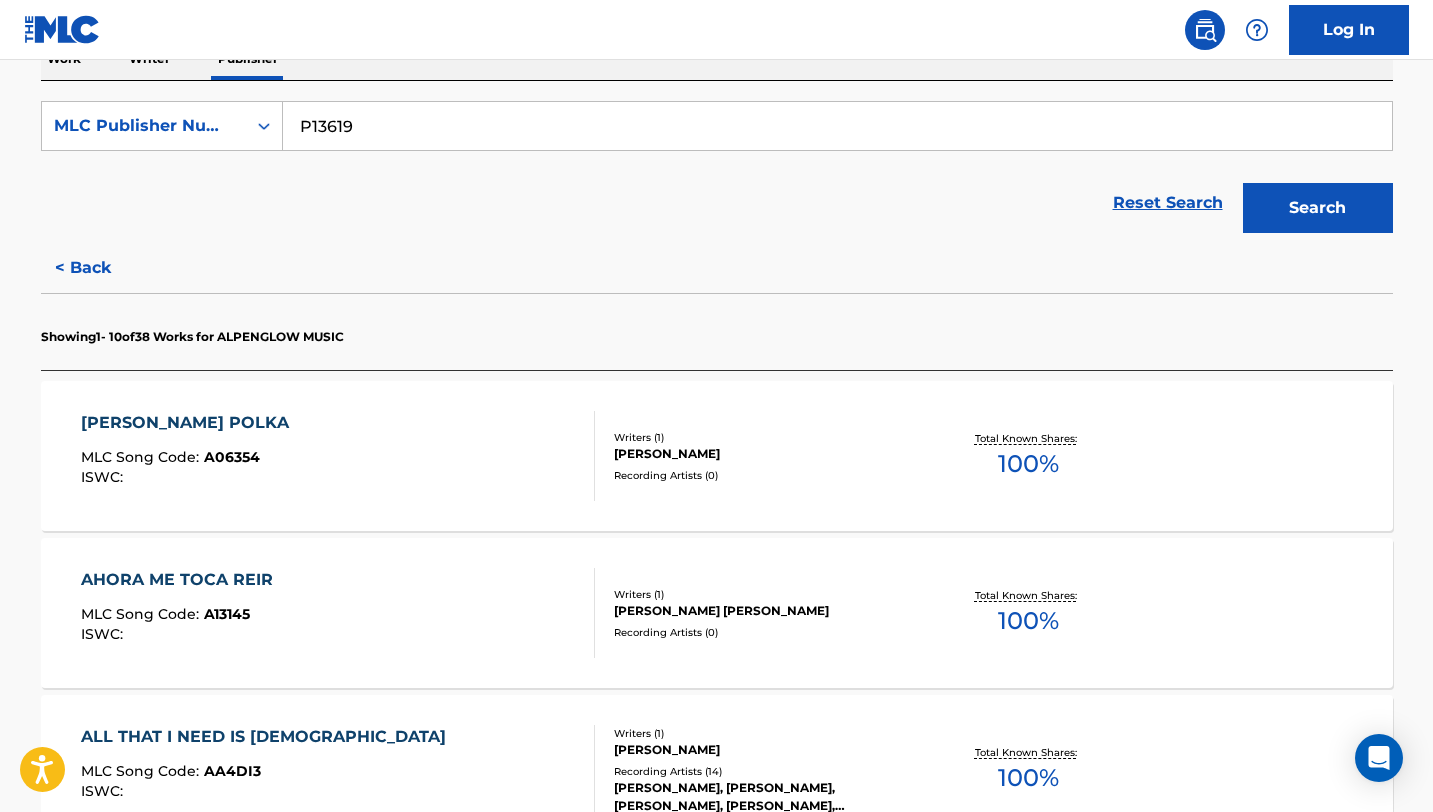 scroll, scrollTop: 346, scrollLeft: 0, axis: vertical 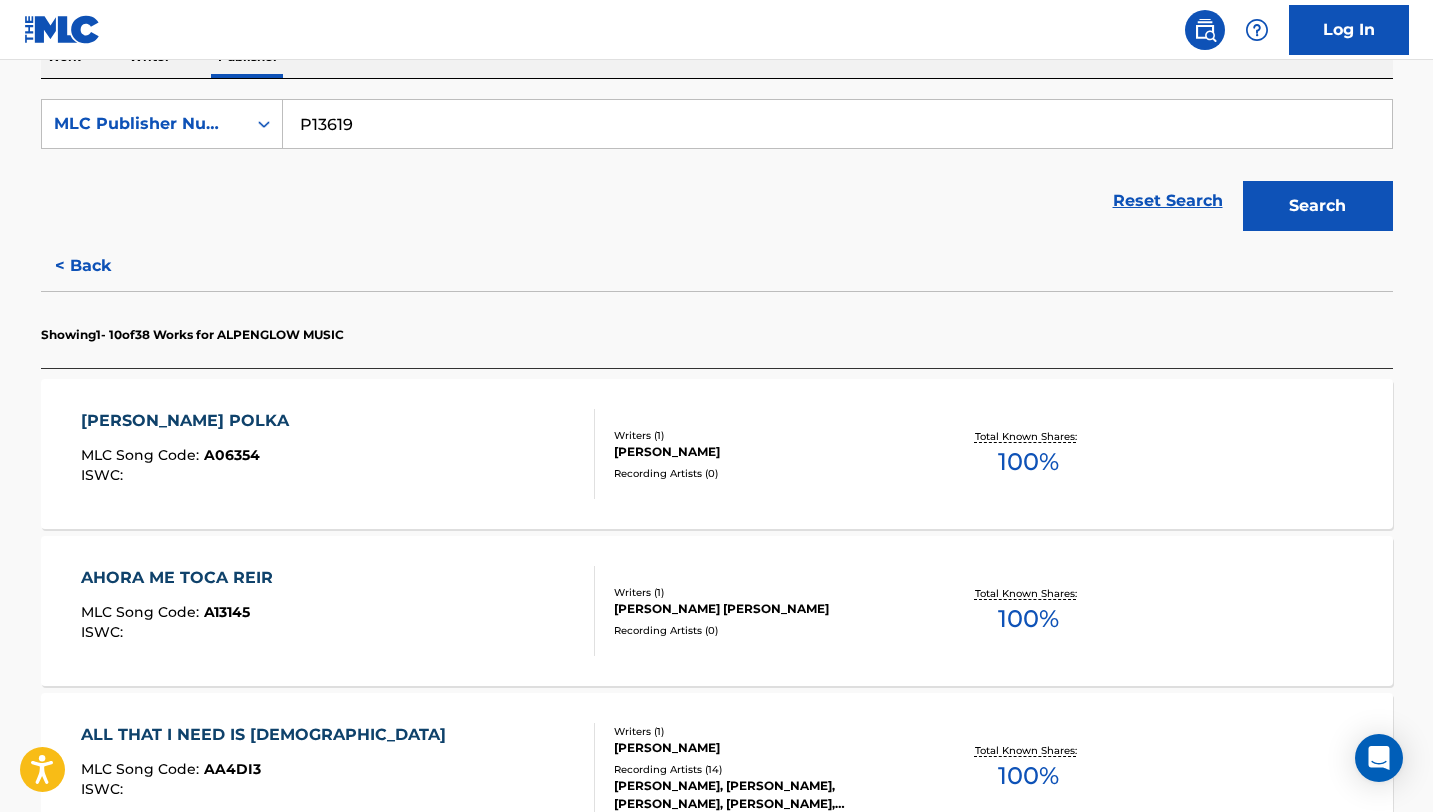 click on "[PERSON_NAME] POLKA MLC Song Code : A06354 ISWC :" at bounding box center (338, 454) 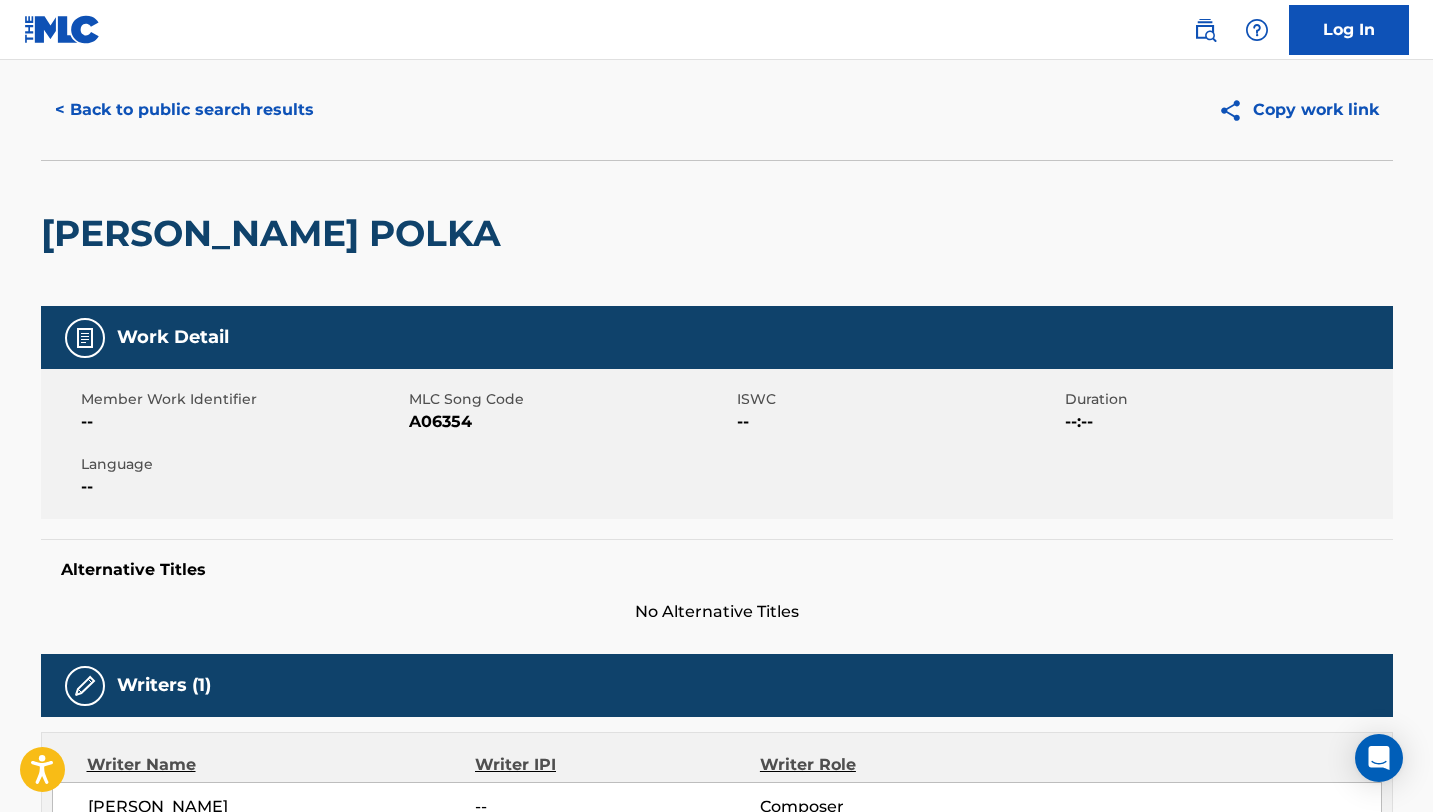 scroll, scrollTop: 0, scrollLeft: 0, axis: both 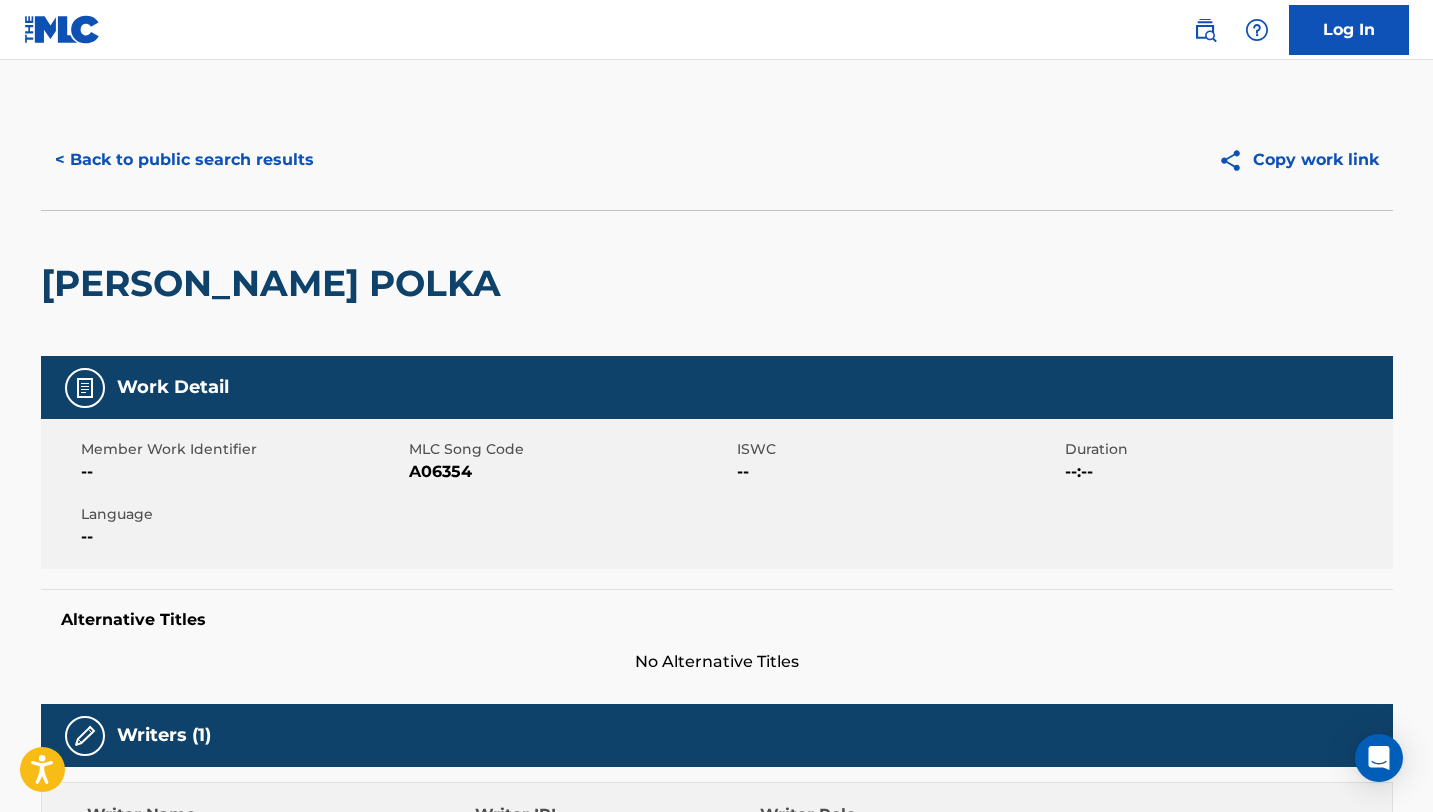 click on "< Back to public search results" at bounding box center [184, 160] 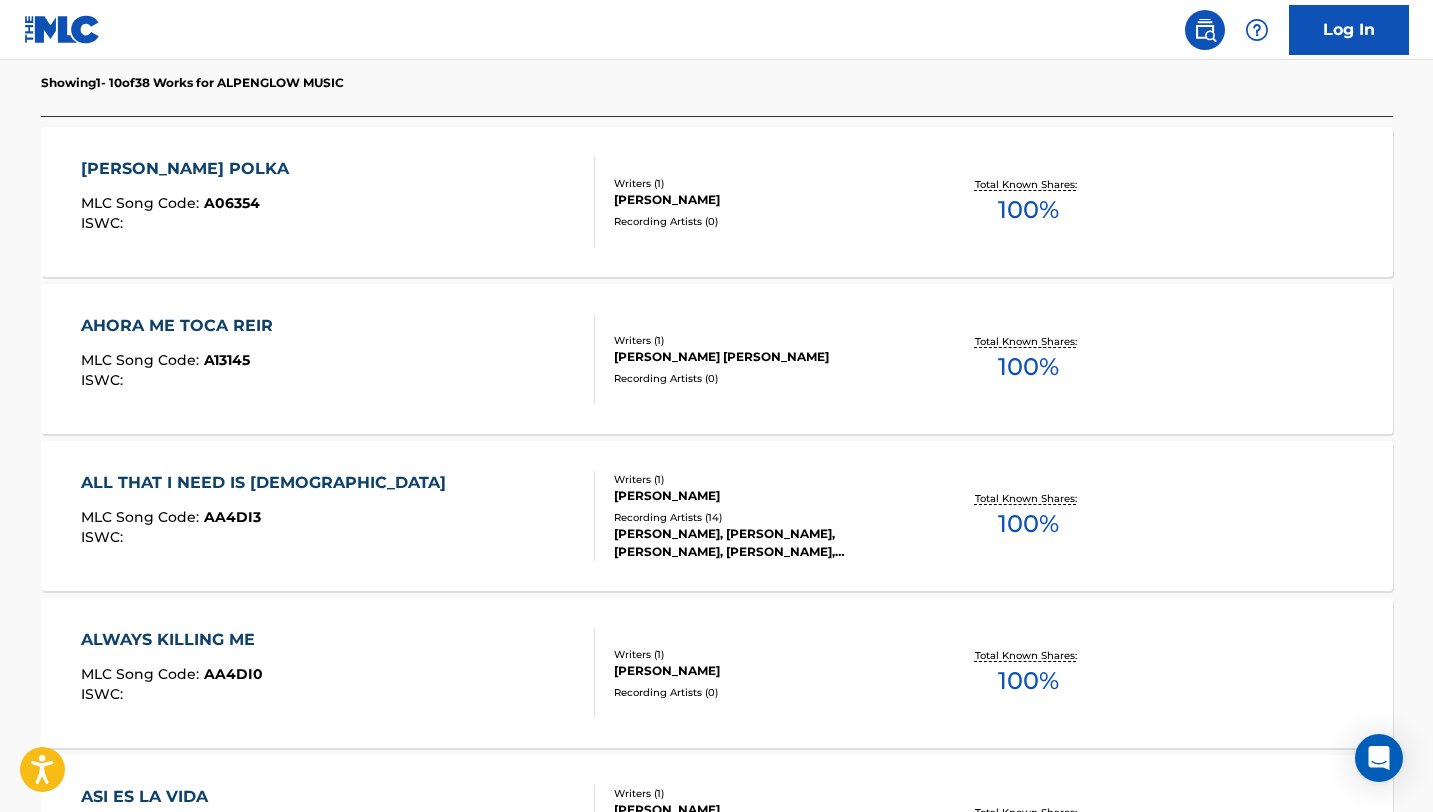 scroll, scrollTop: 624, scrollLeft: 0, axis: vertical 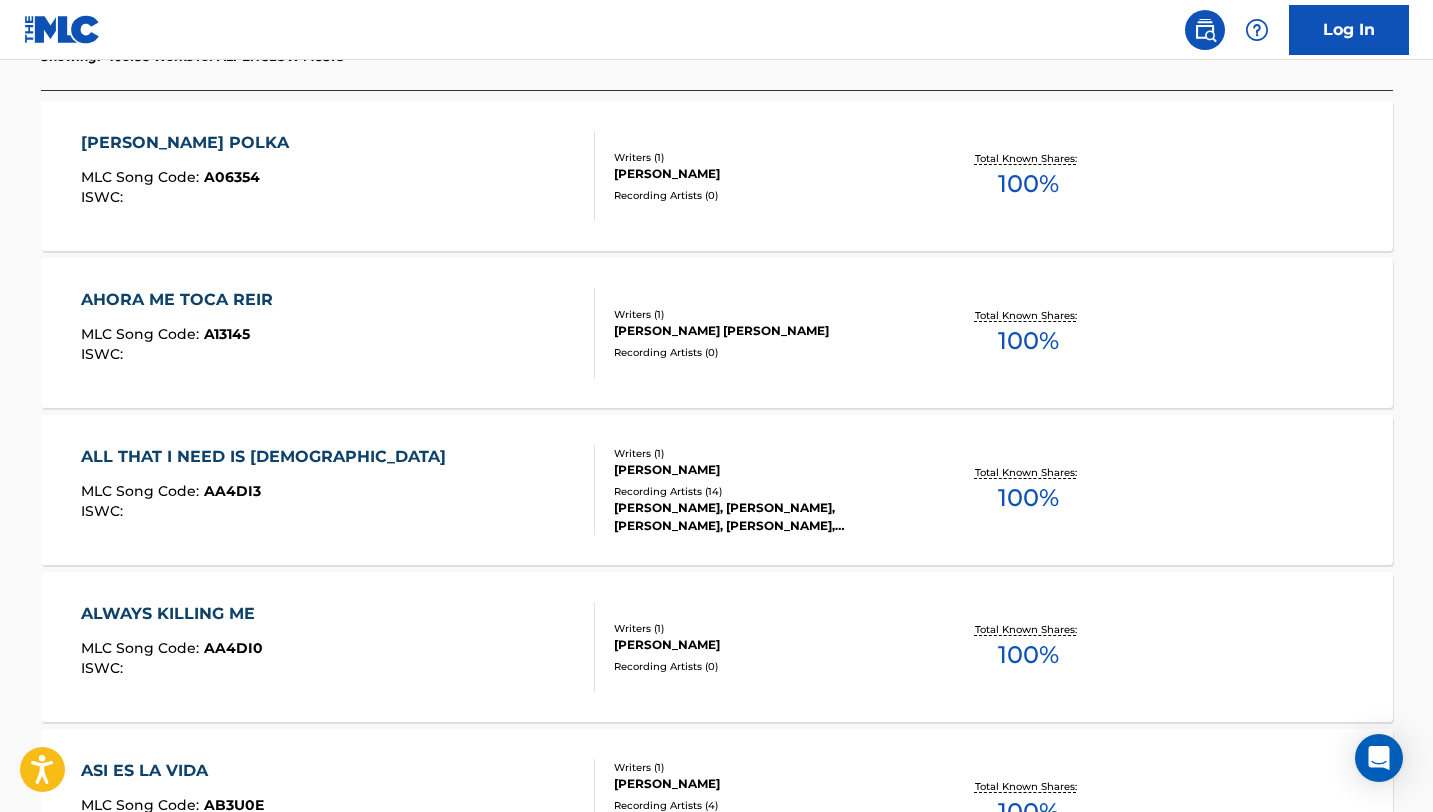 click on "ALL THAT I NEED IS [DEMOGRAPHIC_DATA] MLC Song Code : AA4DI3 ISWC :" at bounding box center (338, 490) 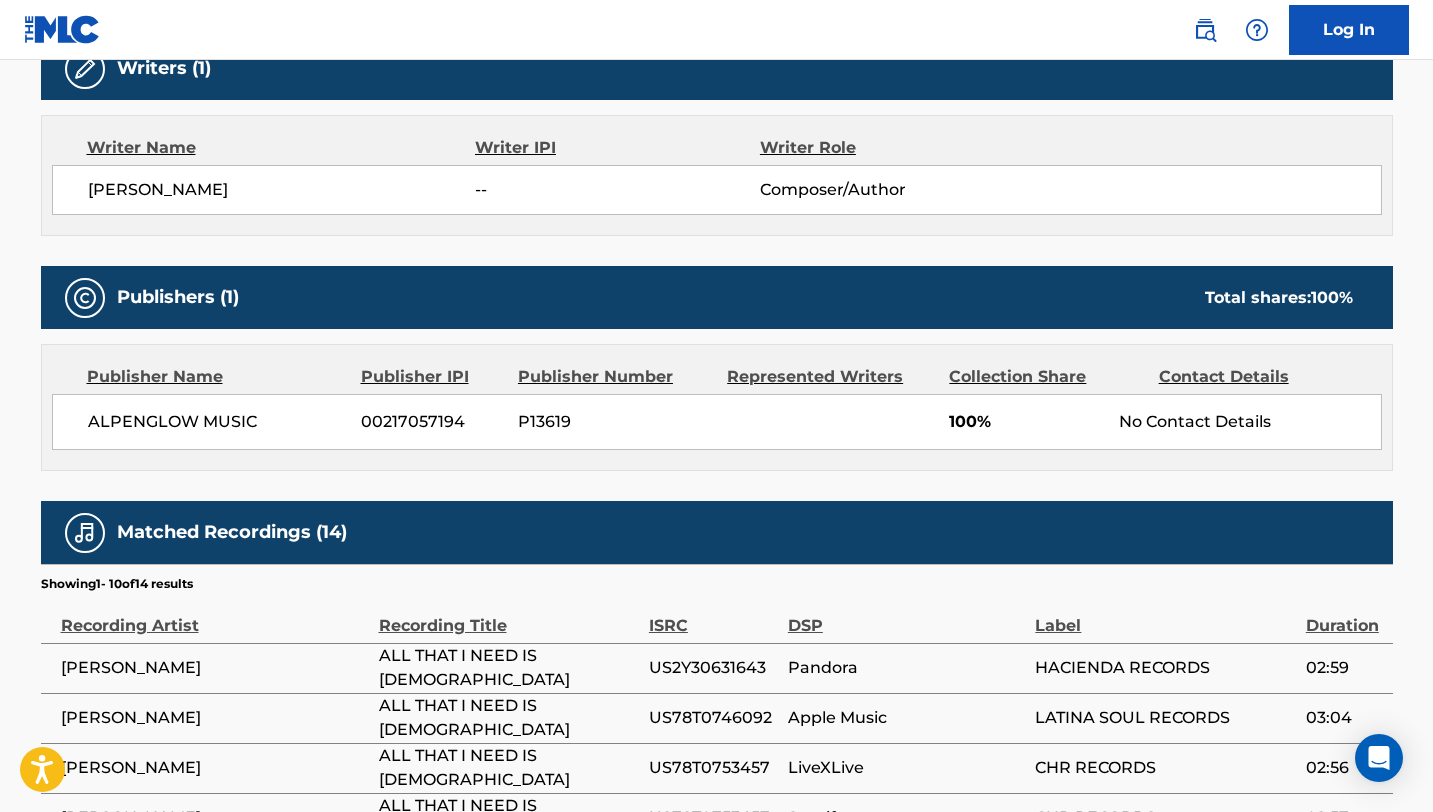 scroll, scrollTop: 994, scrollLeft: 0, axis: vertical 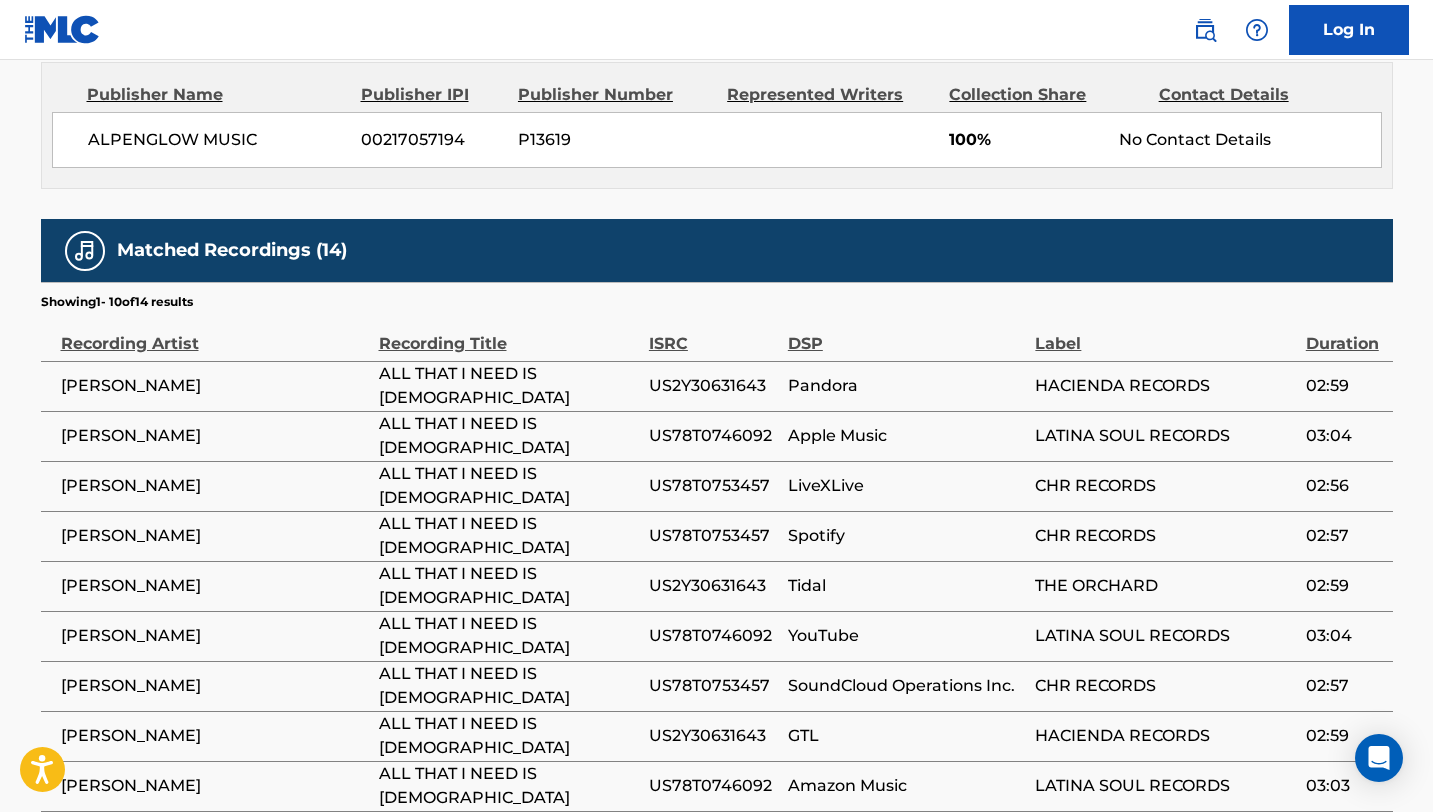 click on "[PERSON_NAME]" at bounding box center (215, 386) 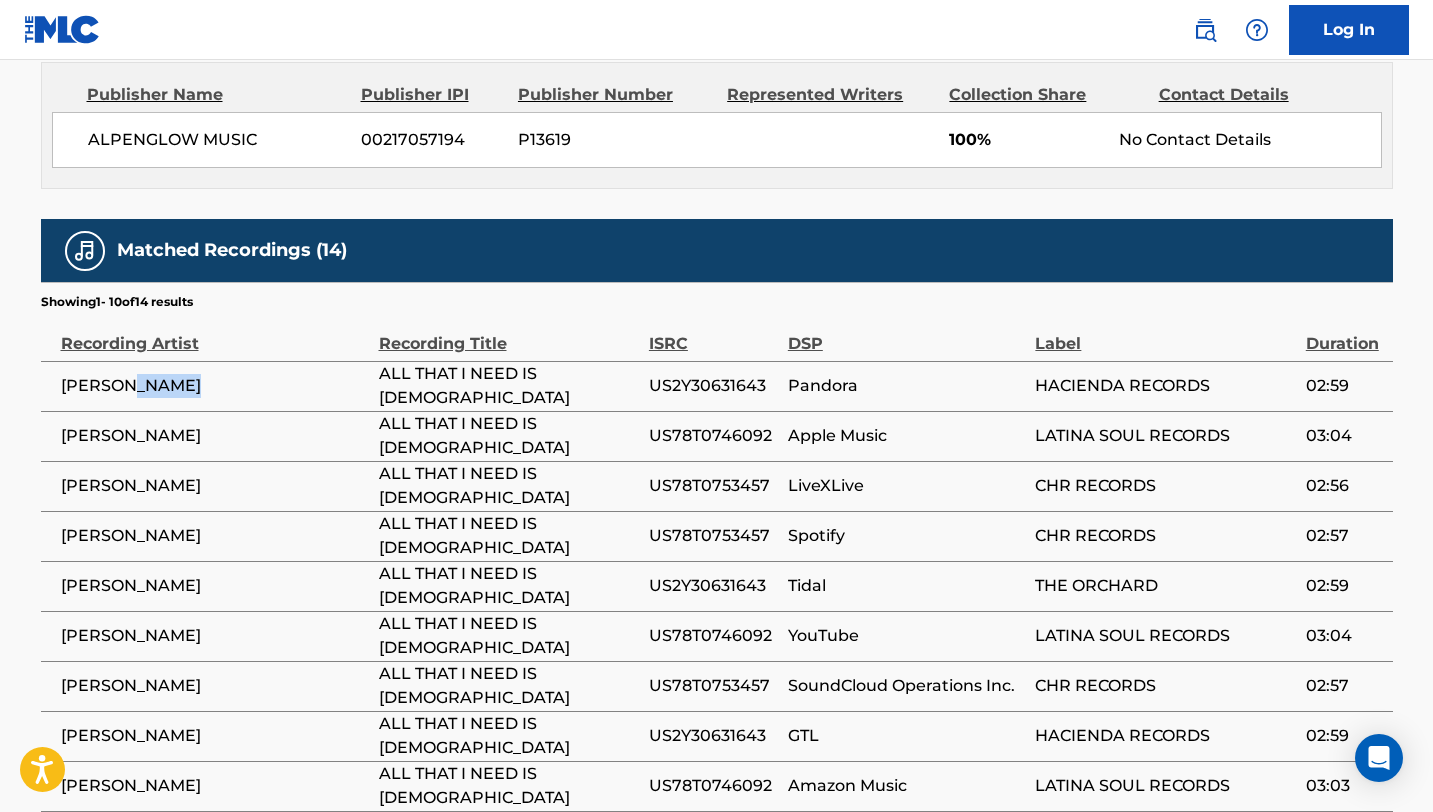 click on "[PERSON_NAME]" at bounding box center (215, 386) 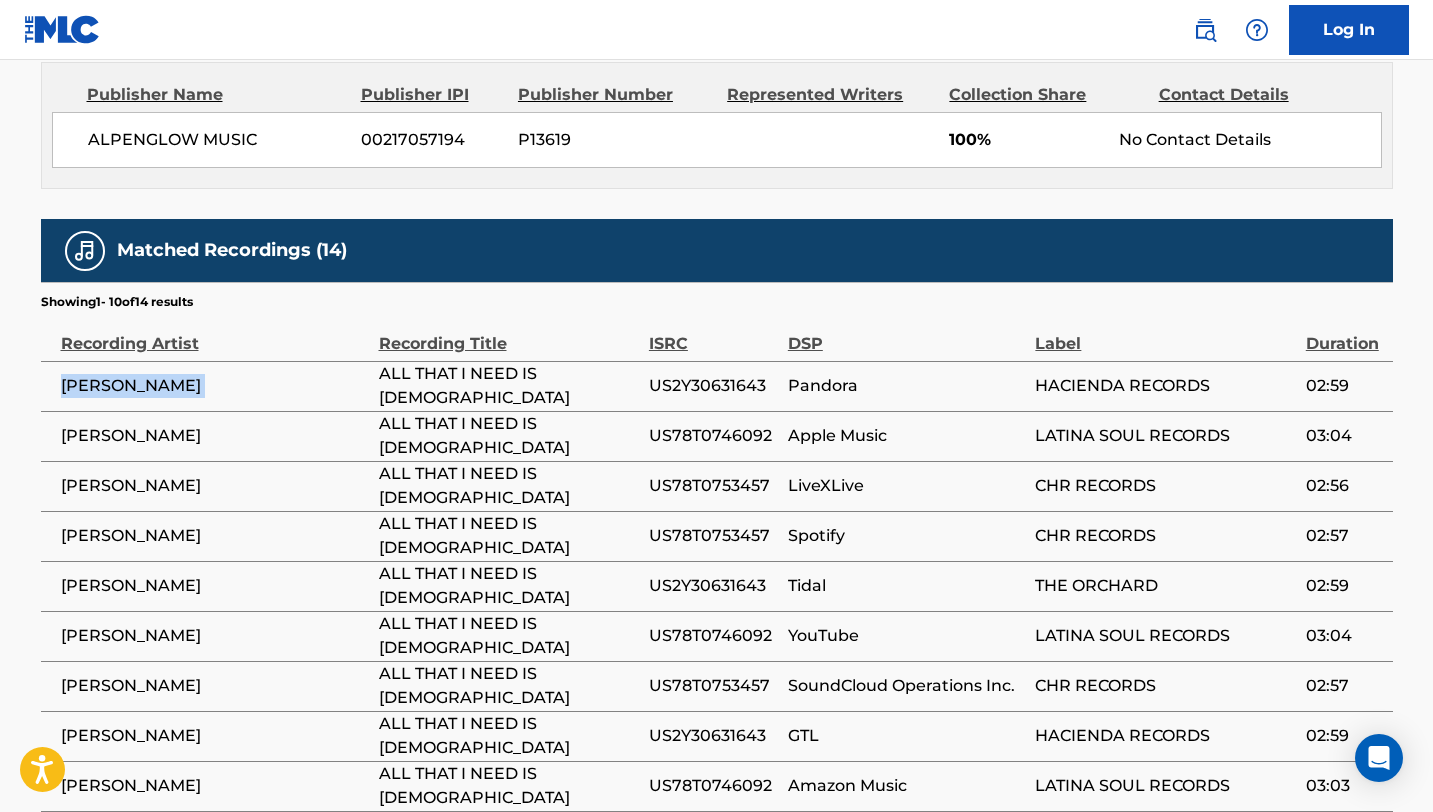 click on "[PERSON_NAME]" at bounding box center (215, 386) 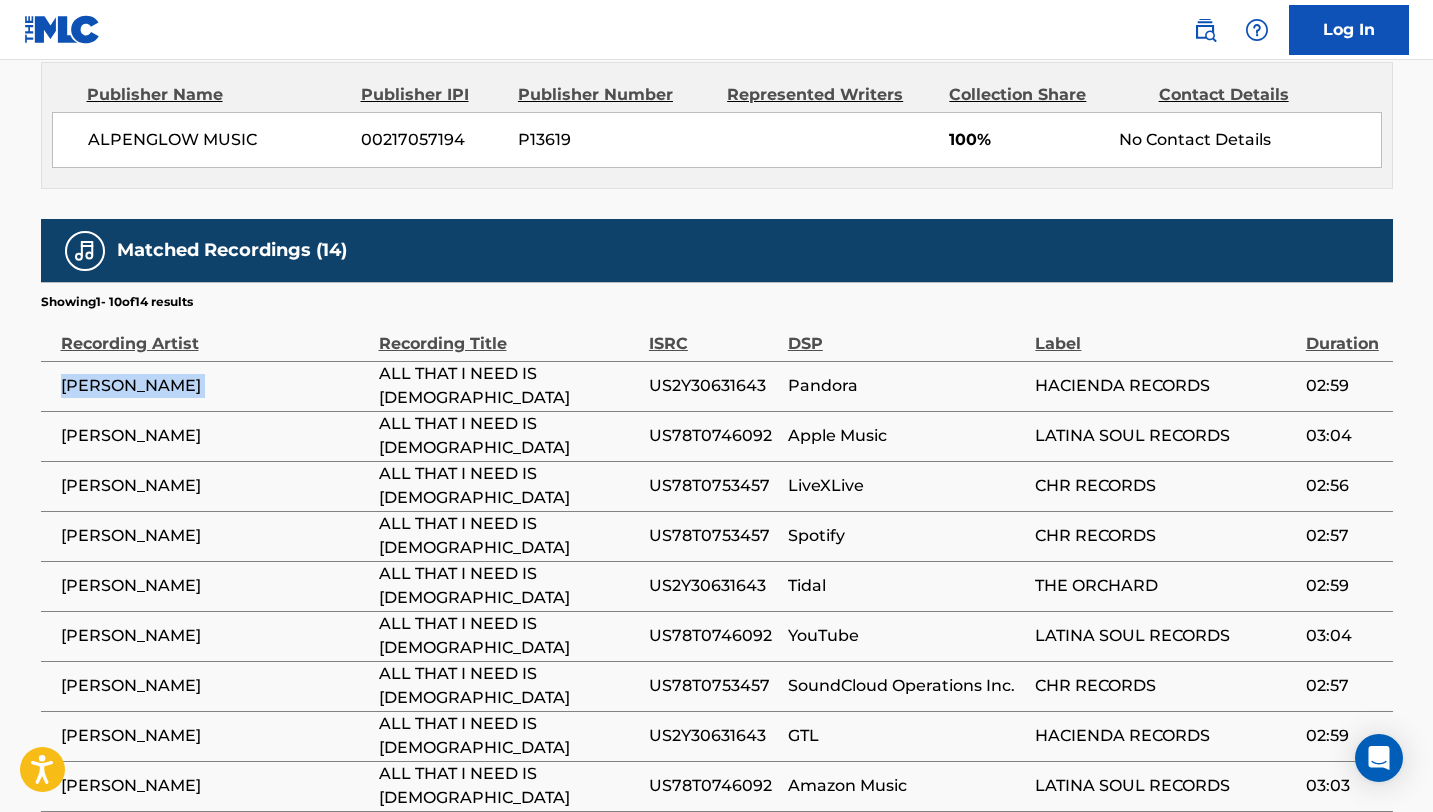 copy on "[PERSON_NAME]" 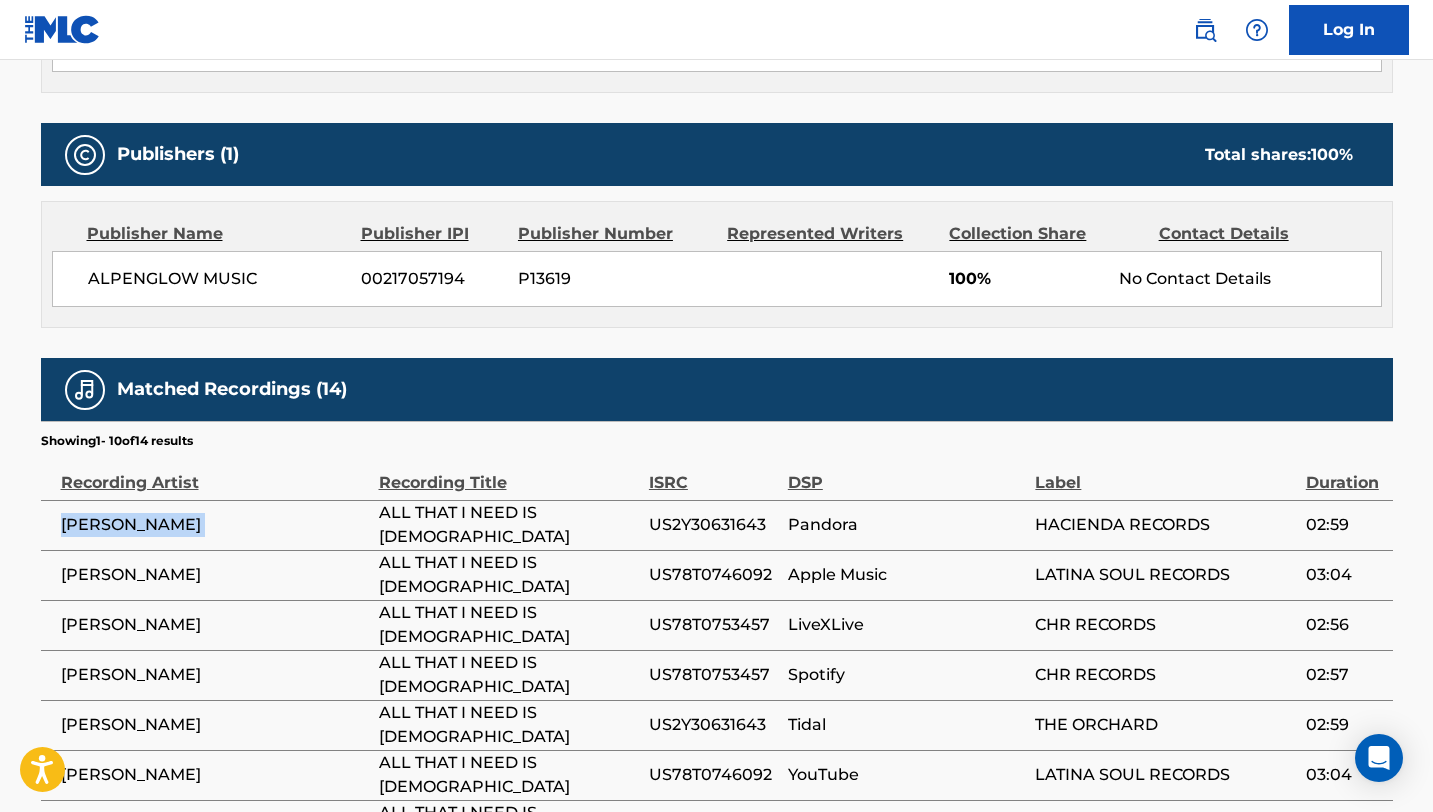 scroll, scrollTop: 838, scrollLeft: 0, axis: vertical 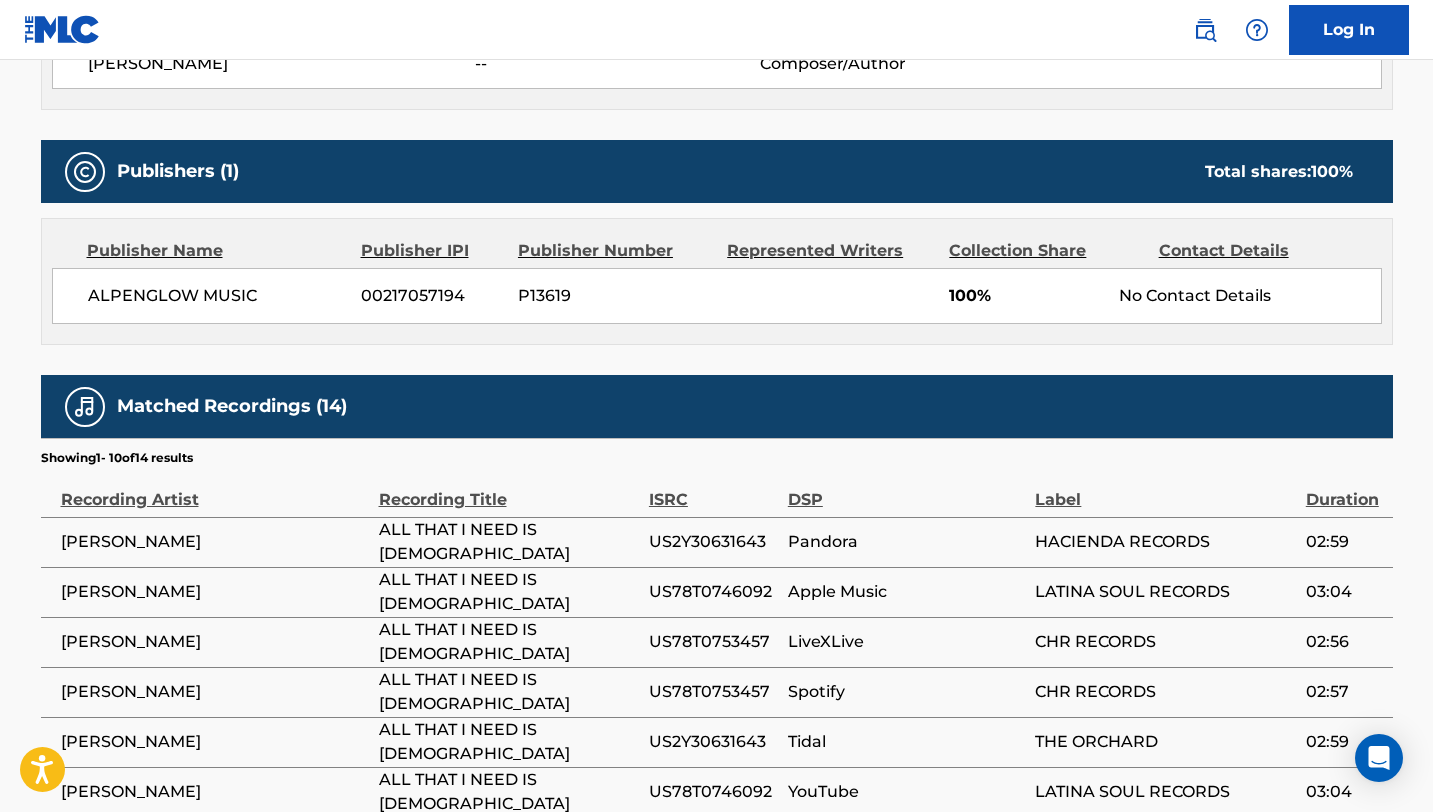 click on "ALPENGLOW MUSIC" at bounding box center [217, 296] 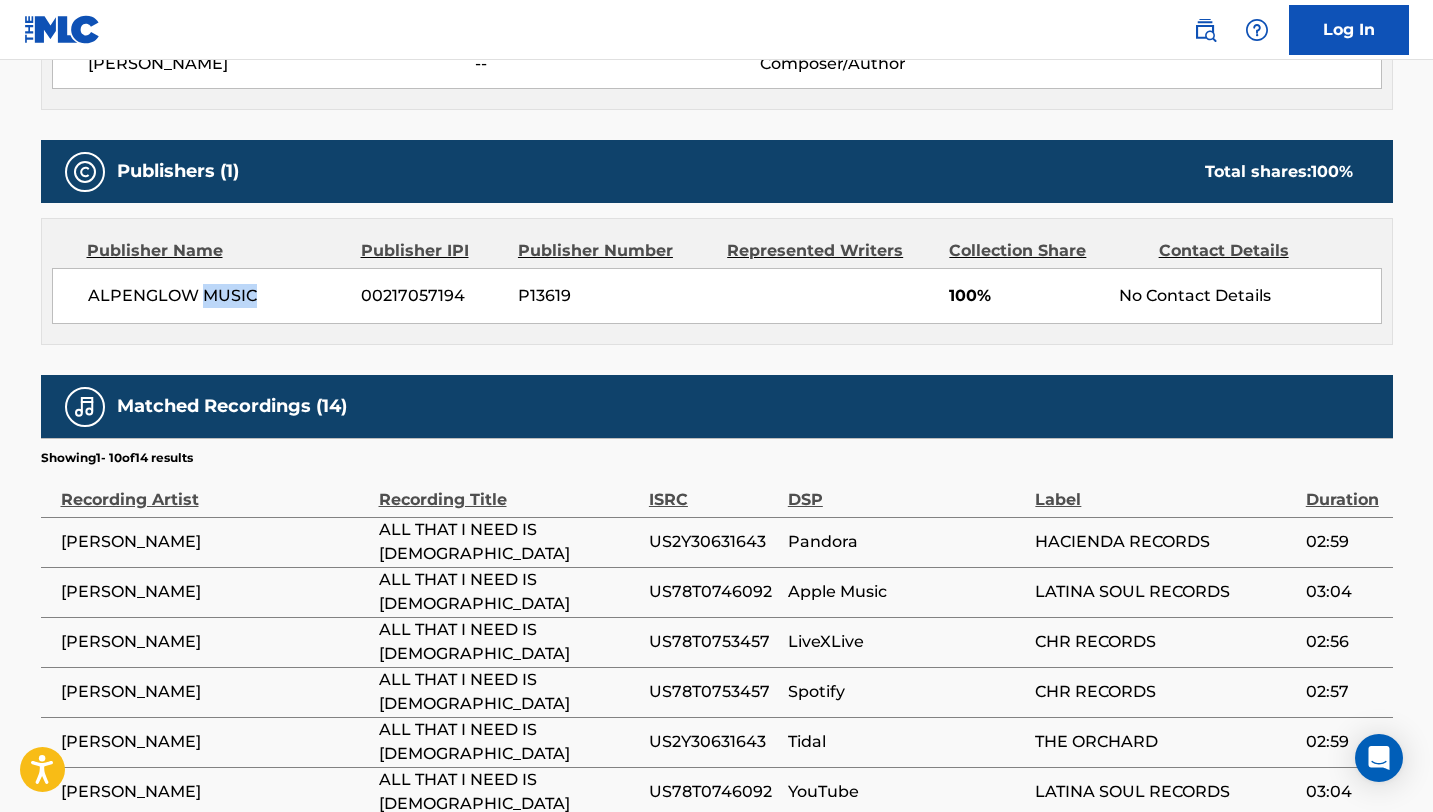 click on "ALPENGLOW MUSIC" at bounding box center (217, 296) 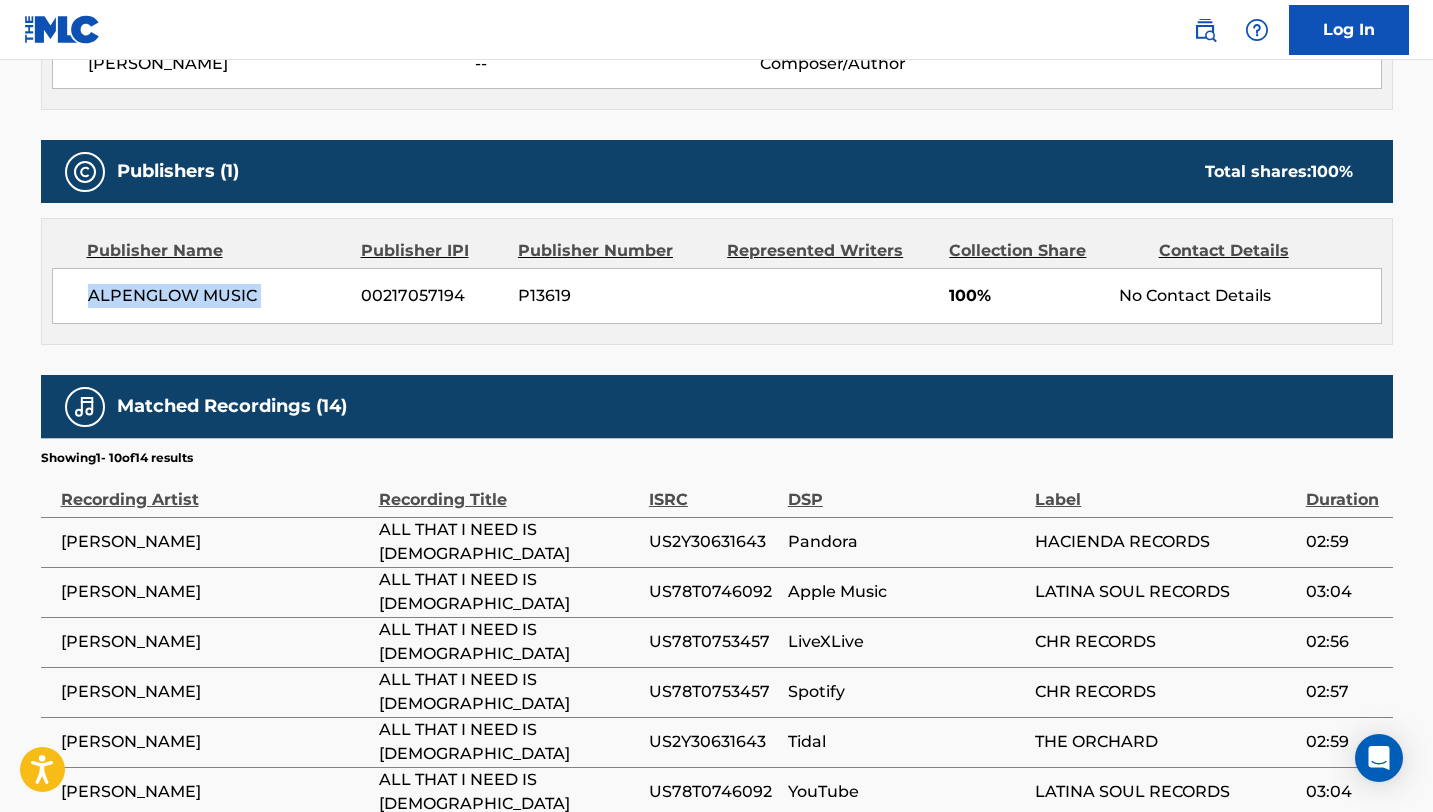 click on "ALPENGLOW MUSIC" at bounding box center (217, 296) 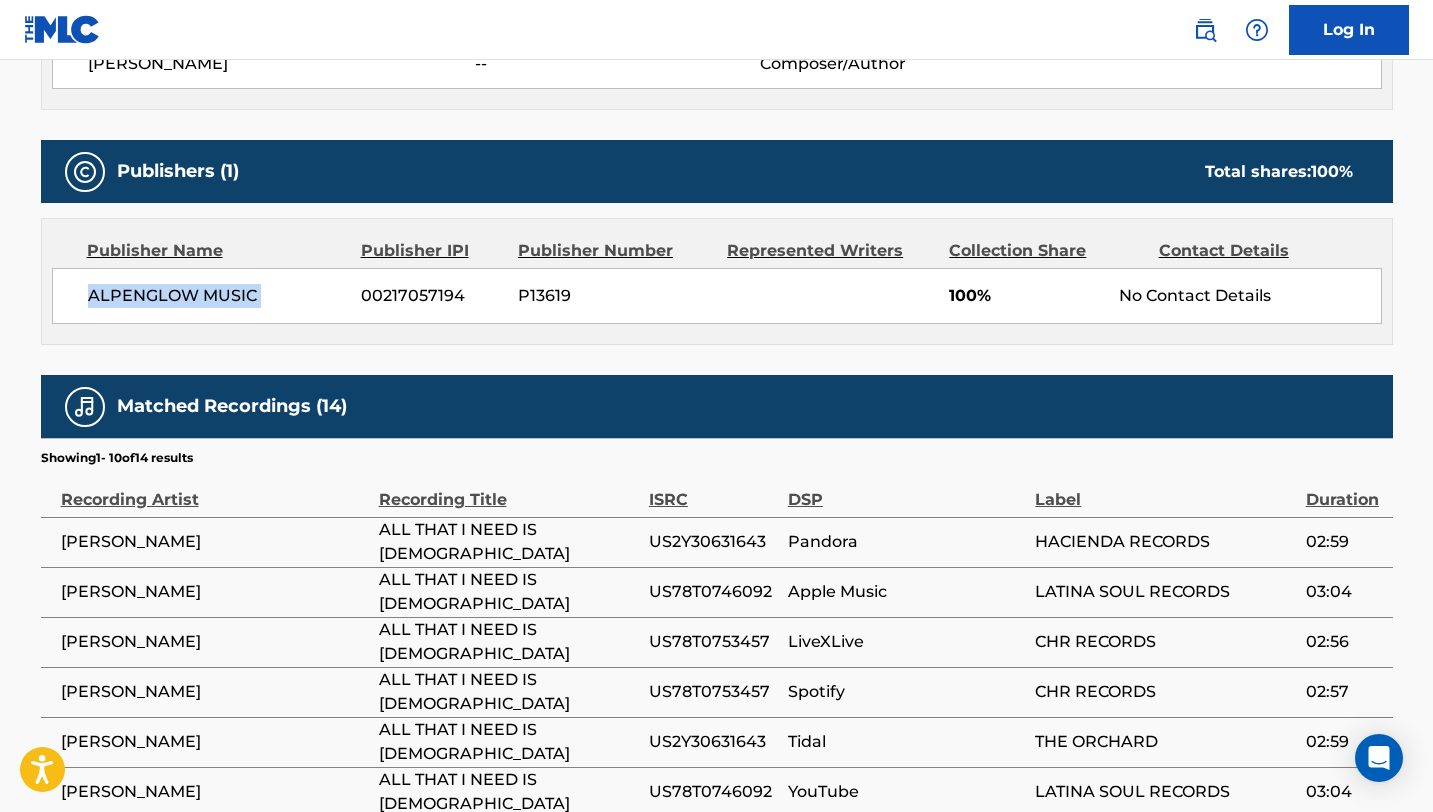 copy on "ALPENGLOW MUSIC" 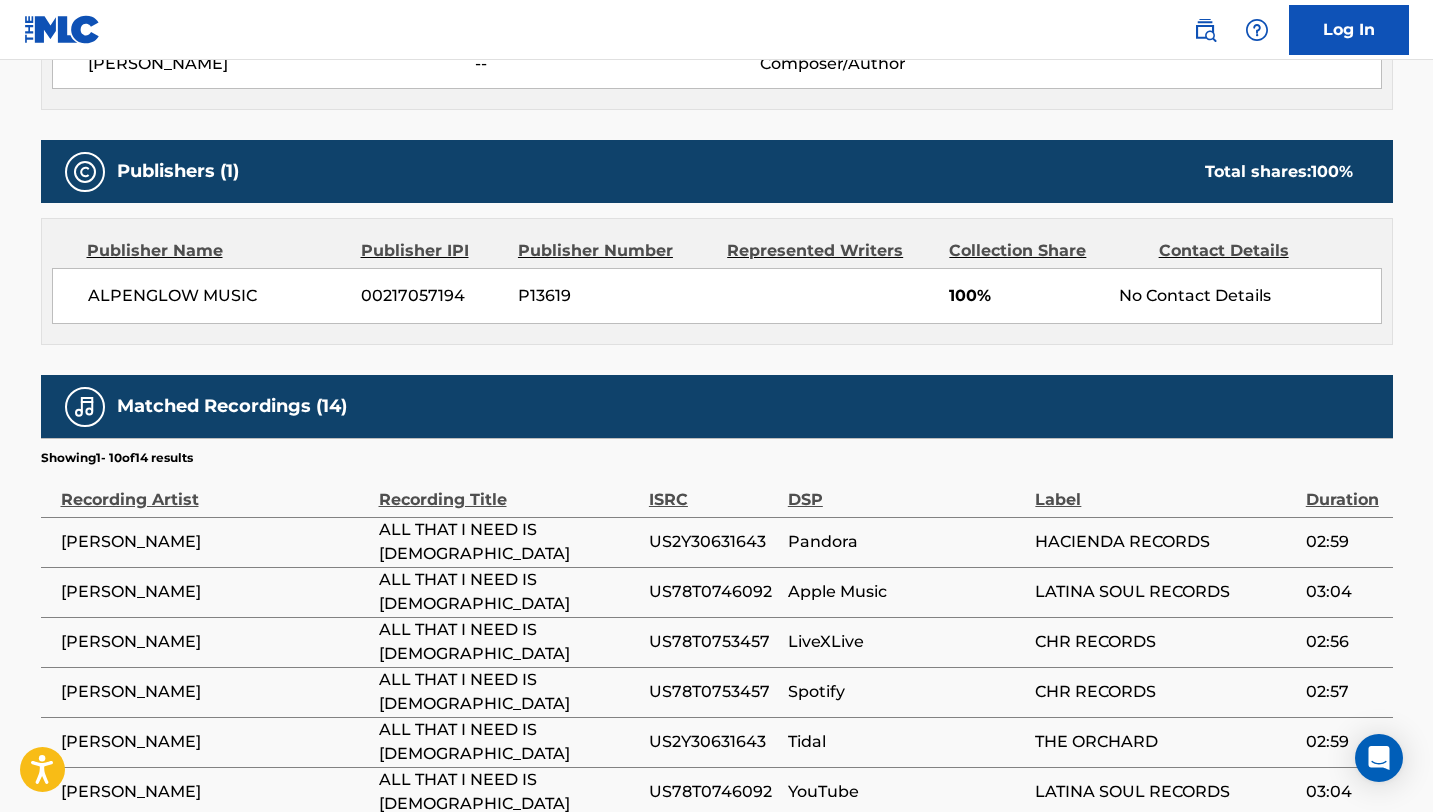 click on "00217057194" at bounding box center [432, 296] 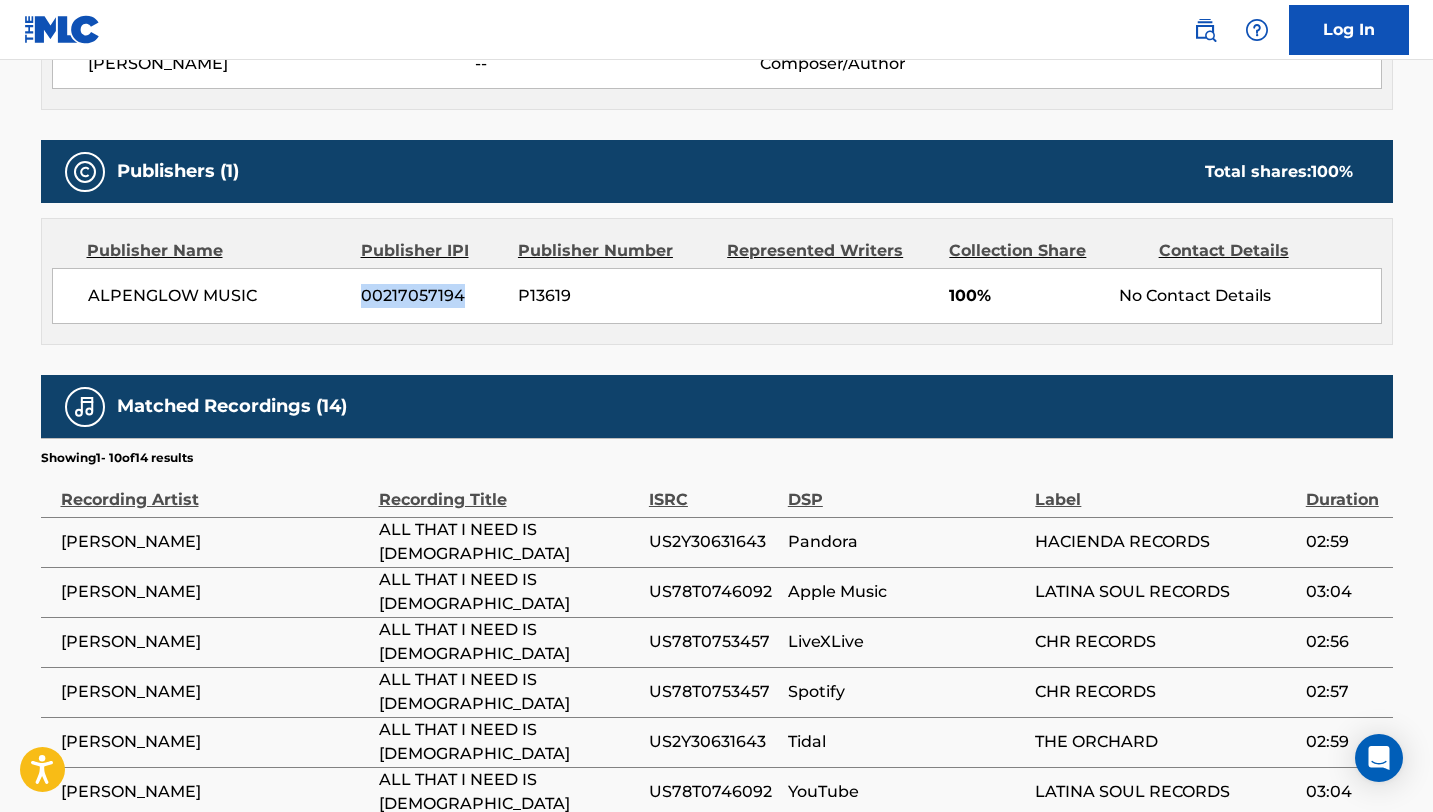 click on "00217057194" at bounding box center [432, 296] 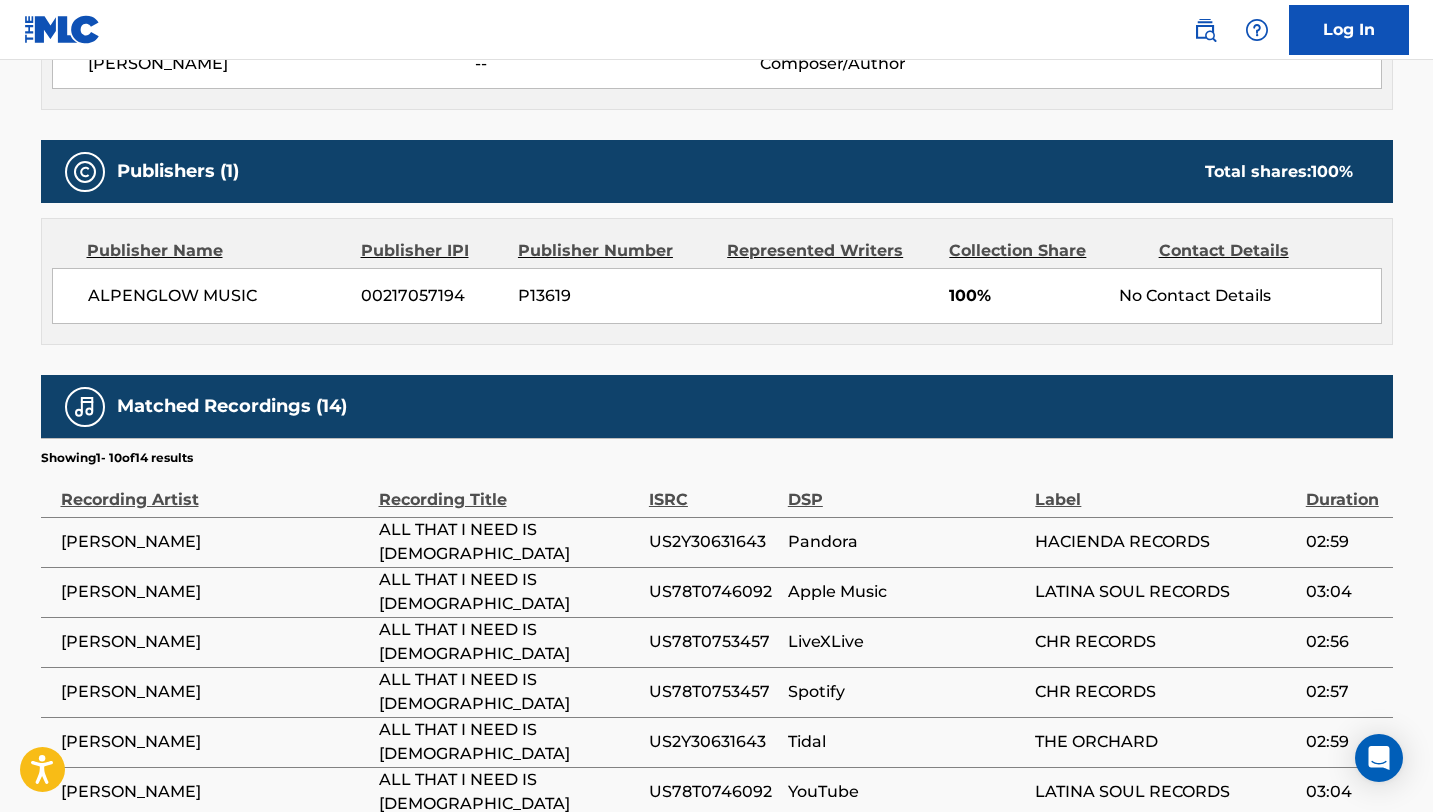 click on "P13619" at bounding box center (615, 296) 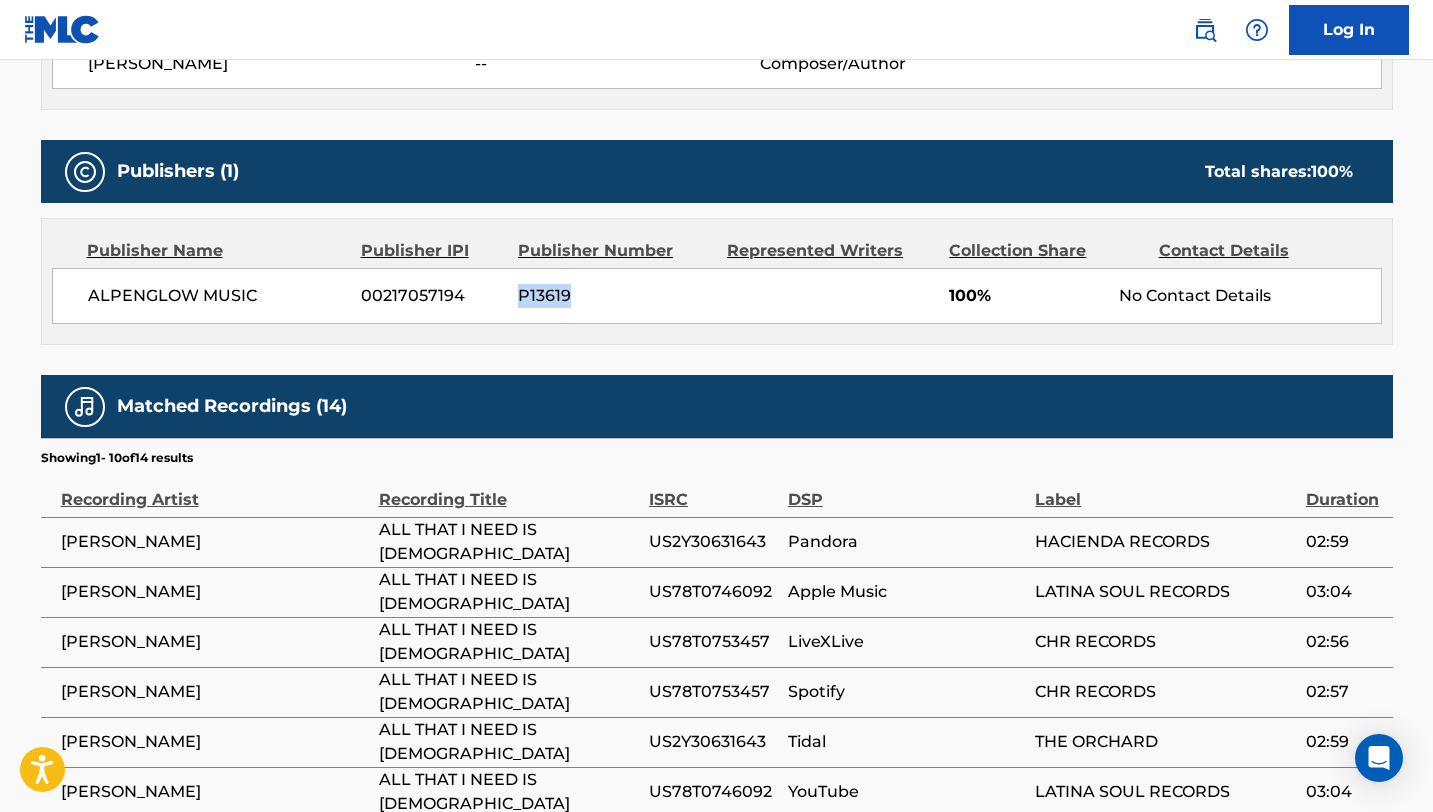 click on "P13619" at bounding box center (615, 296) 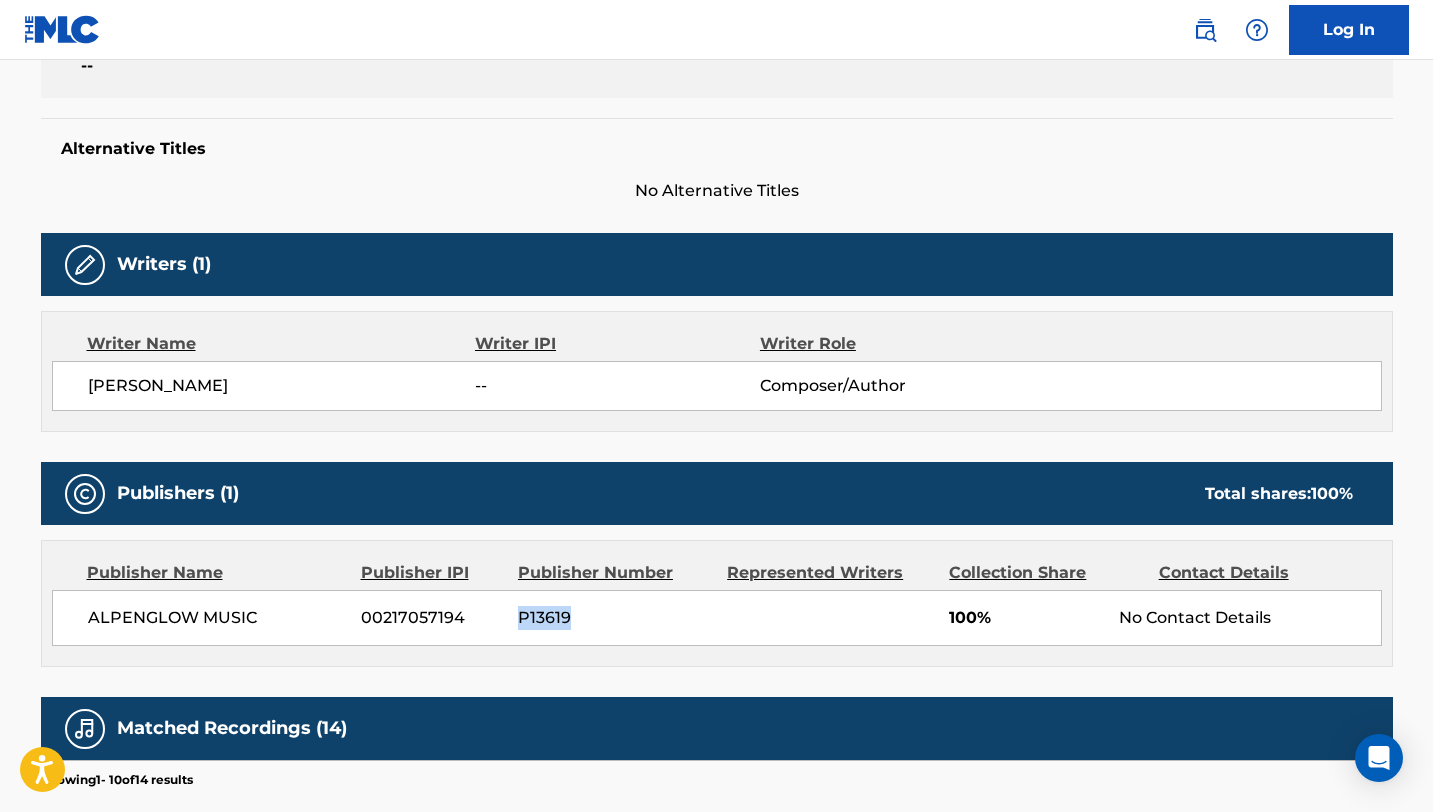 scroll, scrollTop: 0, scrollLeft: 0, axis: both 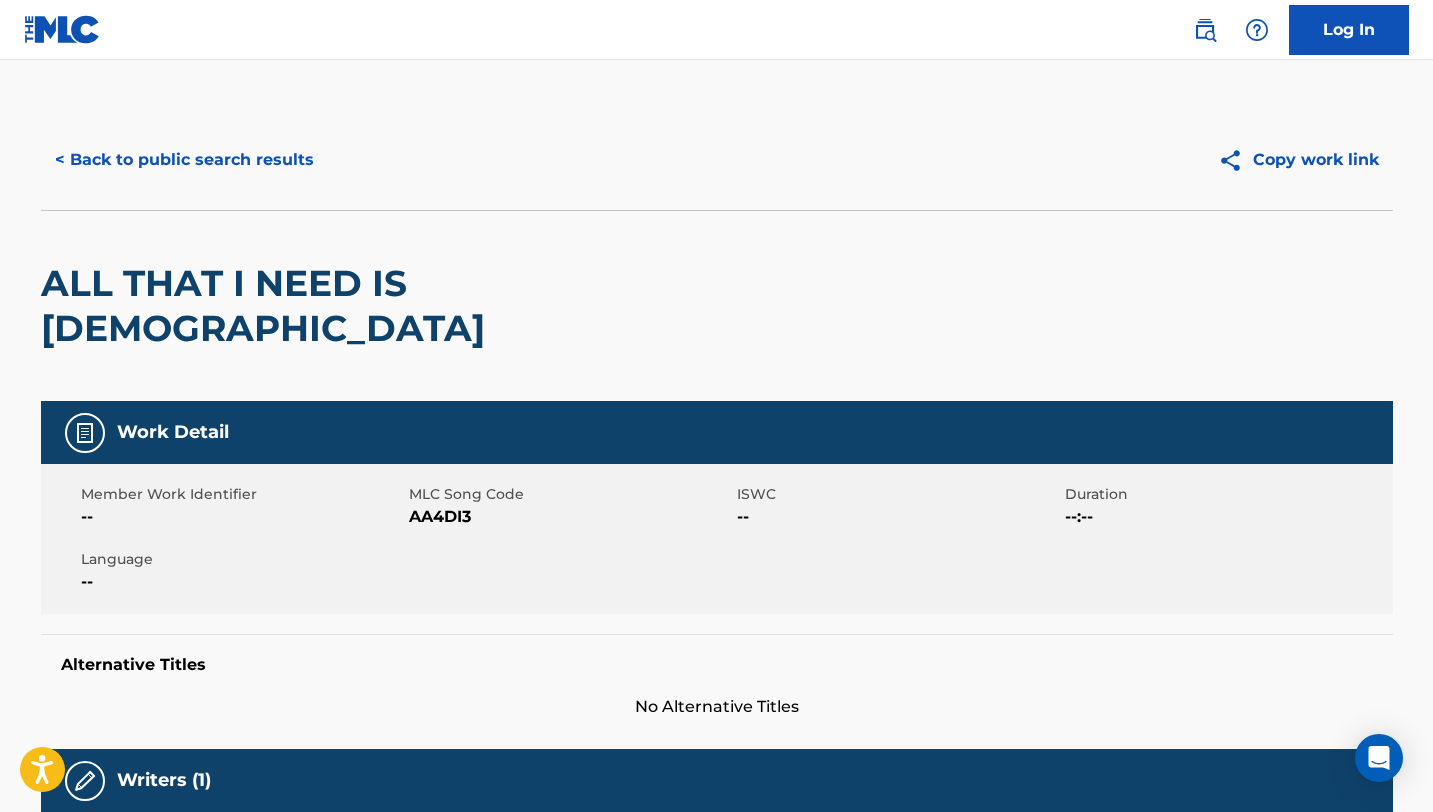 click on "< Back to public search results" at bounding box center [184, 160] 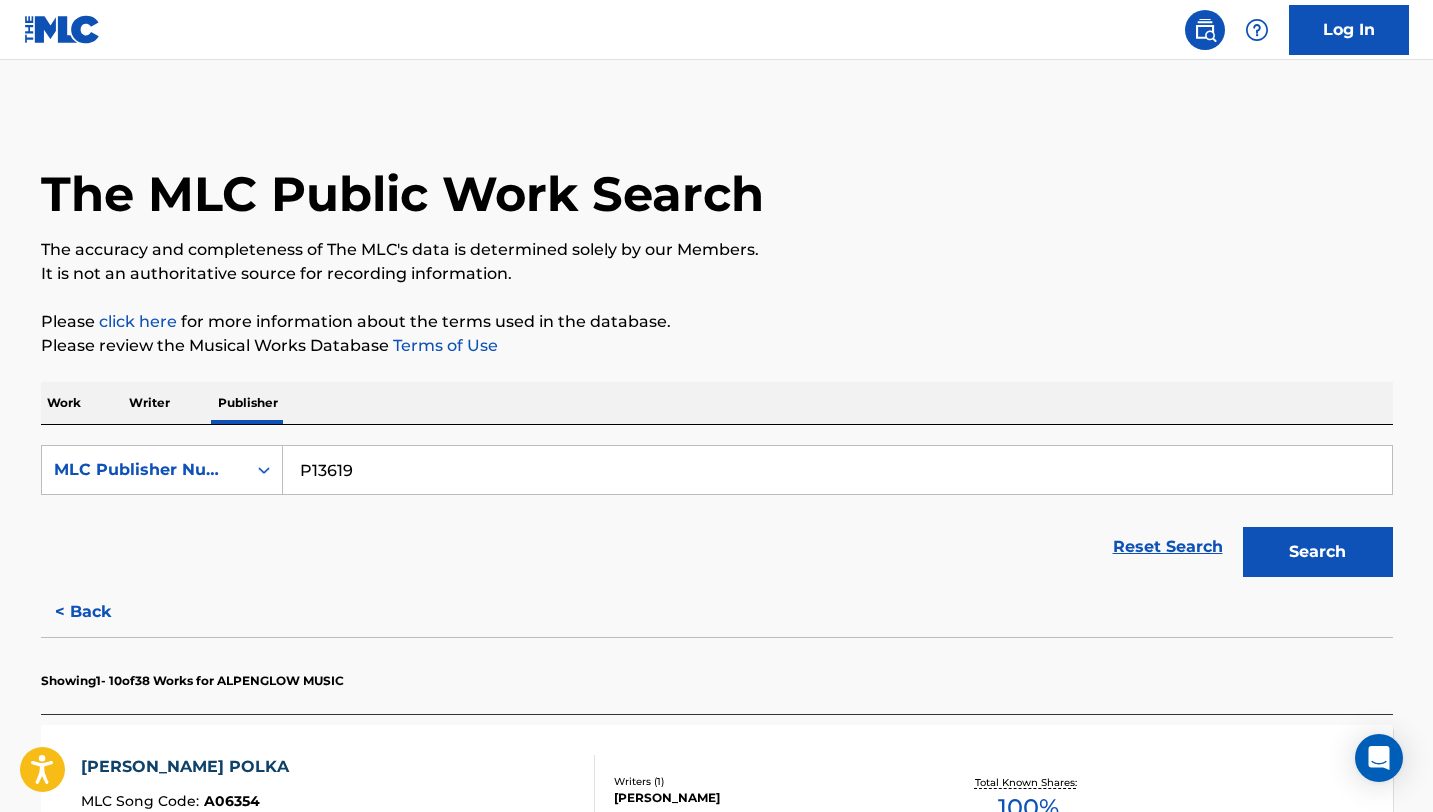 scroll, scrollTop: 0, scrollLeft: 0, axis: both 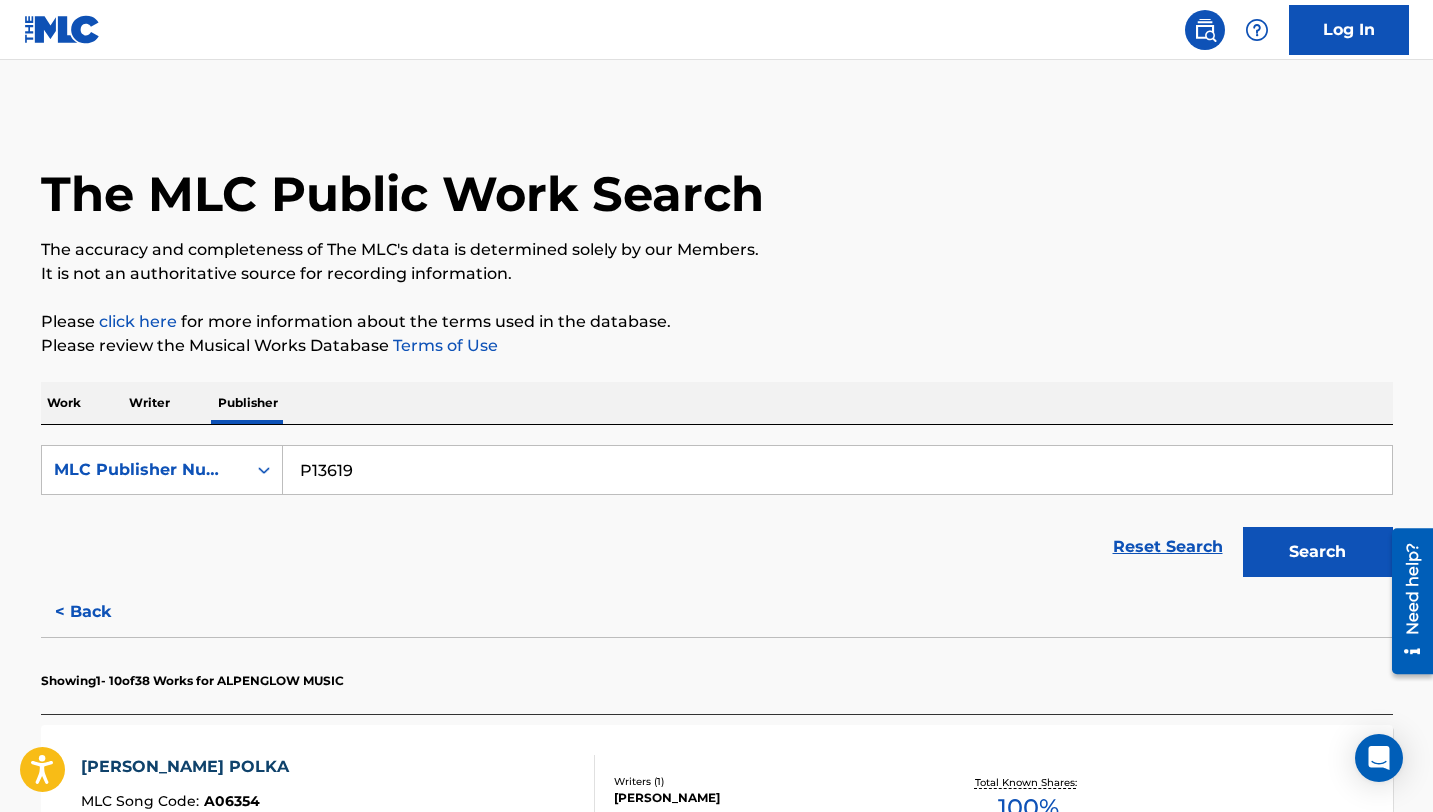 click on "P13619" at bounding box center (837, 470) 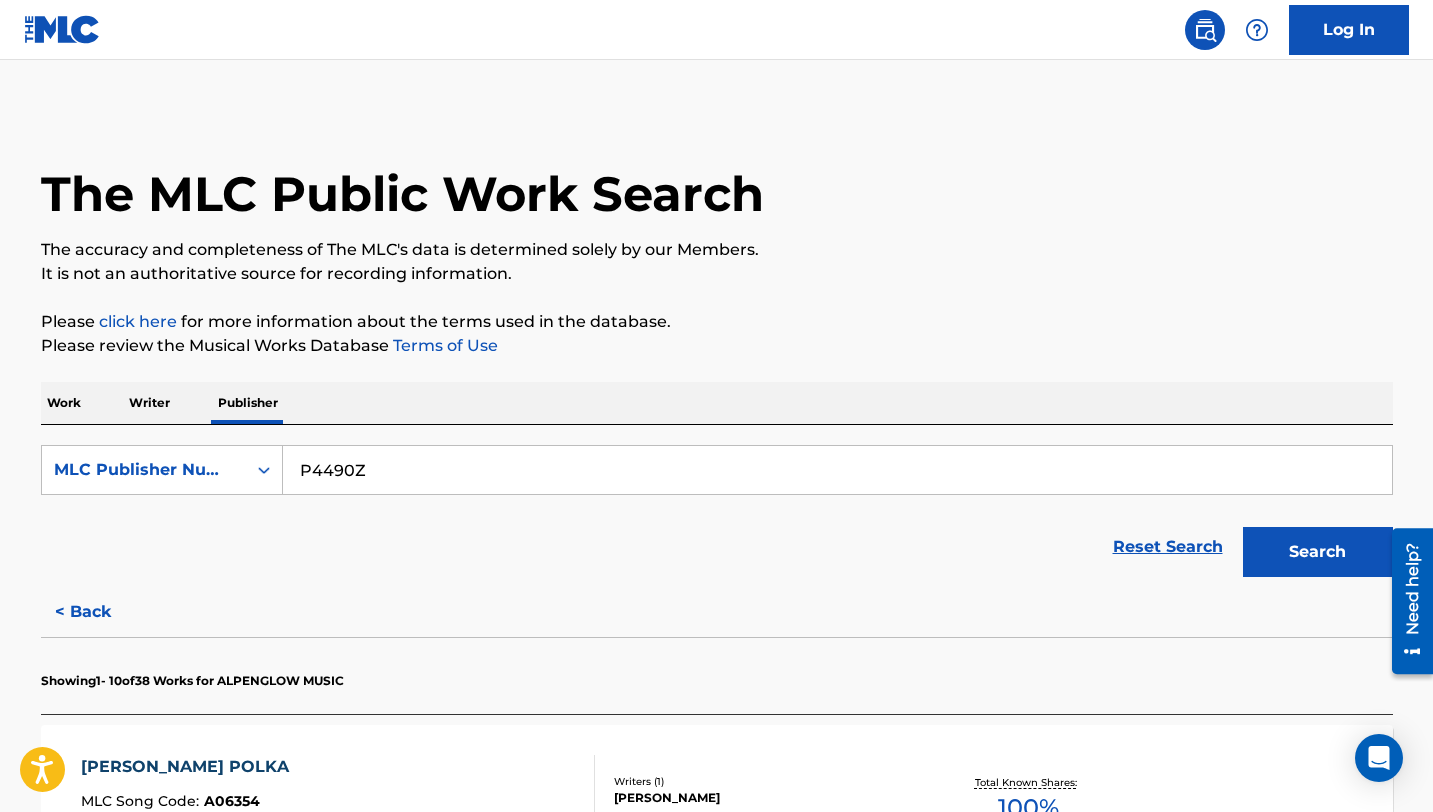 type on "P4490Z" 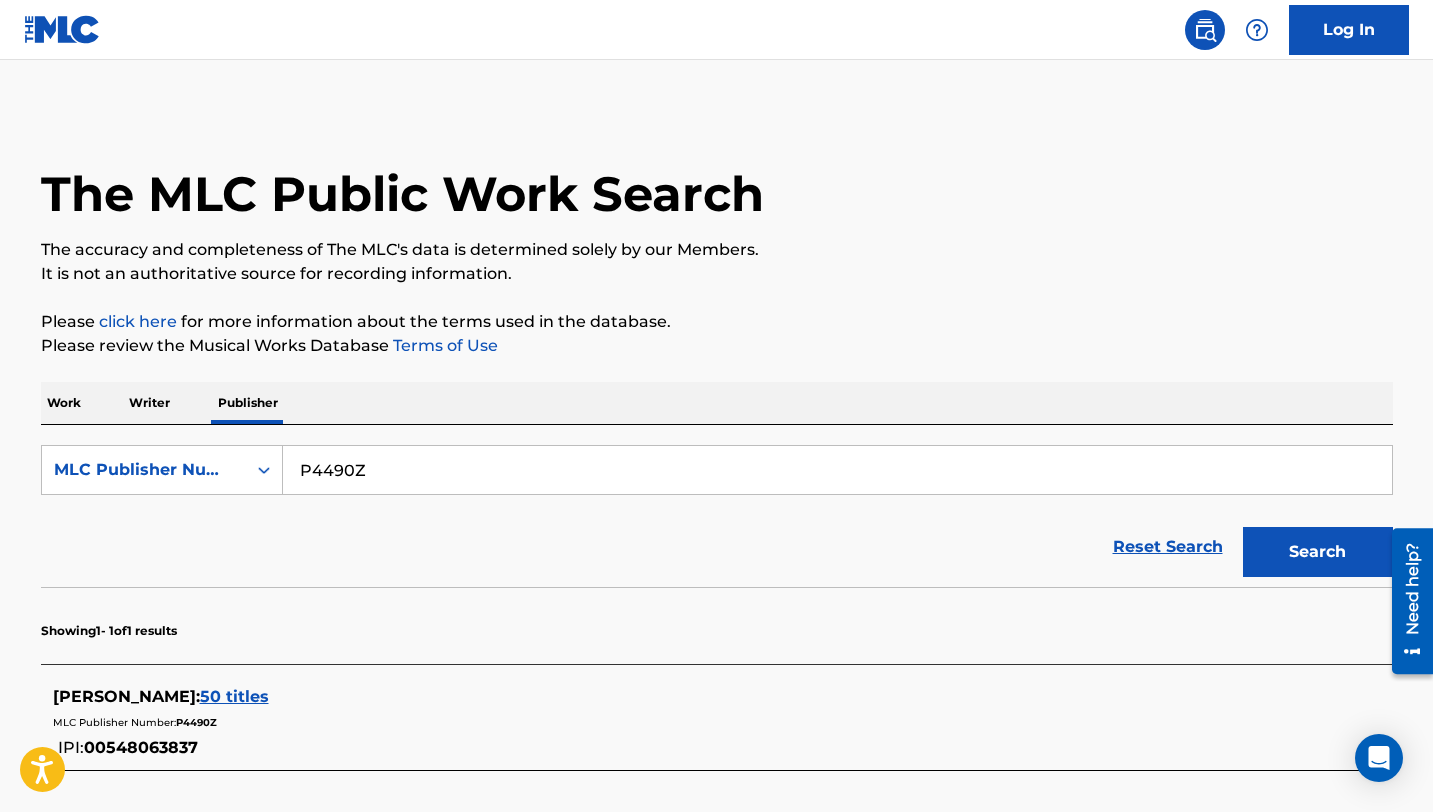 click on "50 titles" at bounding box center [234, 696] 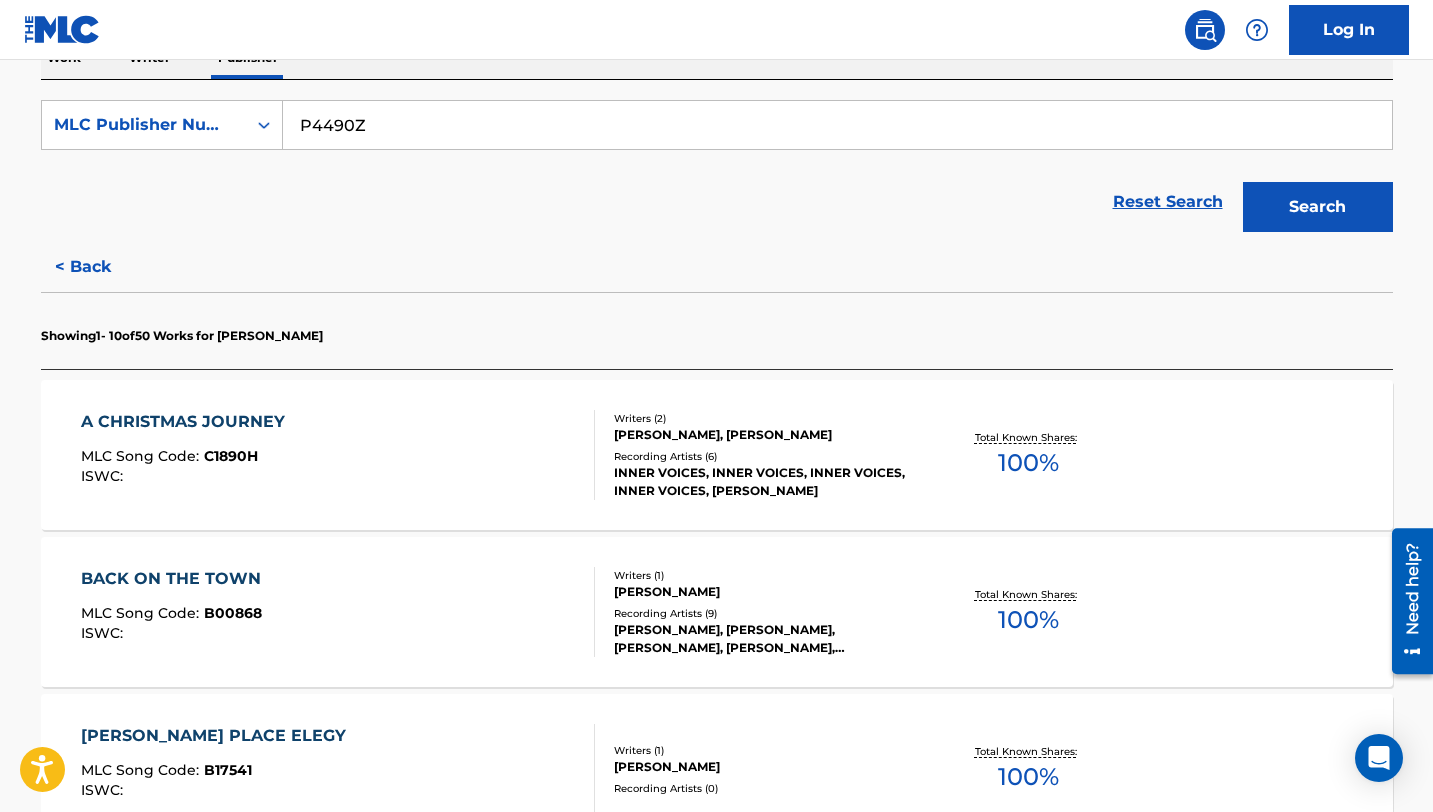 scroll, scrollTop: 349, scrollLeft: 0, axis: vertical 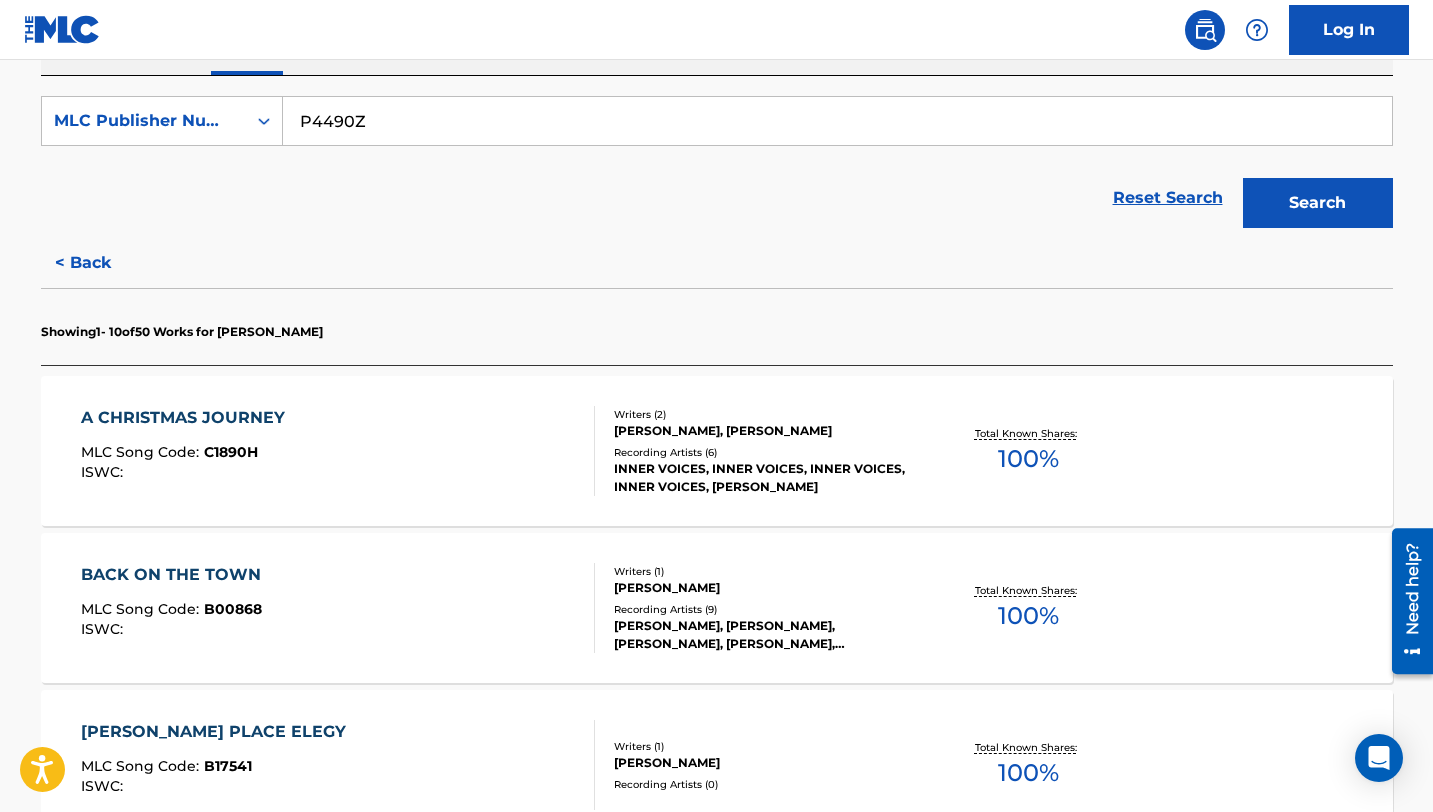 click on "A CHRISTMAS JOURNEY MLC Song Code : C1890H ISWC :" at bounding box center (338, 451) 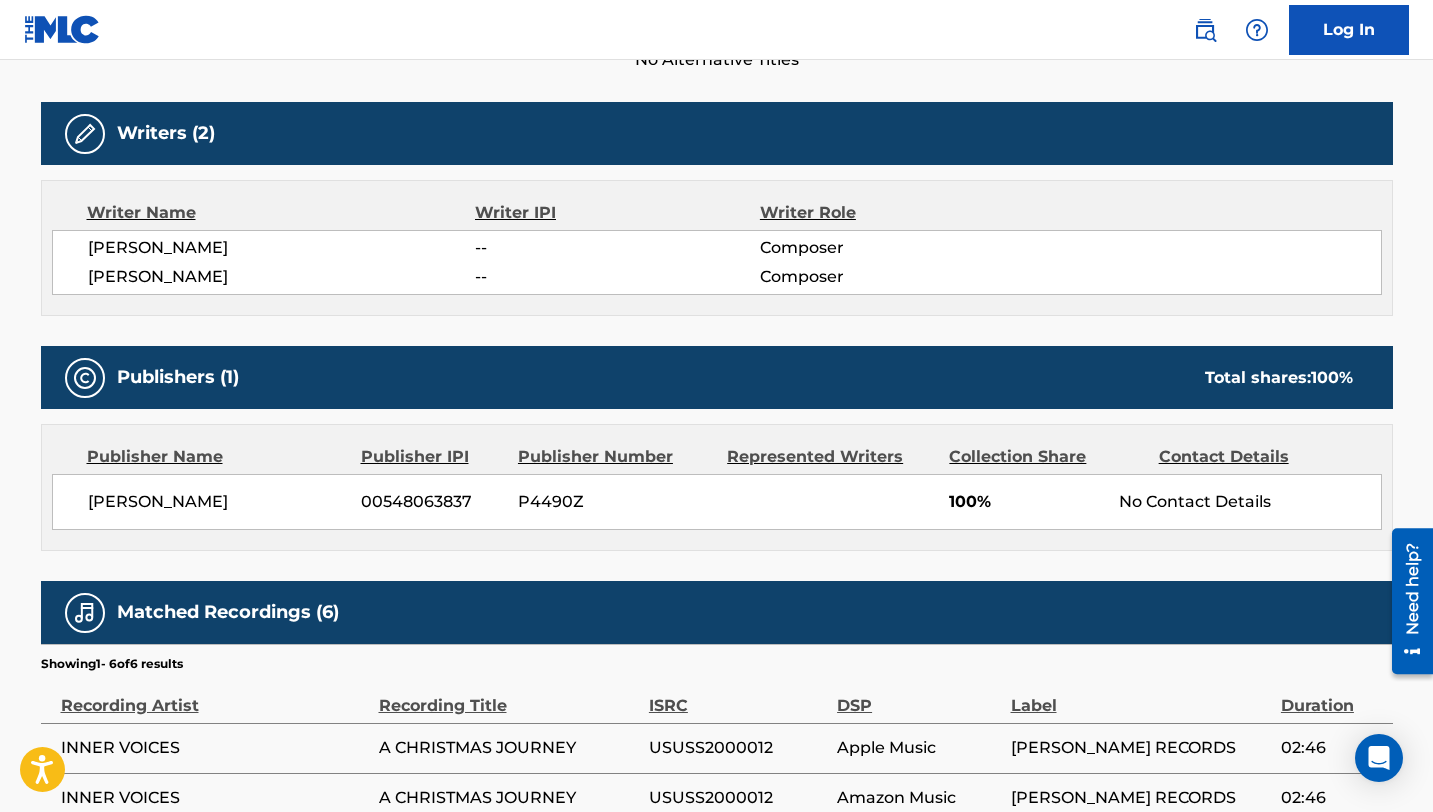 scroll, scrollTop: 624, scrollLeft: 0, axis: vertical 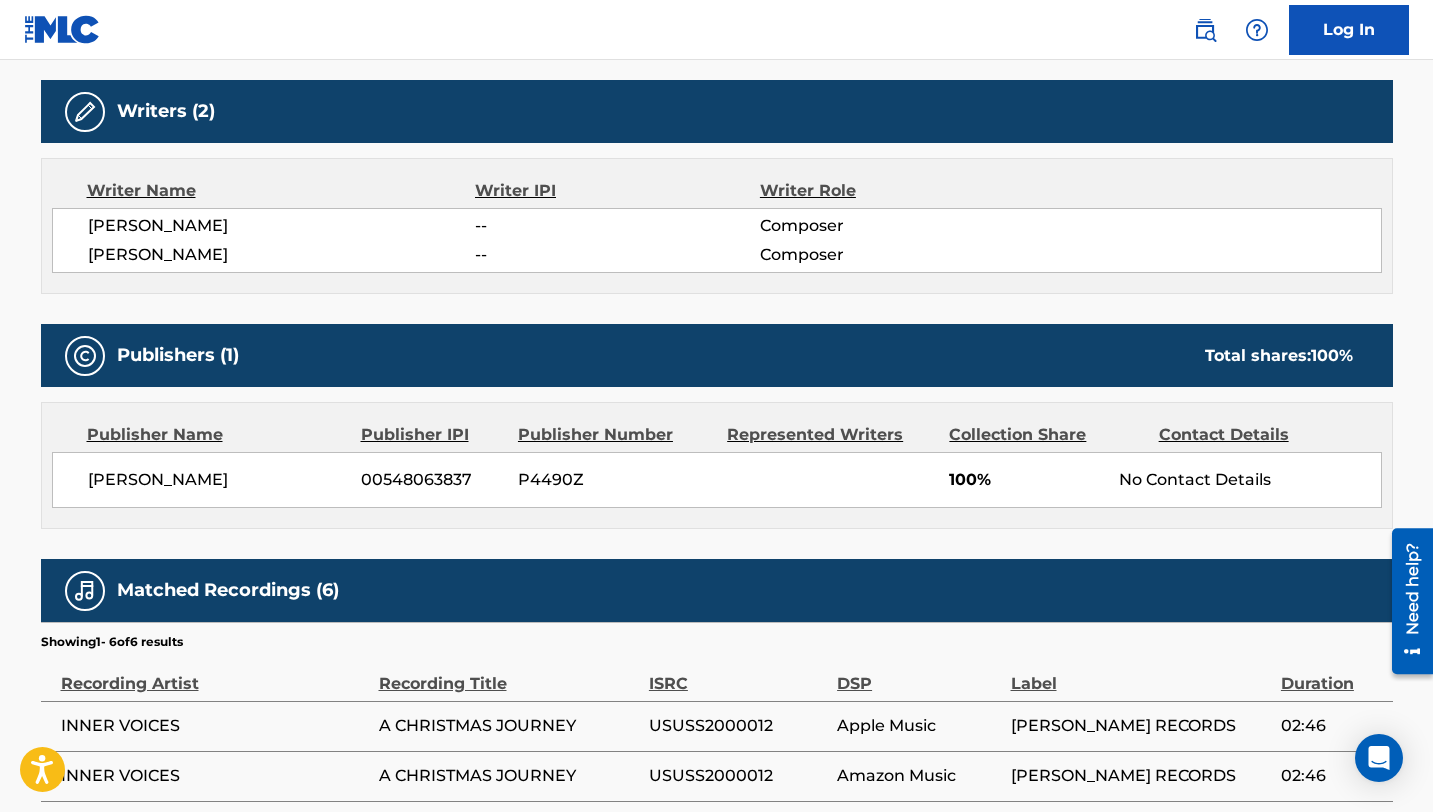 click on "[PERSON_NAME]" at bounding box center (217, 480) 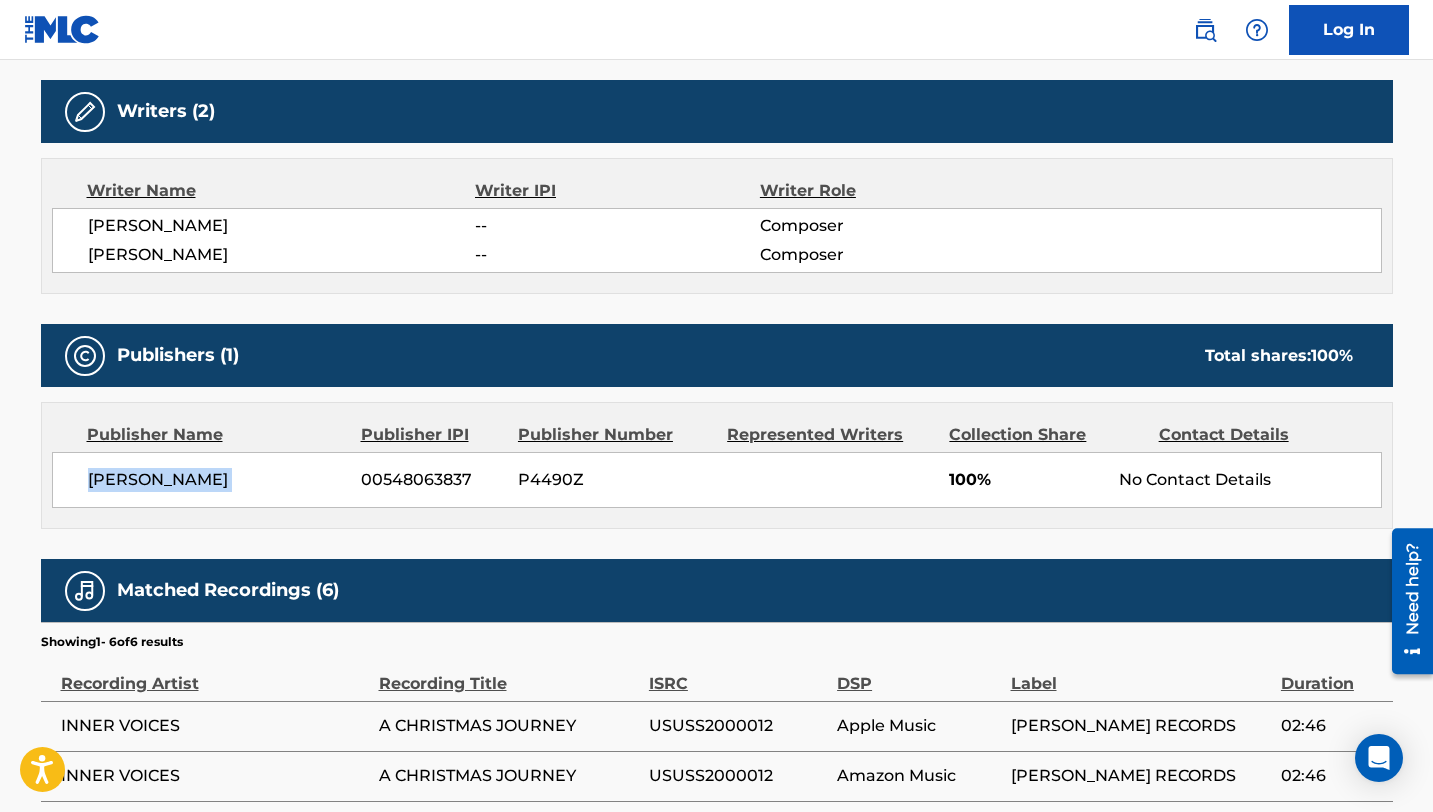 click on "[PERSON_NAME]" at bounding box center (217, 480) 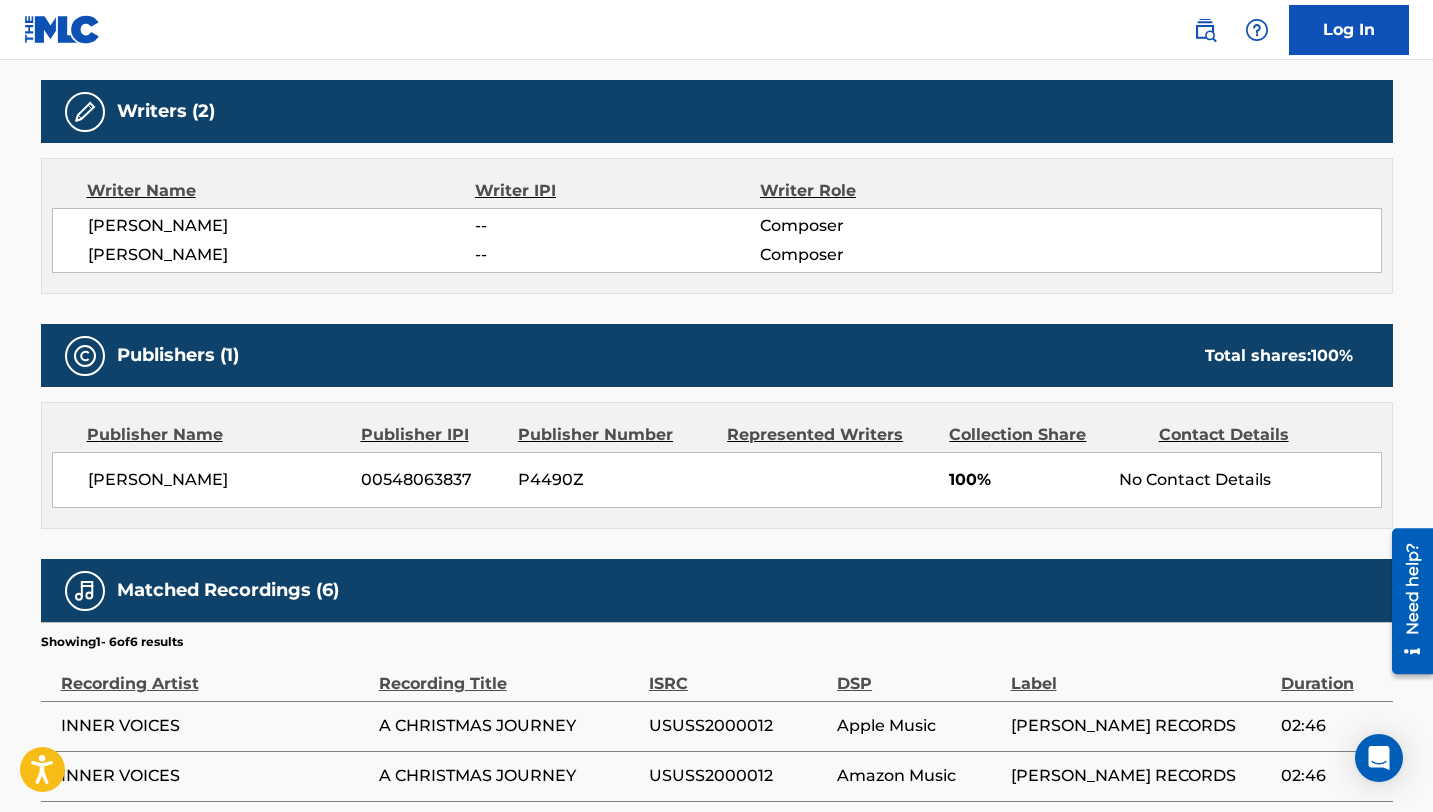 click on "P4490Z" at bounding box center (615, 480) 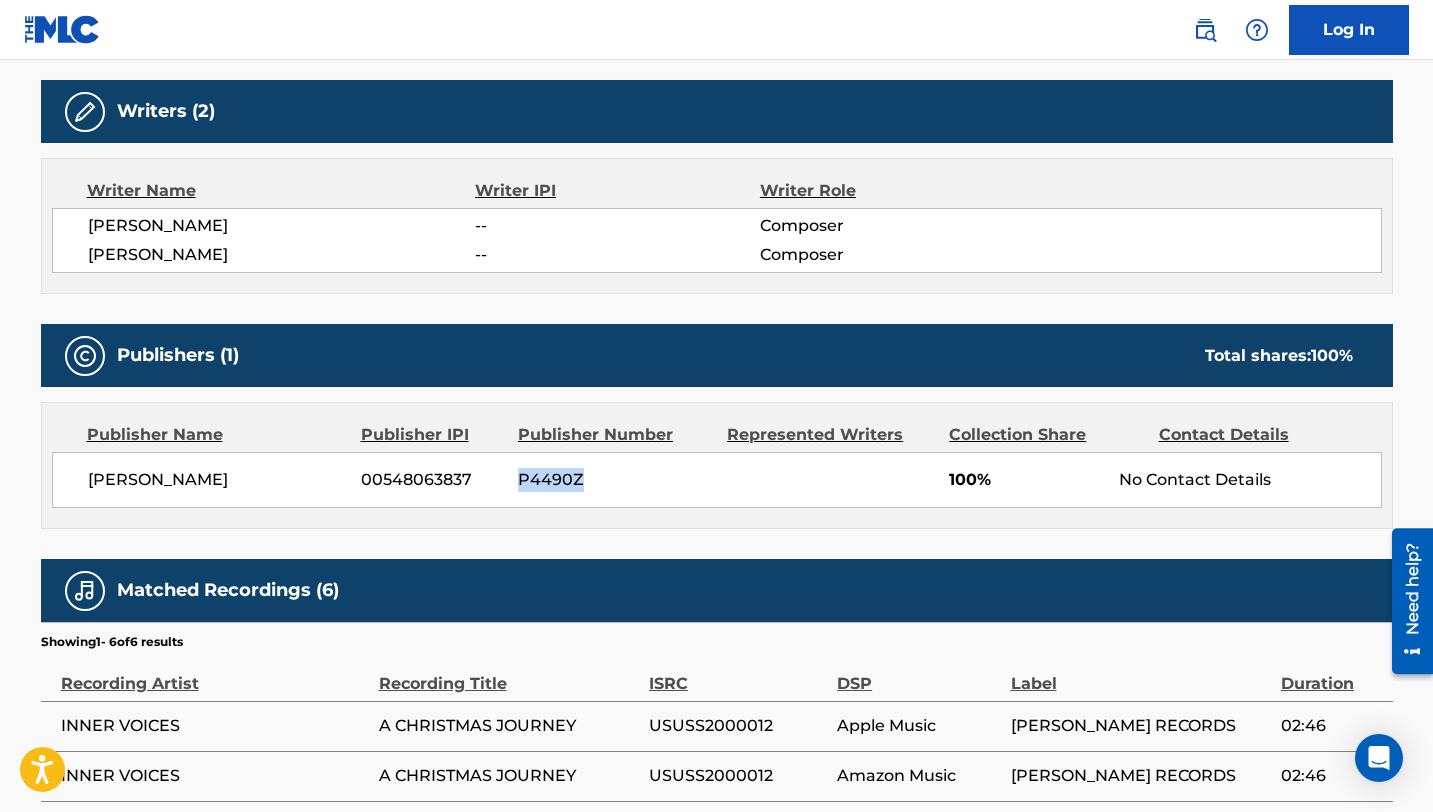 click on "P4490Z" at bounding box center (615, 480) 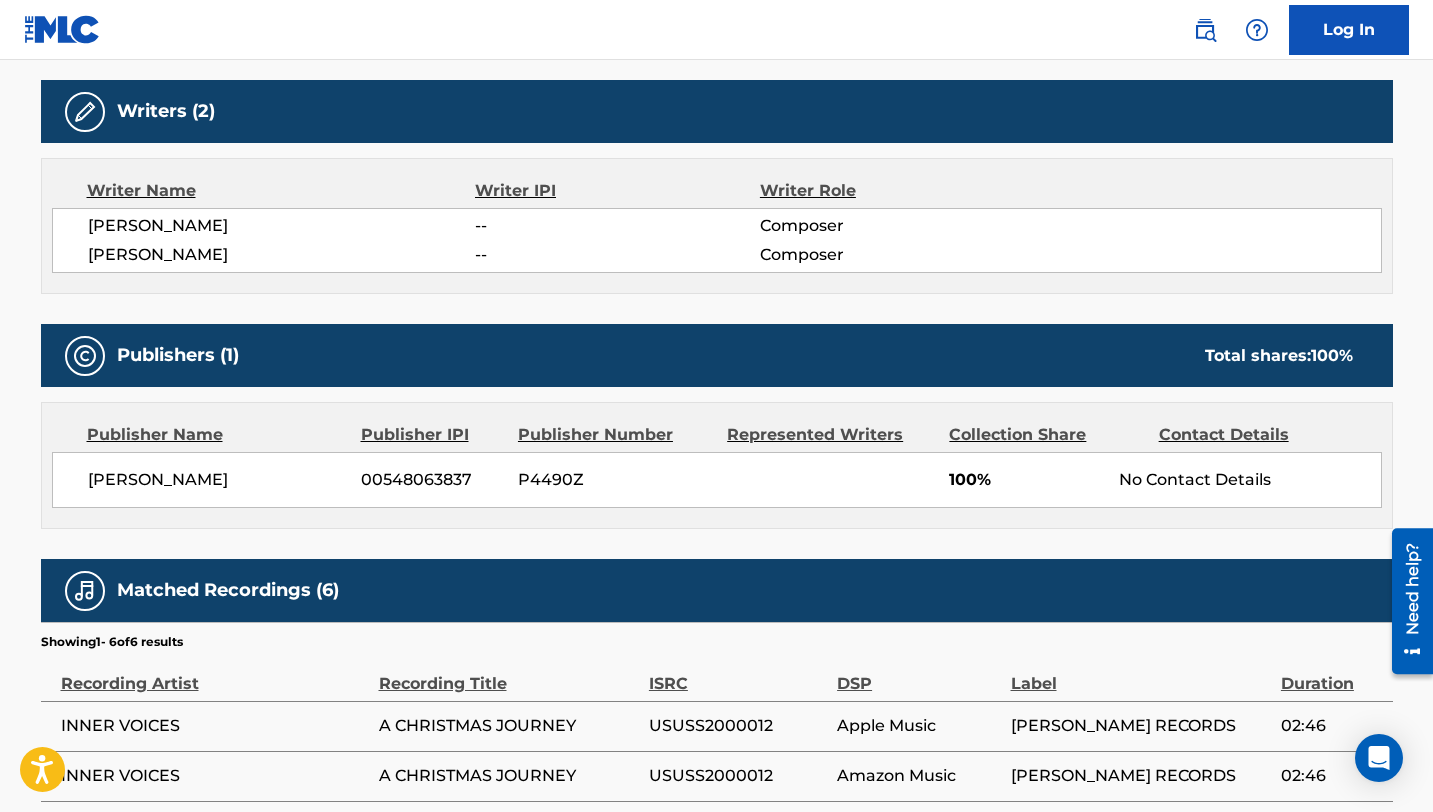 click on "00548063837" at bounding box center [432, 480] 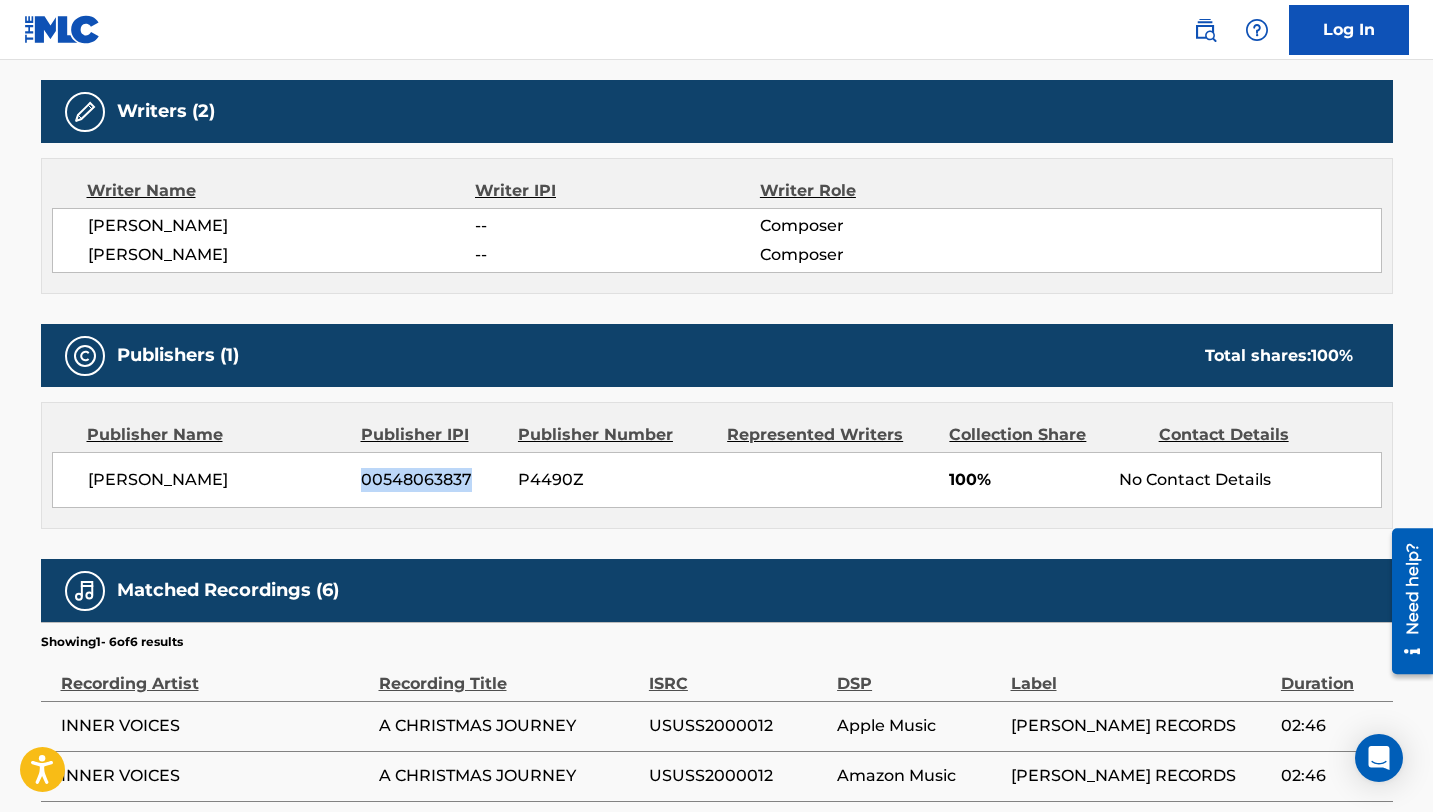 click on "00548063837" at bounding box center (432, 480) 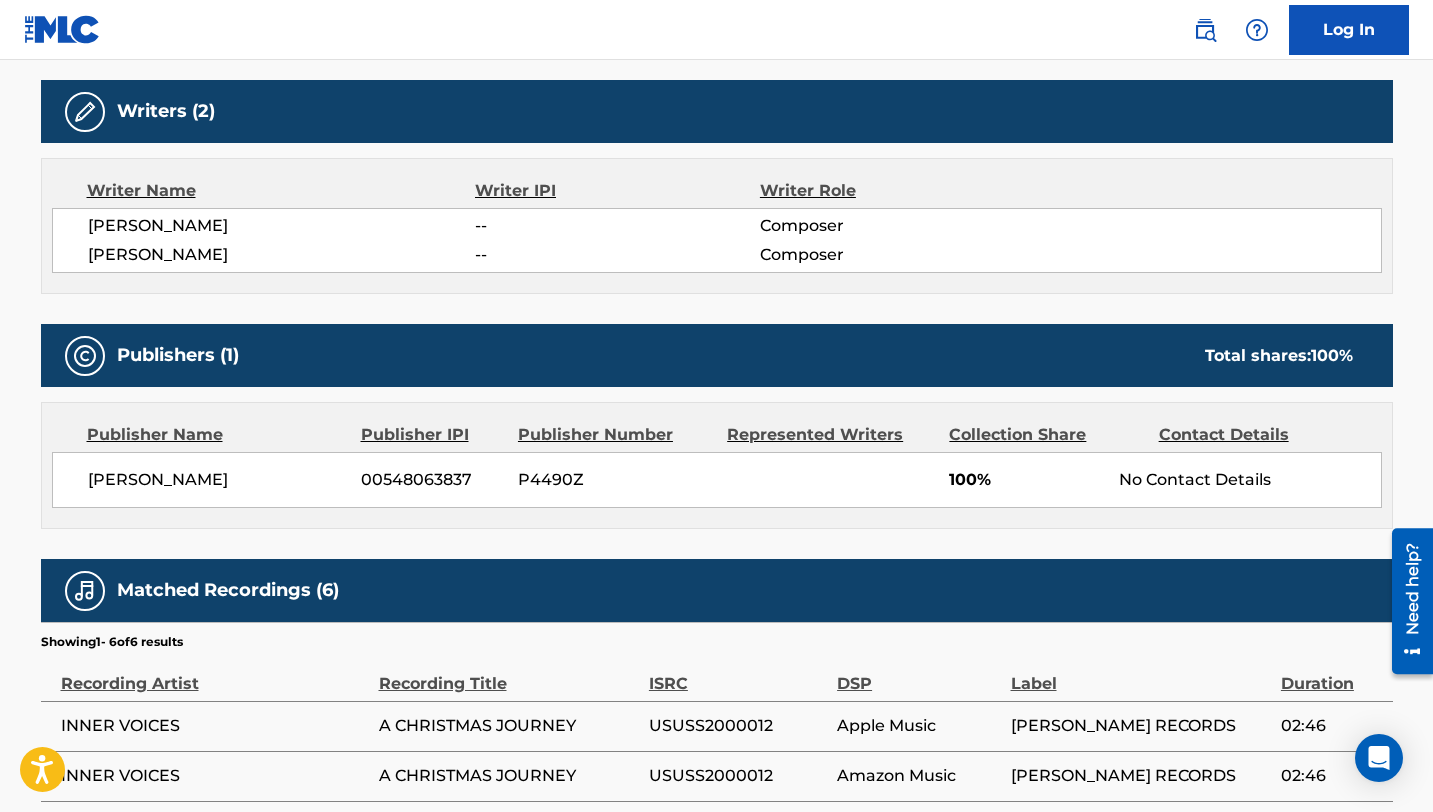 click on "[PERSON_NAME]" at bounding box center (217, 480) 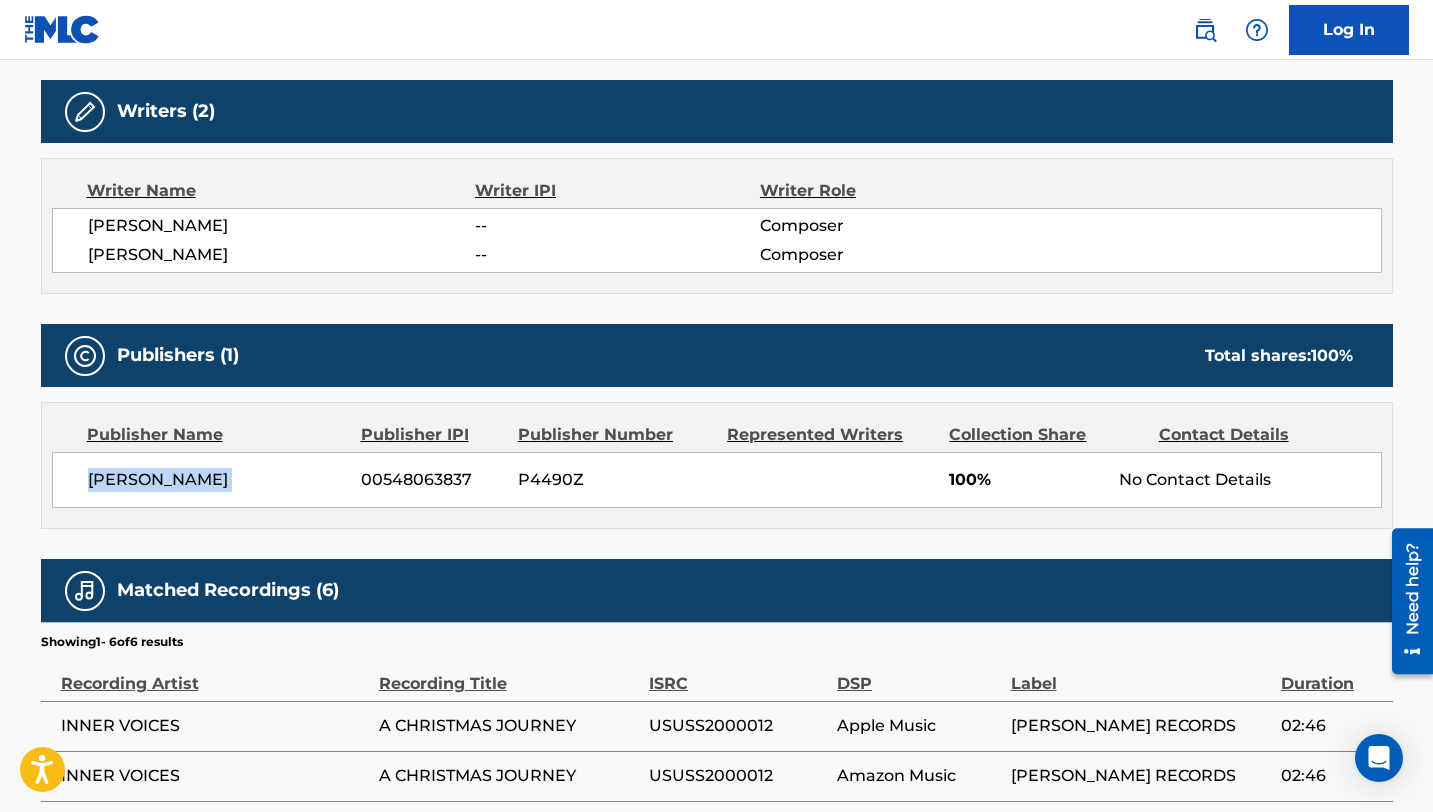 click on "[PERSON_NAME]" at bounding box center [217, 480] 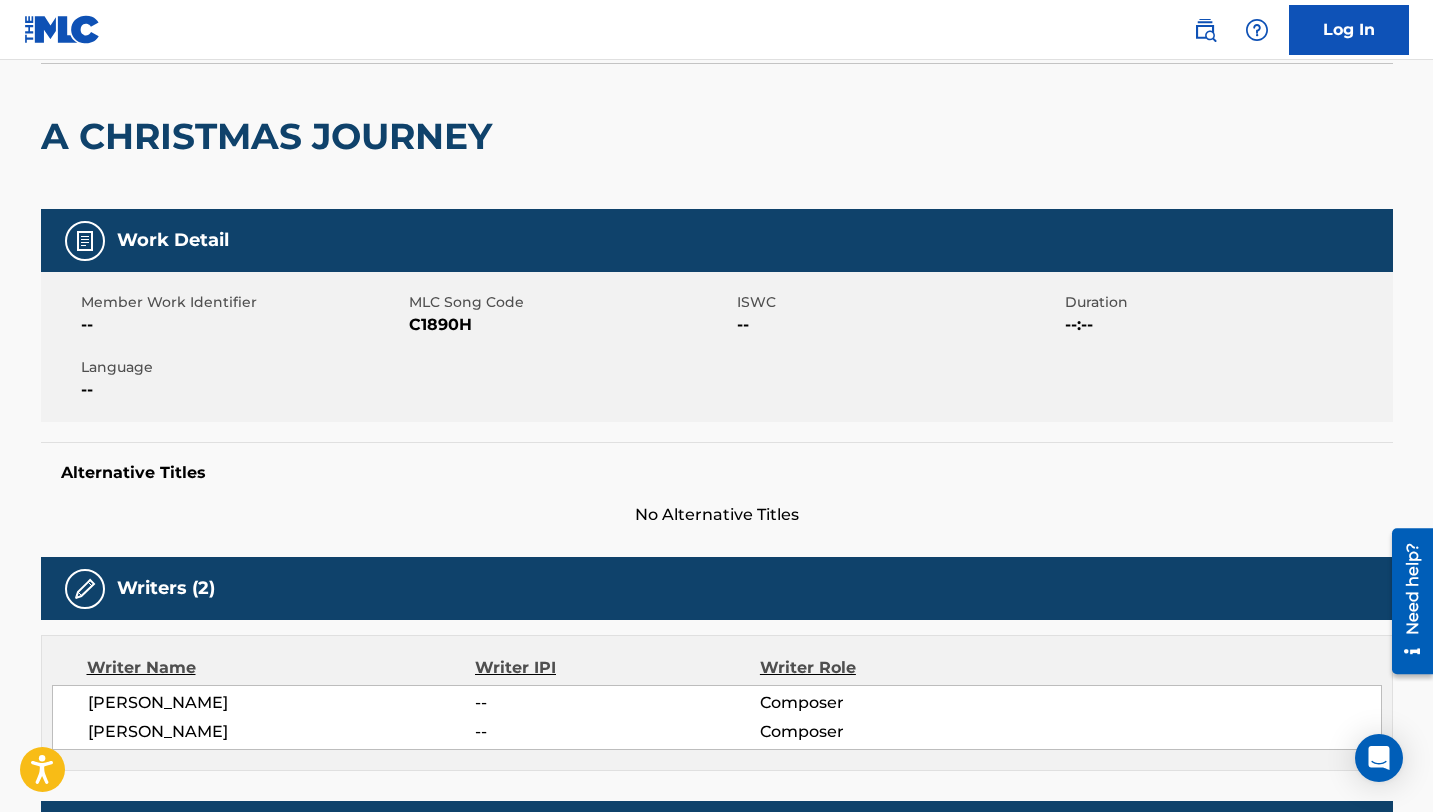 scroll, scrollTop: 0, scrollLeft: 0, axis: both 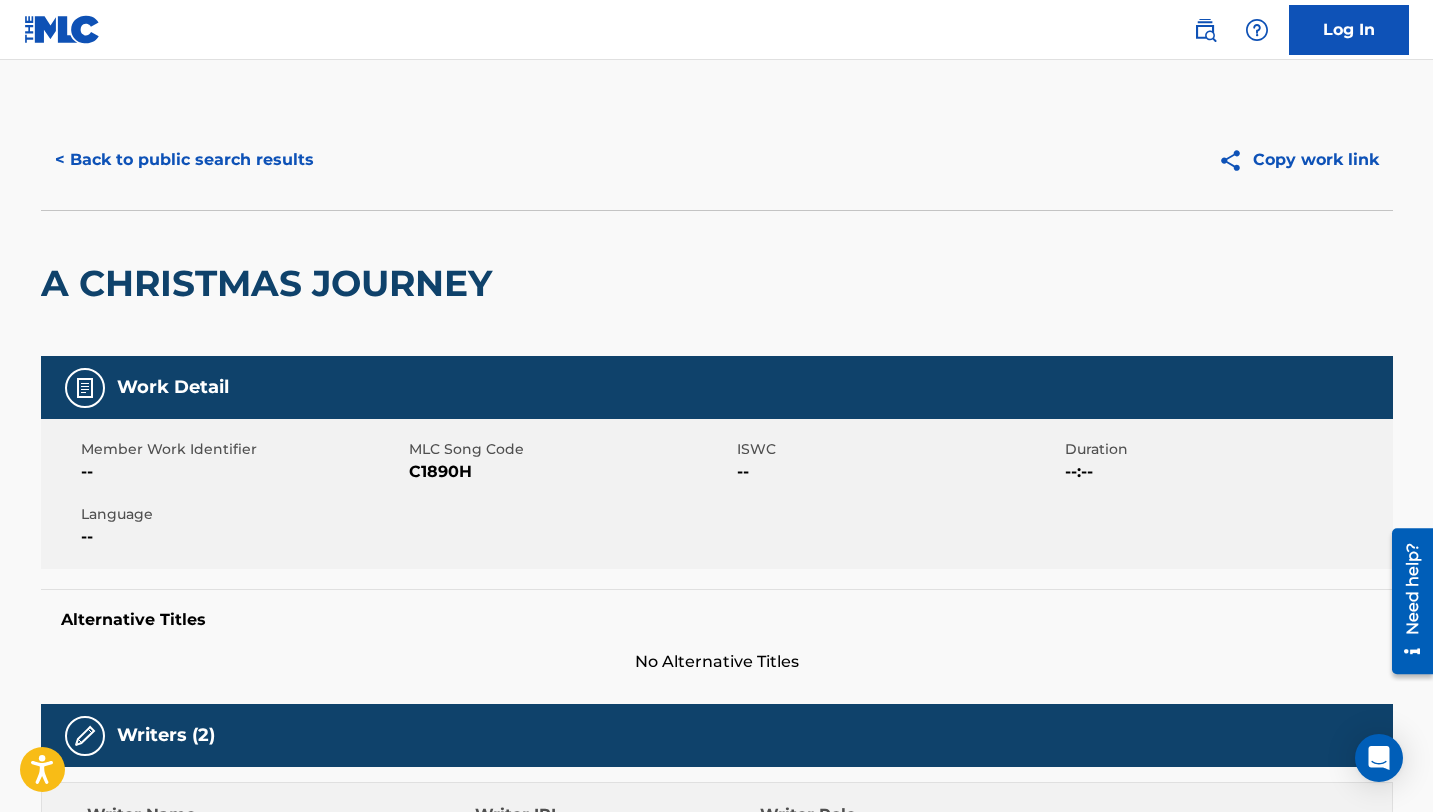 click on "< Back to public search results" at bounding box center (184, 160) 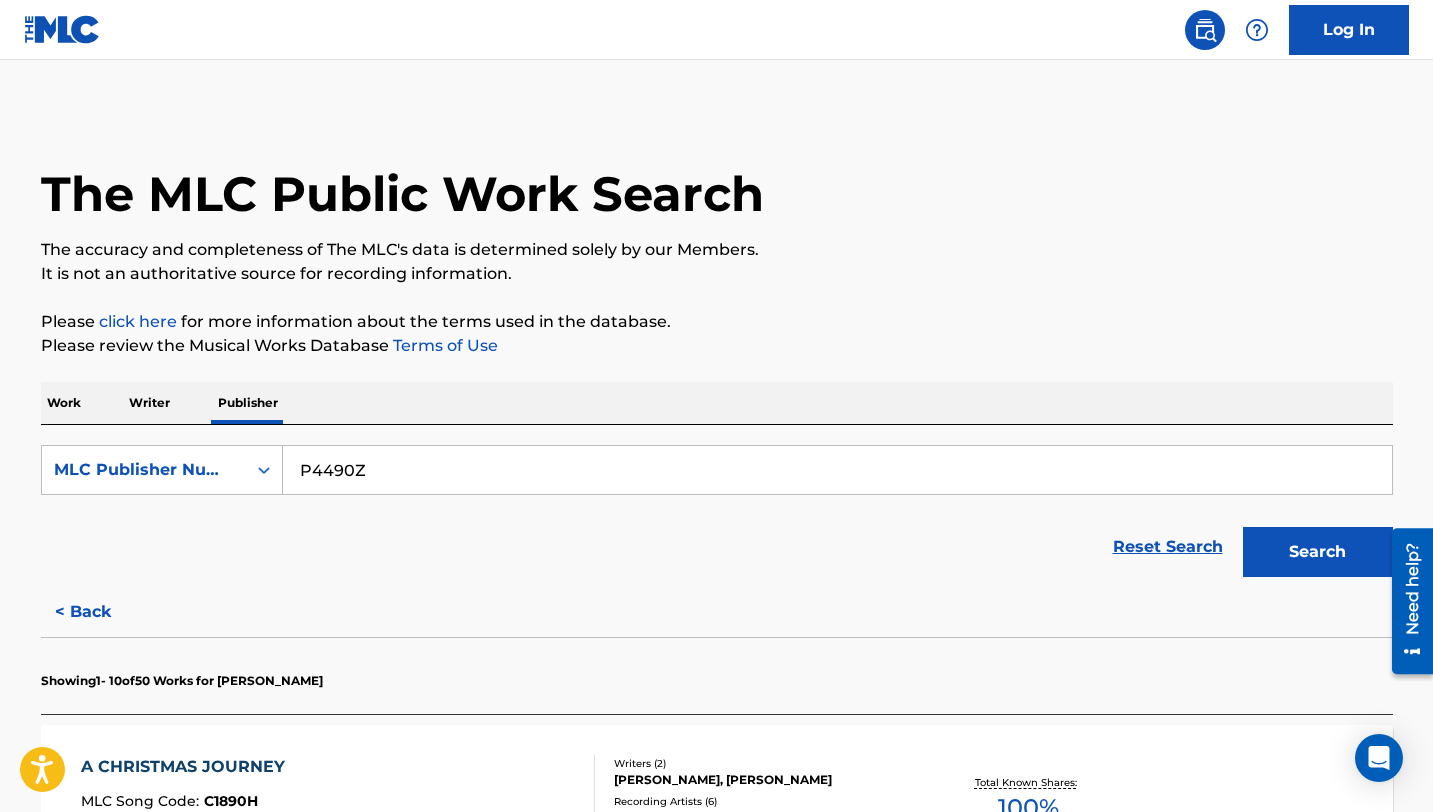 click on "P4490Z" at bounding box center [837, 470] 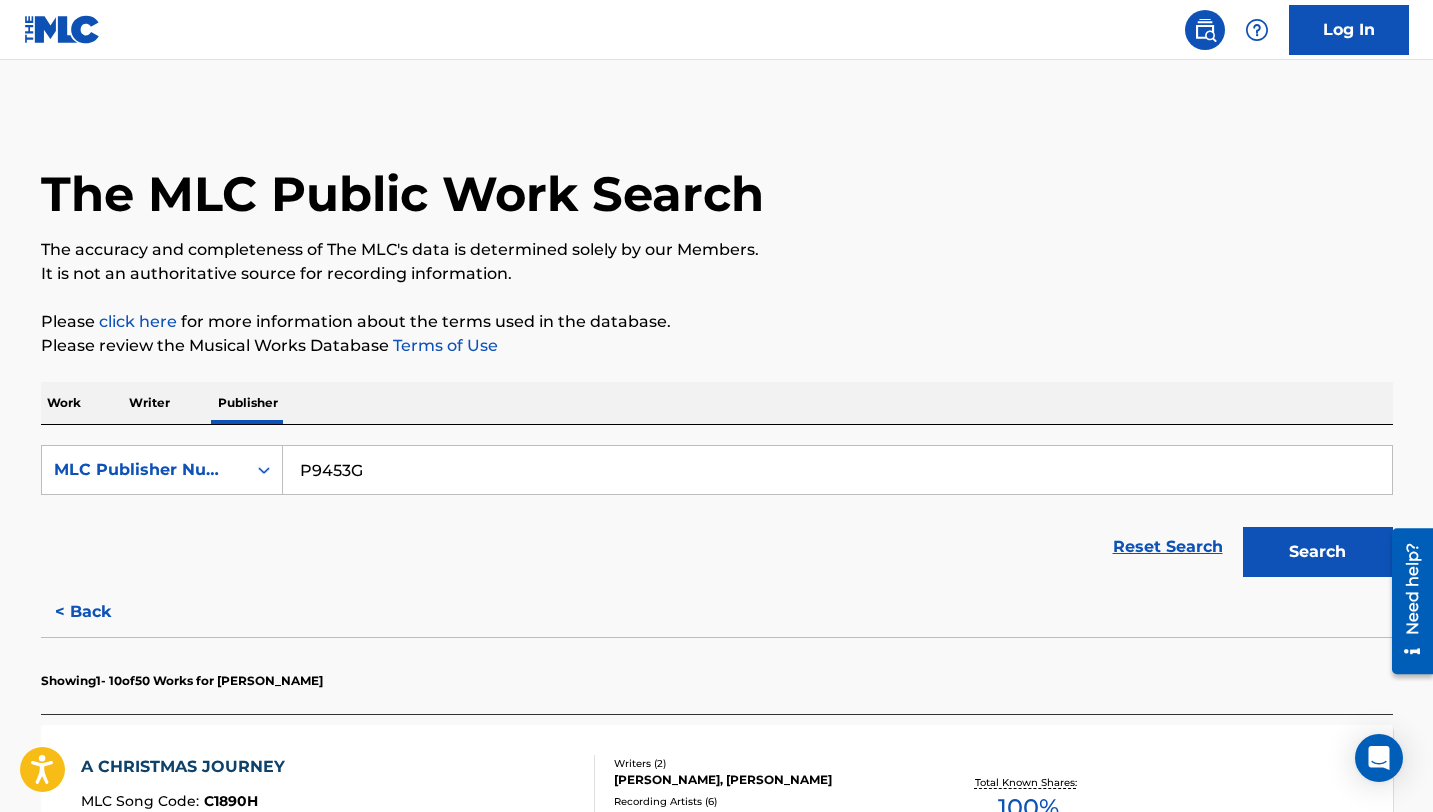 click on "Search" at bounding box center [1318, 552] 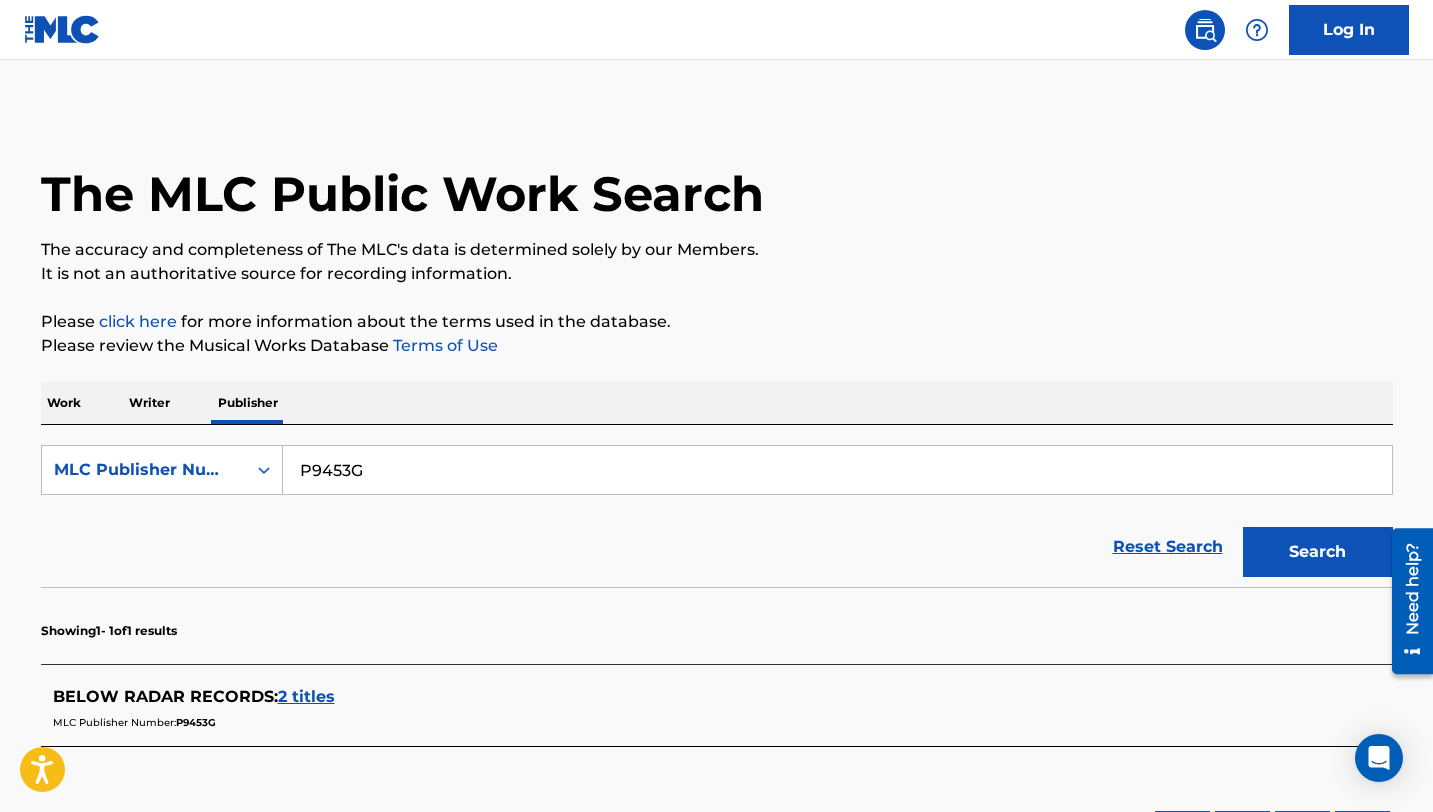 click on "P9453G" at bounding box center (837, 470) 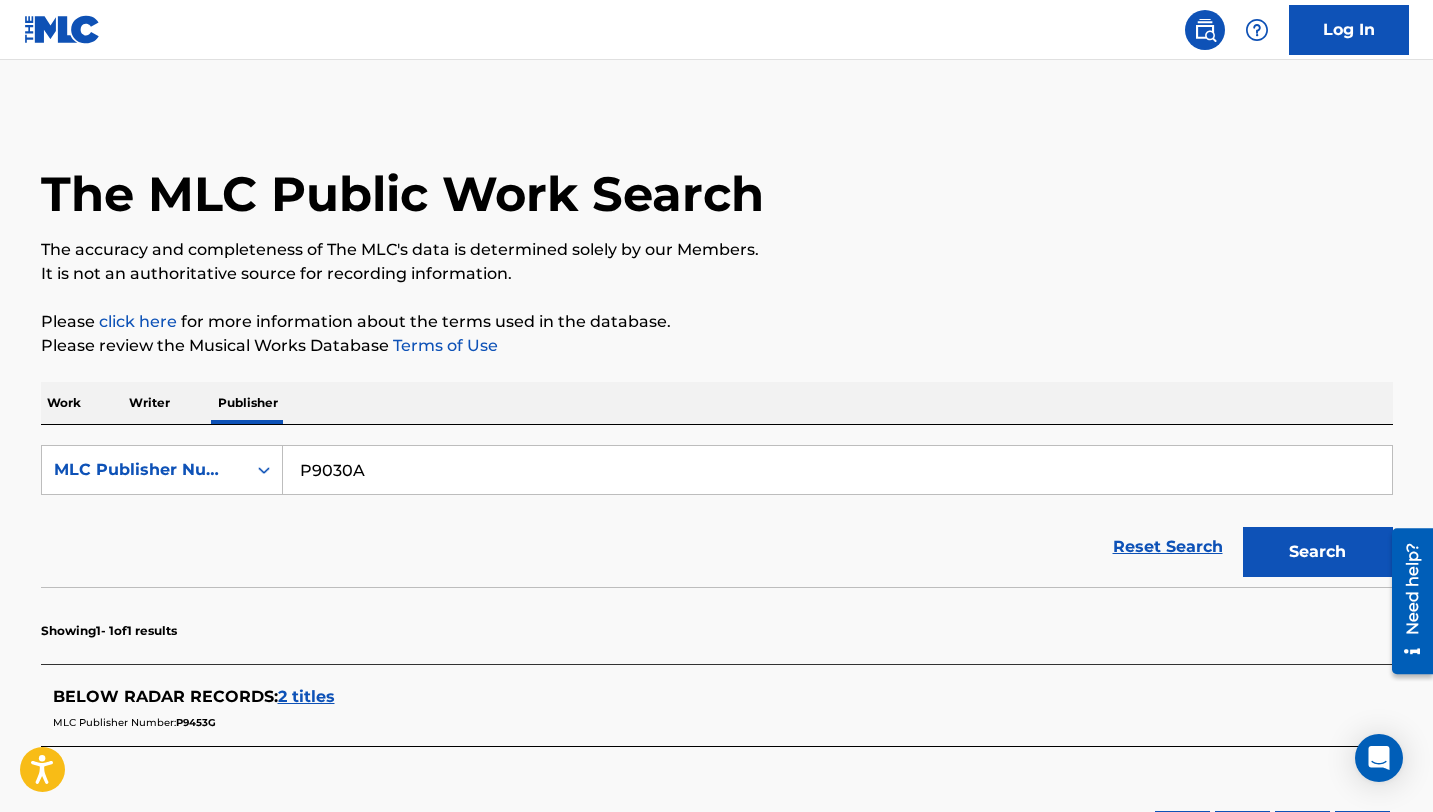 click on "Search" at bounding box center [1318, 552] 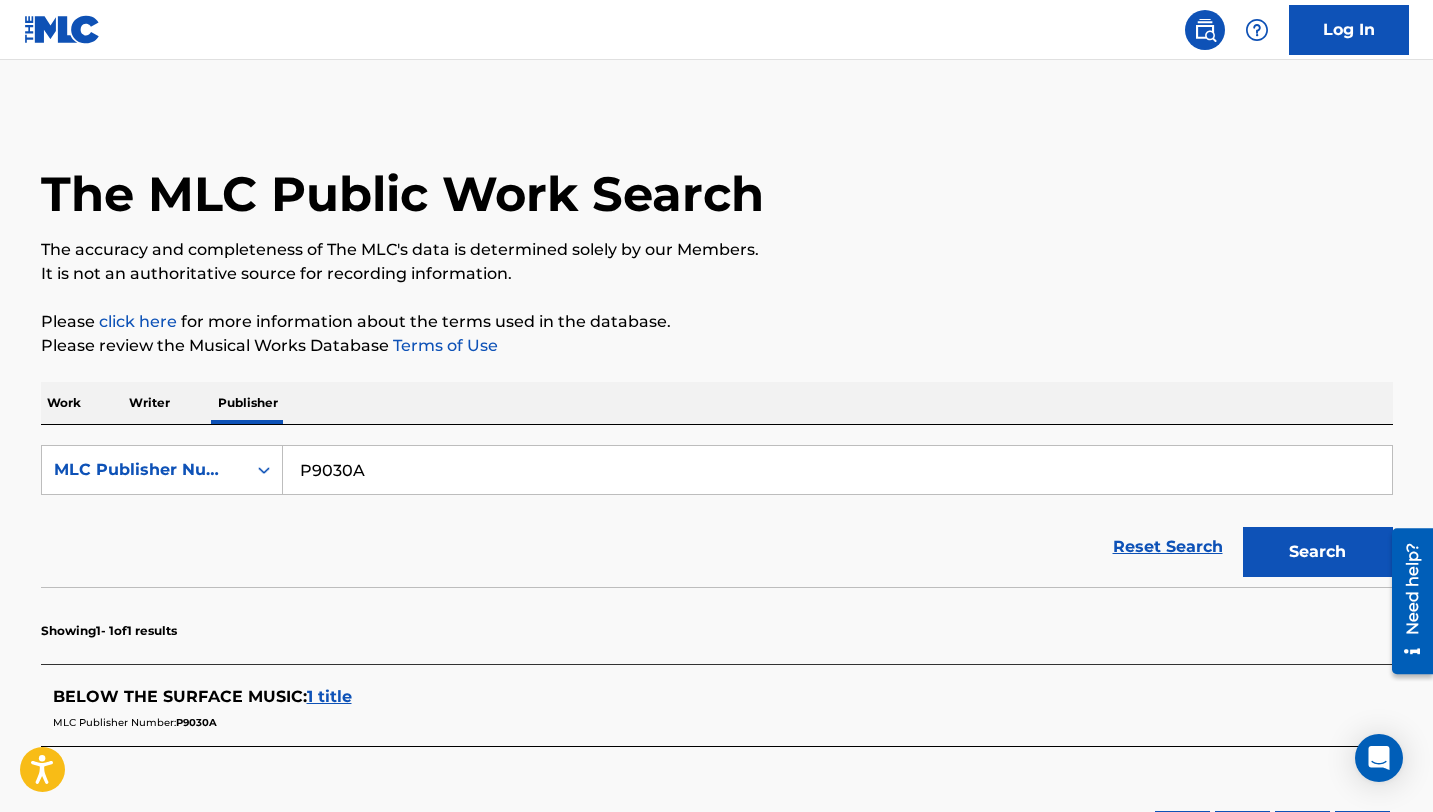 click on "P9030A" at bounding box center (837, 470) 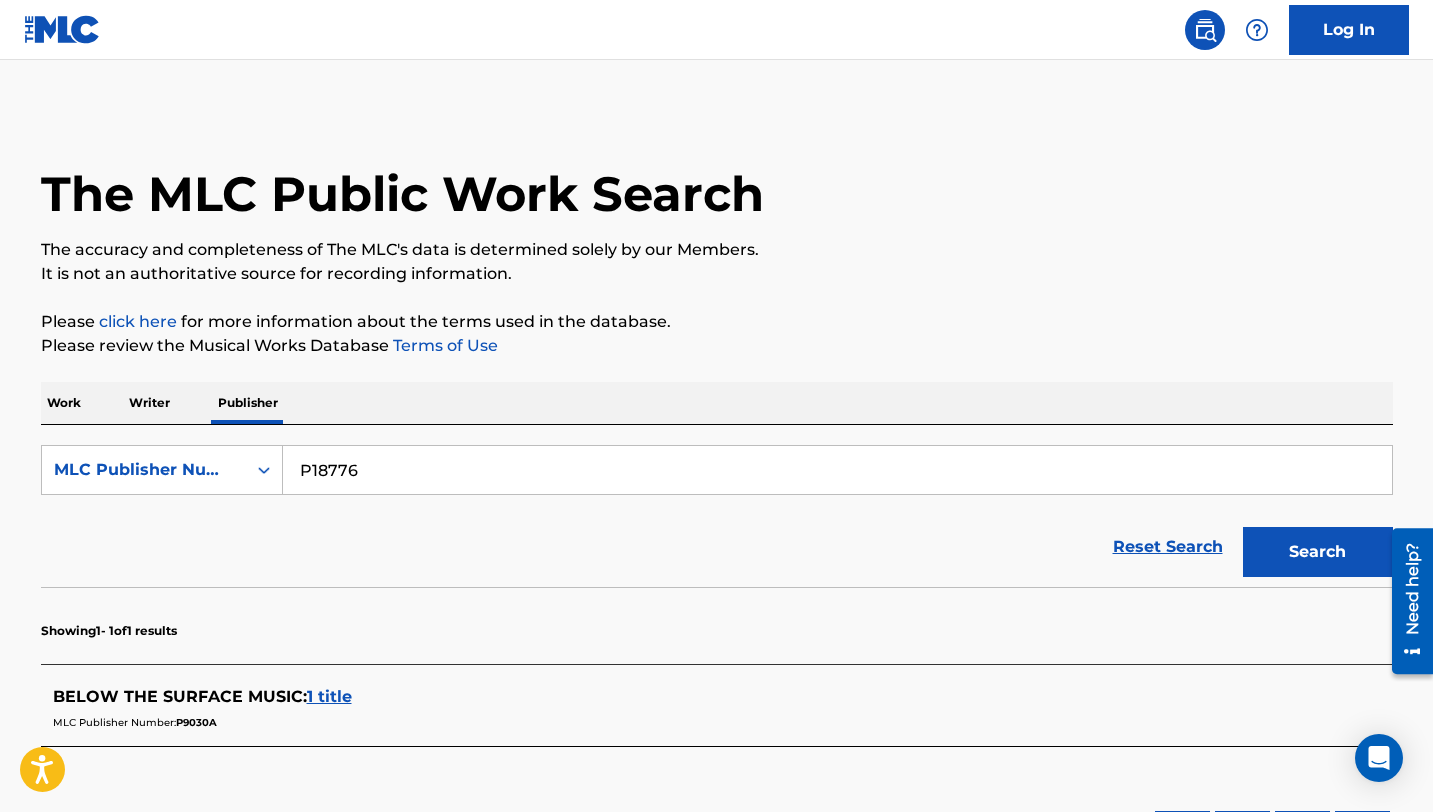 click on "Search" at bounding box center (1318, 552) 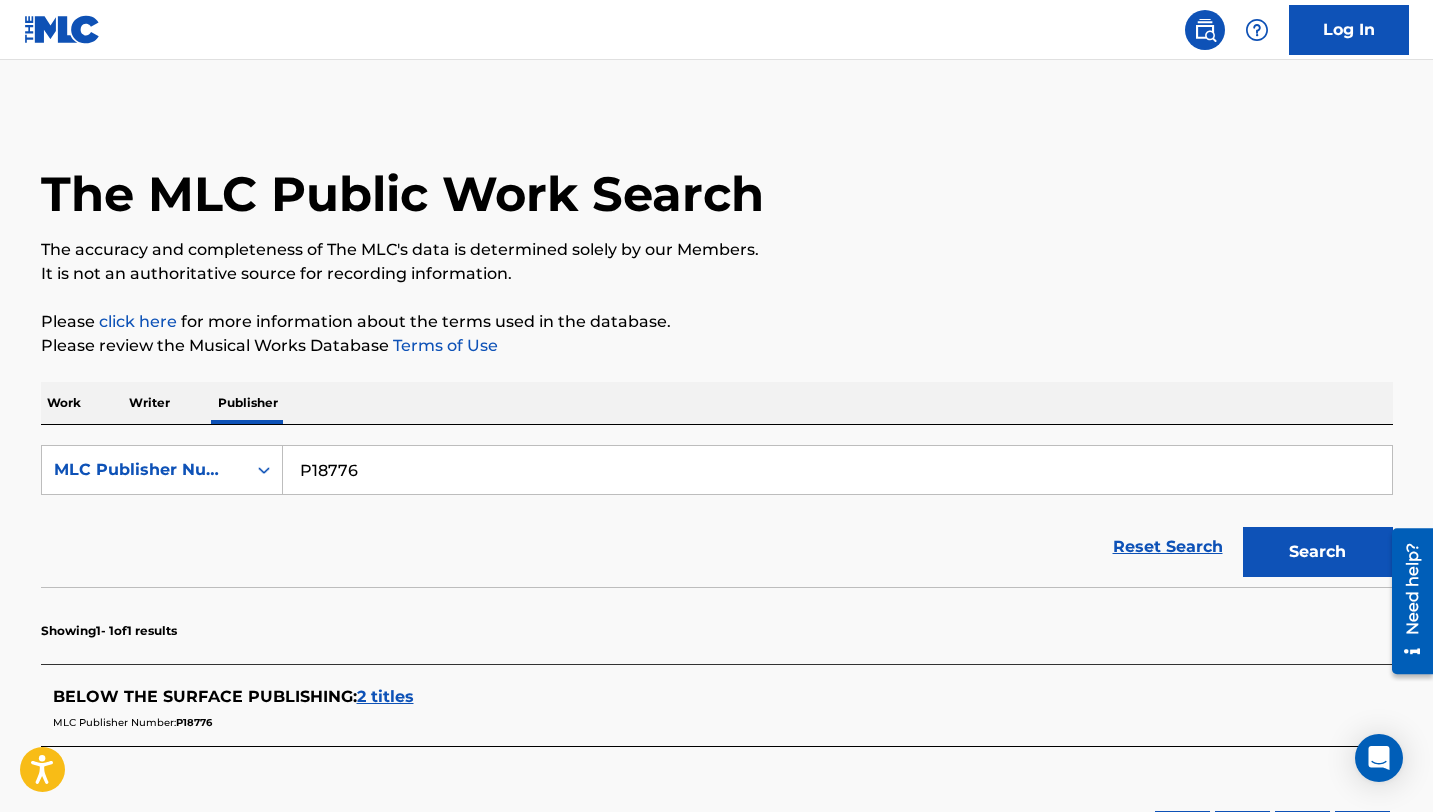 click on "P18776" at bounding box center [837, 470] 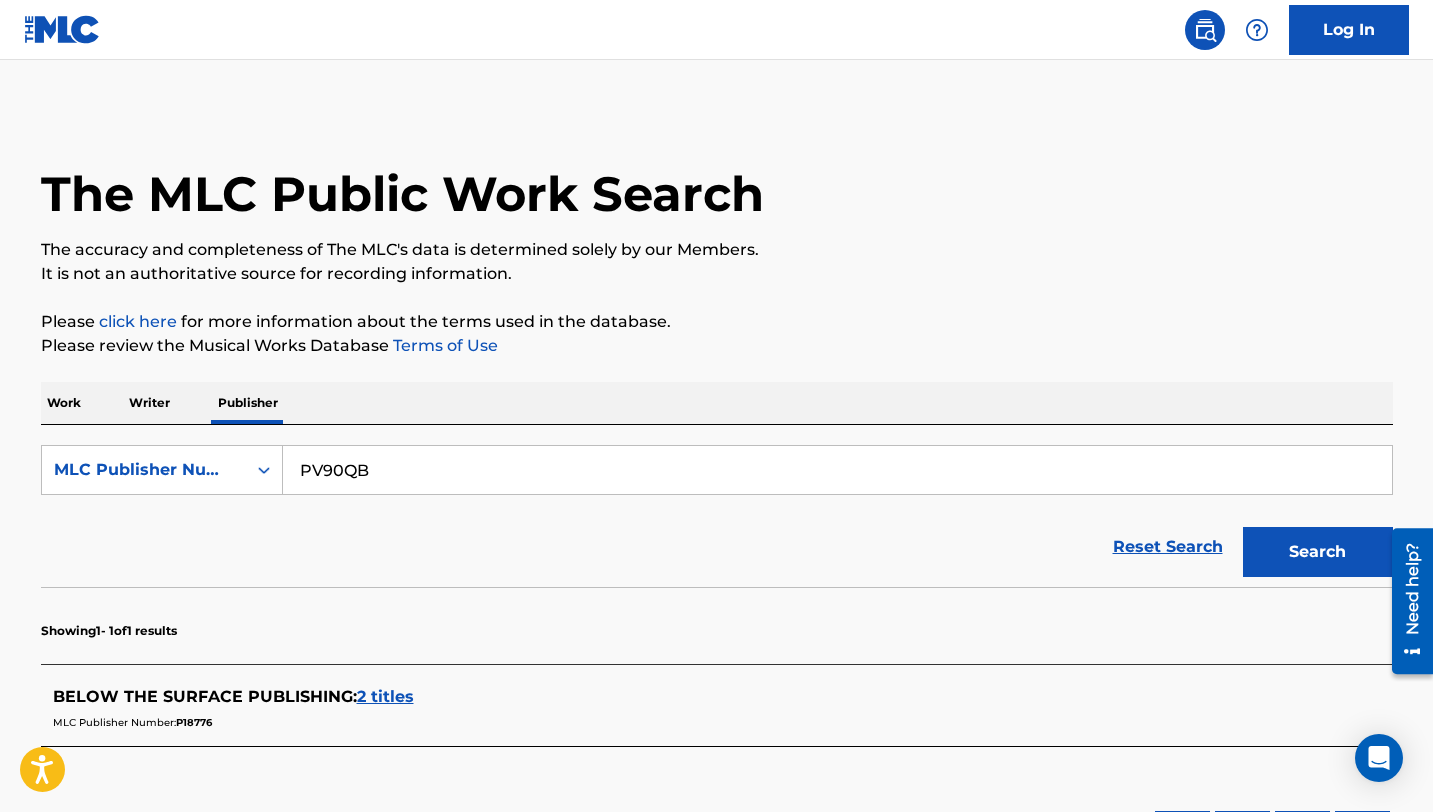 type on "PV90QB" 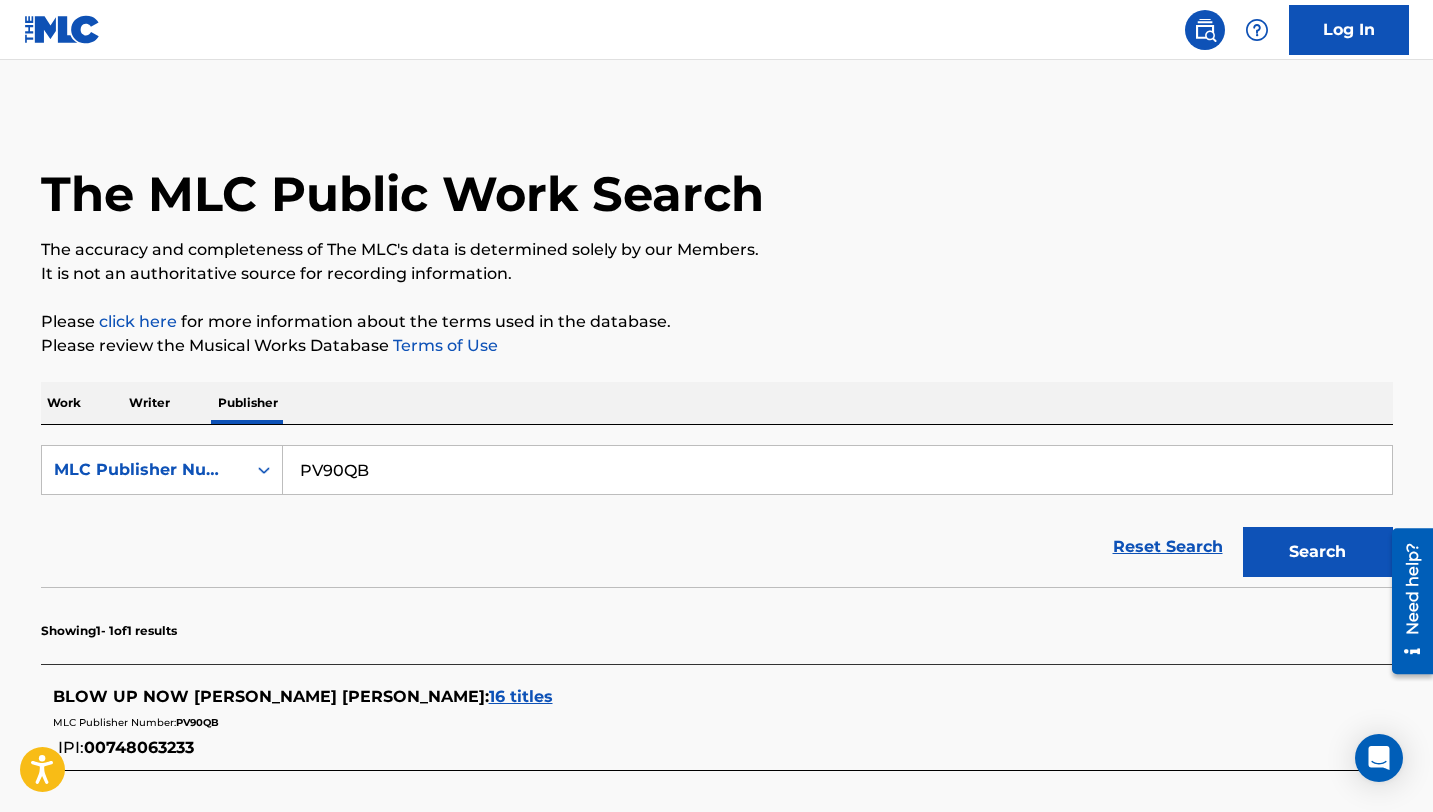 click on "16 titles" at bounding box center (521, 696) 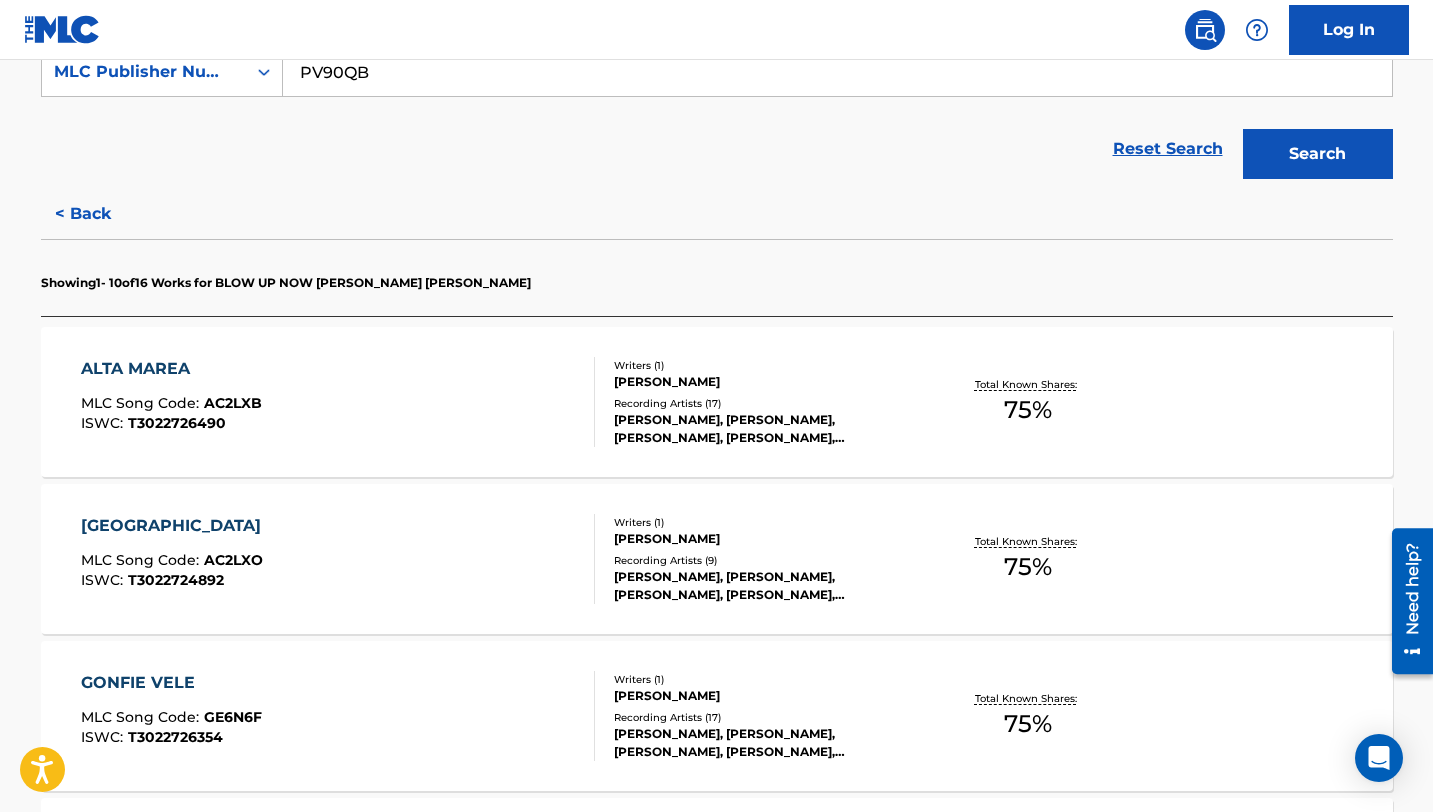 scroll, scrollTop: 401, scrollLeft: 0, axis: vertical 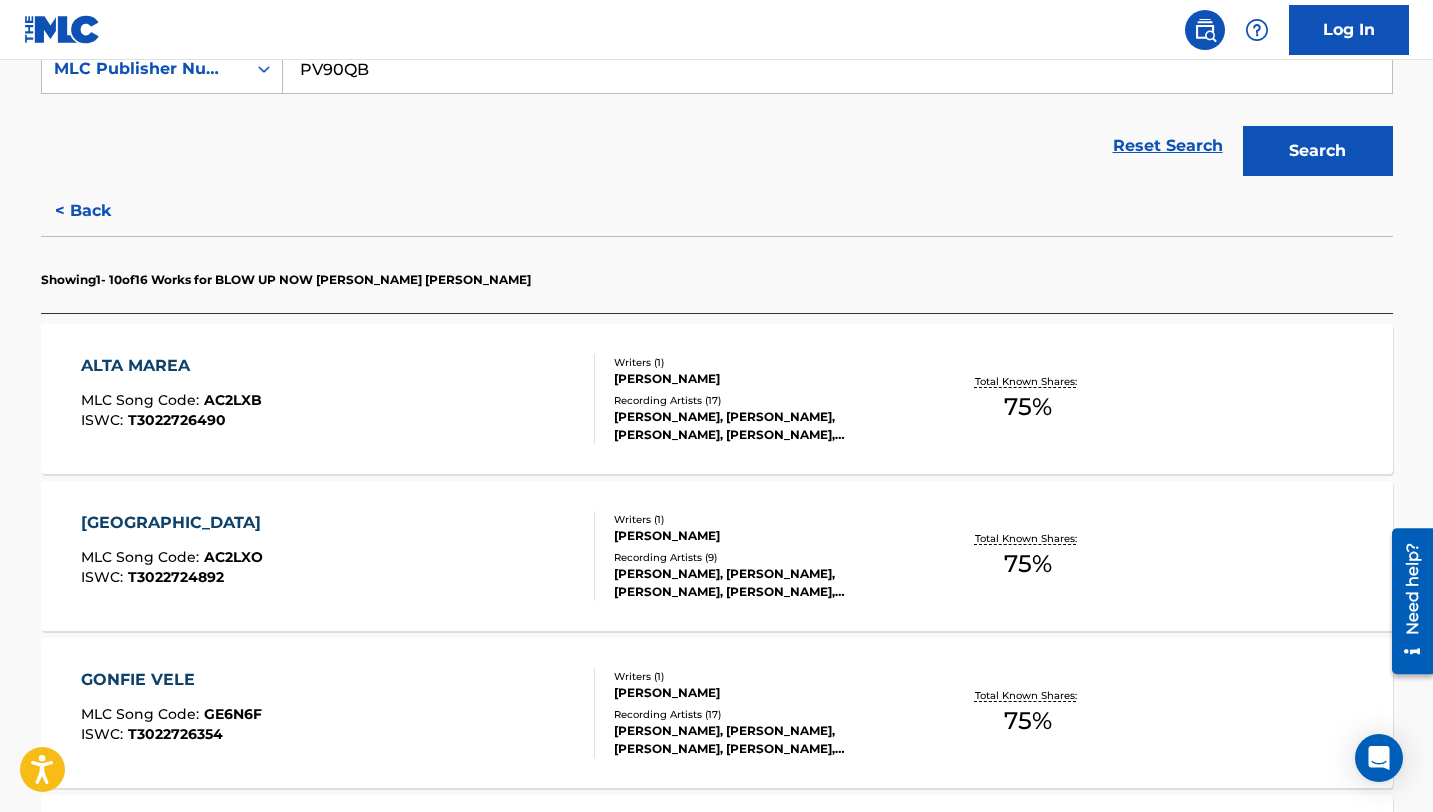 click at bounding box center (586, 399) 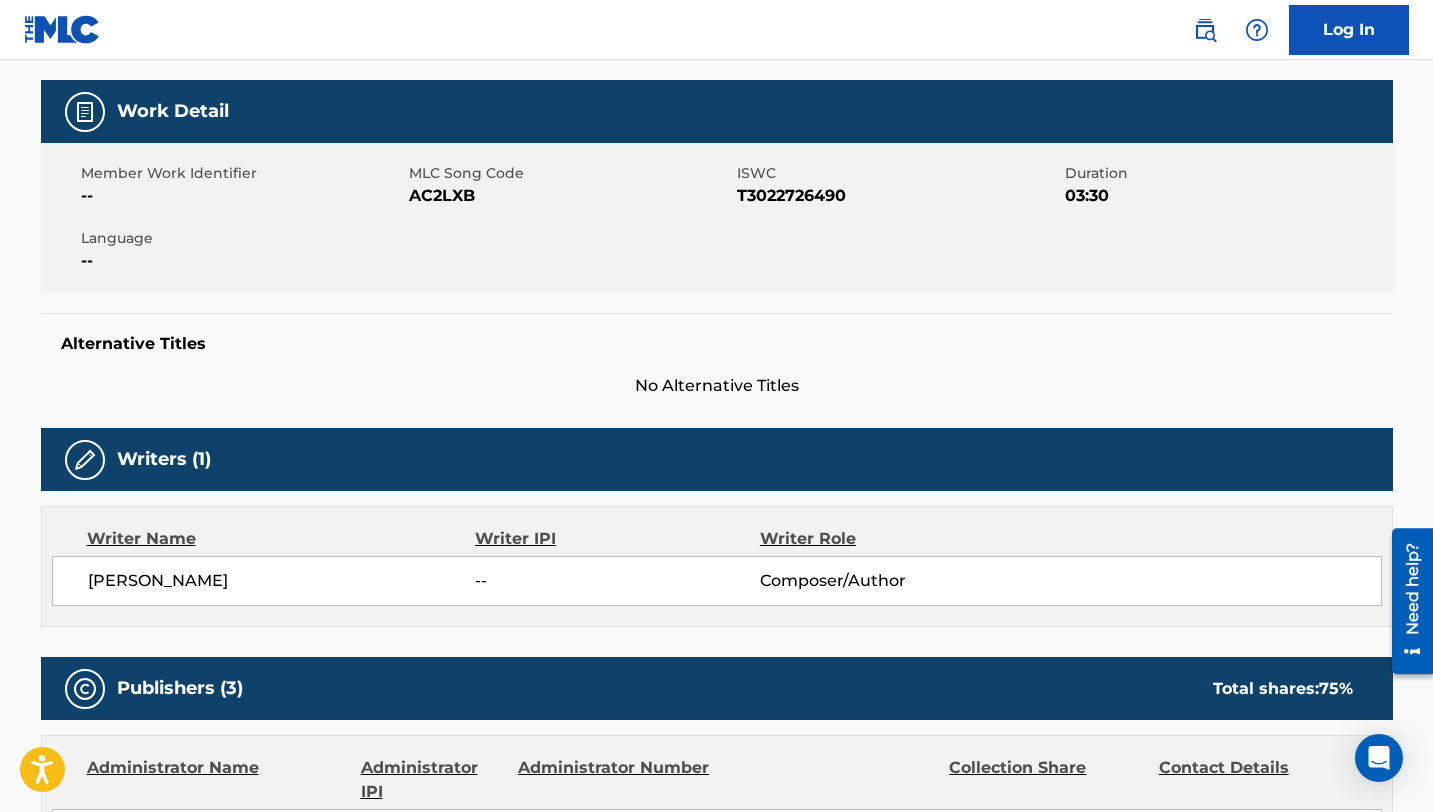 scroll, scrollTop: 0, scrollLeft: 0, axis: both 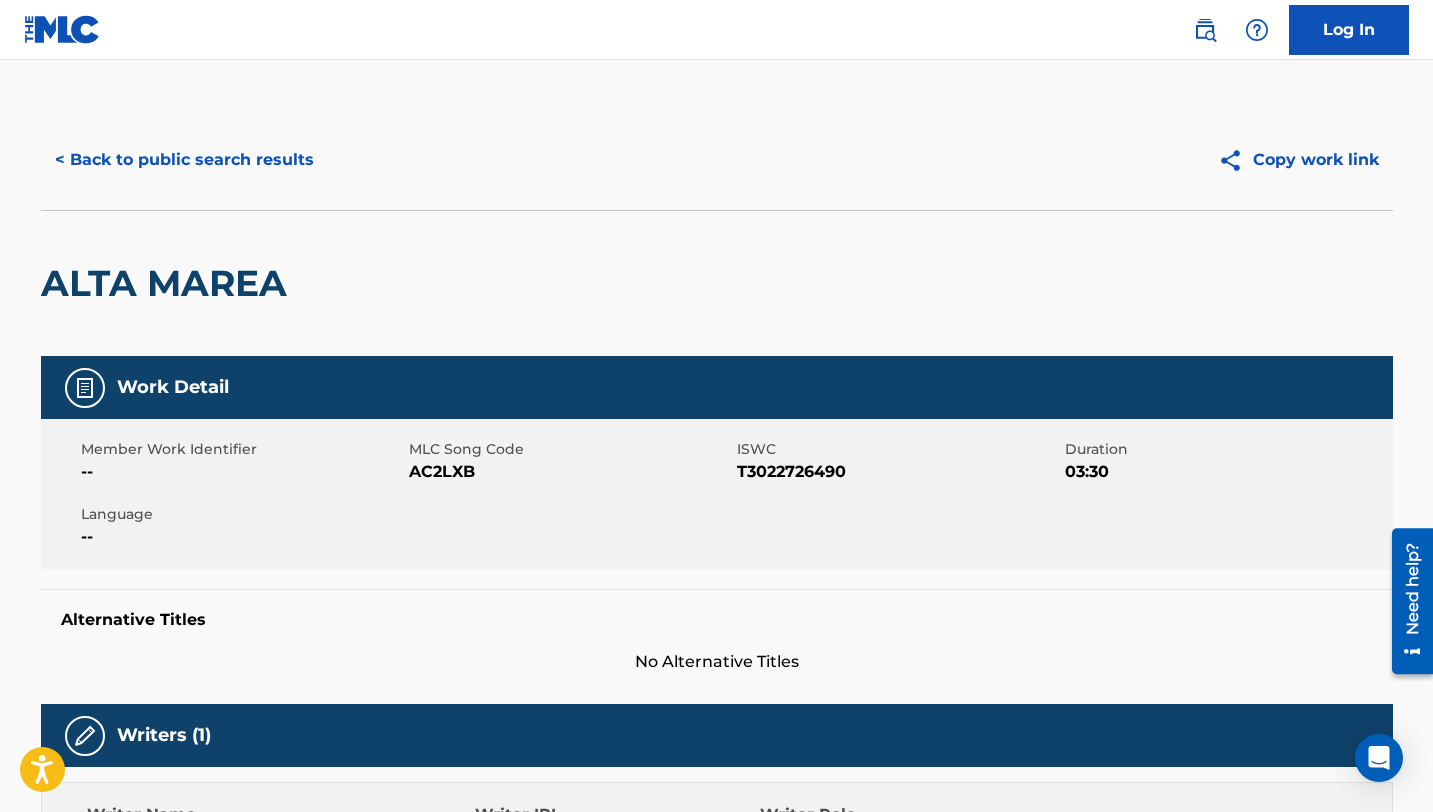 click on "< Back to public search results" at bounding box center [184, 160] 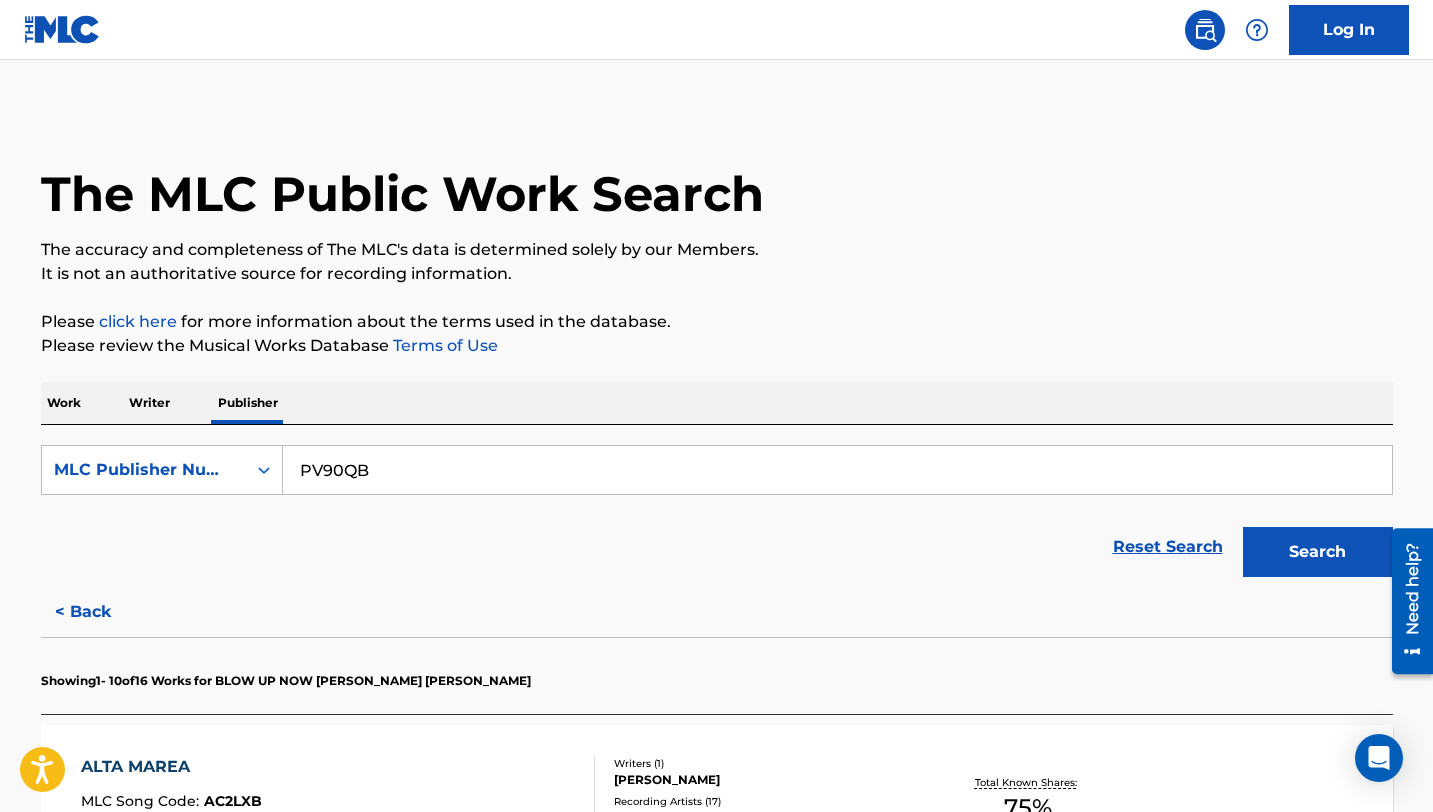 click on "PV90QB" at bounding box center (837, 470) 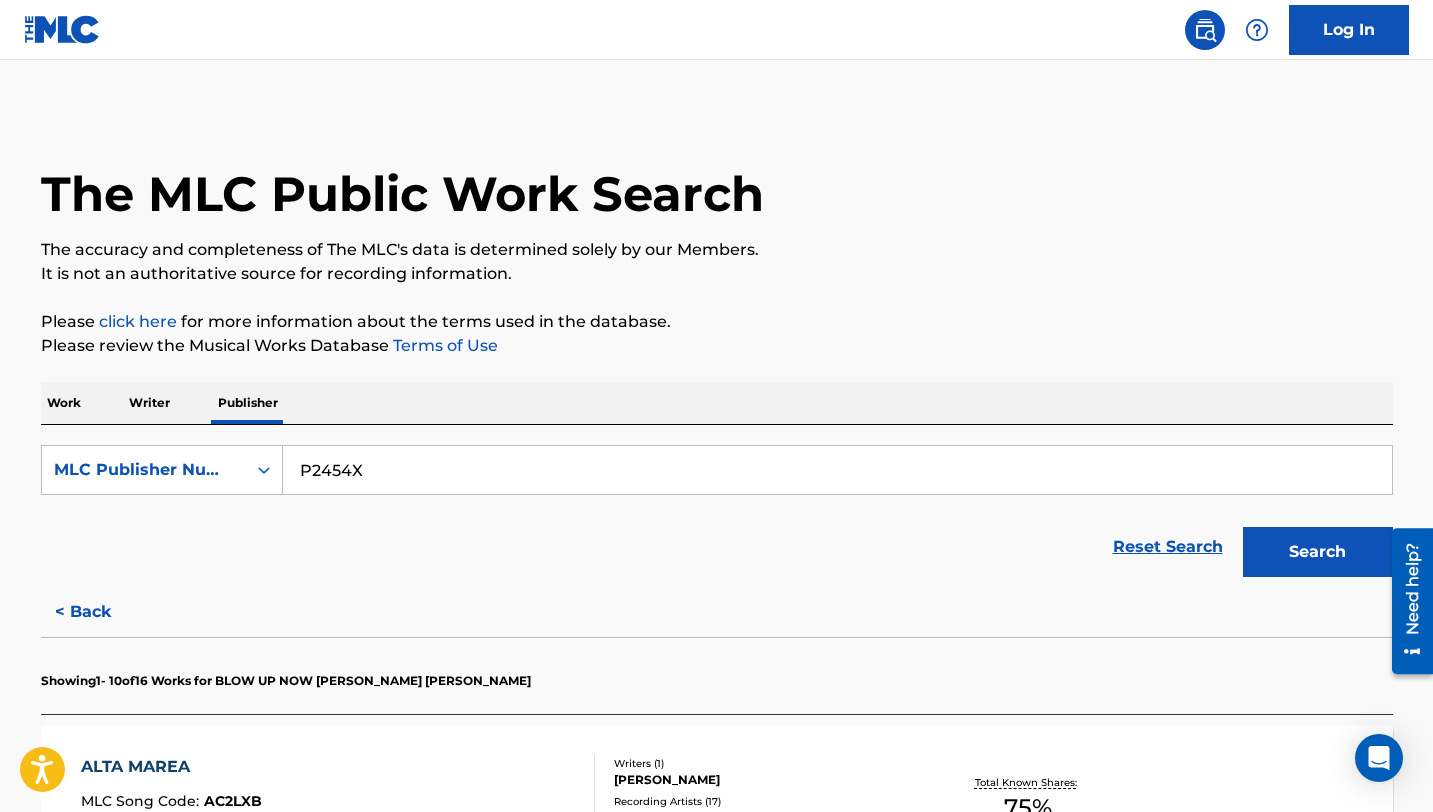 click on "Search" at bounding box center [1318, 552] 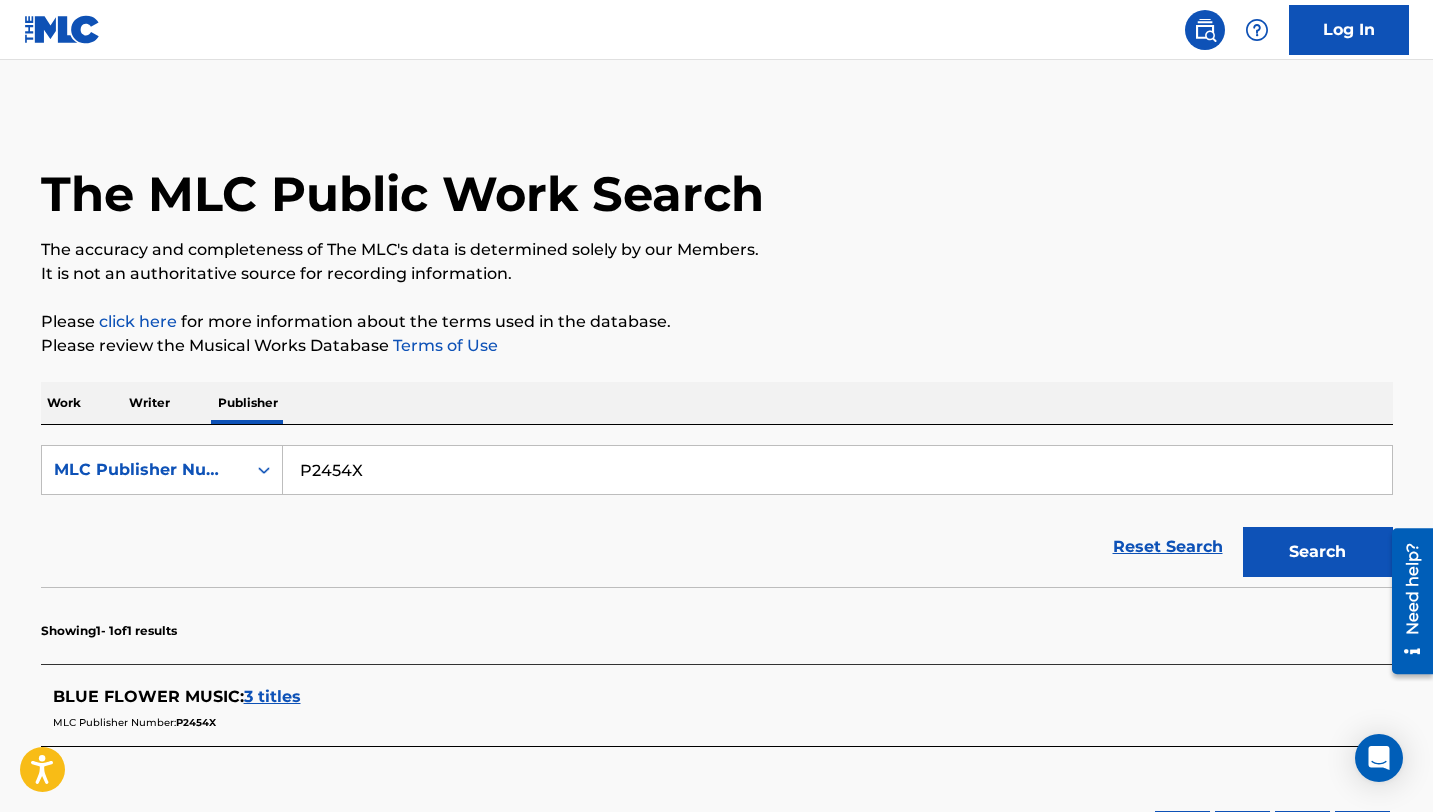 click on "P2454X" at bounding box center (837, 470) 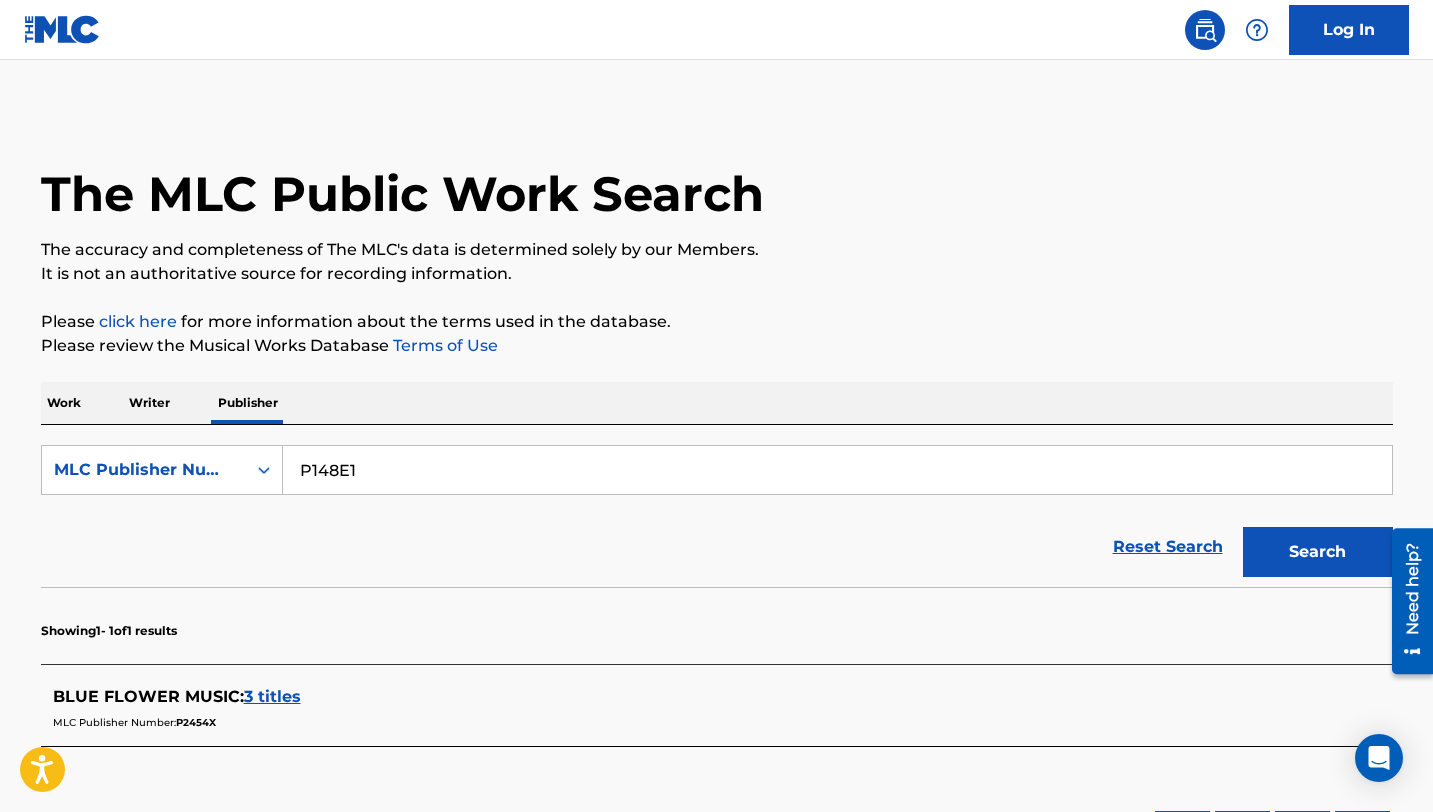 type on "P148E1" 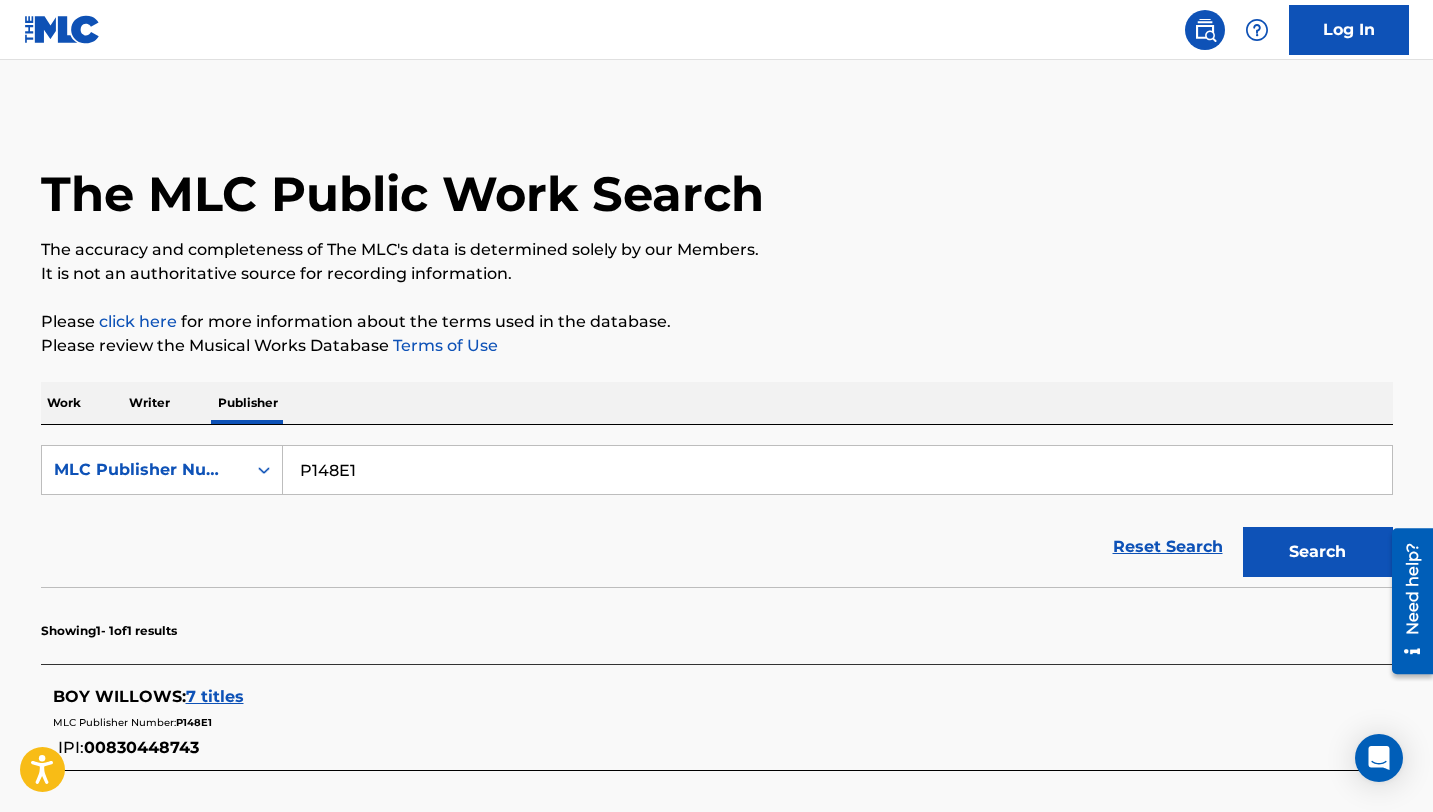 click on "7 titles" at bounding box center (215, 696) 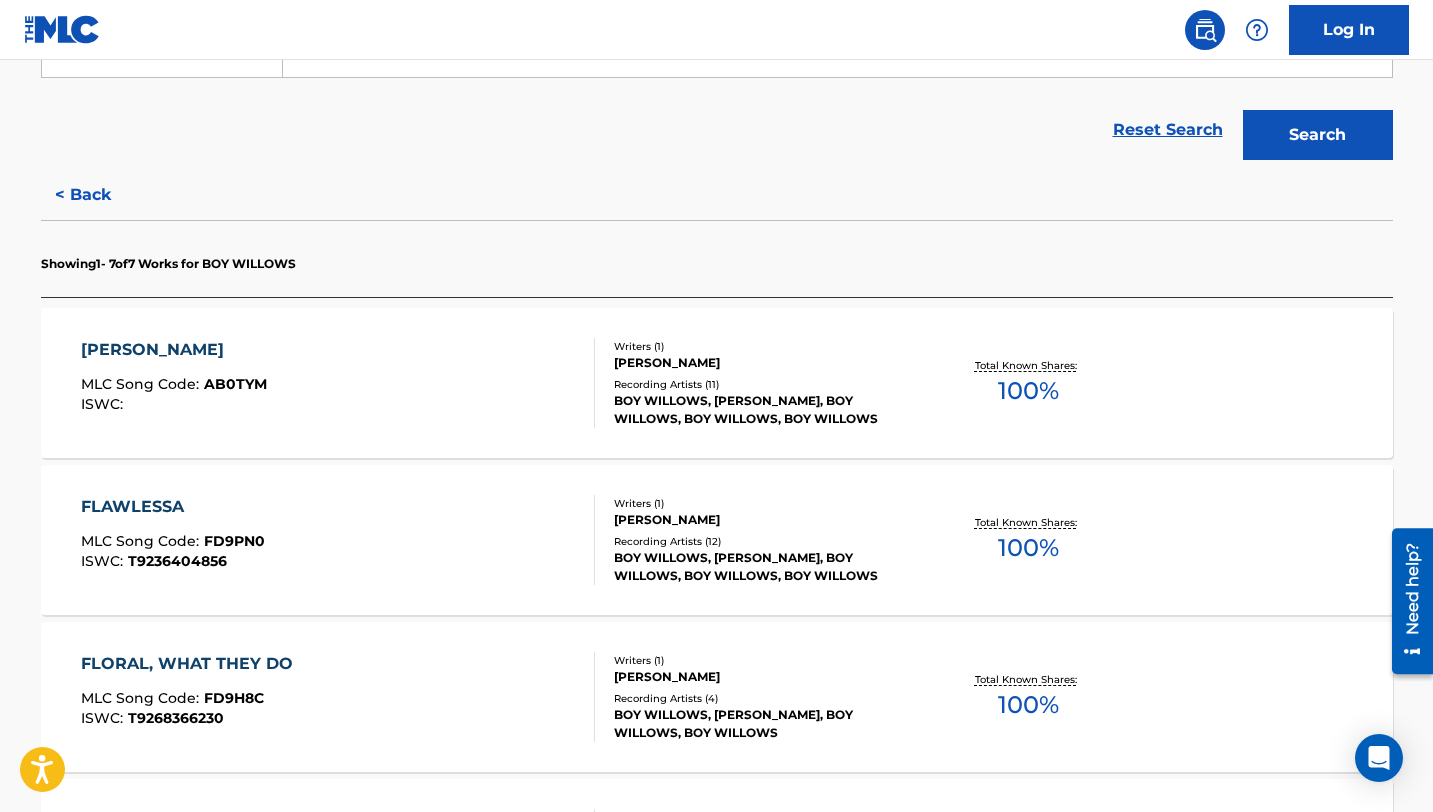 scroll, scrollTop: 418, scrollLeft: 0, axis: vertical 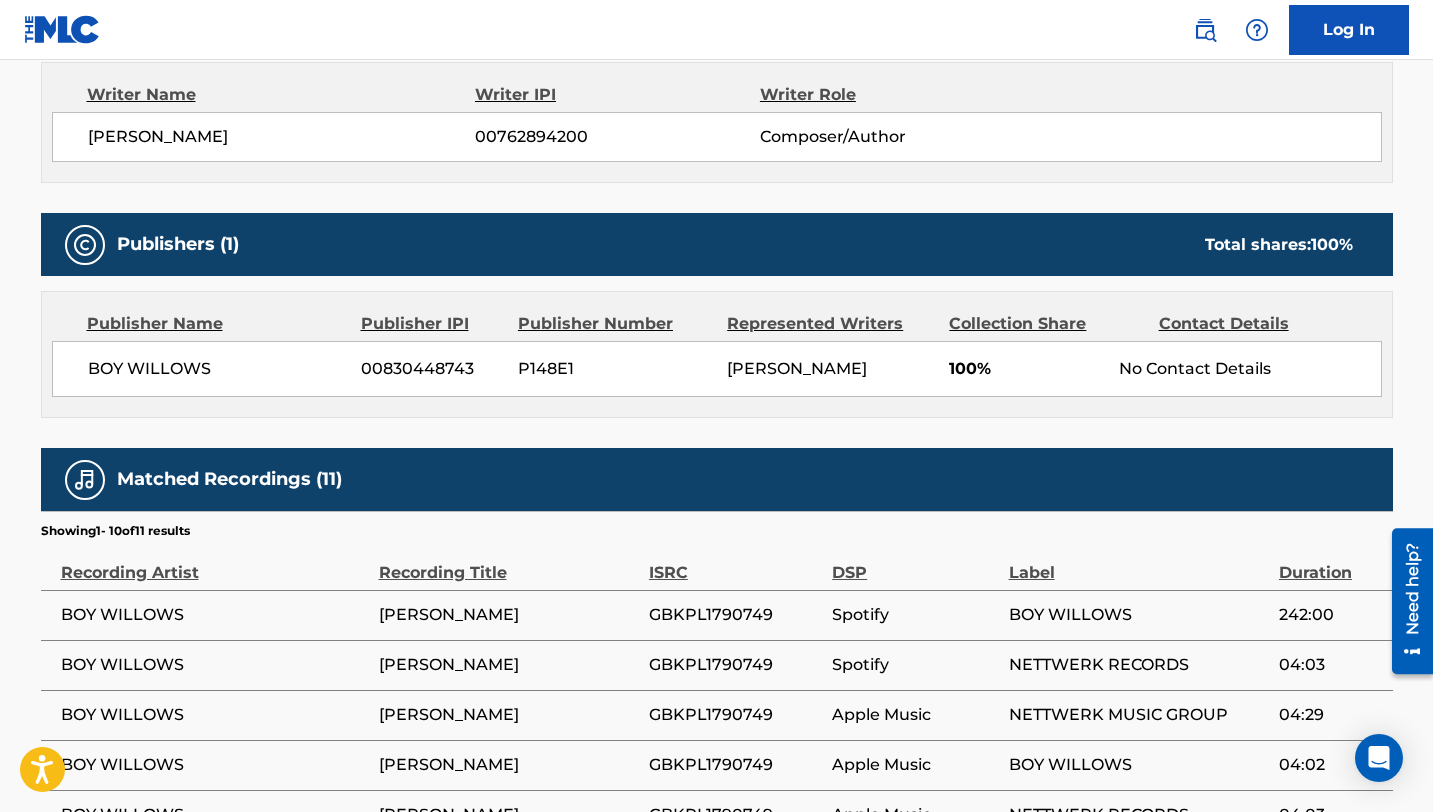click on "BOY WILLOWS" at bounding box center [215, 615] 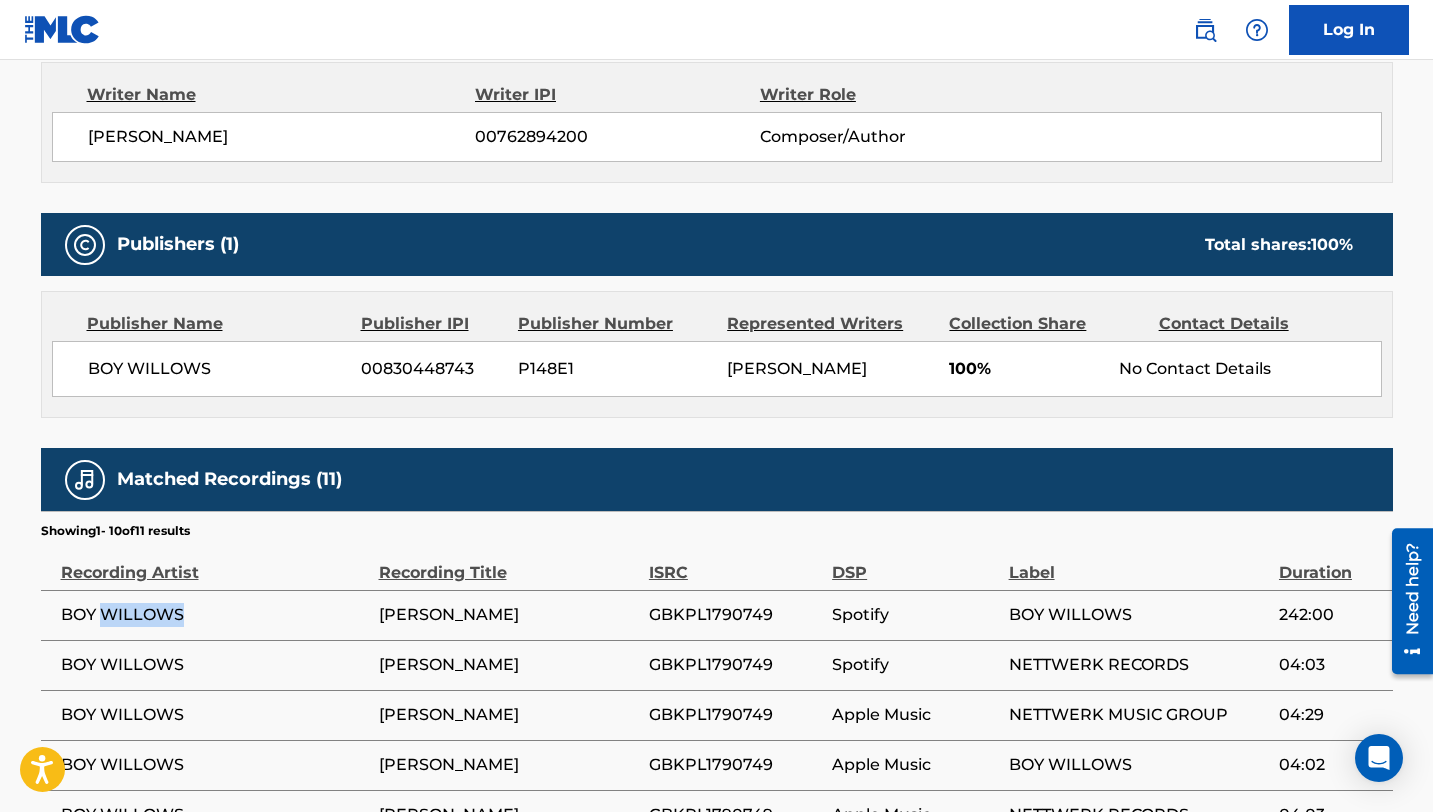 click on "BOY WILLOWS" at bounding box center (215, 615) 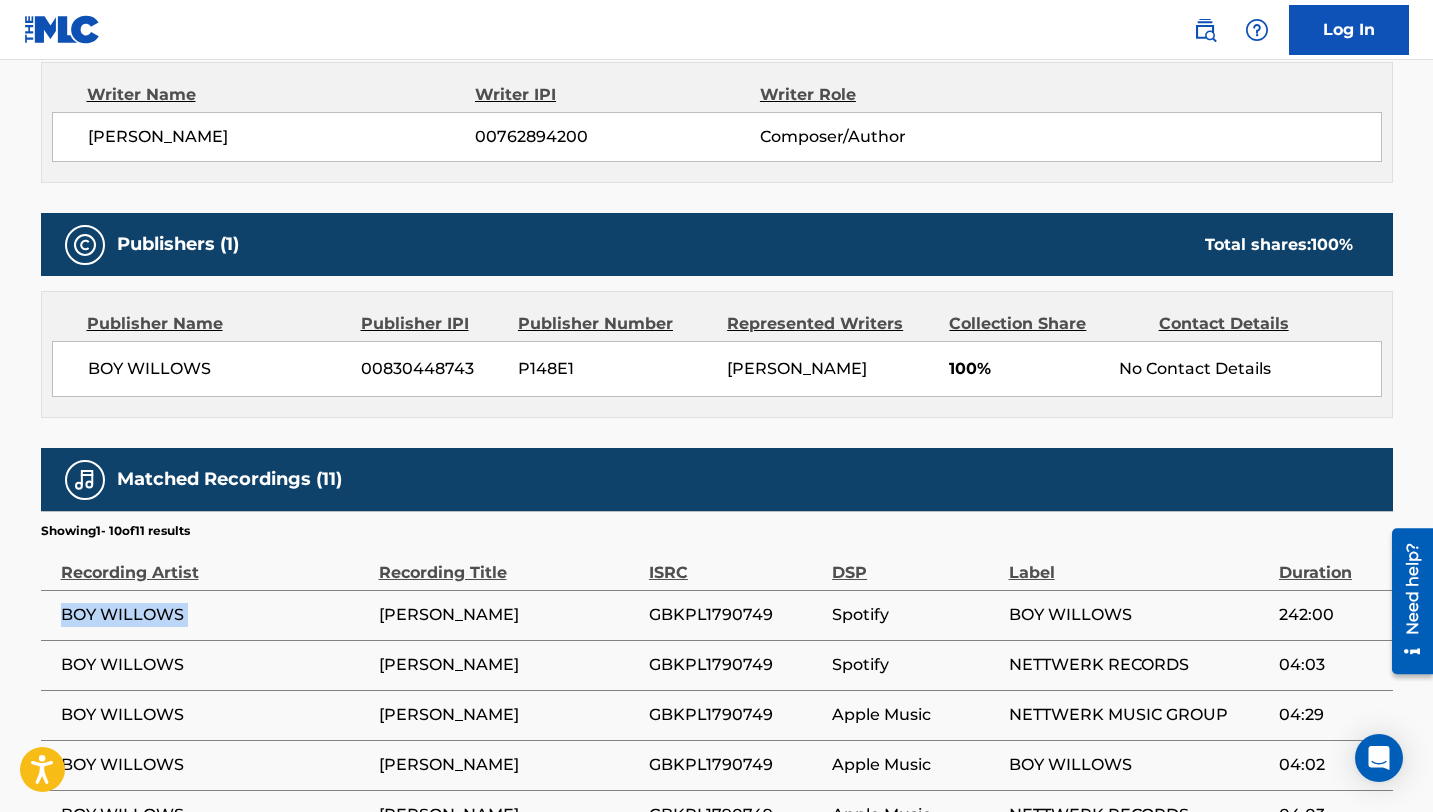 click on "BOY WILLOWS" at bounding box center [215, 615] 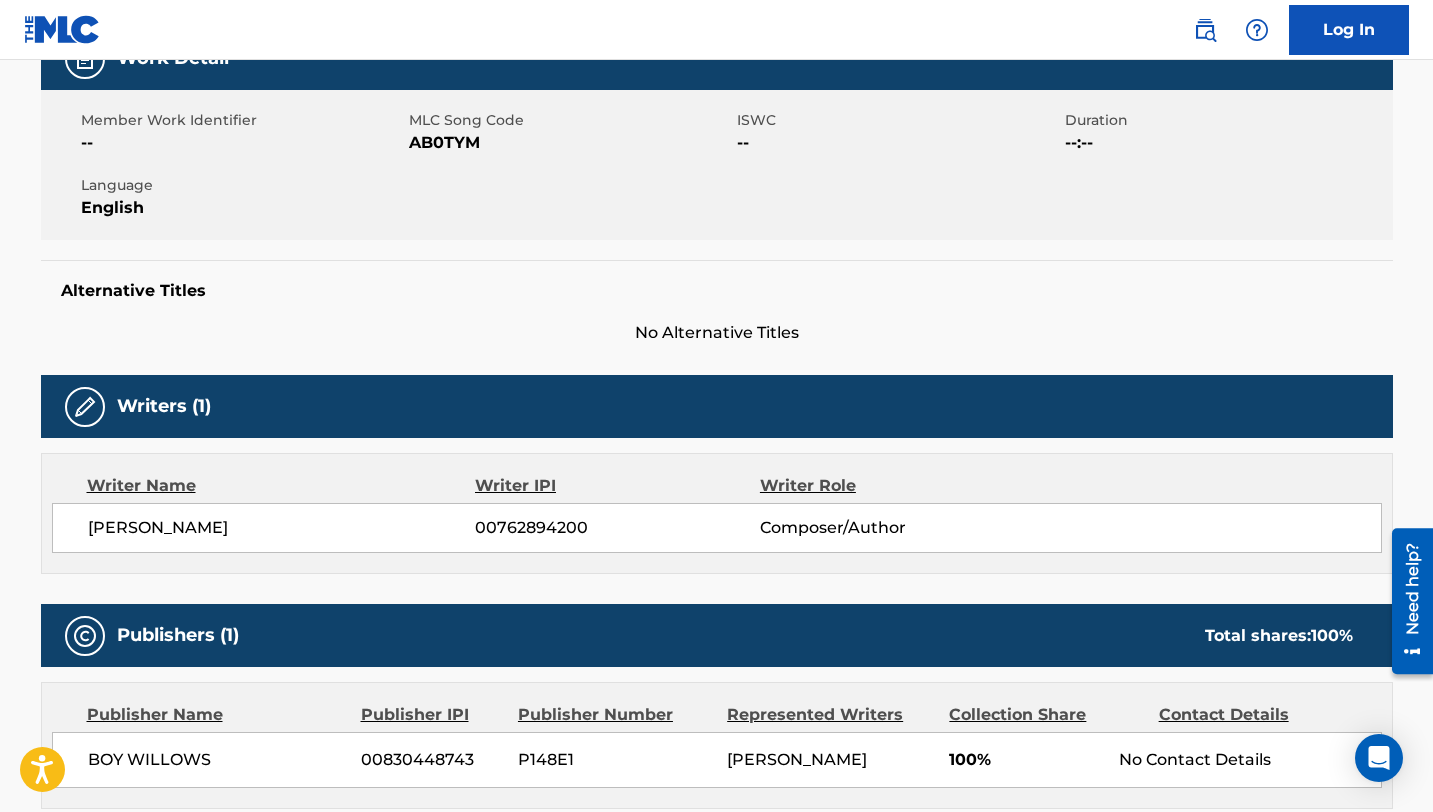 scroll, scrollTop: 0, scrollLeft: 0, axis: both 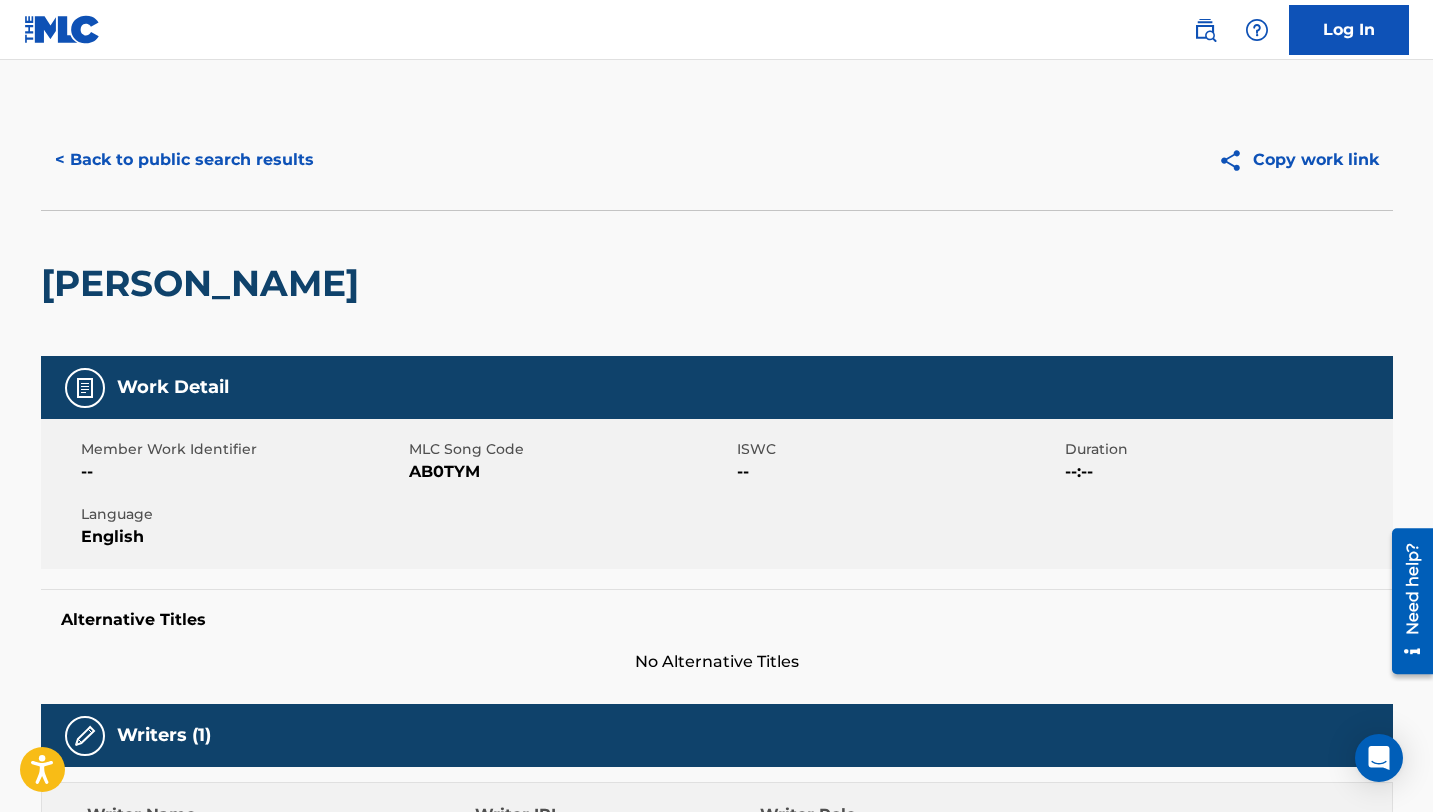 click on "< Back to public search results" at bounding box center [184, 160] 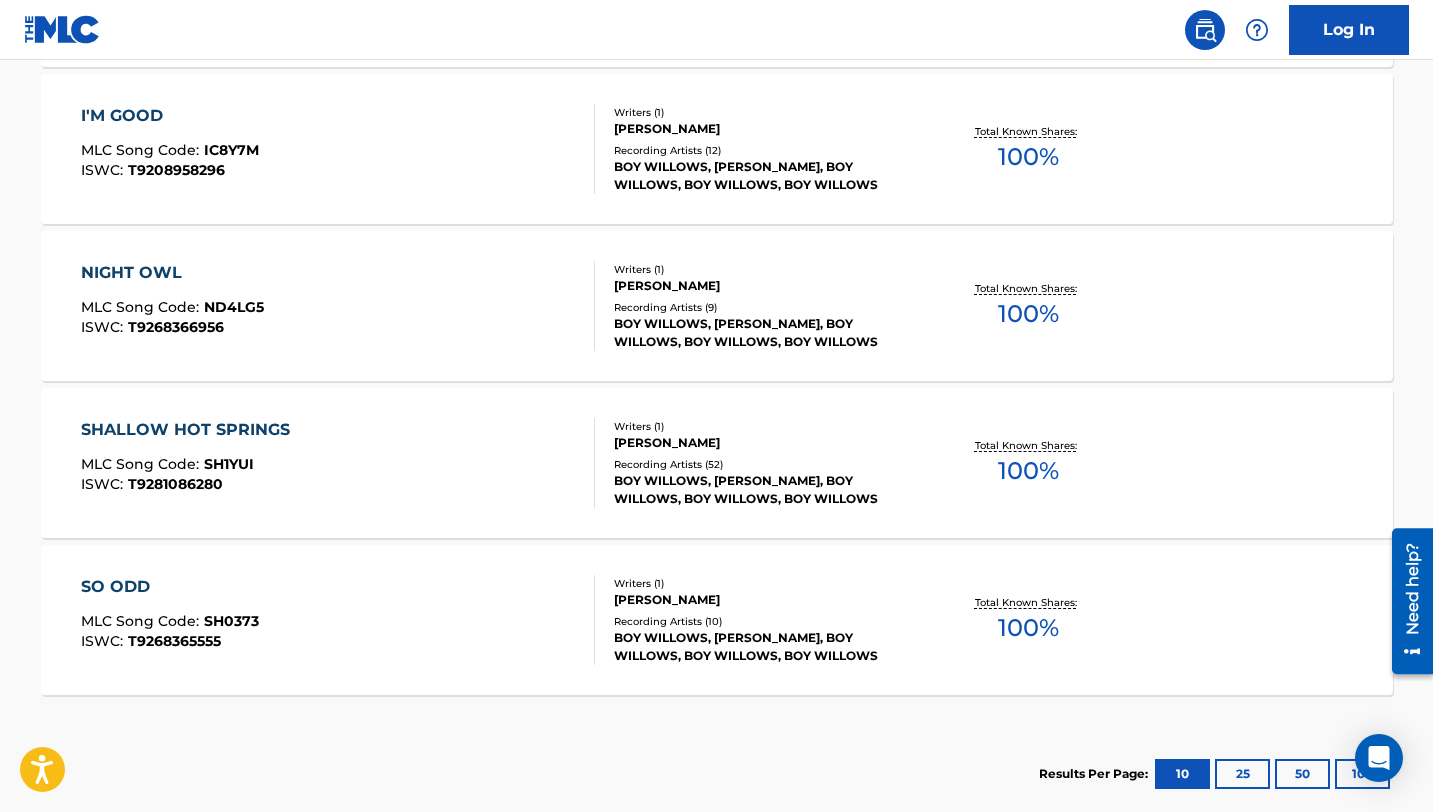 scroll, scrollTop: 1237, scrollLeft: 0, axis: vertical 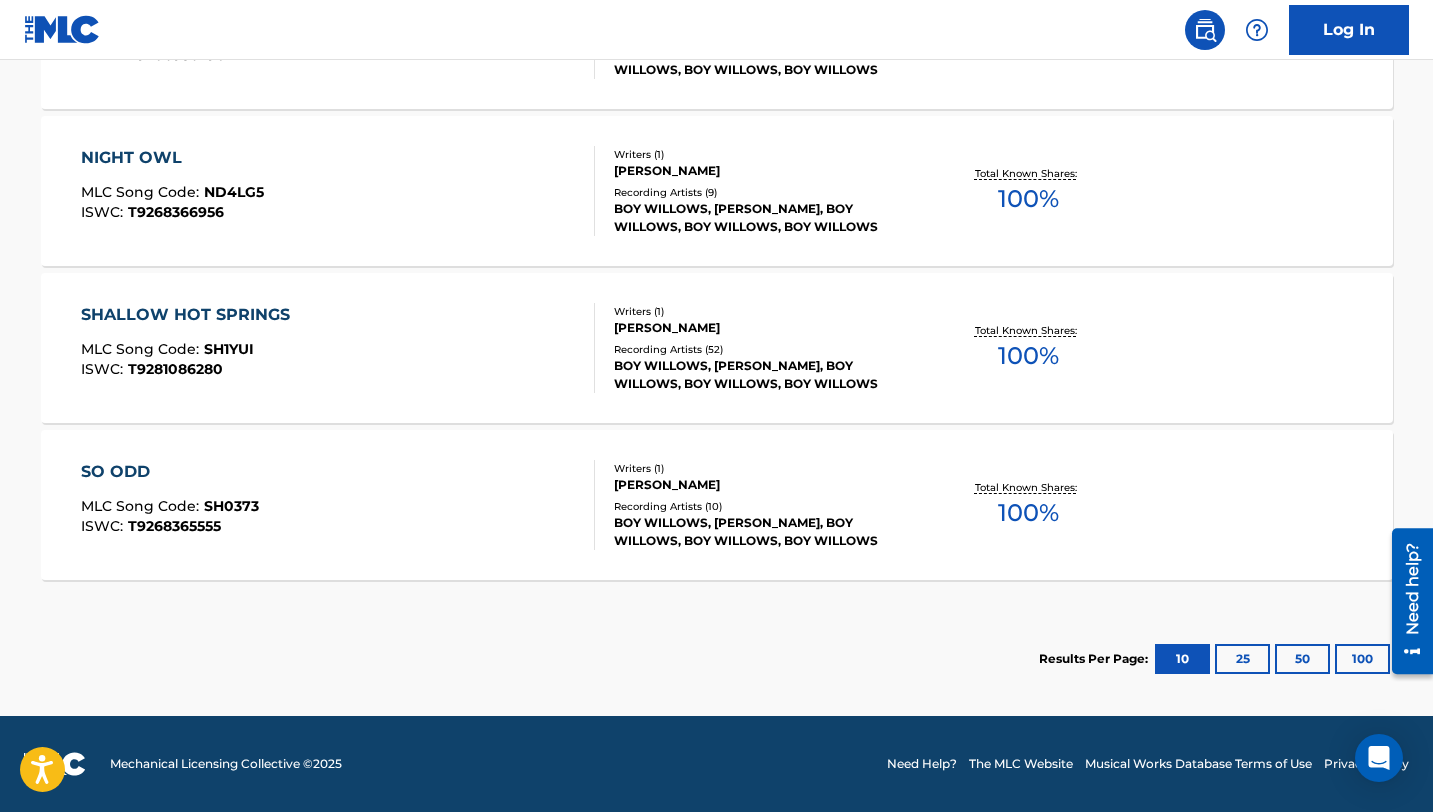 click on "SO ODD MLC Song Code : SH0373 ISWC : T9268365555" at bounding box center (338, 505) 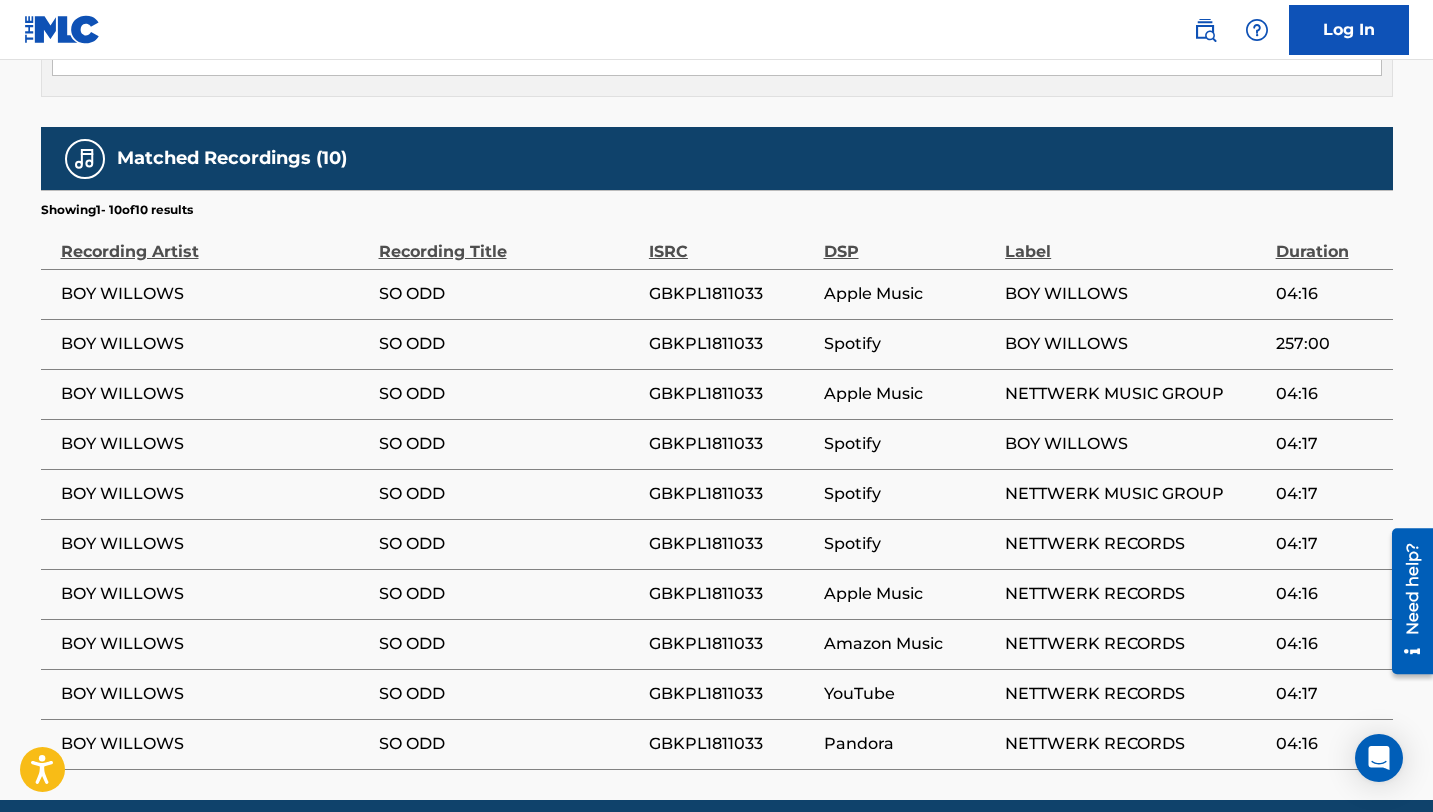 scroll, scrollTop: 758, scrollLeft: 0, axis: vertical 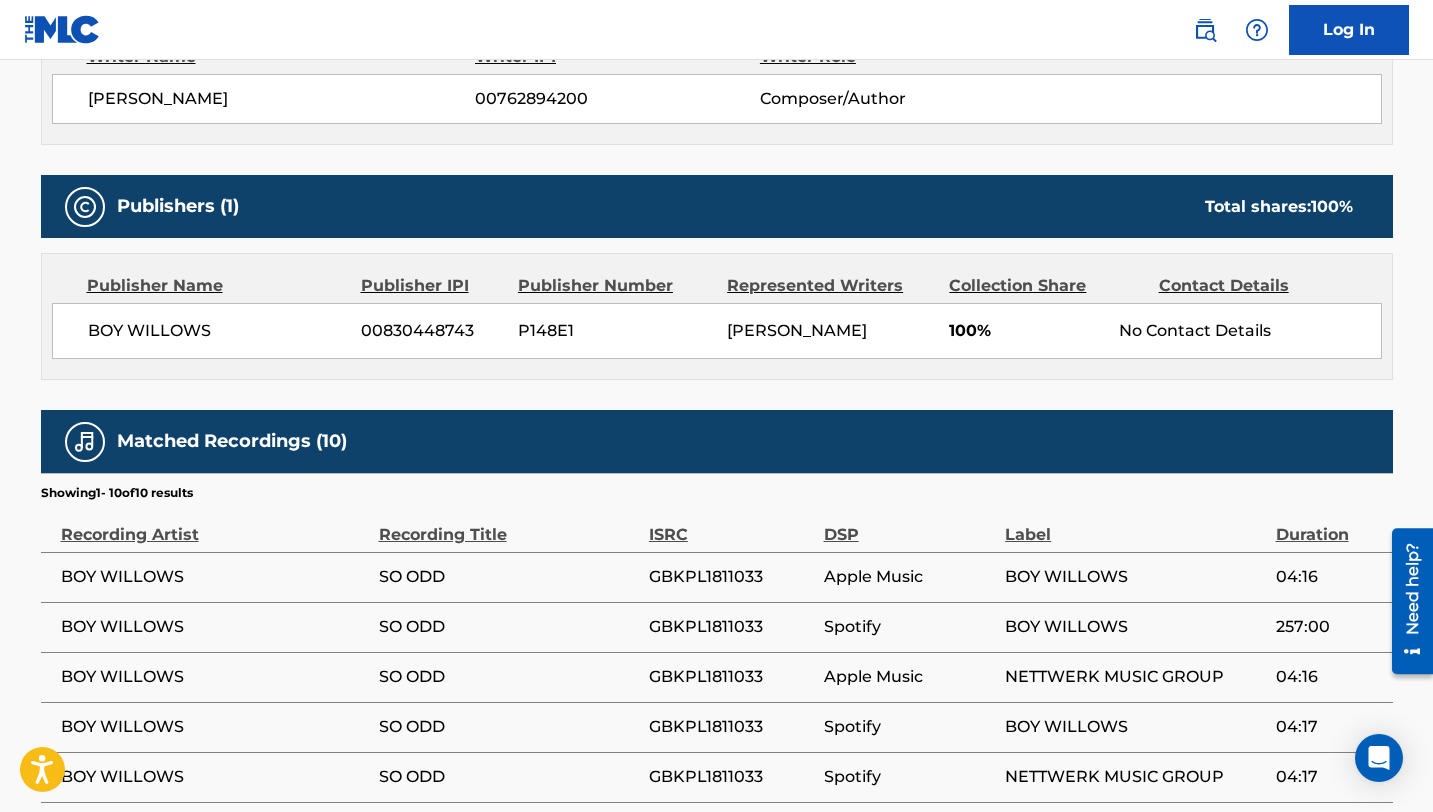 click on "BOY WILLOWS" at bounding box center (217, 331) 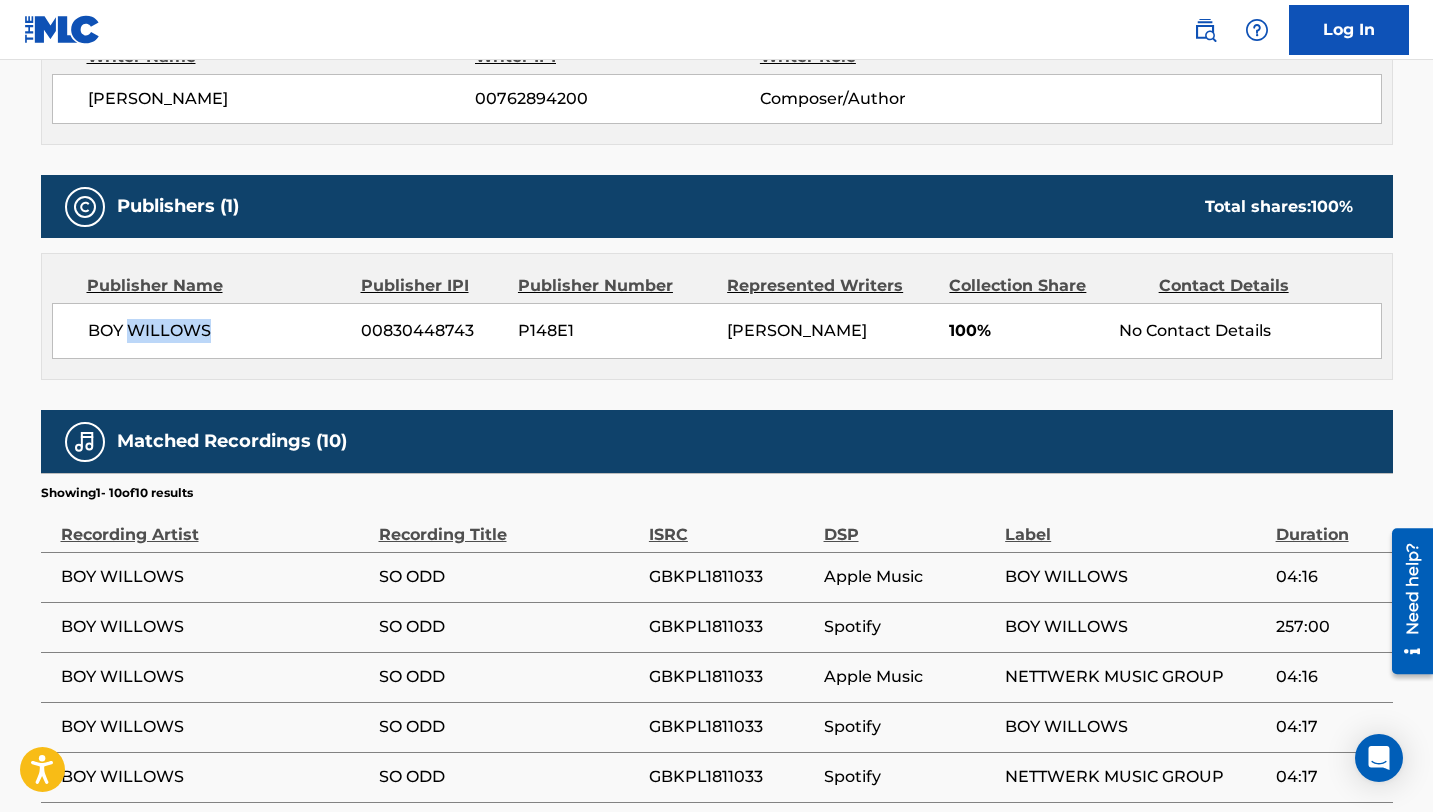 click on "BOY WILLOWS" at bounding box center (217, 331) 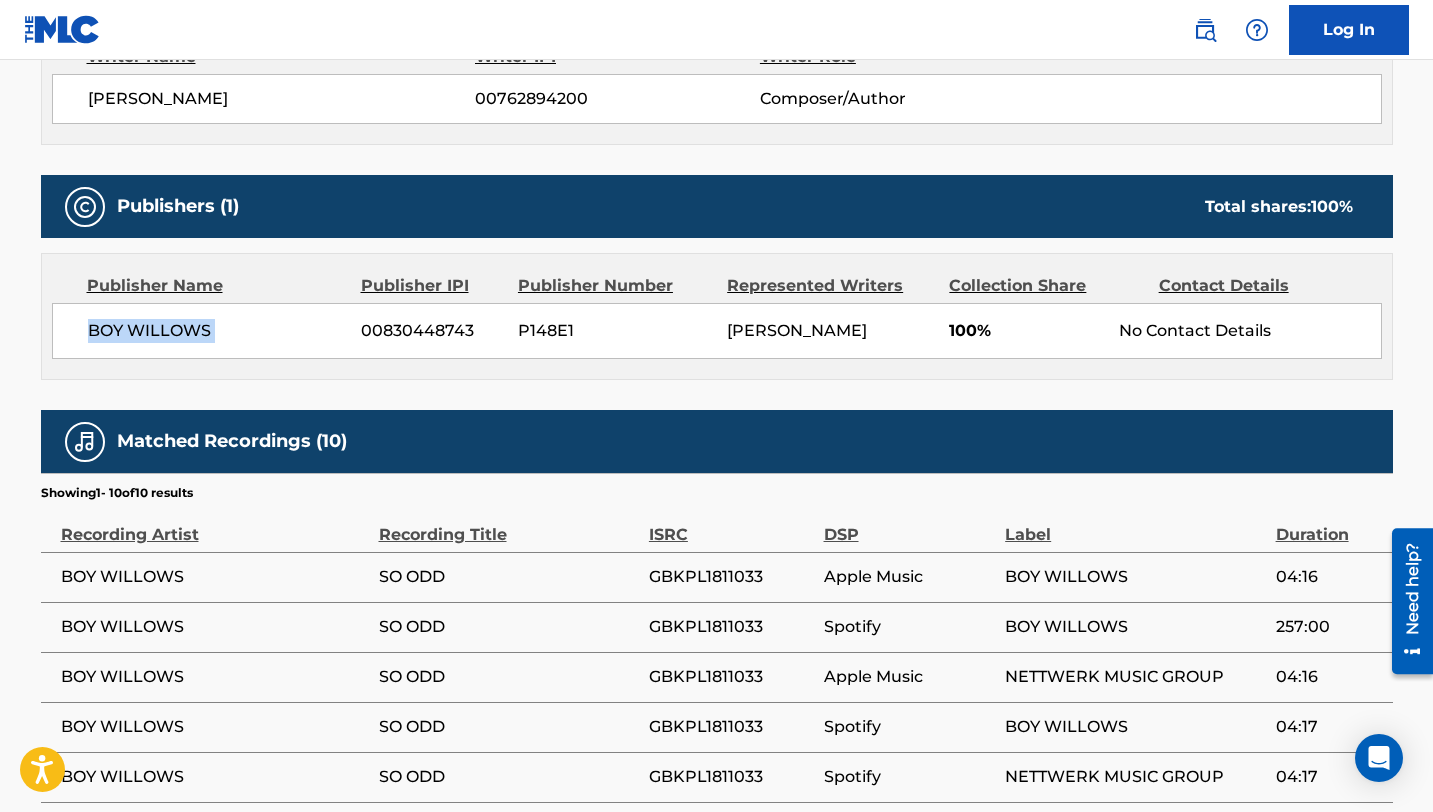 click on "BOY WILLOWS" at bounding box center [217, 331] 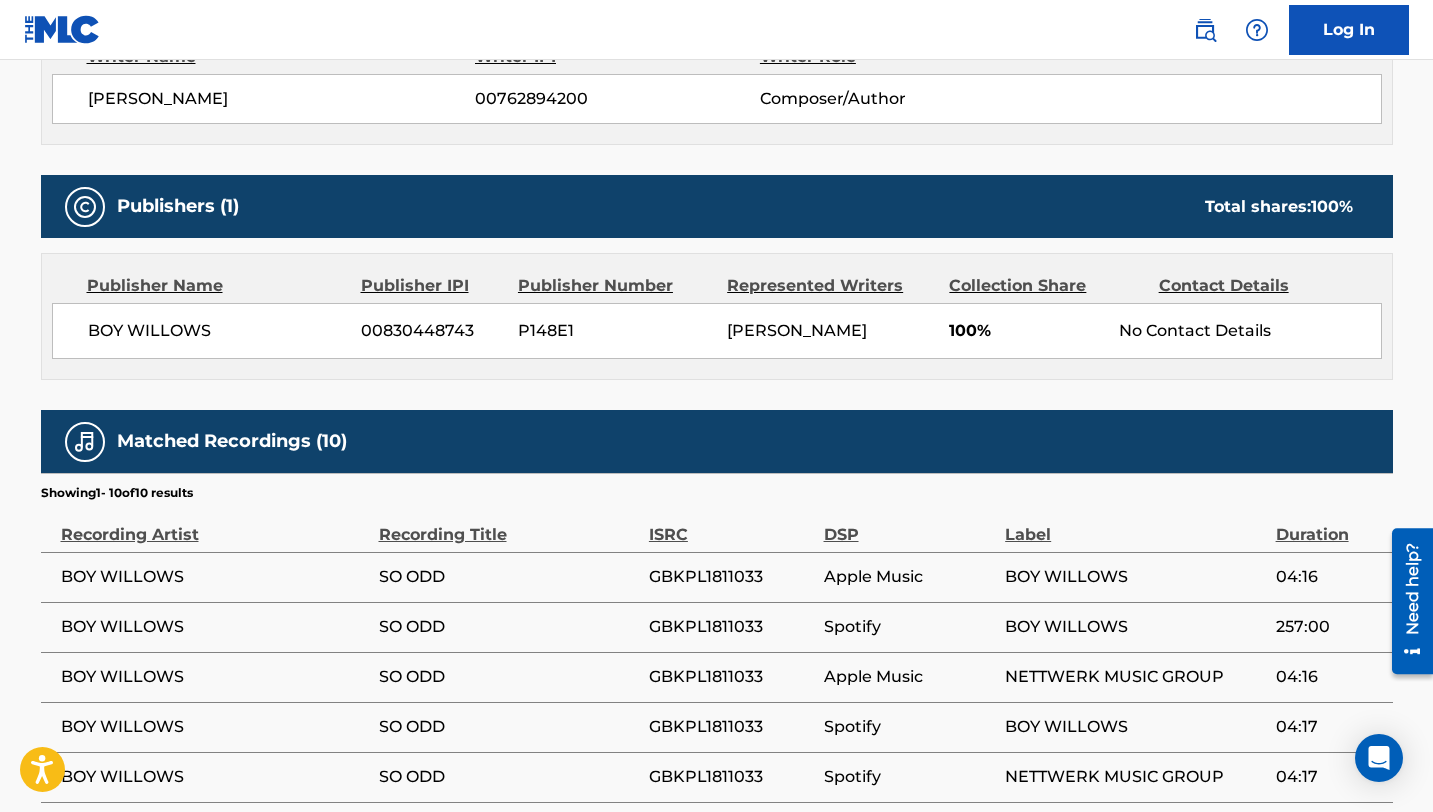 click on "P148E1" at bounding box center [615, 331] 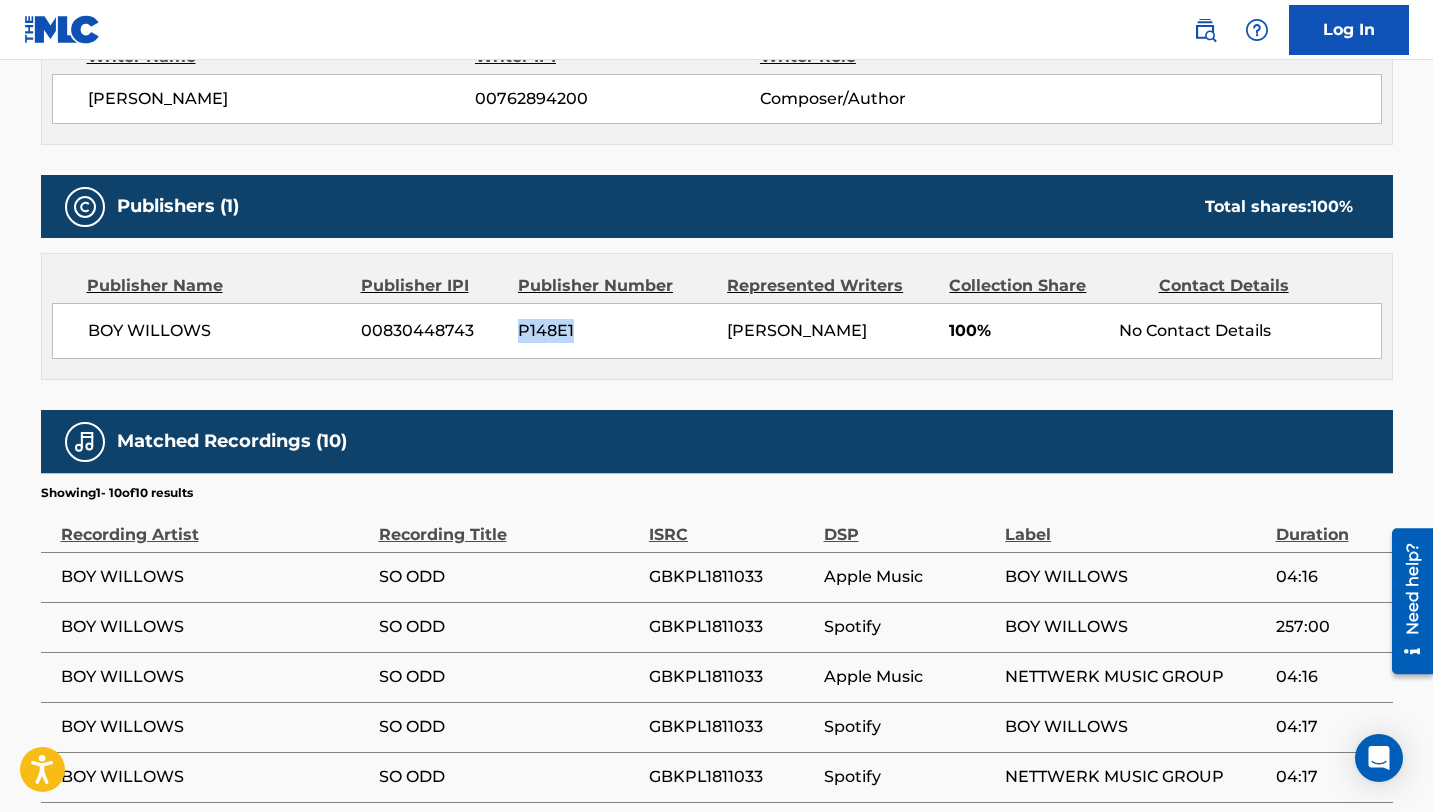 click on "P148E1" at bounding box center (615, 331) 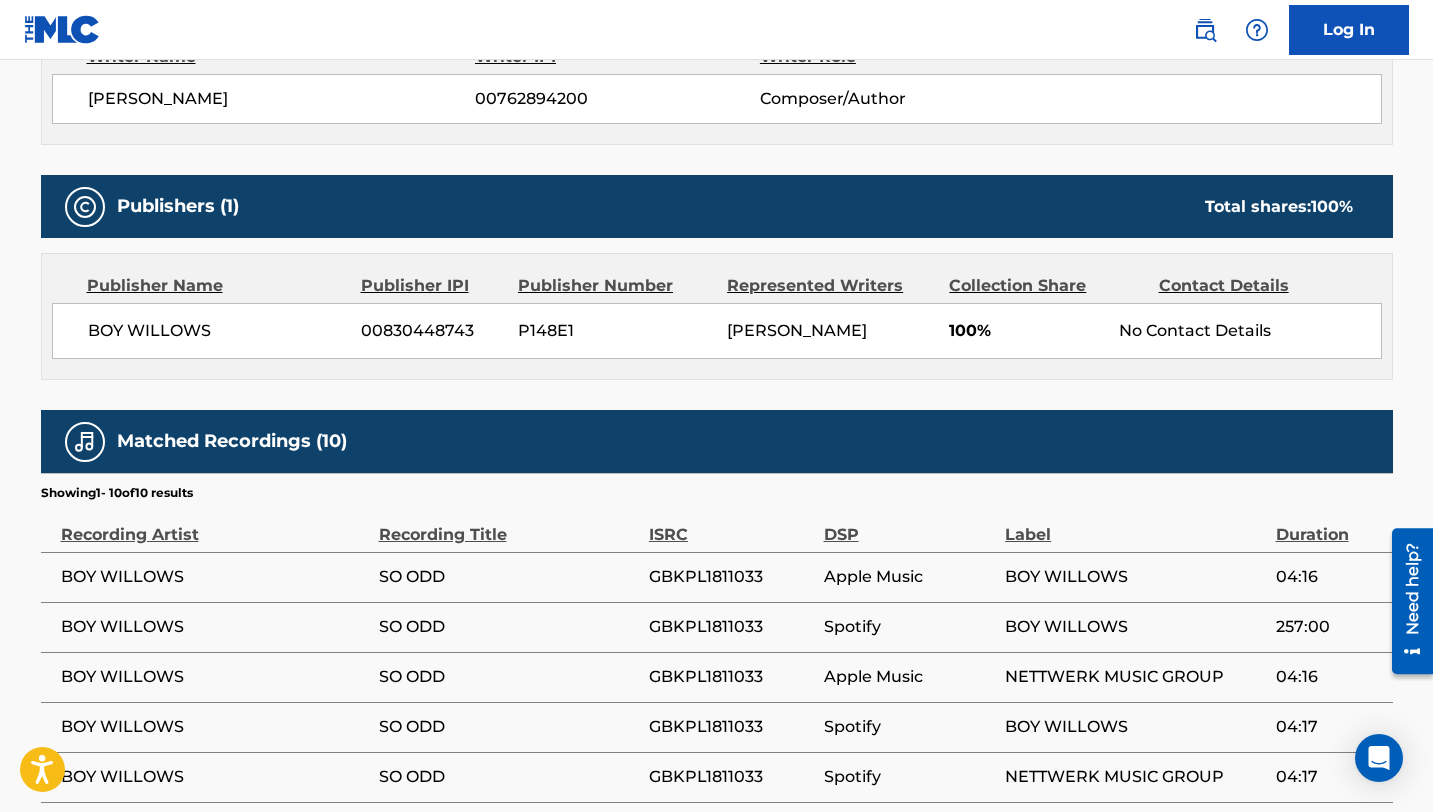 click on "00830448743" at bounding box center [432, 331] 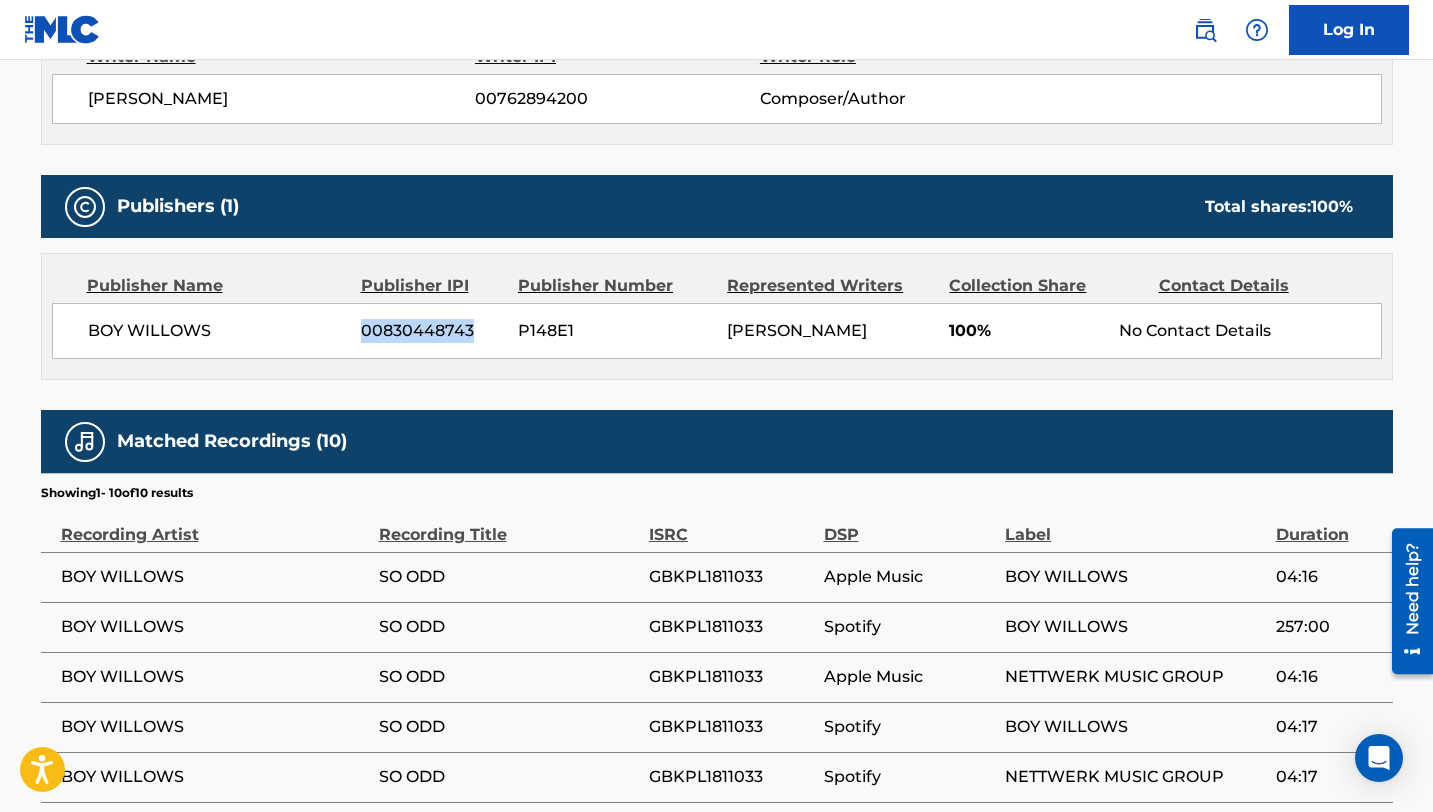 click on "00830448743" at bounding box center (432, 331) 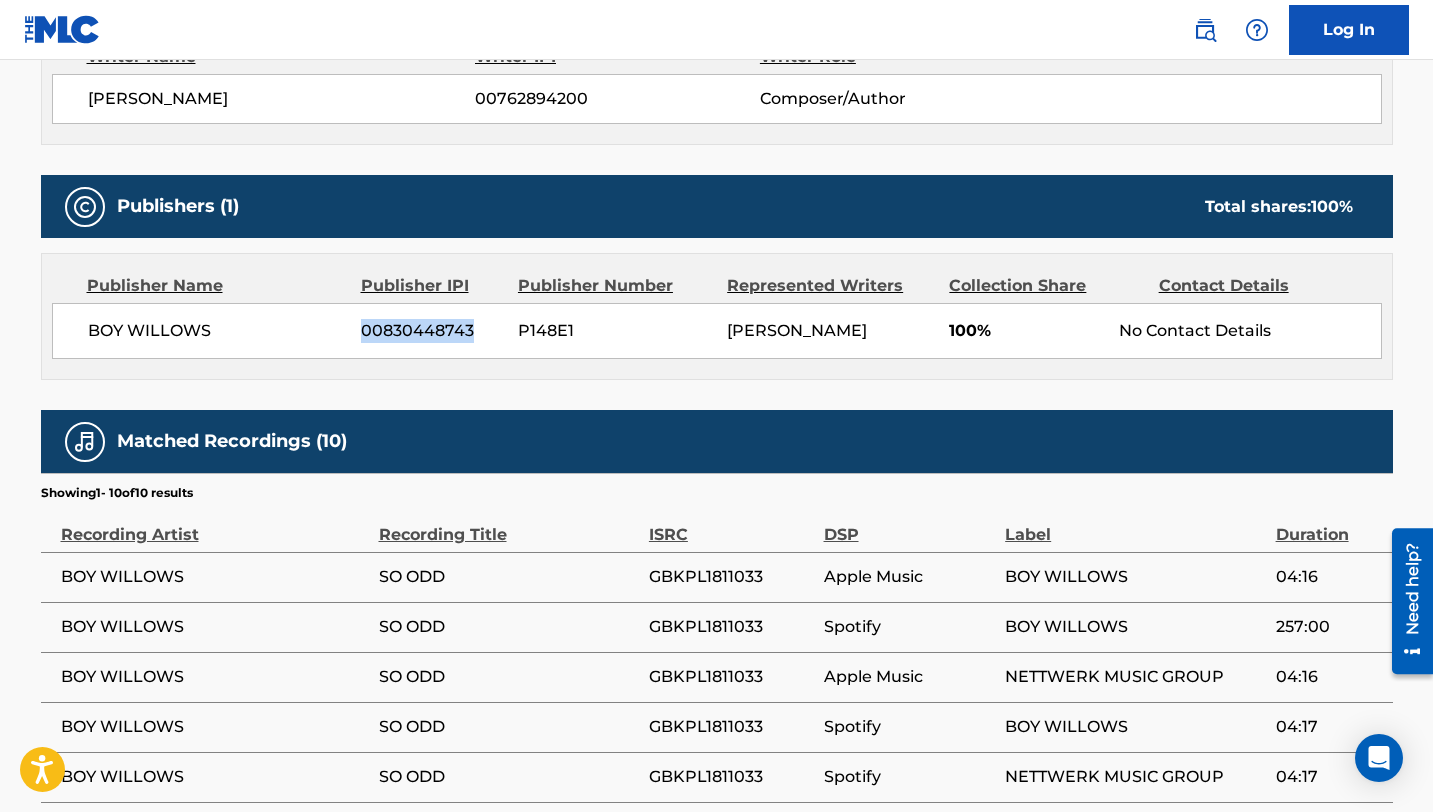 scroll, scrollTop: 0, scrollLeft: 0, axis: both 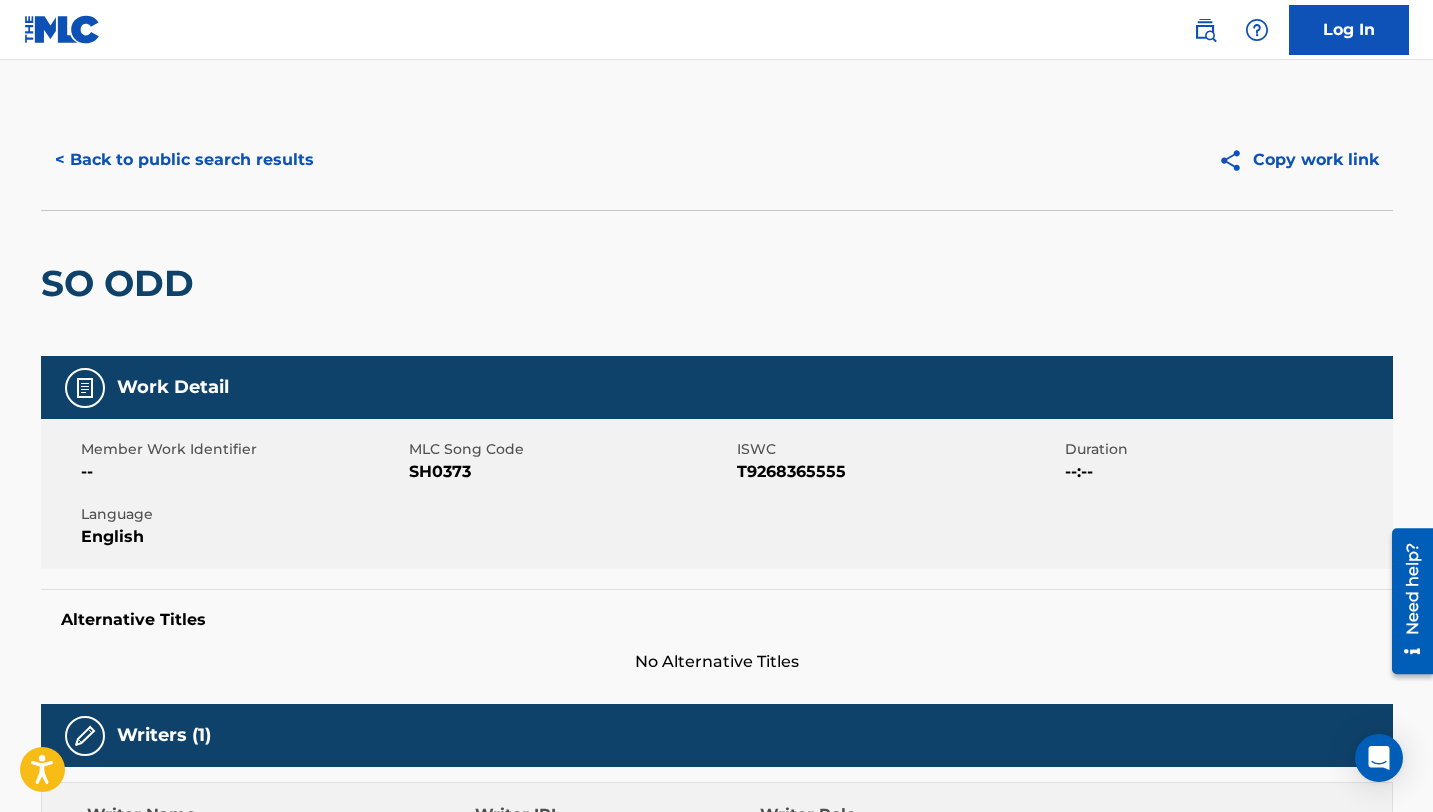 click on "< Back to public search results" at bounding box center [184, 160] 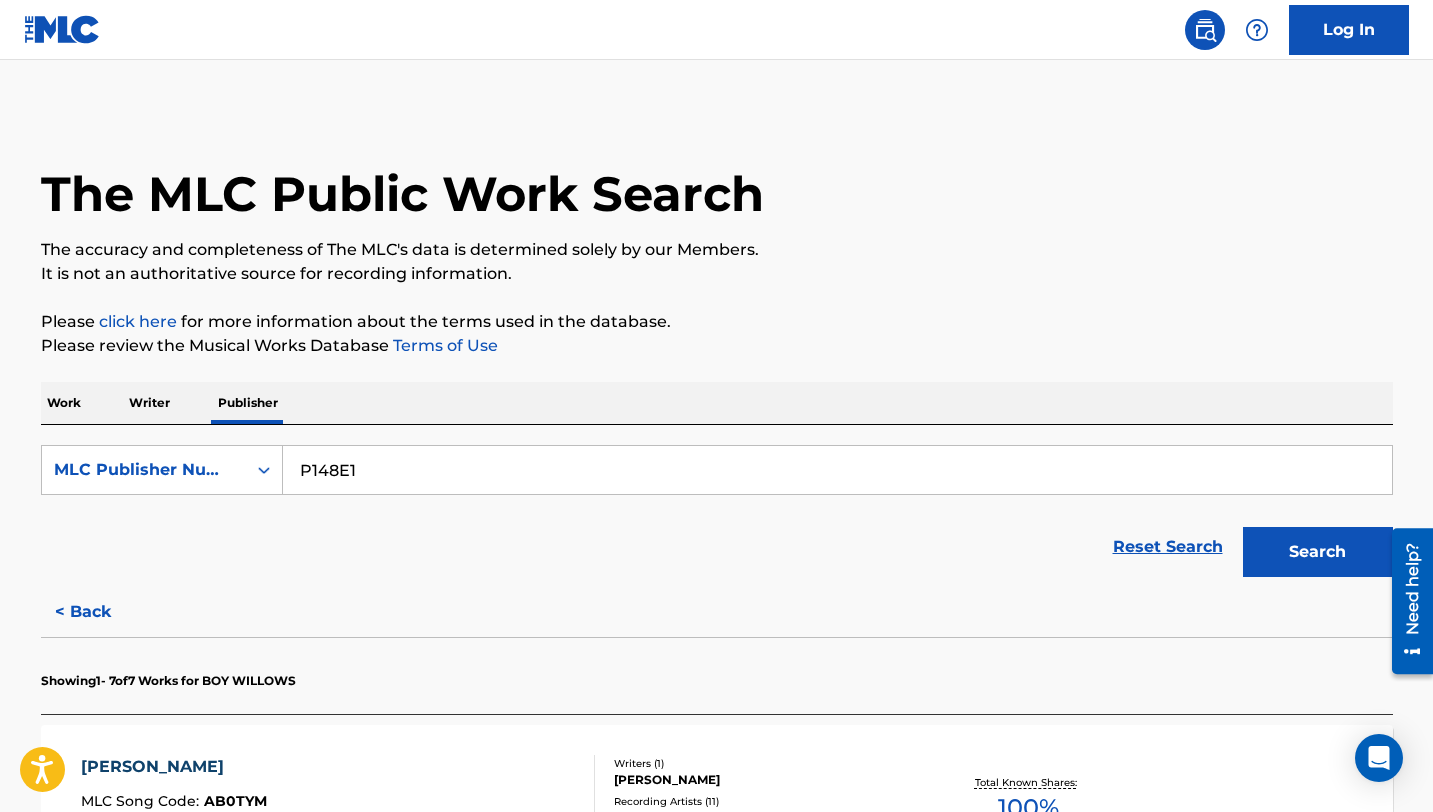 click on "P148E1" at bounding box center (837, 470) 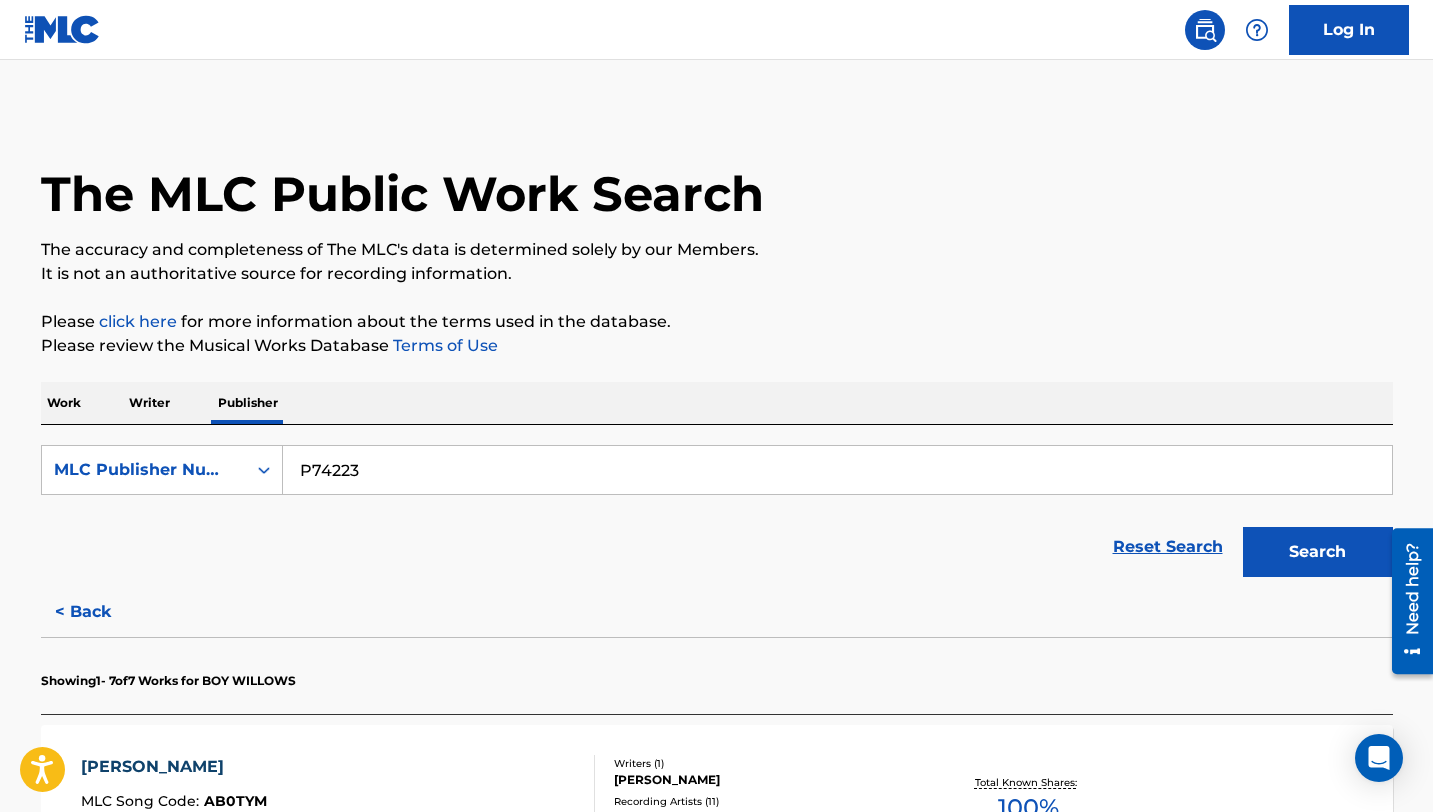 type on "P74223" 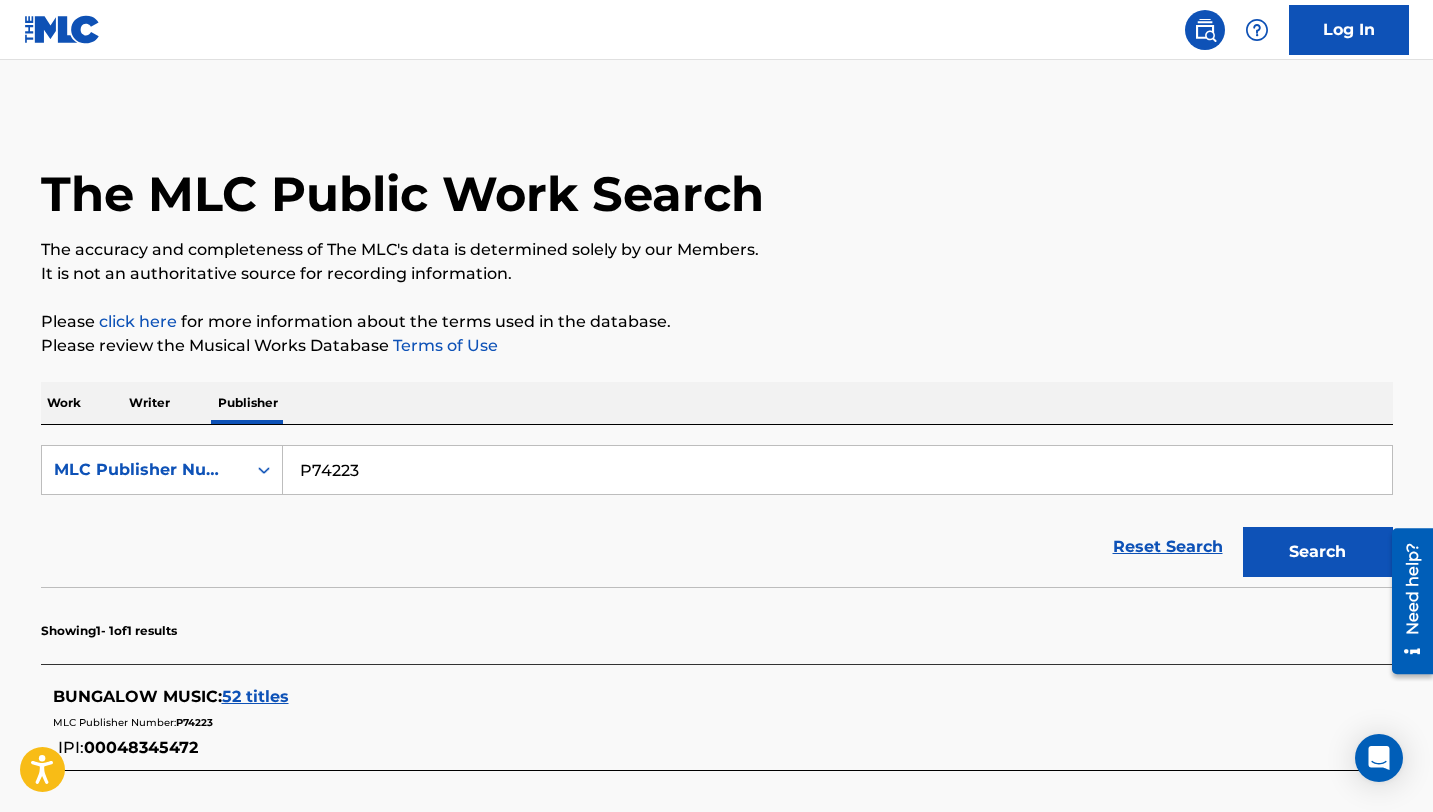 click on "52 titles" at bounding box center [255, 696] 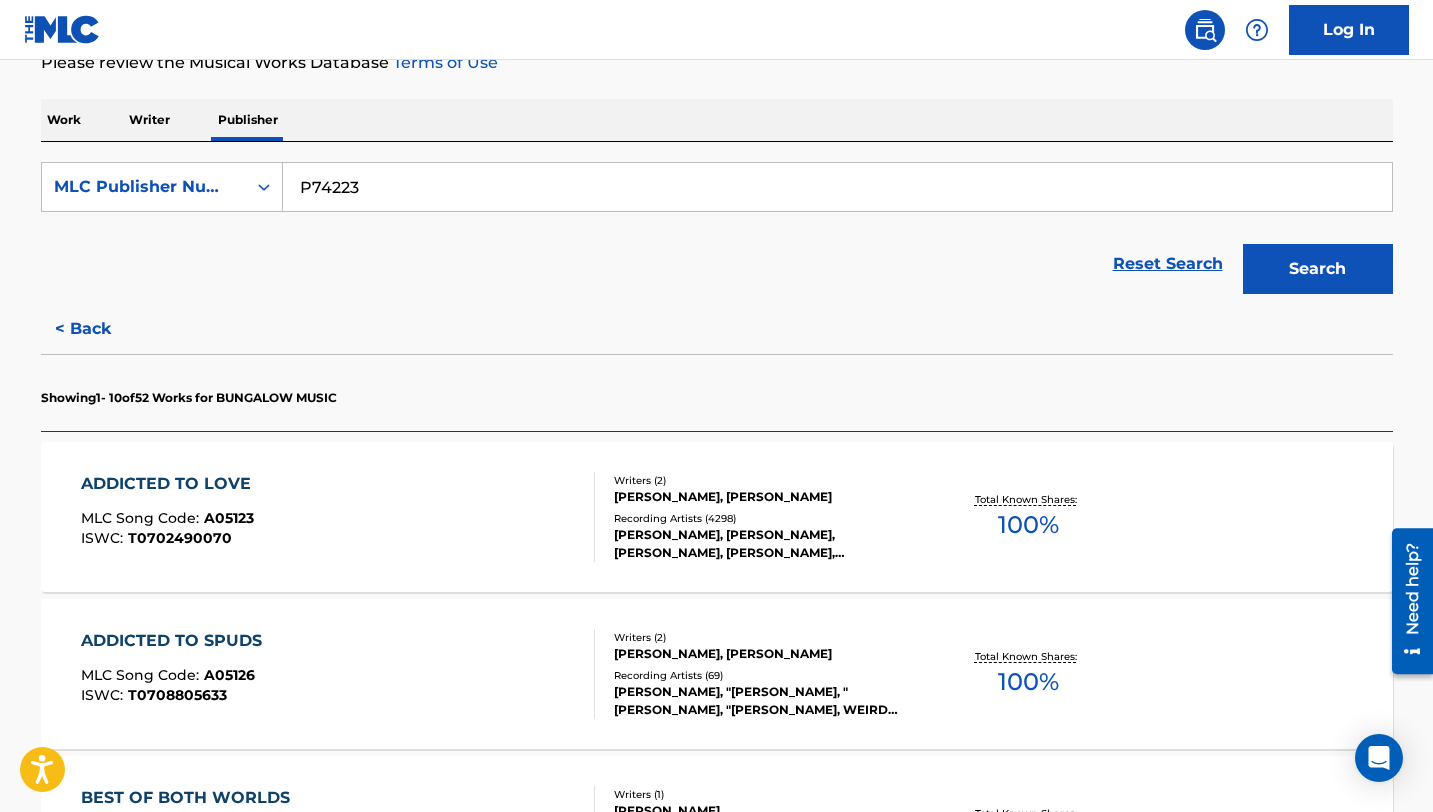 scroll, scrollTop: 284, scrollLeft: 0, axis: vertical 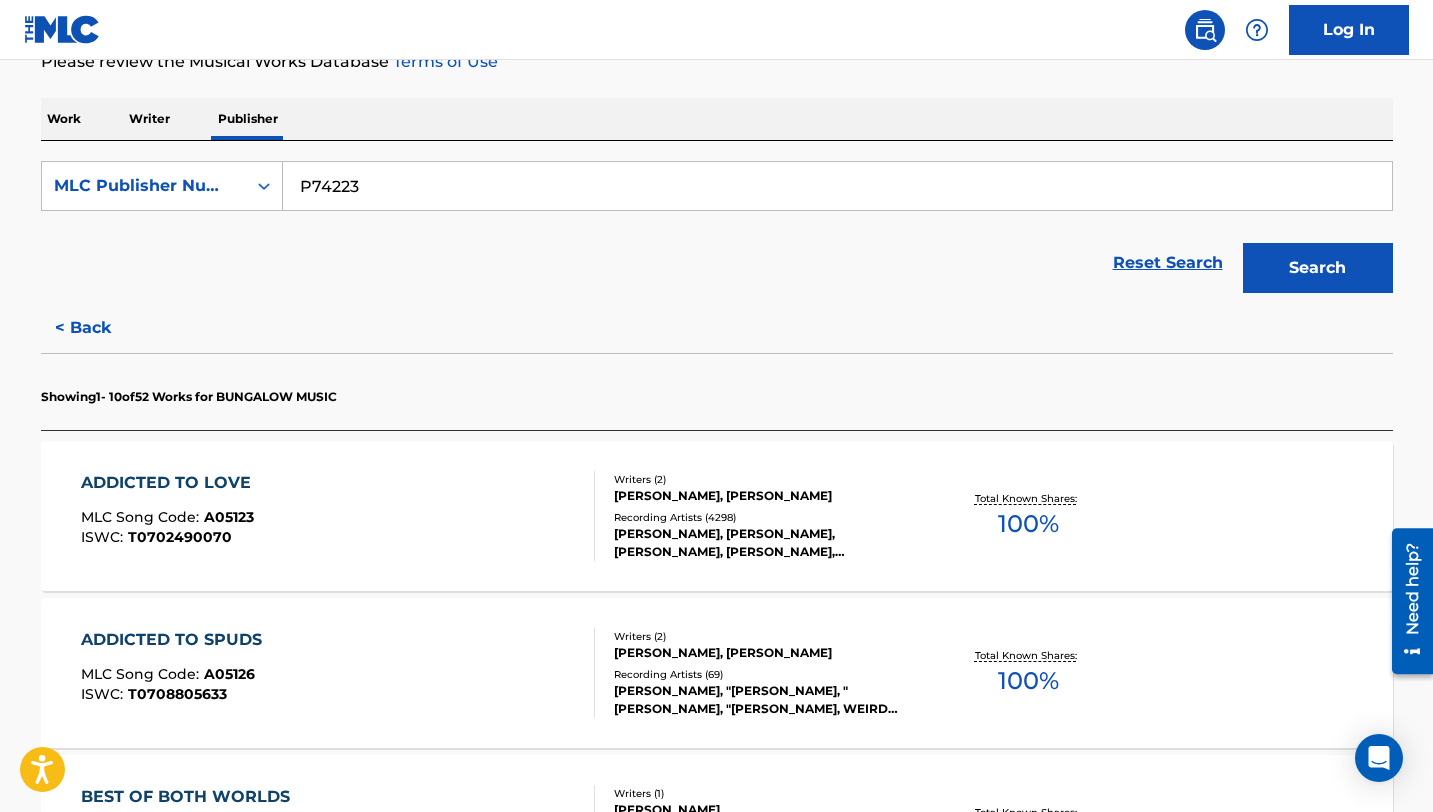 click on "ADDICTED TO LOVE MLC Song Code : A05123 ISWC : T0702490070" at bounding box center (338, 516) 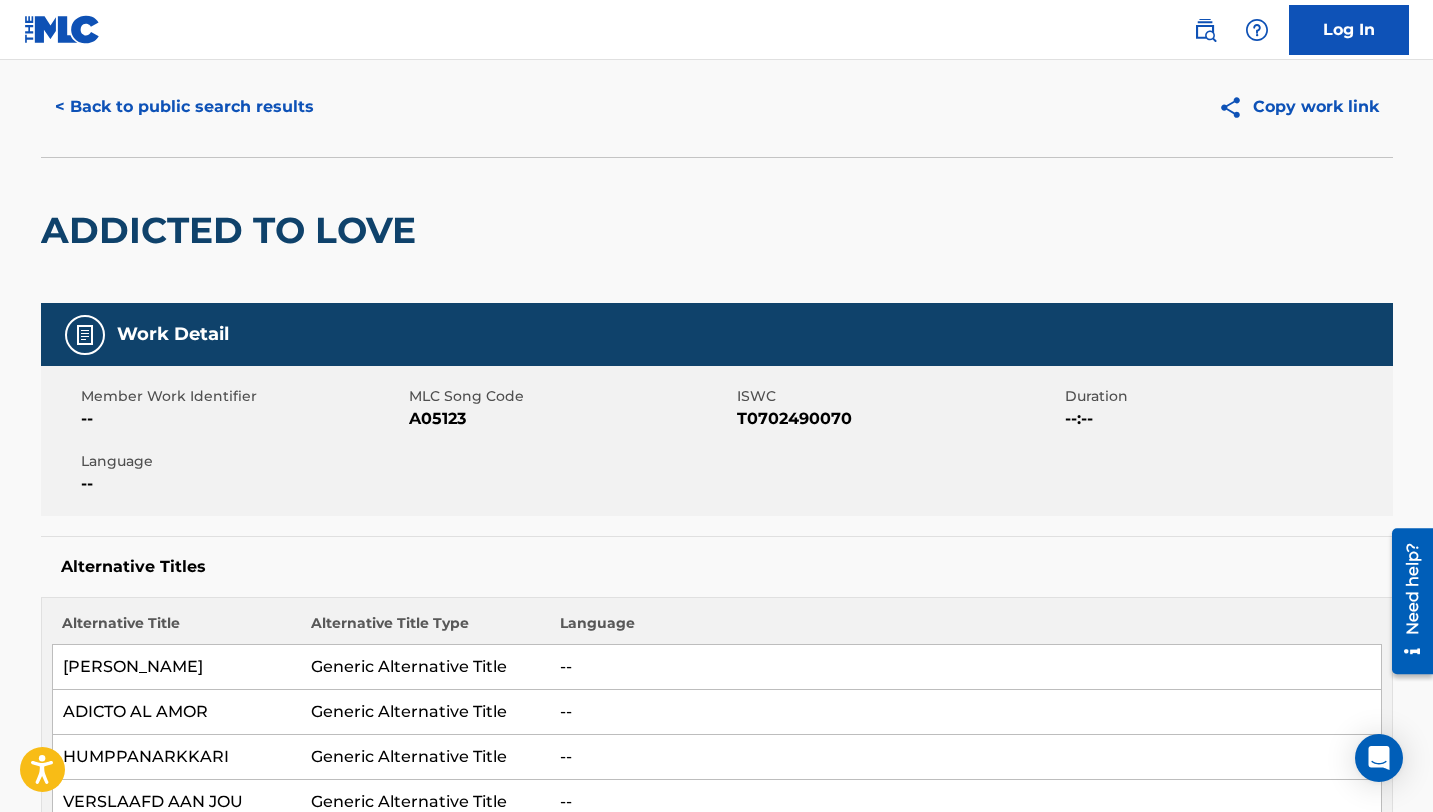 scroll, scrollTop: 0, scrollLeft: 0, axis: both 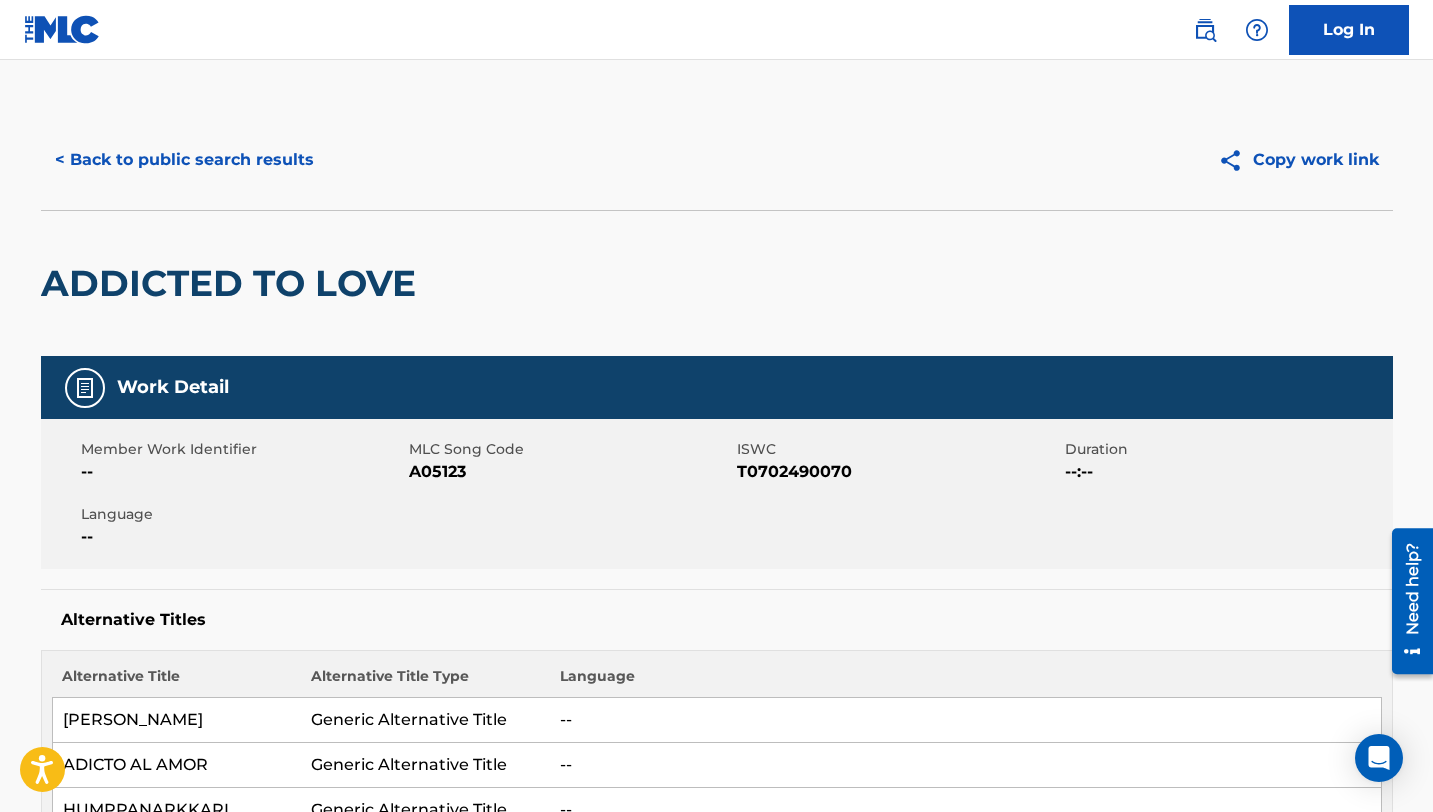 click on "< Back to public search results" at bounding box center [184, 160] 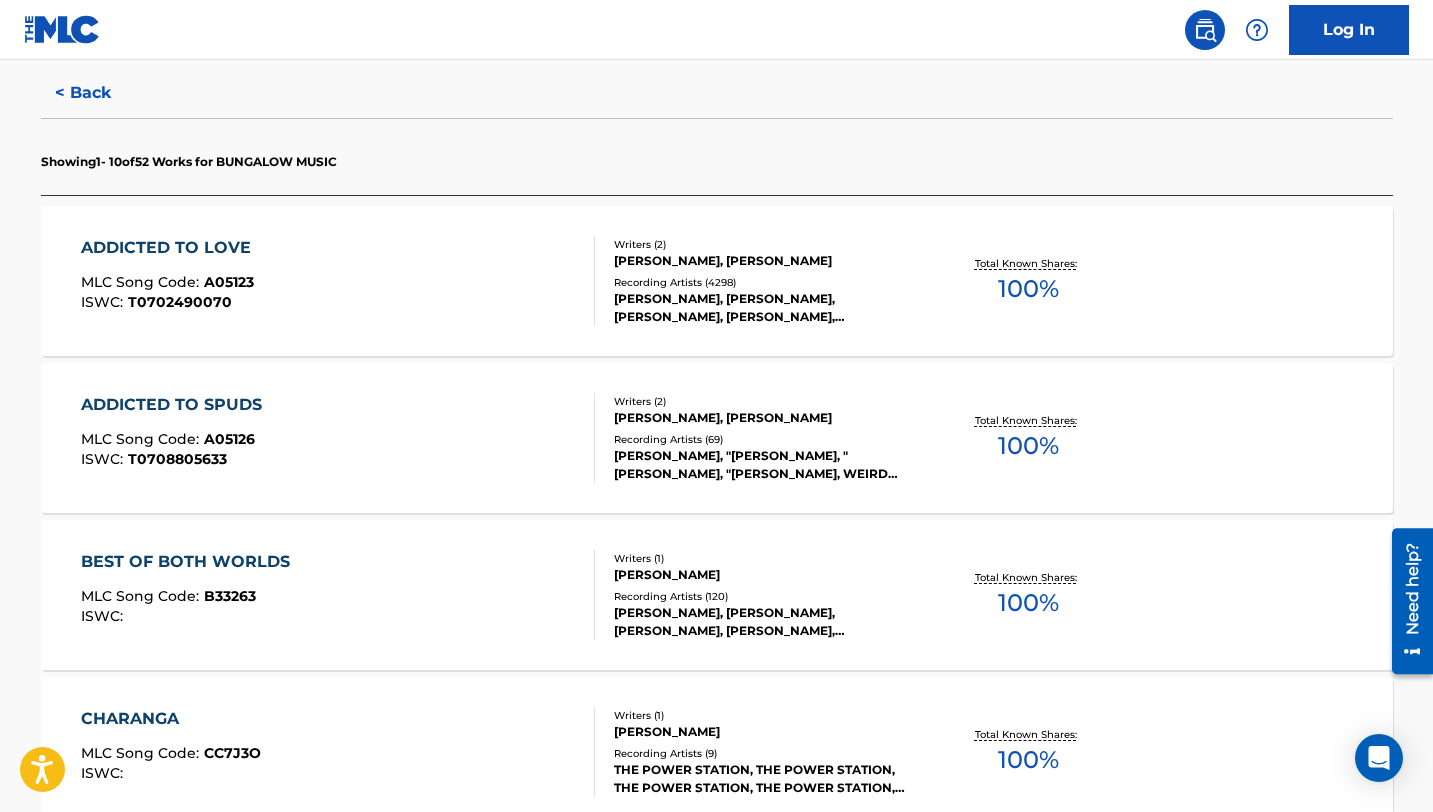 scroll, scrollTop: 538, scrollLeft: 0, axis: vertical 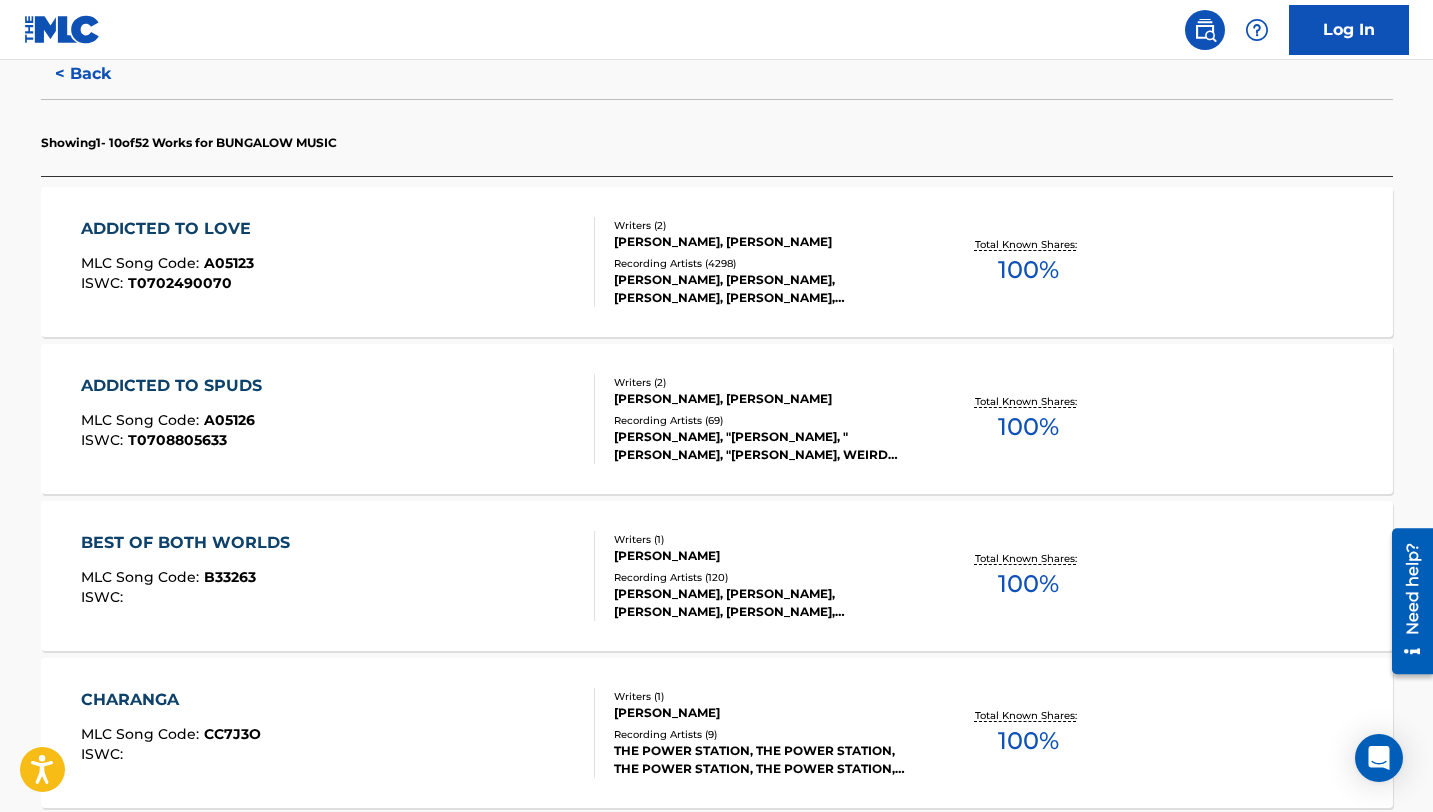 click on "ADDICTED TO SPUDS MLC Song Code : A05126 ISWC : T0708805633" at bounding box center [338, 419] 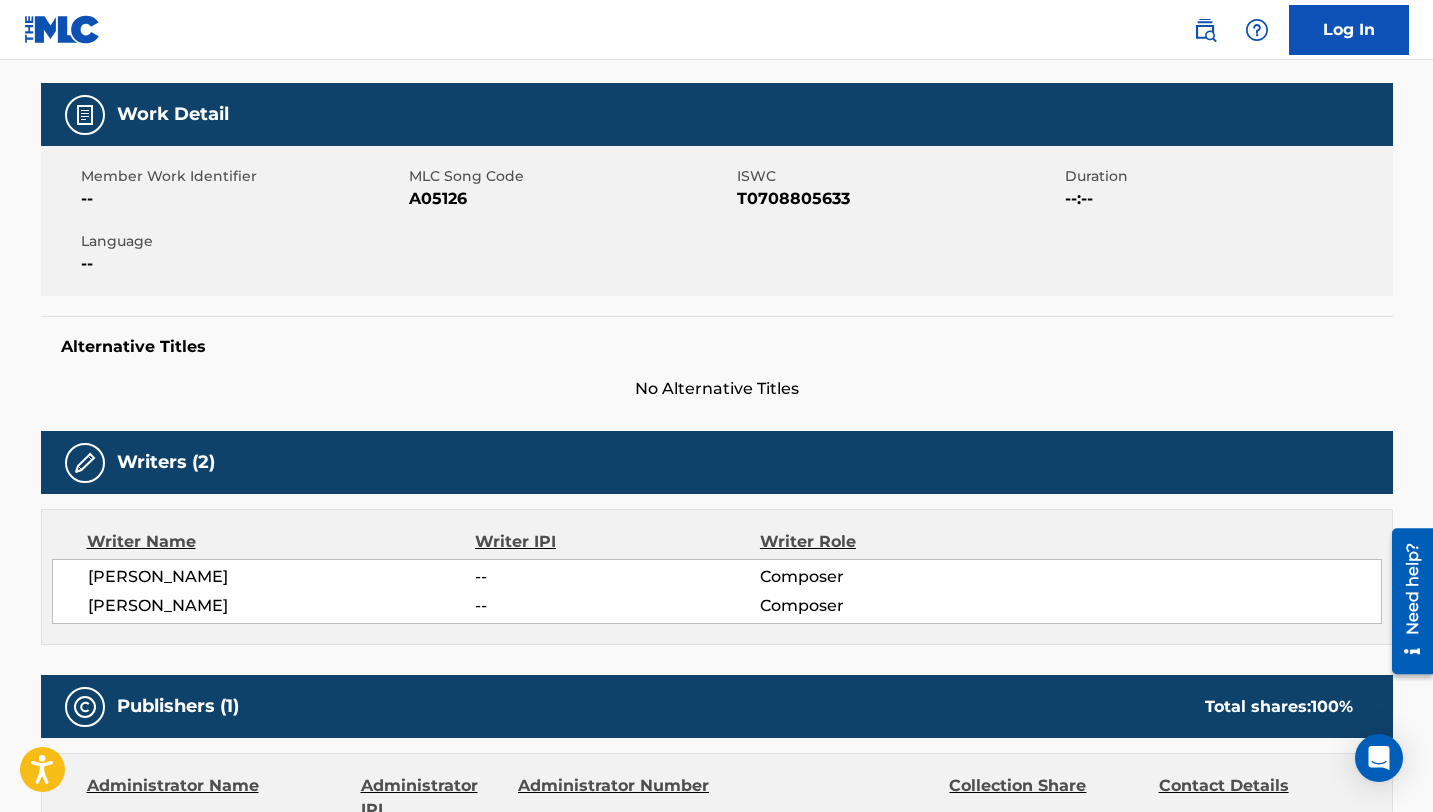 scroll, scrollTop: 0, scrollLeft: 0, axis: both 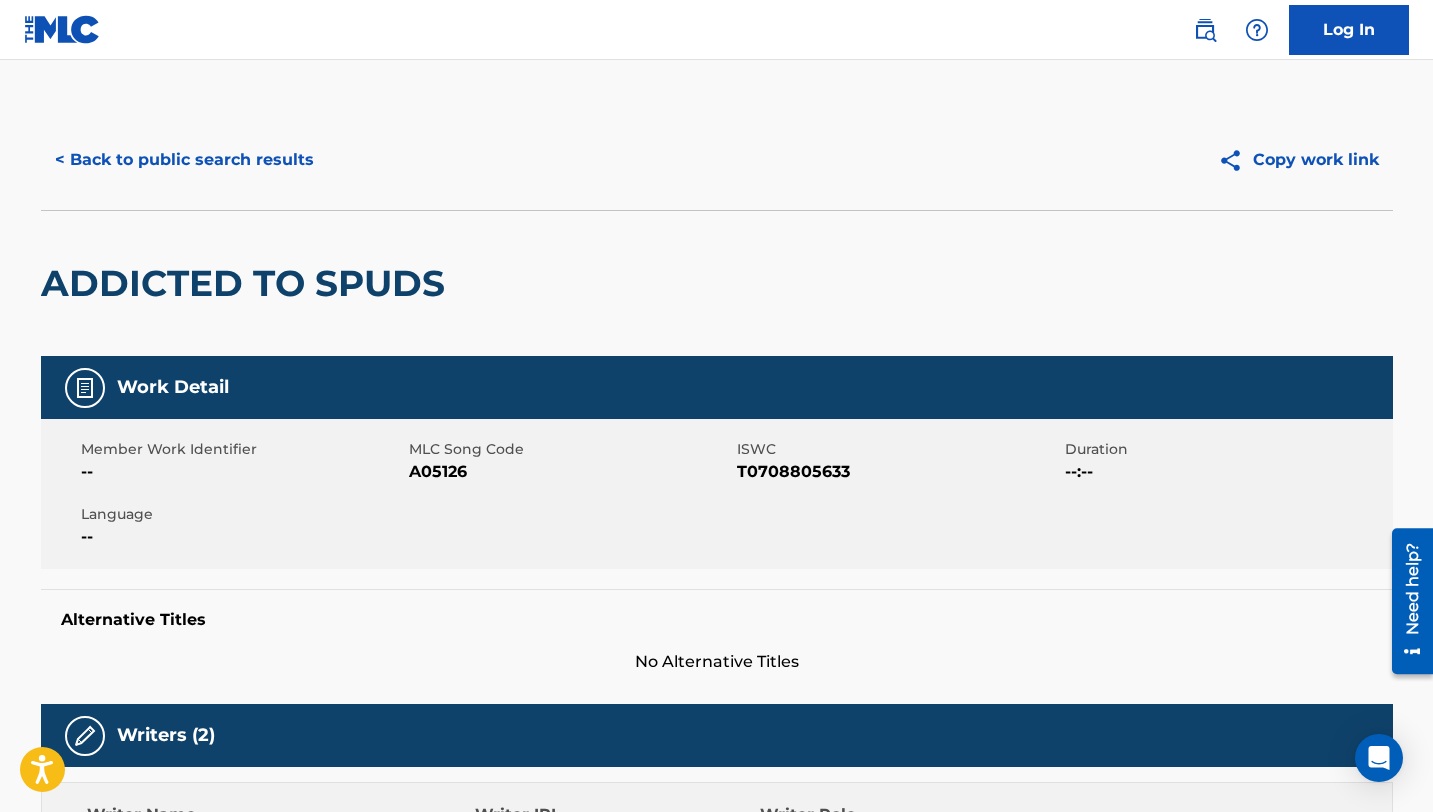click on "< Back to public search results" at bounding box center (184, 160) 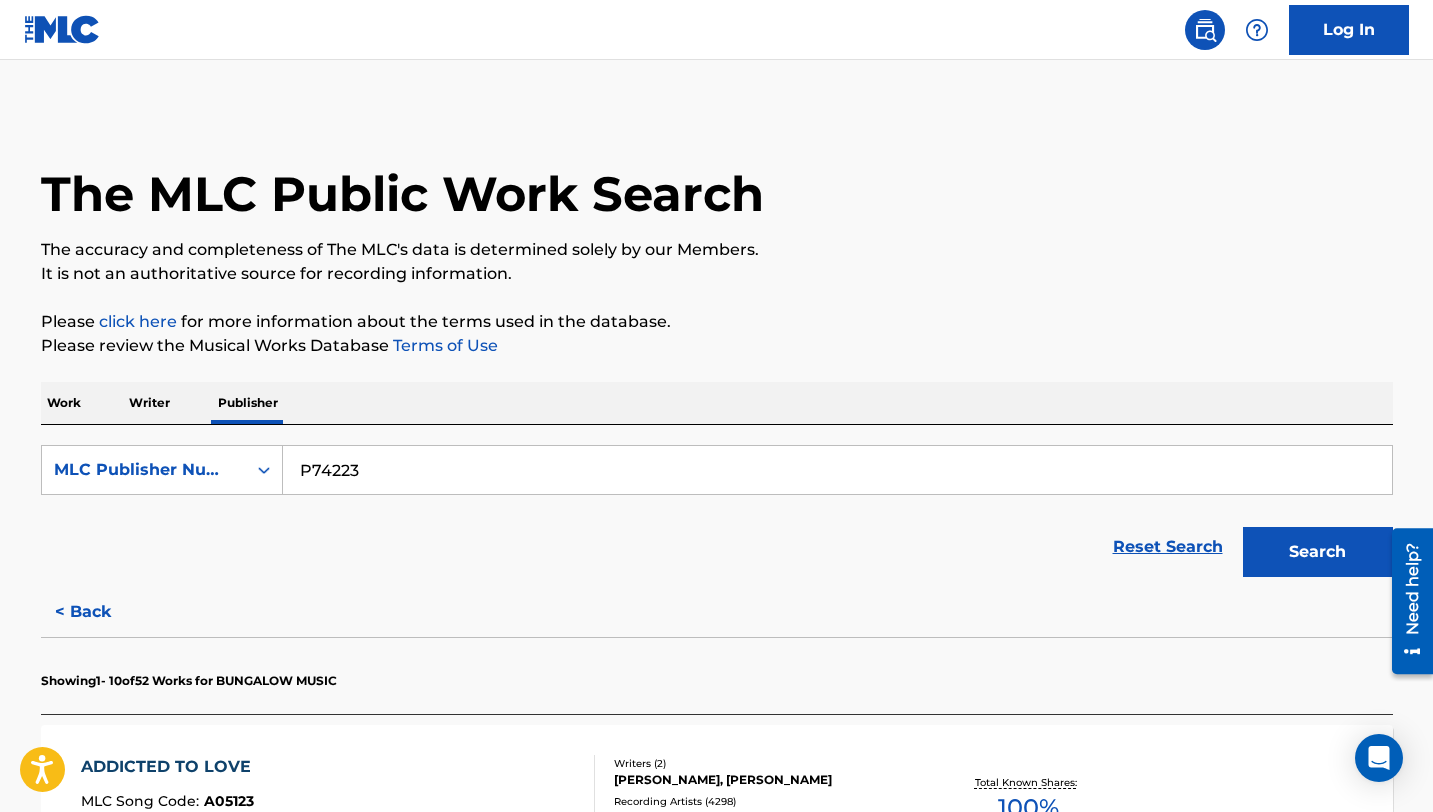 click on "P74223" at bounding box center (837, 470) 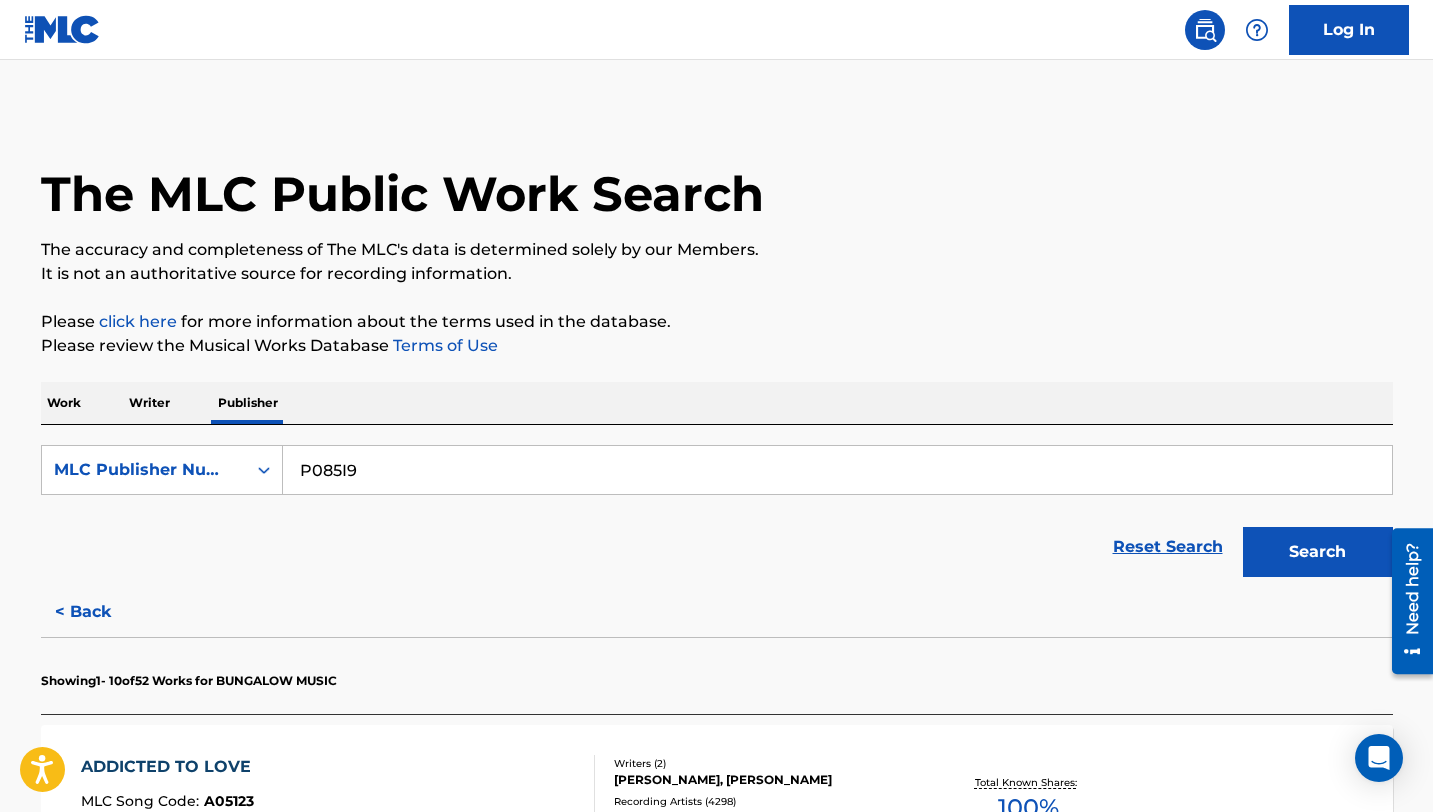 click on "Search" at bounding box center [1318, 552] 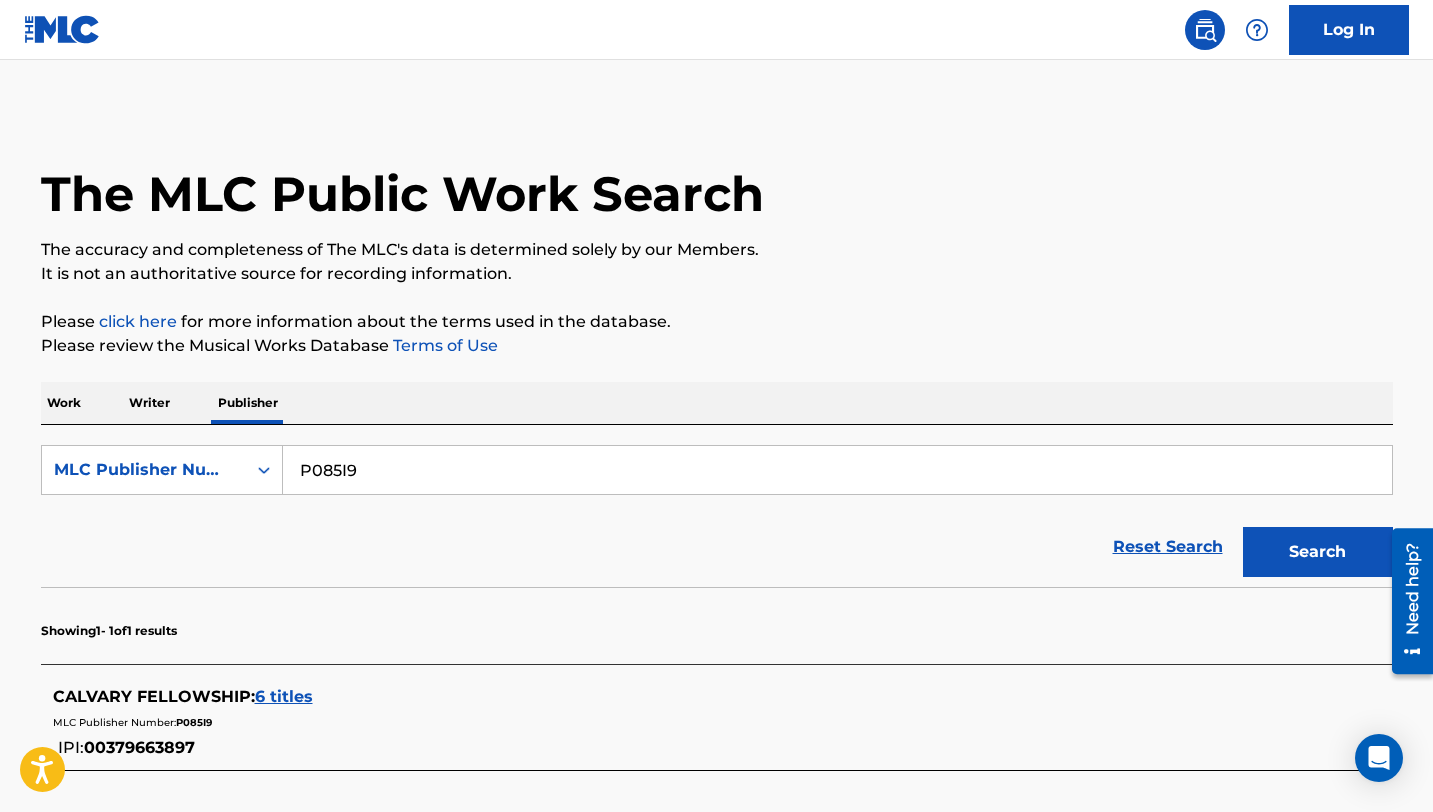 click on "P085I9" at bounding box center (837, 470) 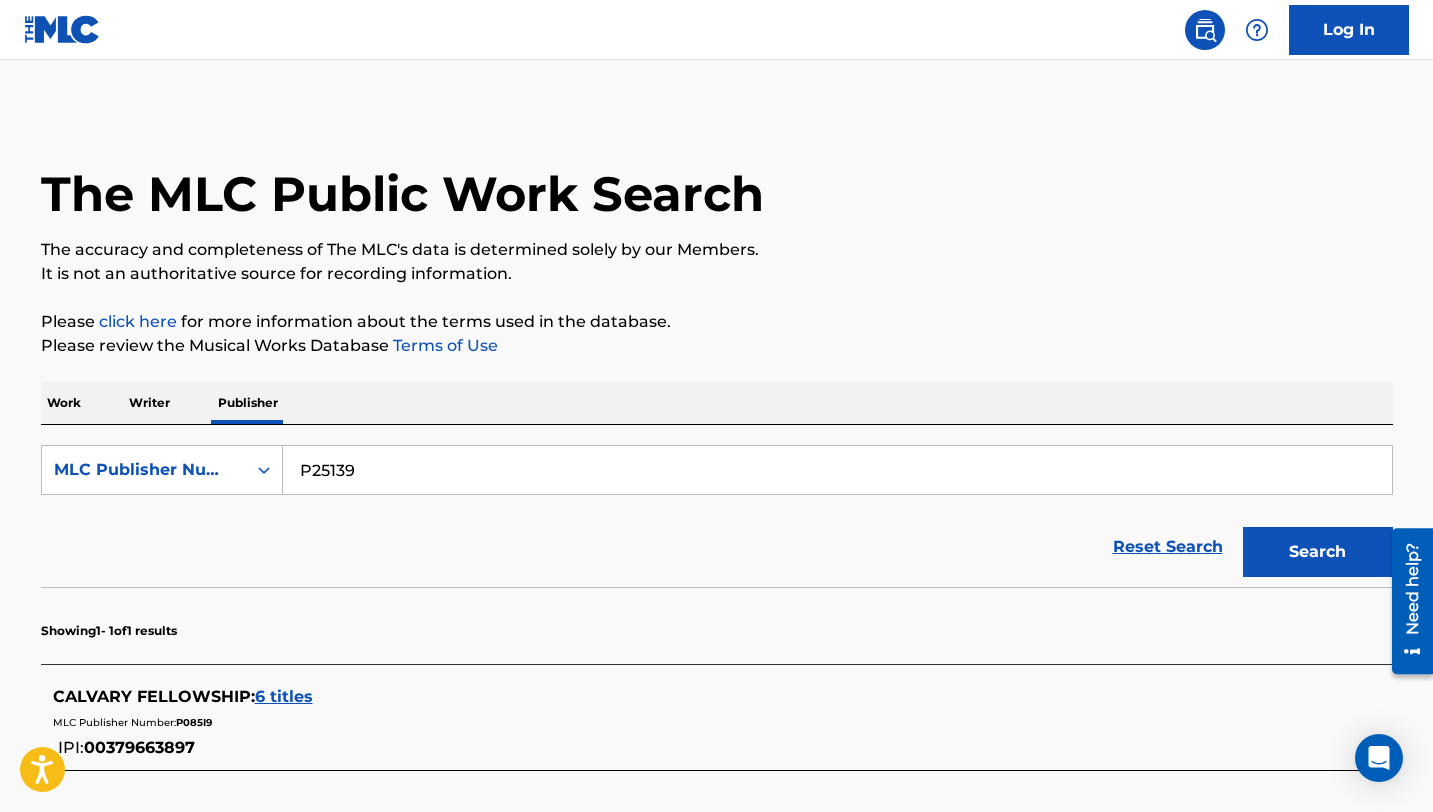 click on "Search" at bounding box center (1318, 552) 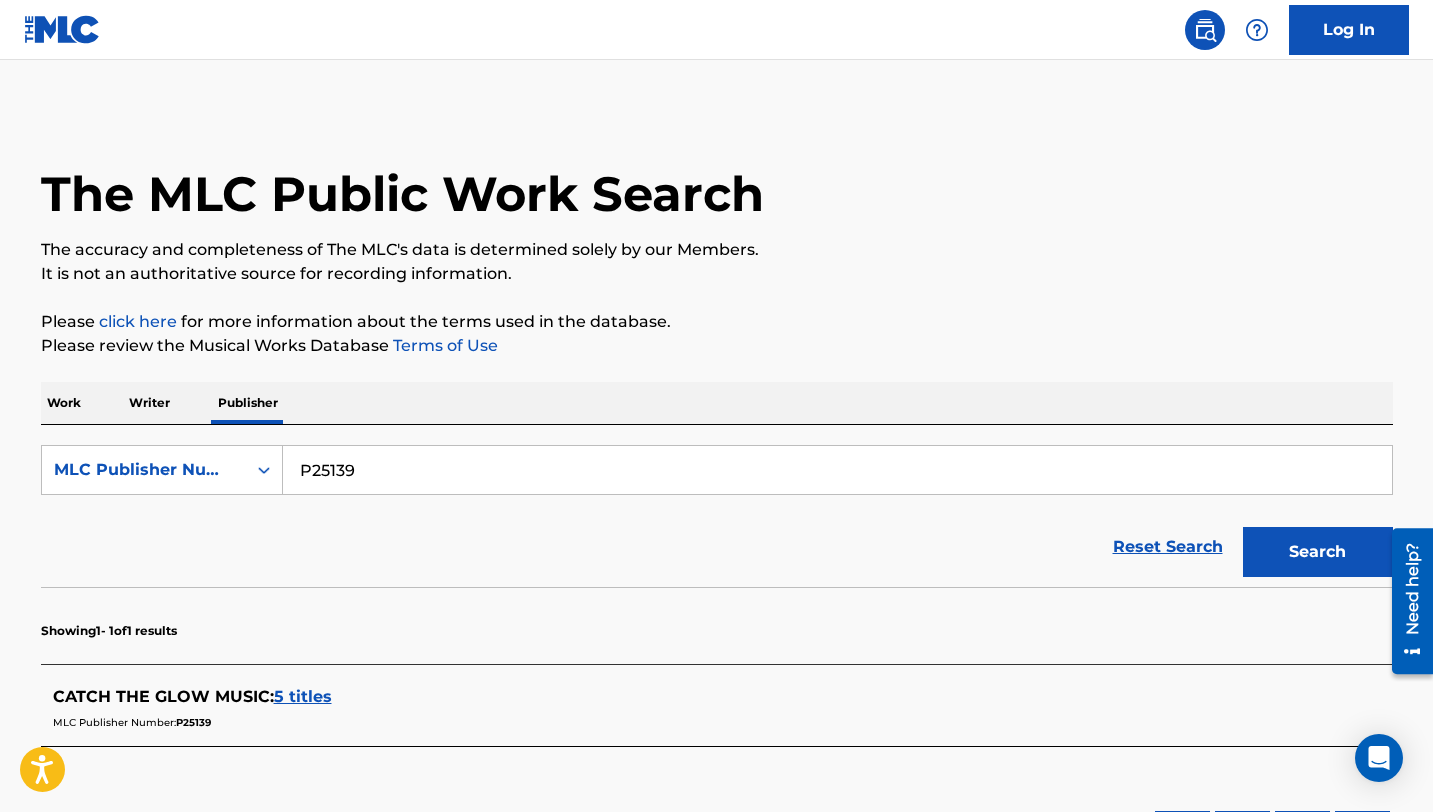 click on "P25139" at bounding box center [837, 470] 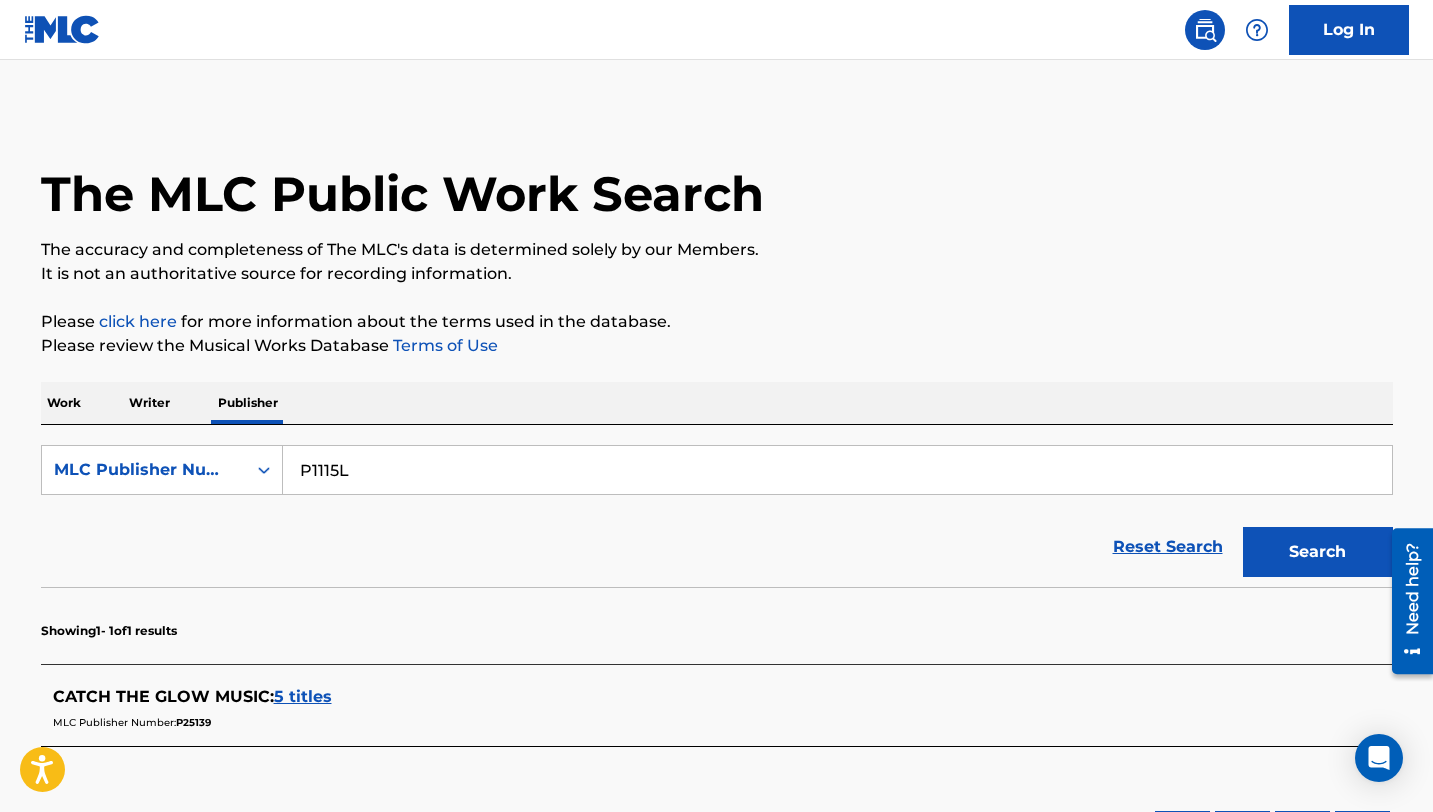 click on "Search" at bounding box center (1318, 552) 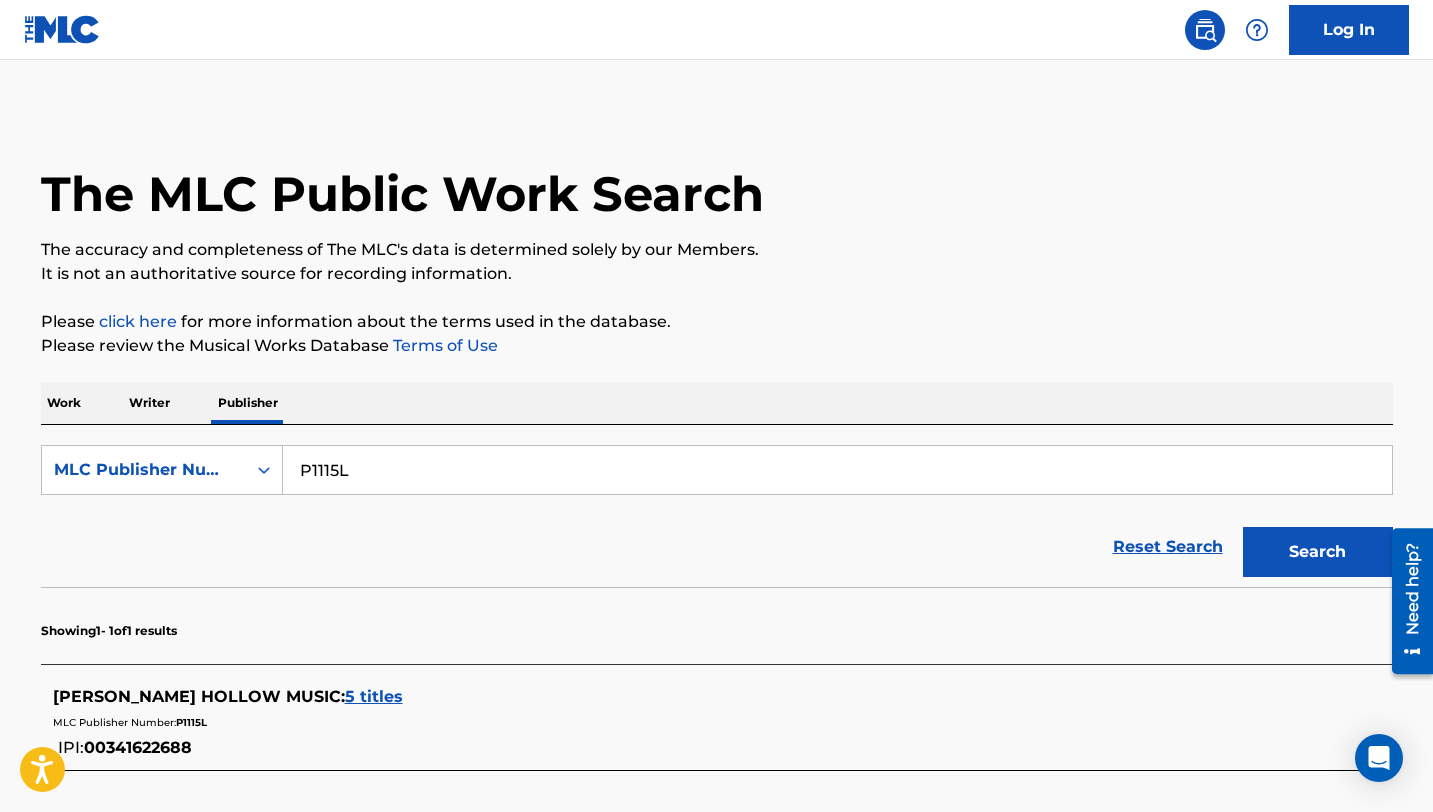 click on "P1115L" at bounding box center (837, 470) 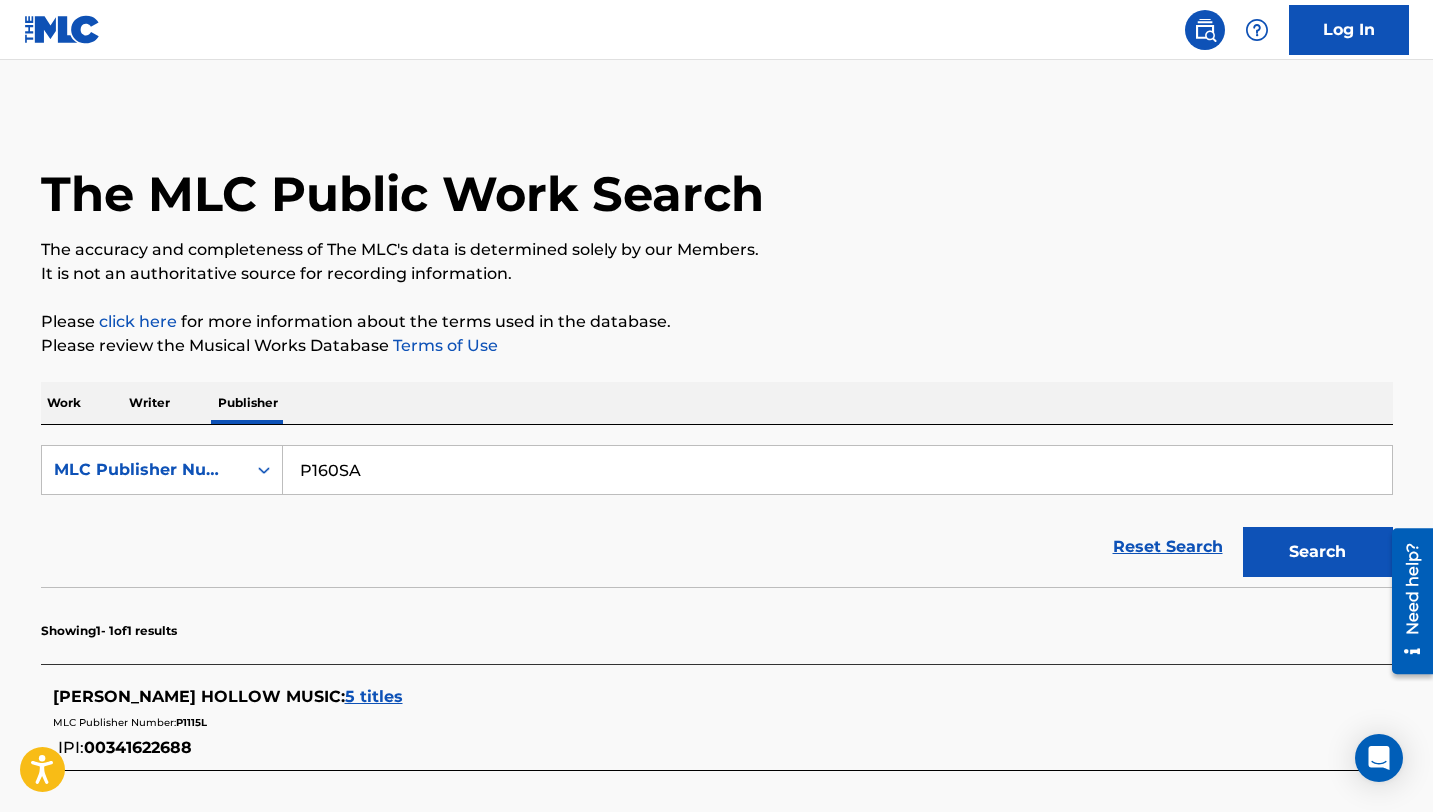 click on "Search" at bounding box center (1318, 552) 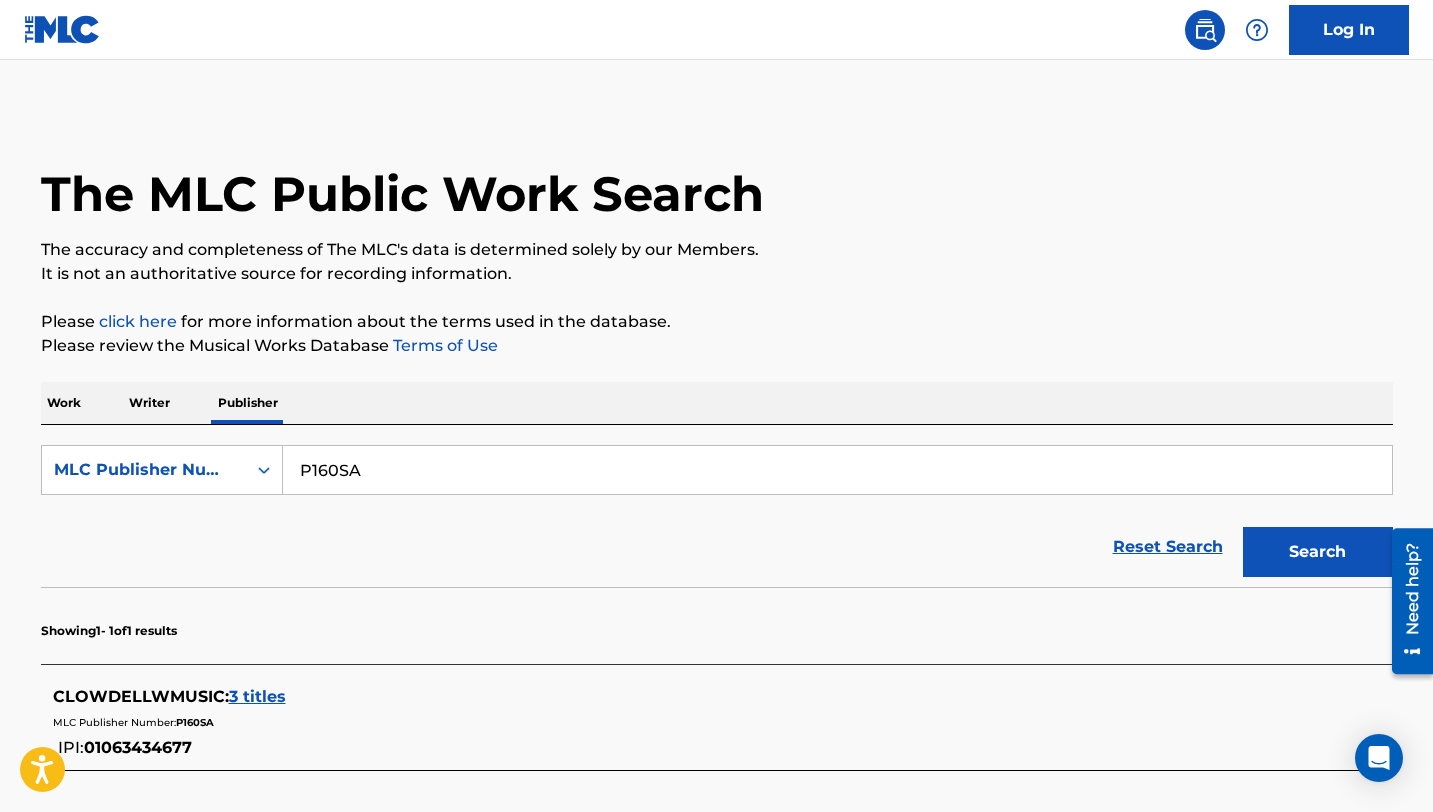 click on "P160SA" at bounding box center [837, 470] 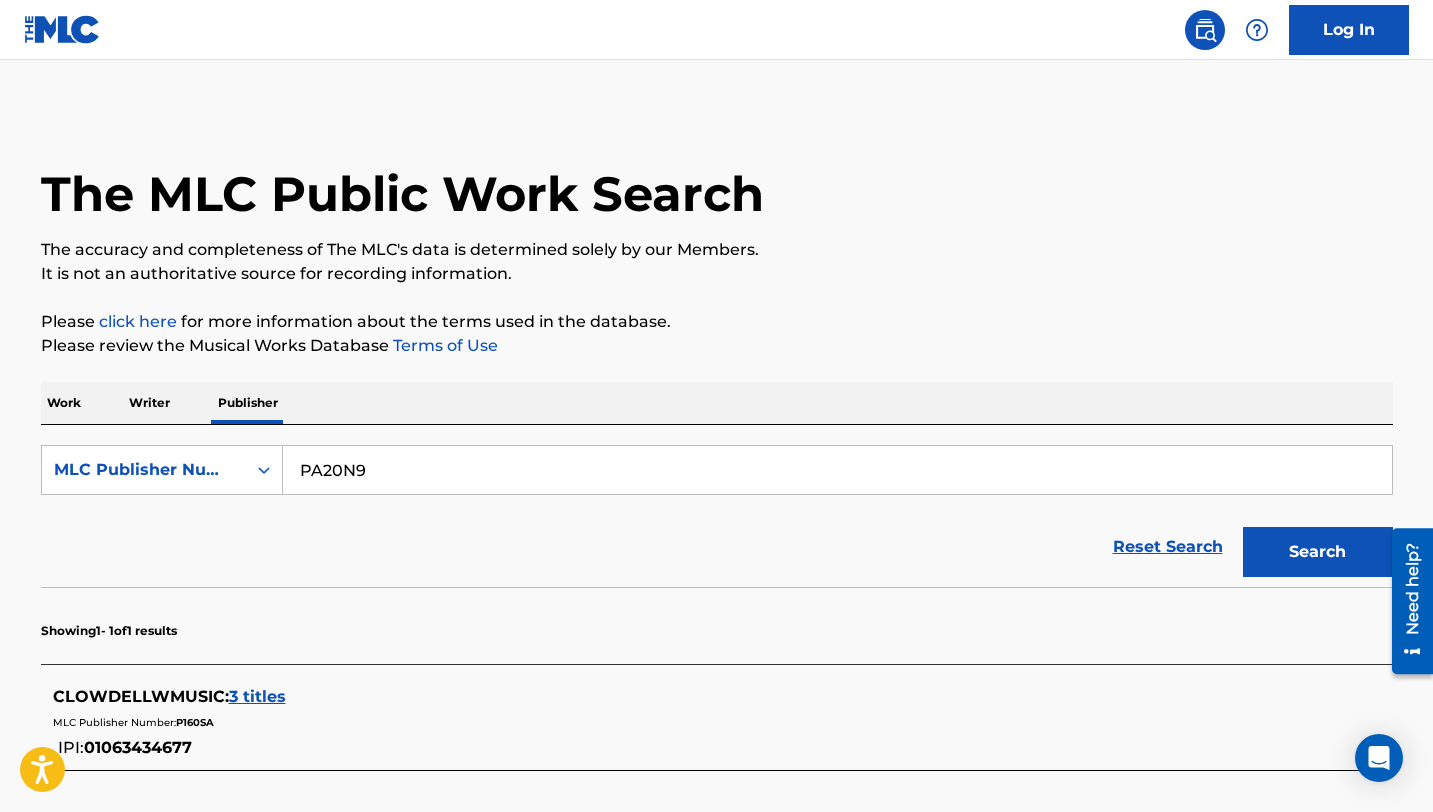 click on "Search" at bounding box center (1318, 552) 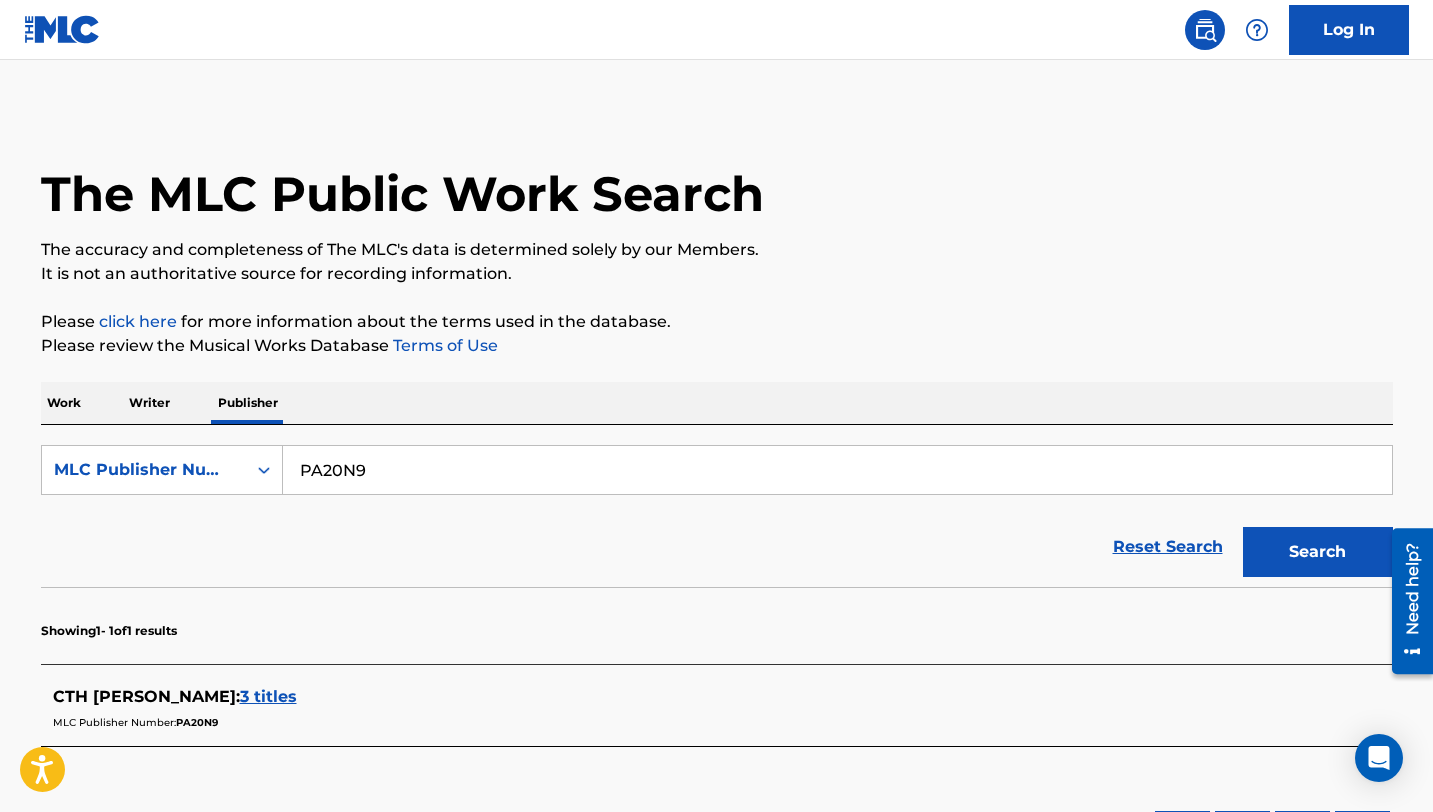 click on "PA20N9" at bounding box center (837, 470) 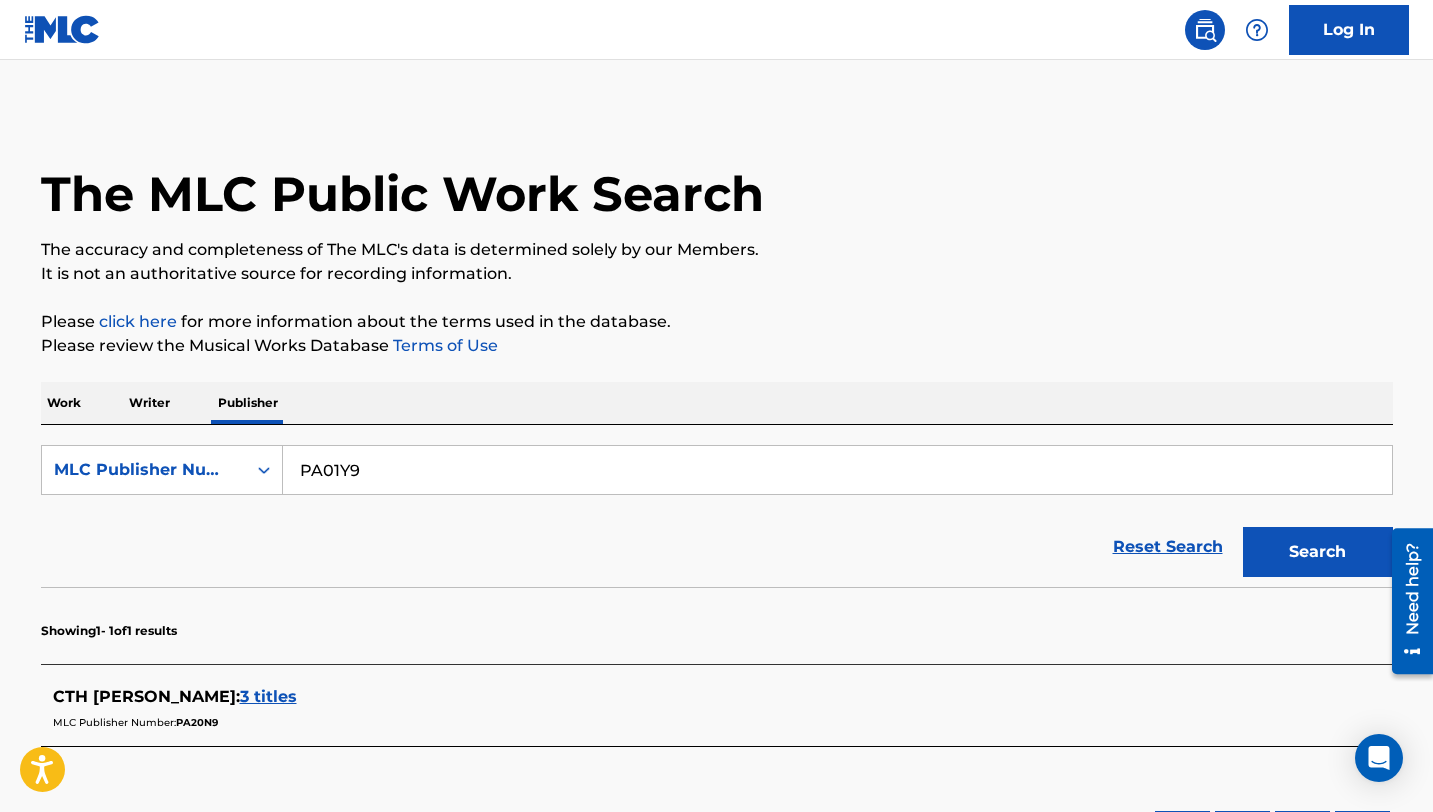 type on "PA01Y9" 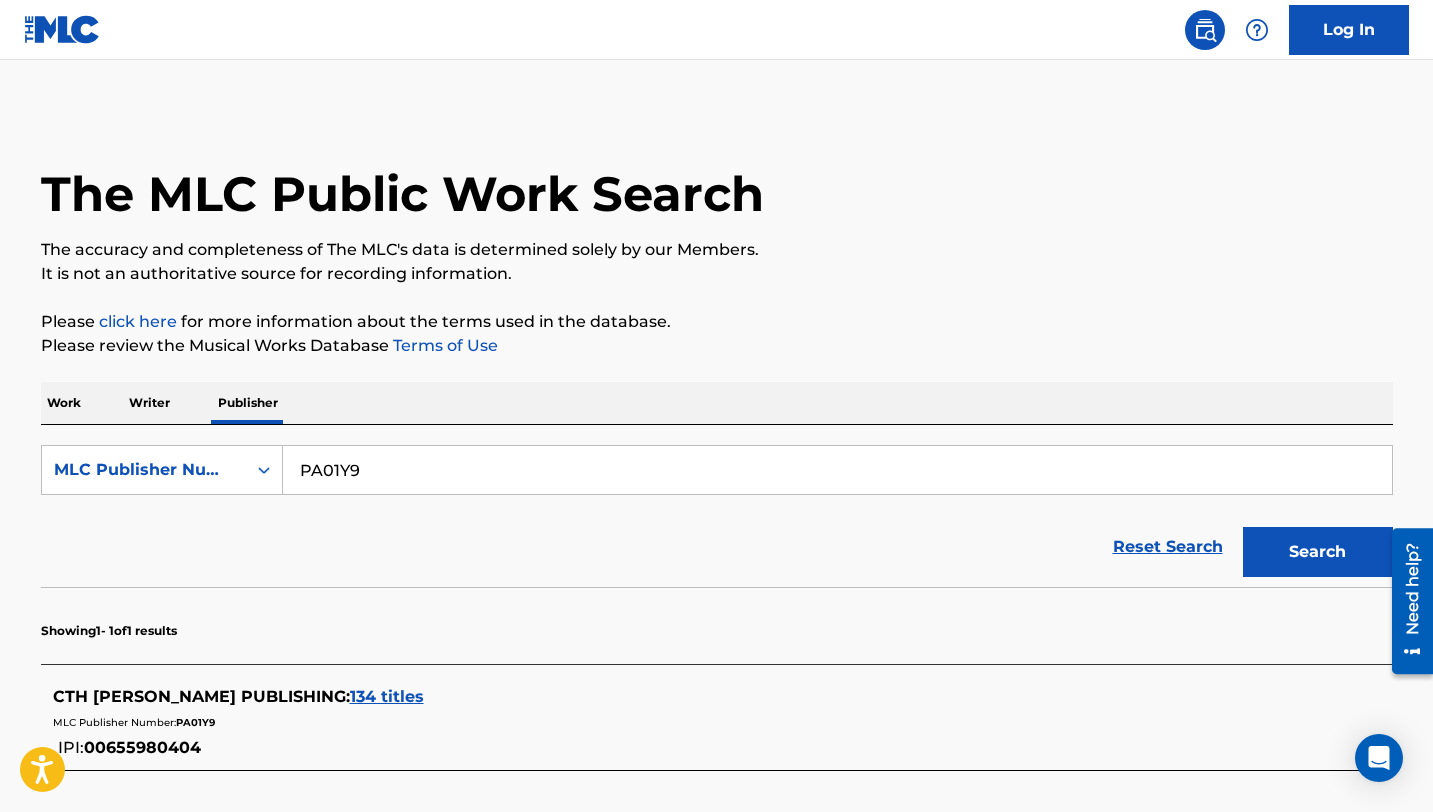 click on "134 titles" at bounding box center [387, 696] 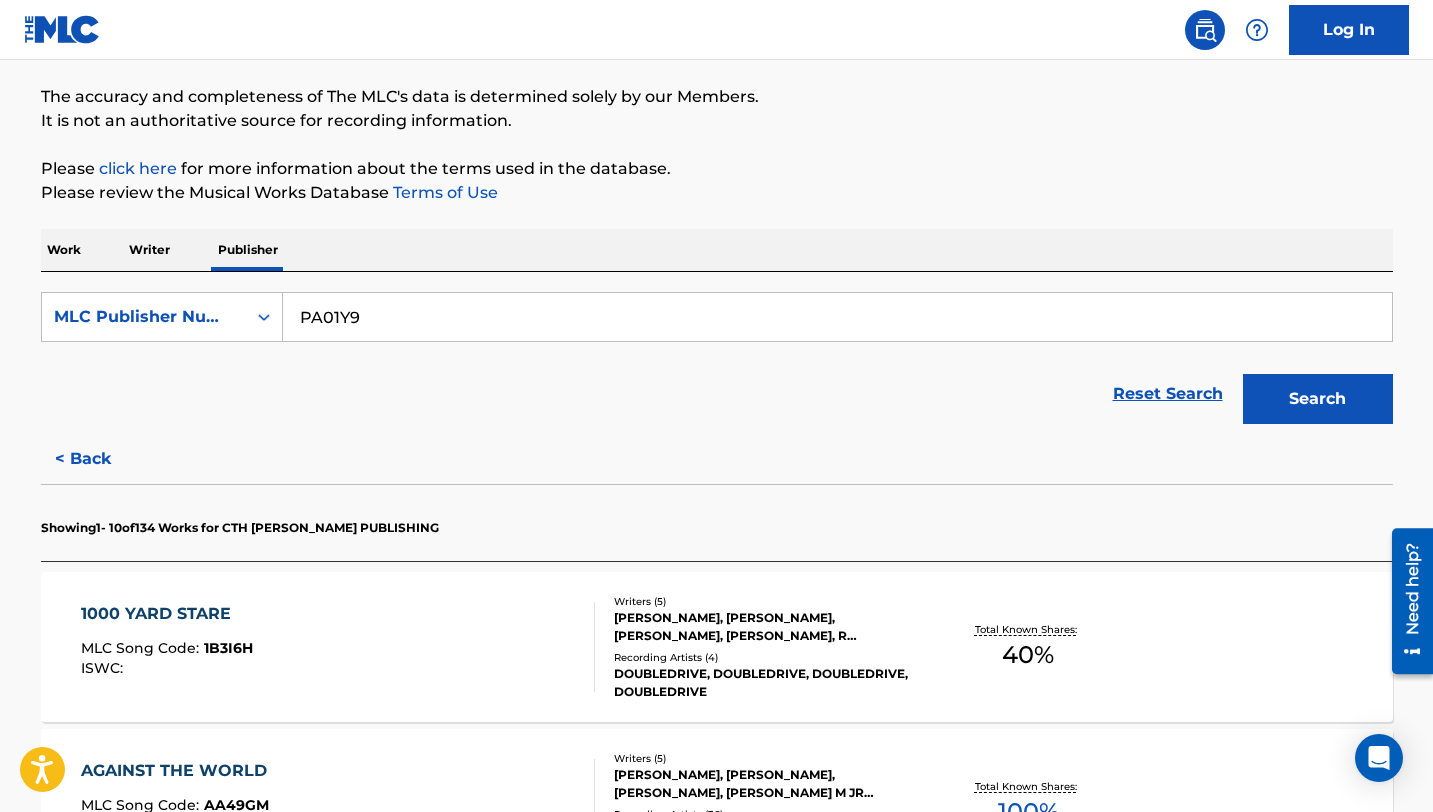 click on "1000 YARD STARE MLC Song Code : 1B3I6H ISWC : Writers ( 5 ) [PERSON_NAME], [PERSON_NAME], [PERSON_NAME], [PERSON_NAME], R [PERSON_NAME] Recording Artists ( 4 ) DOUBLEDRIVE, DOUBLEDRIVE, DOUBLEDRIVE, DOUBLEDRIVE Total Known Shares: 40 %" at bounding box center (717, 647) 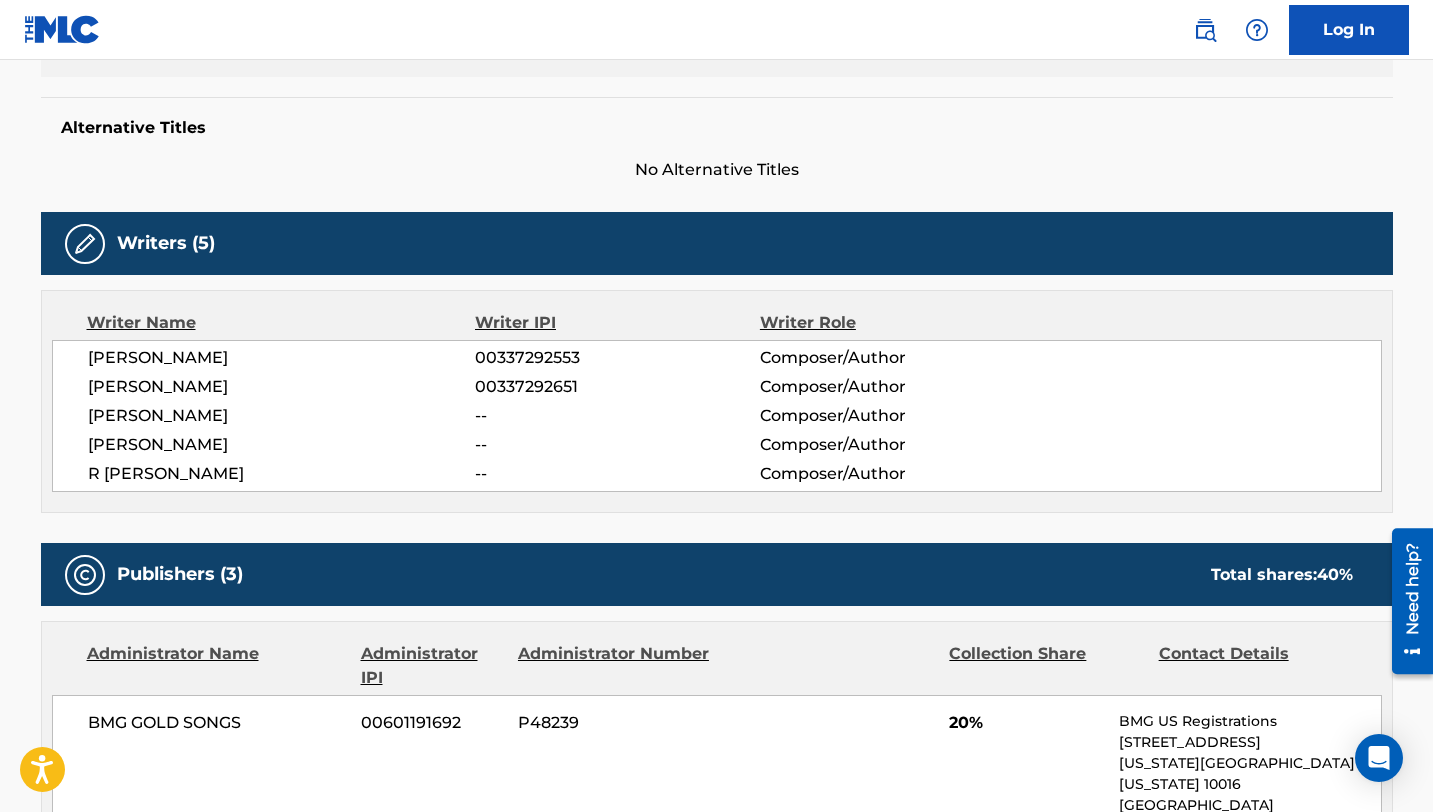 scroll, scrollTop: 39, scrollLeft: 0, axis: vertical 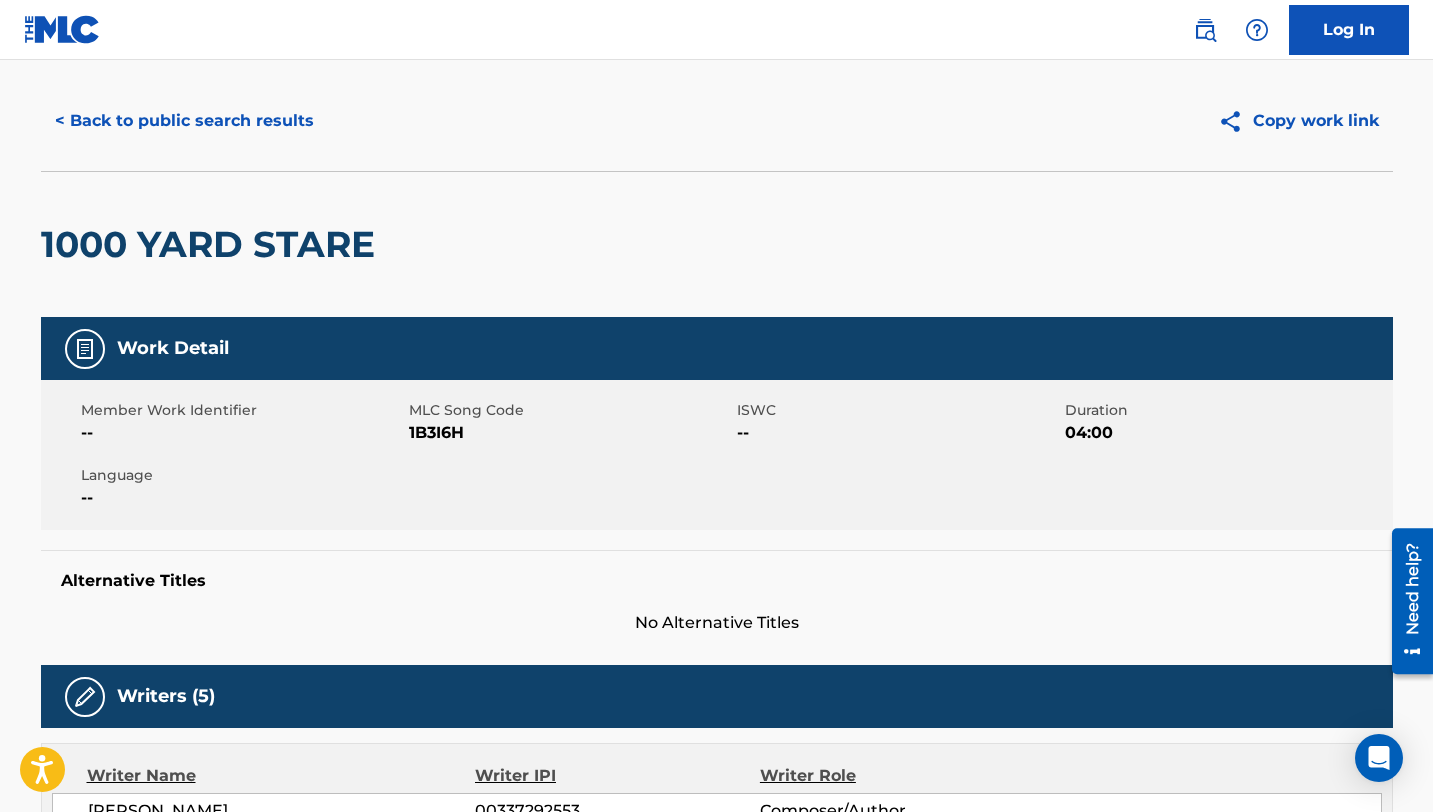 click on "< Back to public search results" at bounding box center (184, 121) 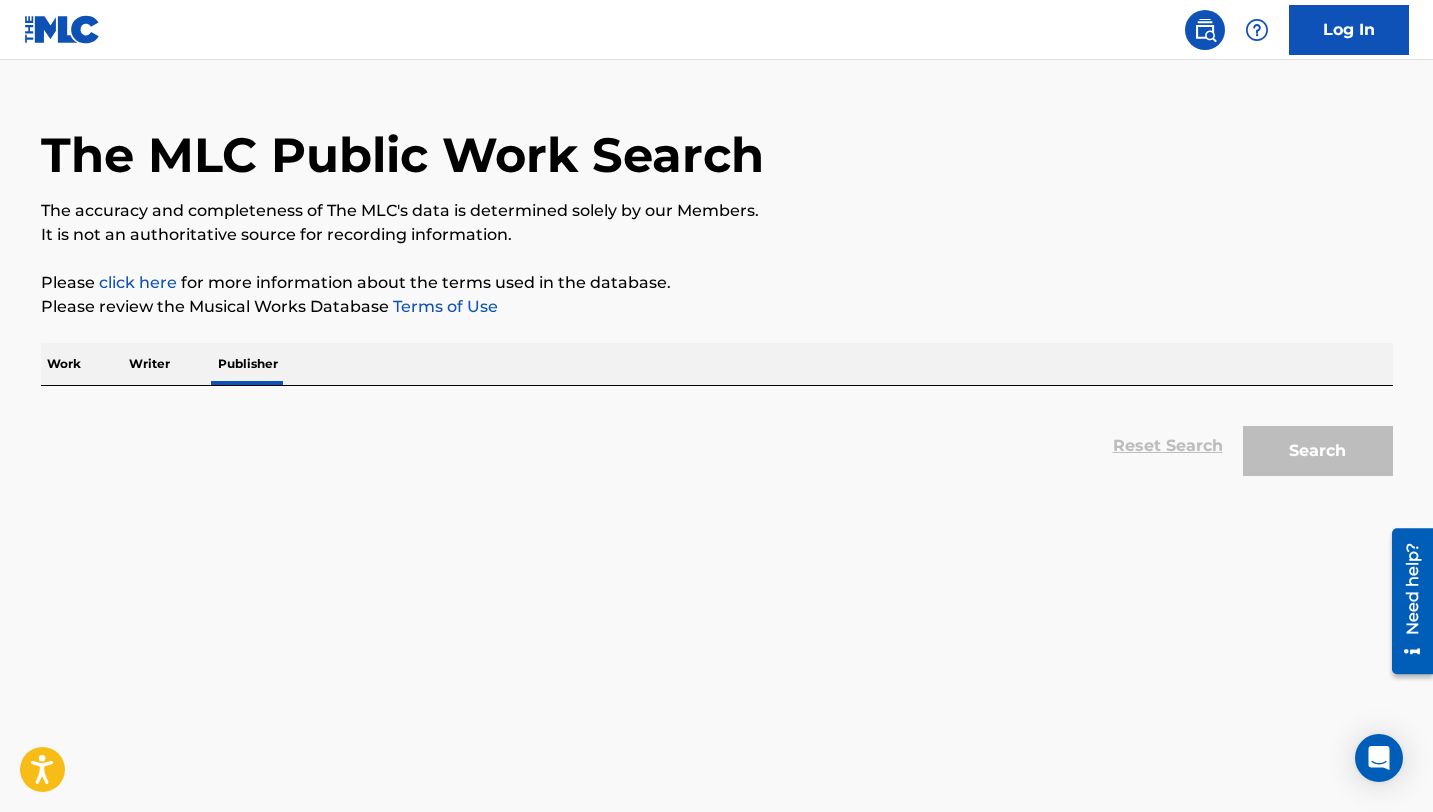 scroll, scrollTop: 0, scrollLeft: 0, axis: both 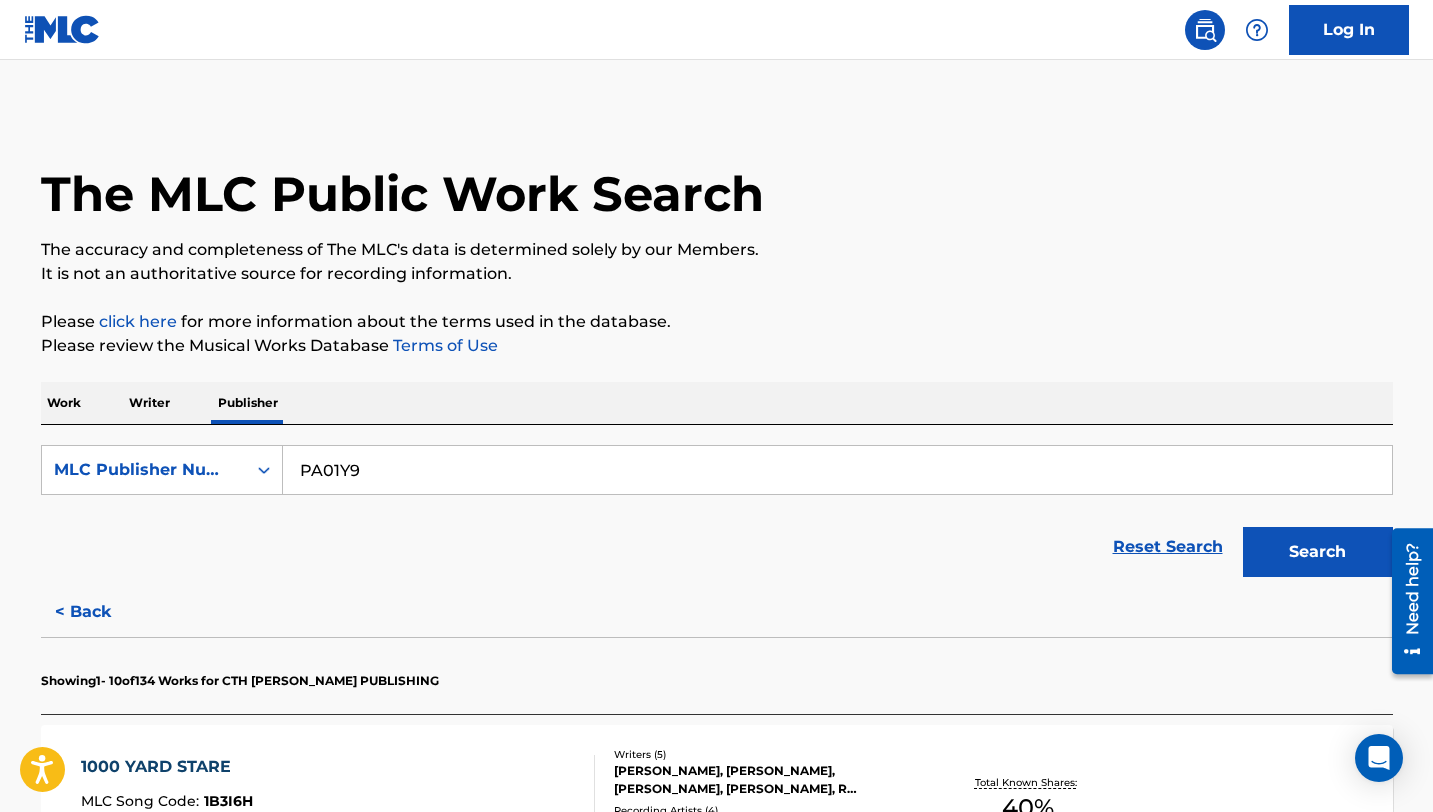 click on "PA01Y9" at bounding box center [837, 470] 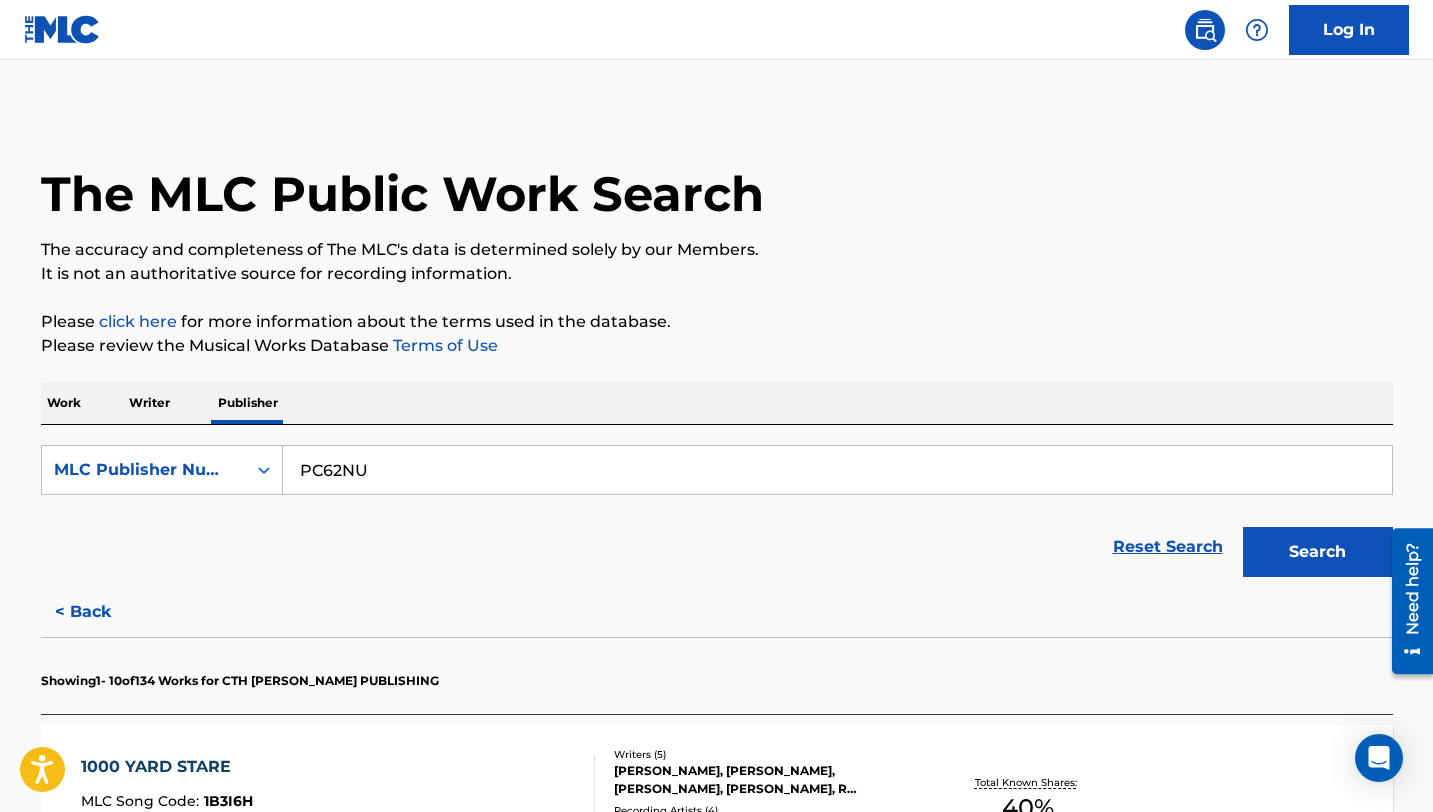 click on "Search" at bounding box center [1318, 552] 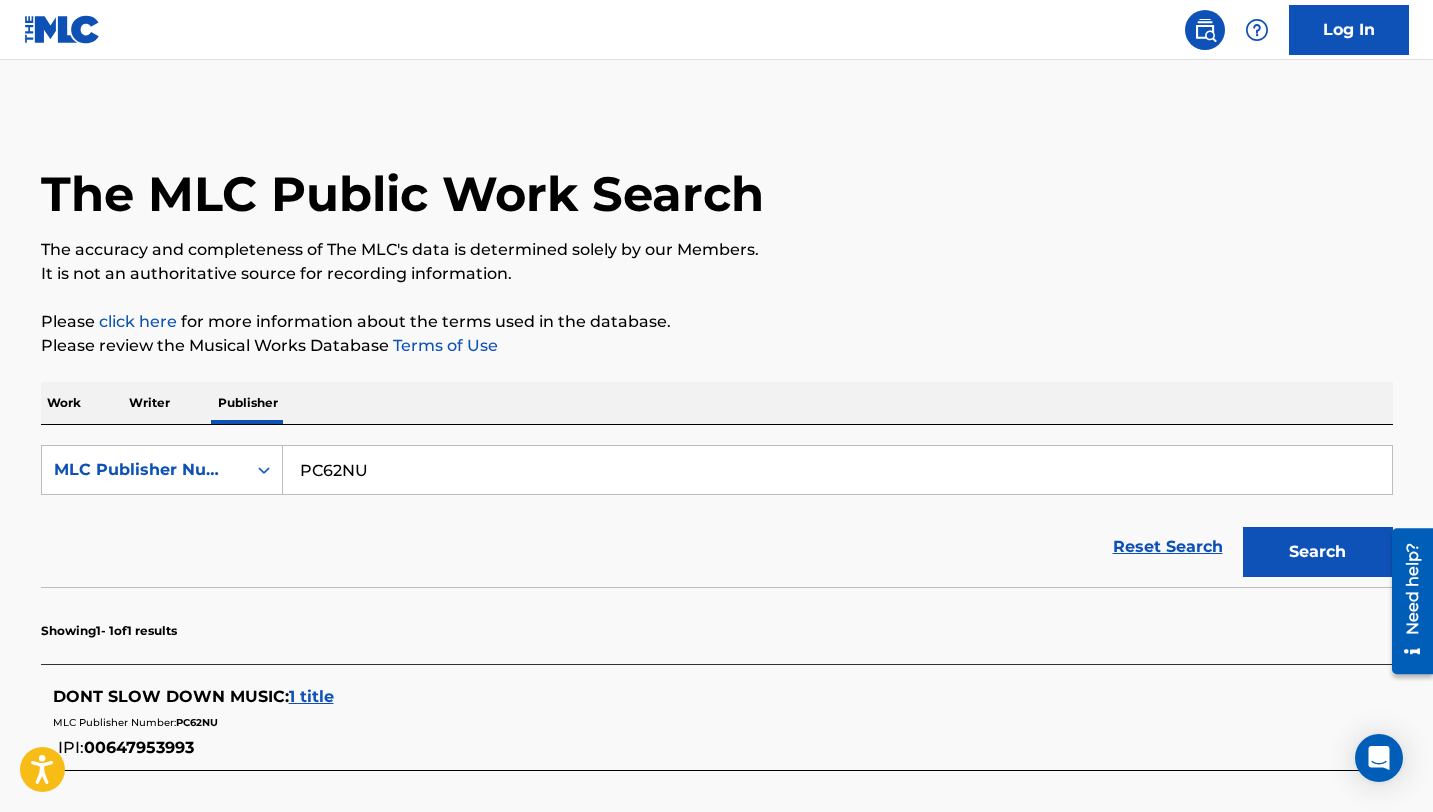 click on "PC62NU" at bounding box center [837, 470] 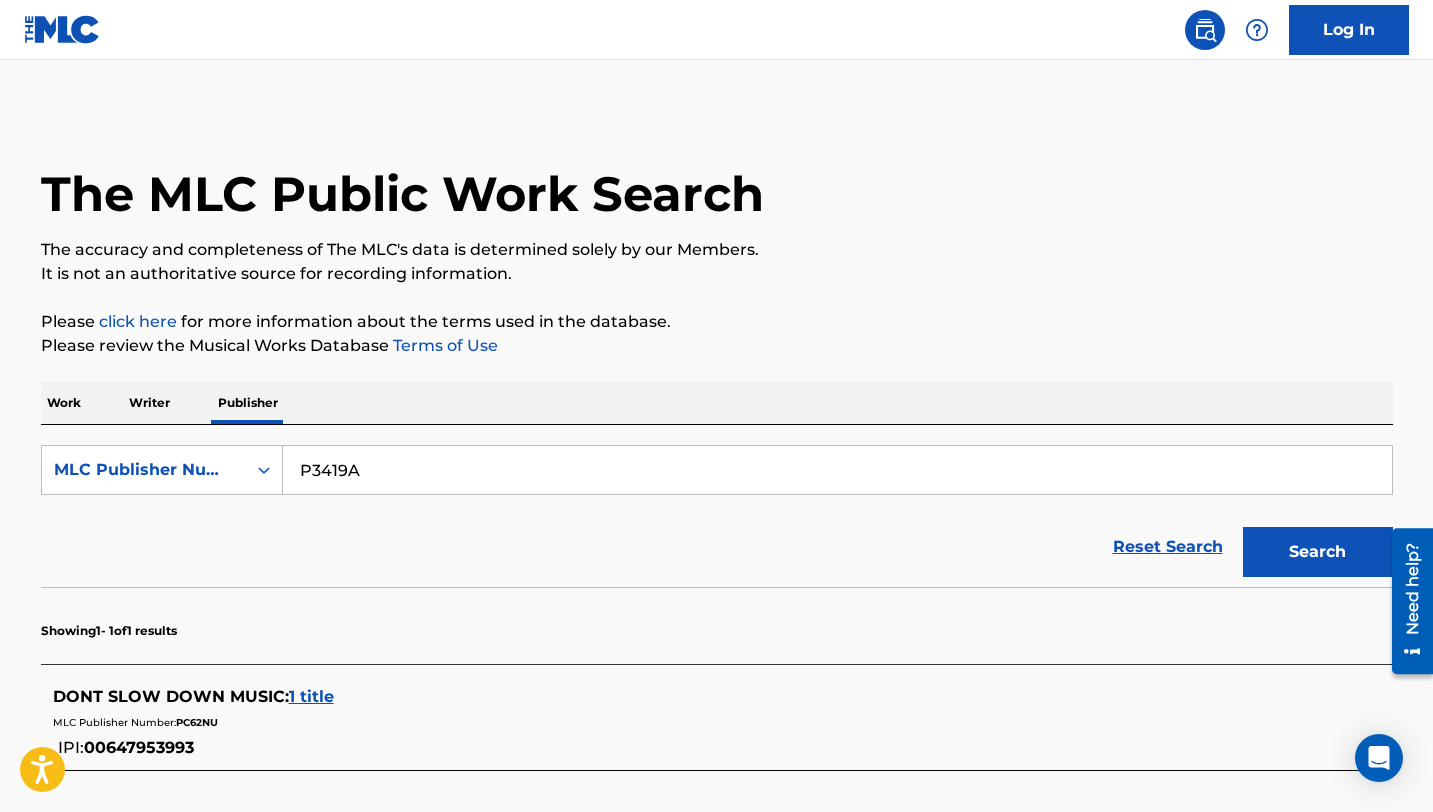 click on "Search" at bounding box center (1318, 552) 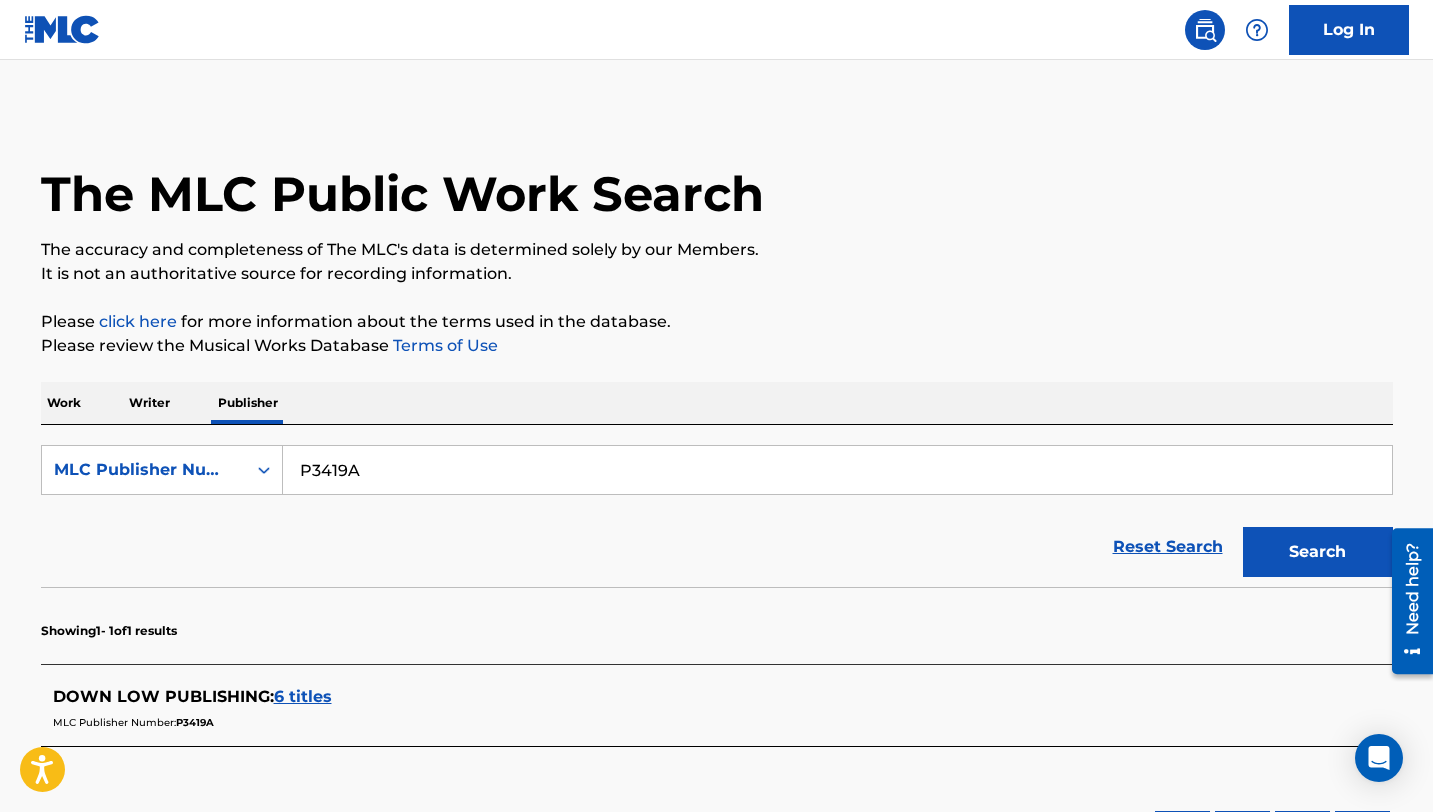 click on "P3419A" at bounding box center [837, 470] 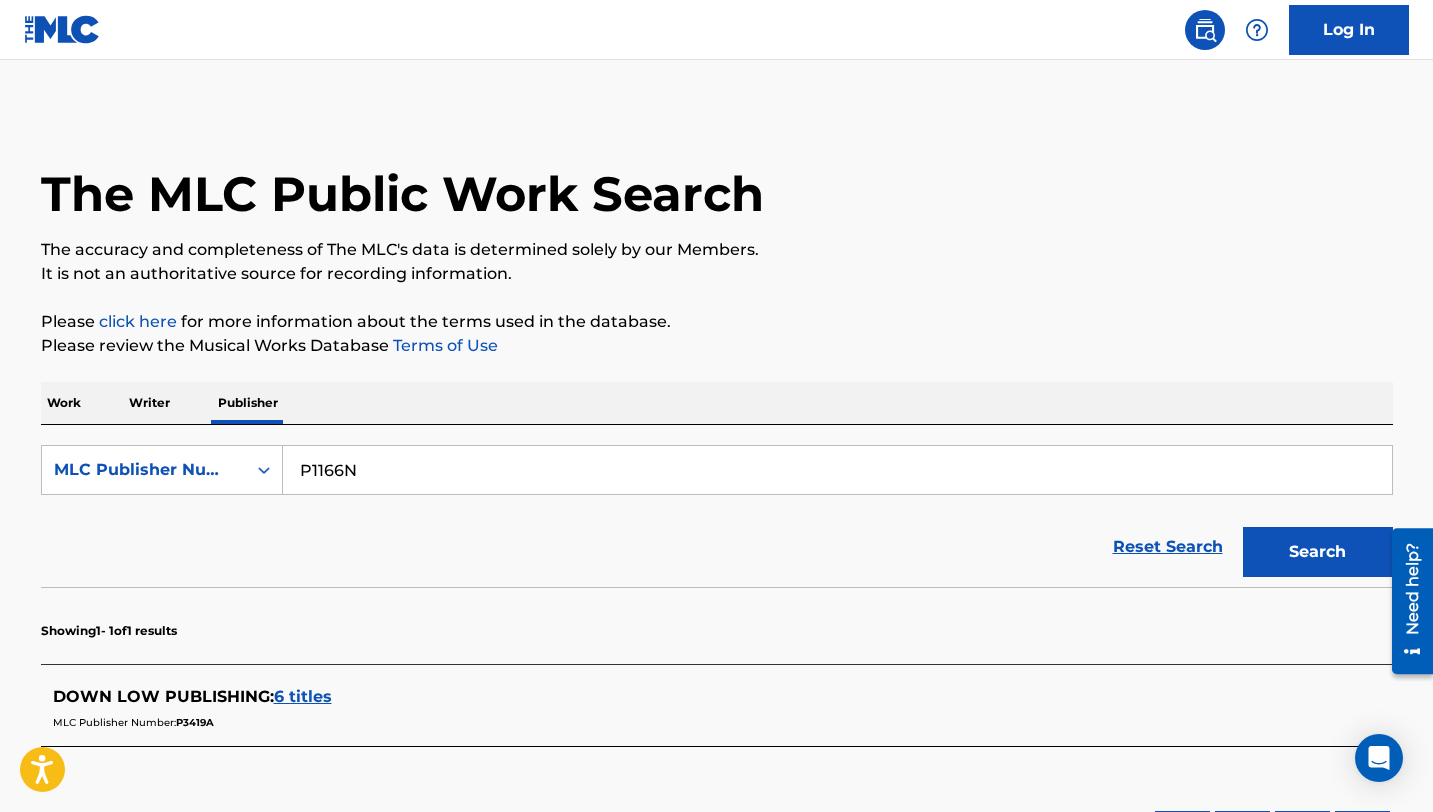 click on "Search" at bounding box center [1318, 552] 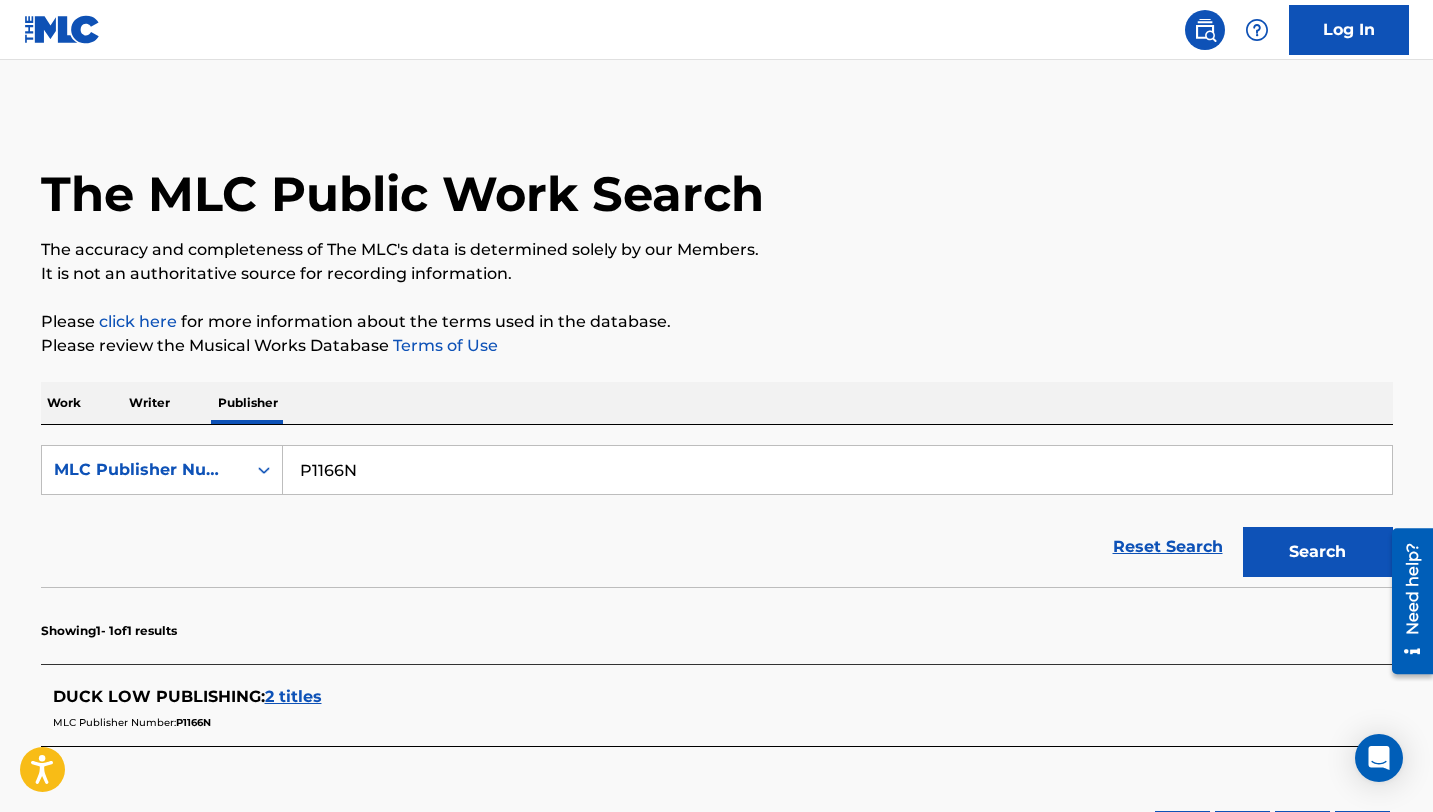 click on "P1166N" at bounding box center (837, 470) 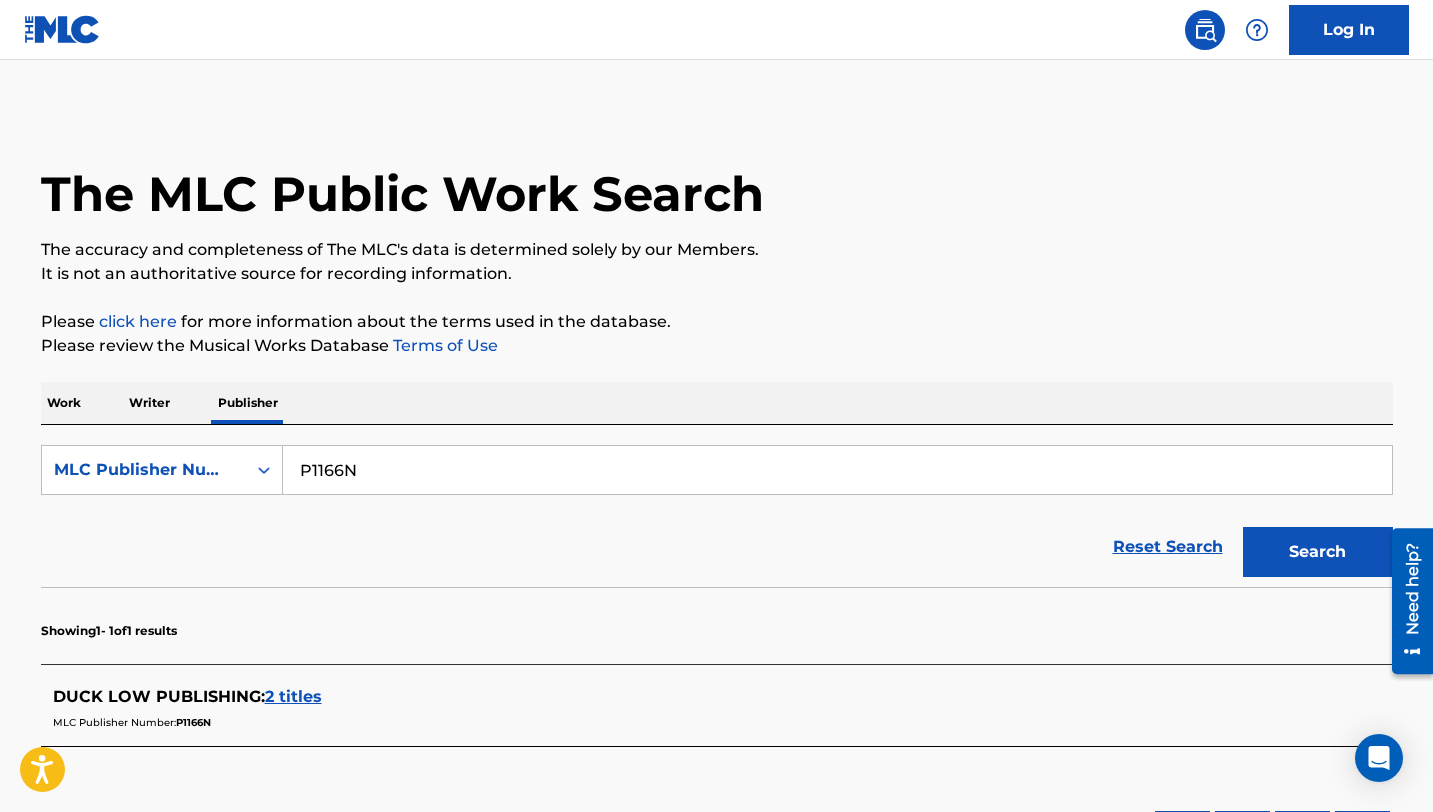 paste on "48851" 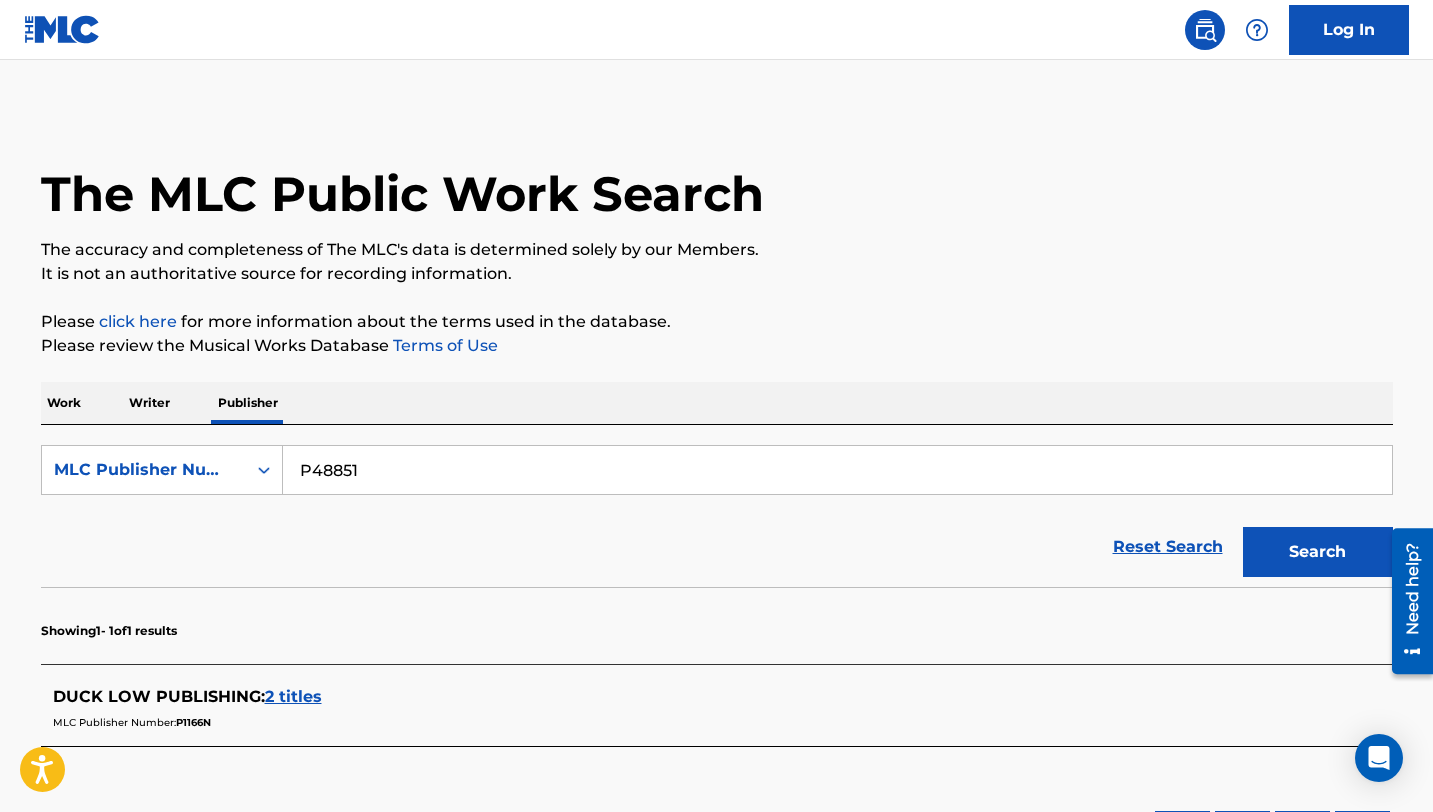 type on "P48851" 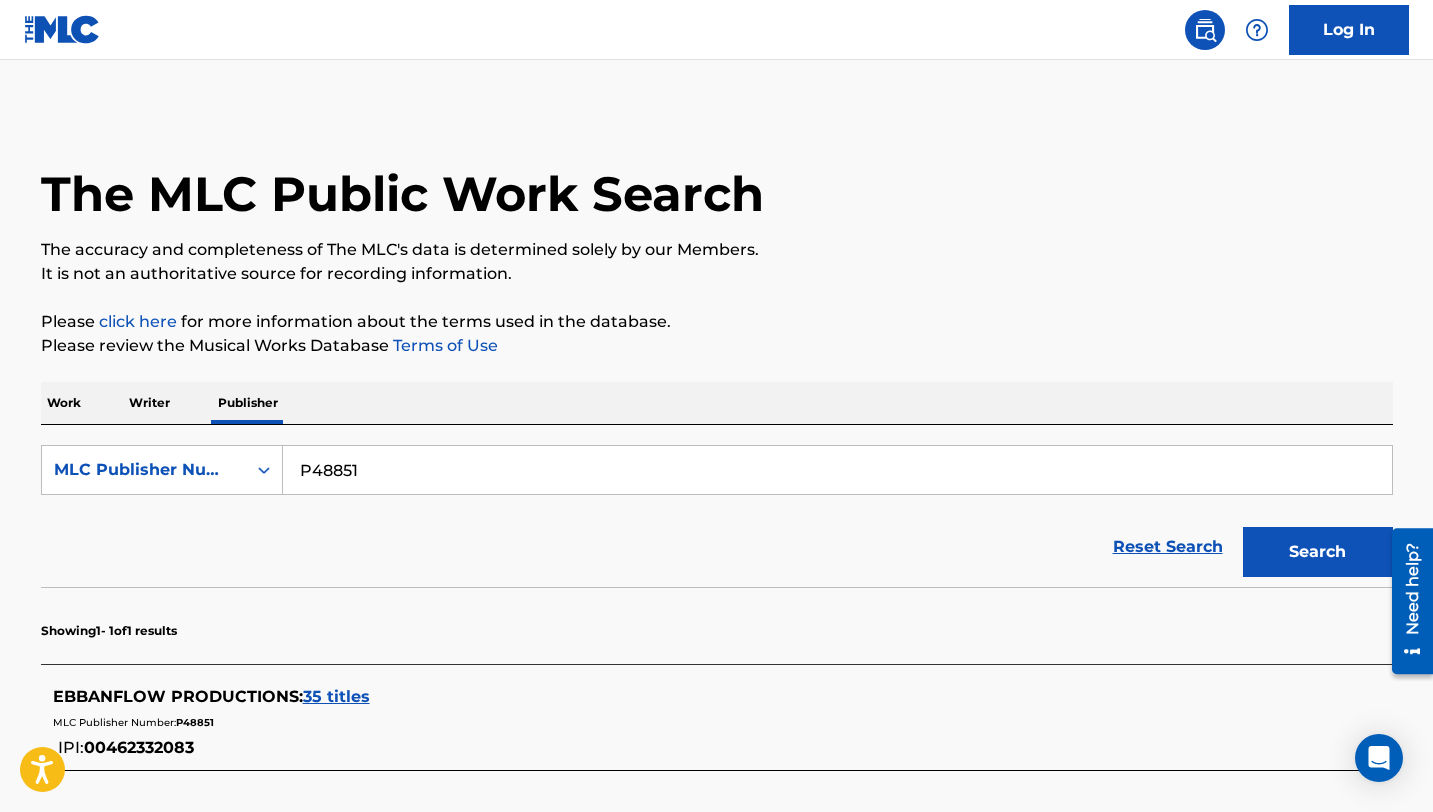 click on "35 titles" at bounding box center (336, 696) 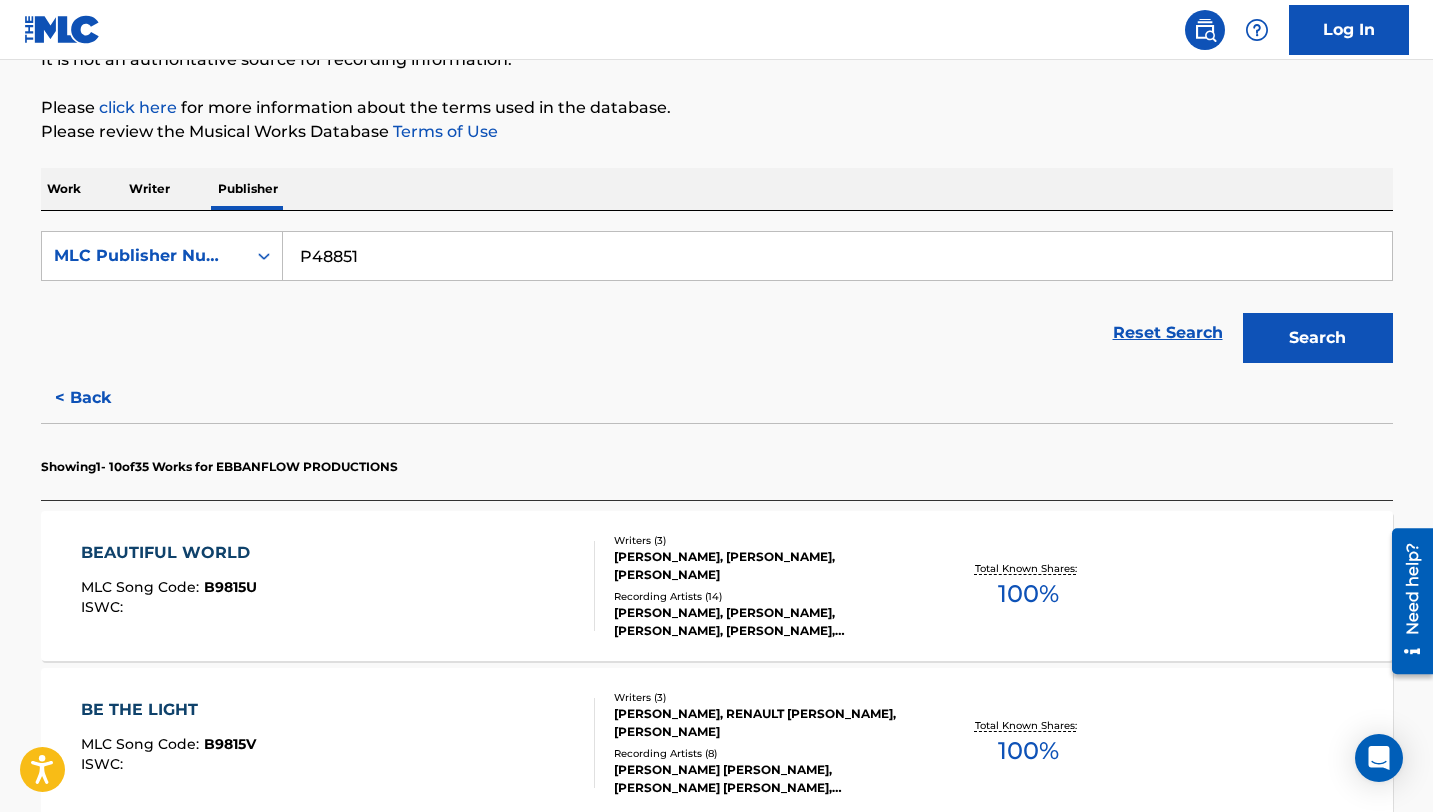 scroll, scrollTop: 281, scrollLeft: 0, axis: vertical 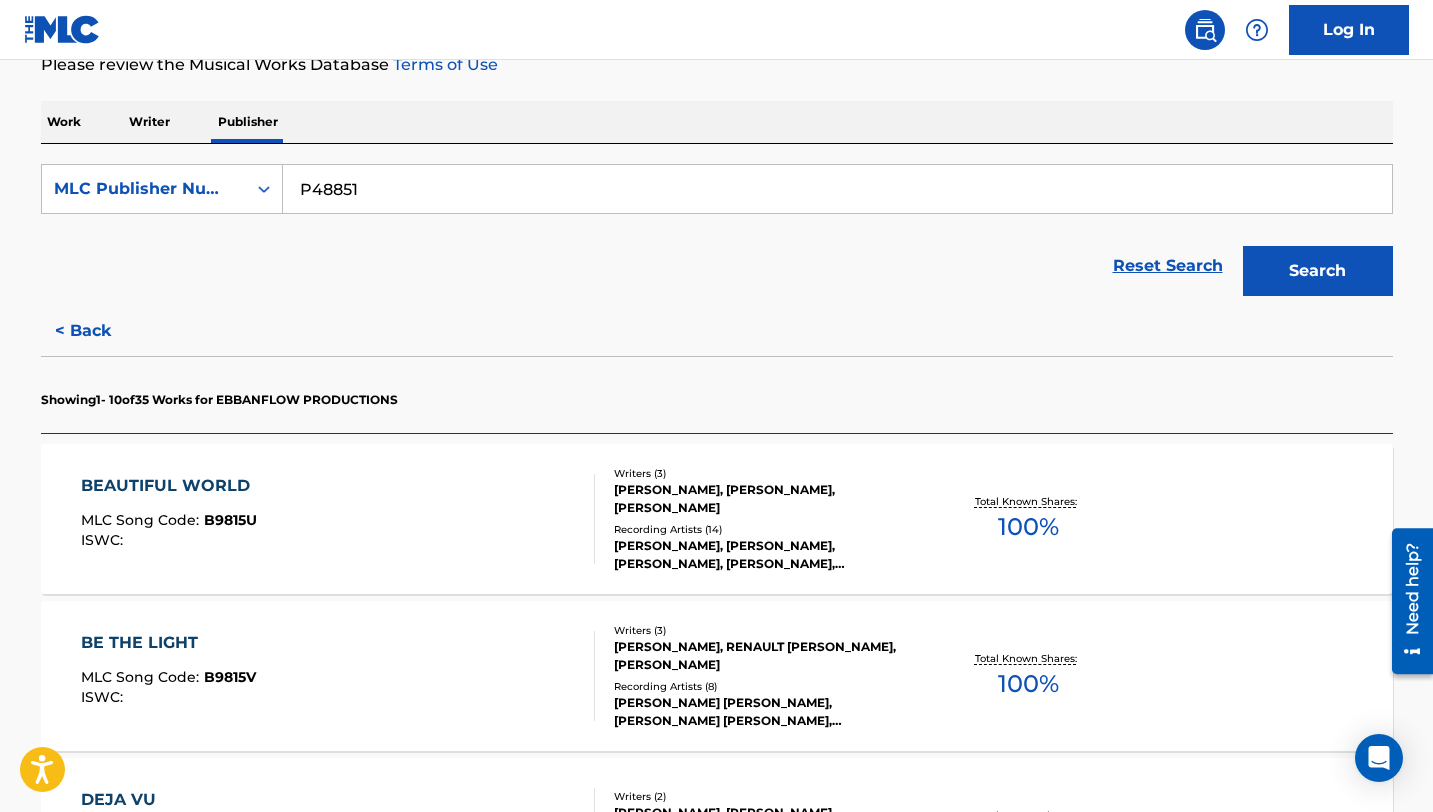 click on "BEAUTIFUL WORLD MLC Song Code : B9815U ISWC :" at bounding box center [338, 519] 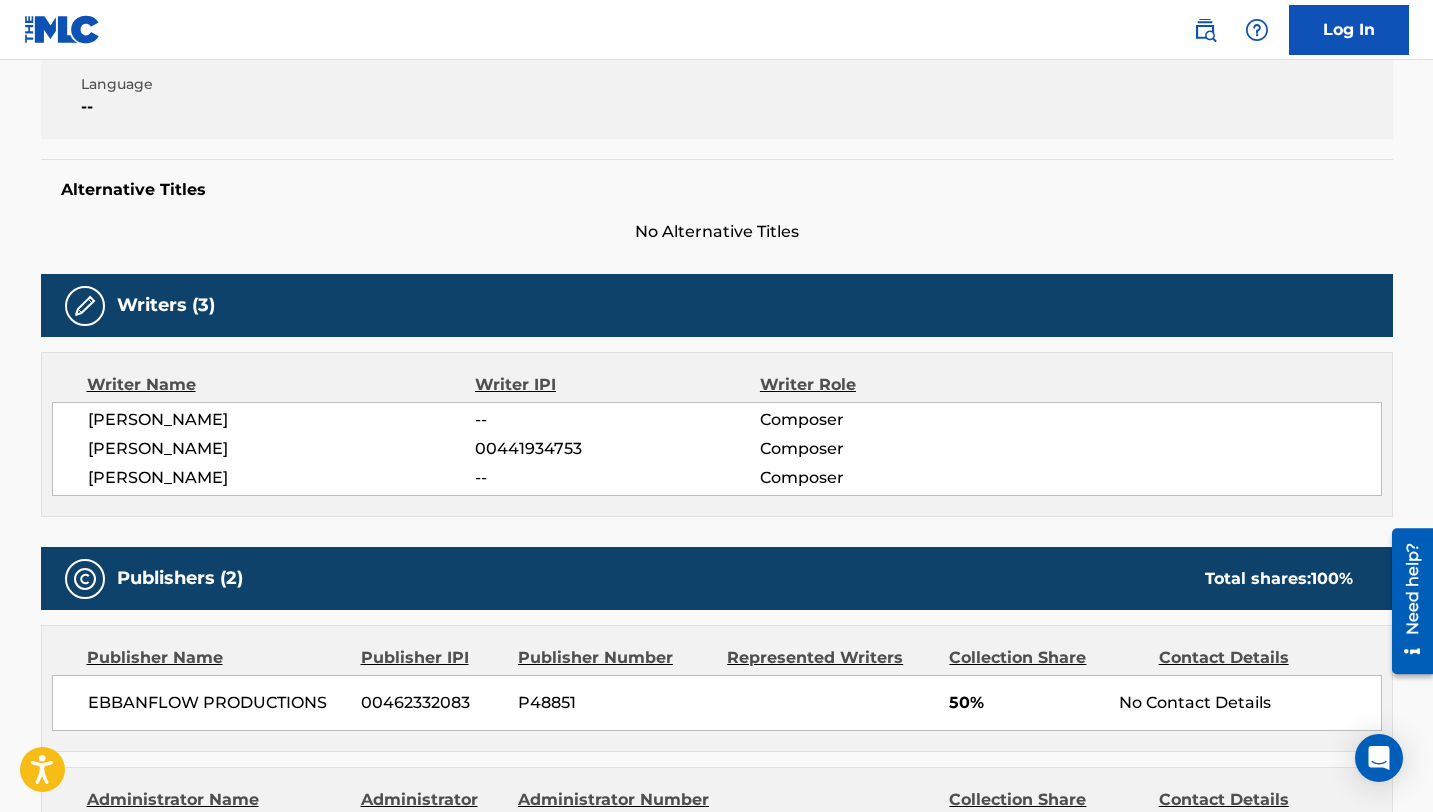 scroll, scrollTop: 0, scrollLeft: 0, axis: both 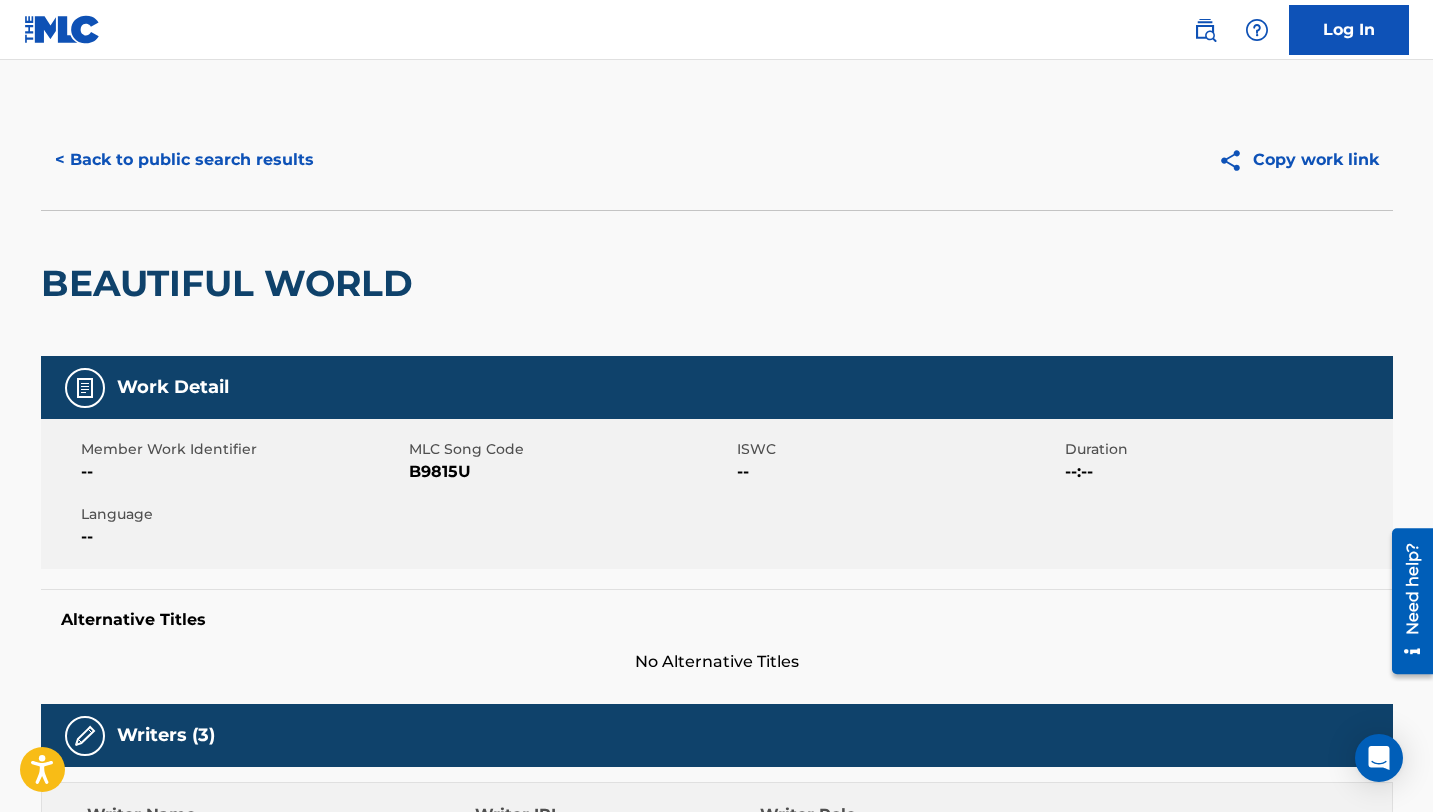 click on "< Back to public search results" at bounding box center [184, 160] 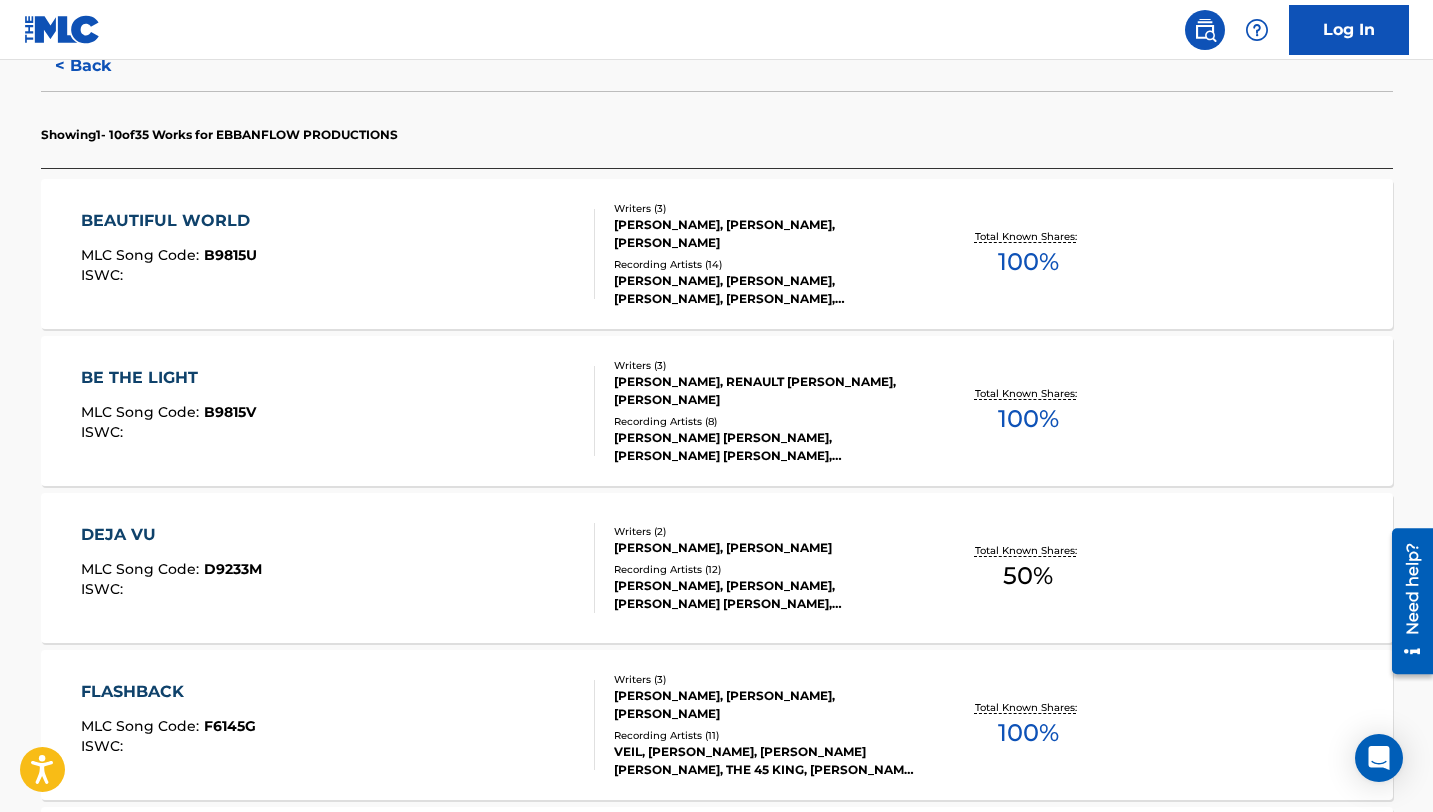 scroll, scrollTop: 614, scrollLeft: 0, axis: vertical 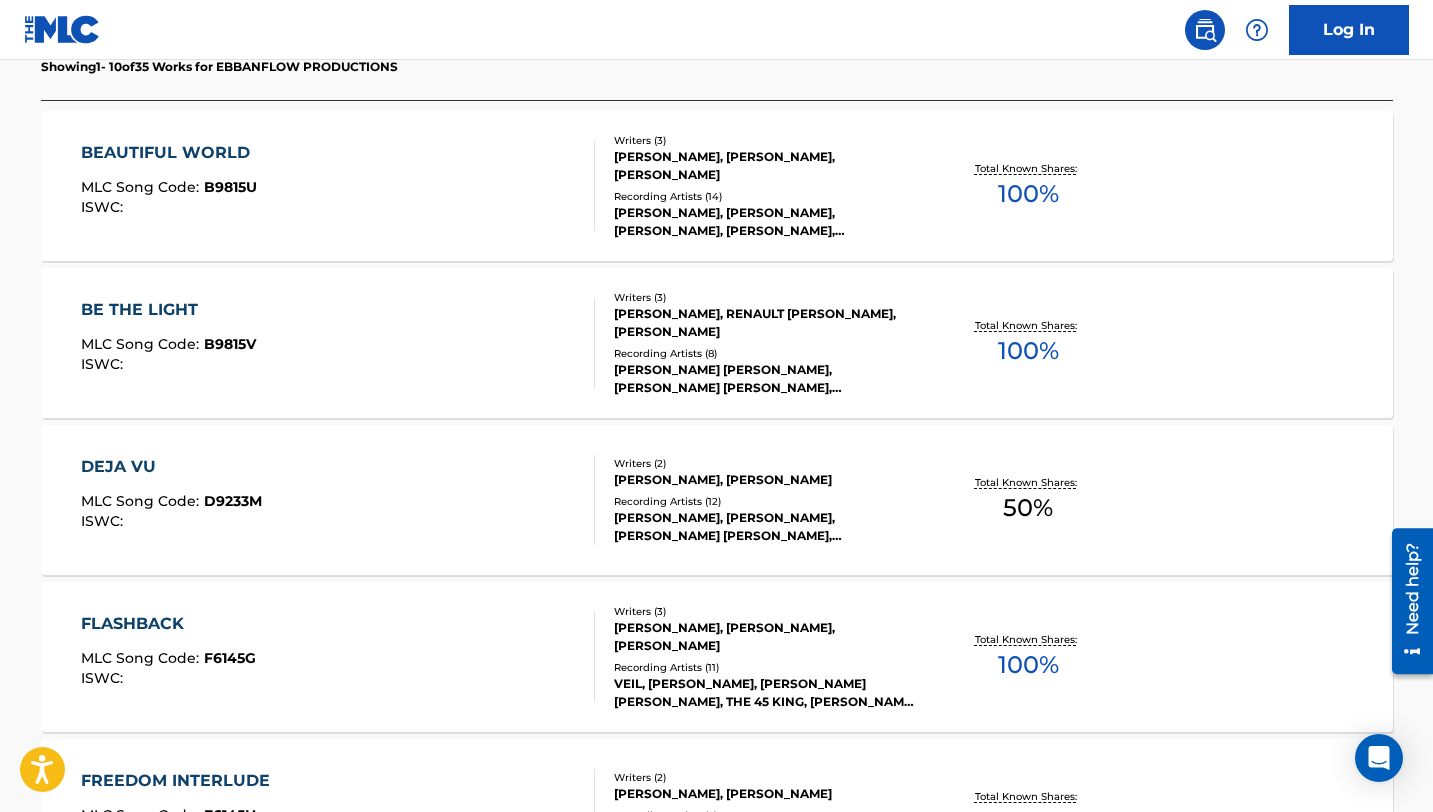 click on "FLASHBACK MLC Song Code : F6145G ISWC :" at bounding box center (338, 657) 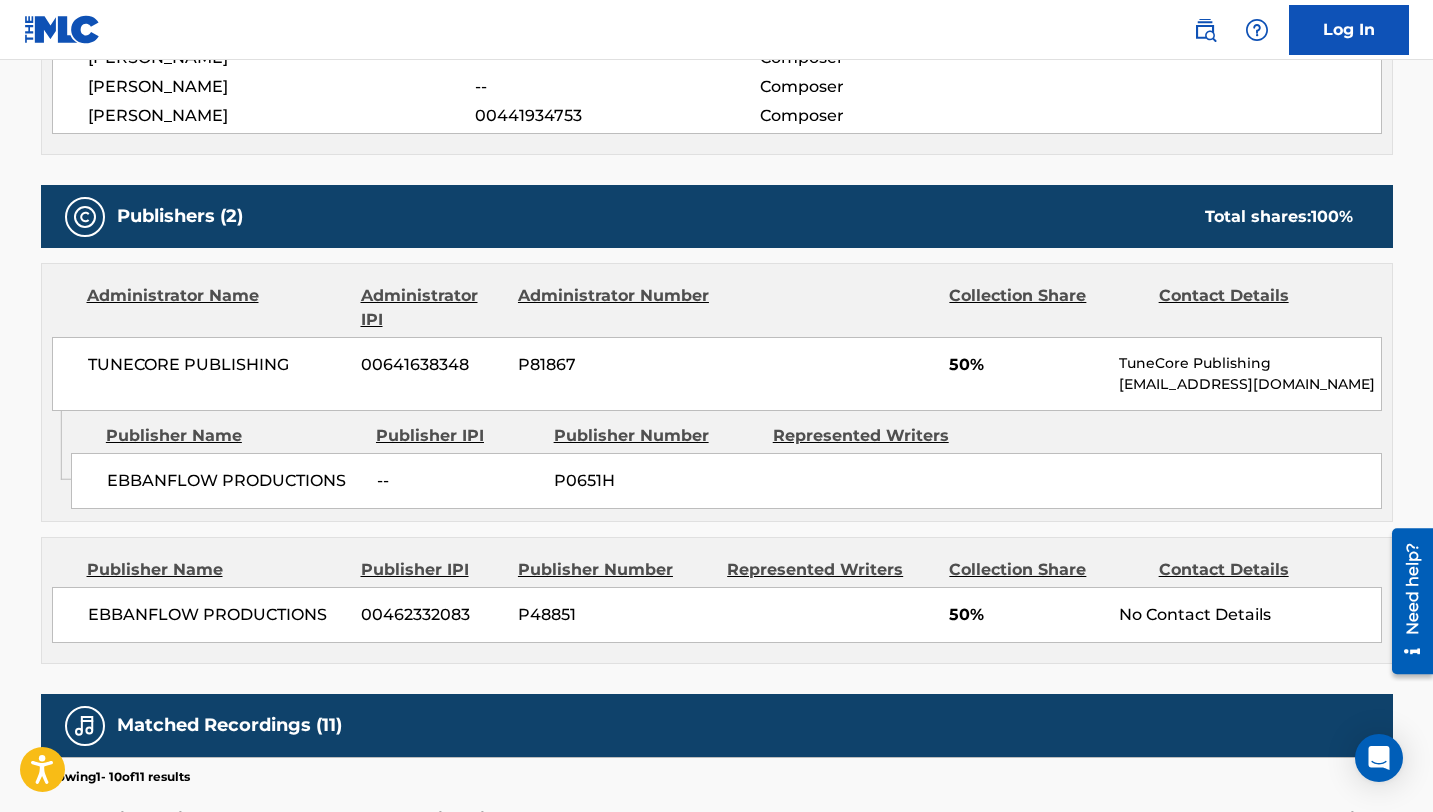 scroll, scrollTop: 793, scrollLeft: 0, axis: vertical 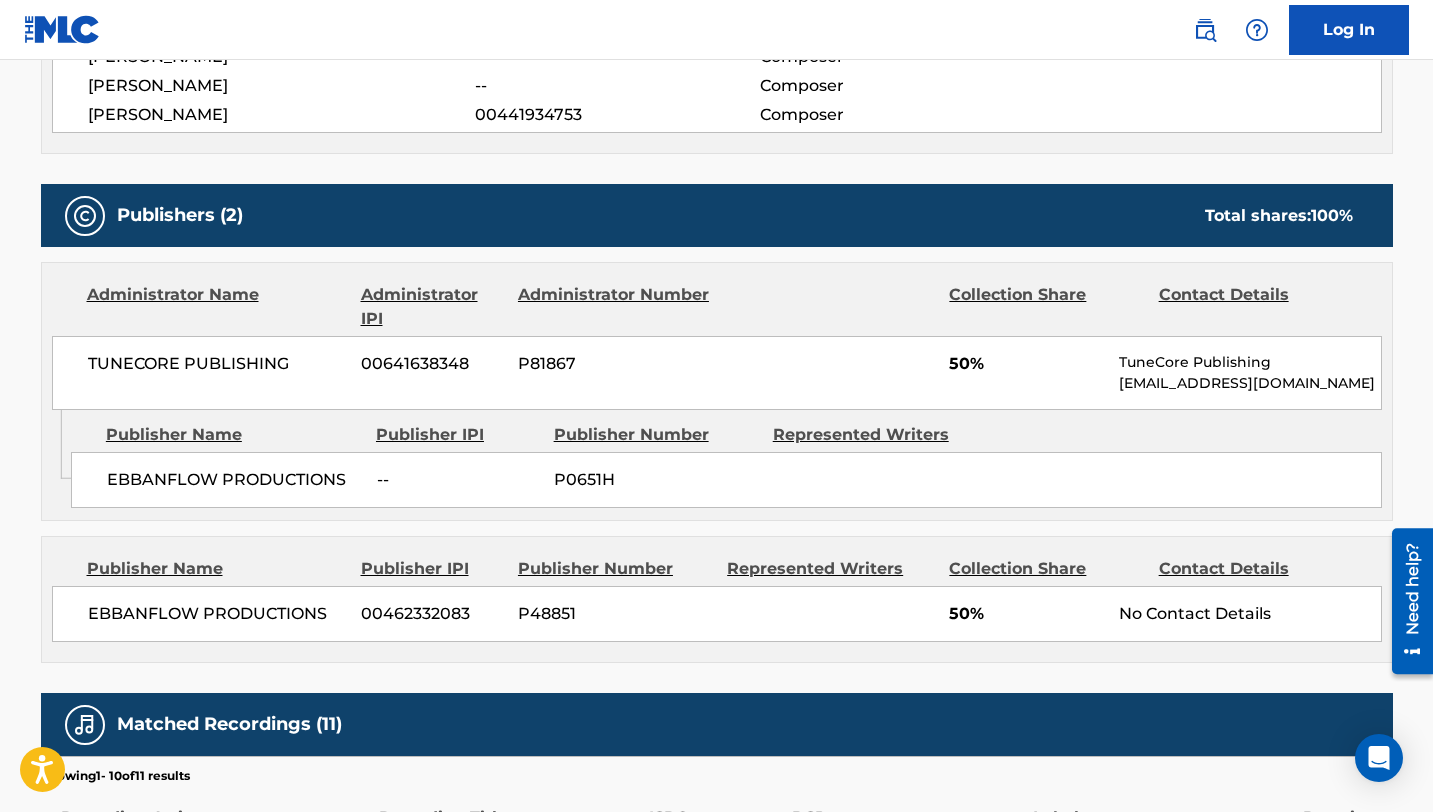 click on "EBBANFLOW PRODUCTIONS" at bounding box center (217, 614) 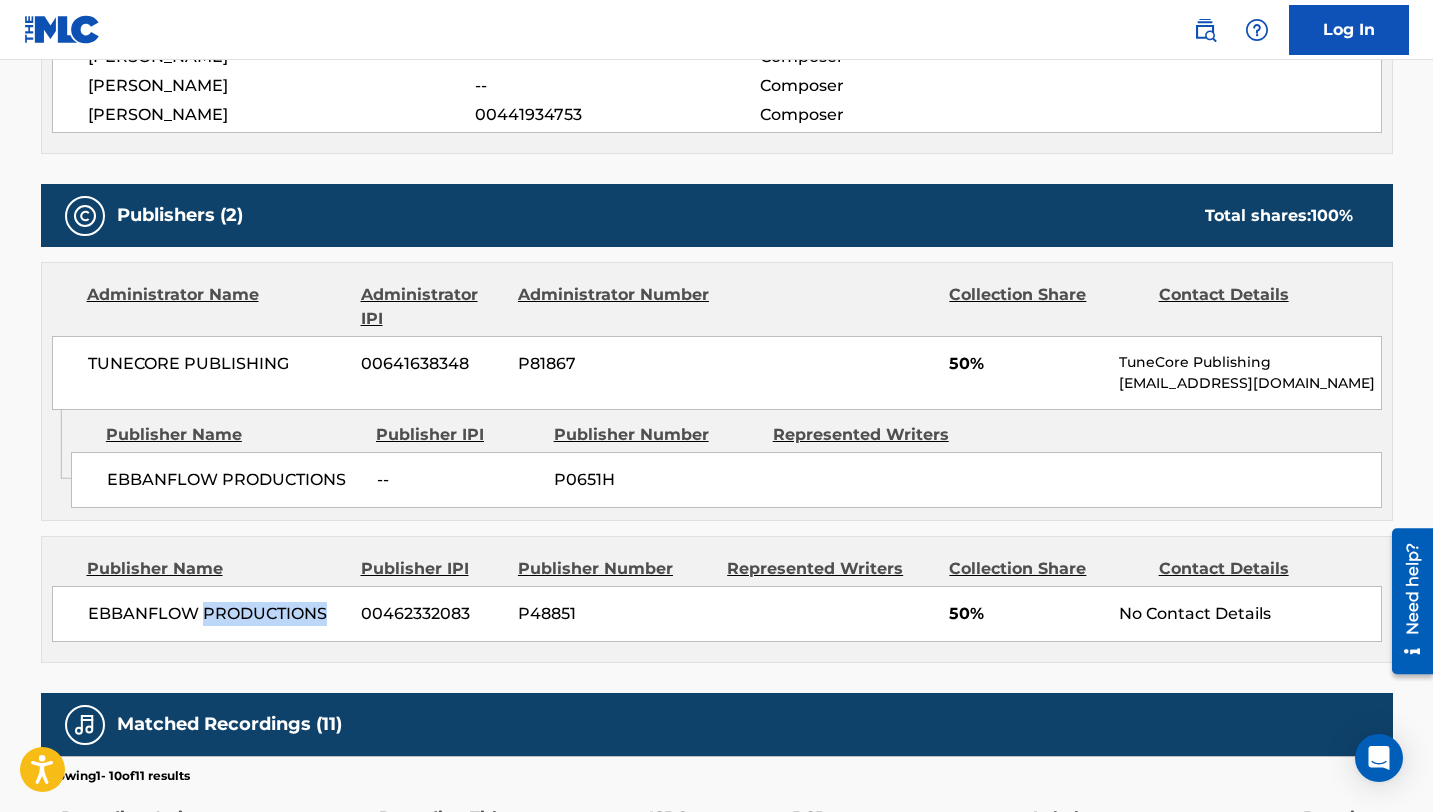 click on "EBBANFLOW PRODUCTIONS" at bounding box center [217, 614] 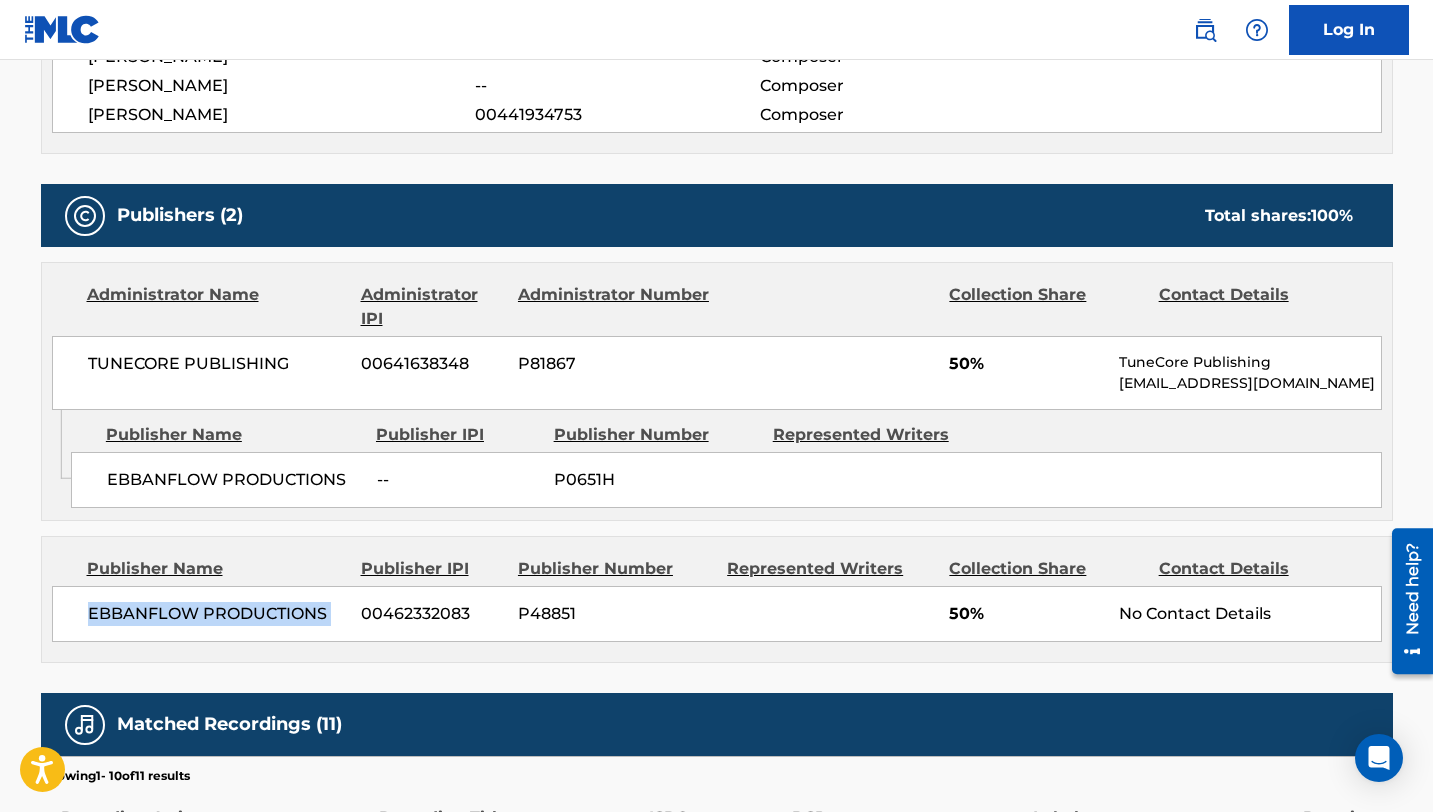 click on "EBBANFLOW PRODUCTIONS" at bounding box center [217, 614] 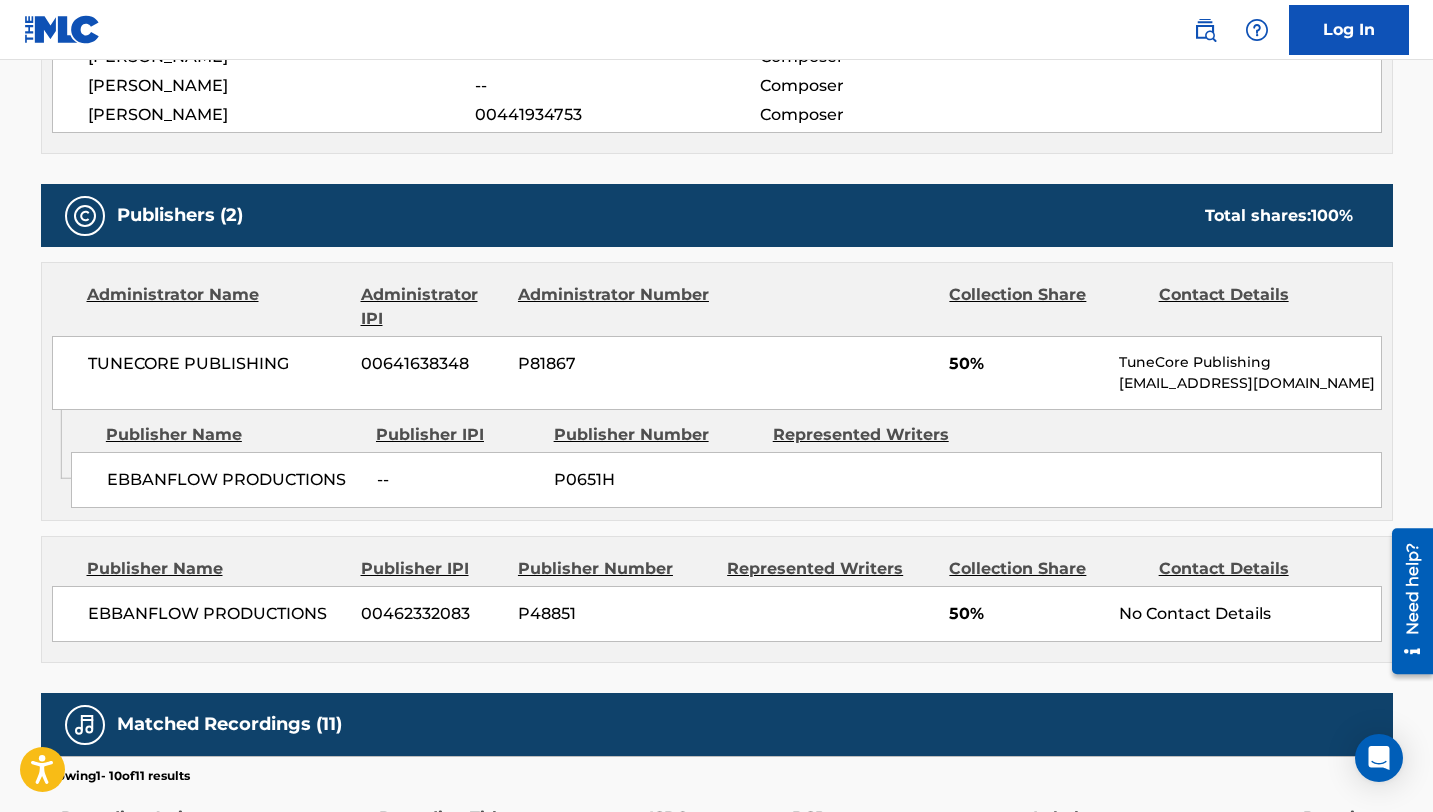 click on "00462332083" at bounding box center [432, 614] 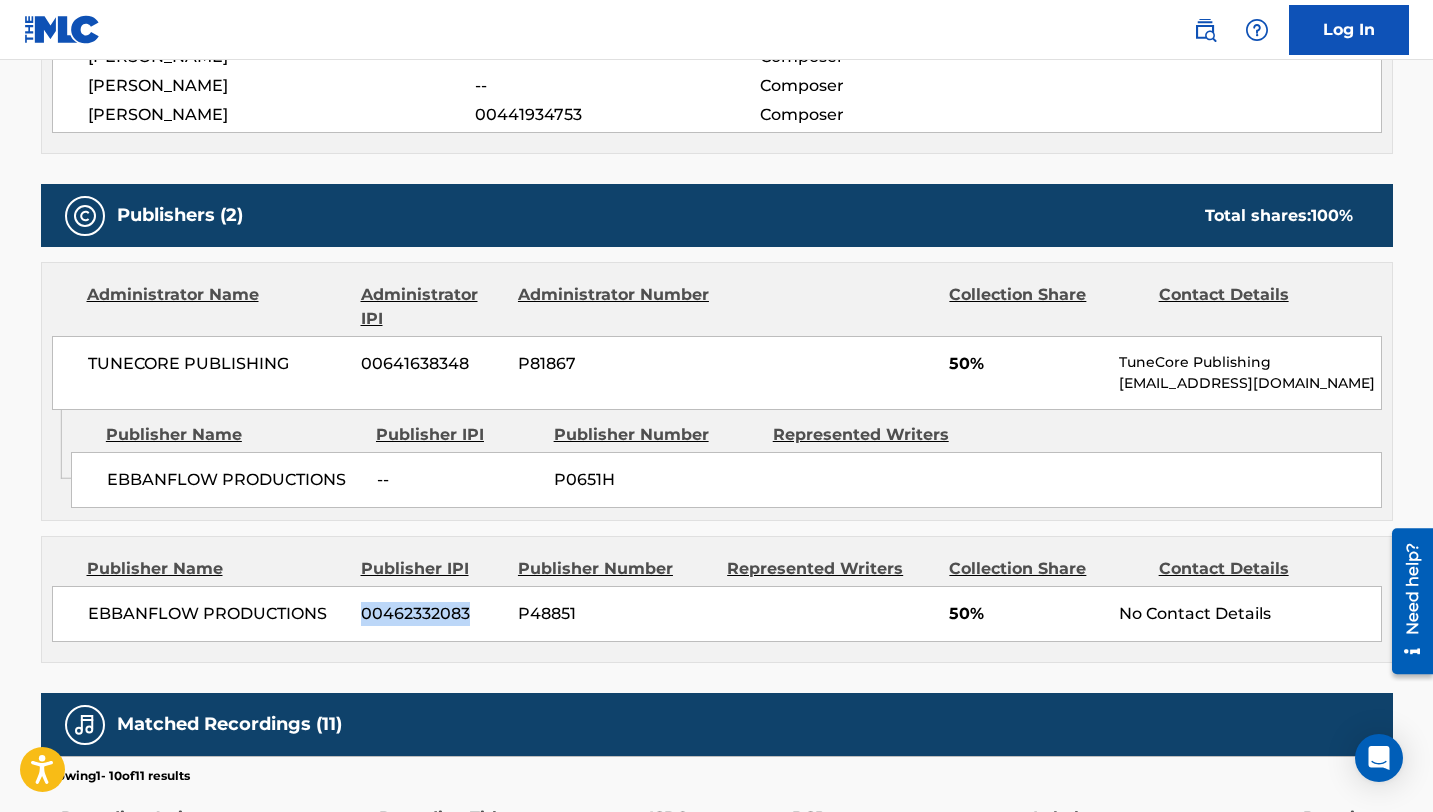 click on "00462332083" at bounding box center [432, 614] 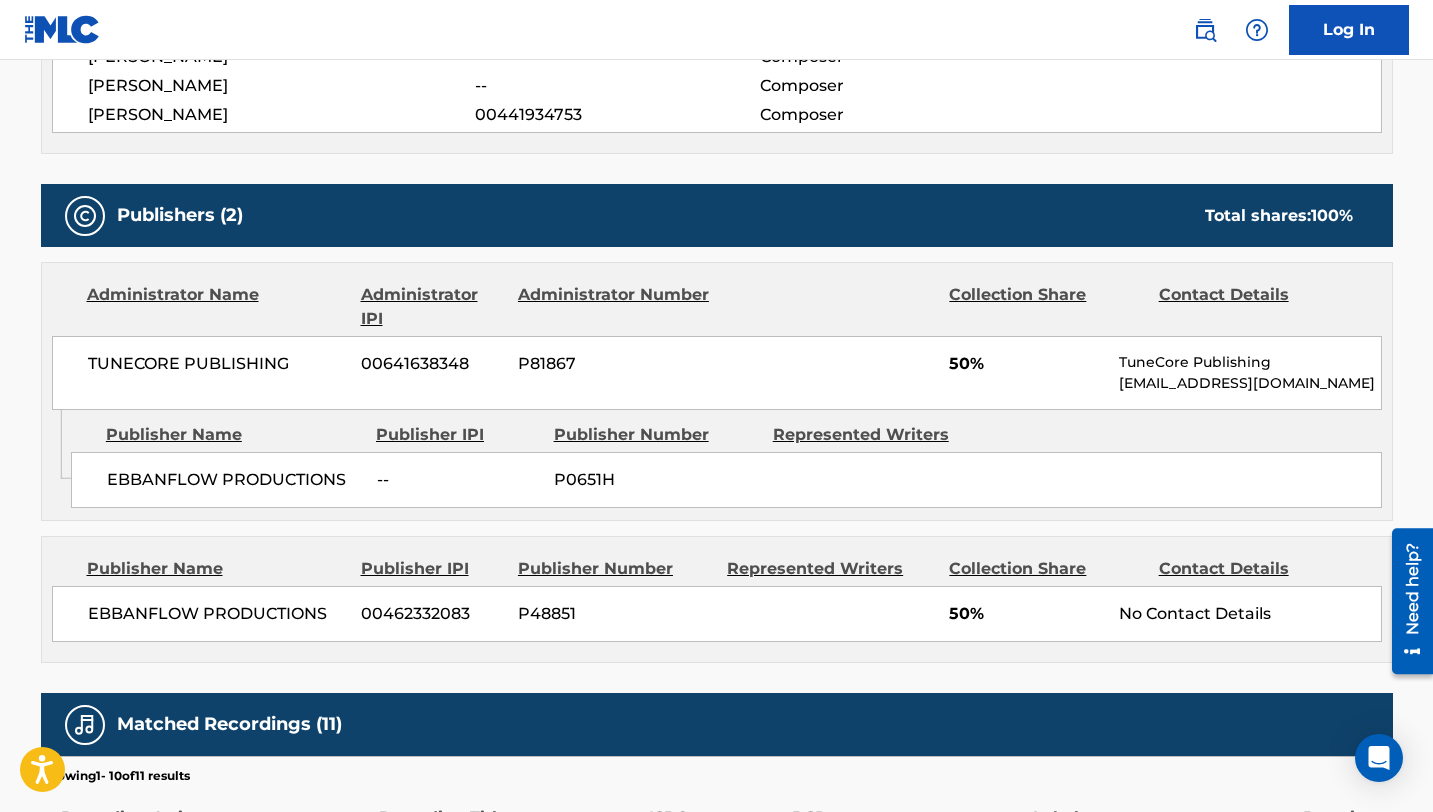 click on "P48851" at bounding box center (615, 614) 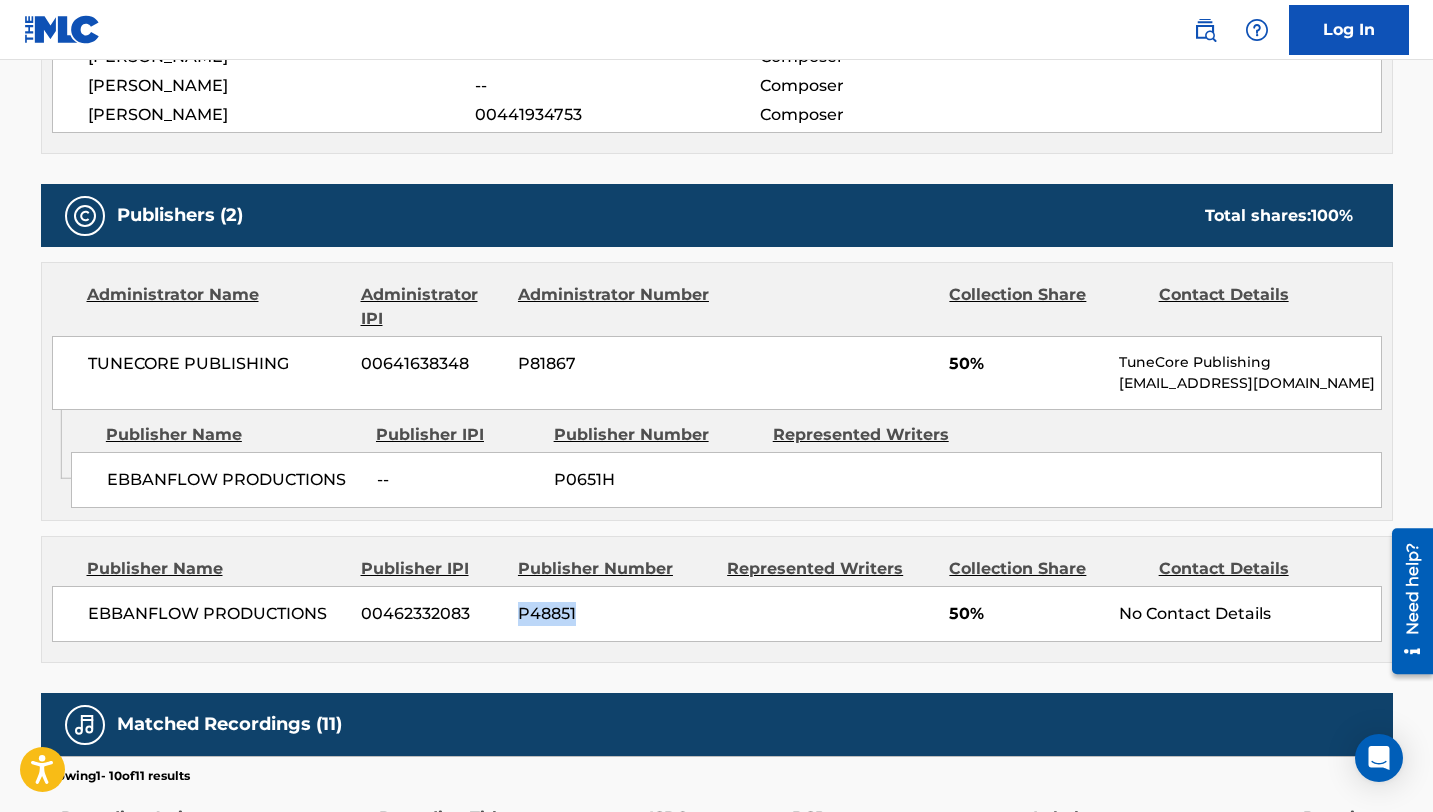 click on "P48851" at bounding box center [615, 614] 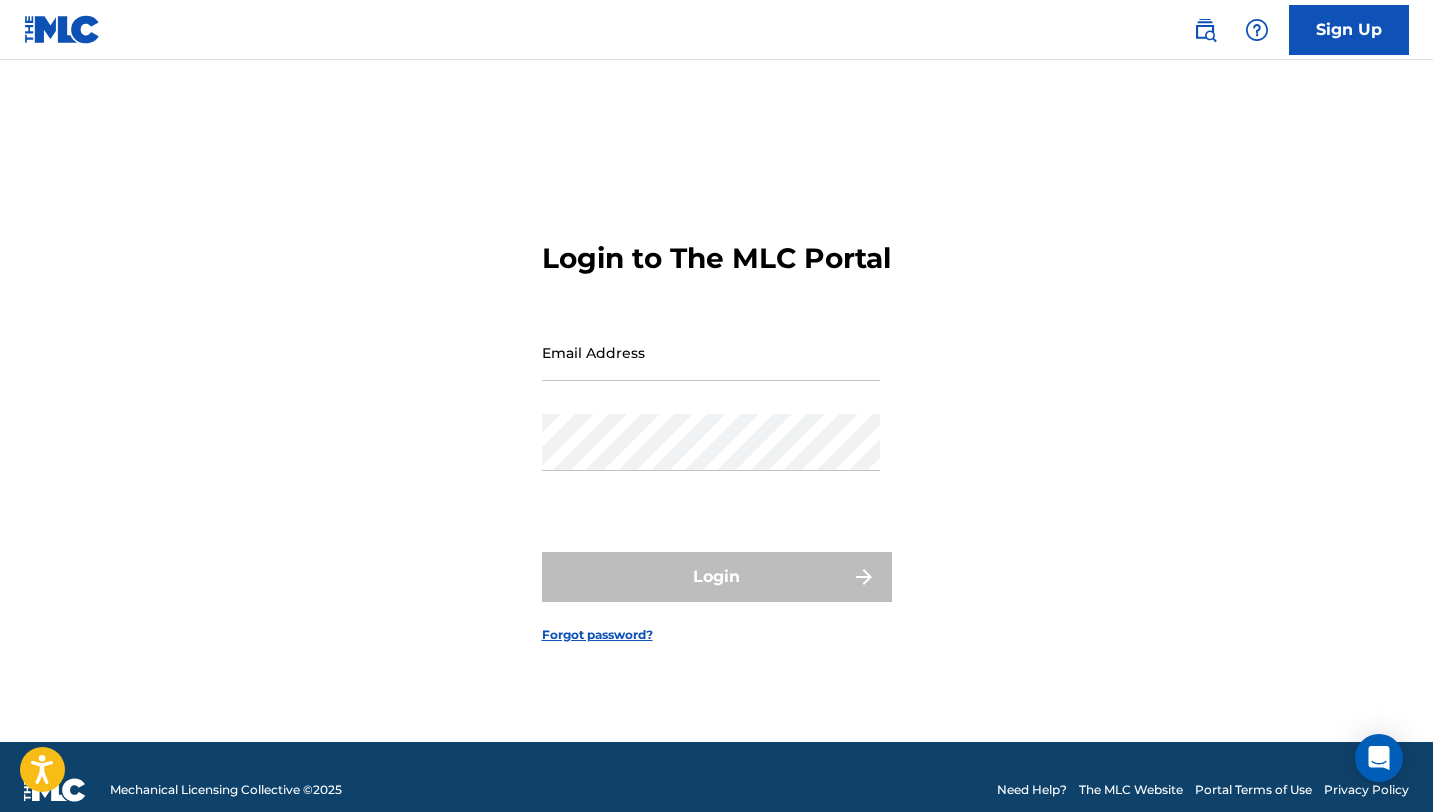 scroll, scrollTop: 0, scrollLeft: 0, axis: both 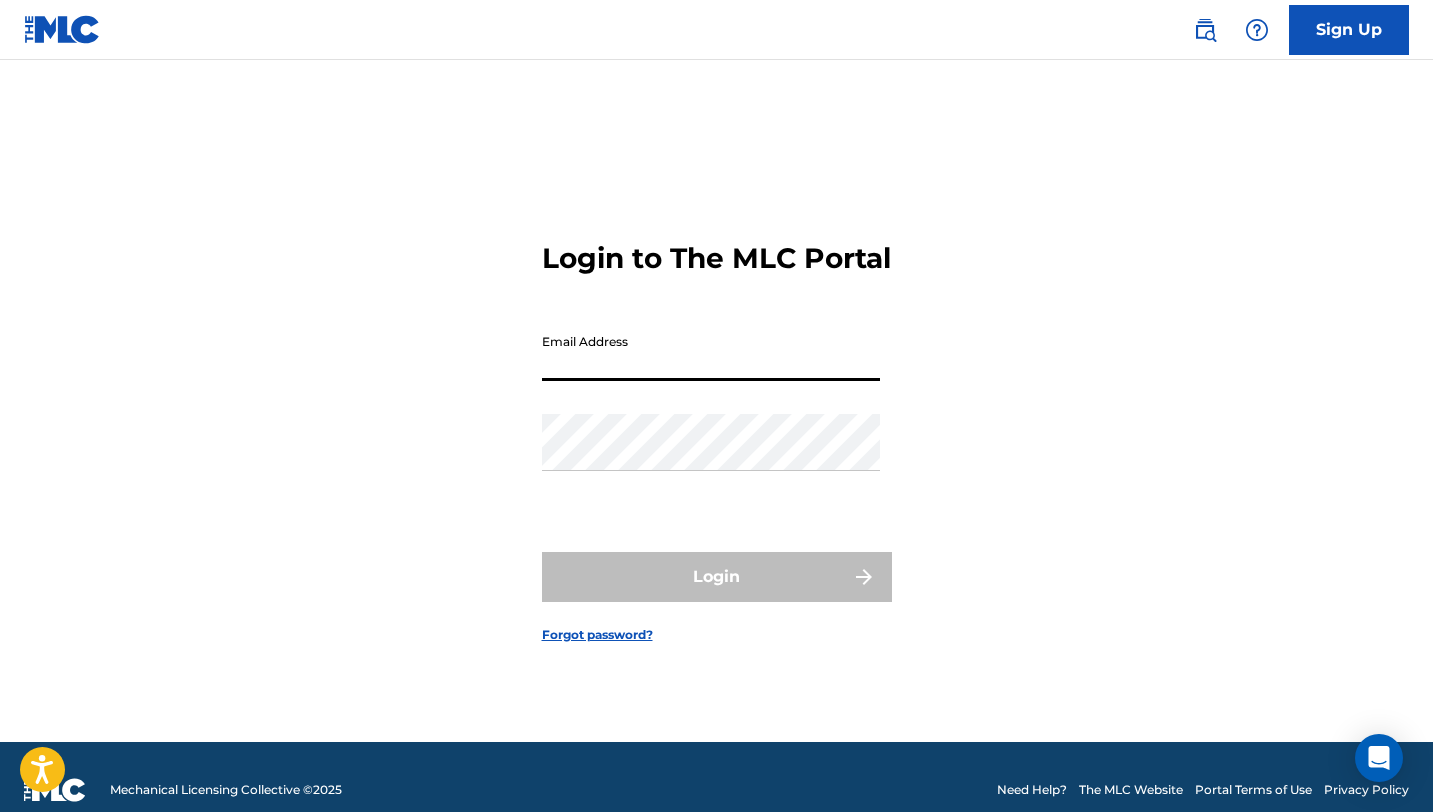 click on "Email Address" at bounding box center [711, 352] 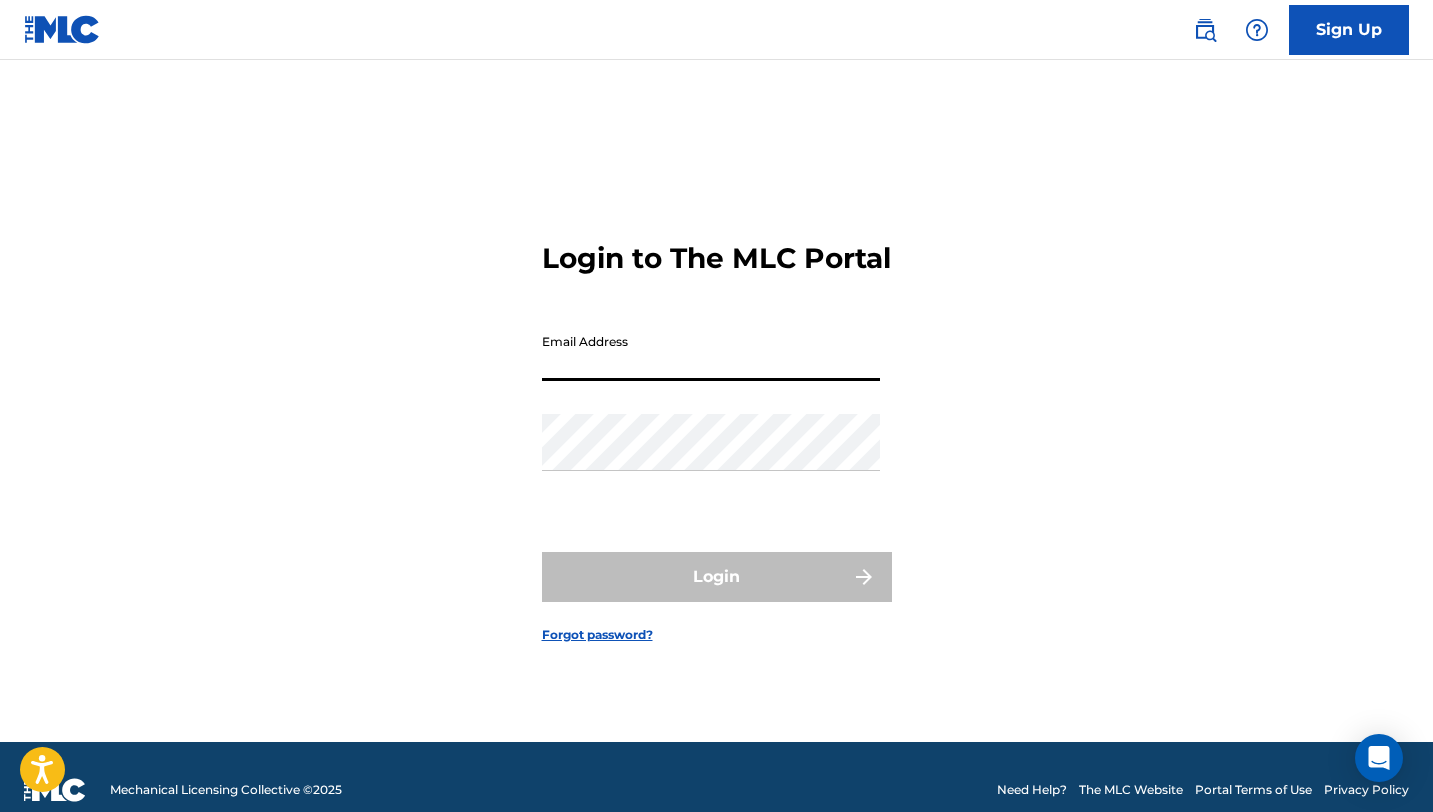 paste on "akjhgfdyasding@gmail.com" 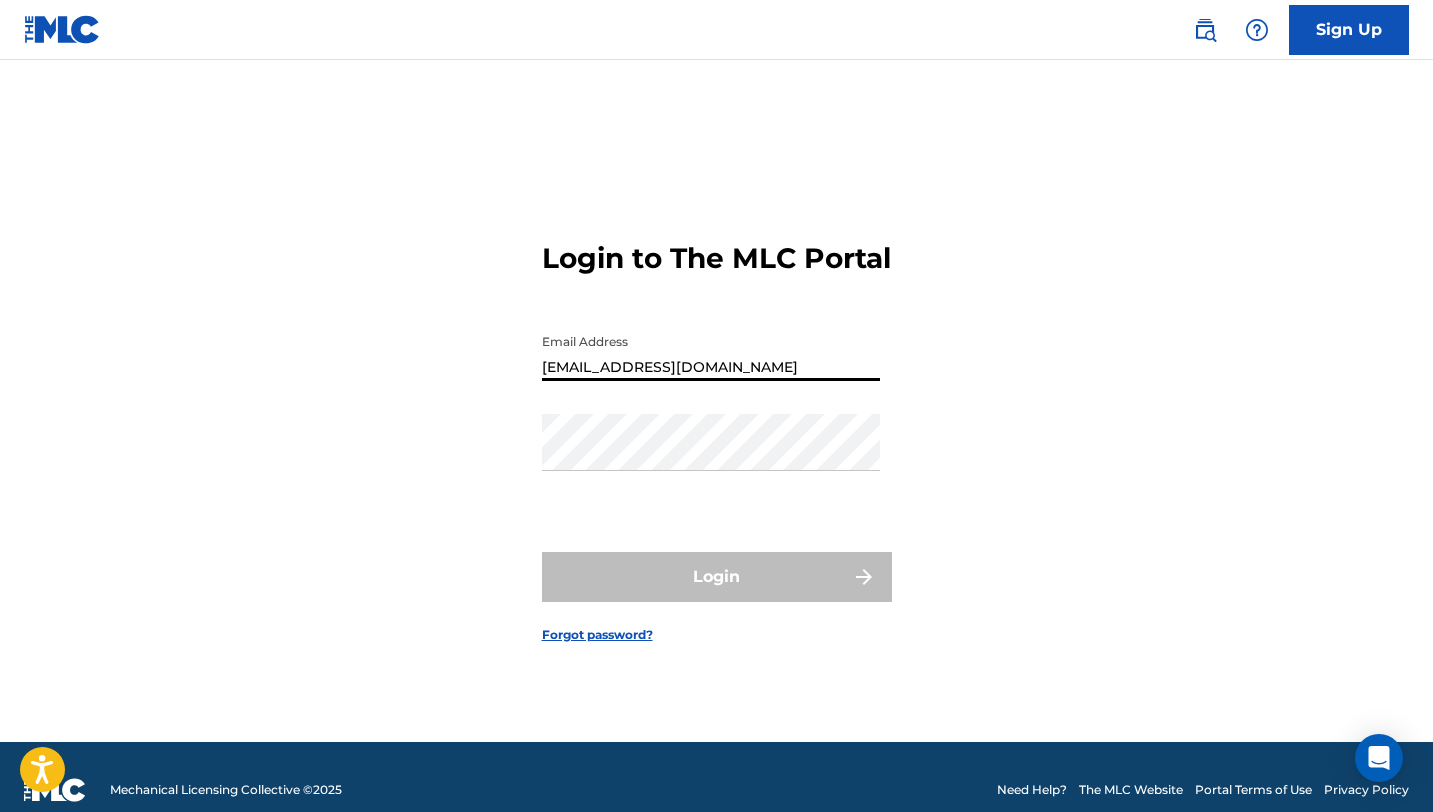 type on "akjhgfdyasding@gmail.com" 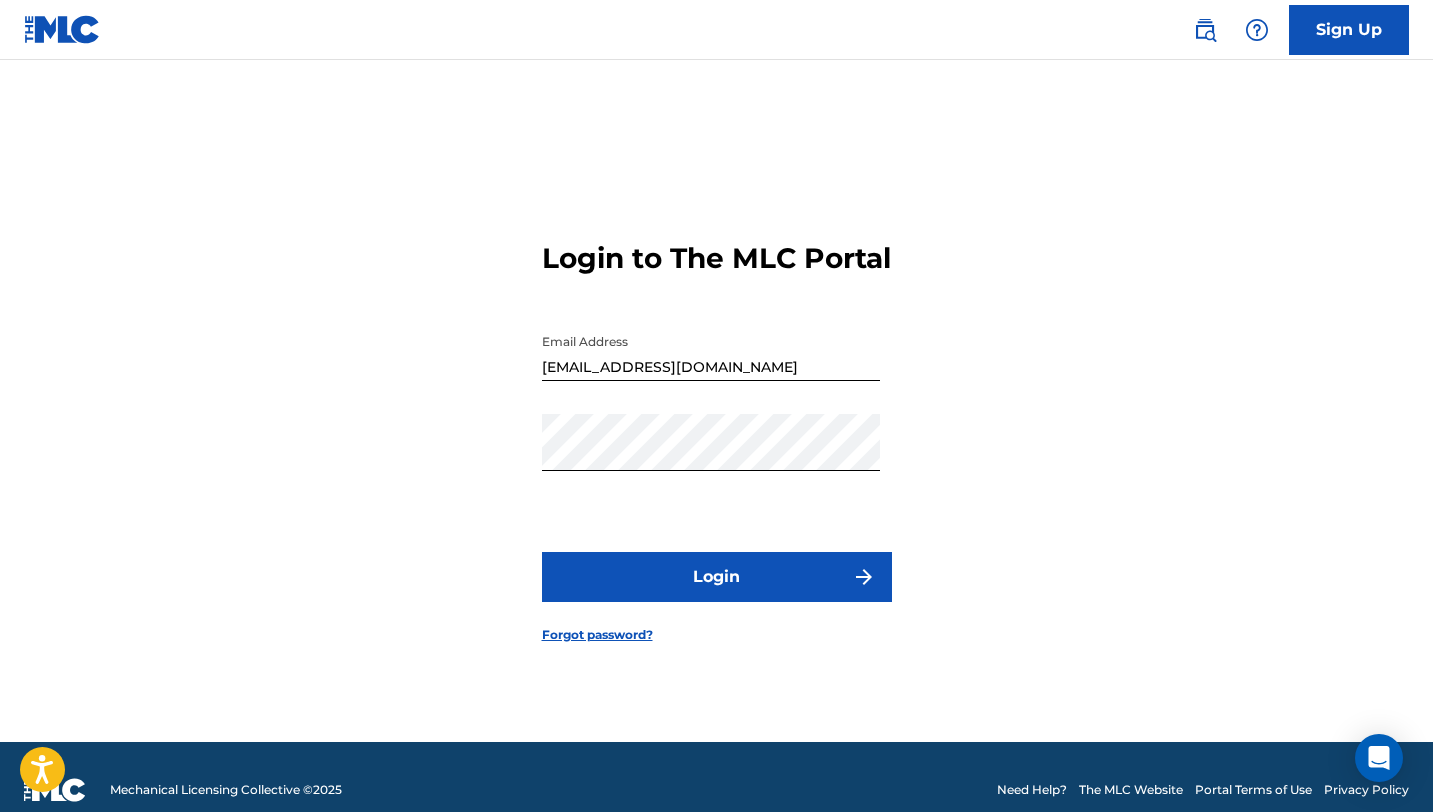click on "Login" at bounding box center (717, 577) 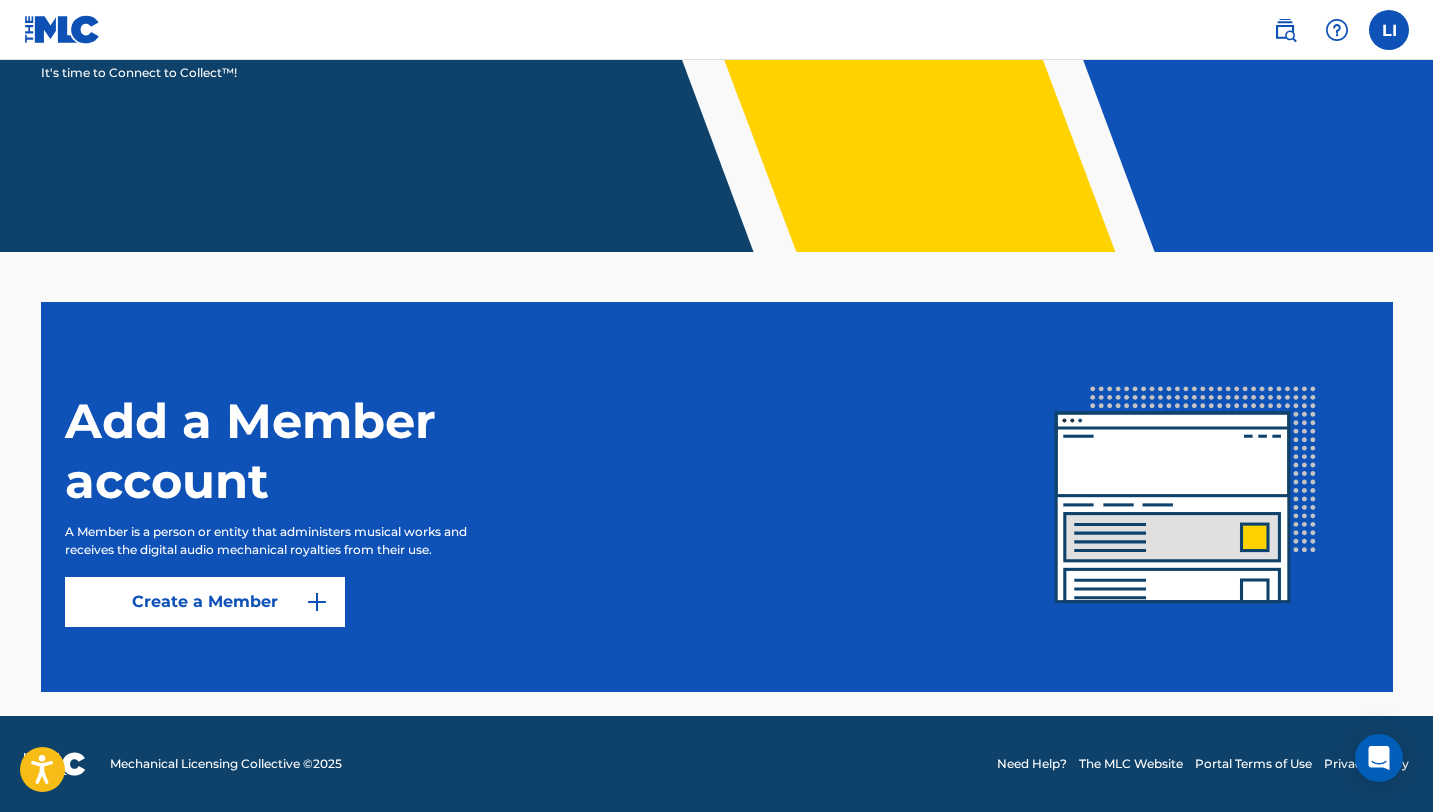 scroll, scrollTop: 0, scrollLeft: 0, axis: both 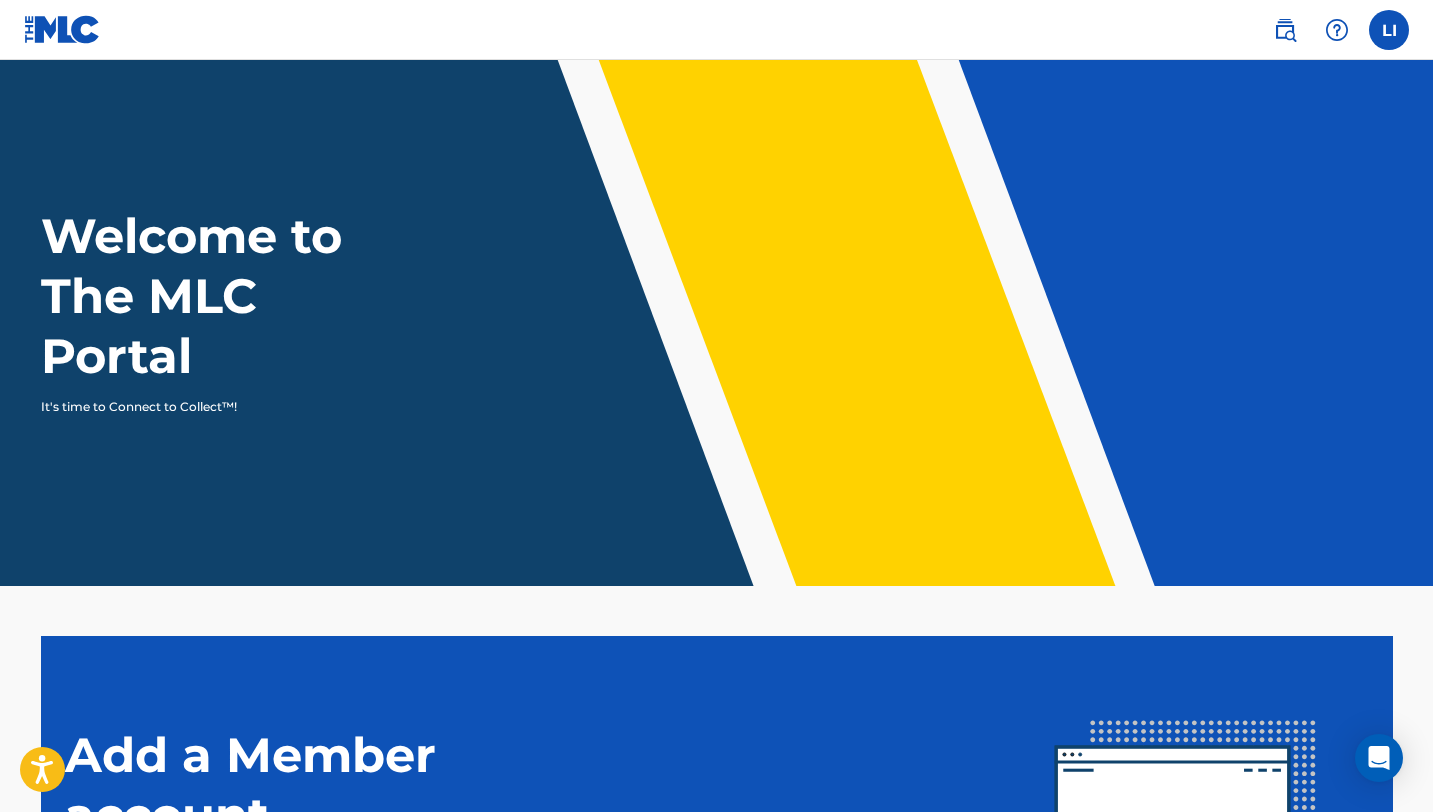 click at bounding box center (1389, 30) 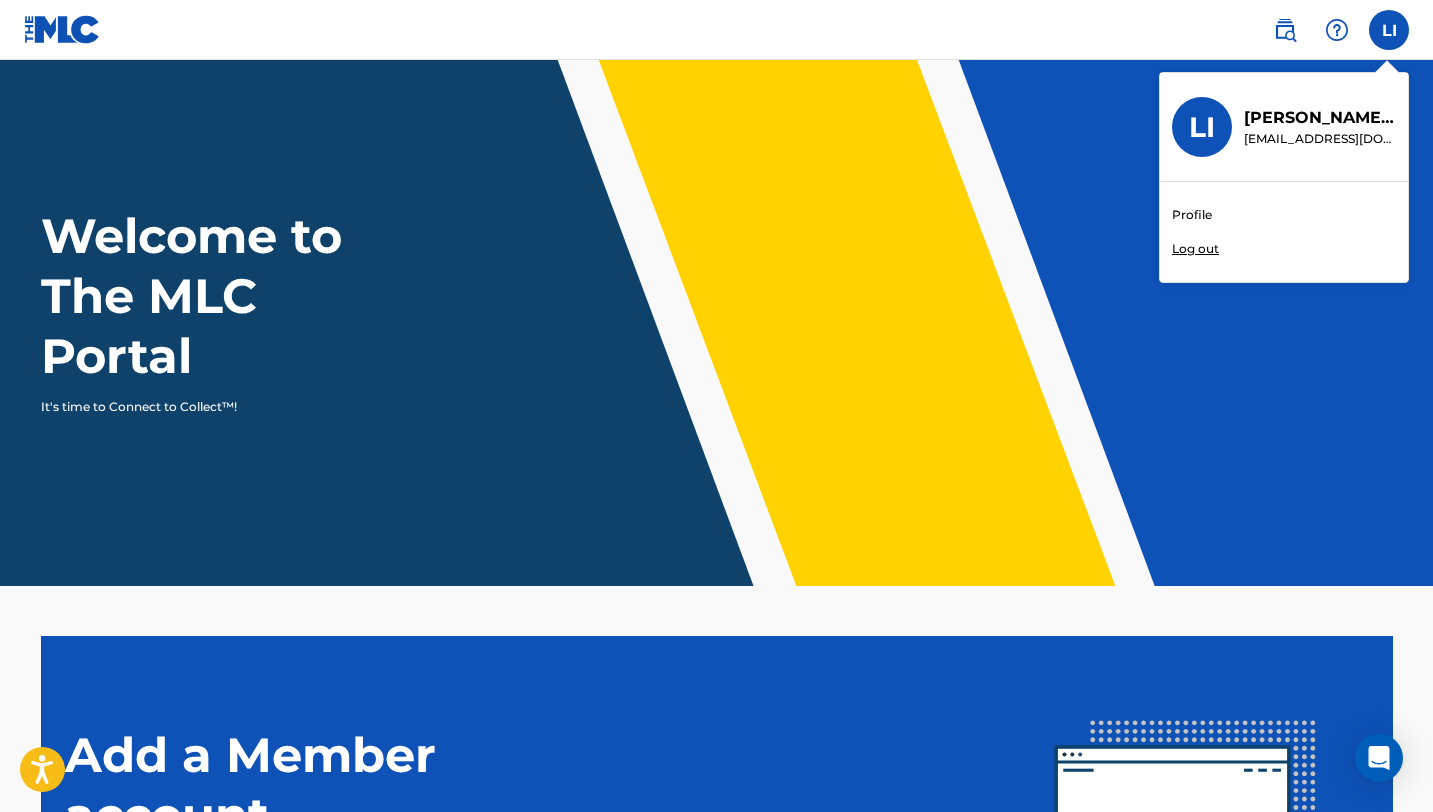 click on "Profile" at bounding box center (1192, 215) 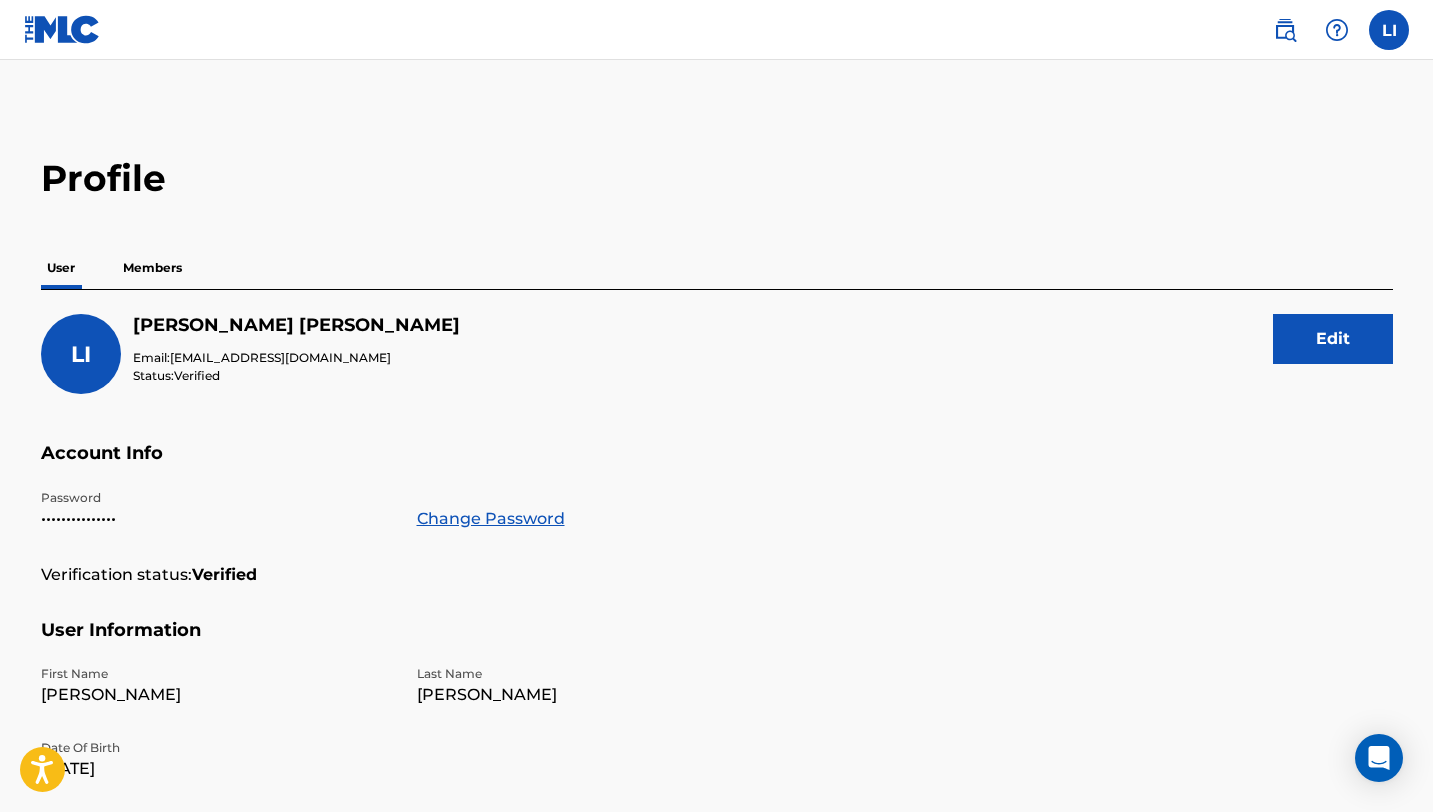 click on "Members" at bounding box center [152, 268] 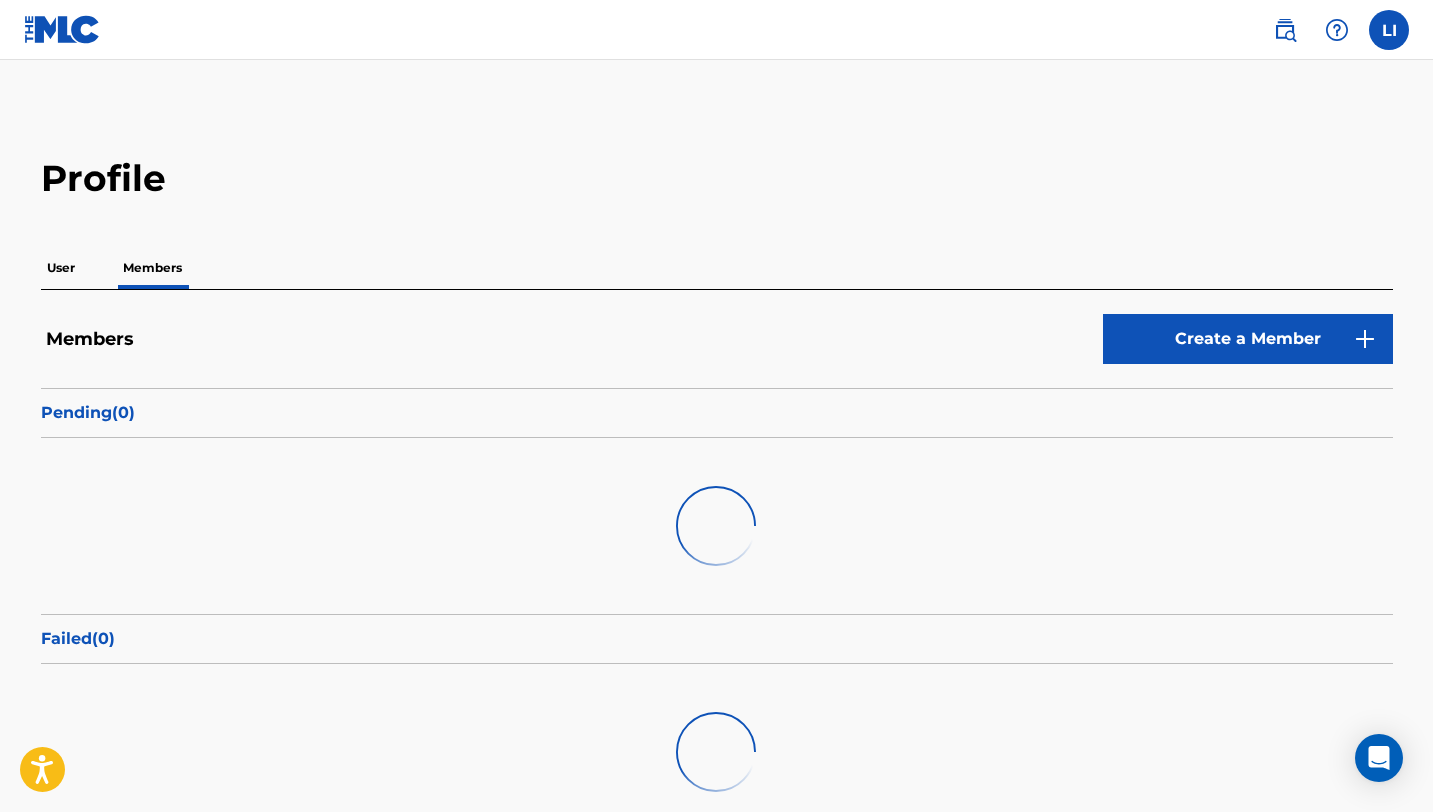 scroll, scrollTop: 0, scrollLeft: 0, axis: both 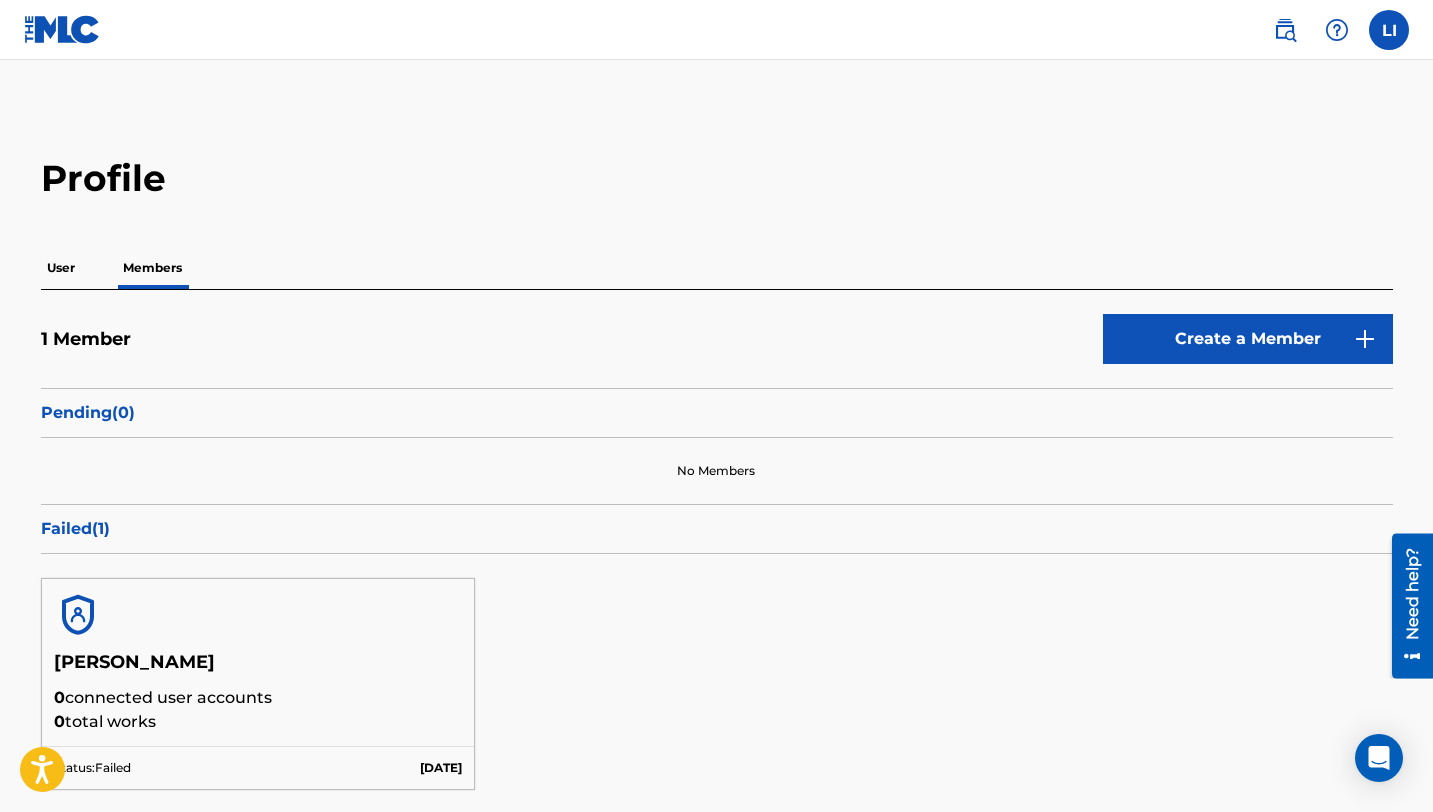 click on "Create a Member" at bounding box center (1248, 339) 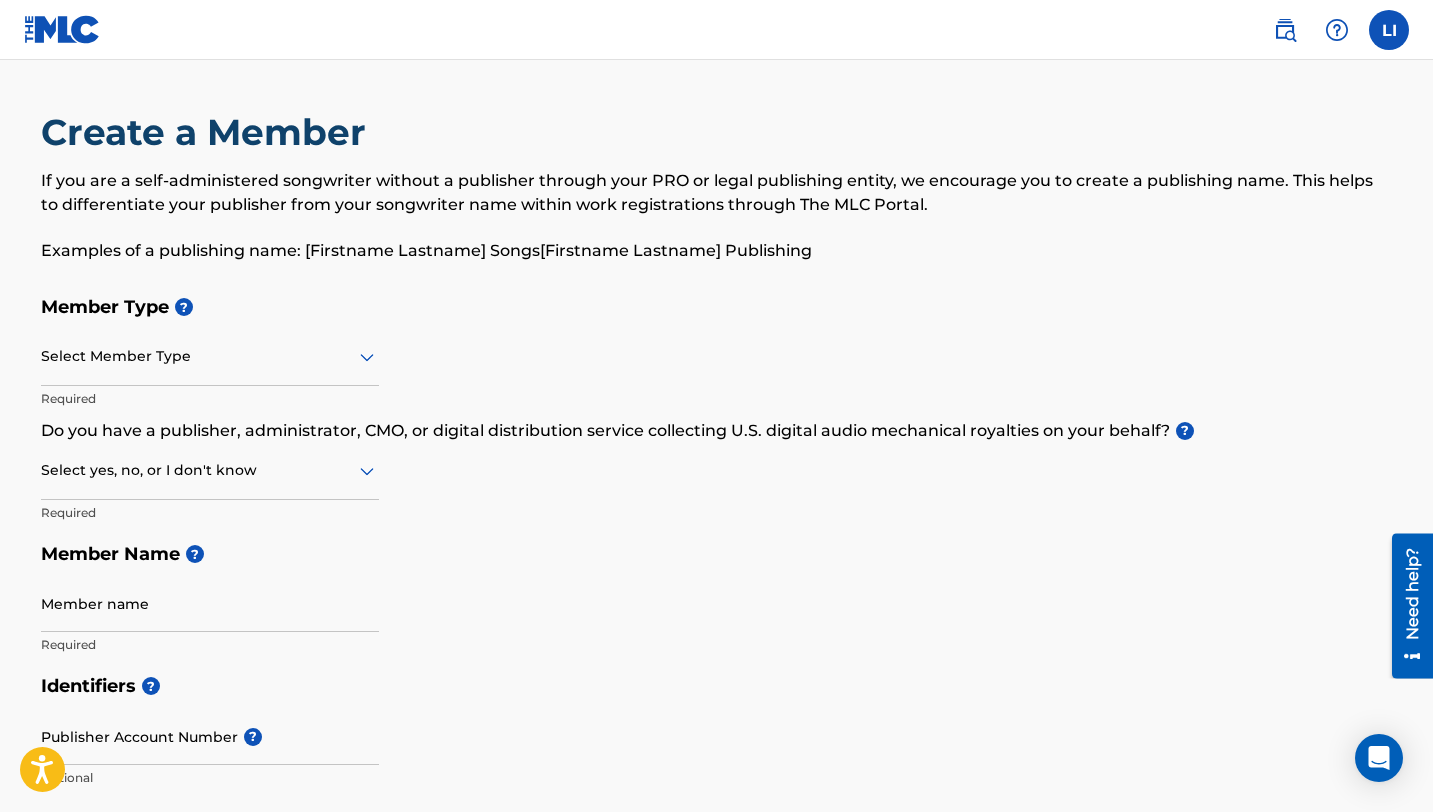 click 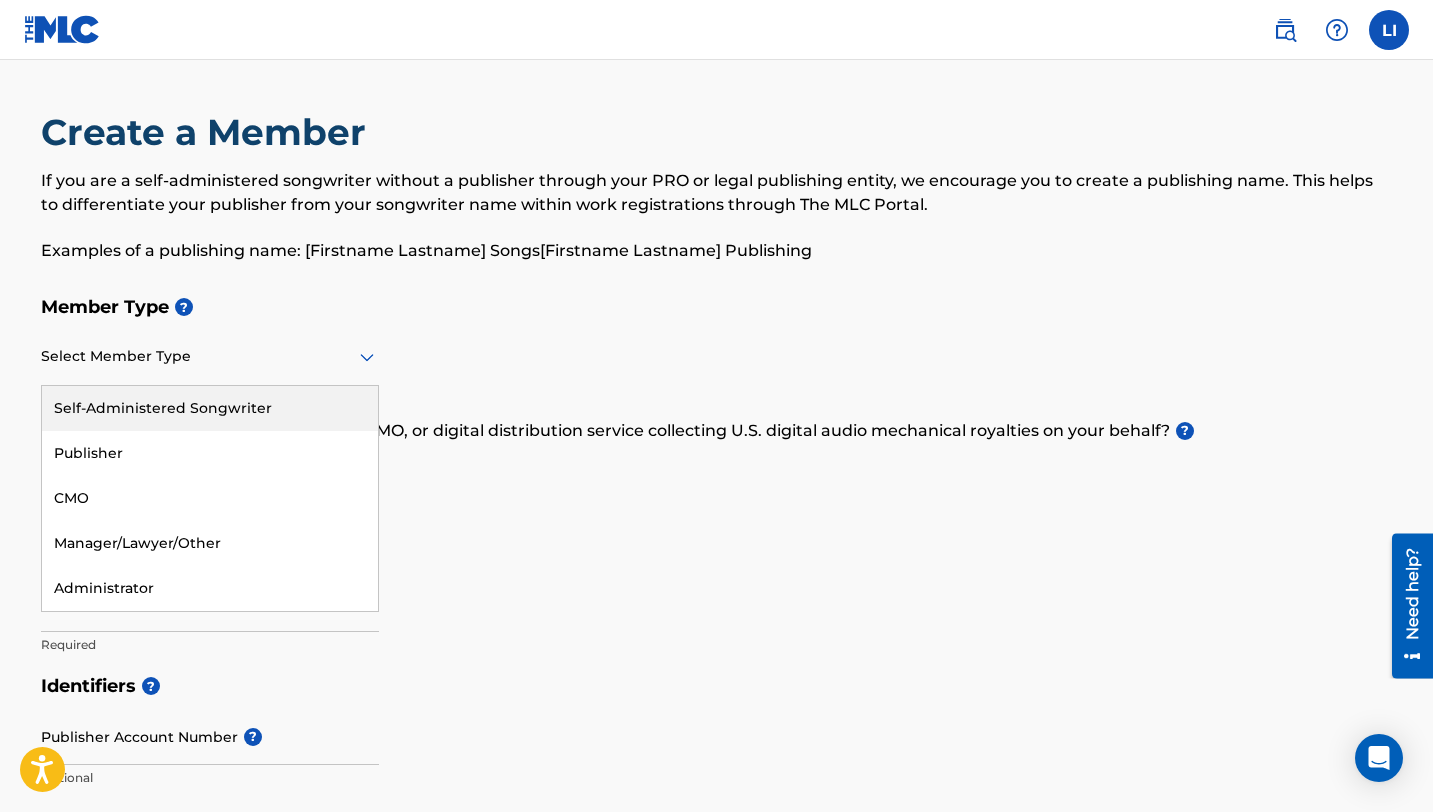 click on "Self-Administered Songwriter" at bounding box center (210, 408) 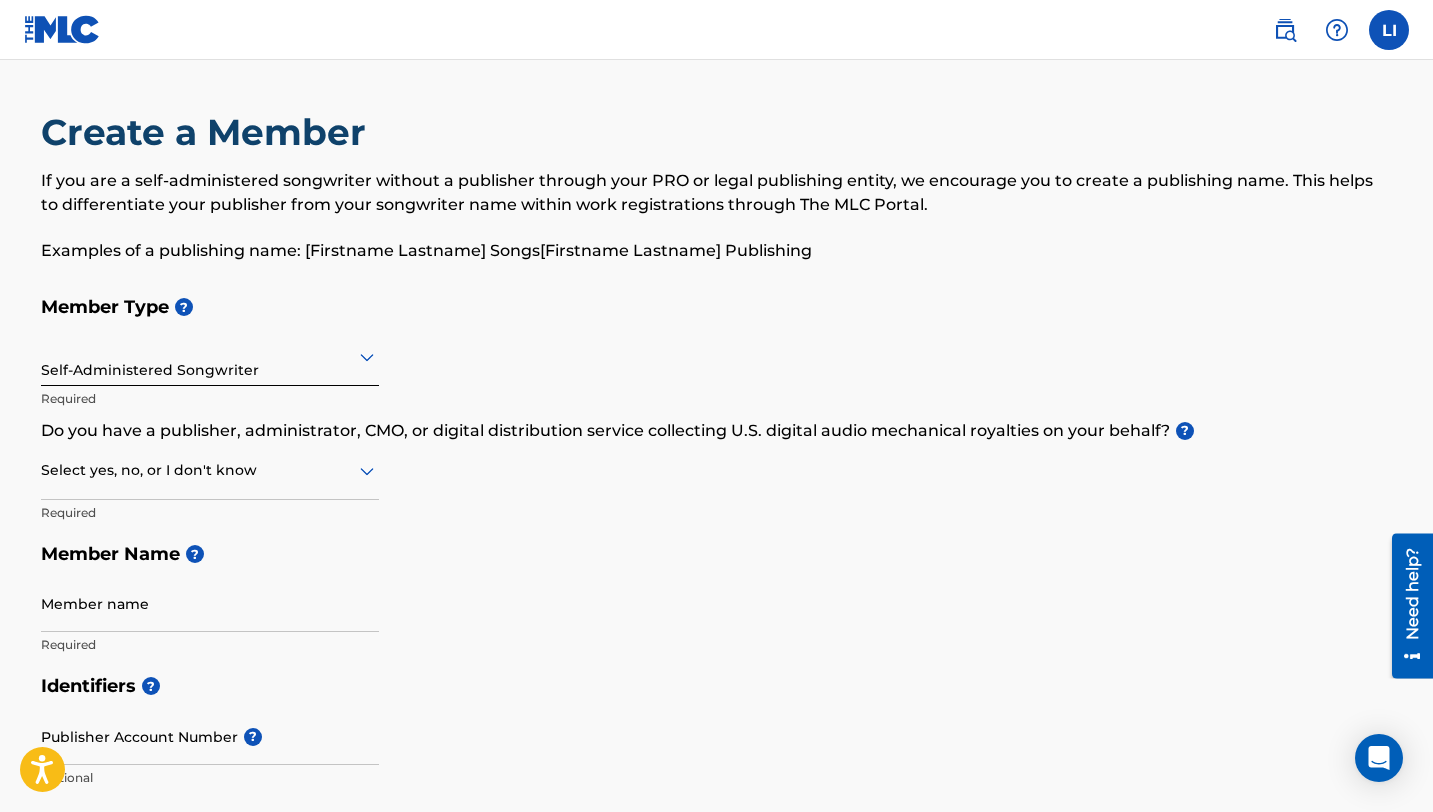 click at bounding box center (210, 470) 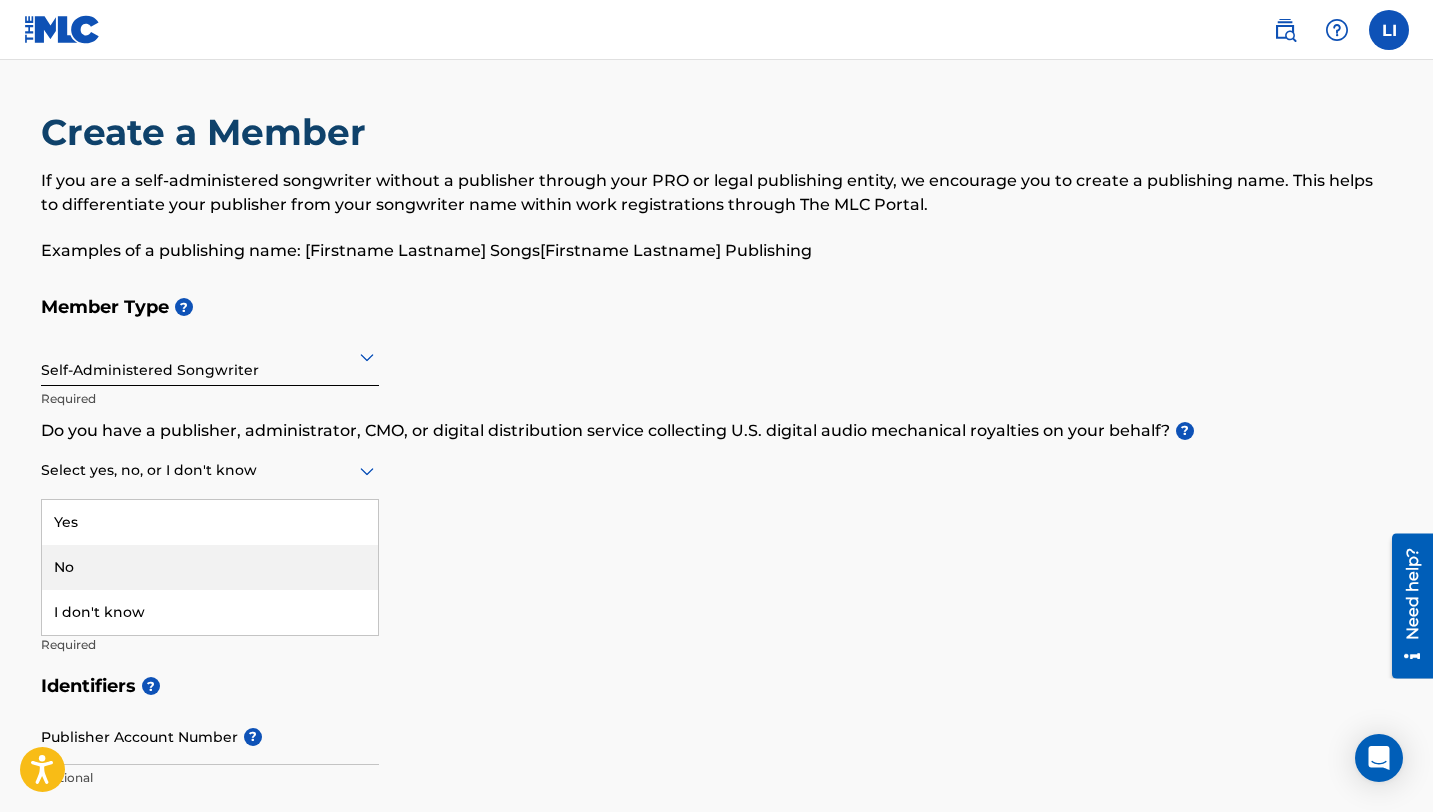 click on "No" at bounding box center [210, 567] 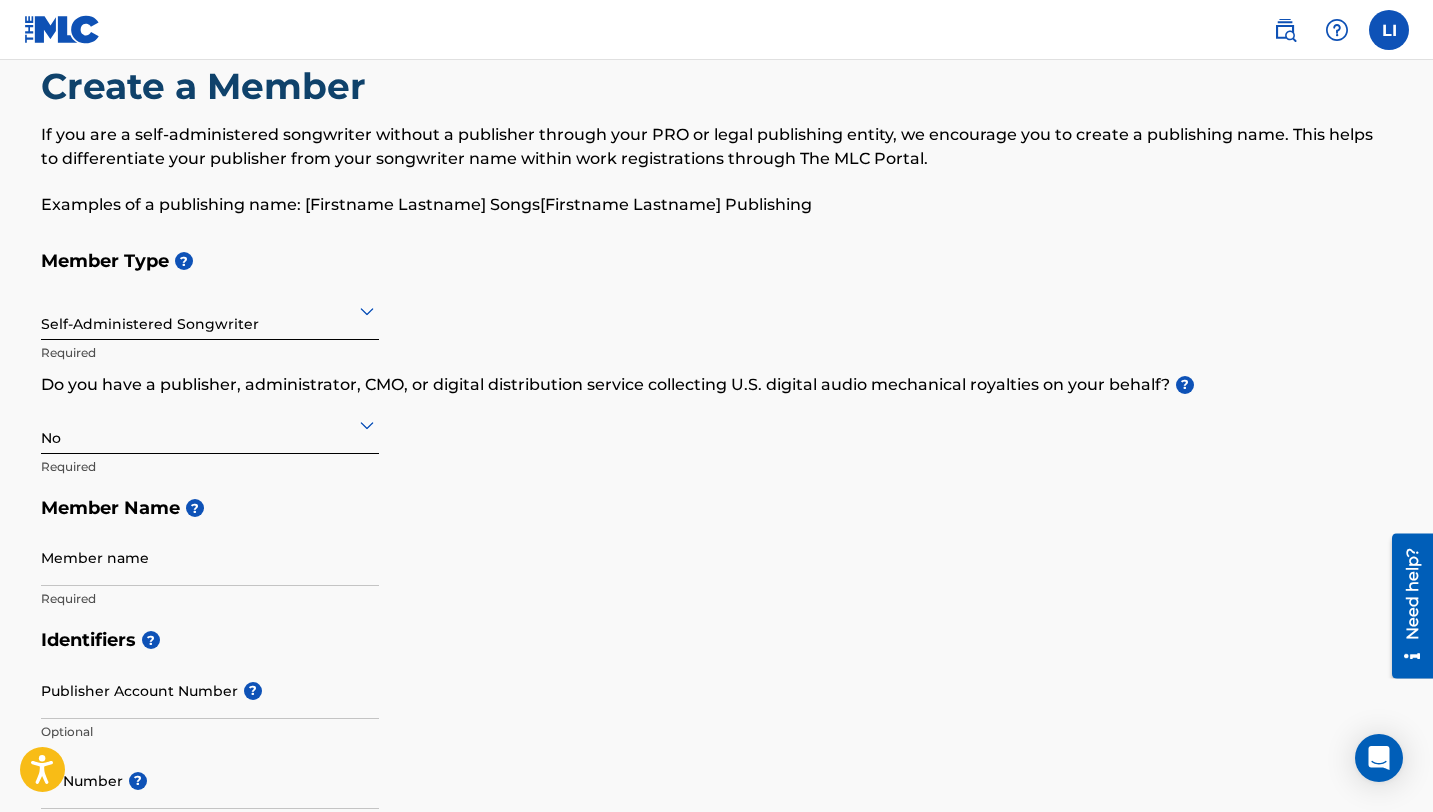 scroll, scrollTop: 58, scrollLeft: 0, axis: vertical 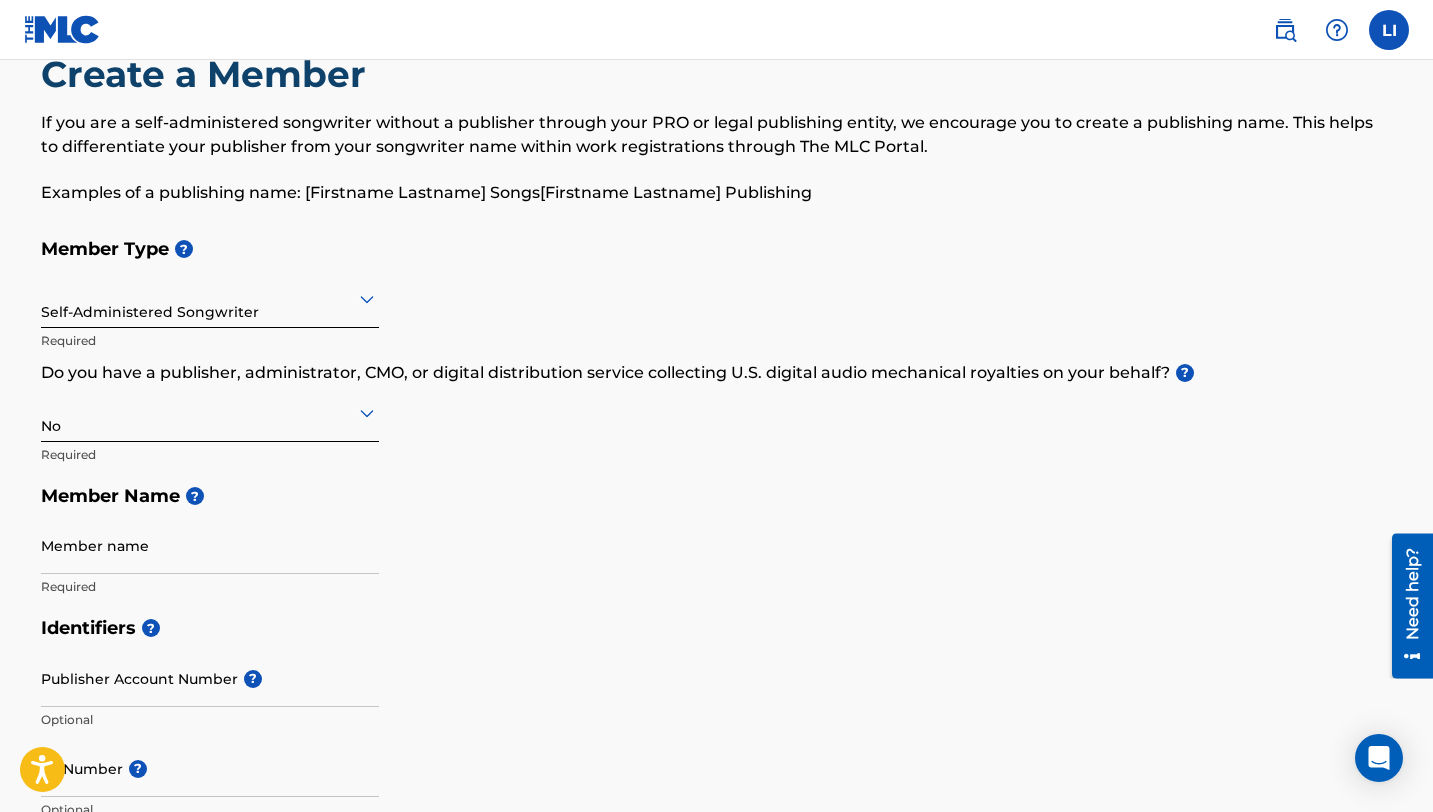 click on "Member name" at bounding box center [210, 545] 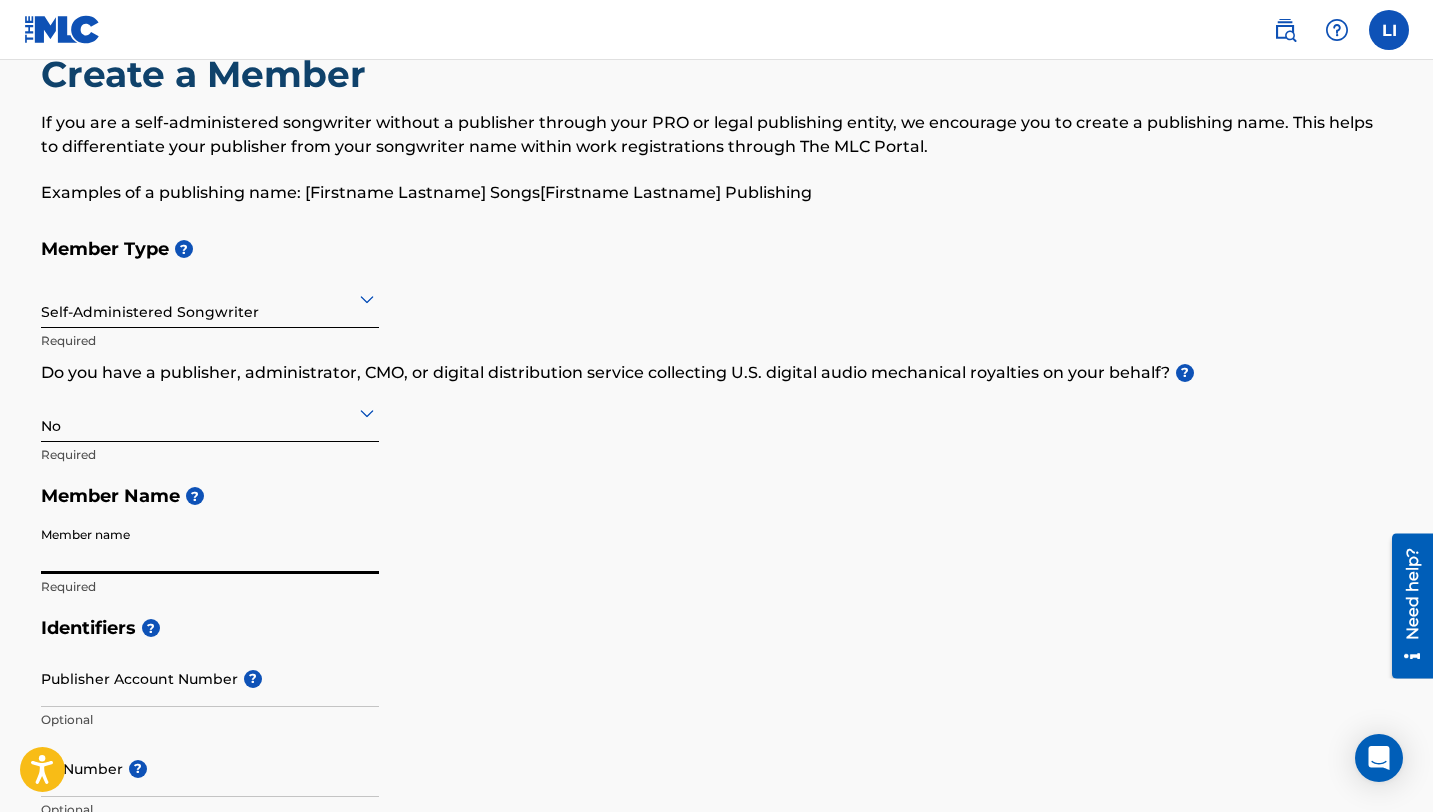 click on "Publisher Account Number ?" at bounding box center [210, 678] 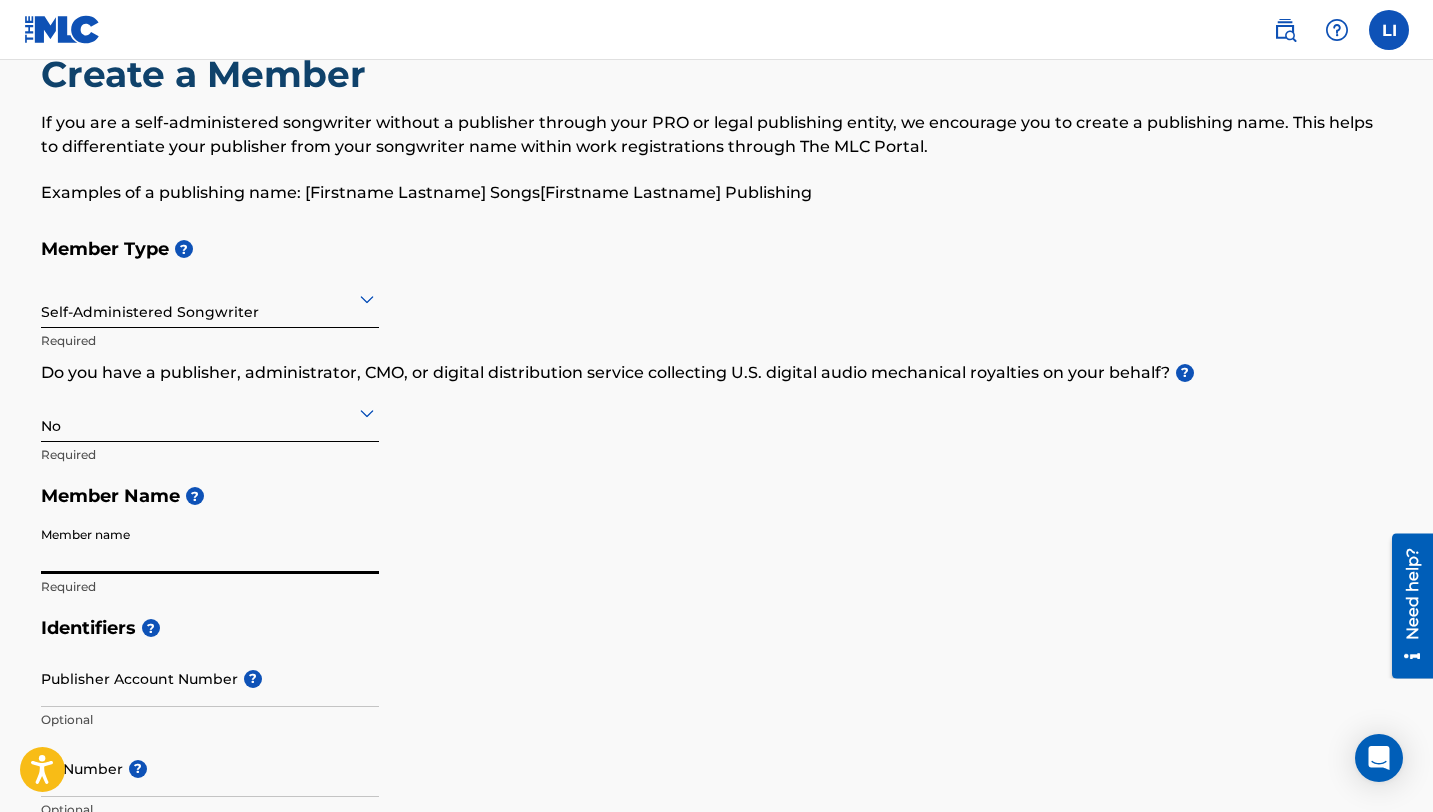 click on "Member name" at bounding box center (210, 545) 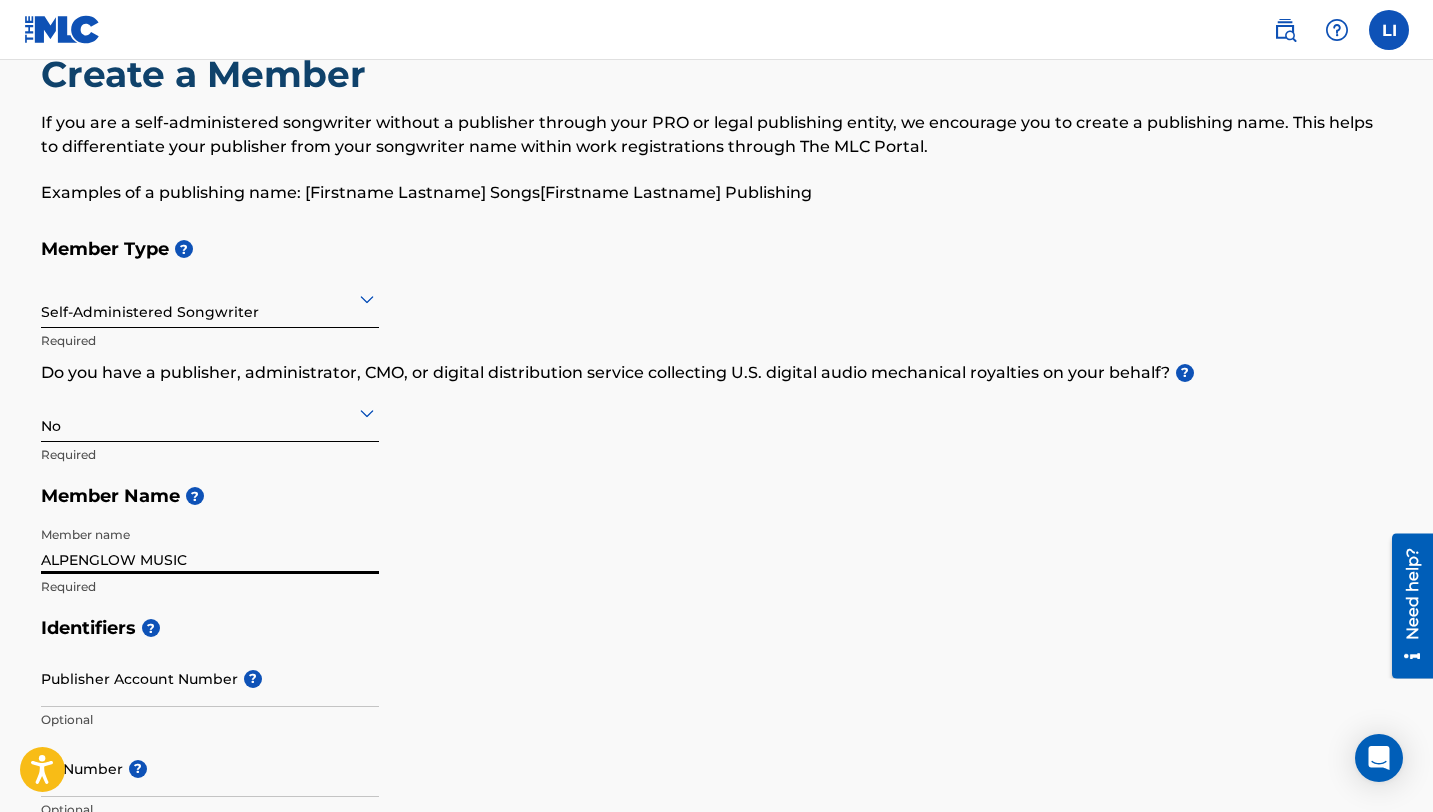 type on "ALPENGLOW MUSIC" 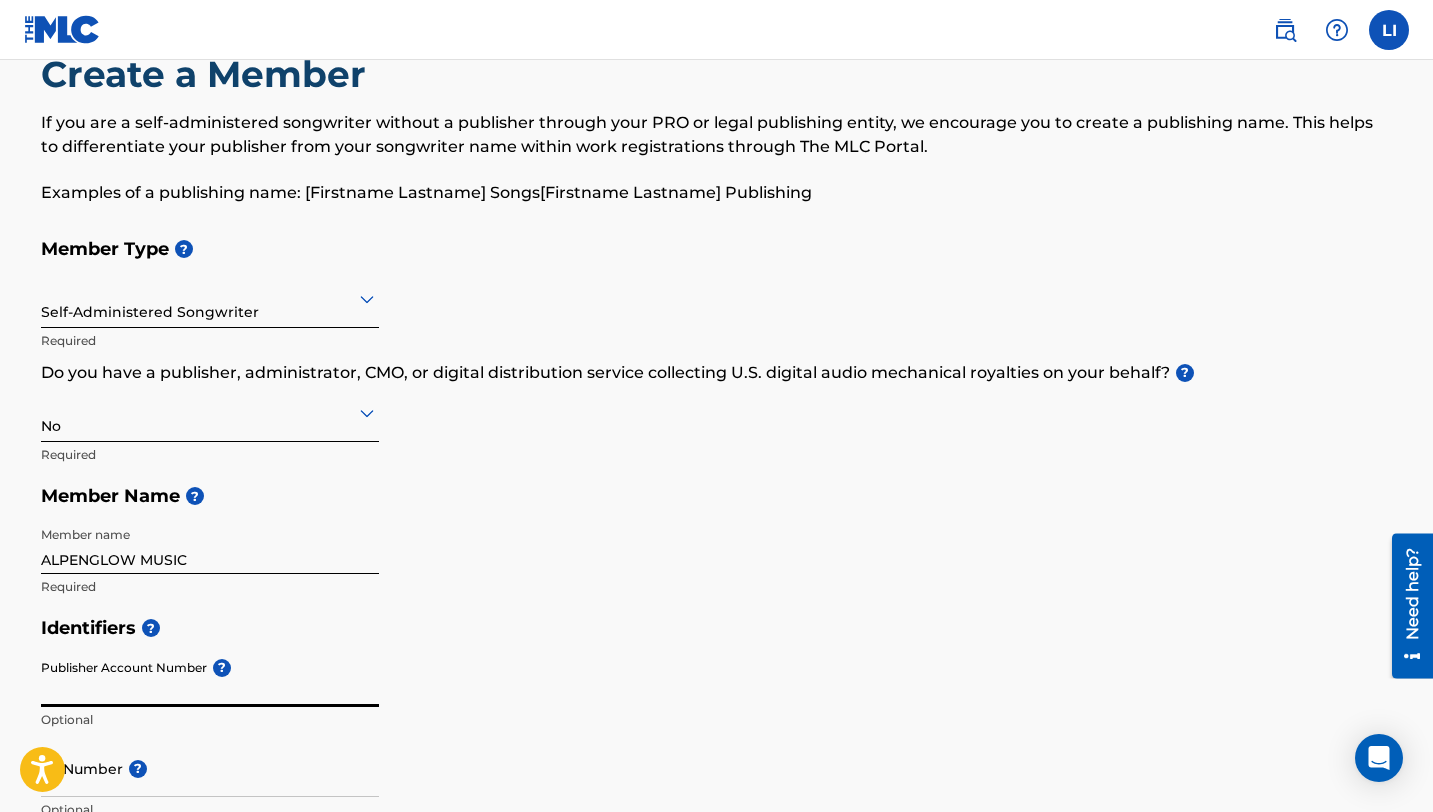 click on "Publisher Account Number ?" at bounding box center [210, 678] 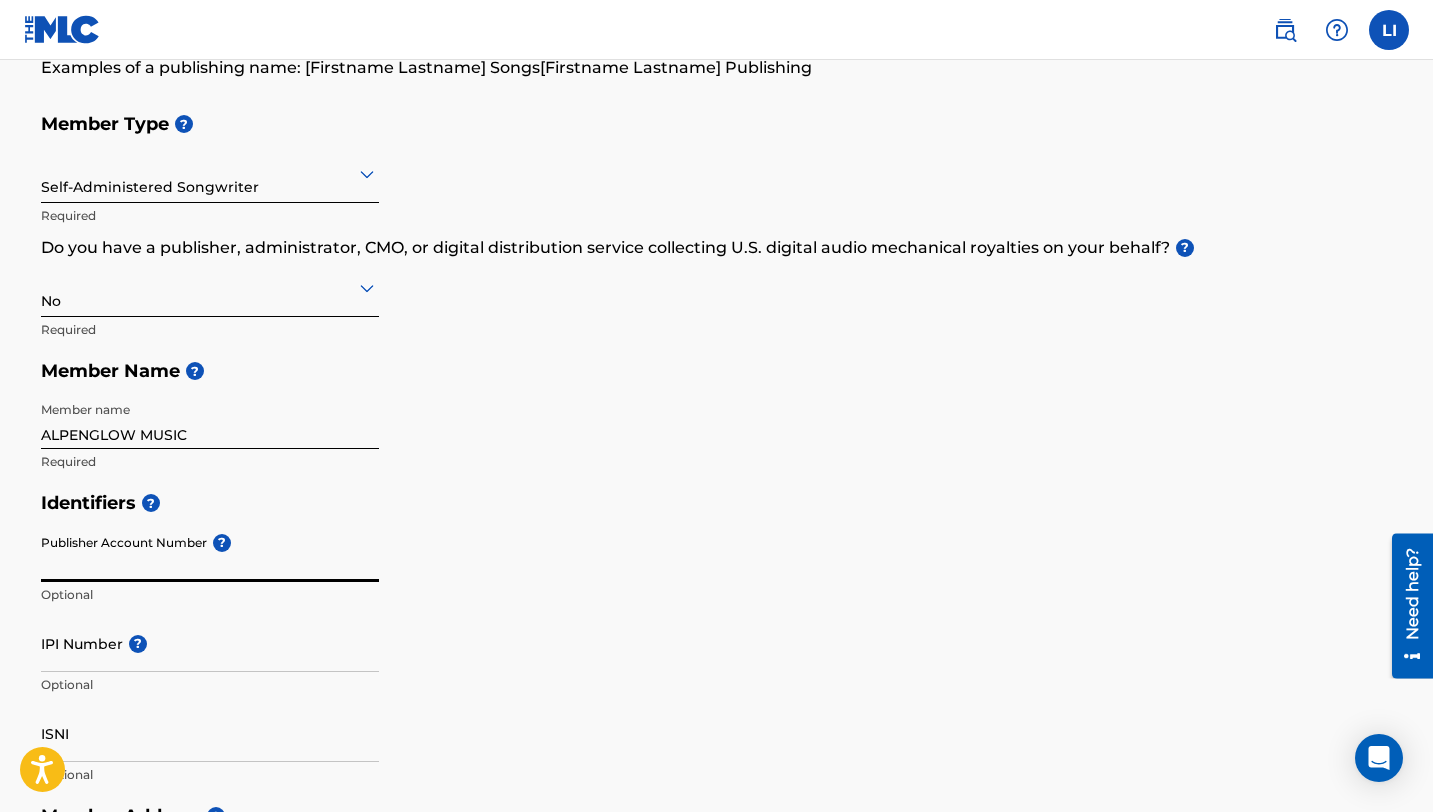 click on "IPI Number ?" at bounding box center (210, 643) 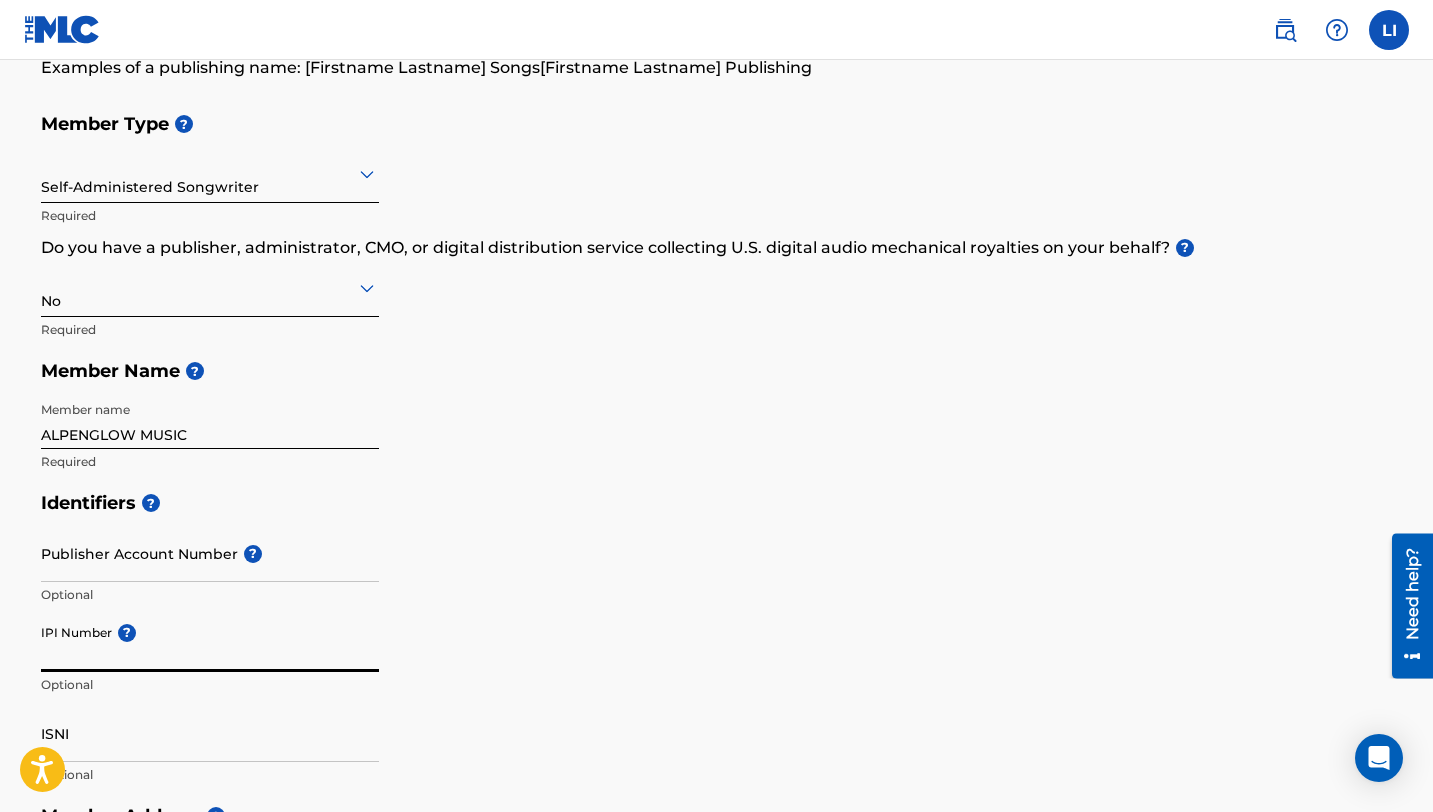 paste on "00217057194" 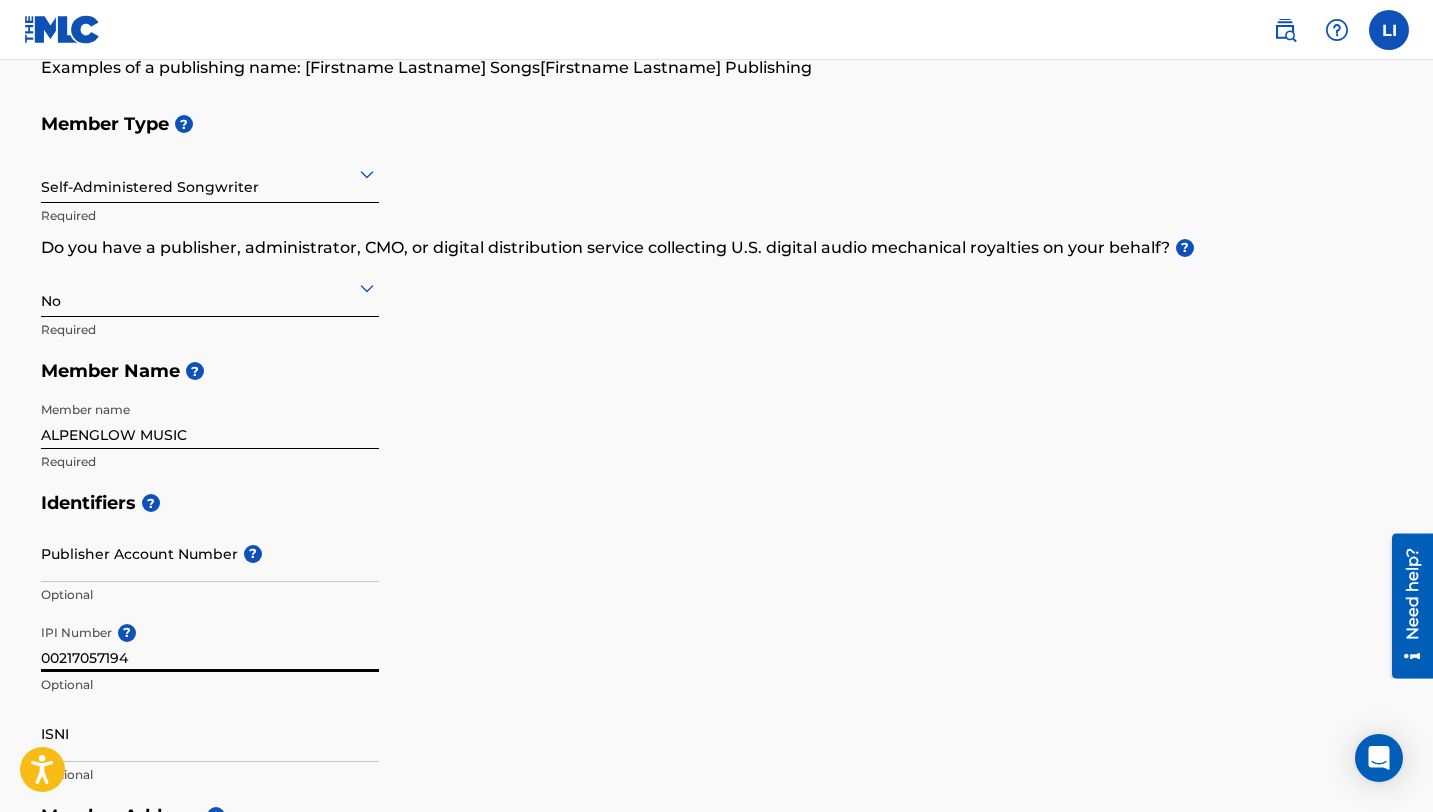 type on "00217057194" 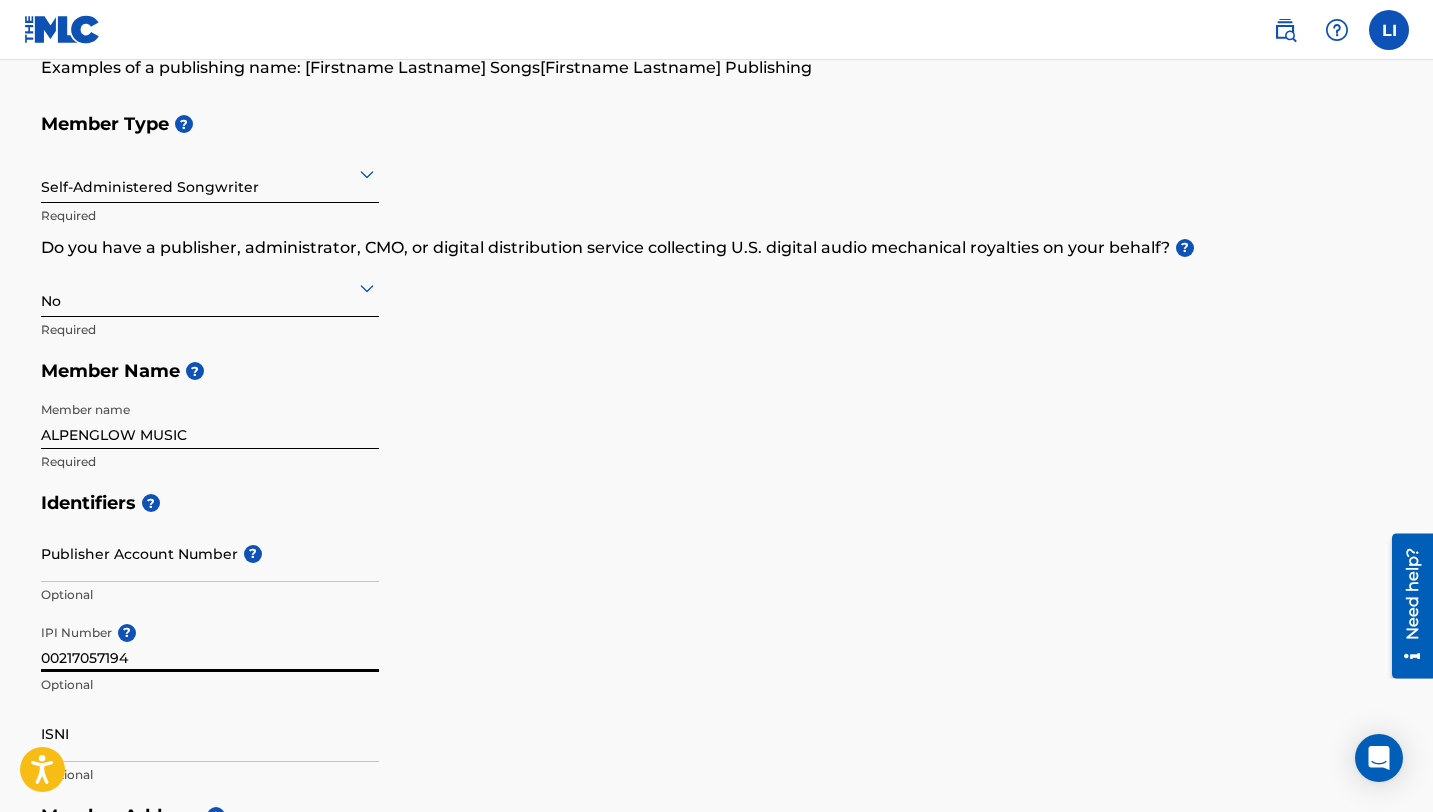 click on "Publisher Account Number ?" at bounding box center (210, 553) 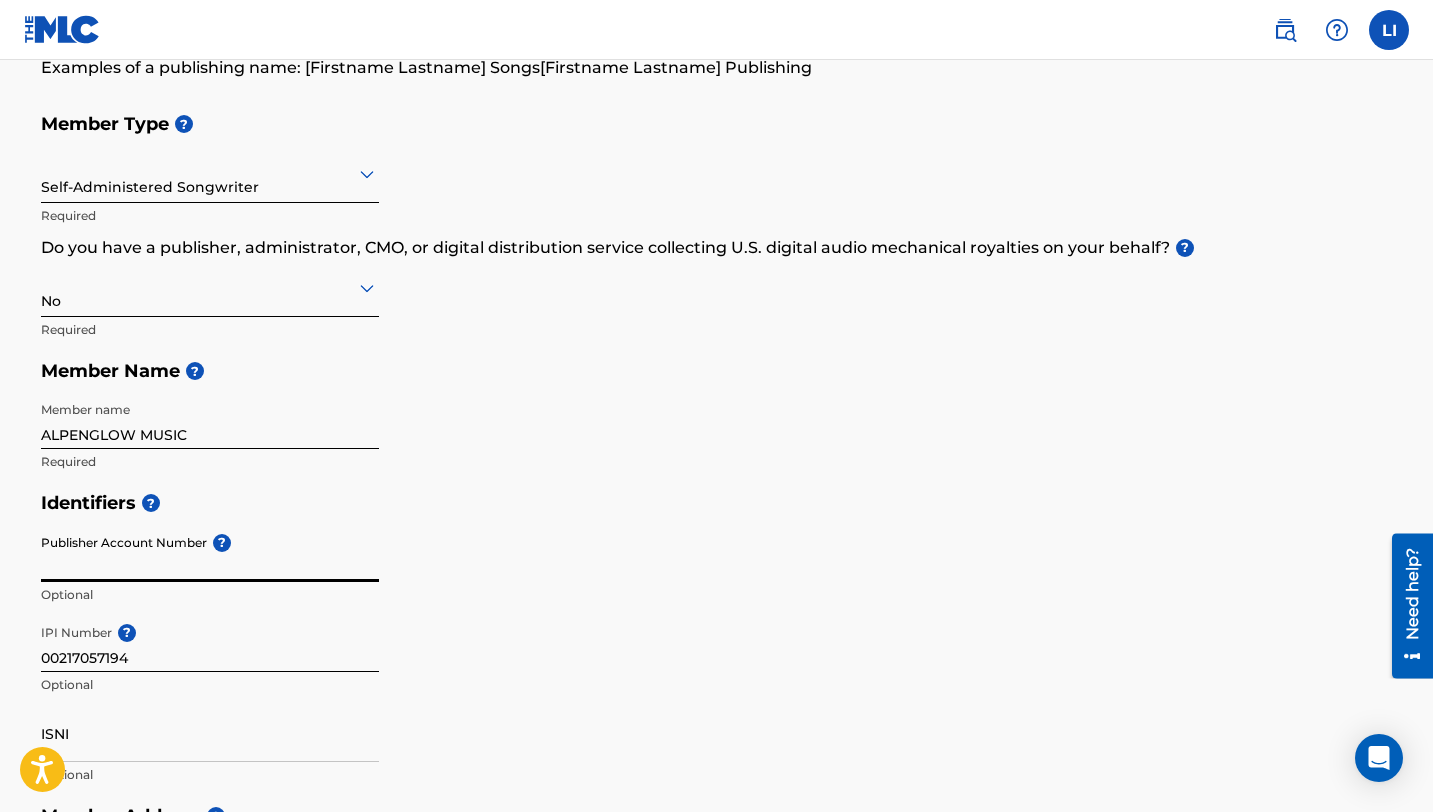 paste on "P13619" 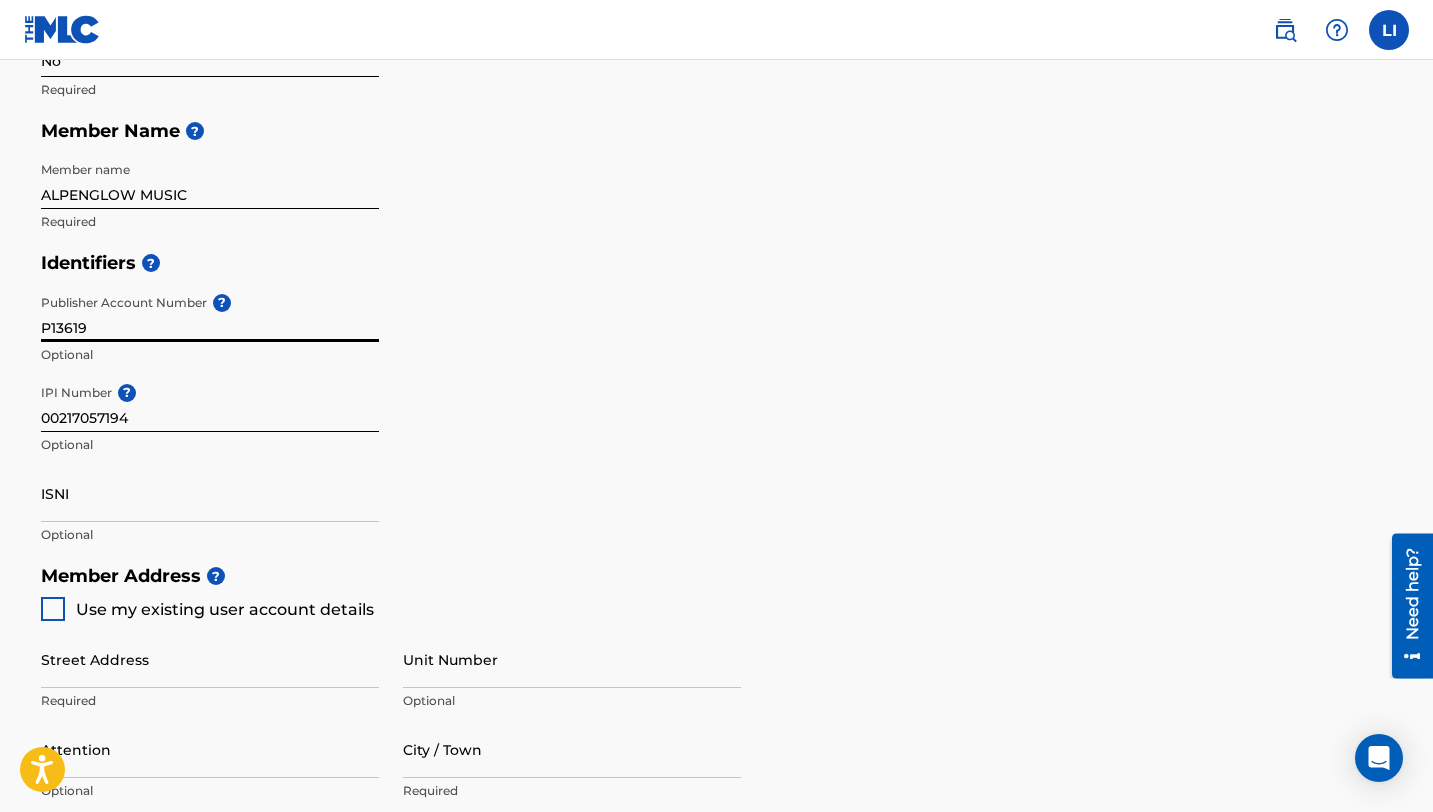 scroll, scrollTop: 503, scrollLeft: 0, axis: vertical 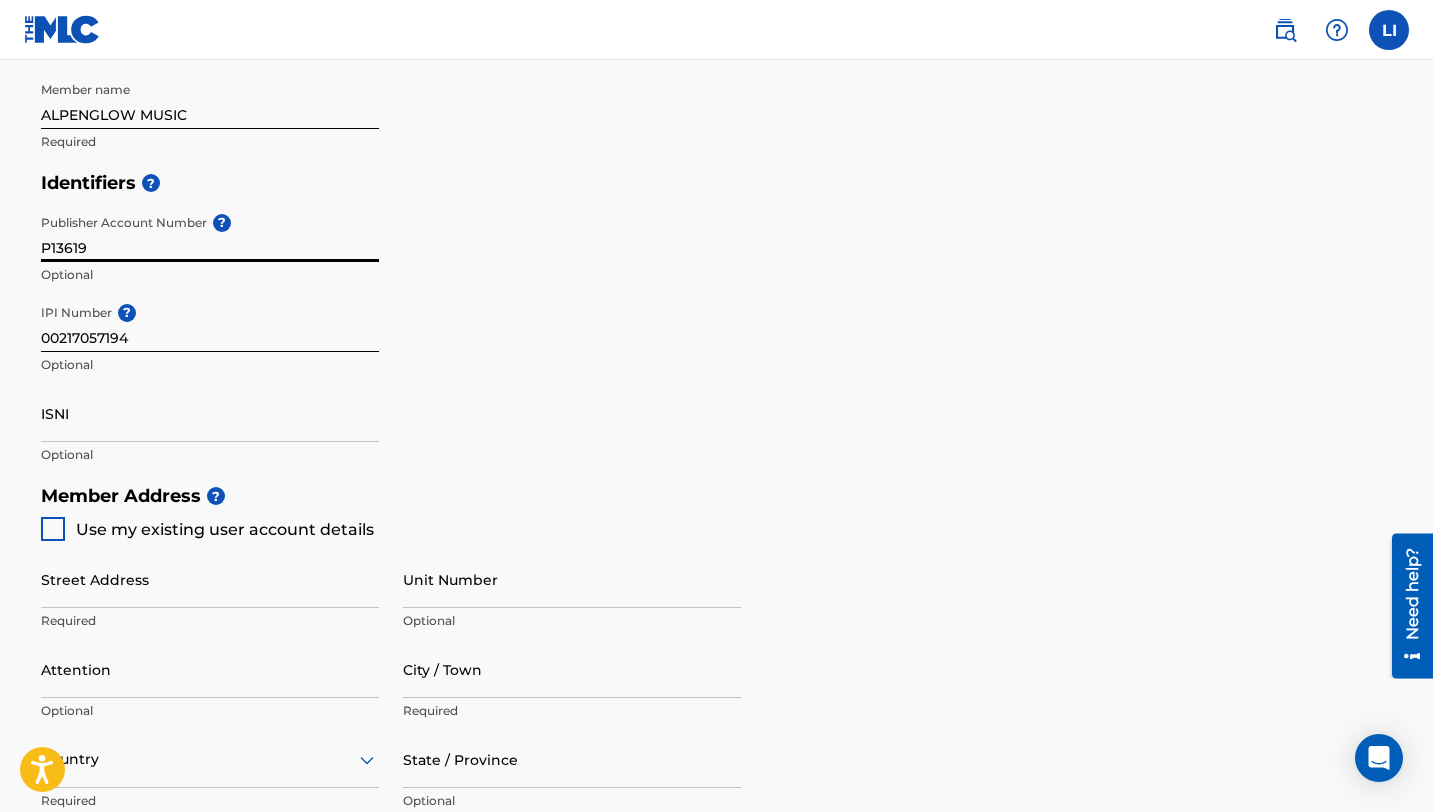 type on "P13619" 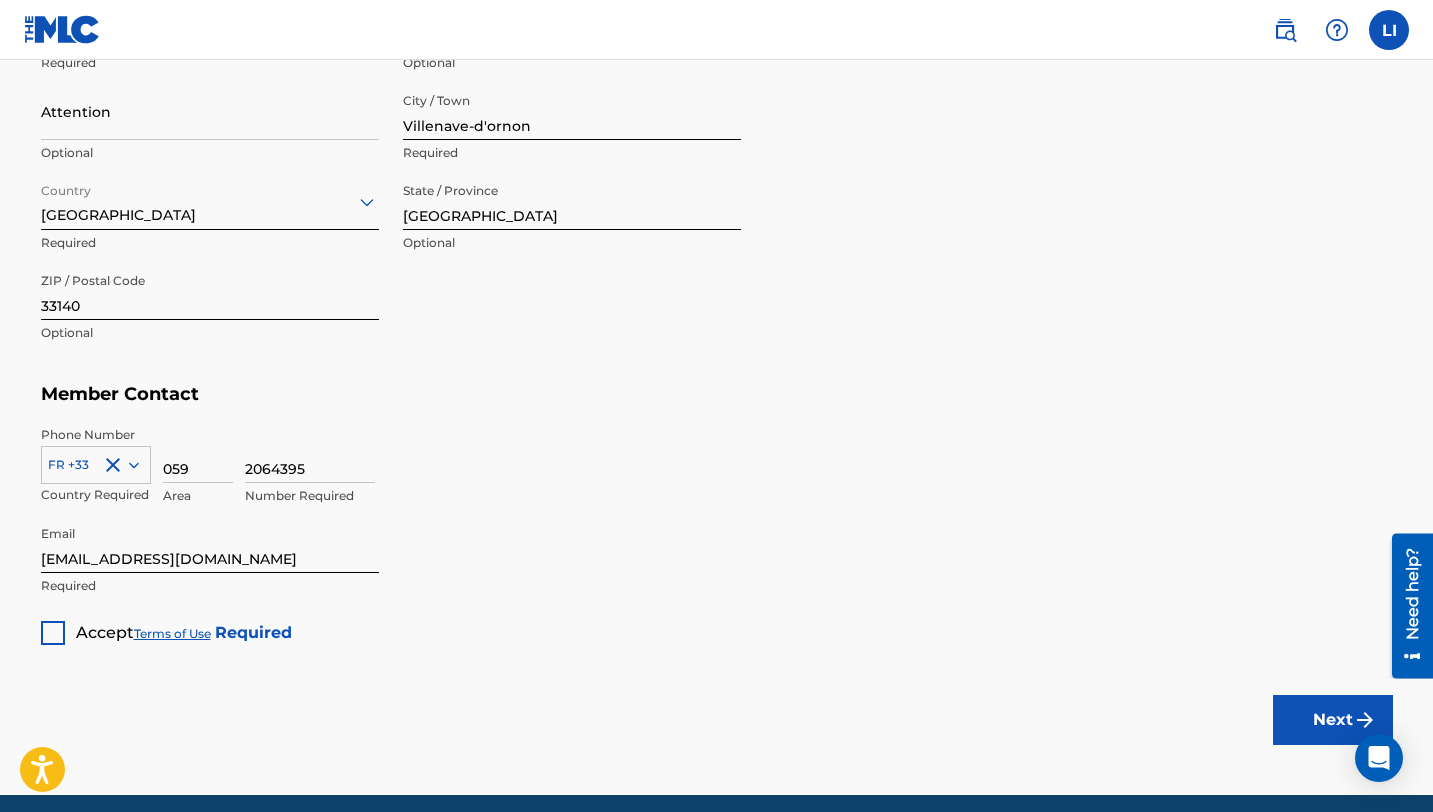 scroll, scrollTop: 1096, scrollLeft: 0, axis: vertical 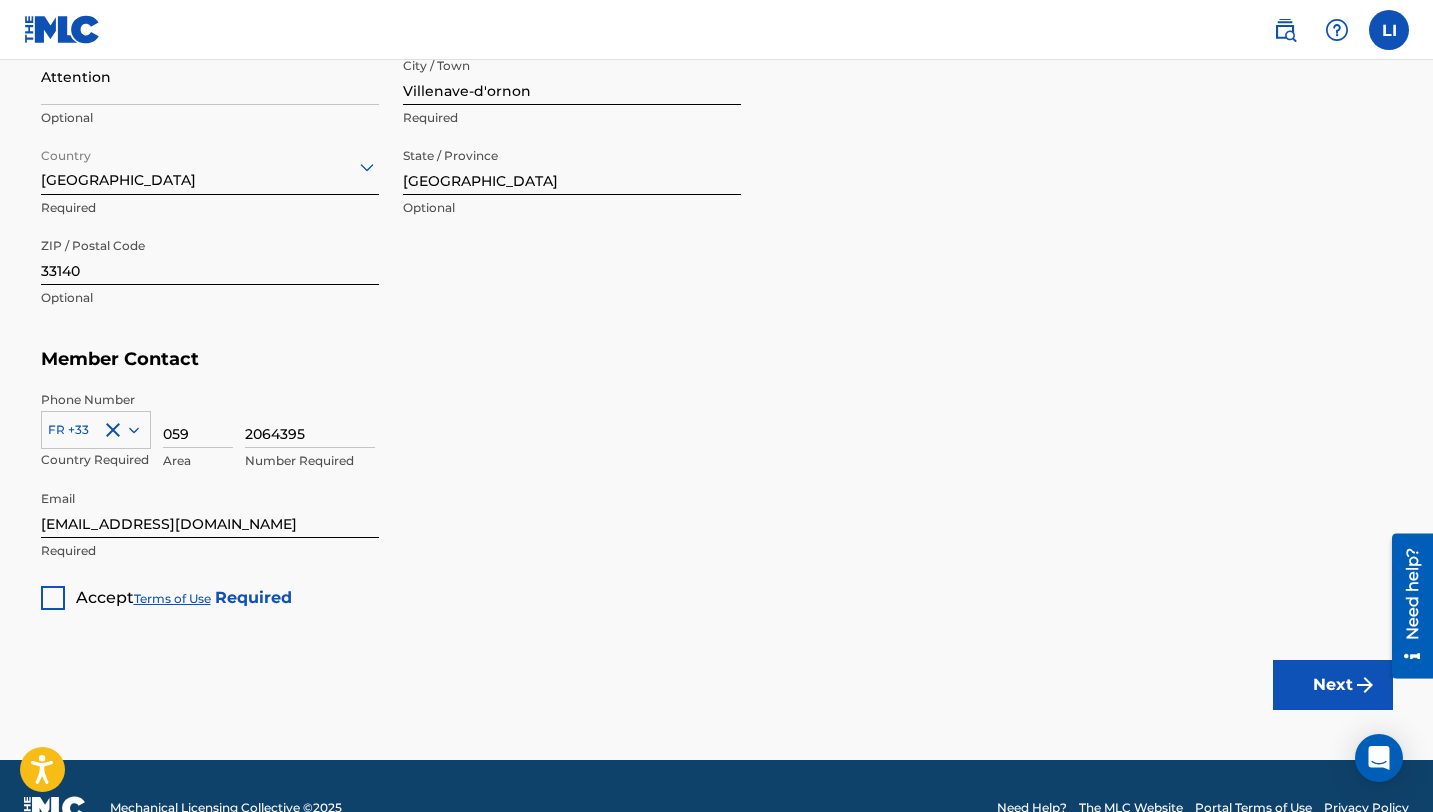 click at bounding box center (53, 598) 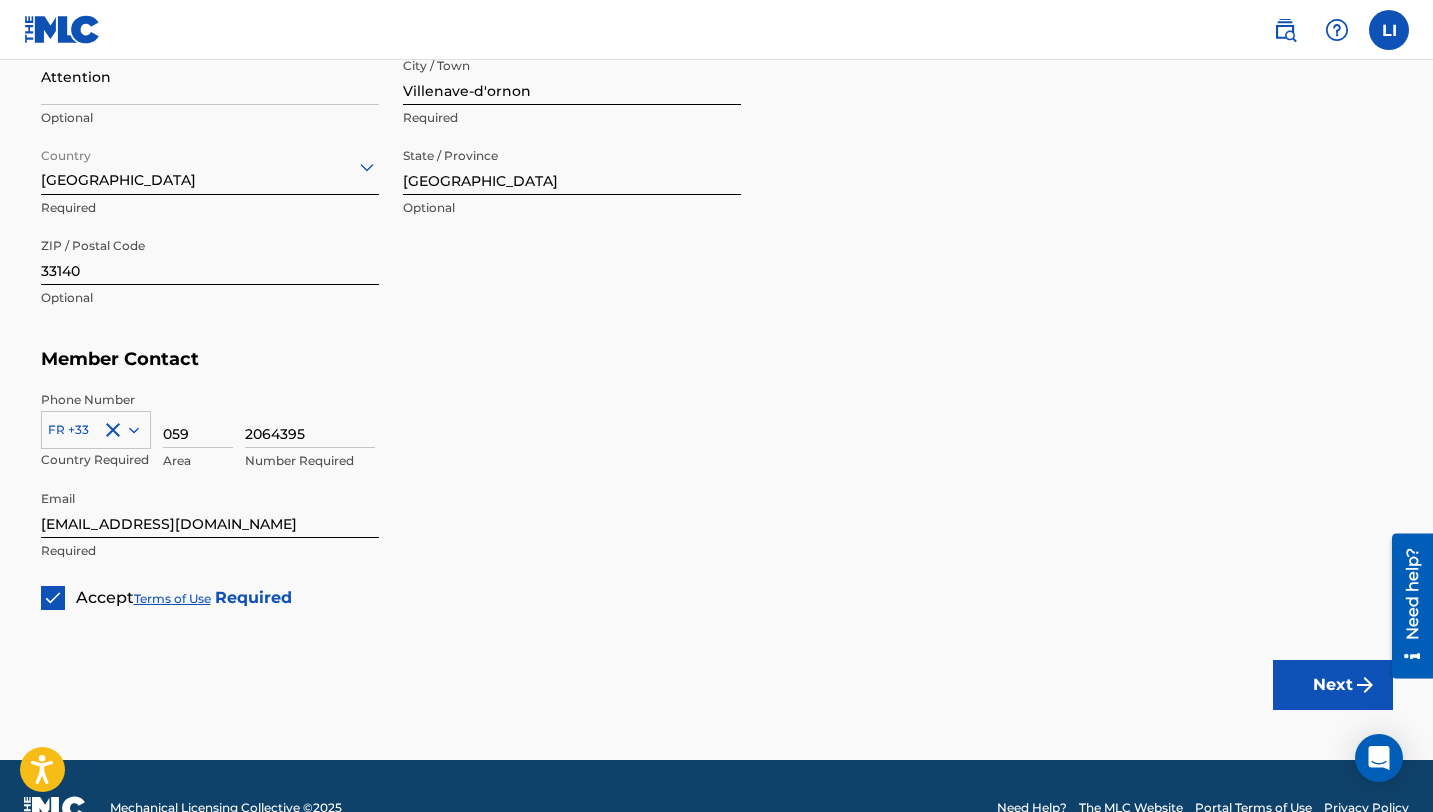 click on "Next" at bounding box center (1333, 685) 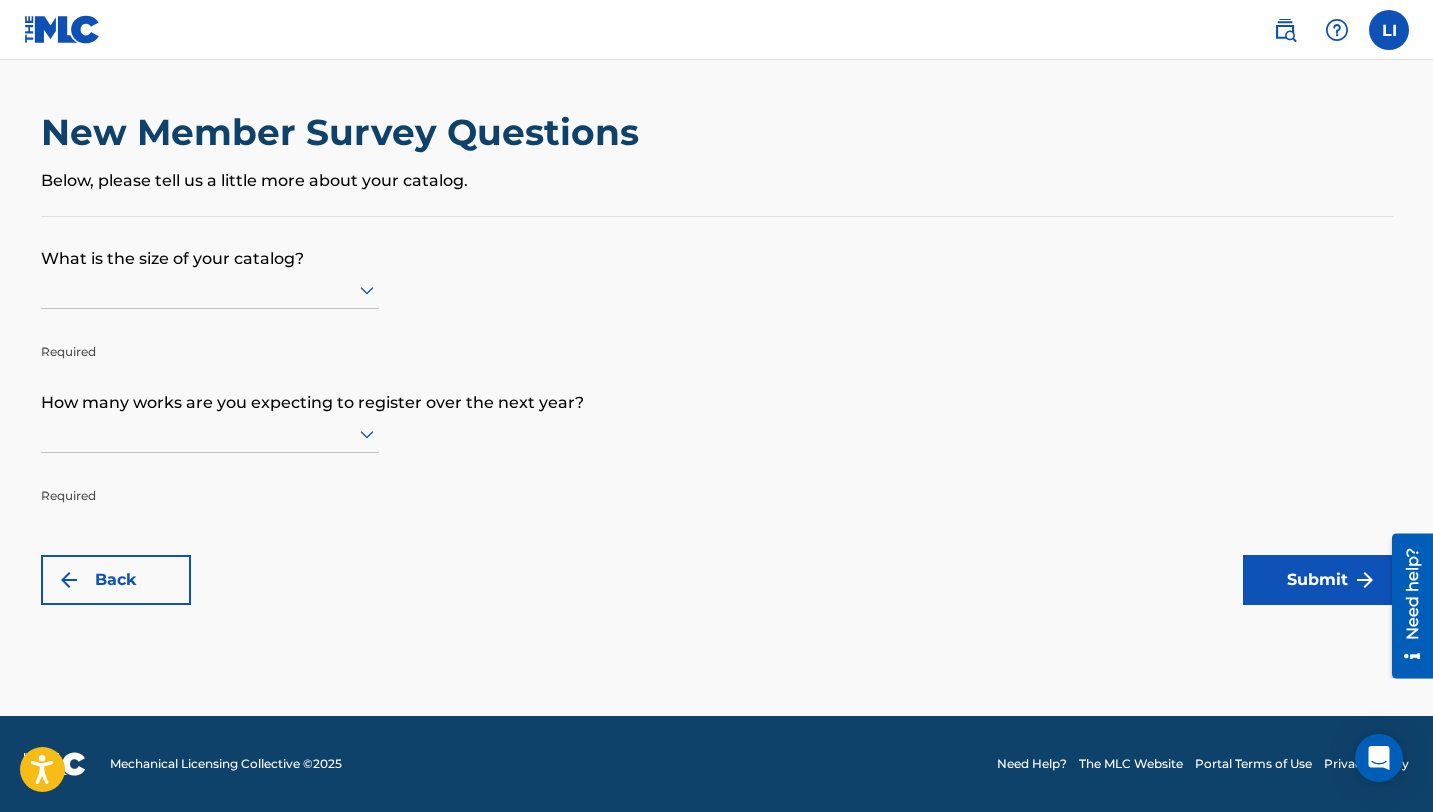 scroll, scrollTop: 0, scrollLeft: 0, axis: both 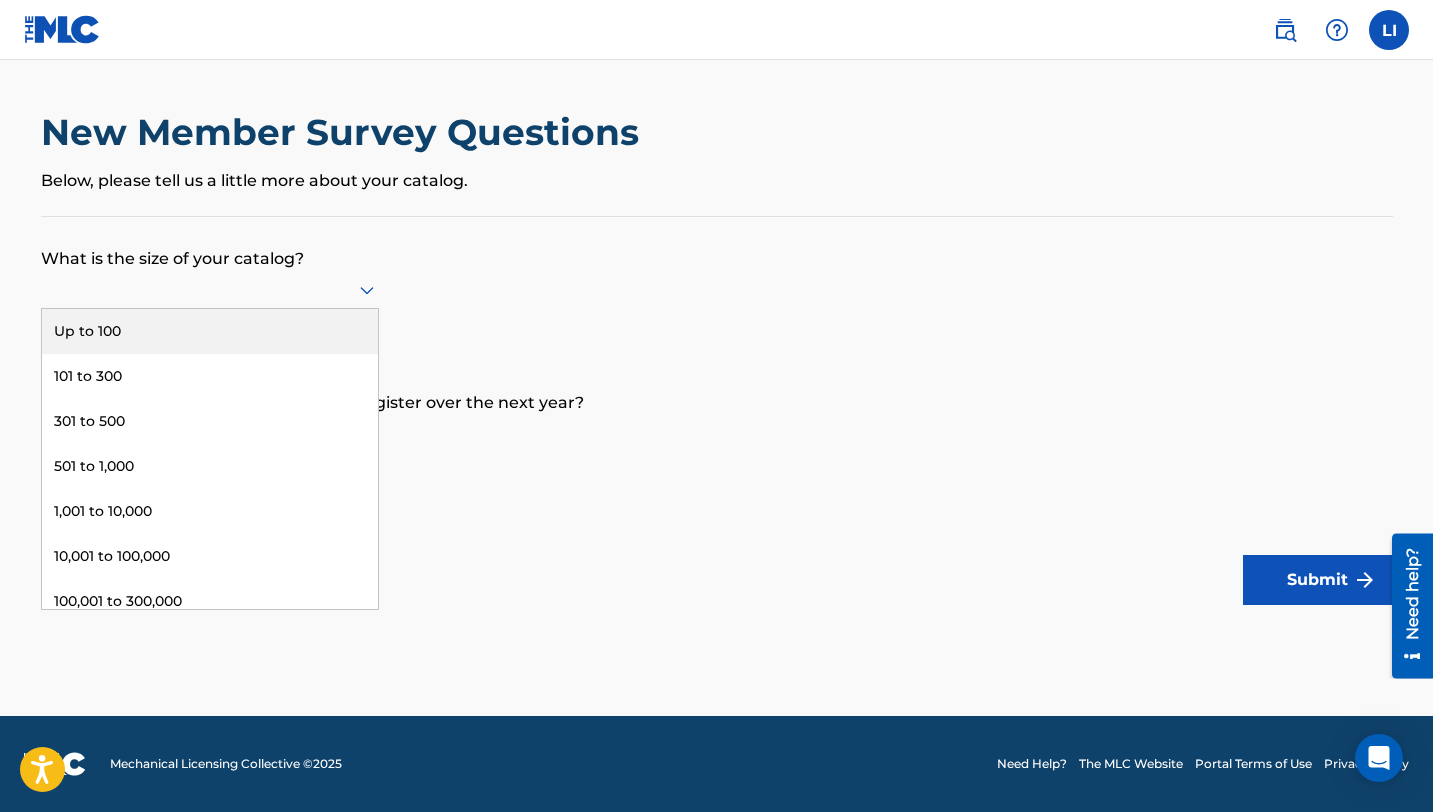 click on "Up to 100" at bounding box center [210, 331] 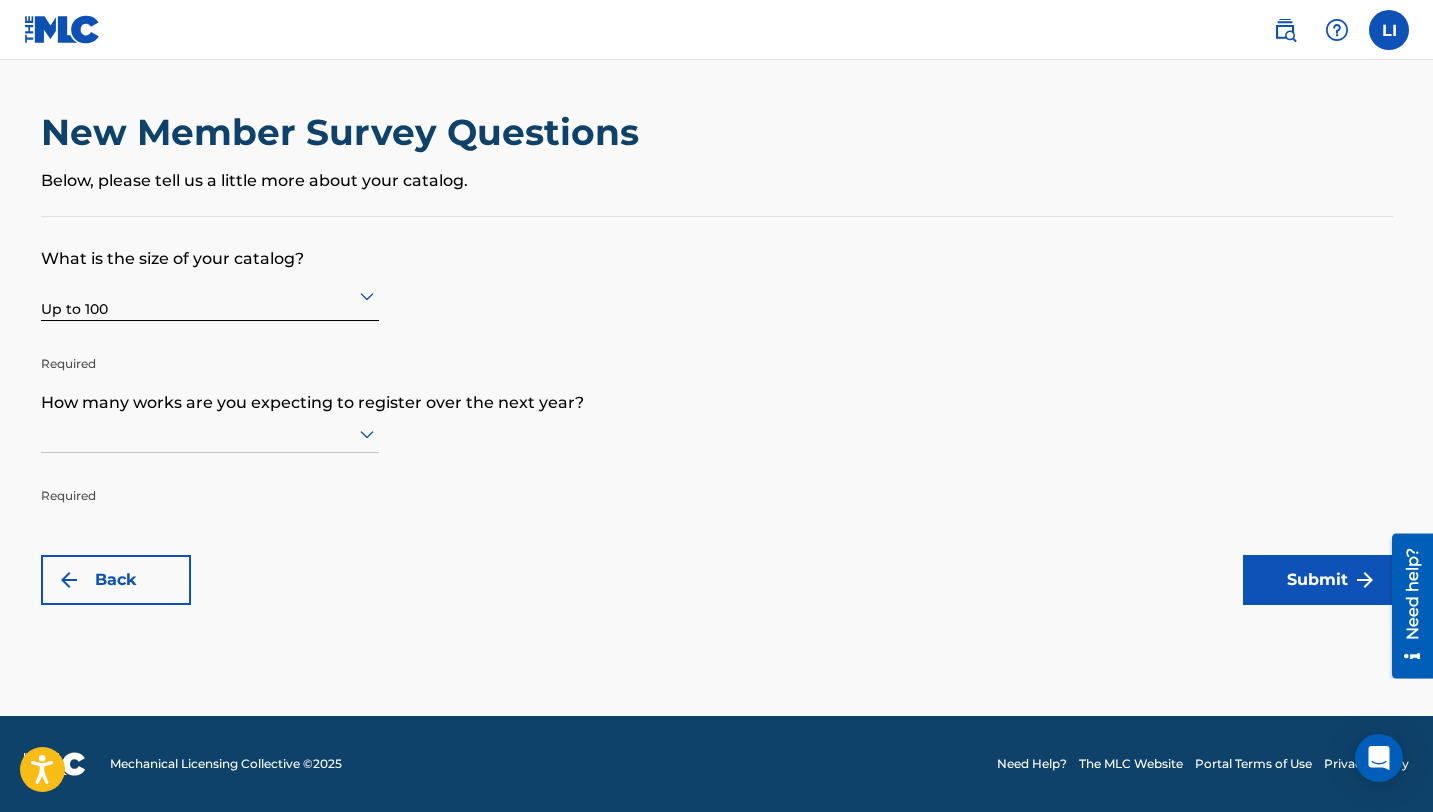 click at bounding box center (210, 434) 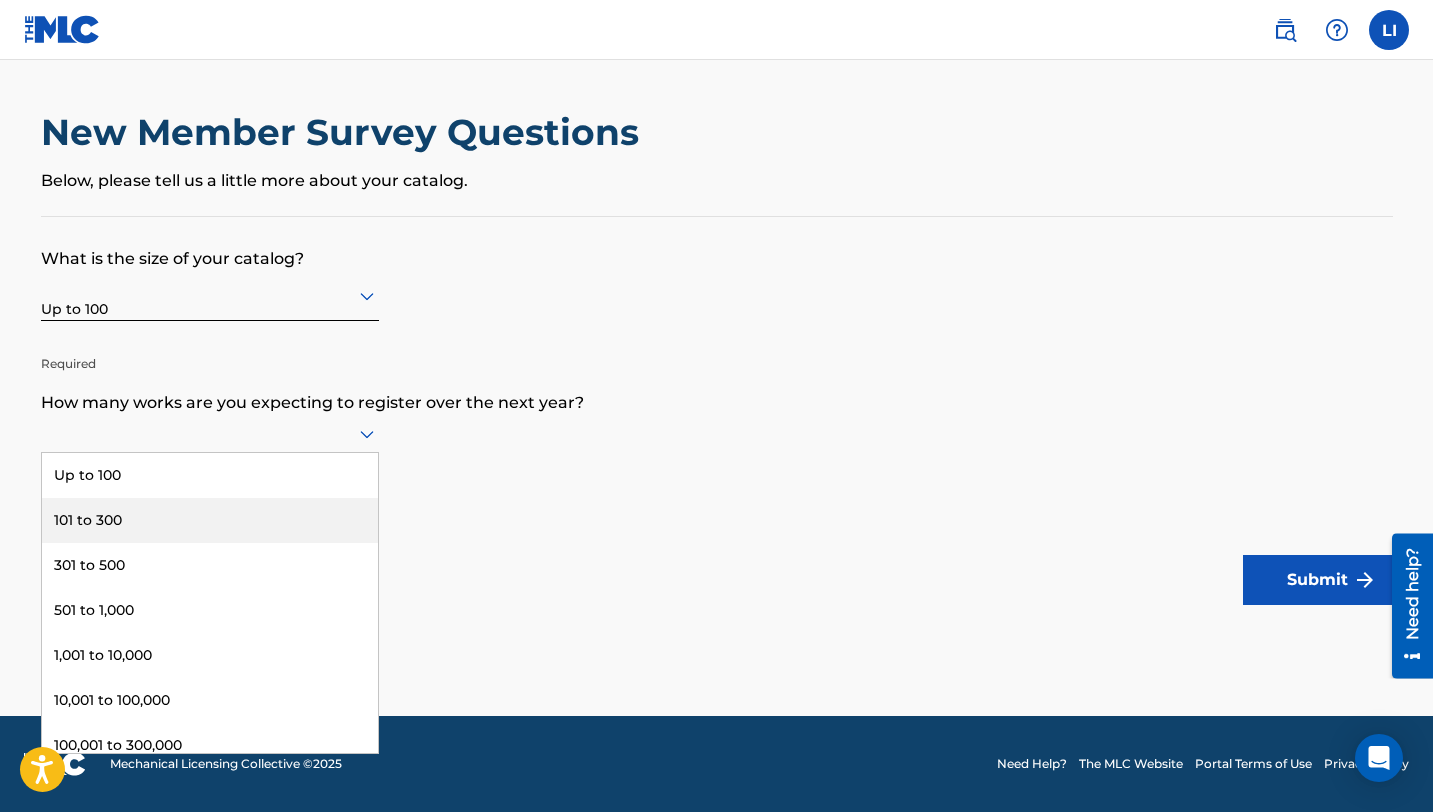 click on "101 to 300" at bounding box center [210, 520] 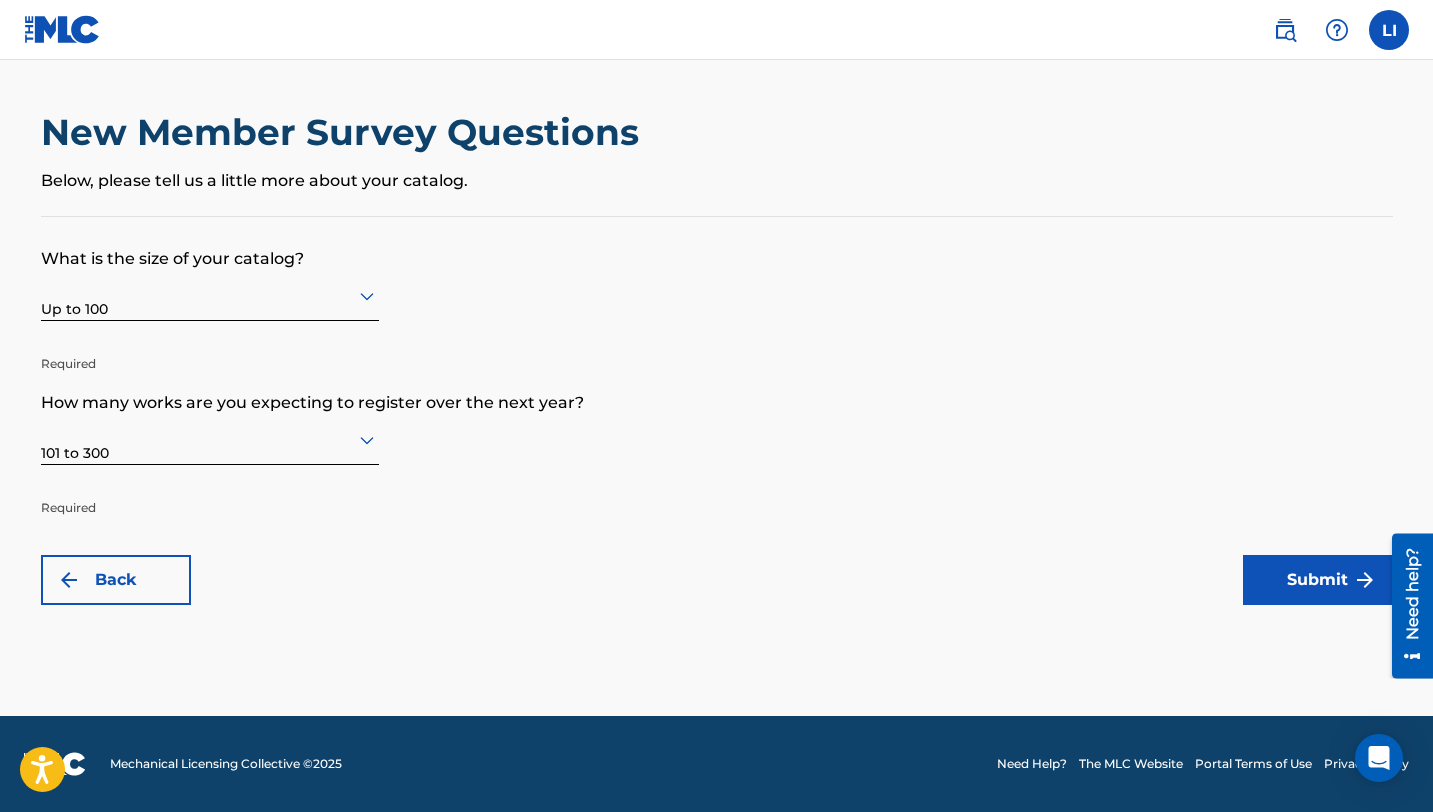 click on "Submit" at bounding box center (1318, 580) 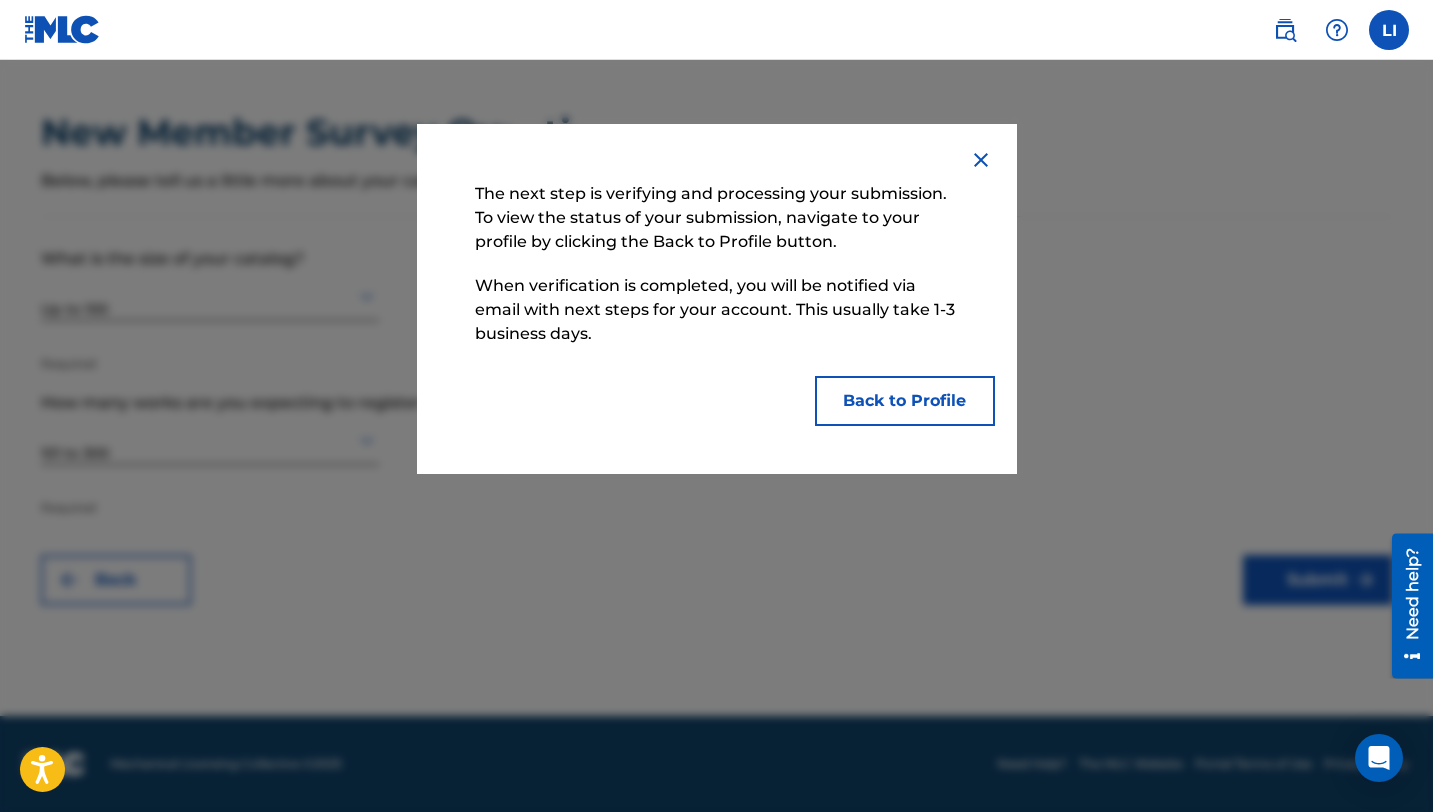 click on "Back to Profile" at bounding box center (905, 401) 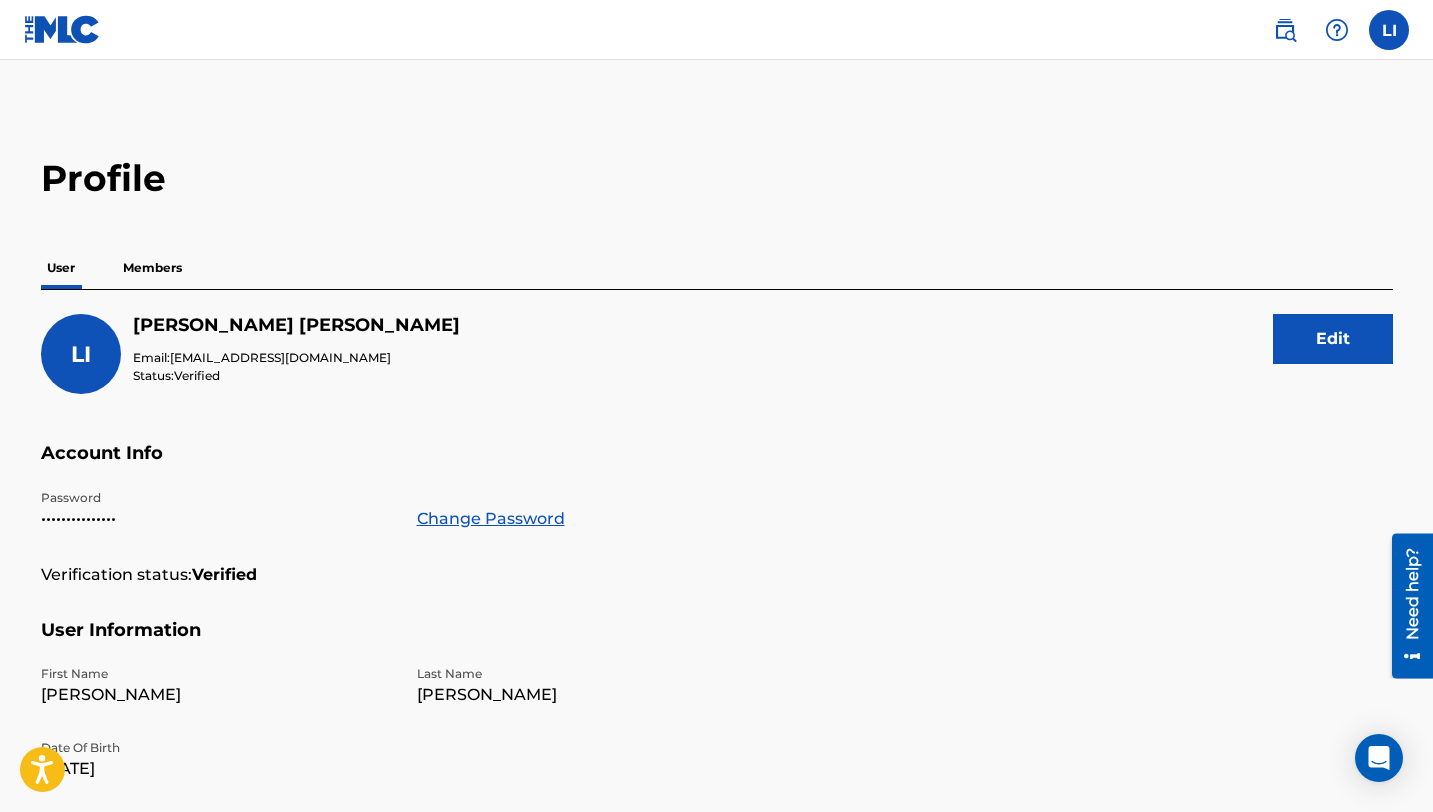 click on "Members" at bounding box center (152, 268) 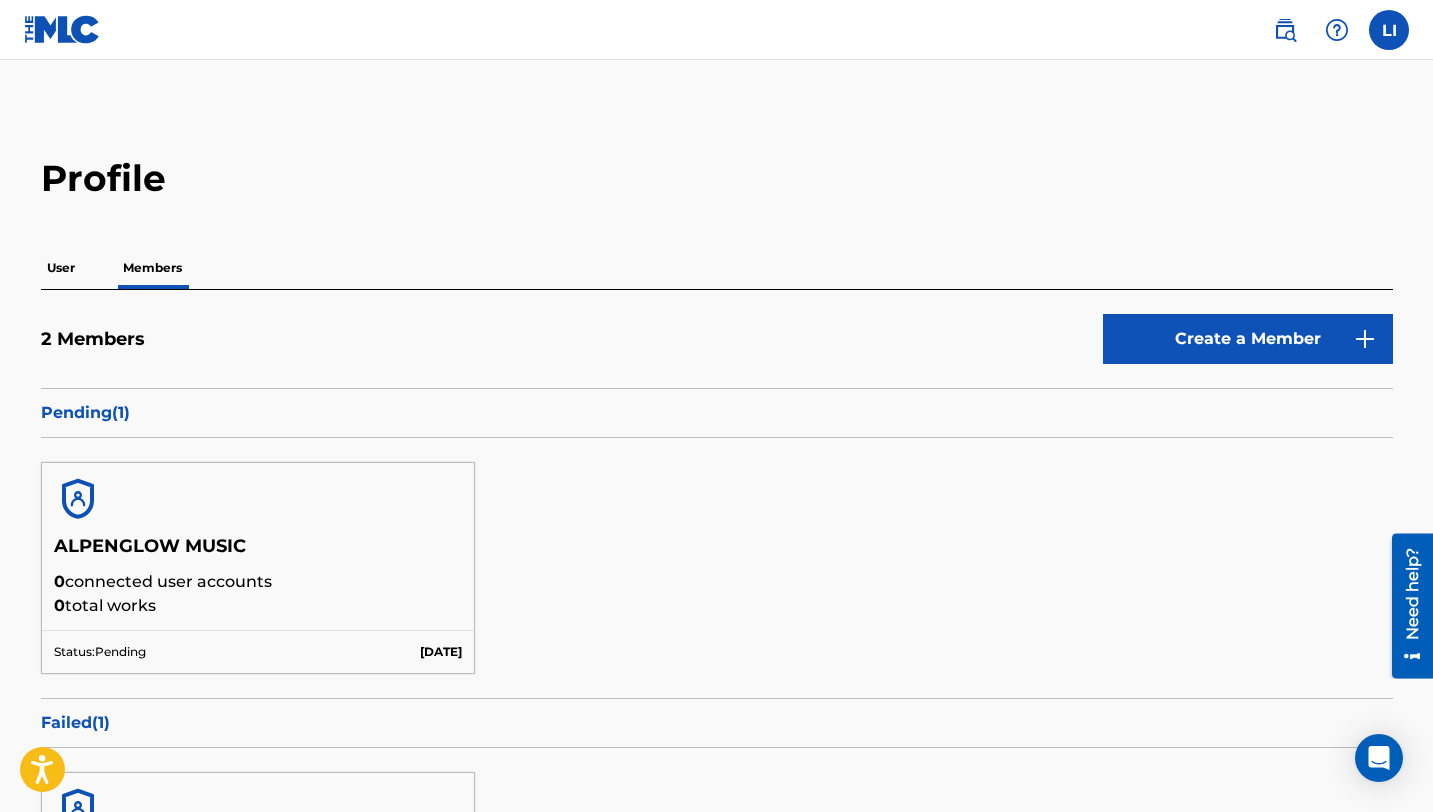 click at bounding box center [258, 499] 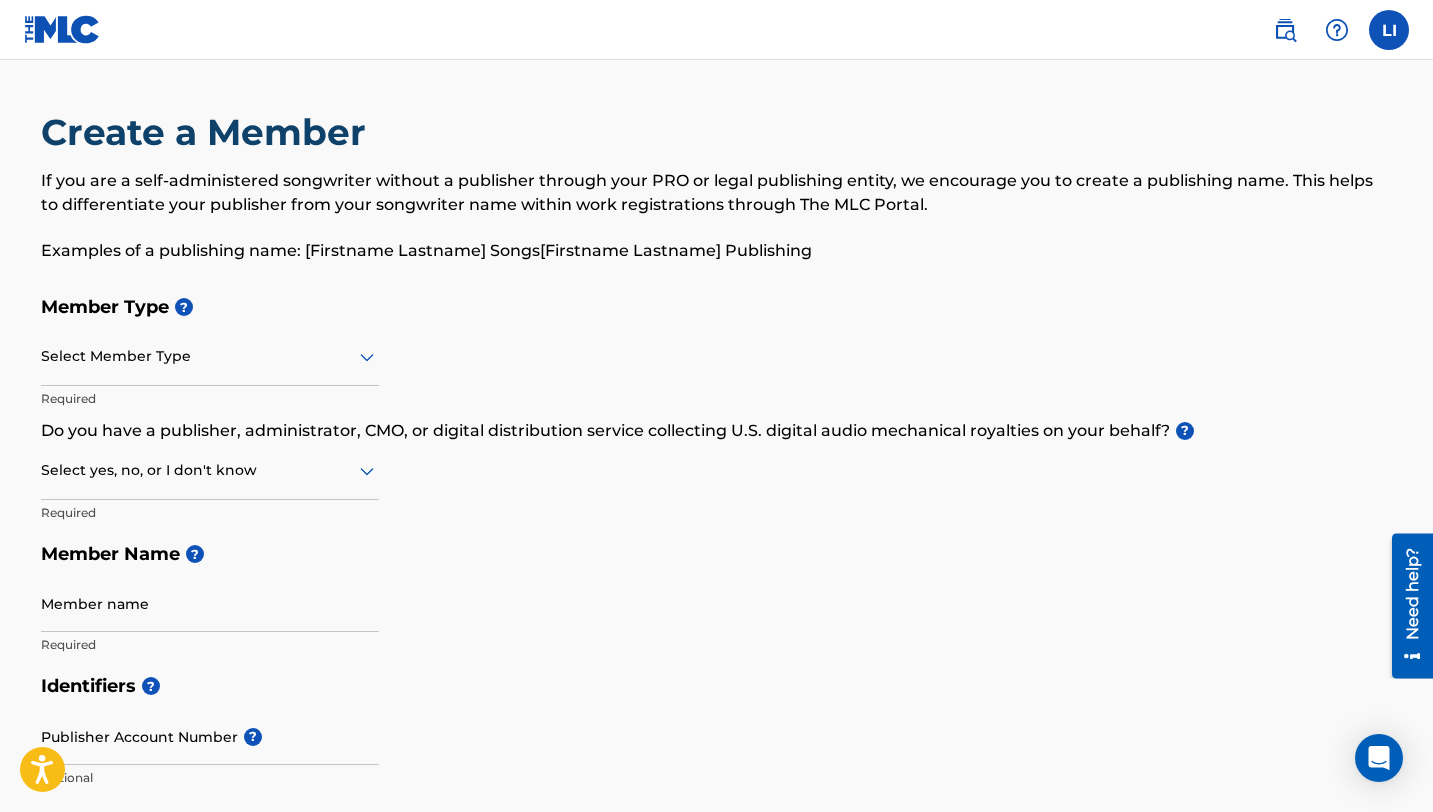 click at bounding box center [210, 356] 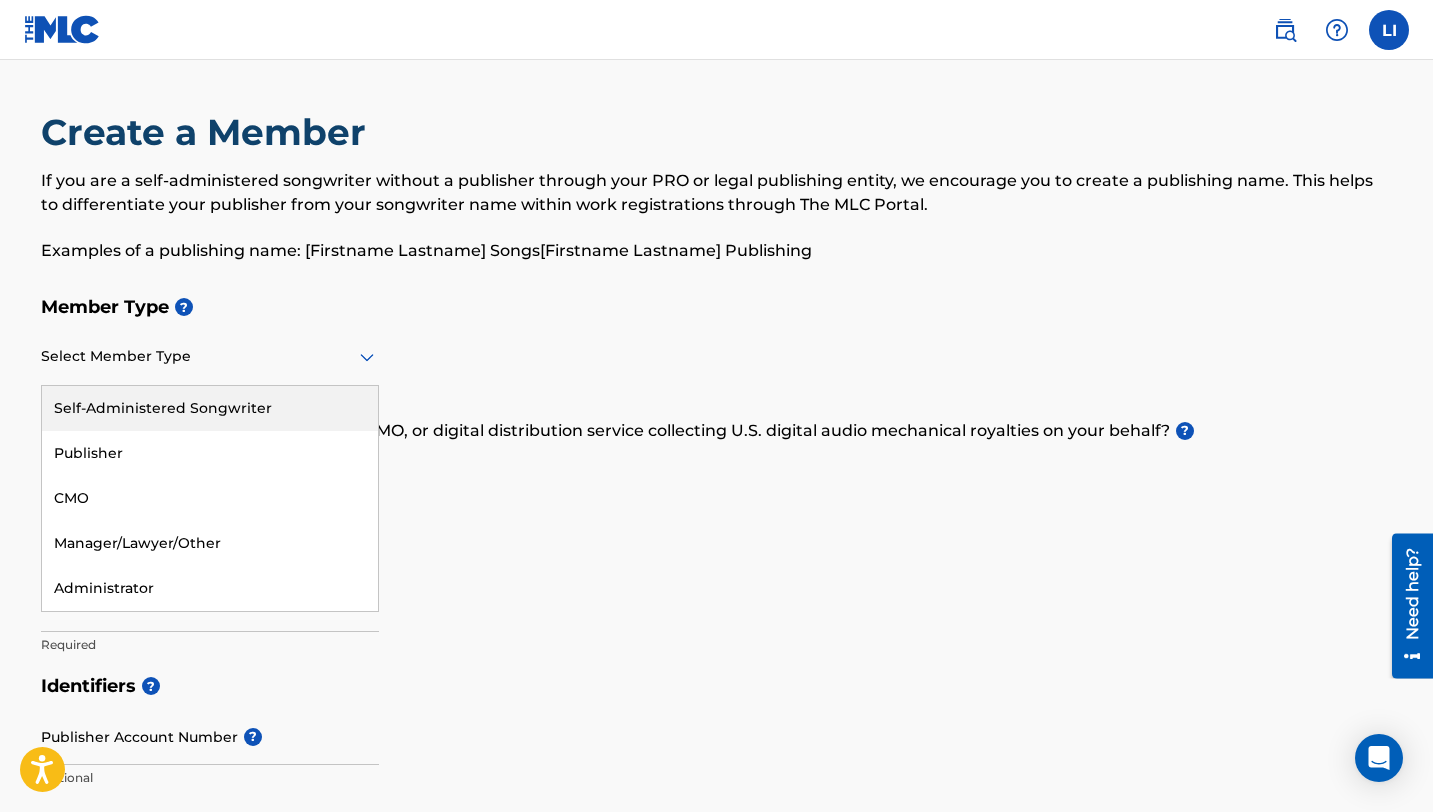 click on "Self-Administered Songwriter" at bounding box center (210, 408) 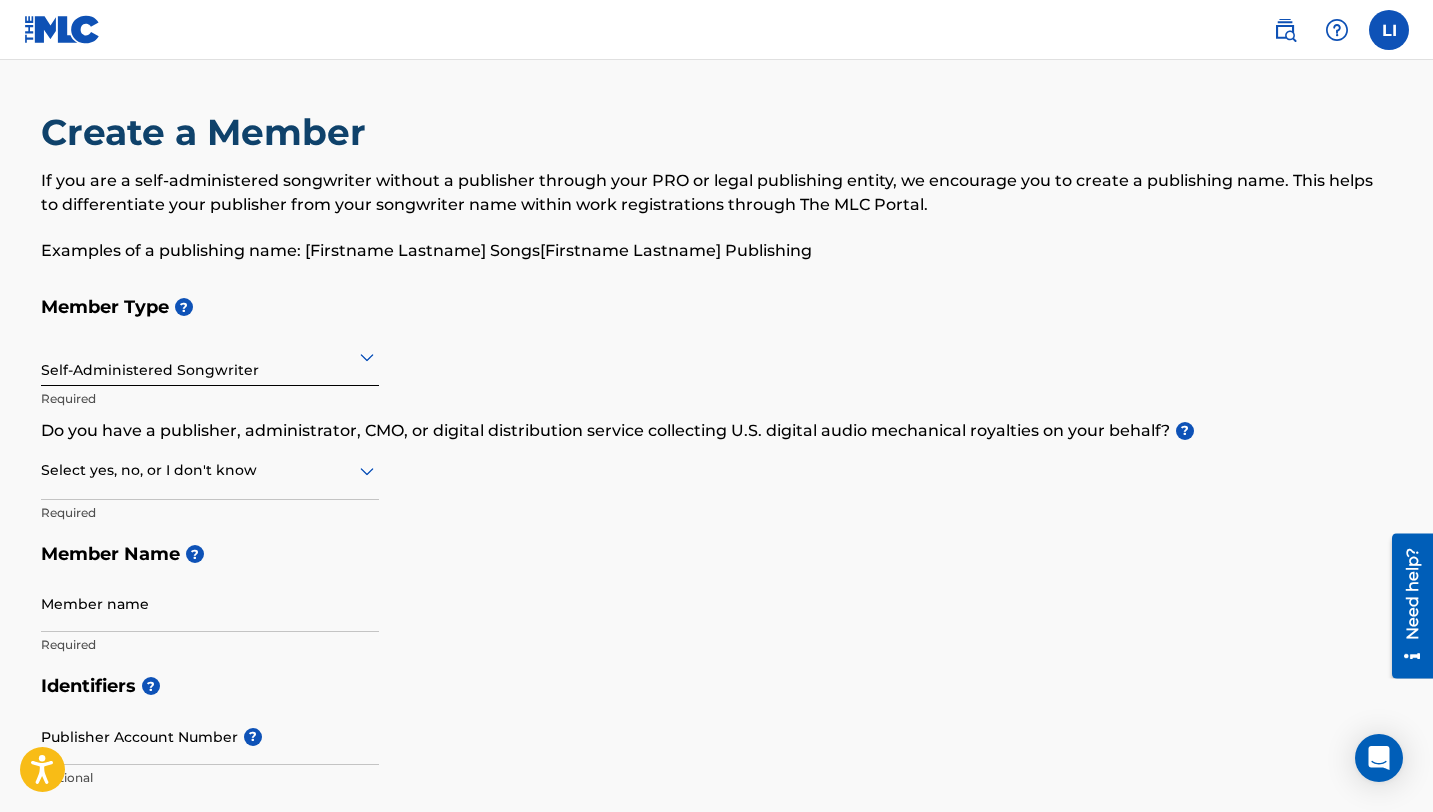 click at bounding box center [210, 470] 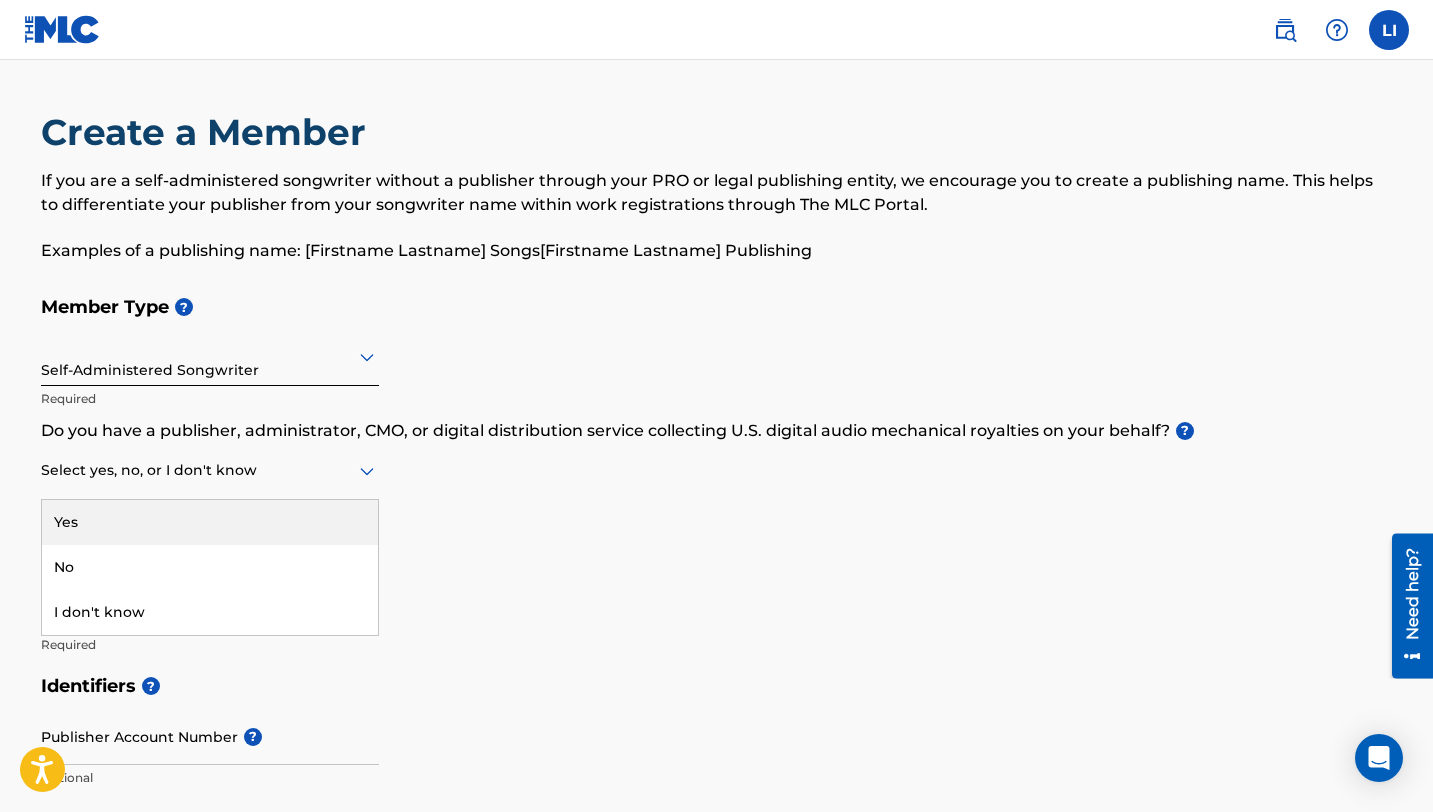 click on "No" at bounding box center (210, 567) 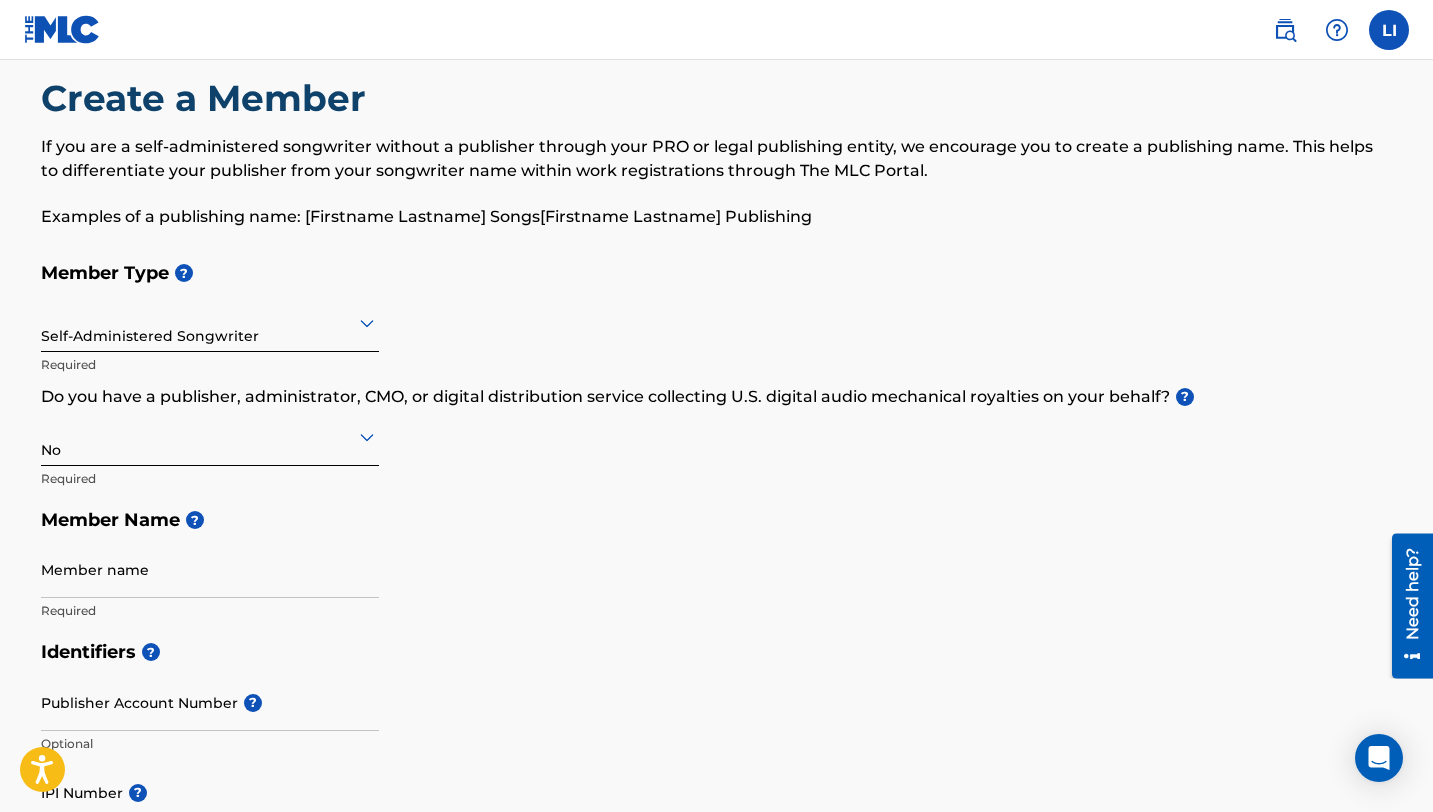 scroll, scrollTop: 58, scrollLeft: 0, axis: vertical 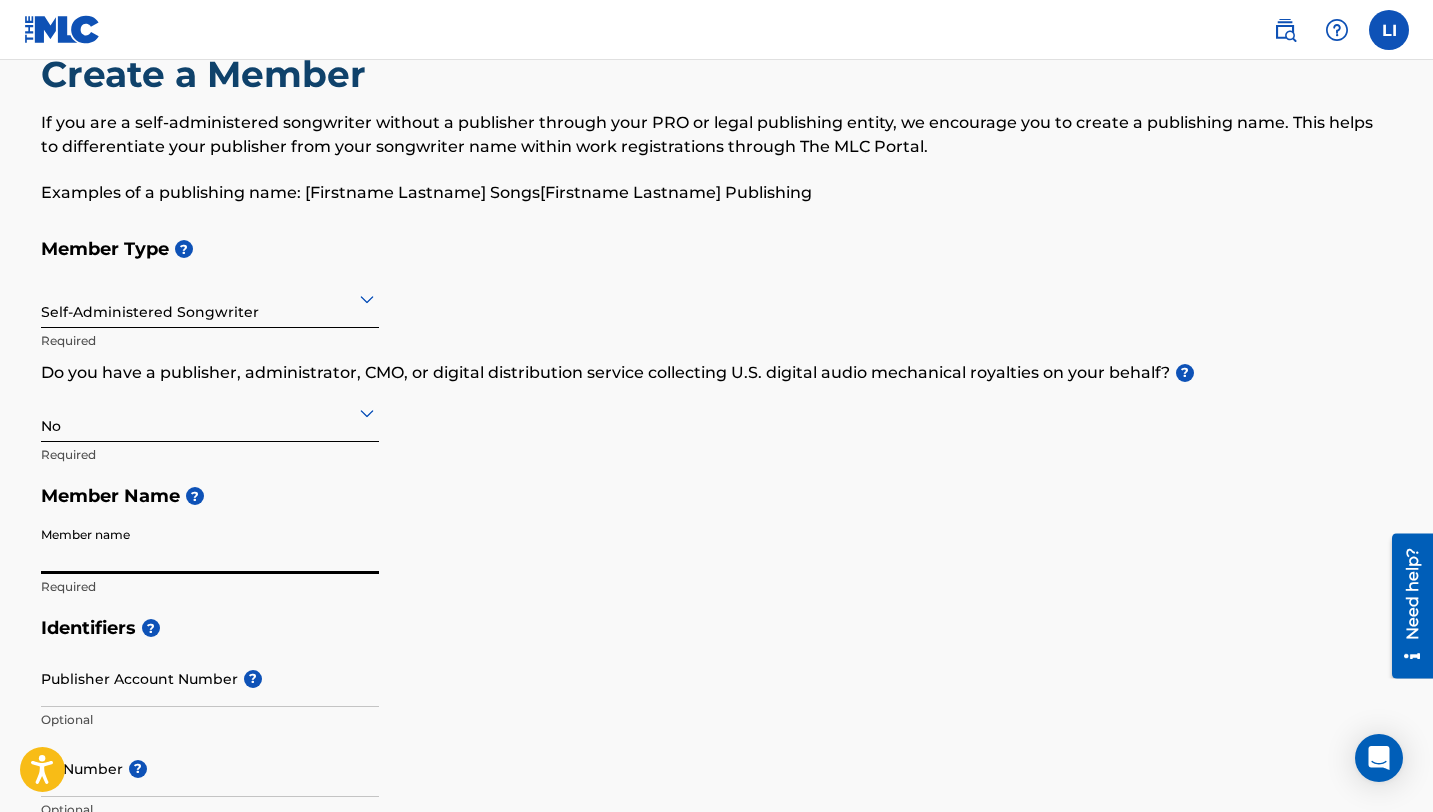 click on "Member name" at bounding box center [210, 545] 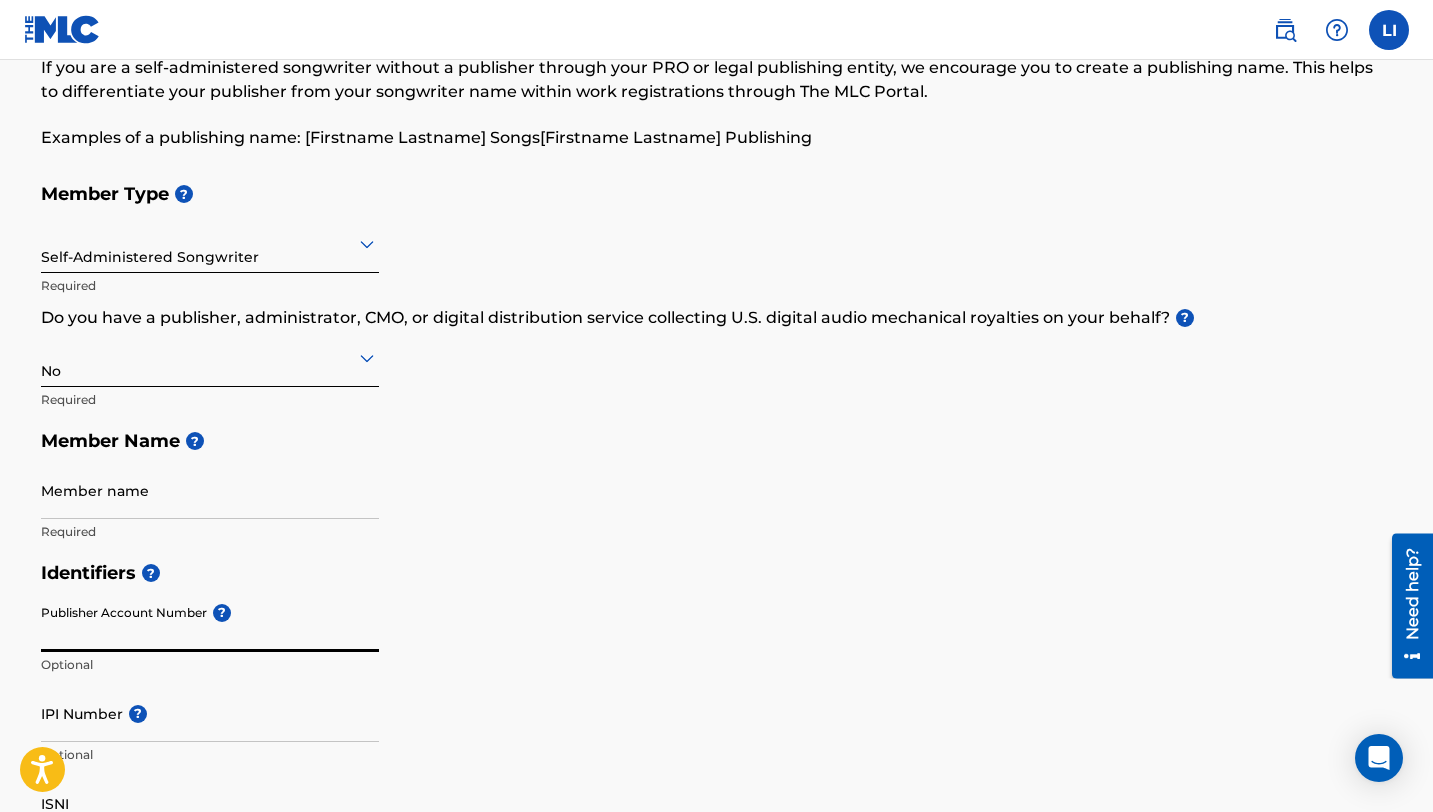 scroll, scrollTop: 124, scrollLeft: 0, axis: vertical 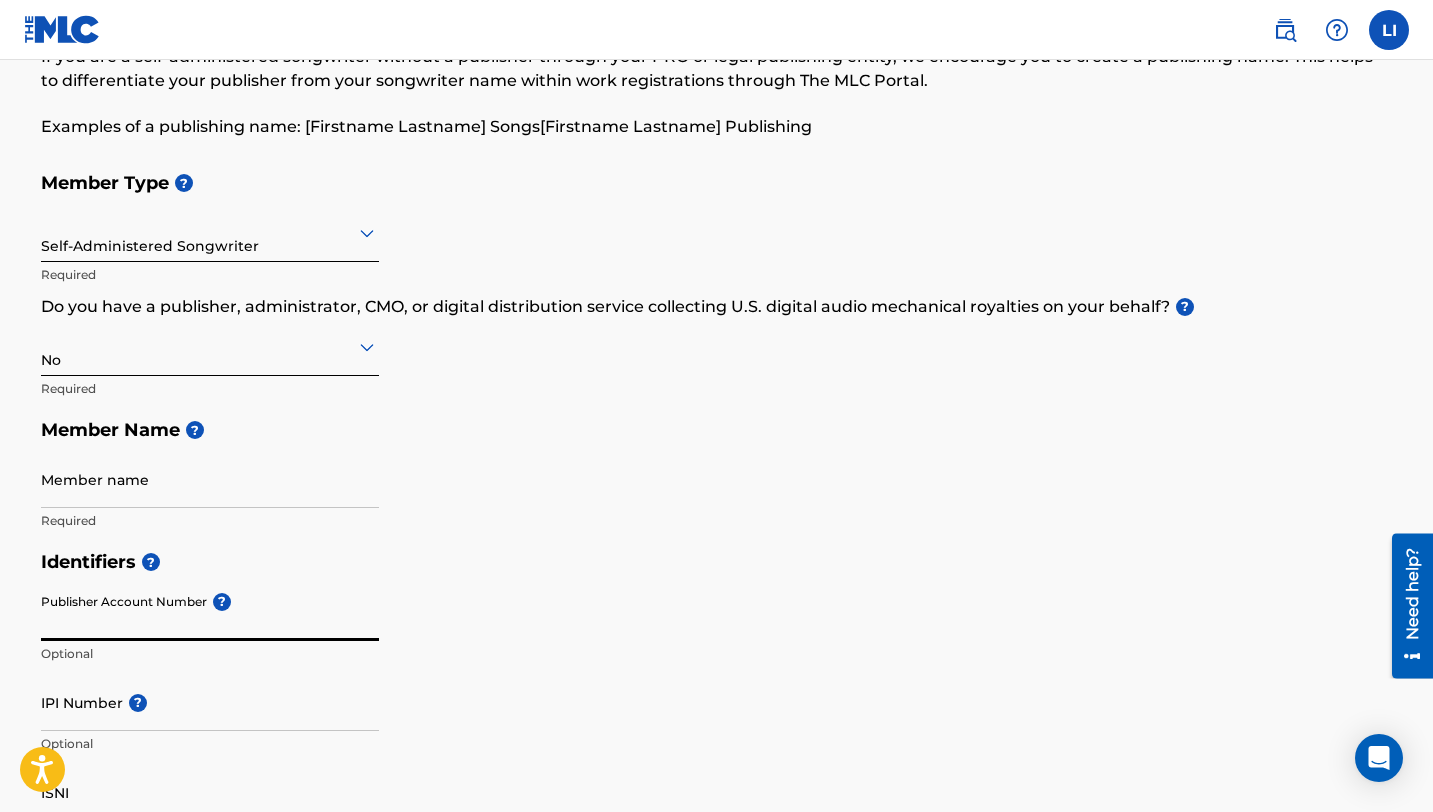 click on "IPI Number ?" at bounding box center [210, 702] 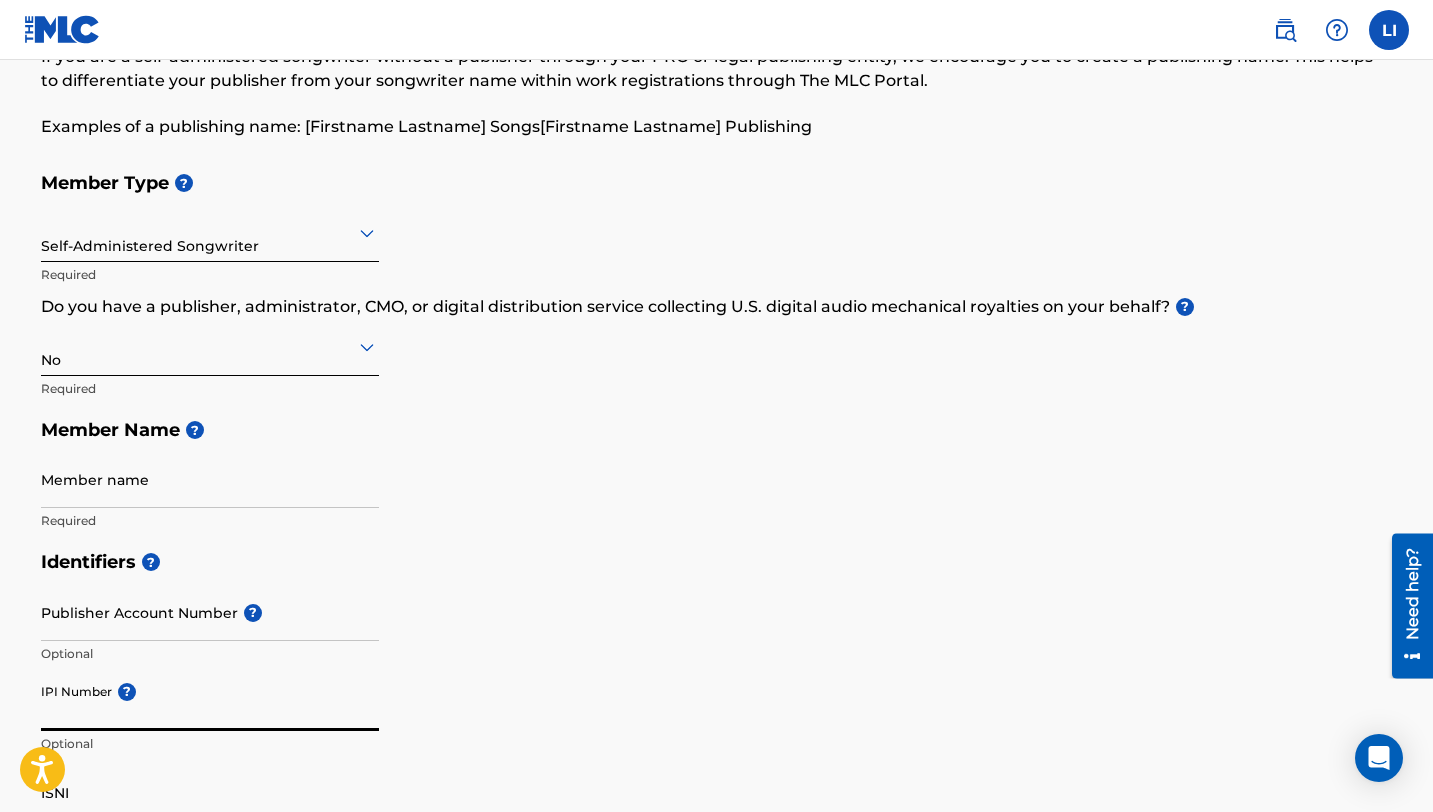 click on "Member name" at bounding box center (210, 479) 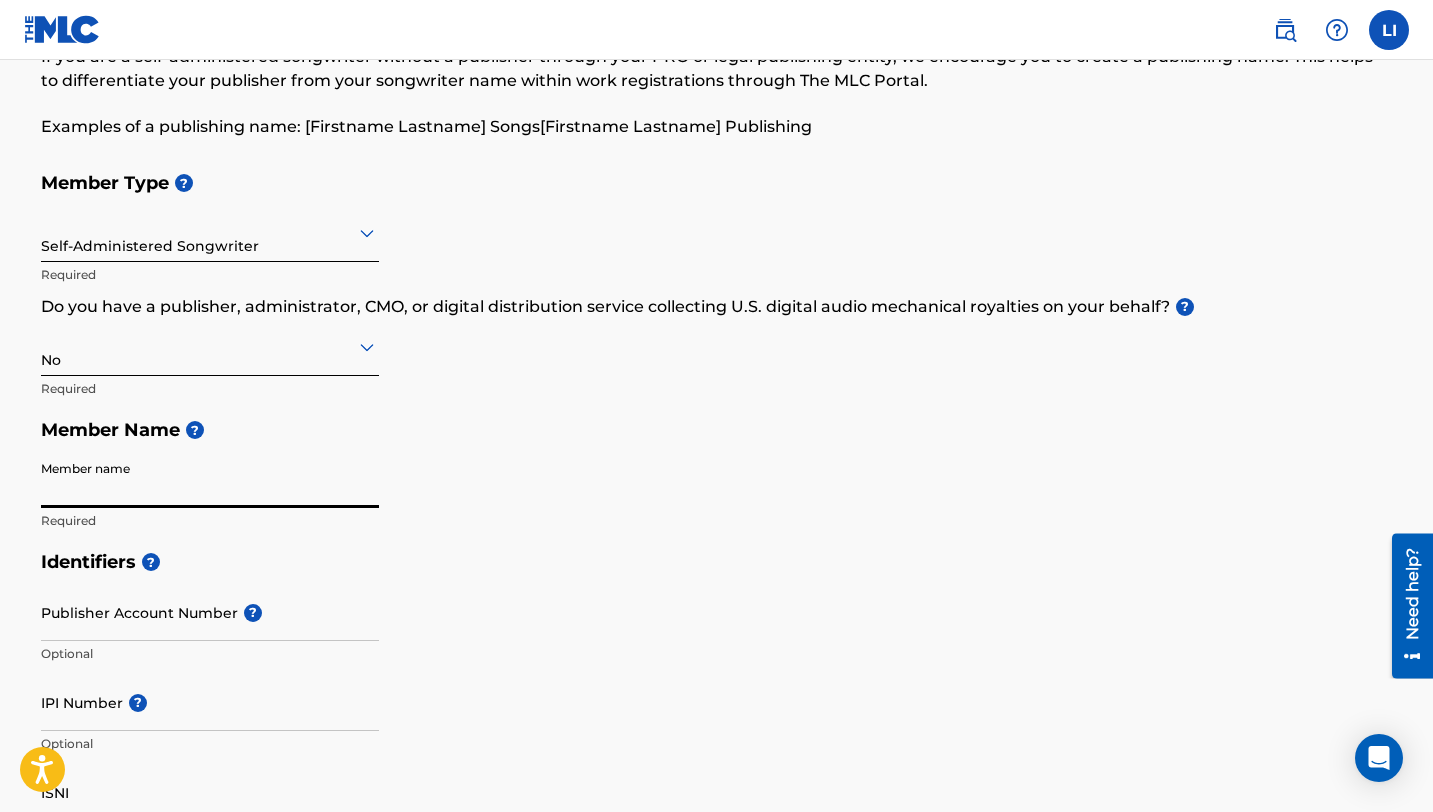paste on "[PERSON_NAME]" 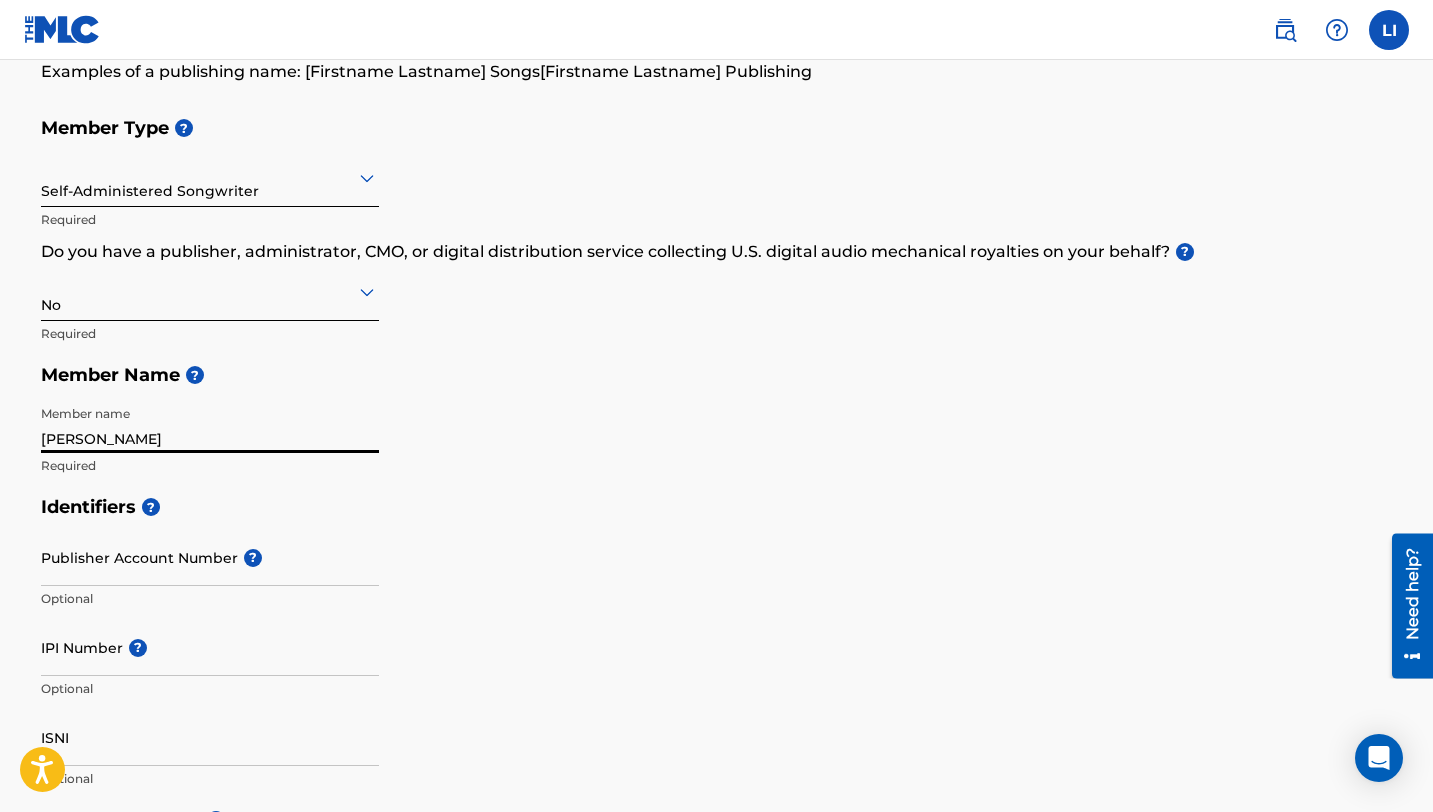 scroll, scrollTop: 214, scrollLeft: 0, axis: vertical 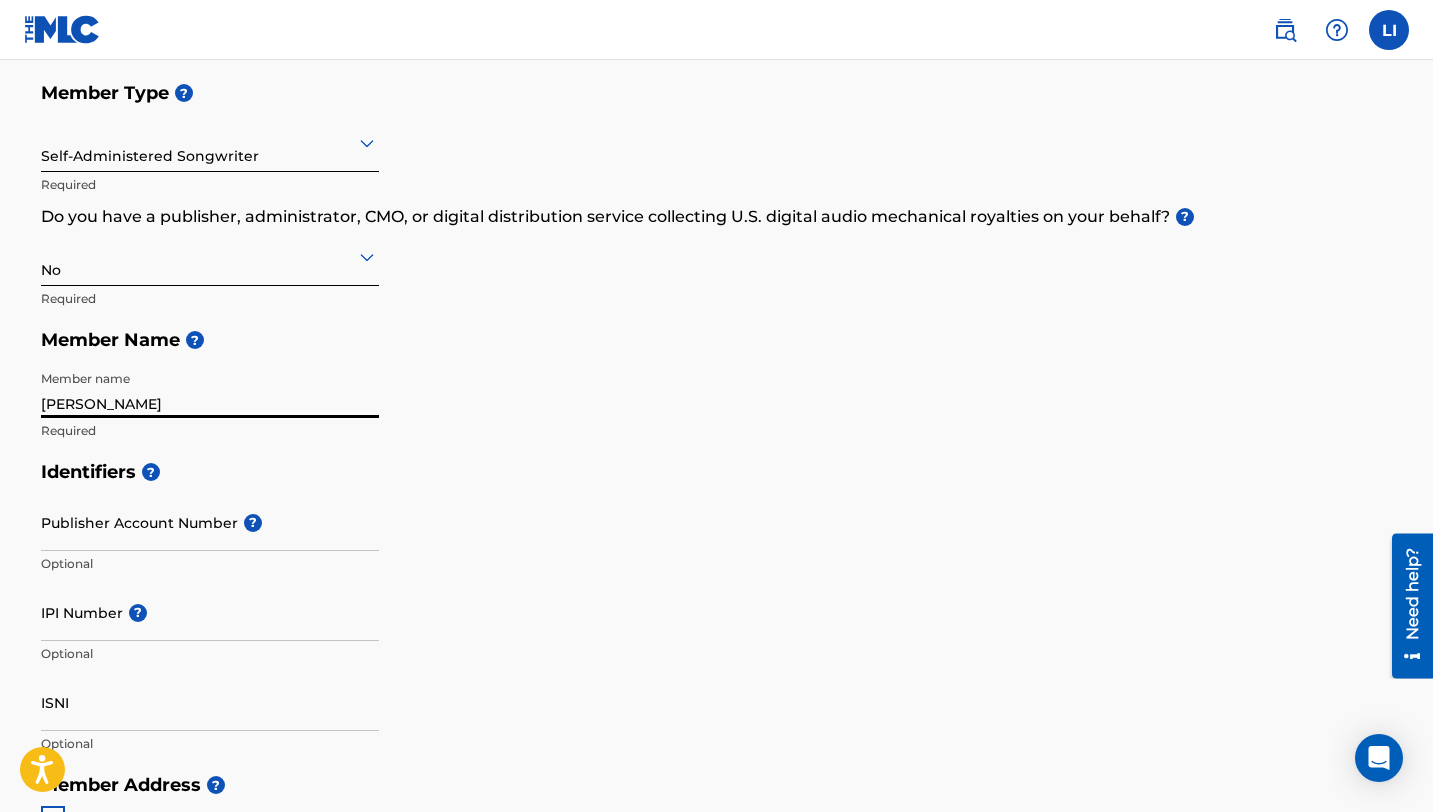 type on "[PERSON_NAME]" 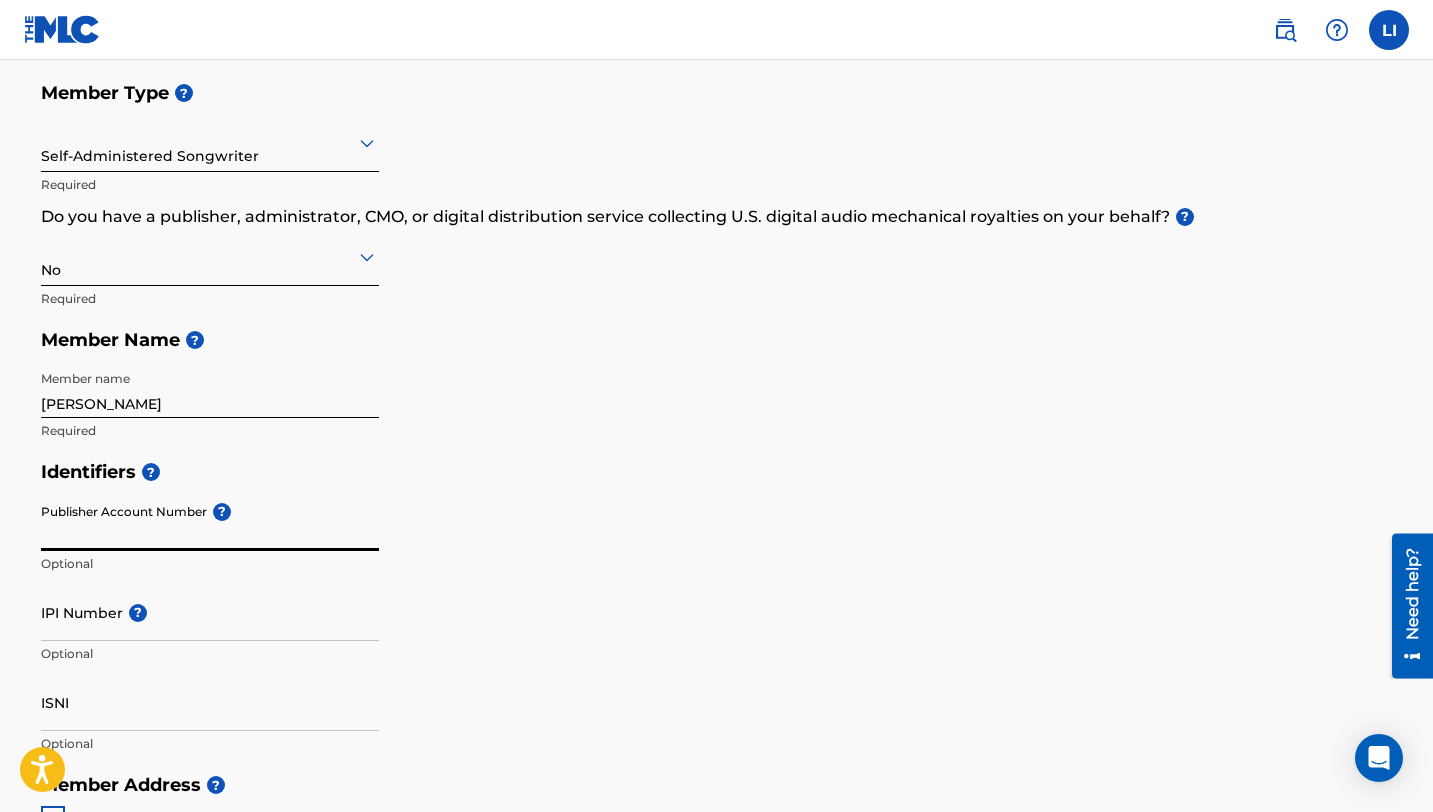 paste on "P4490Z" 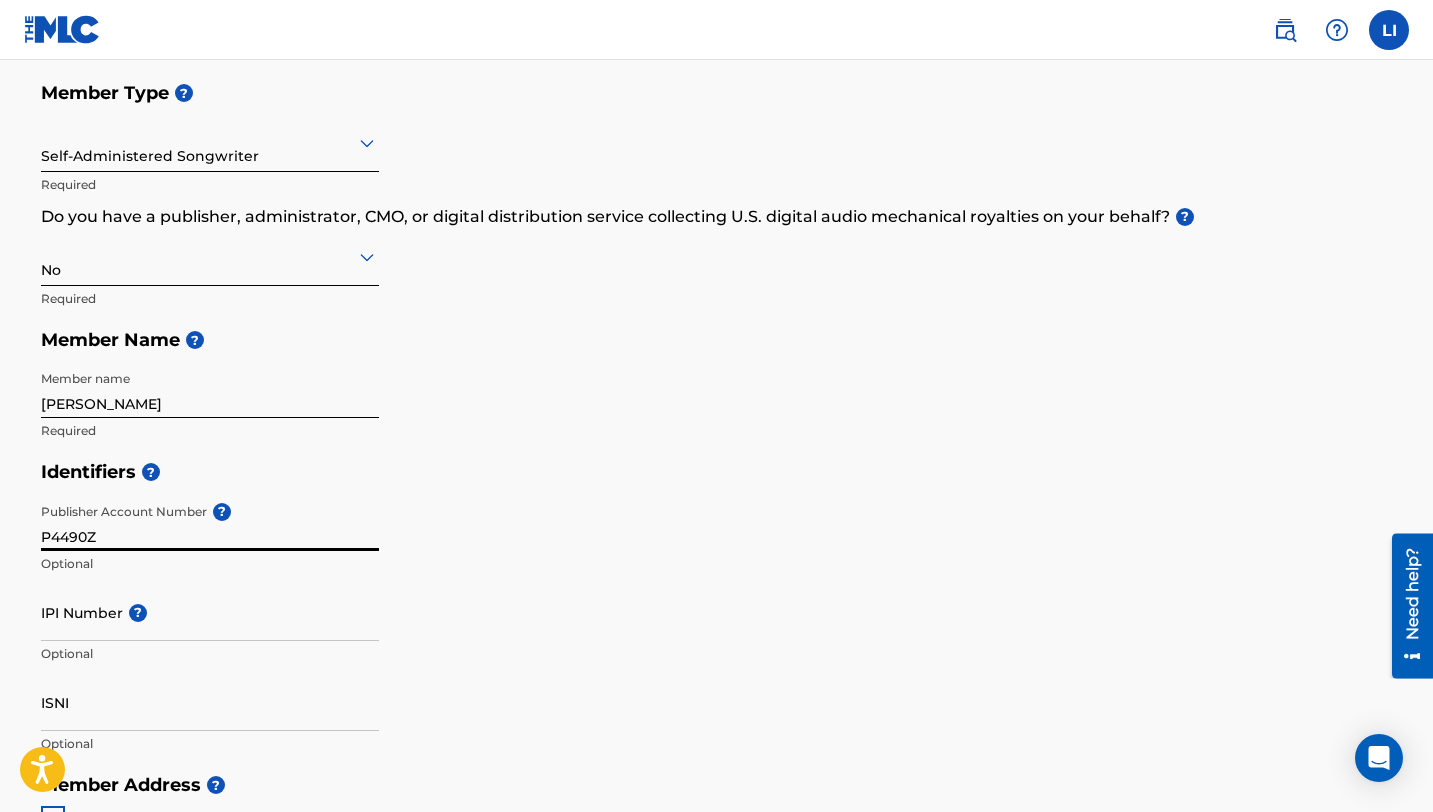 type on "P4490Z" 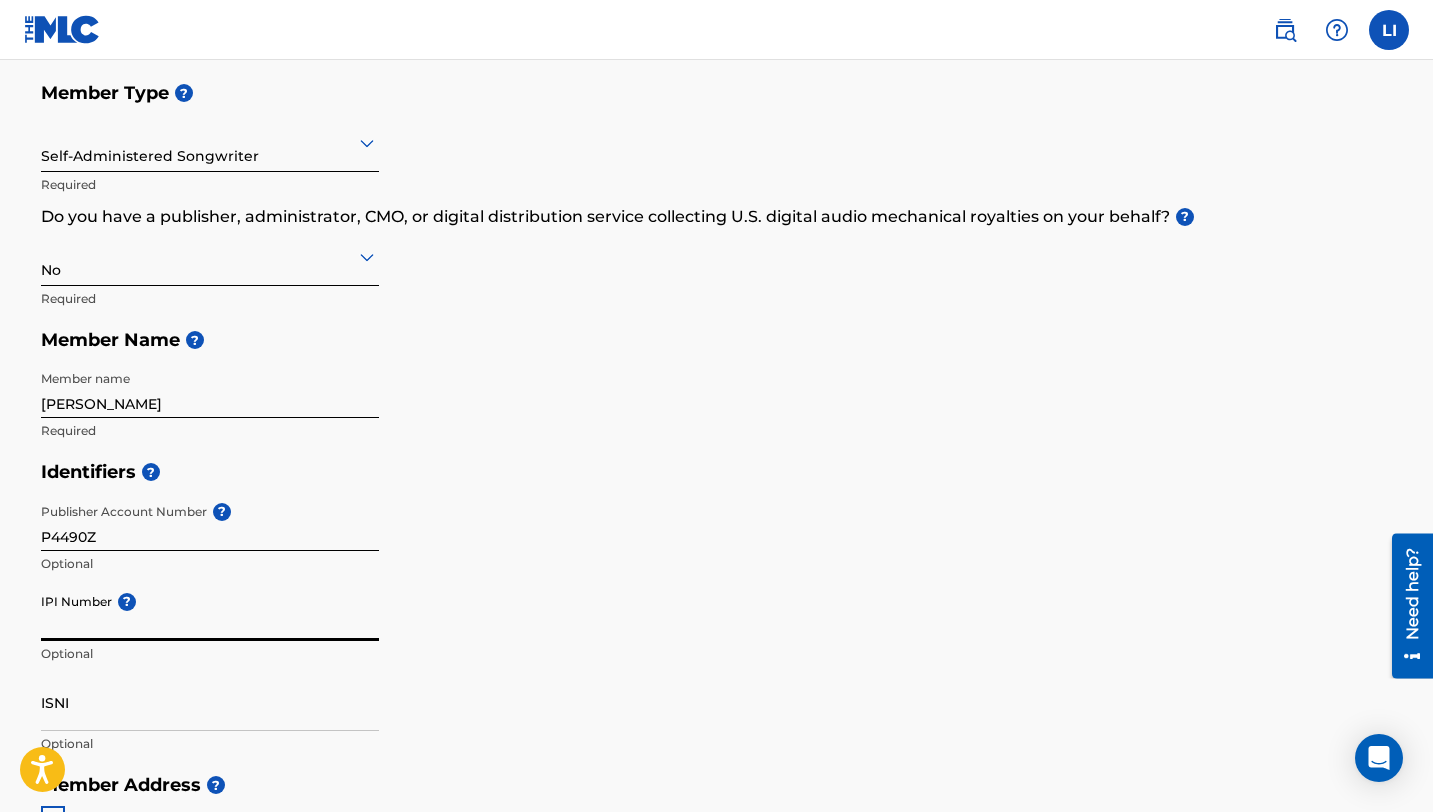 paste on "00548063837" 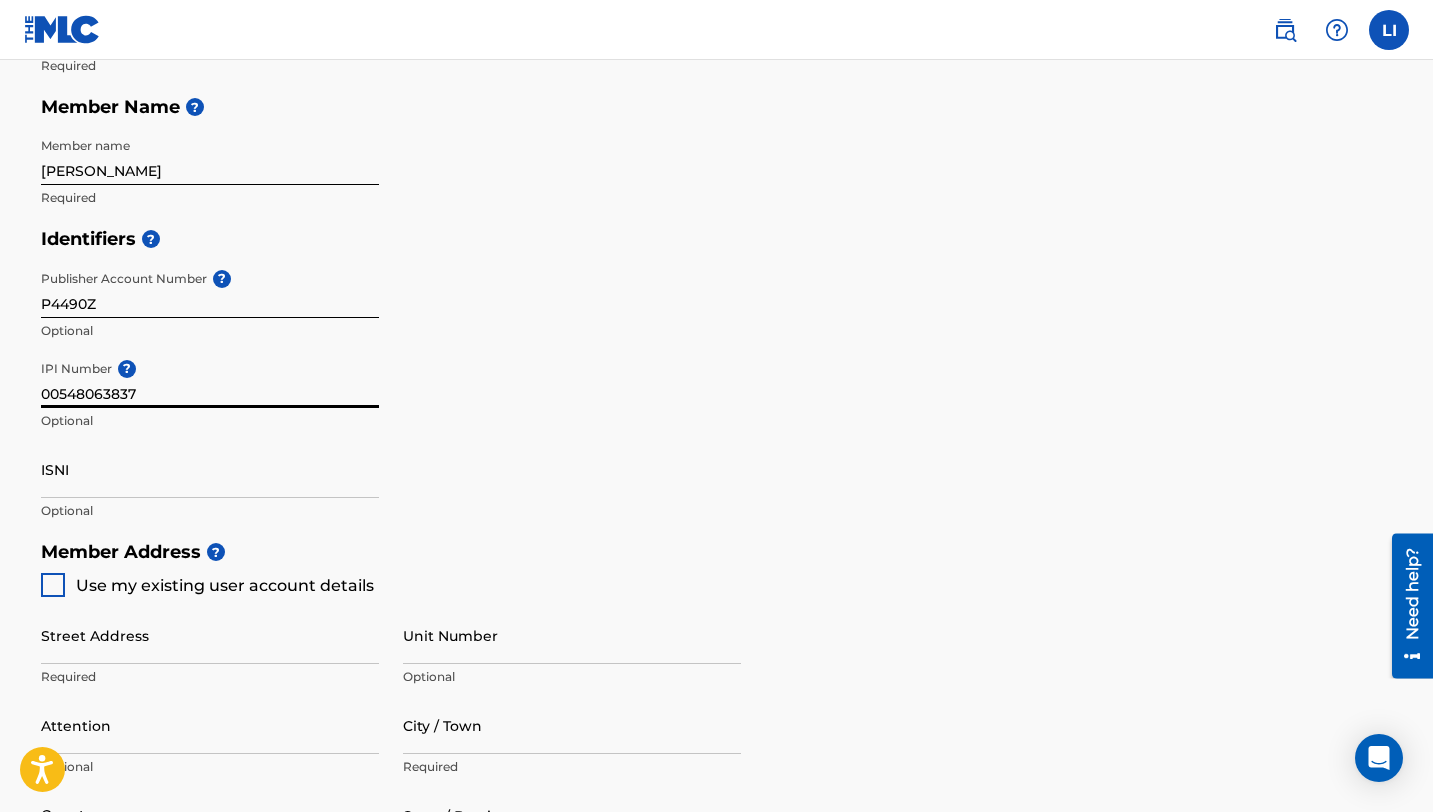 scroll, scrollTop: 476, scrollLeft: 0, axis: vertical 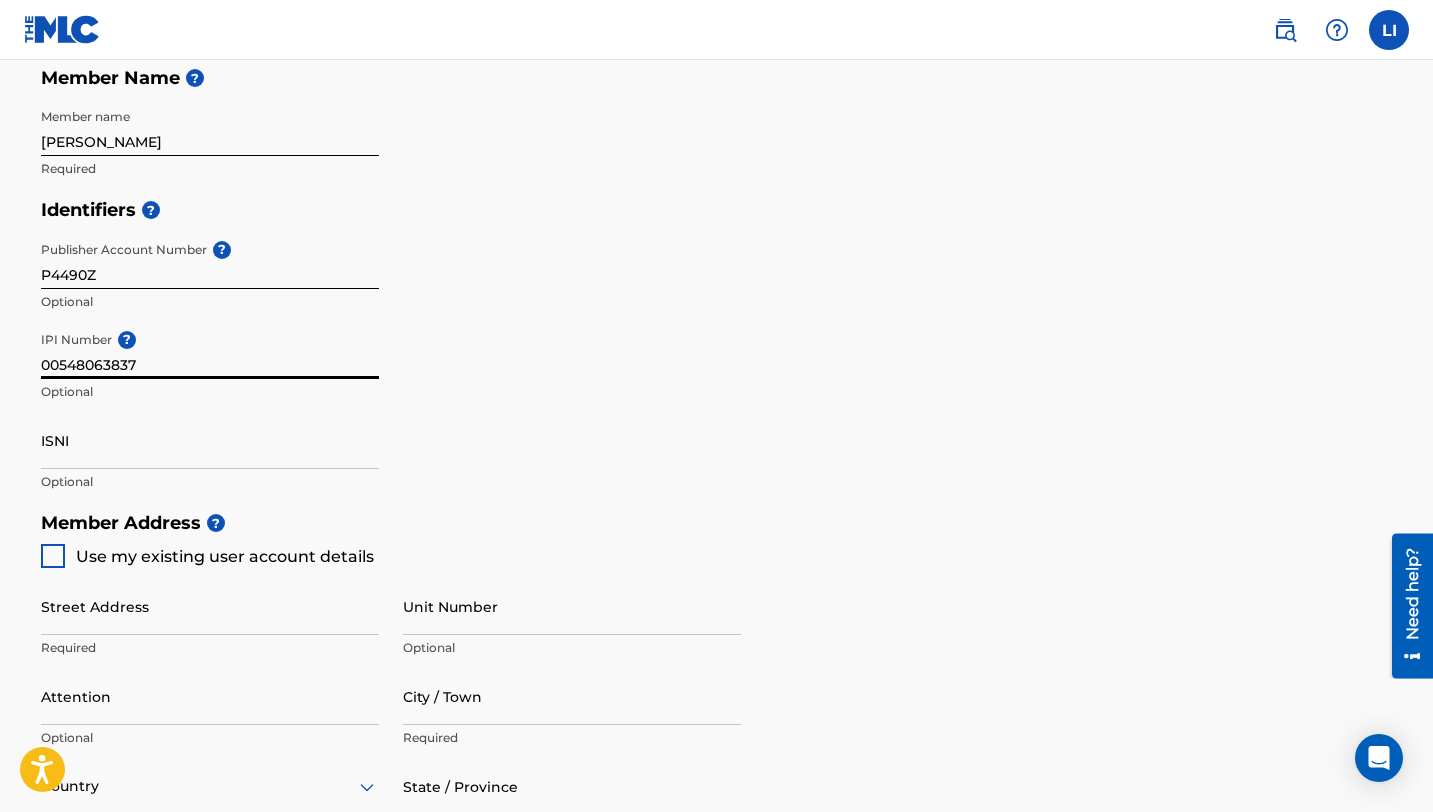 type on "00548063837" 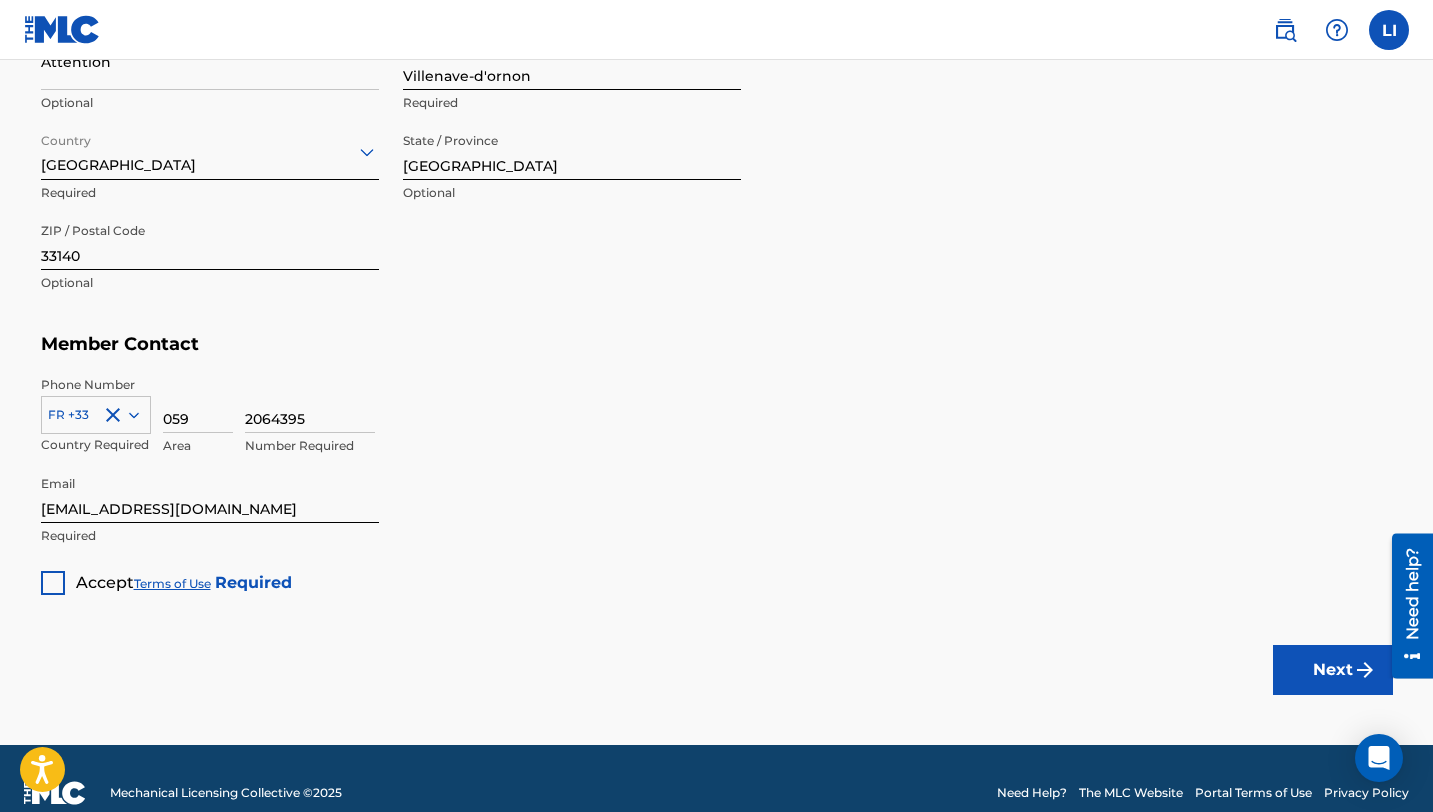 scroll, scrollTop: 1139, scrollLeft: 0, axis: vertical 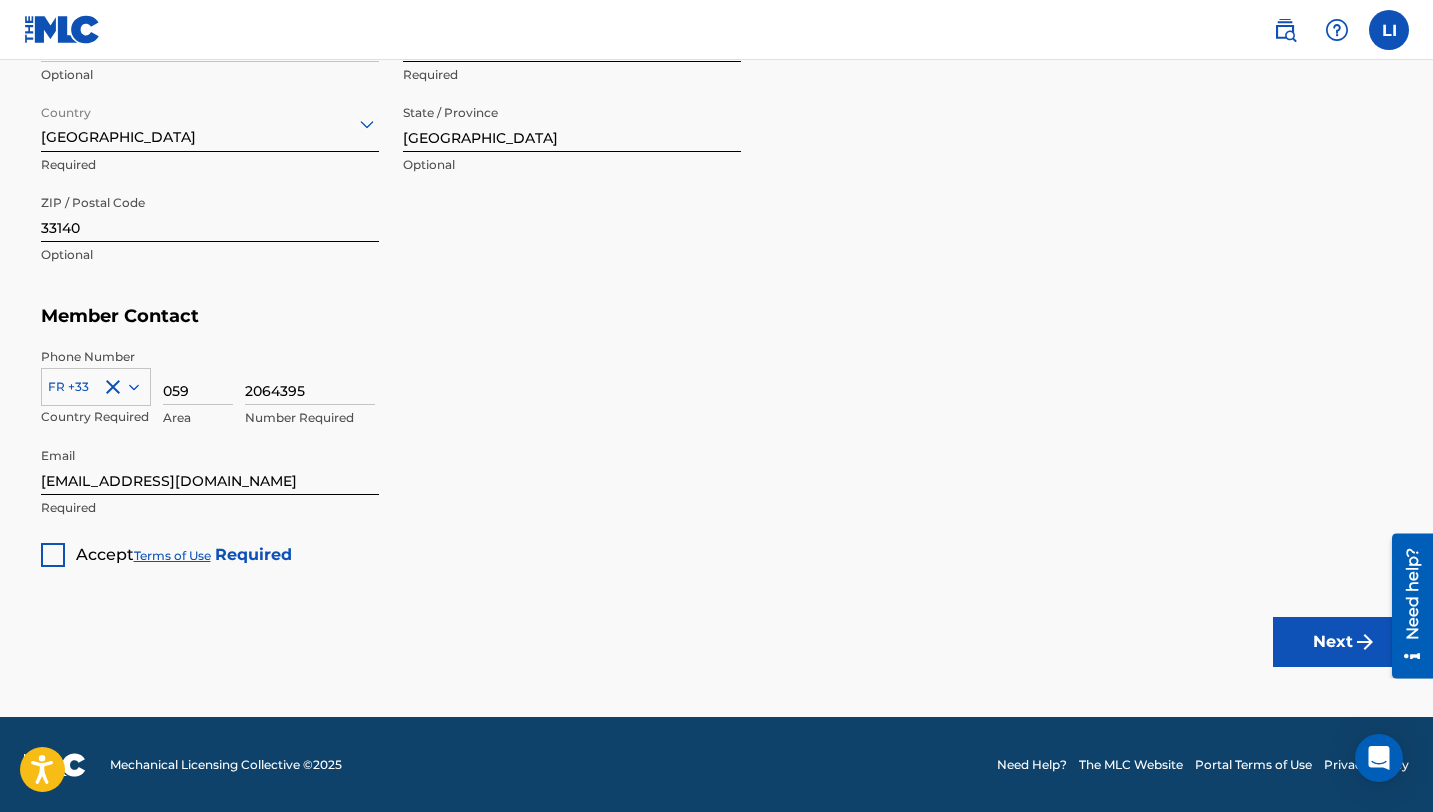 click at bounding box center (53, 555) 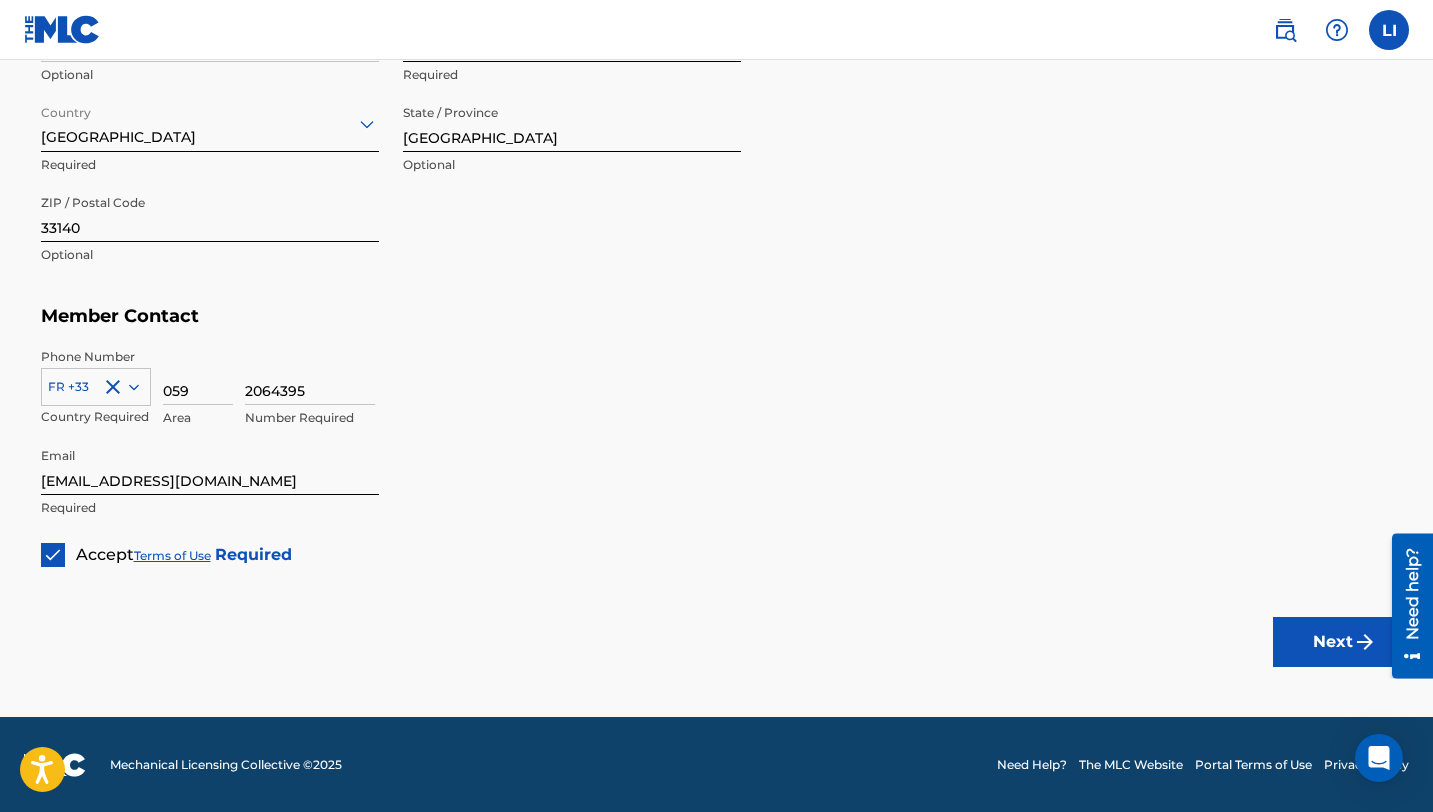 click on "Next" at bounding box center (1333, 642) 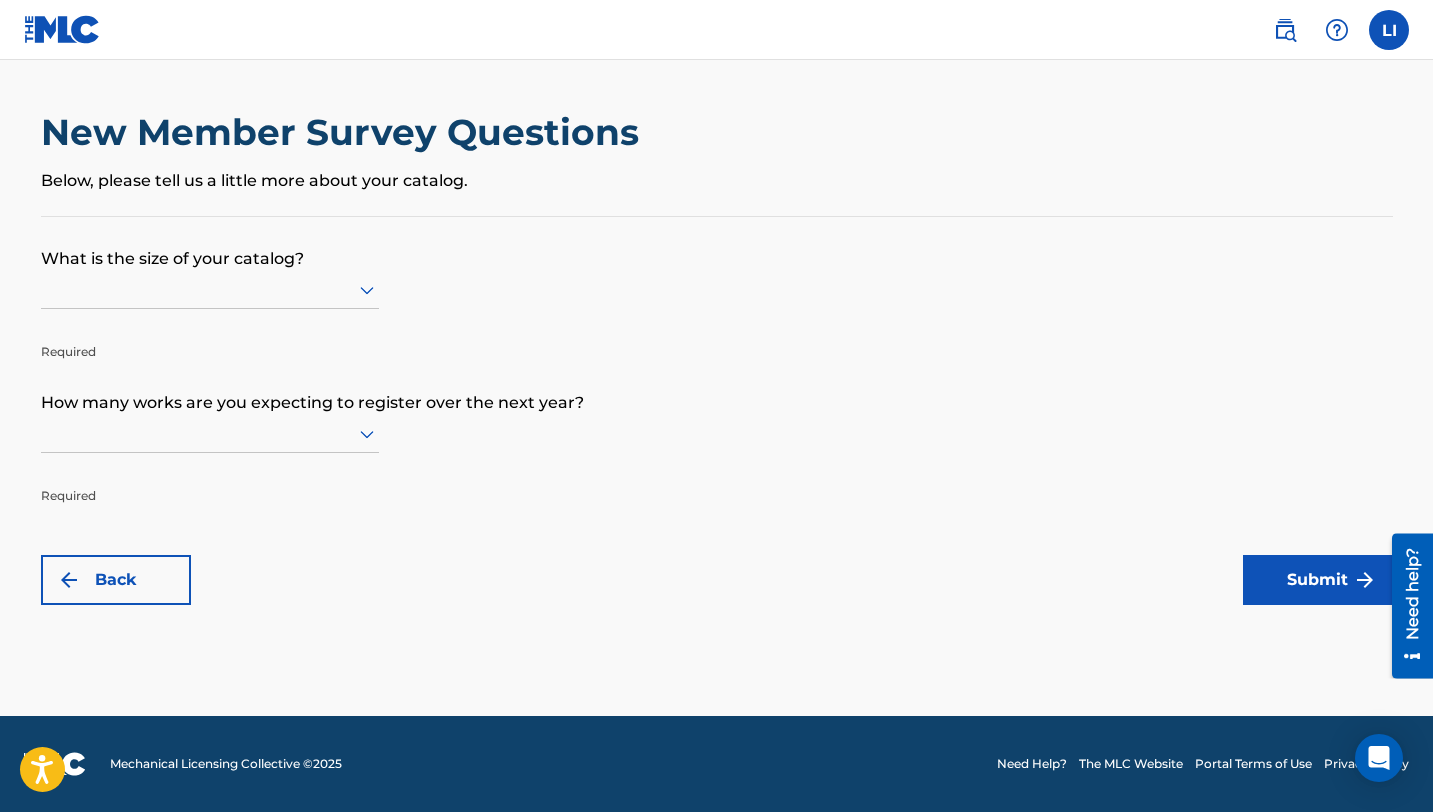 scroll, scrollTop: 0, scrollLeft: 0, axis: both 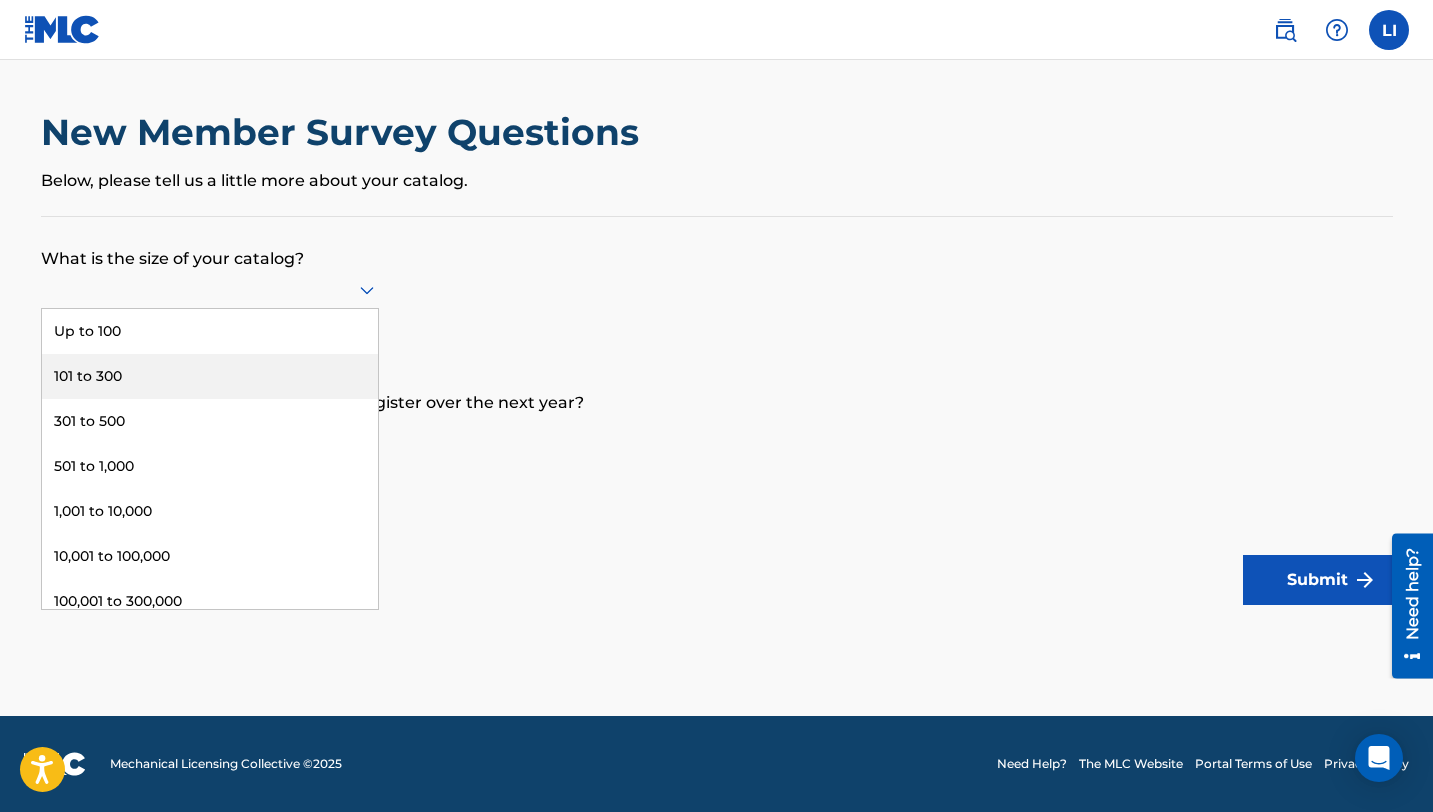 click on "101 to 300" at bounding box center (210, 376) 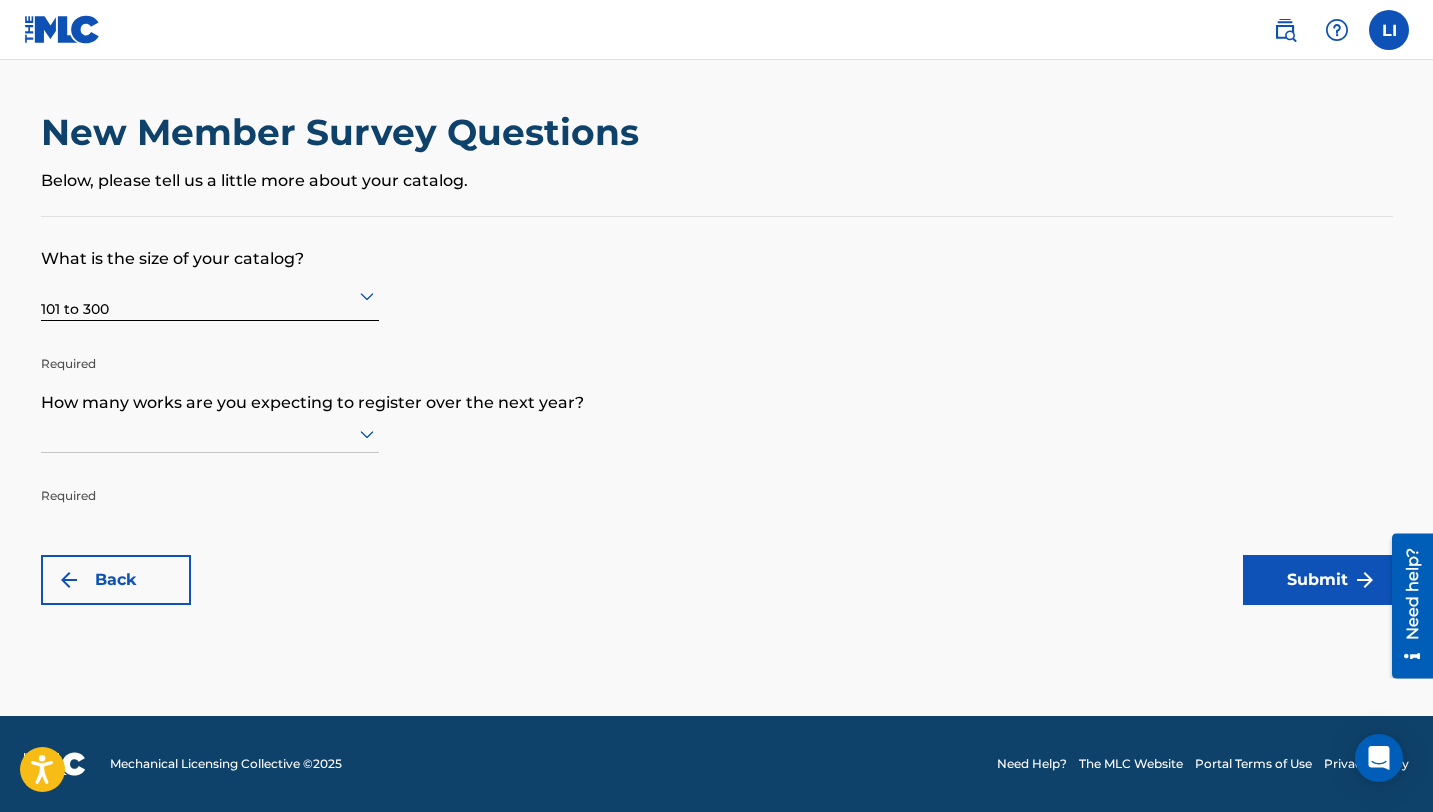 click on "Required" at bounding box center (210, 481) 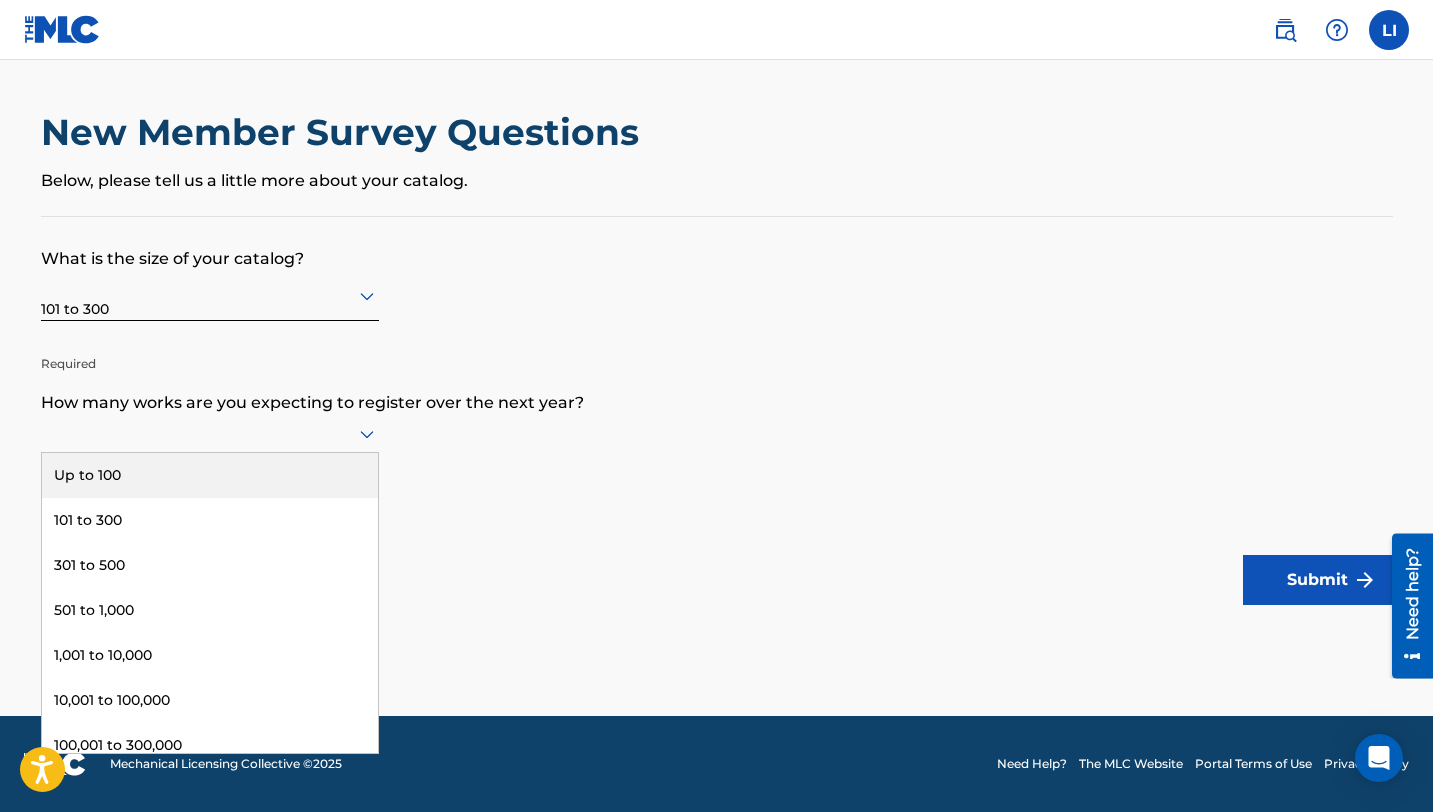 click at bounding box center [210, 433] 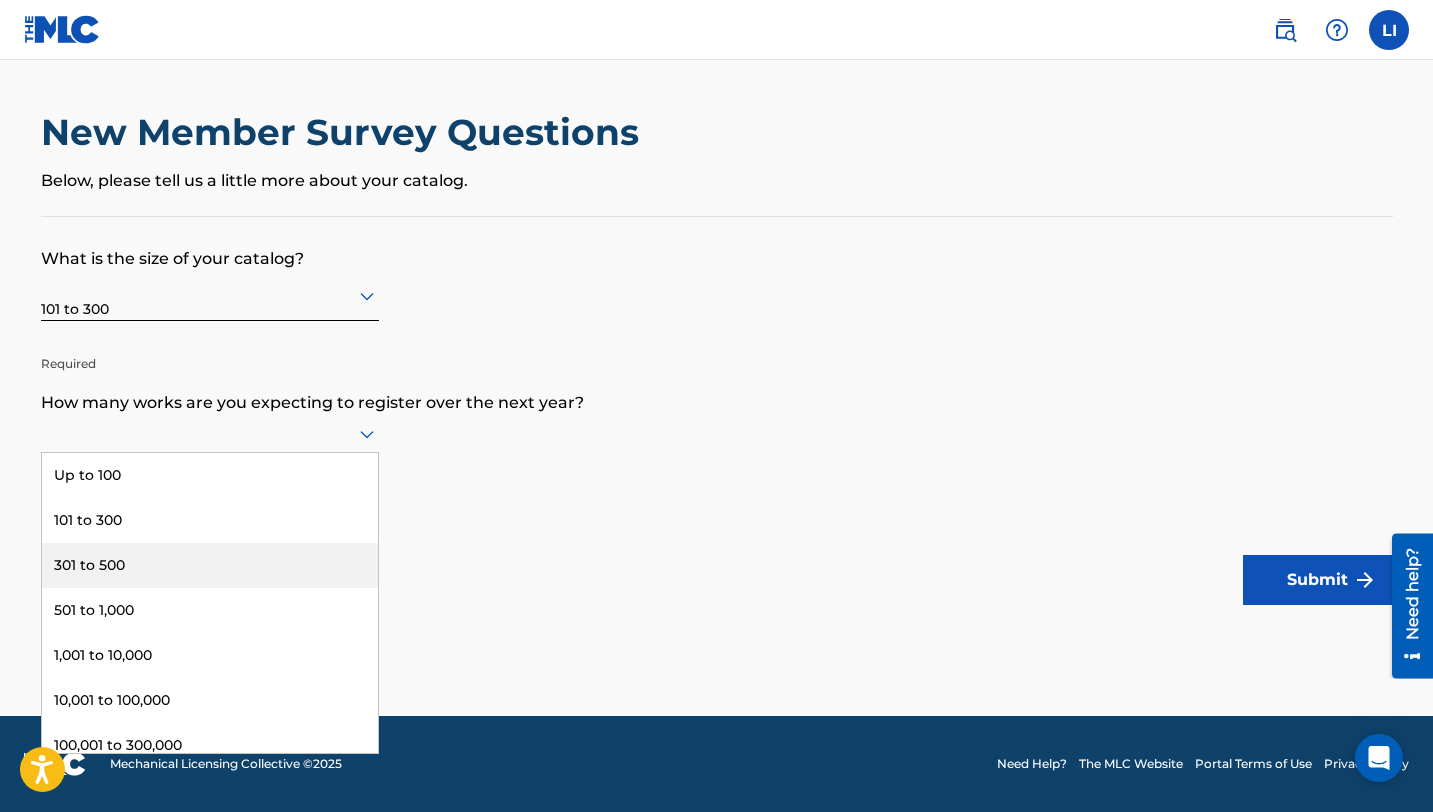 click on "301 to 500" at bounding box center [210, 565] 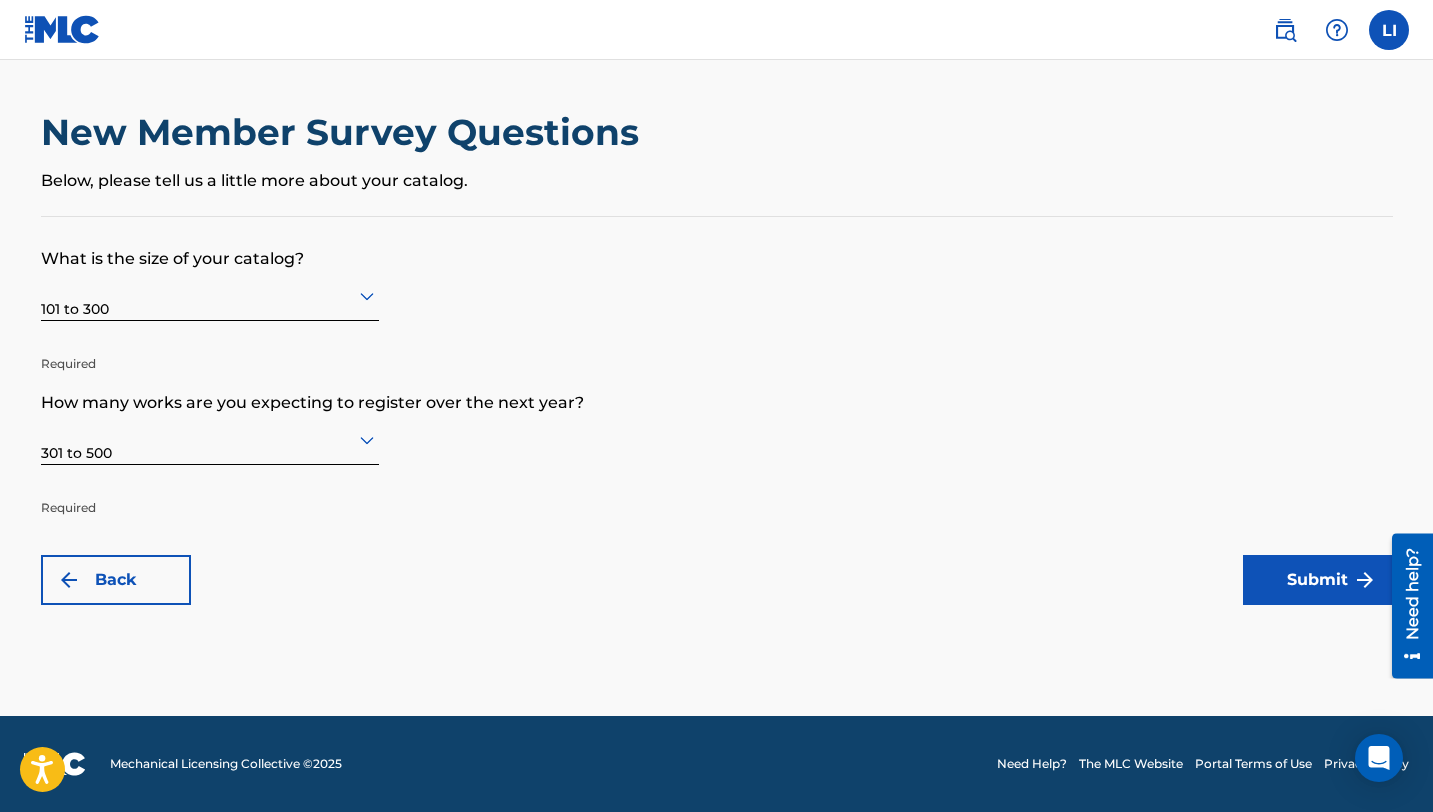 click on "Submit" at bounding box center (1318, 580) 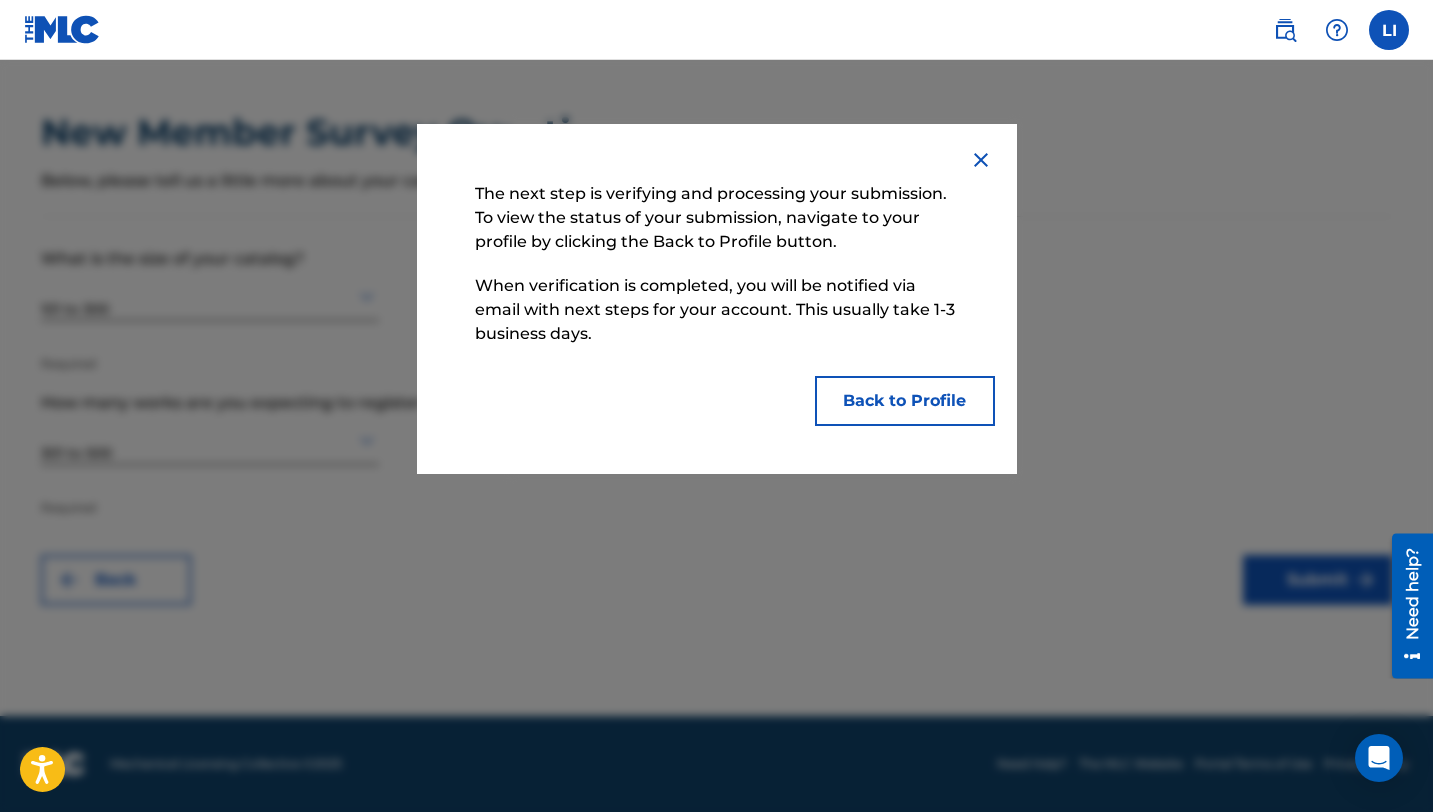 click on "The next step is verifying and processing your submission. To view the status of your submission, navigate to your profile by clicking the Back to Profile button. When verification is completed, you will be notified via email with next steps for your account. This usually take 1-3 business days. Back to Profile" at bounding box center [717, 299] 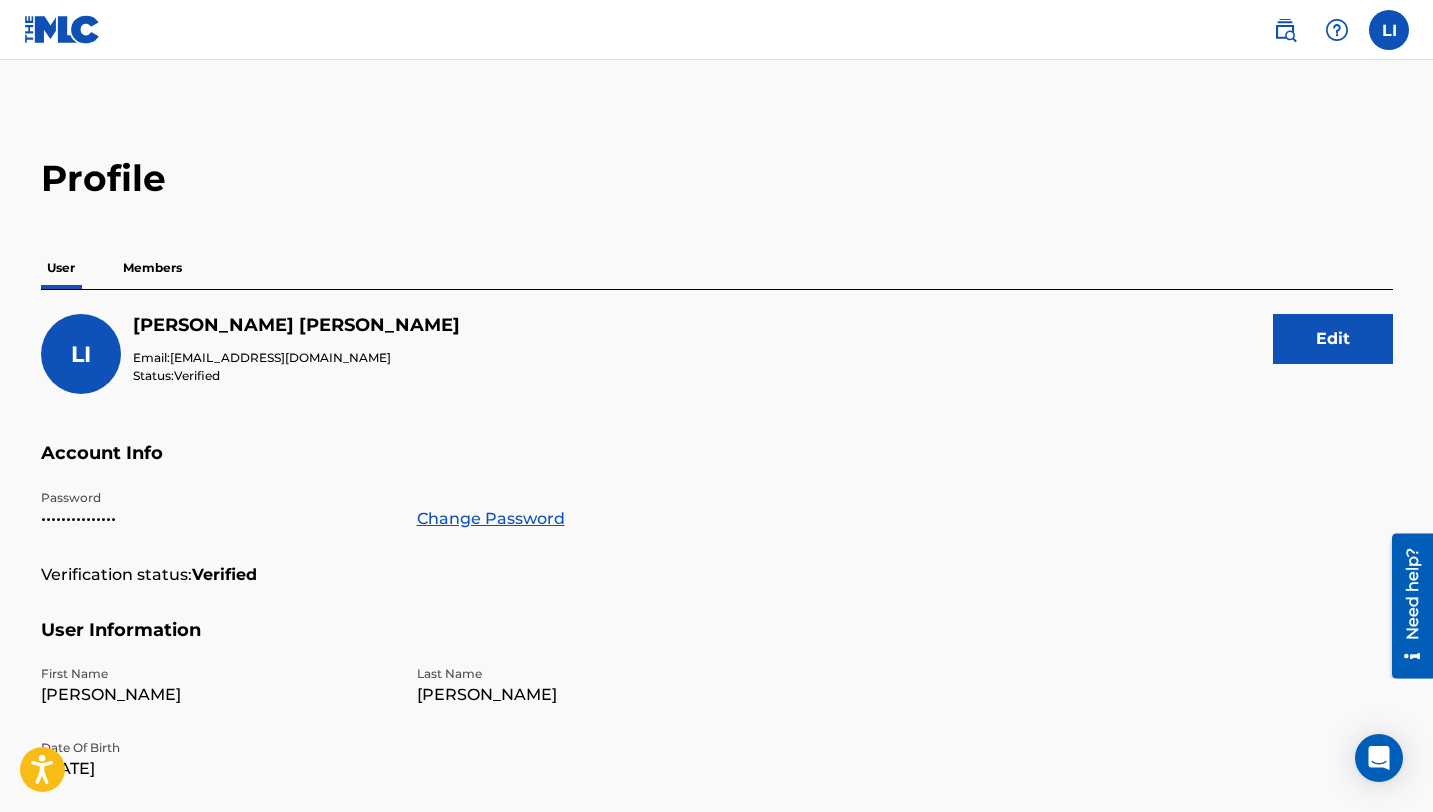 click on "Members" at bounding box center [152, 268] 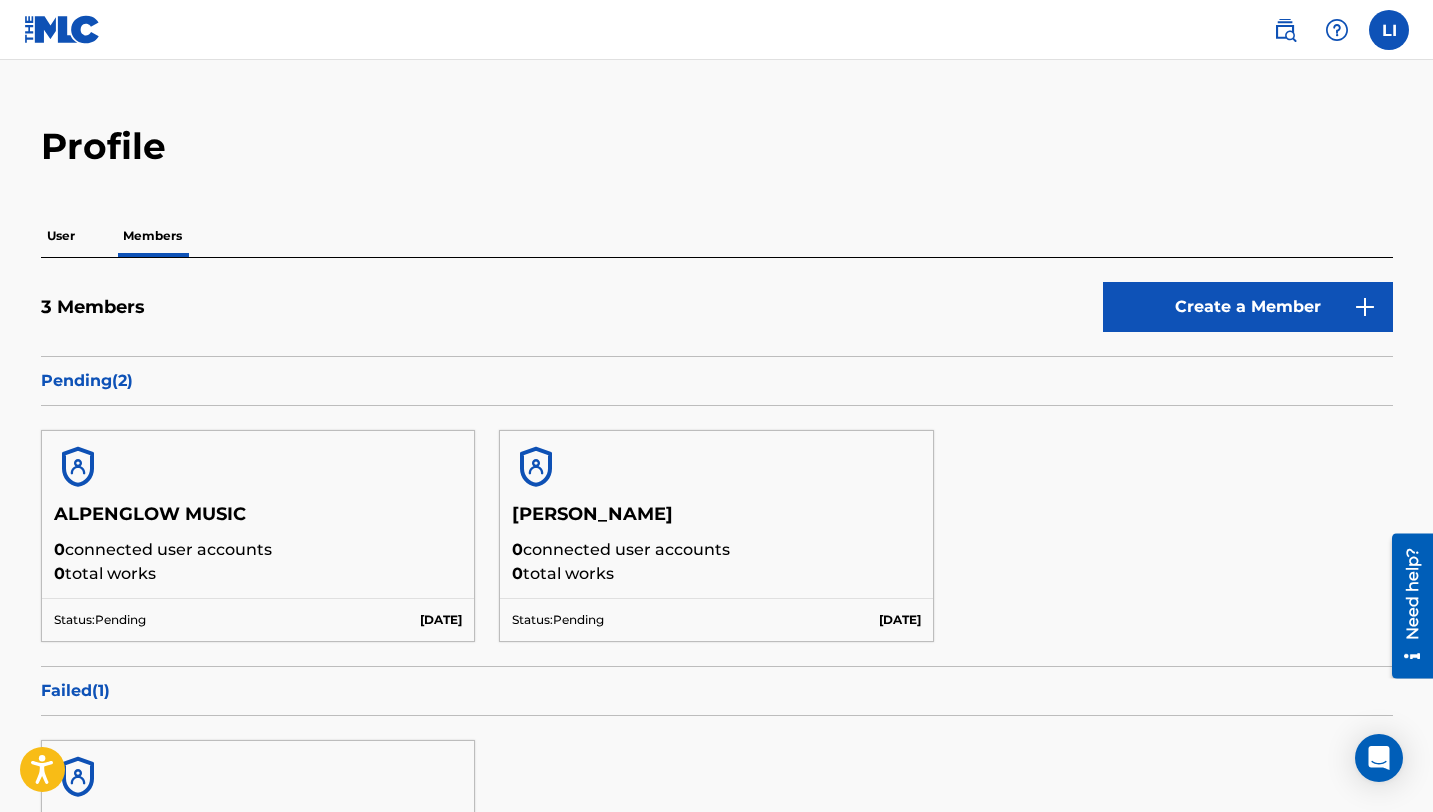 scroll, scrollTop: 41, scrollLeft: 0, axis: vertical 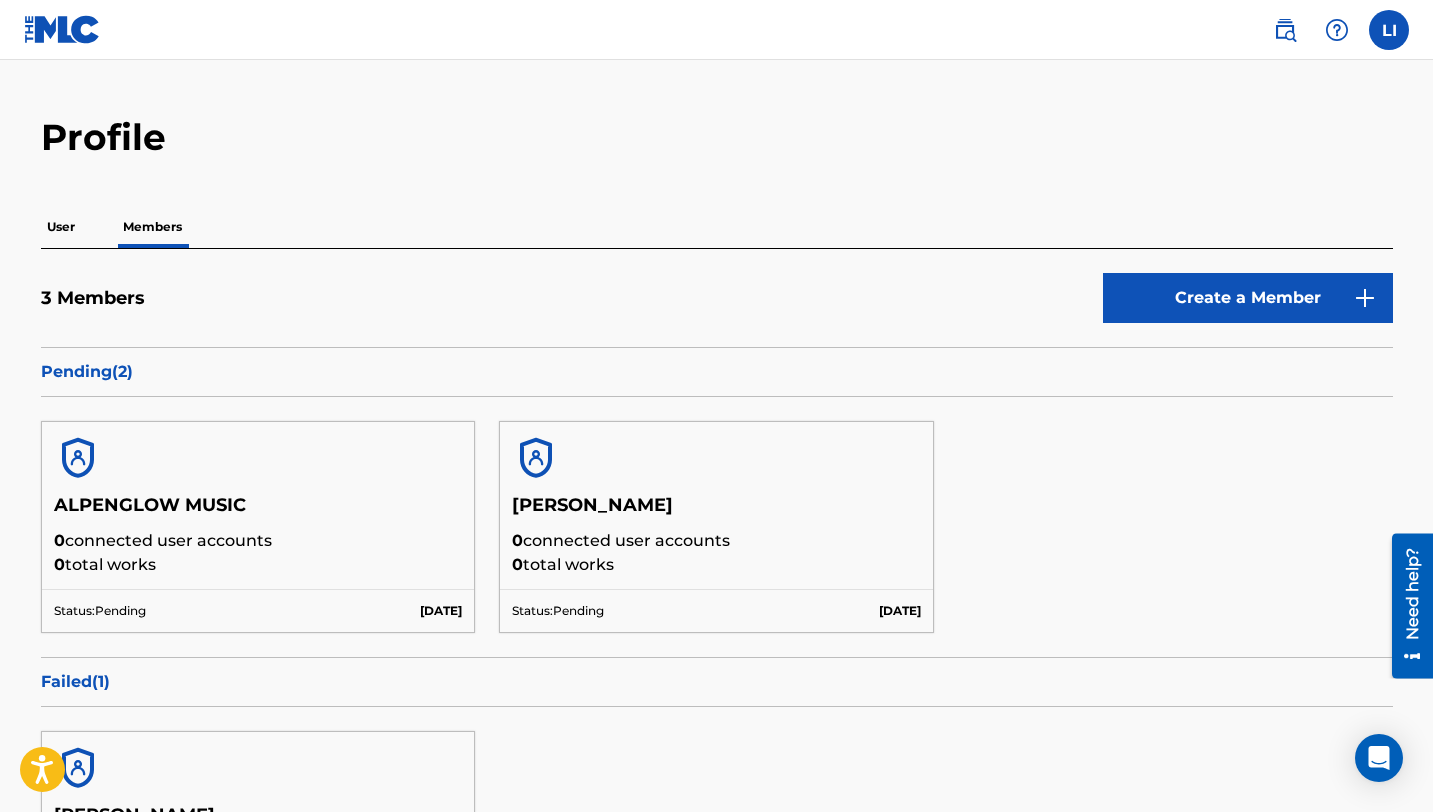 click on "ALPENGLOW MUSIC" at bounding box center (258, 511) 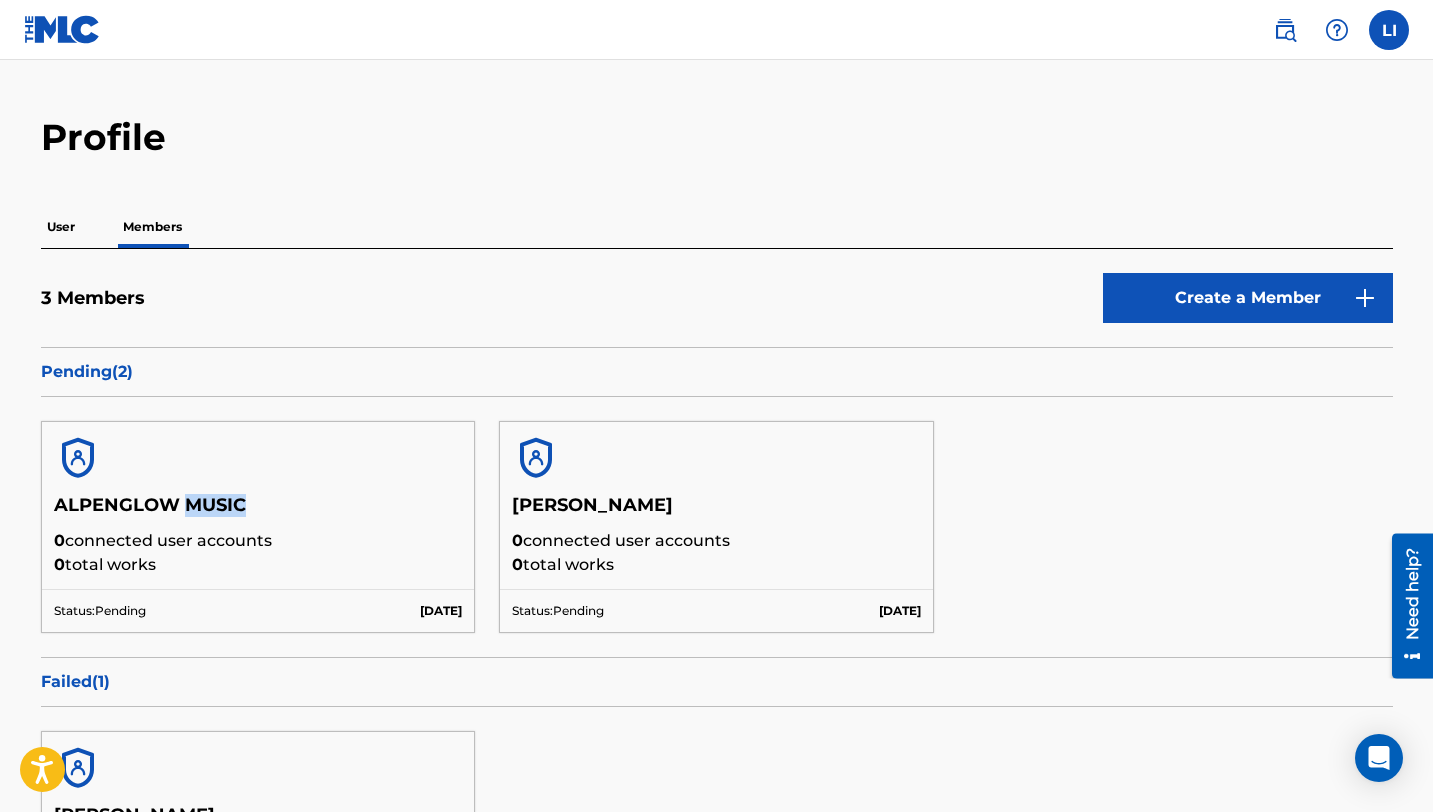 click on "ALPENGLOW MUSIC" at bounding box center [258, 511] 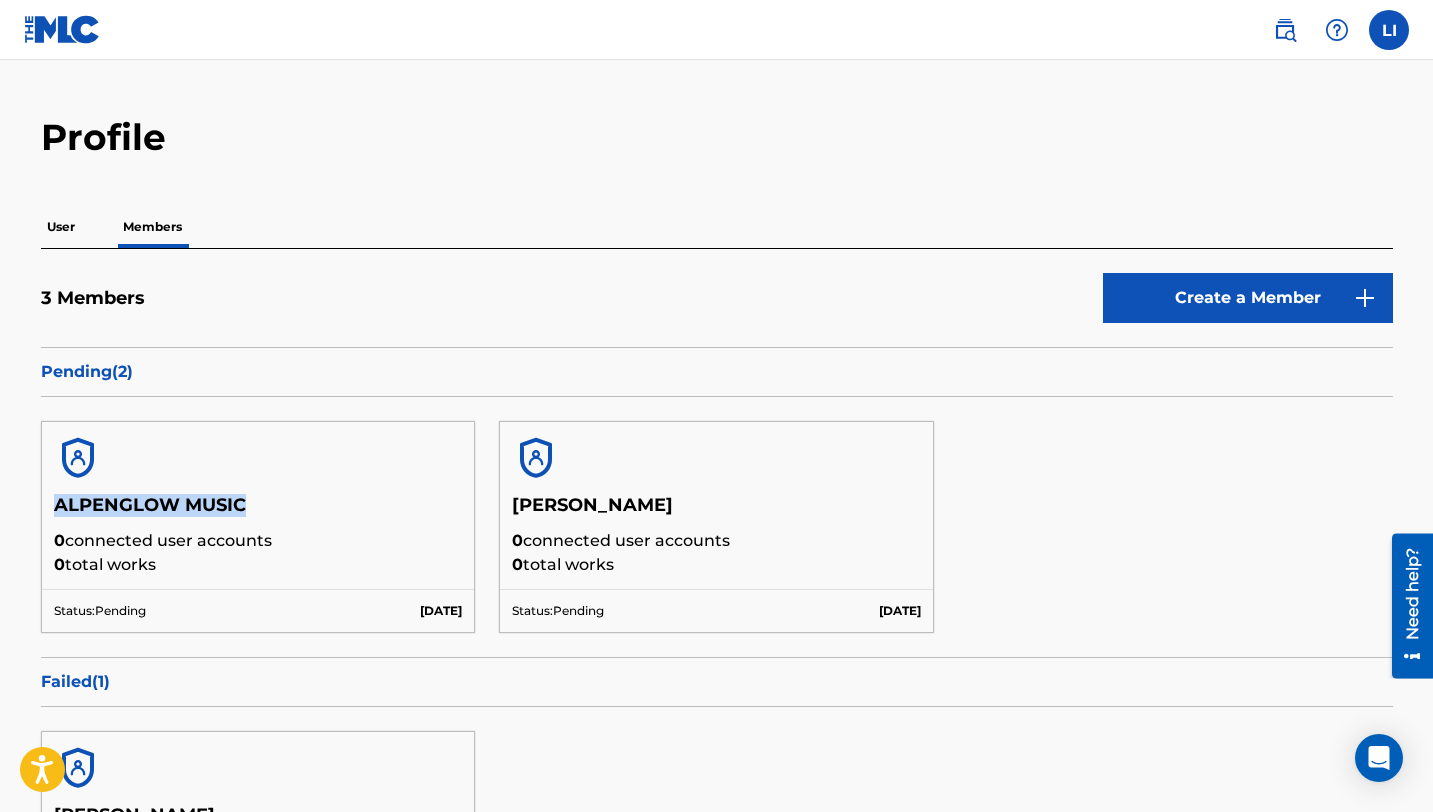 click on "ALPENGLOW MUSIC" at bounding box center [258, 511] 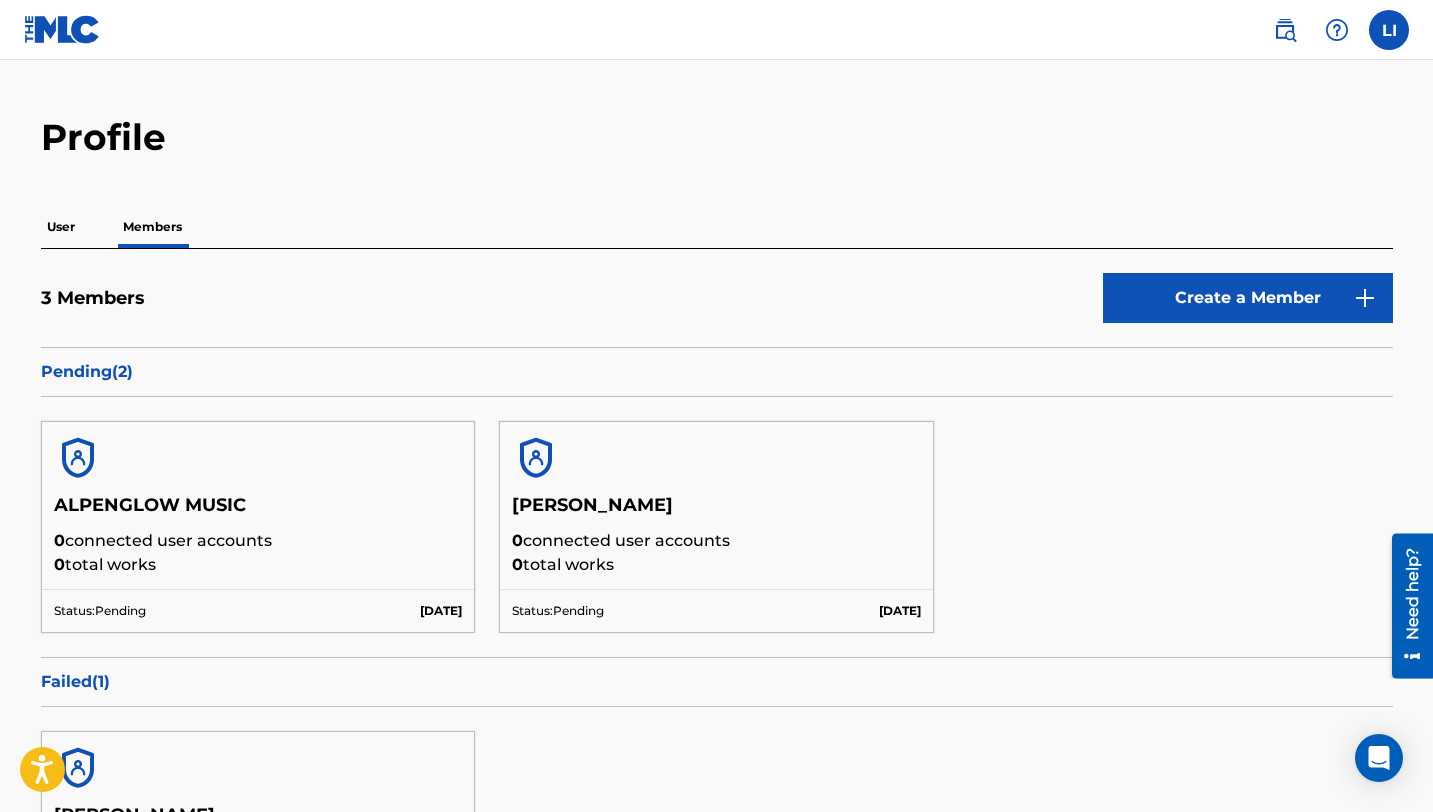 click on "[PERSON_NAME]" at bounding box center (716, 511) 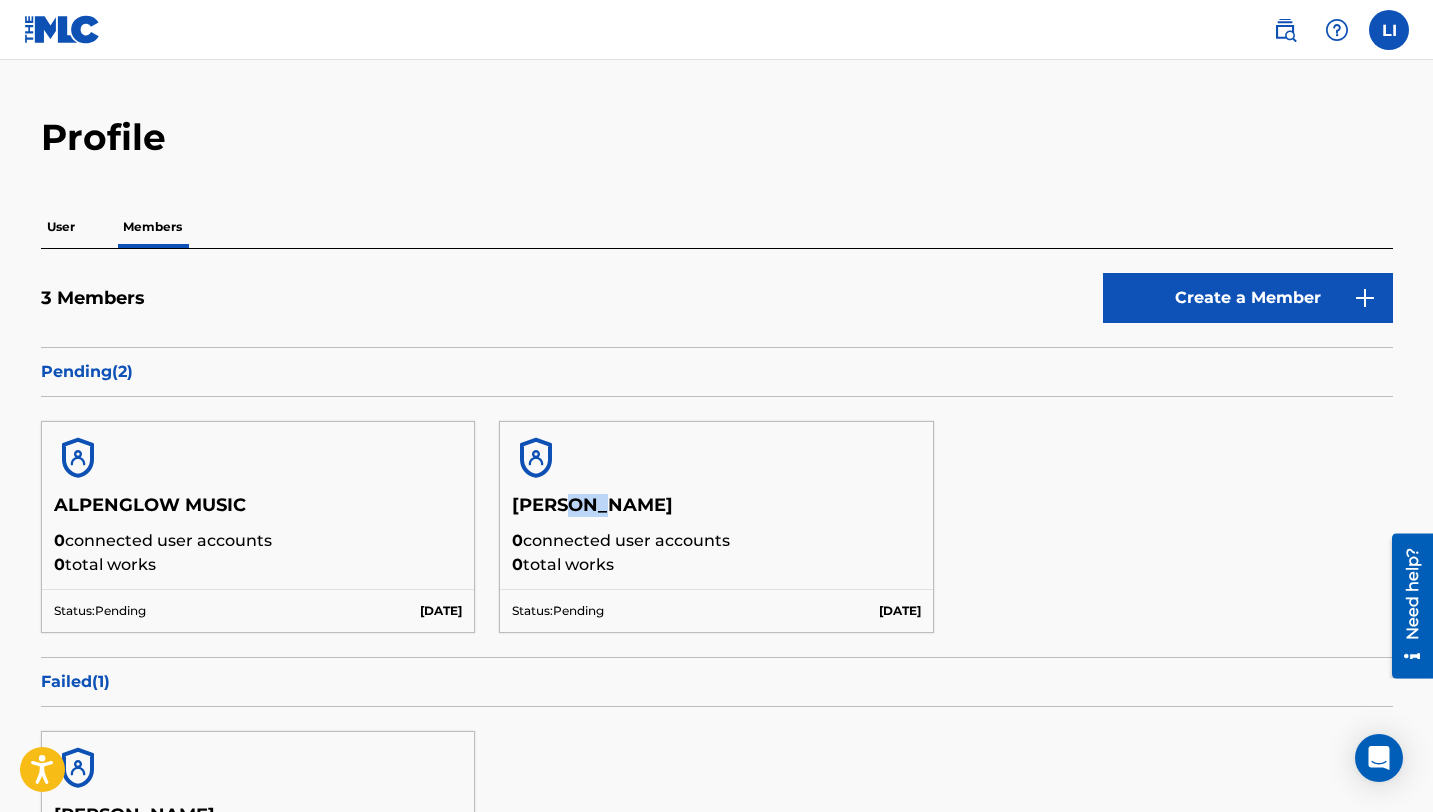 click on "[PERSON_NAME]" at bounding box center [716, 511] 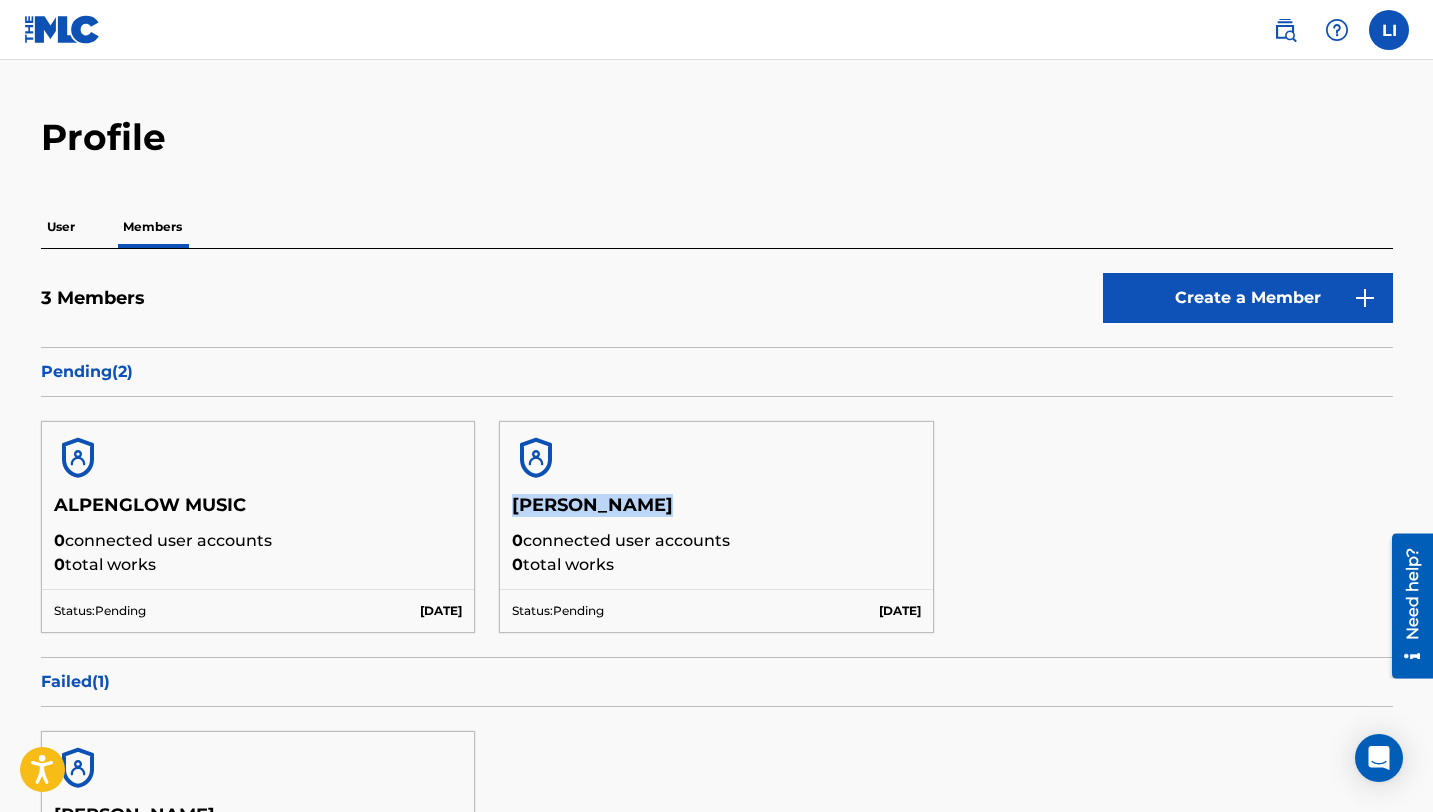 click on "[PERSON_NAME]" at bounding box center (716, 511) 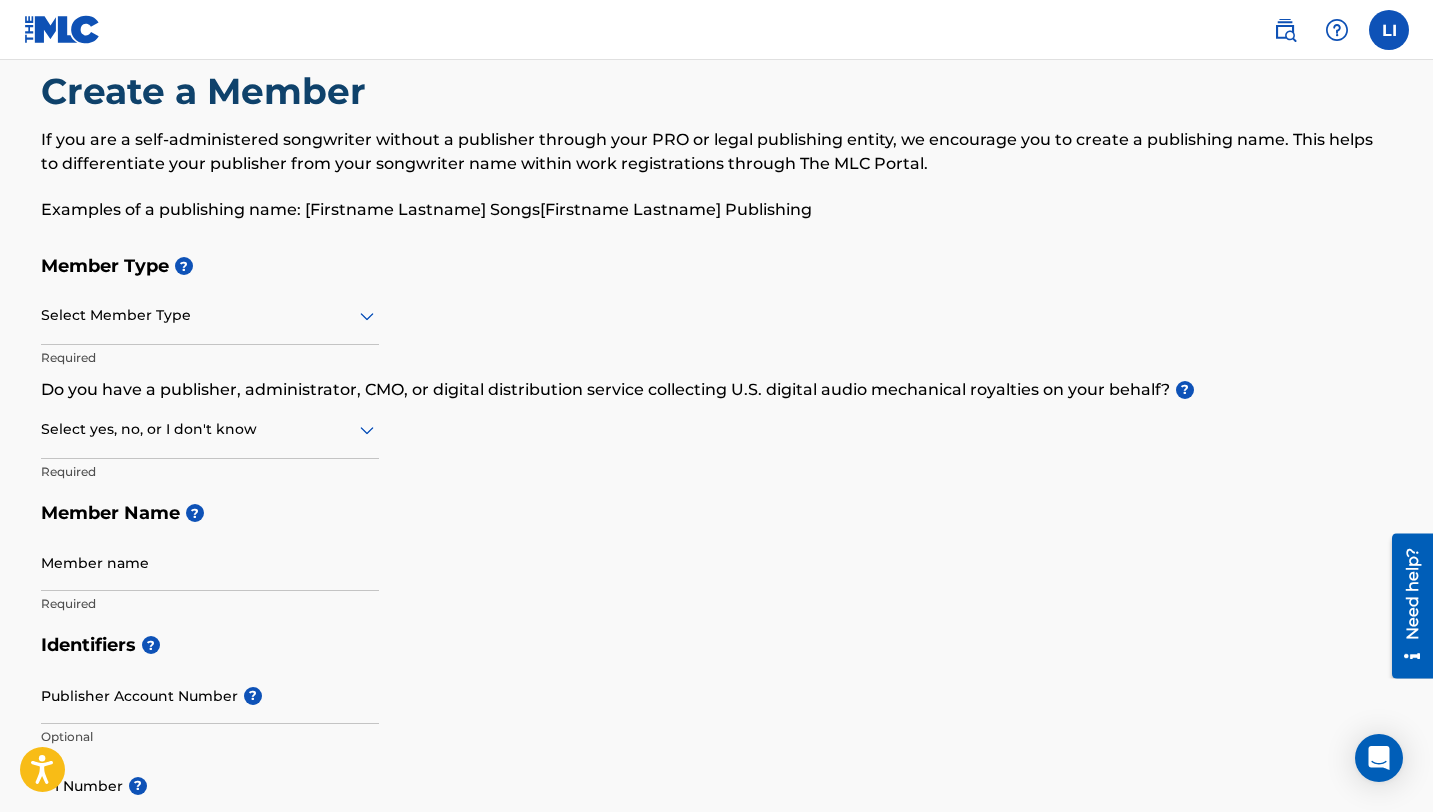 scroll, scrollTop: 0, scrollLeft: 0, axis: both 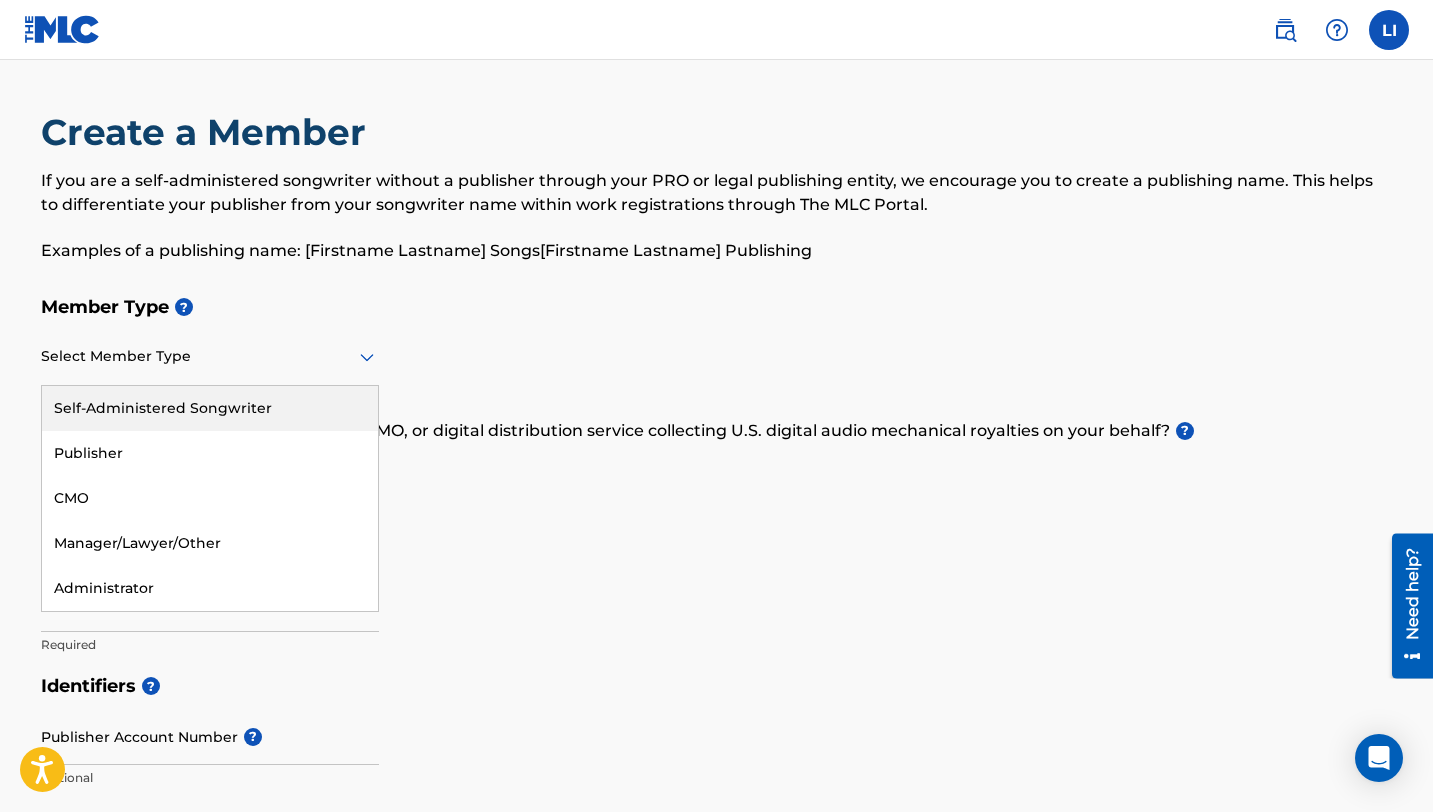 click 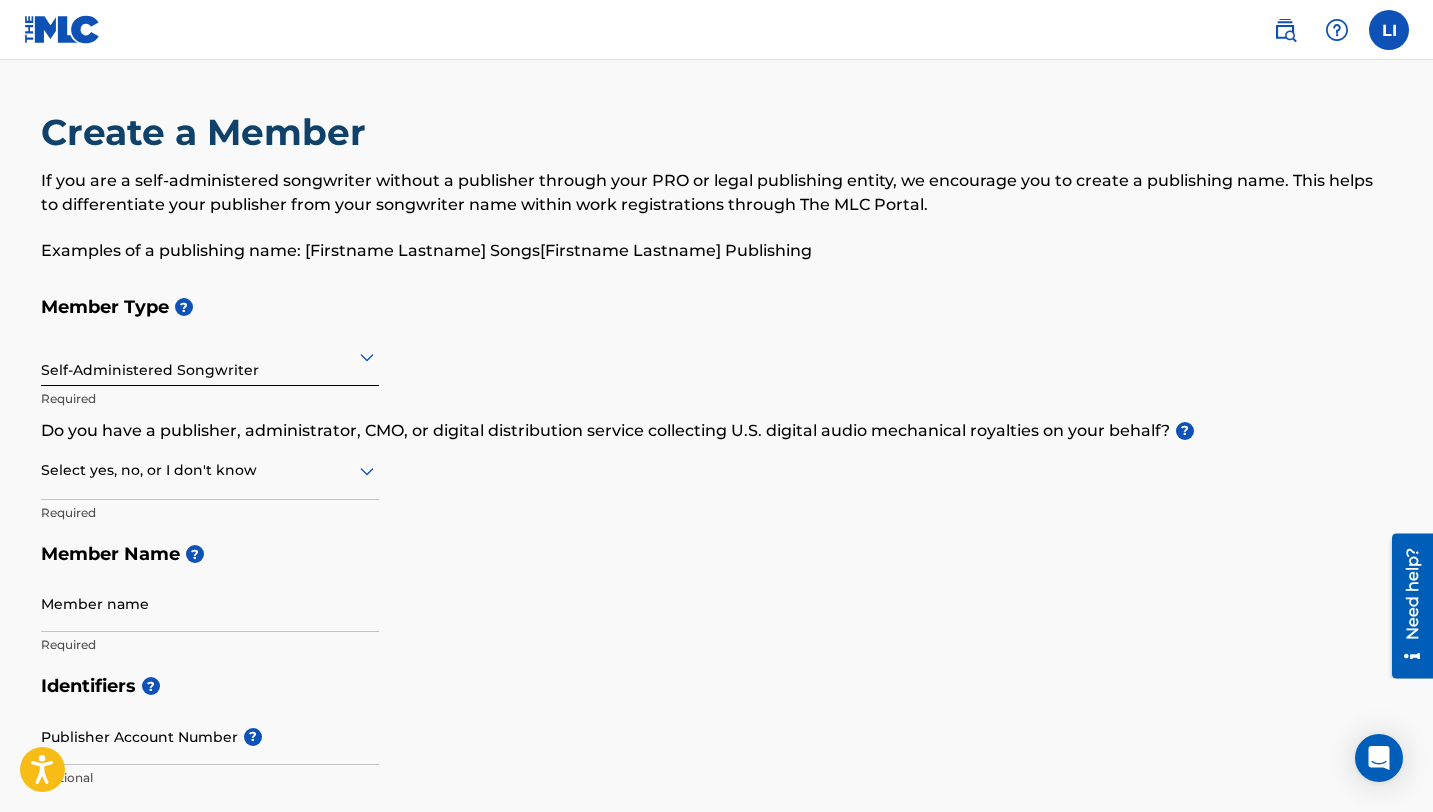 click at bounding box center [210, 470] 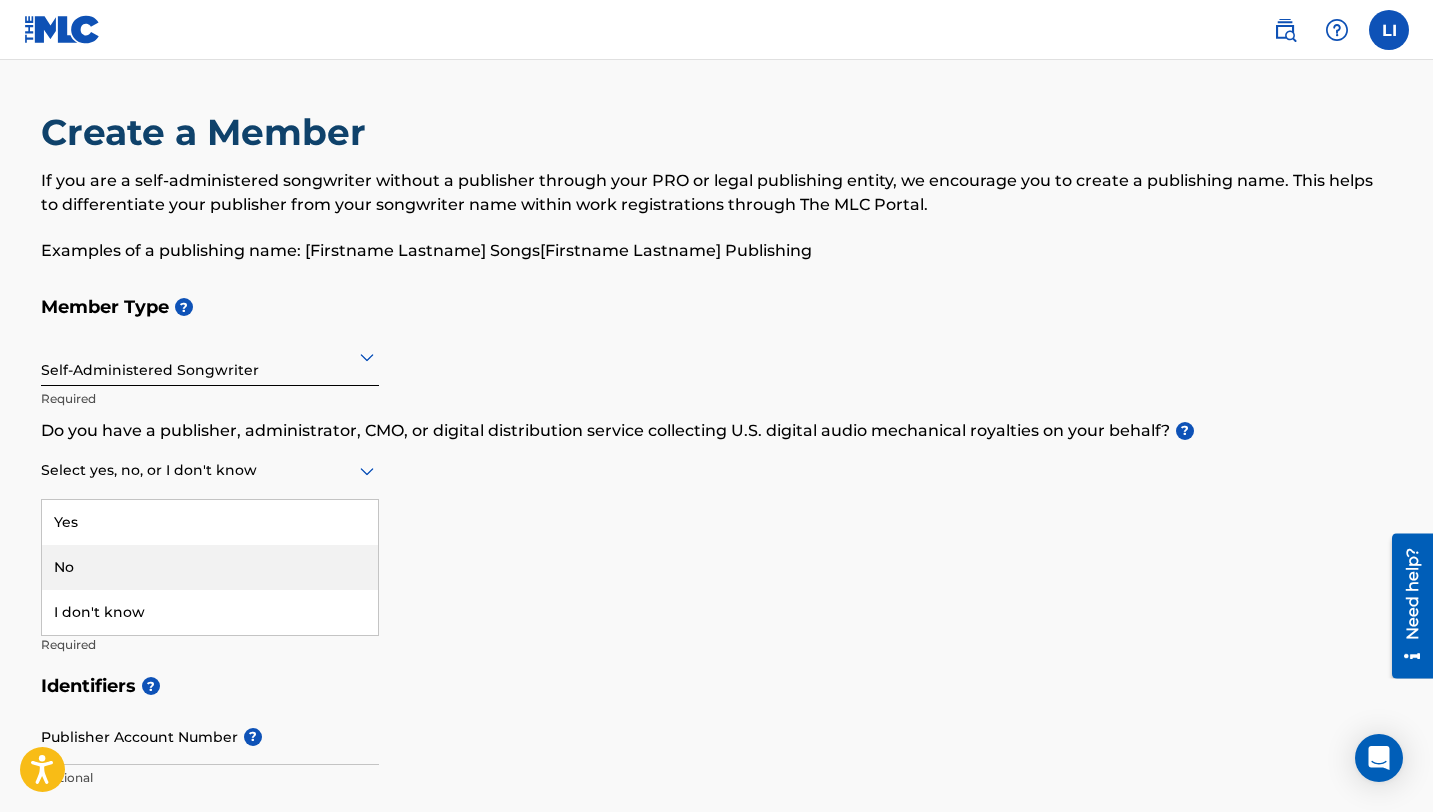 click on "No" at bounding box center [210, 567] 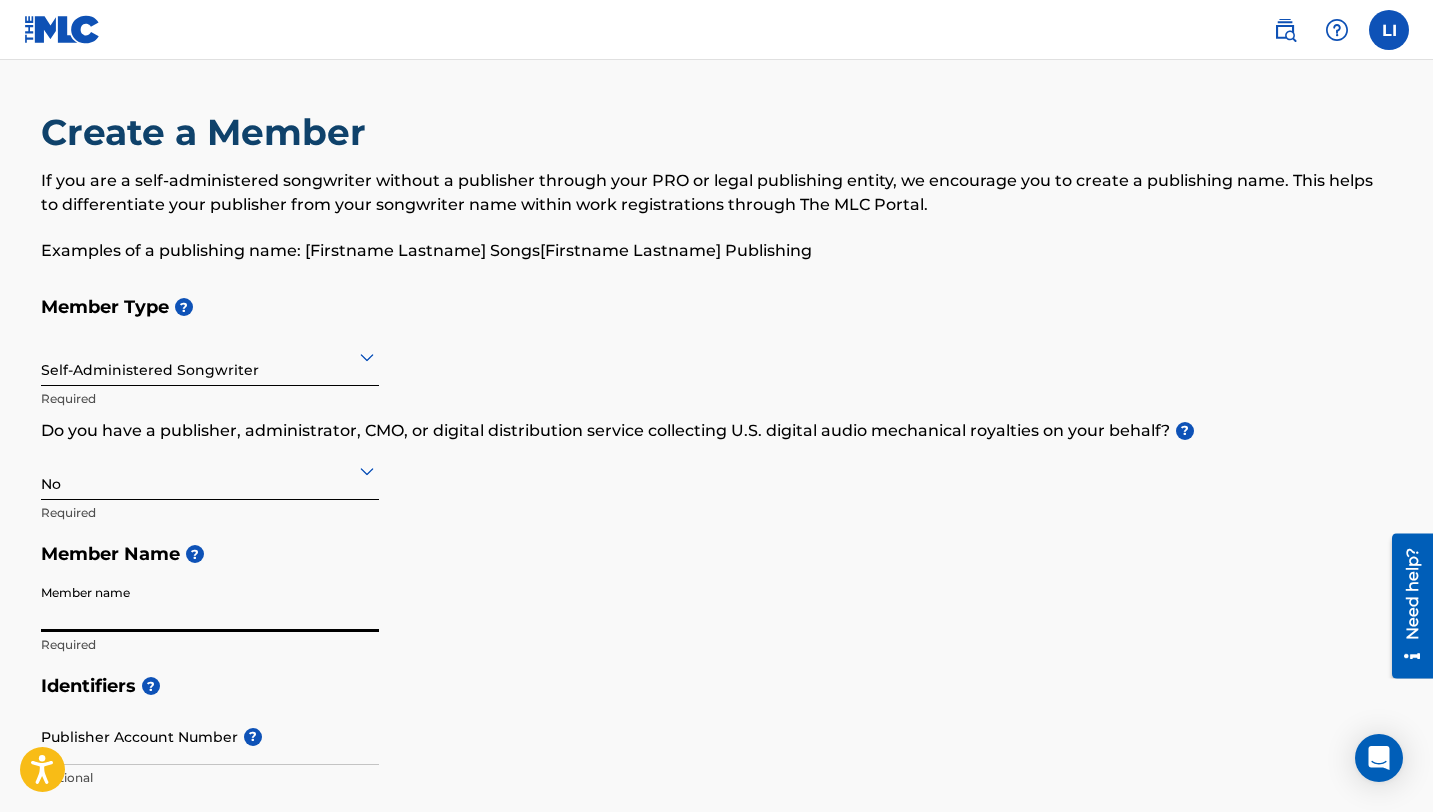 click on "Member name" at bounding box center [210, 603] 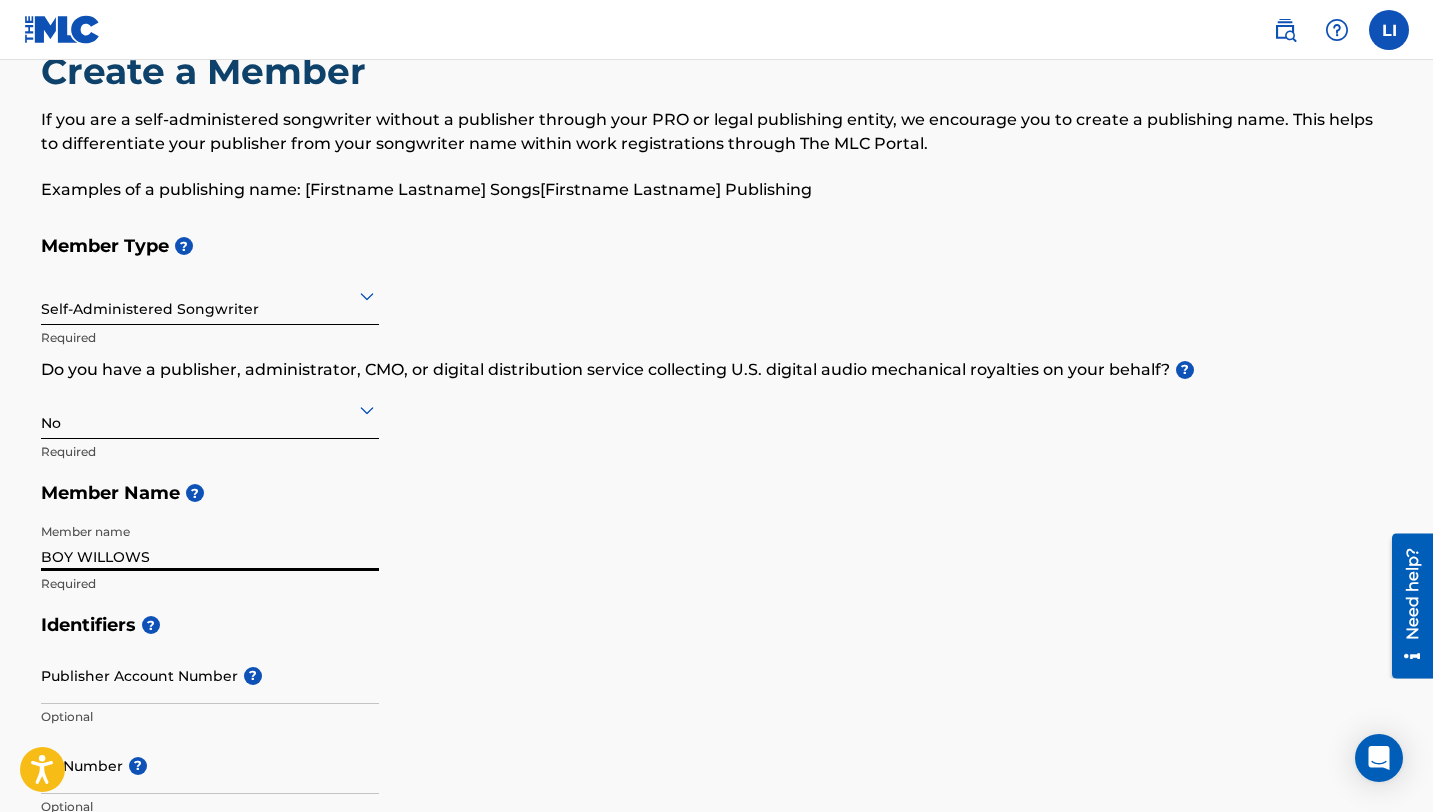 scroll, scrollTop: 120, scrollLeft: 0, axis: vertical 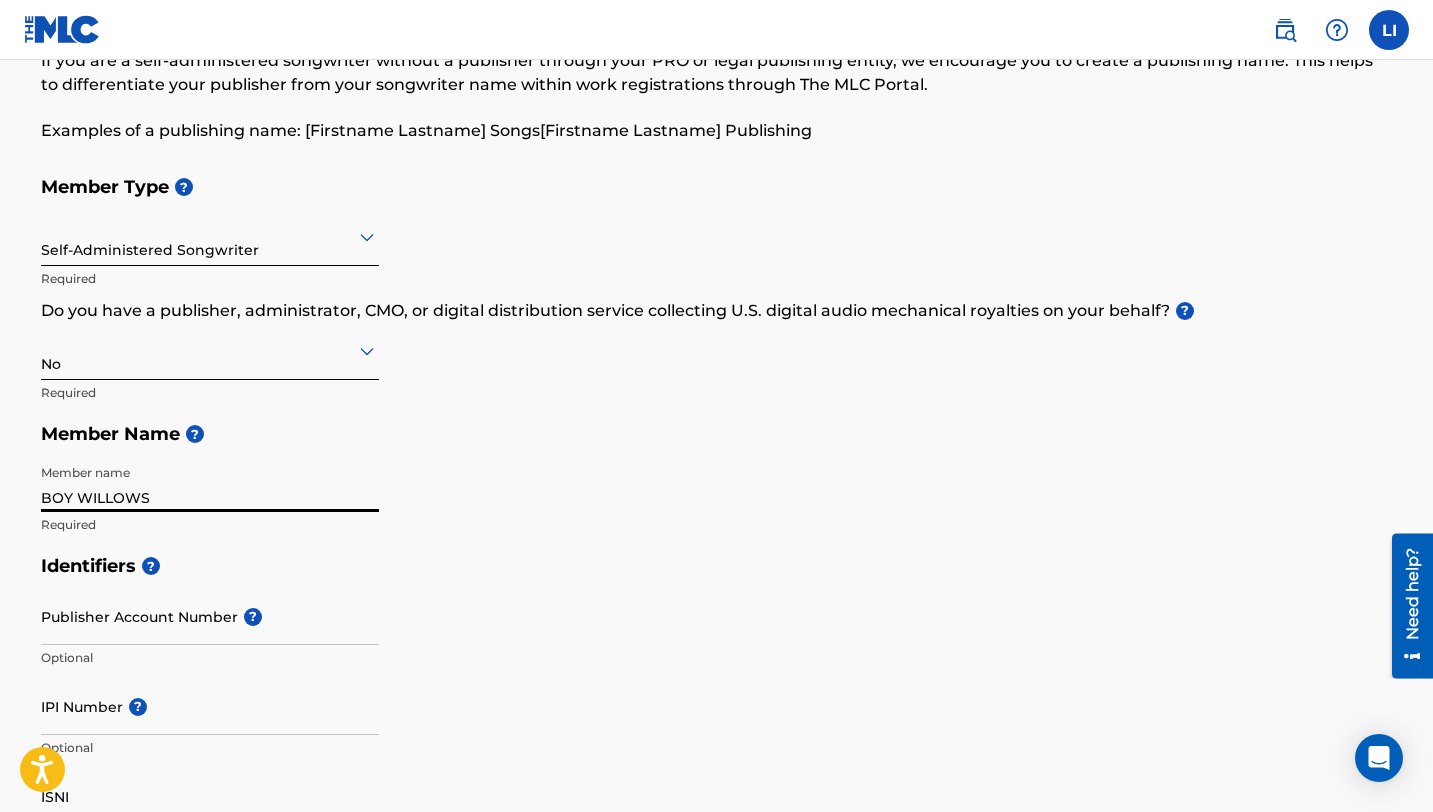 type on "BOY WILLOWS" 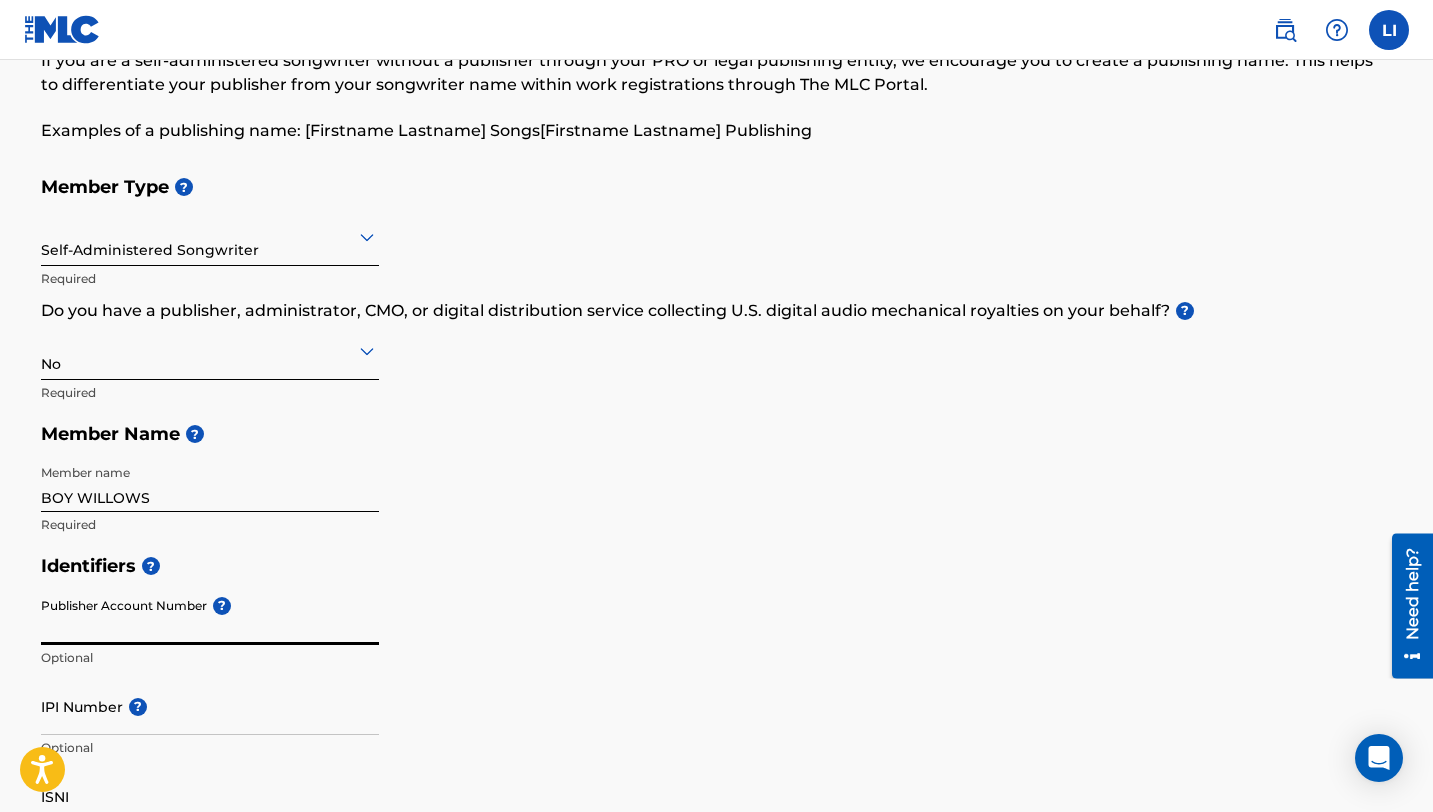 click on "Publisher Account Number ?" at bounding box center (210, 616) 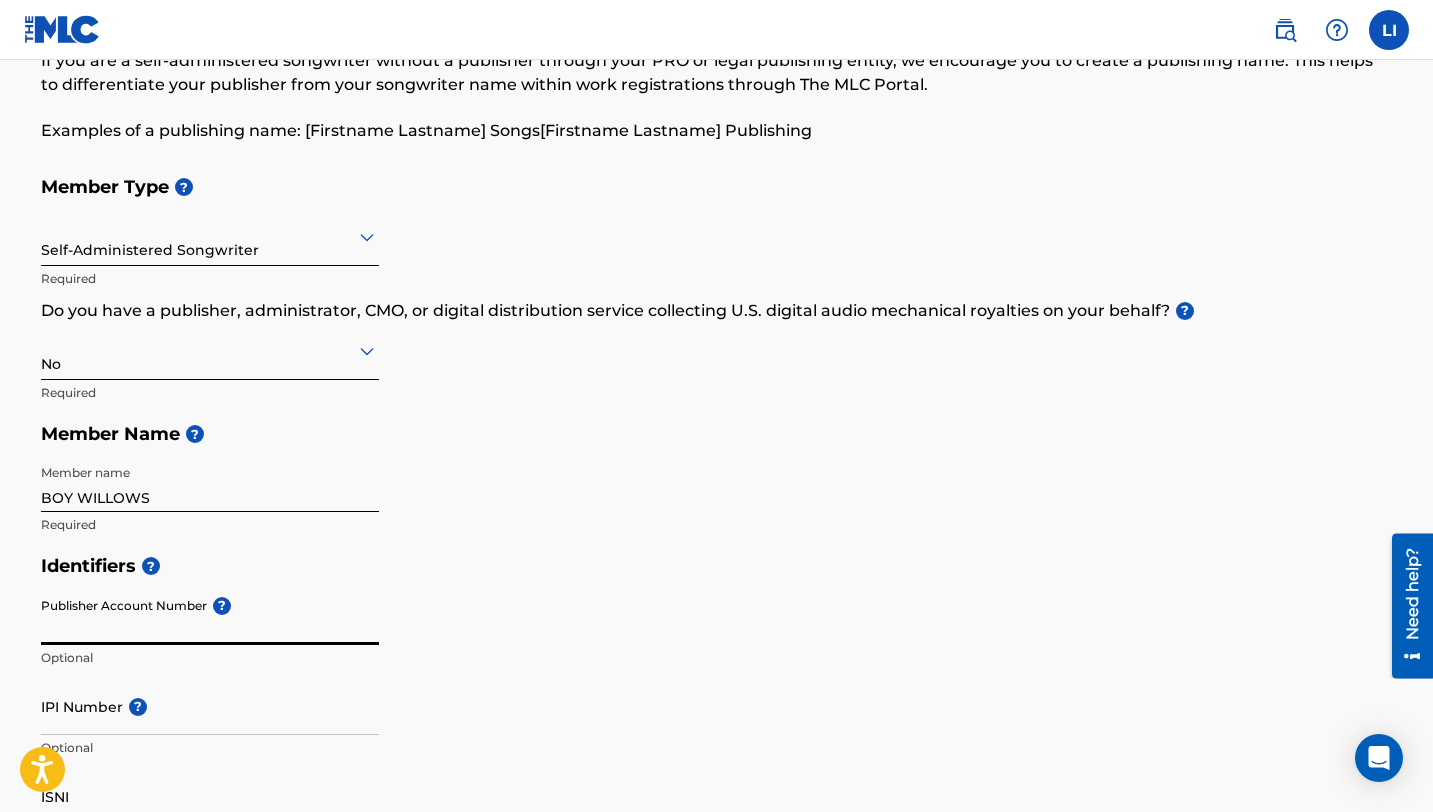 click on "IPI Number ?" at bounding box center (210, 706) 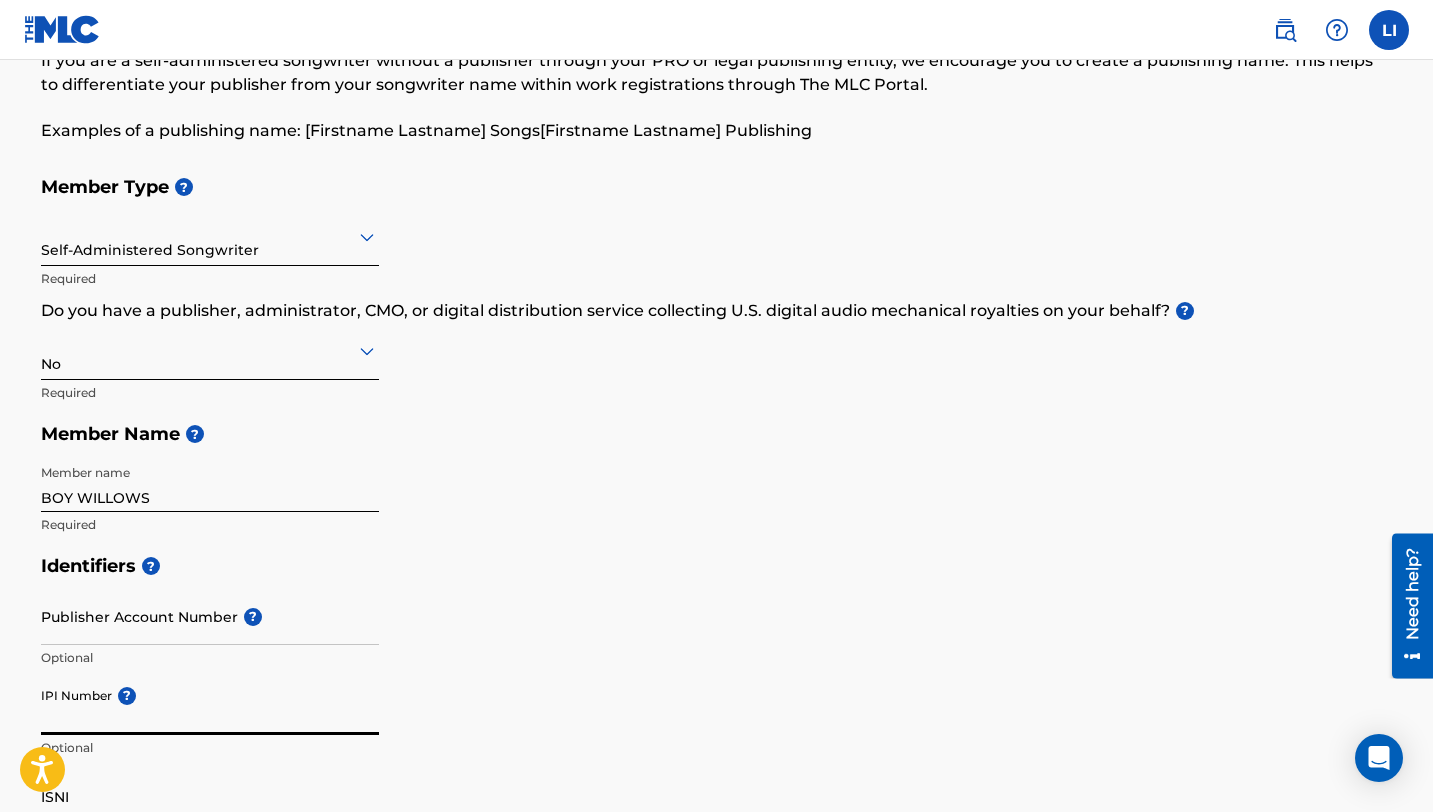 click on "Publisher Account Number ?" at bounding box center (210, 616) 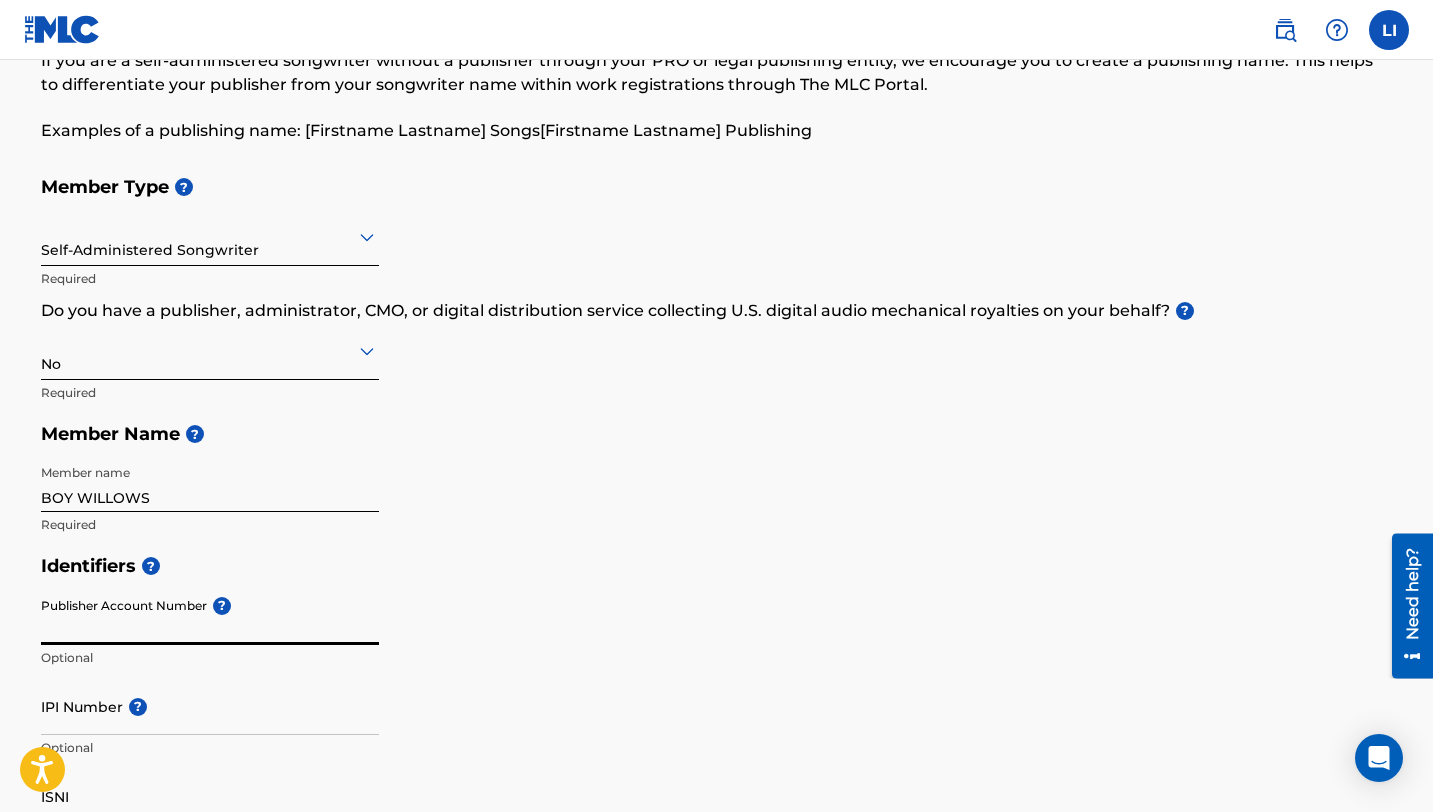 paste on "P148E1" 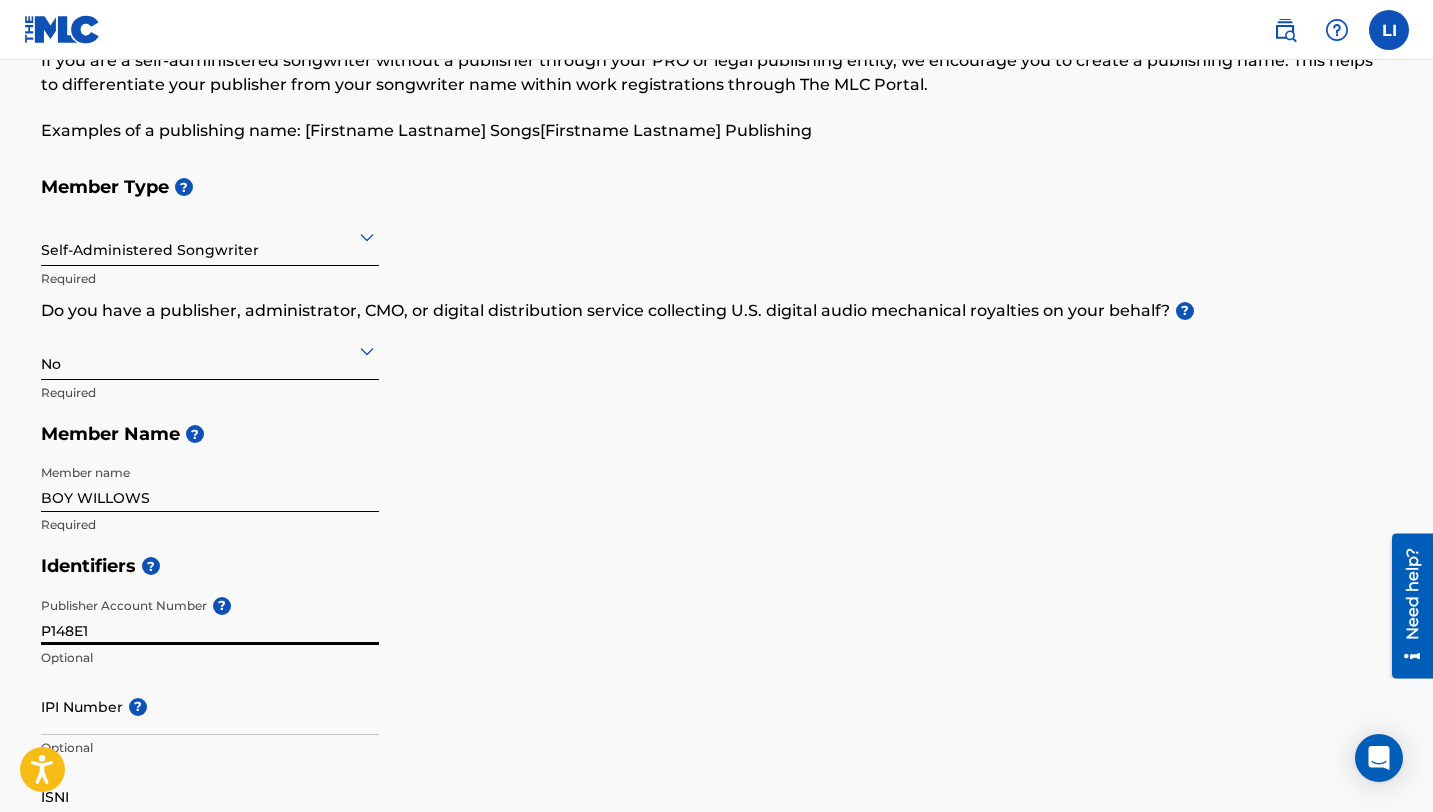 type on "P148E1" 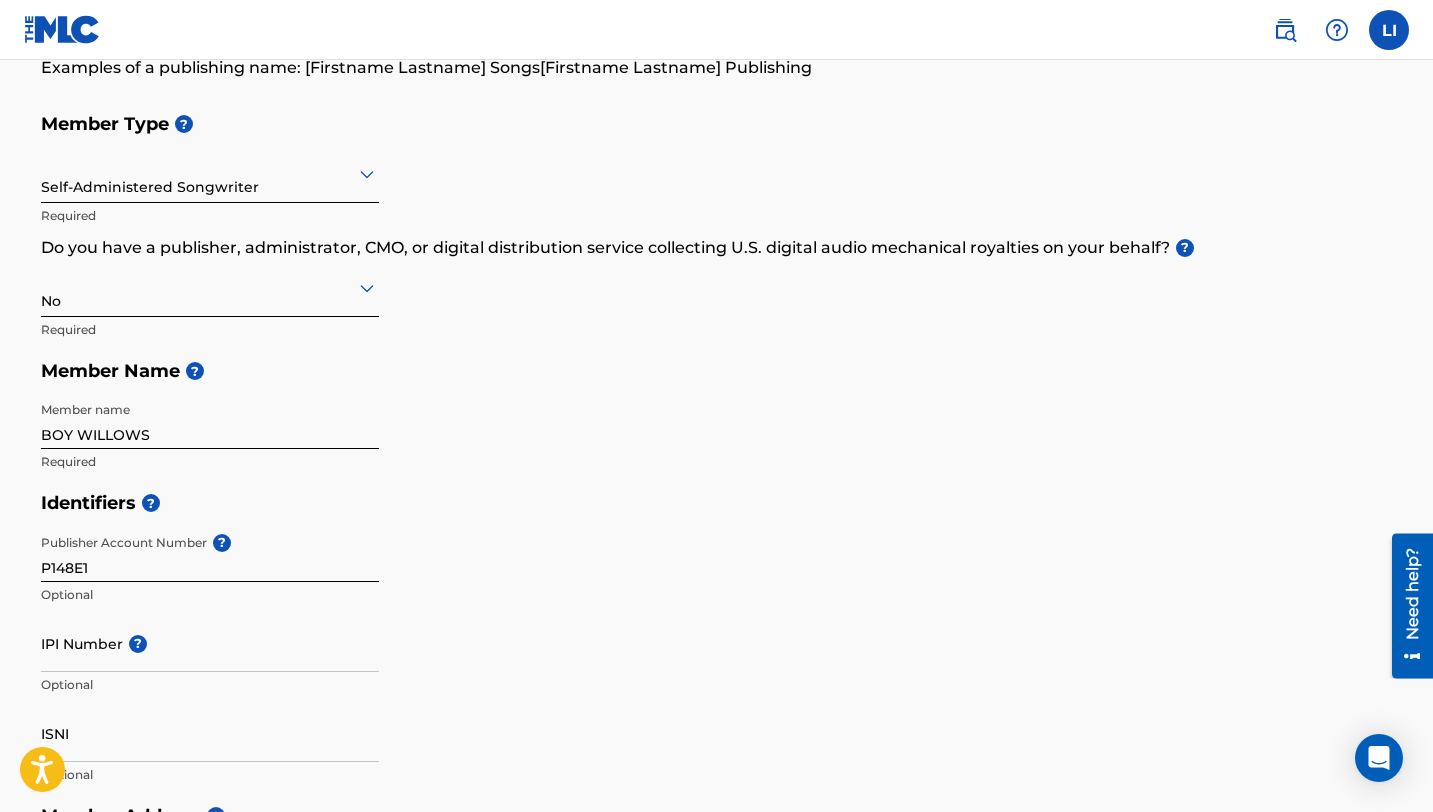 scroll, scrollTop: 233, scrollLeft: 0, axis: vertical 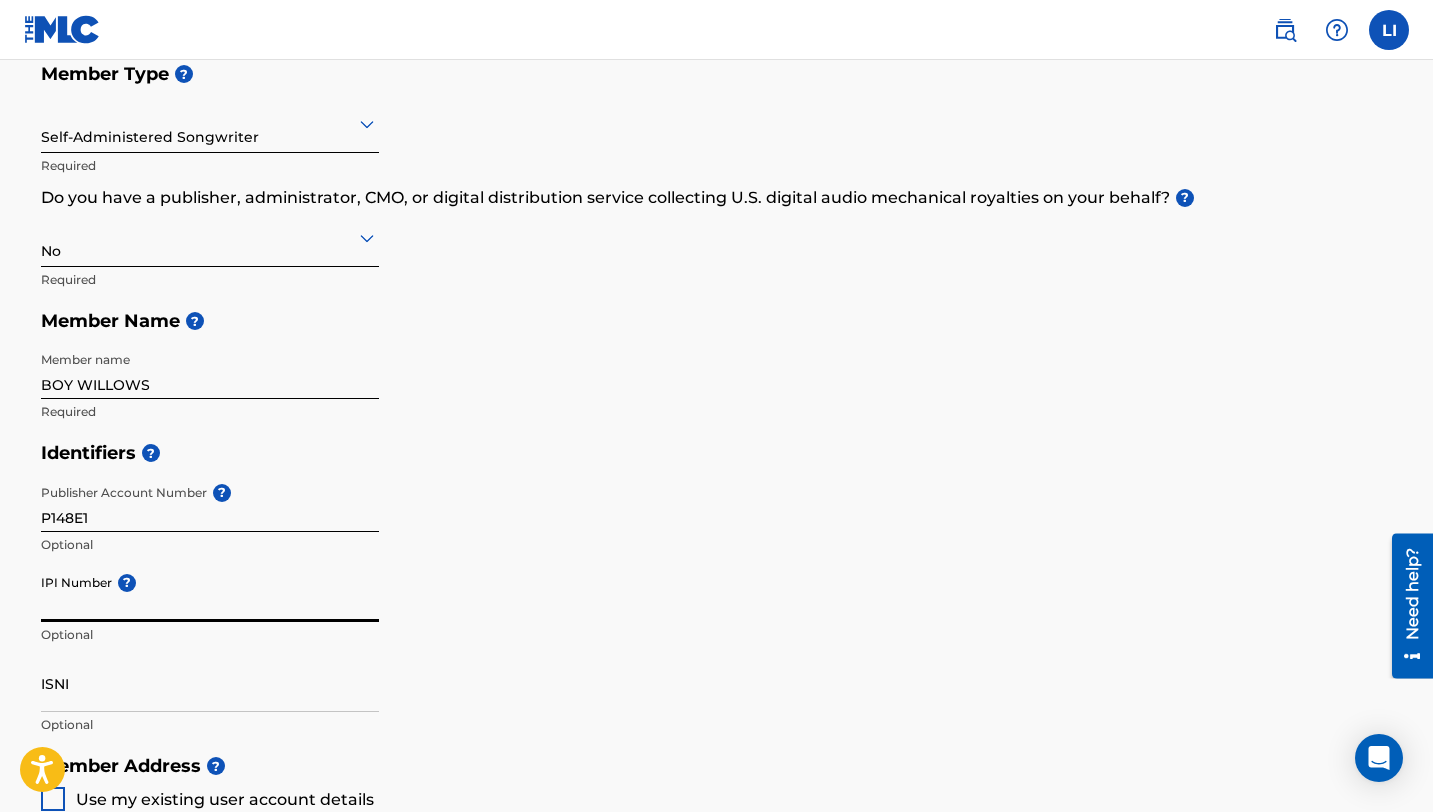 click on "IPI Number ?" at bounding box center [210, 593] 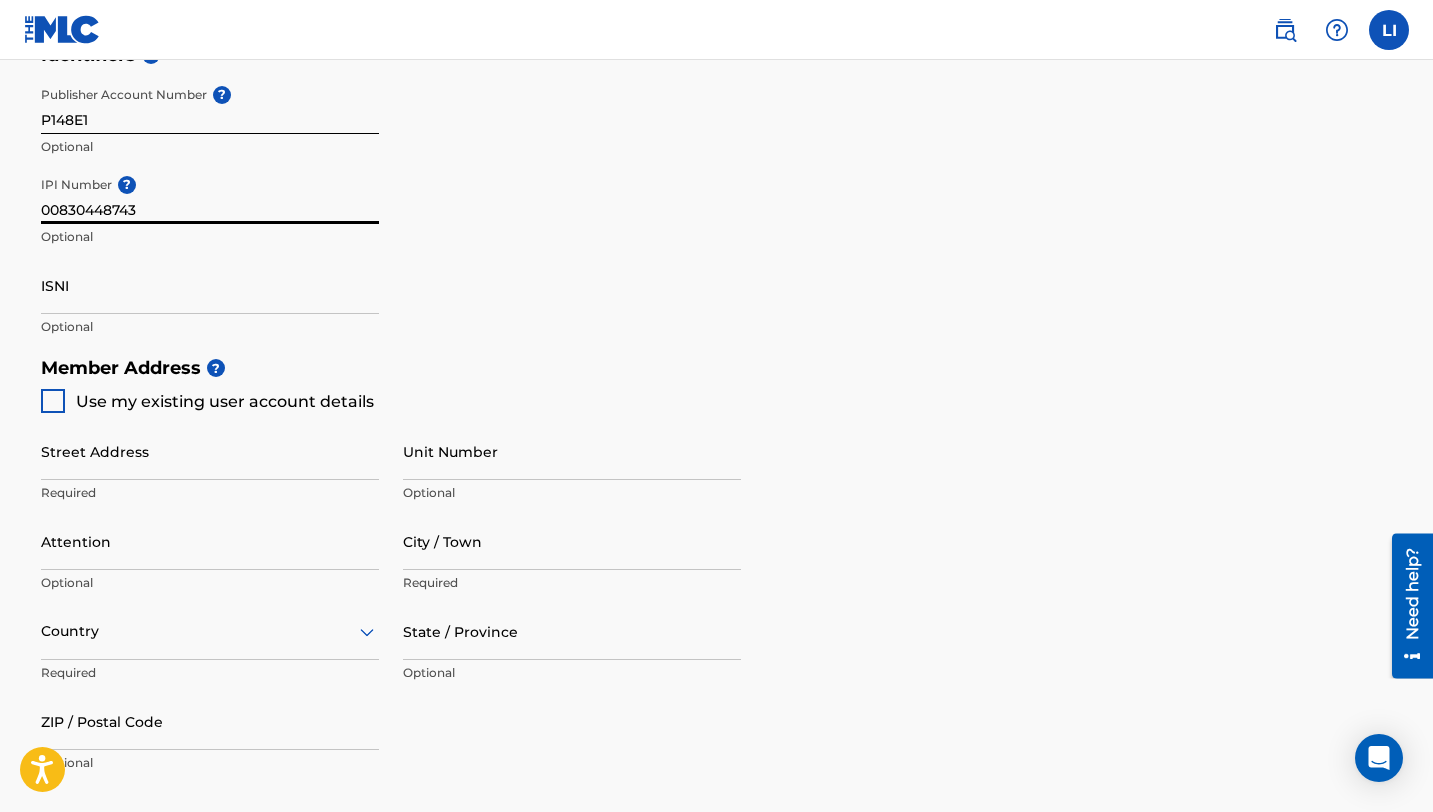 scroll, scrollTop: 703, scrollLeft: 0, axis: vertical 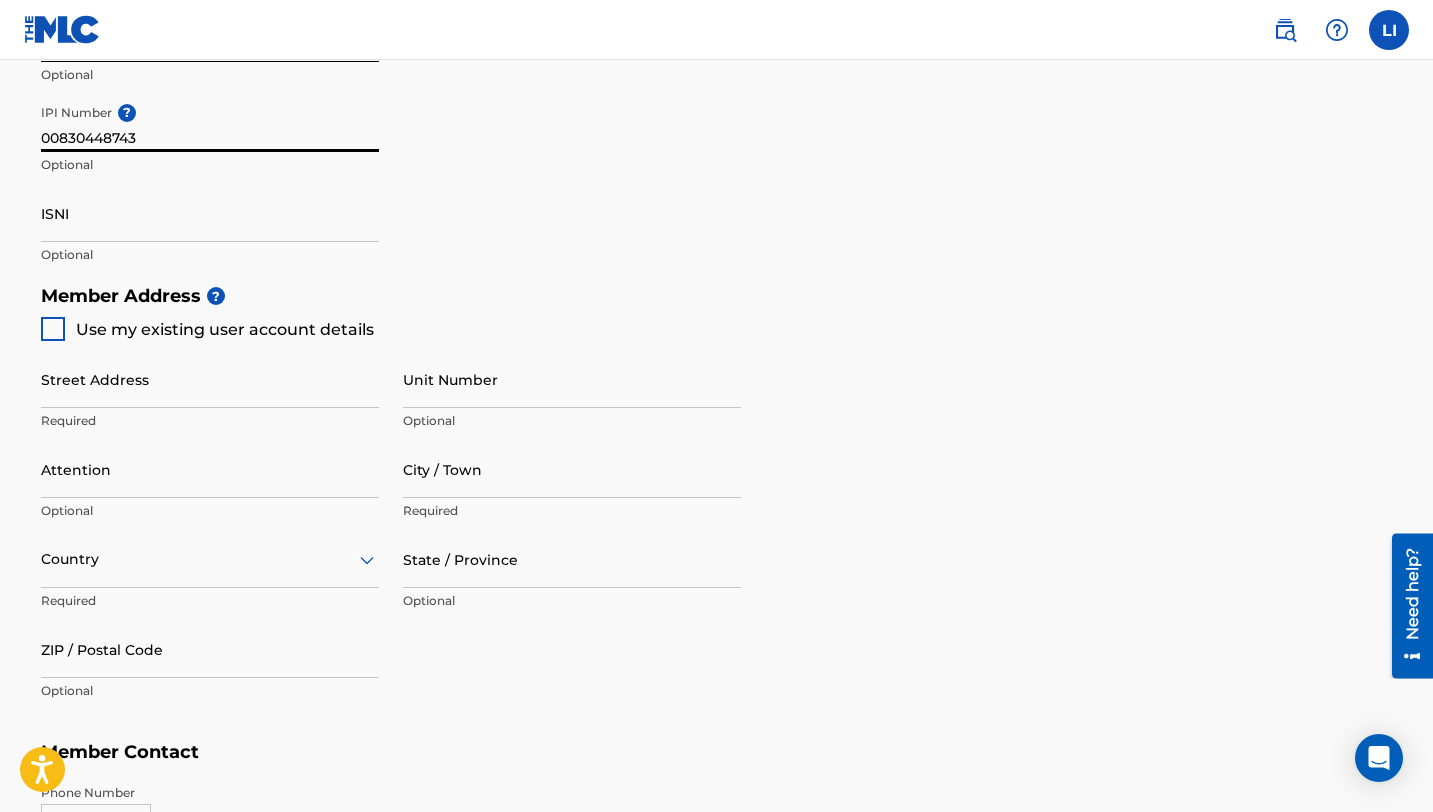 type on "00830448743" 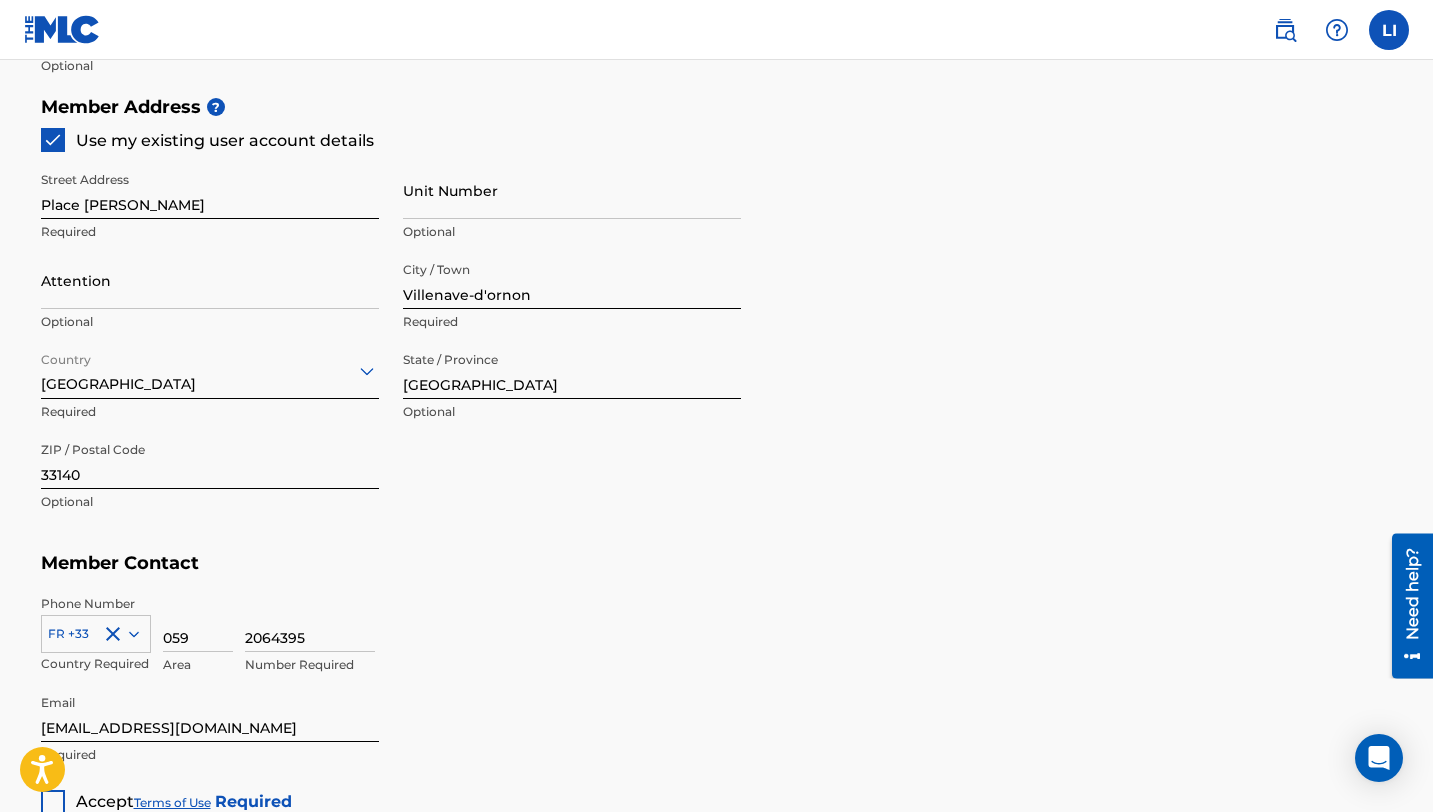 scroll, scrollTop: 1139, scrollLeft: 0, axis: vertical 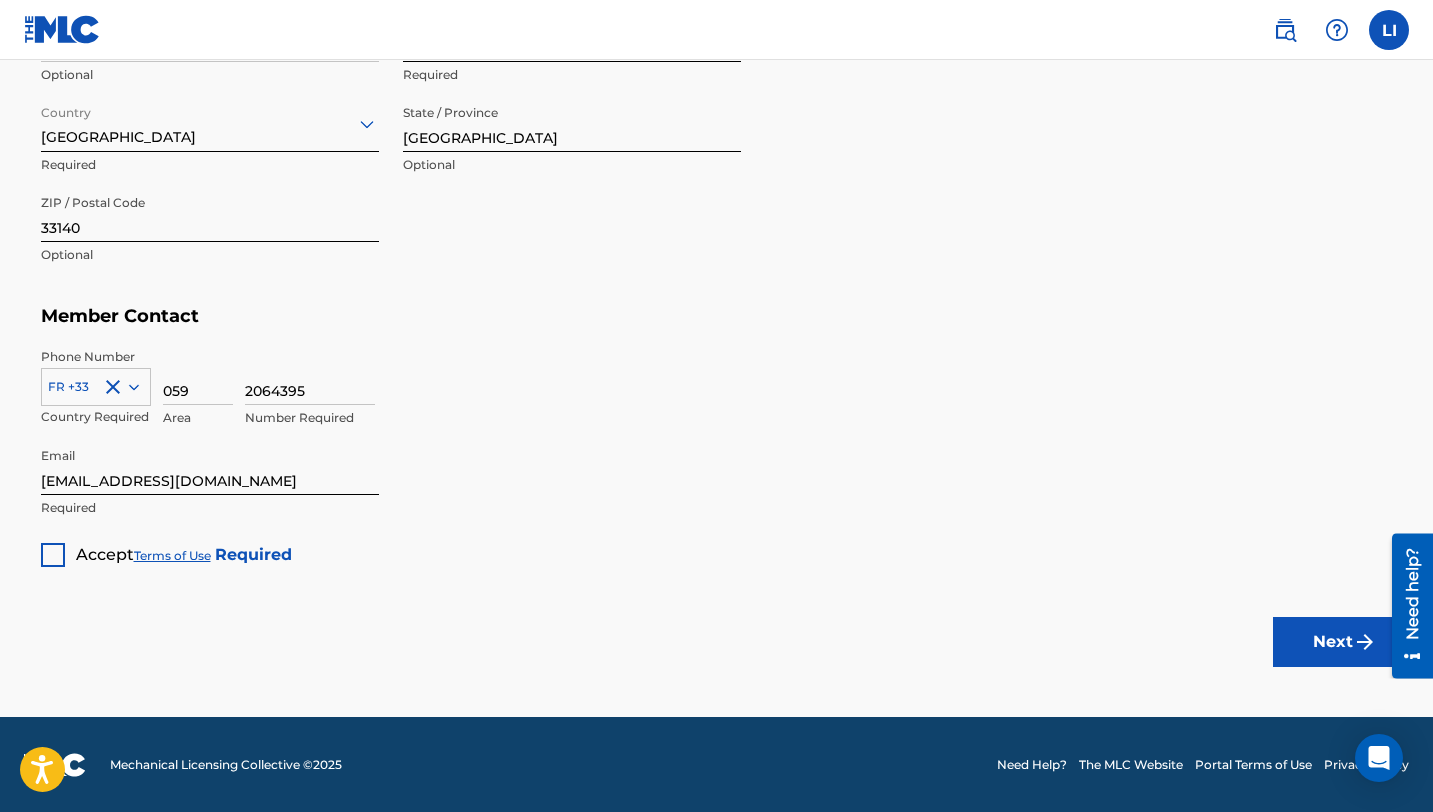 click at bounding box center [53, 555] 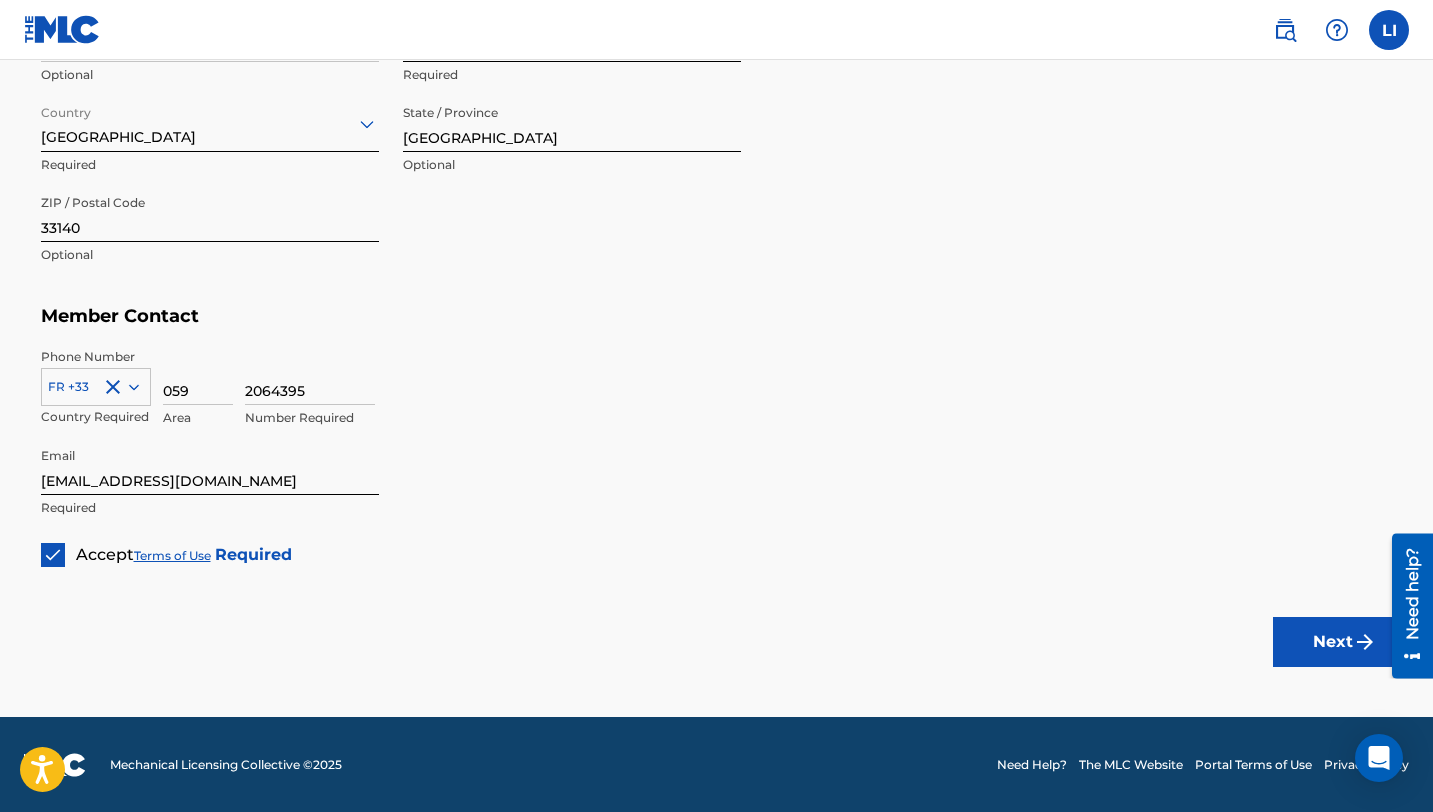 click on "Next" at bounding box center [1333, 642] 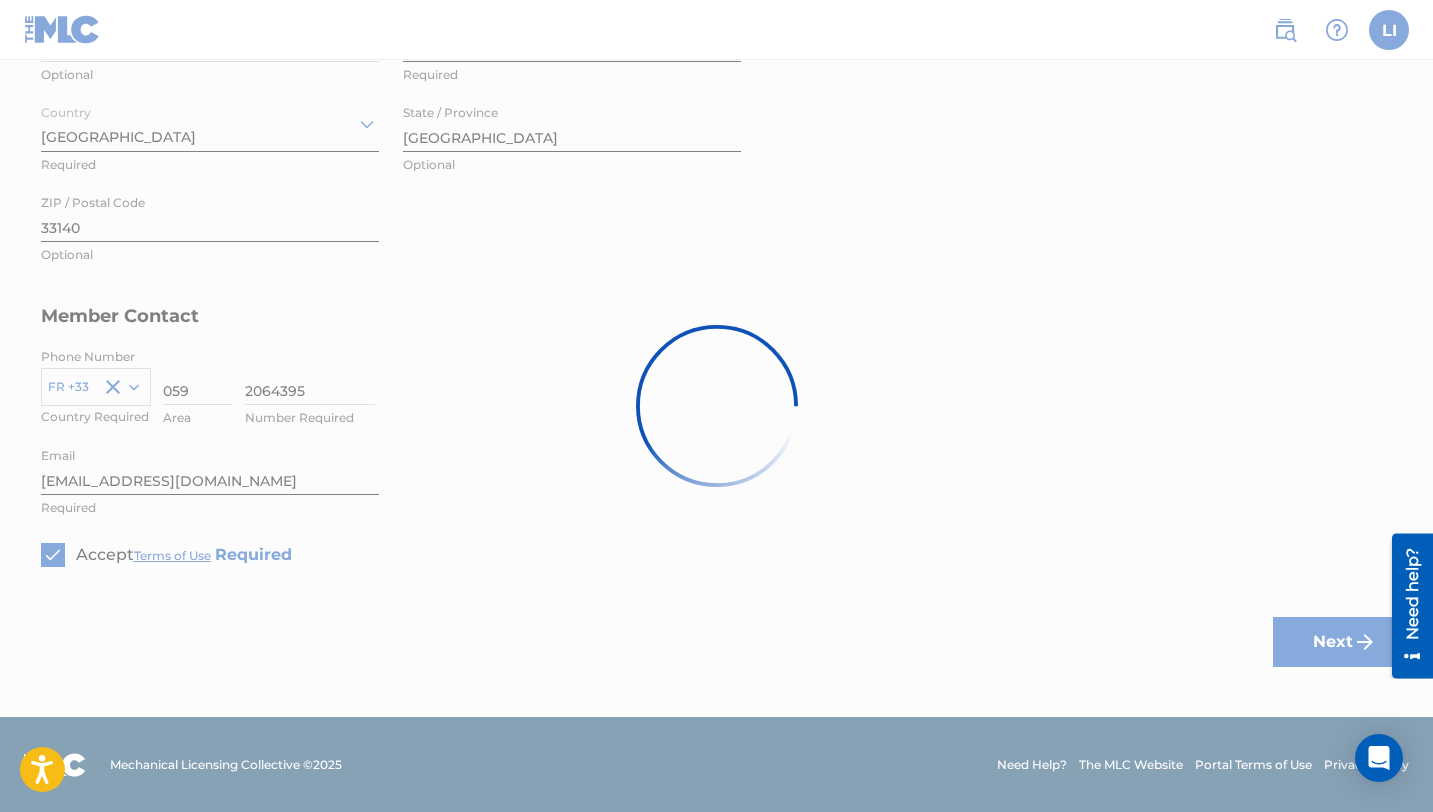 scroll, scrollTop: 0, scrollLeft: 0, axis: both 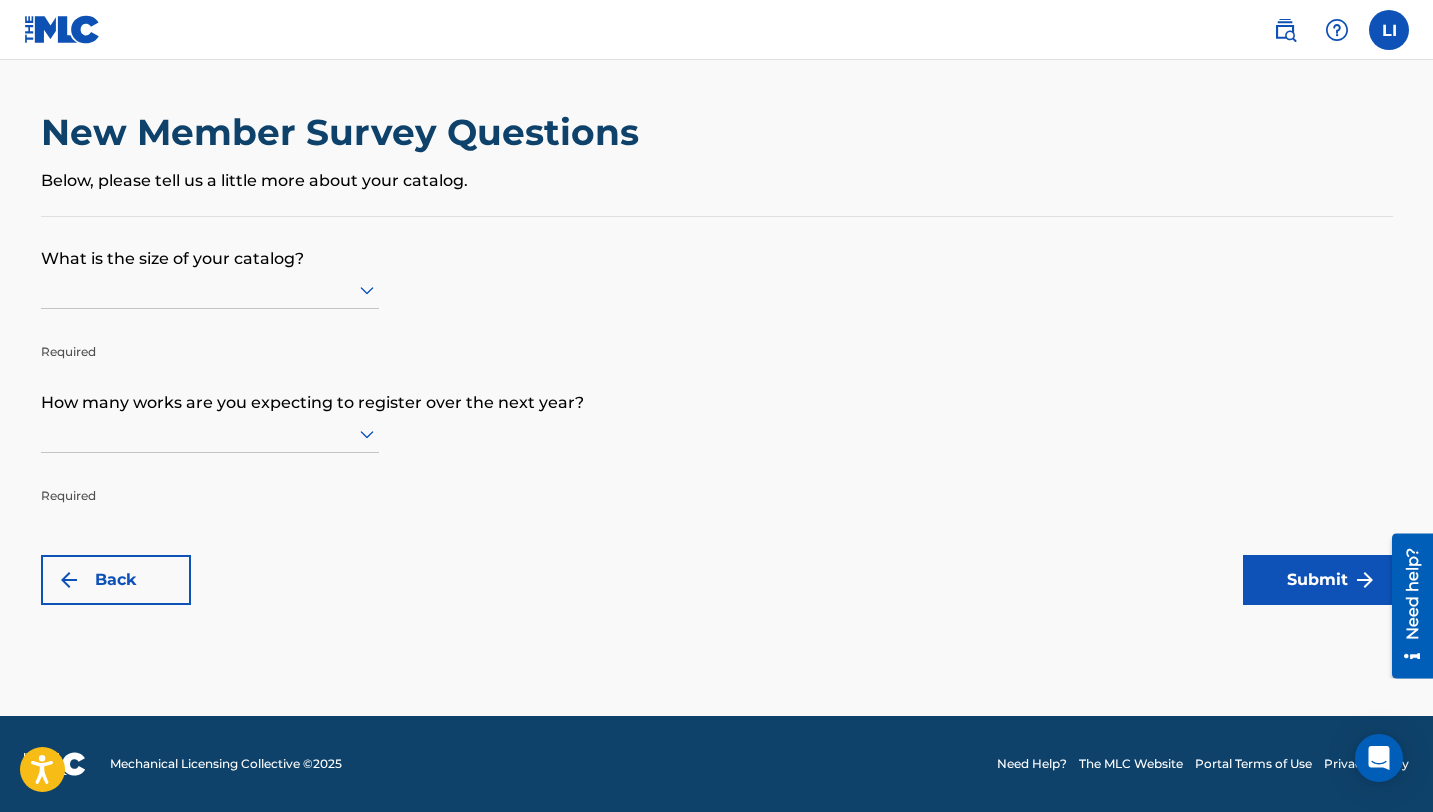click 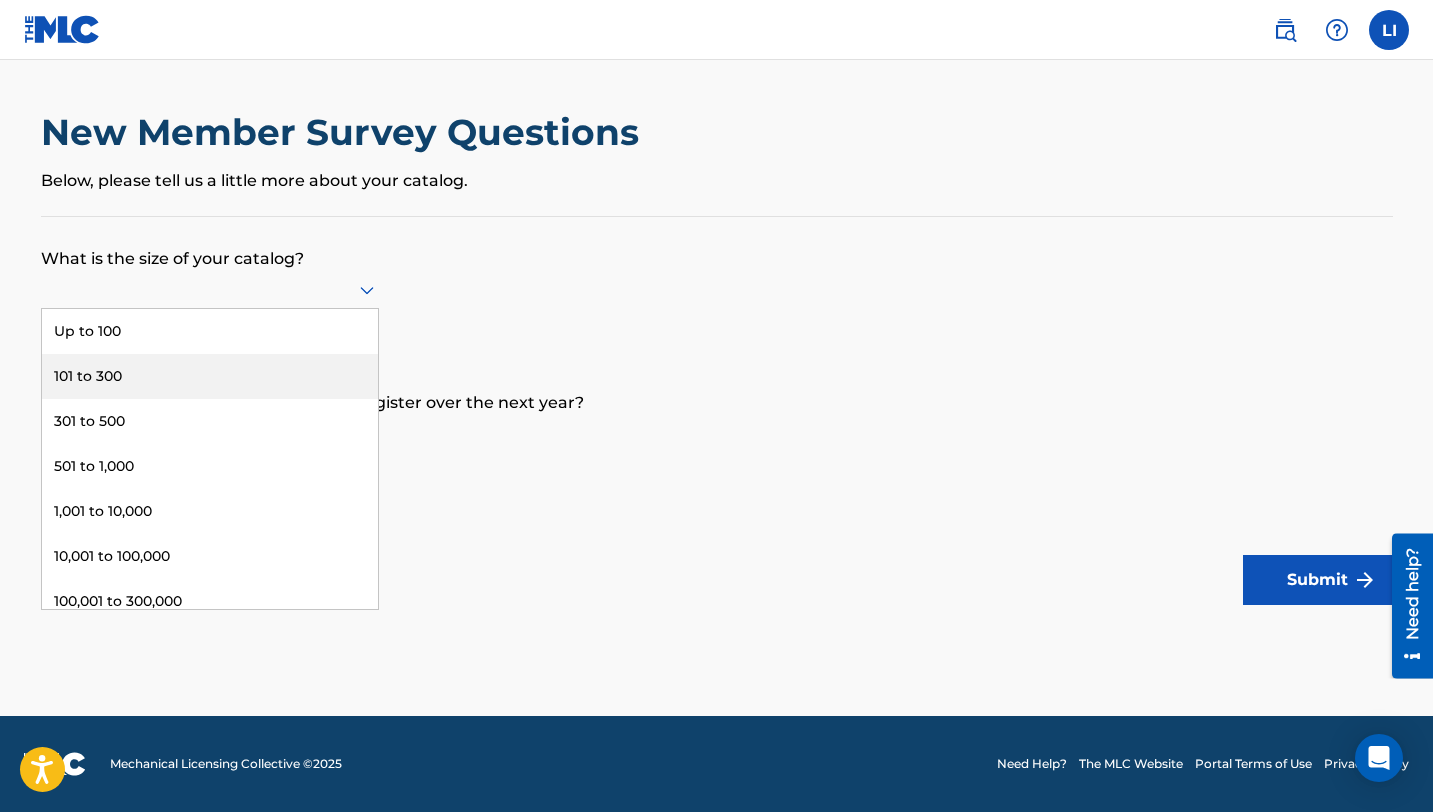 click on "101 to 300" at bounding box center (210, 376) 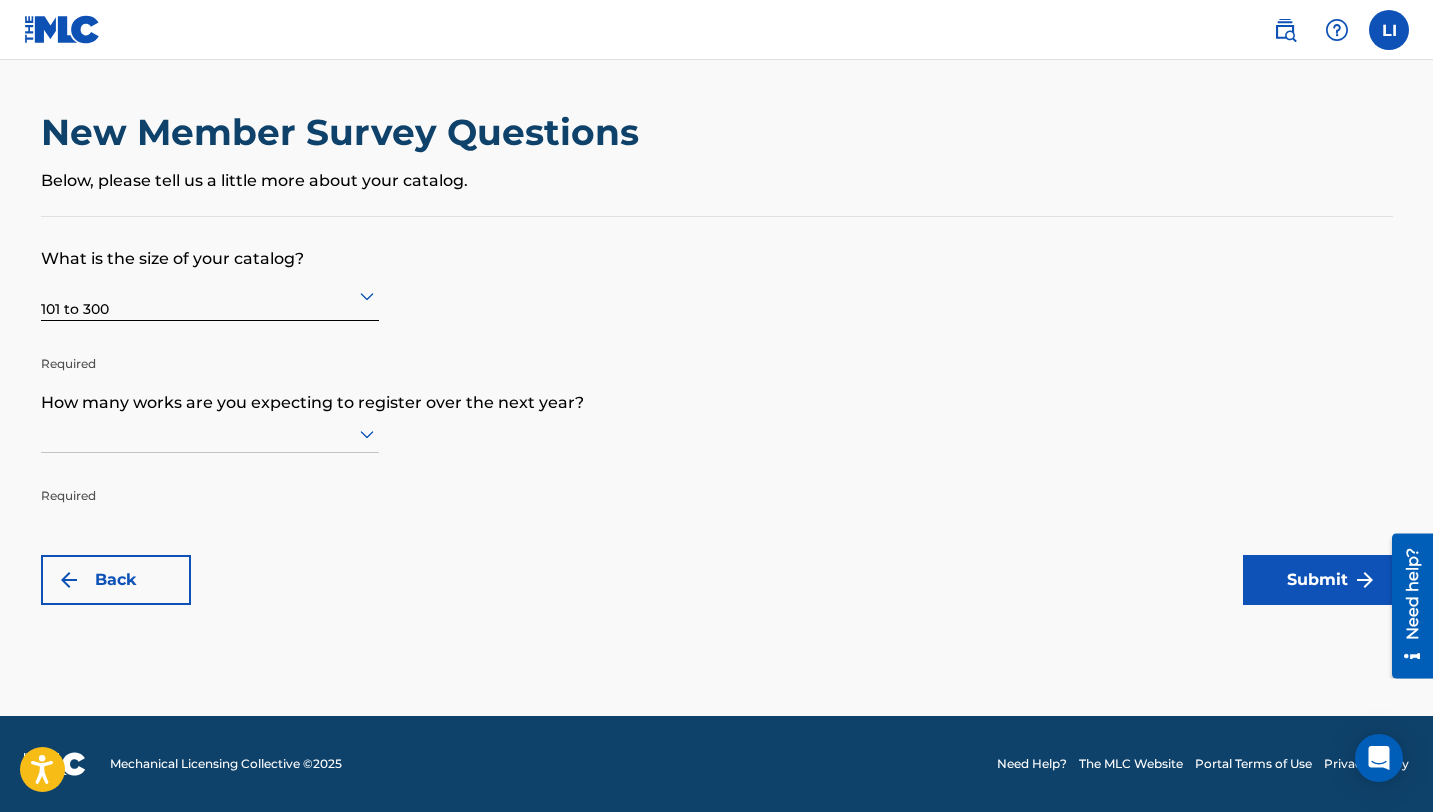click at bounding box center (210, 433) 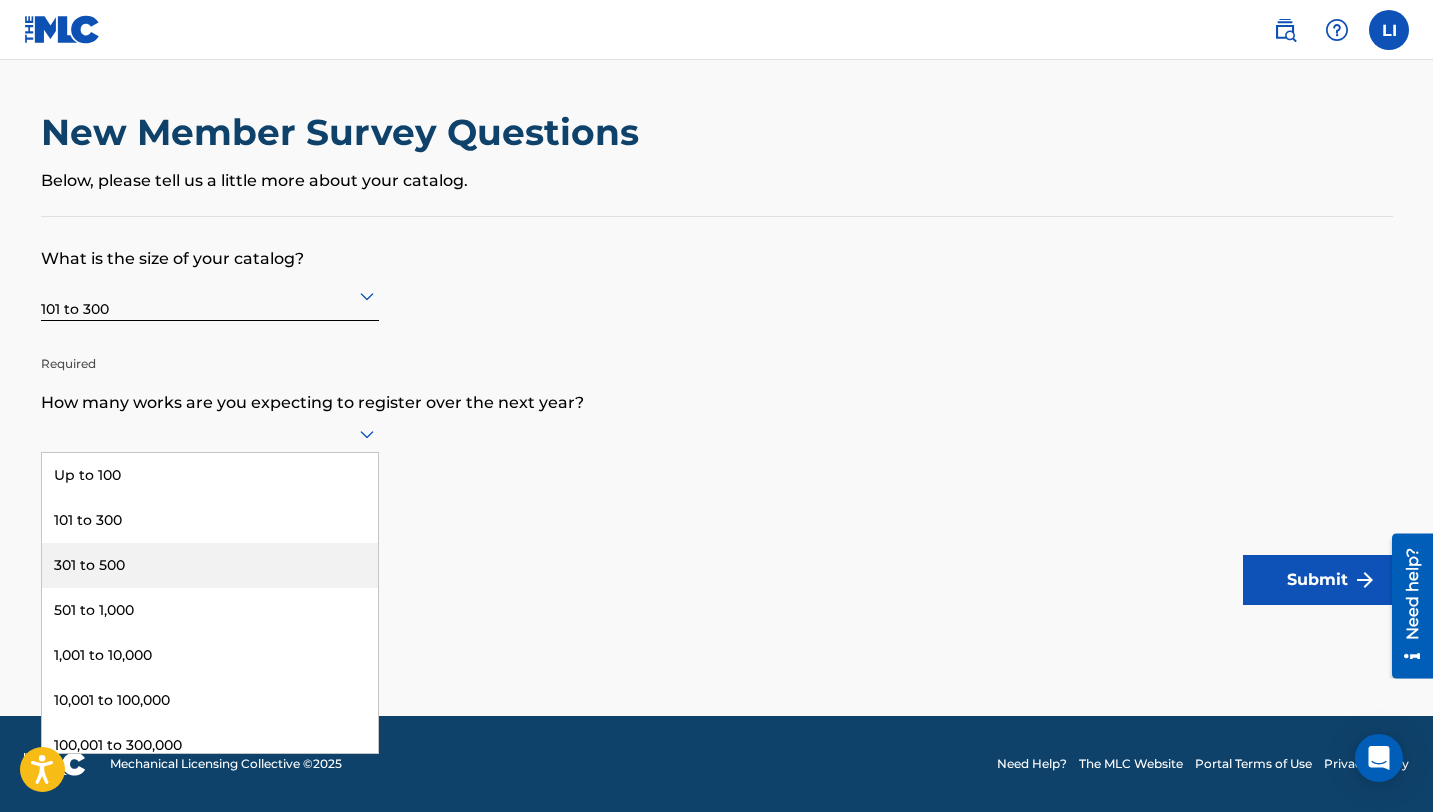 click on "301 to 500" at bounding box center [210, 565] 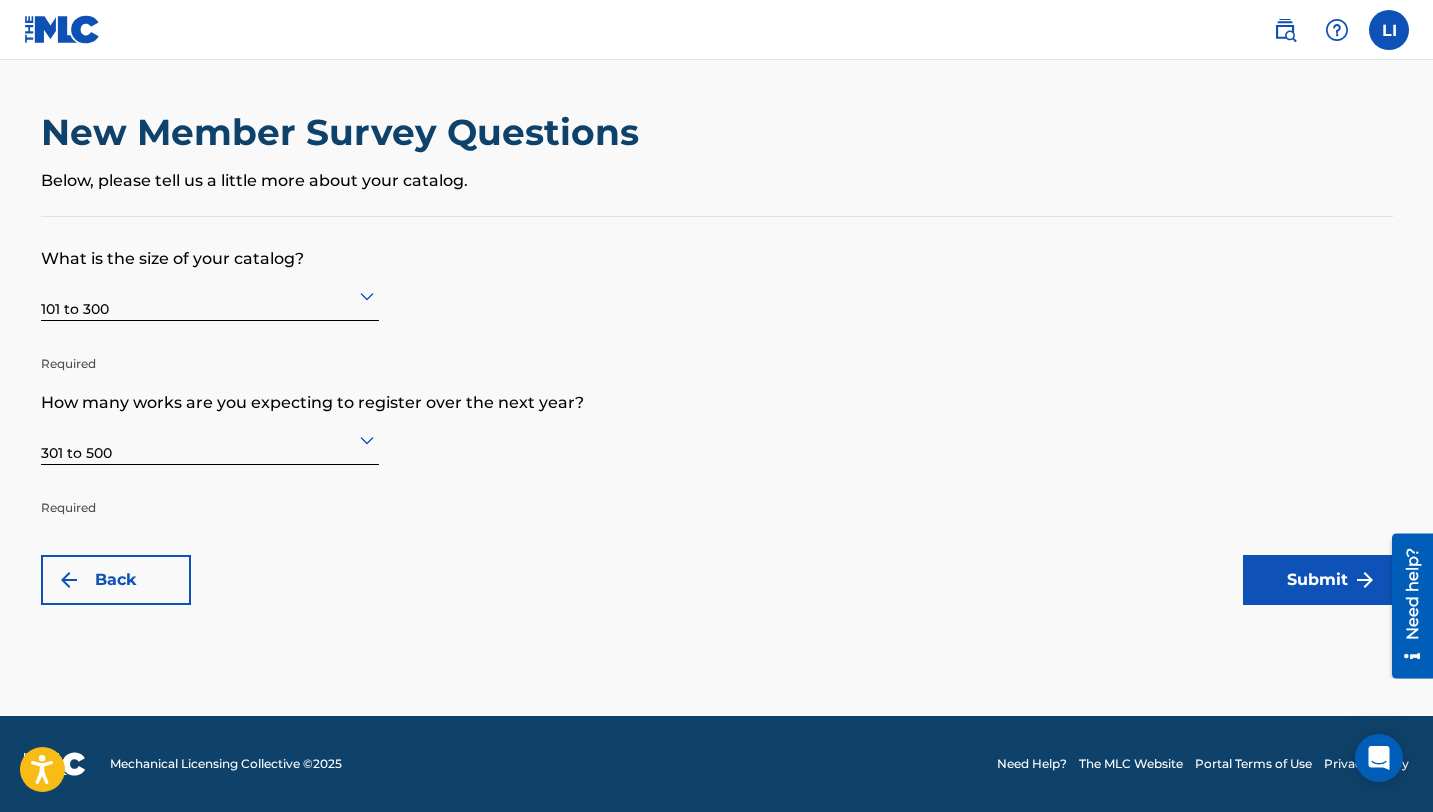 click on "Submit" at bounding box center (1318, 580) 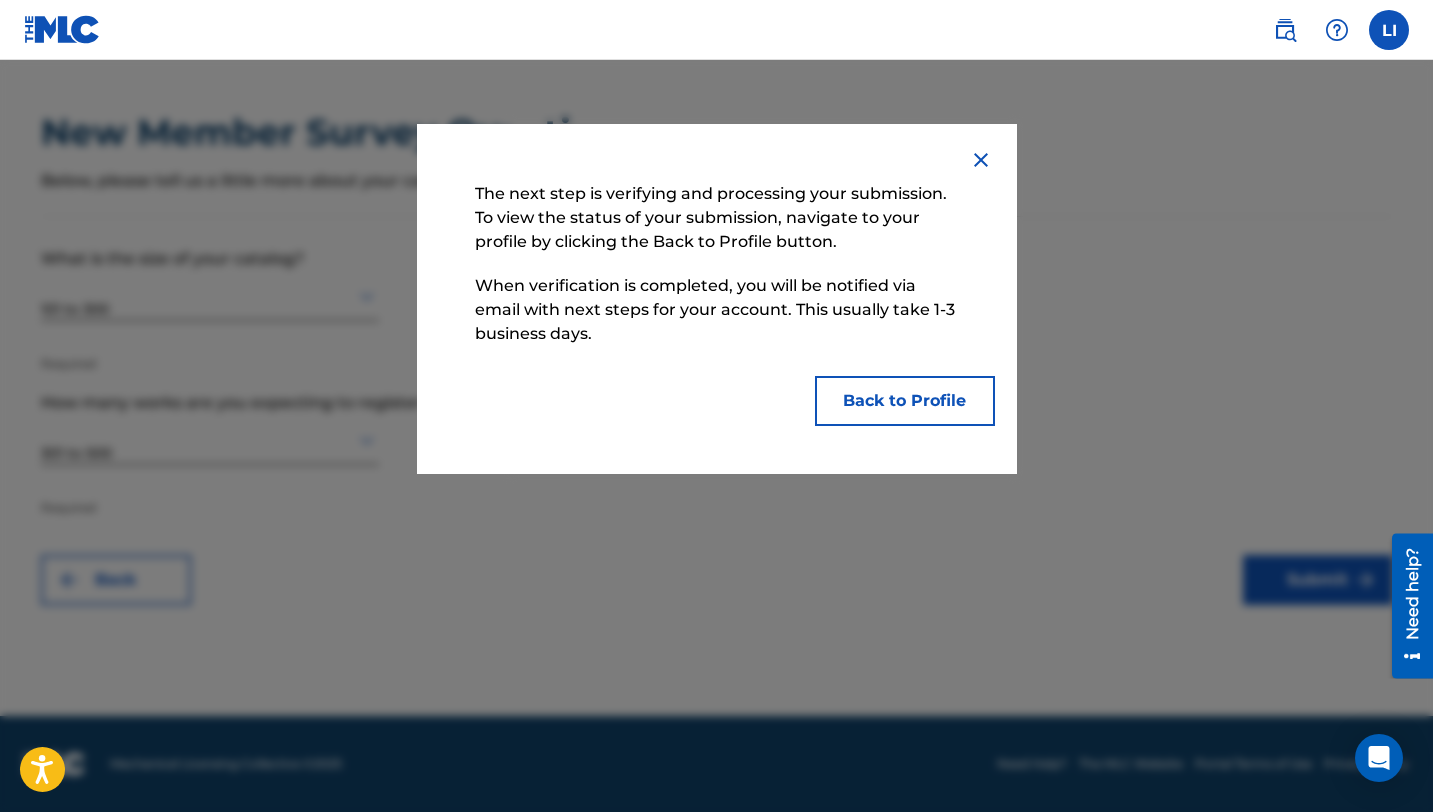click on "Back to Profile" at bounding box center (905, 401) 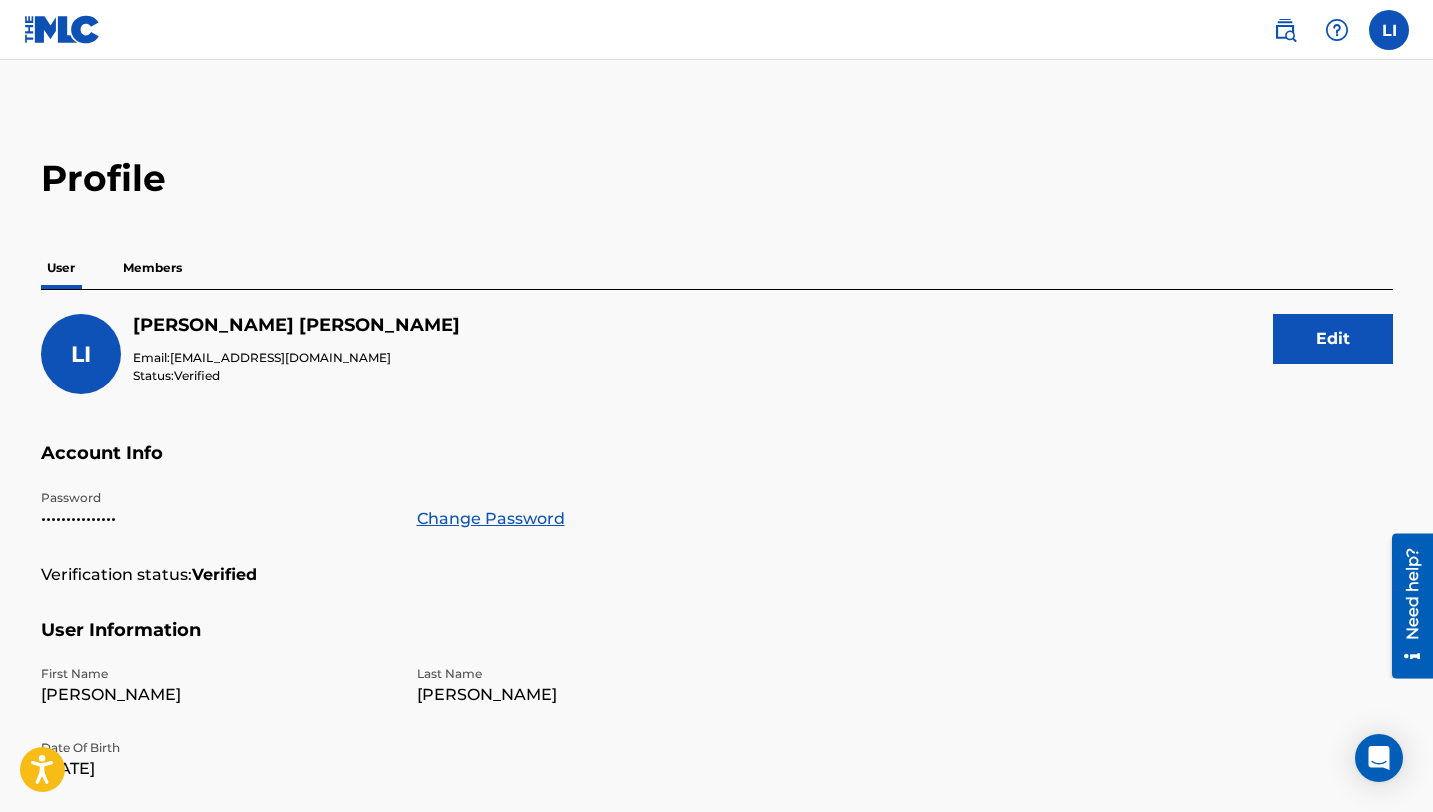 click on "Members" at bounding box center [152, 268] 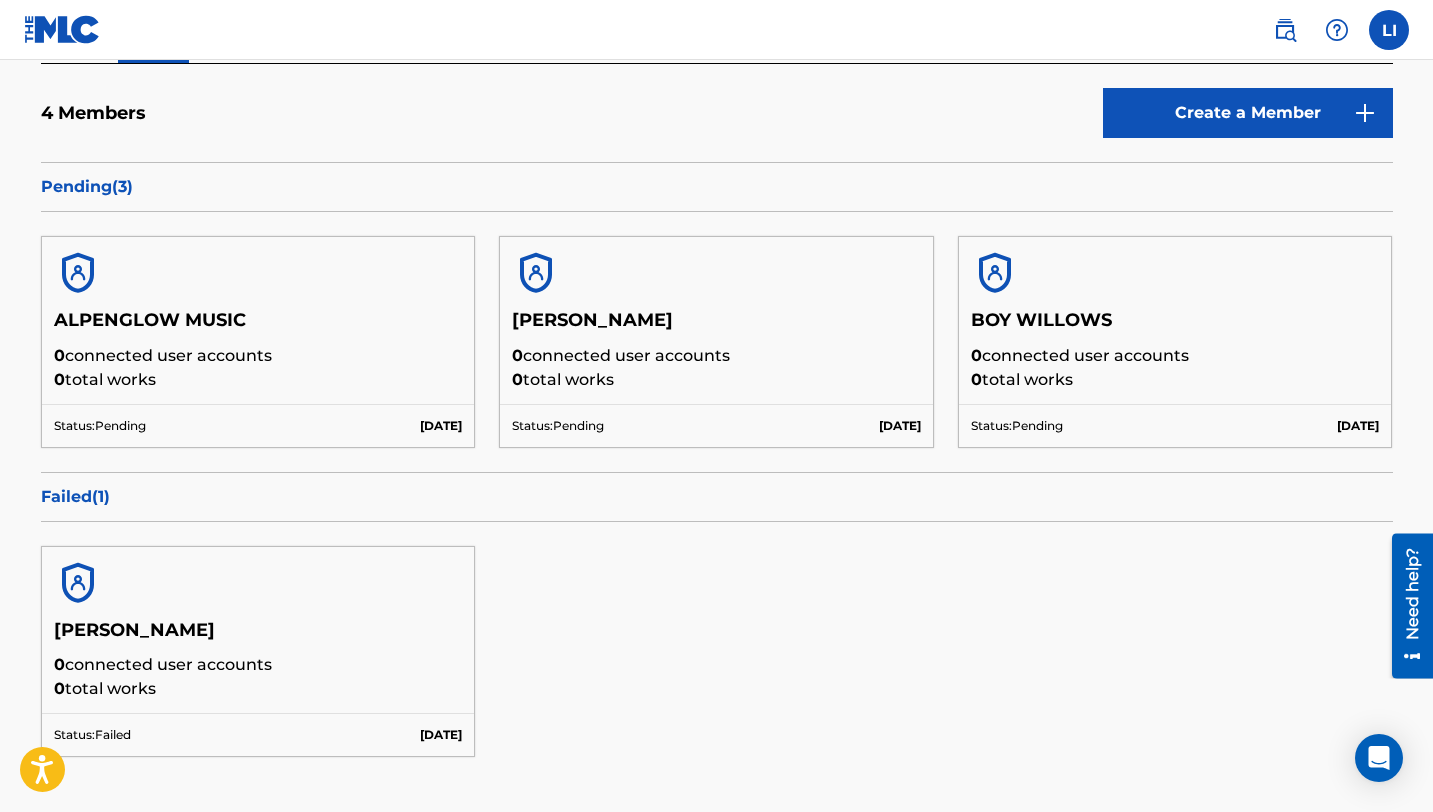 scroll, scrollTop: 255, scrollLeft: 0, axis: vertical 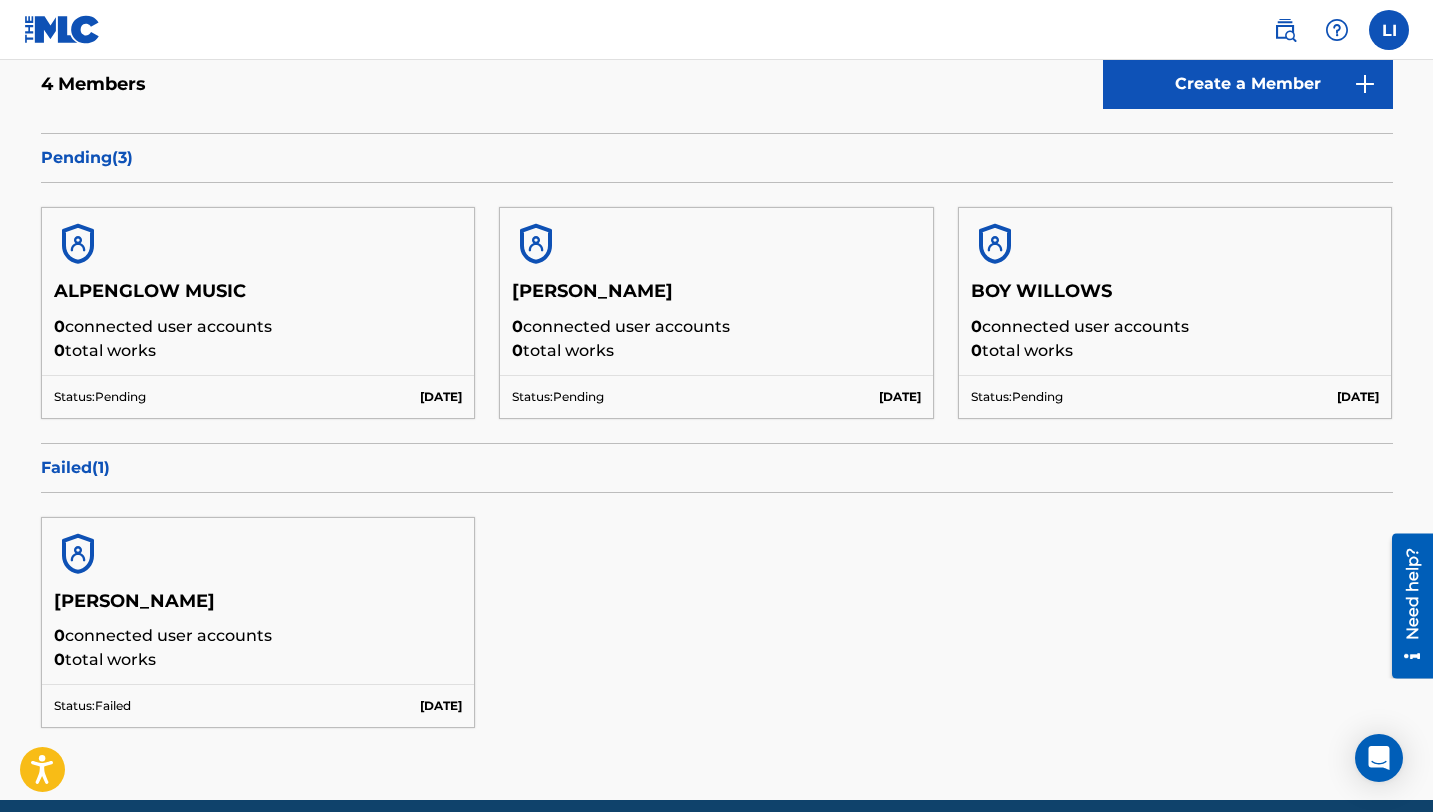 click on "BOY WILLOWS" at bounding box center (1175, 297) 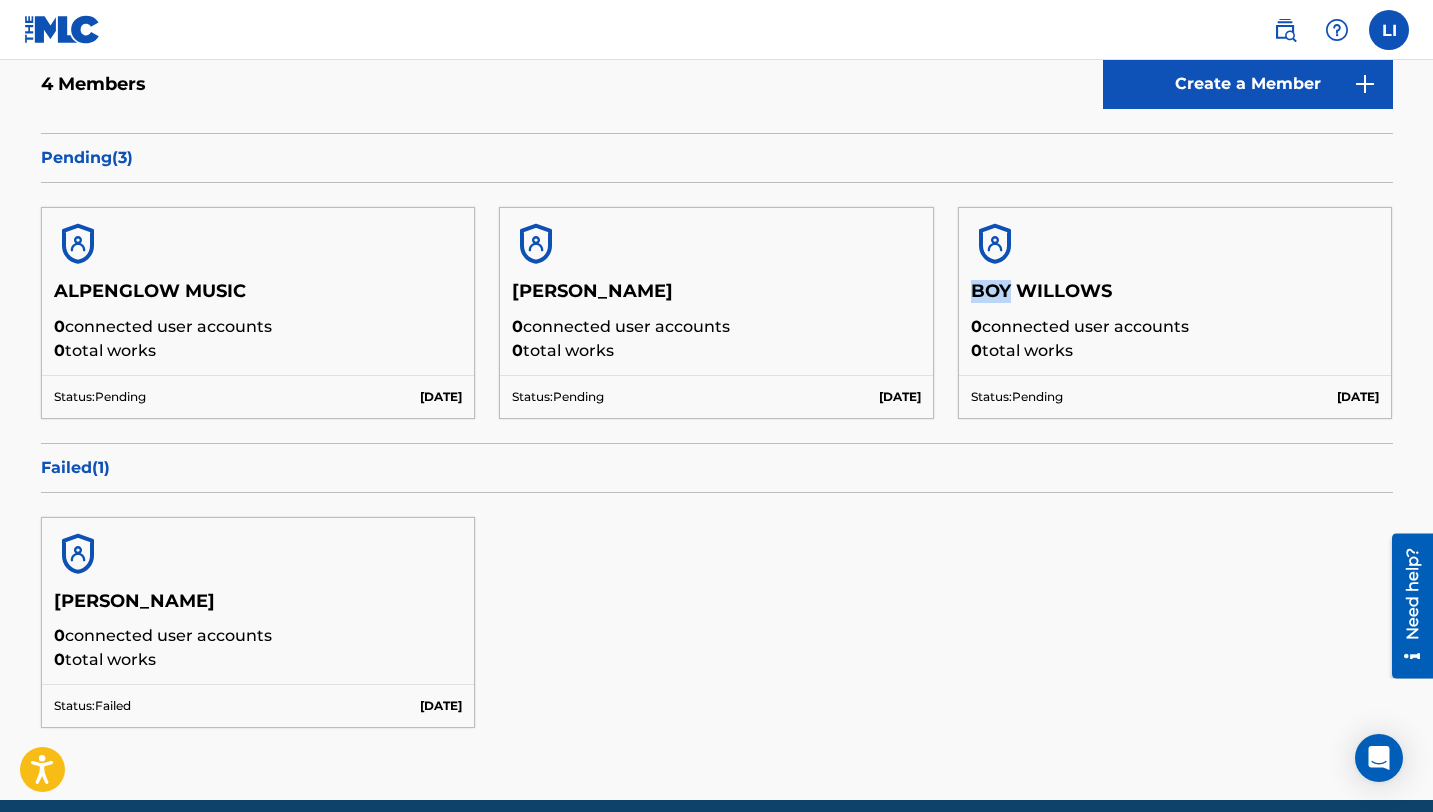 click on "BOY WILLOWS" at bounding box center [1175, 297] 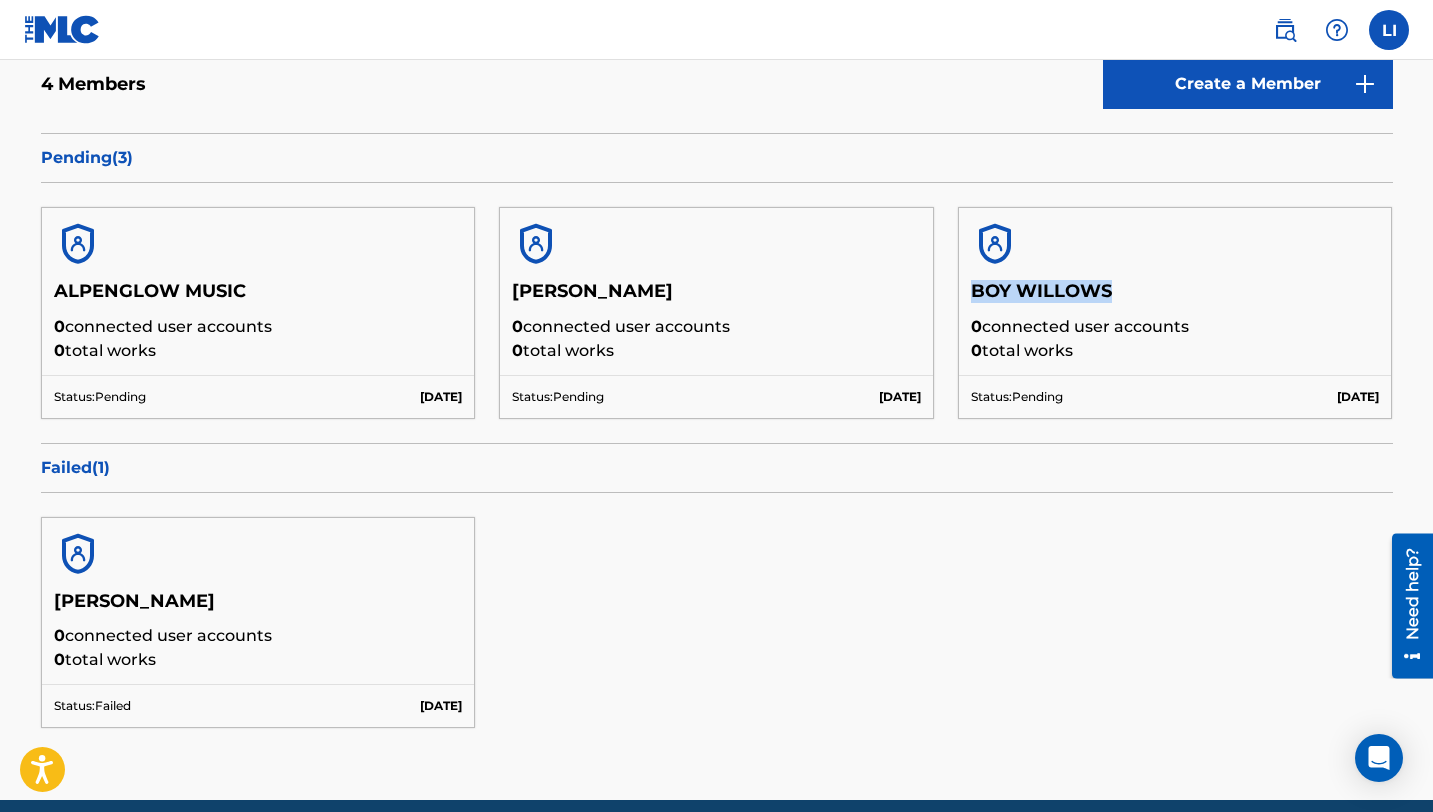 click on "BOY WILLOWS" at bounding box center (1175, 297) 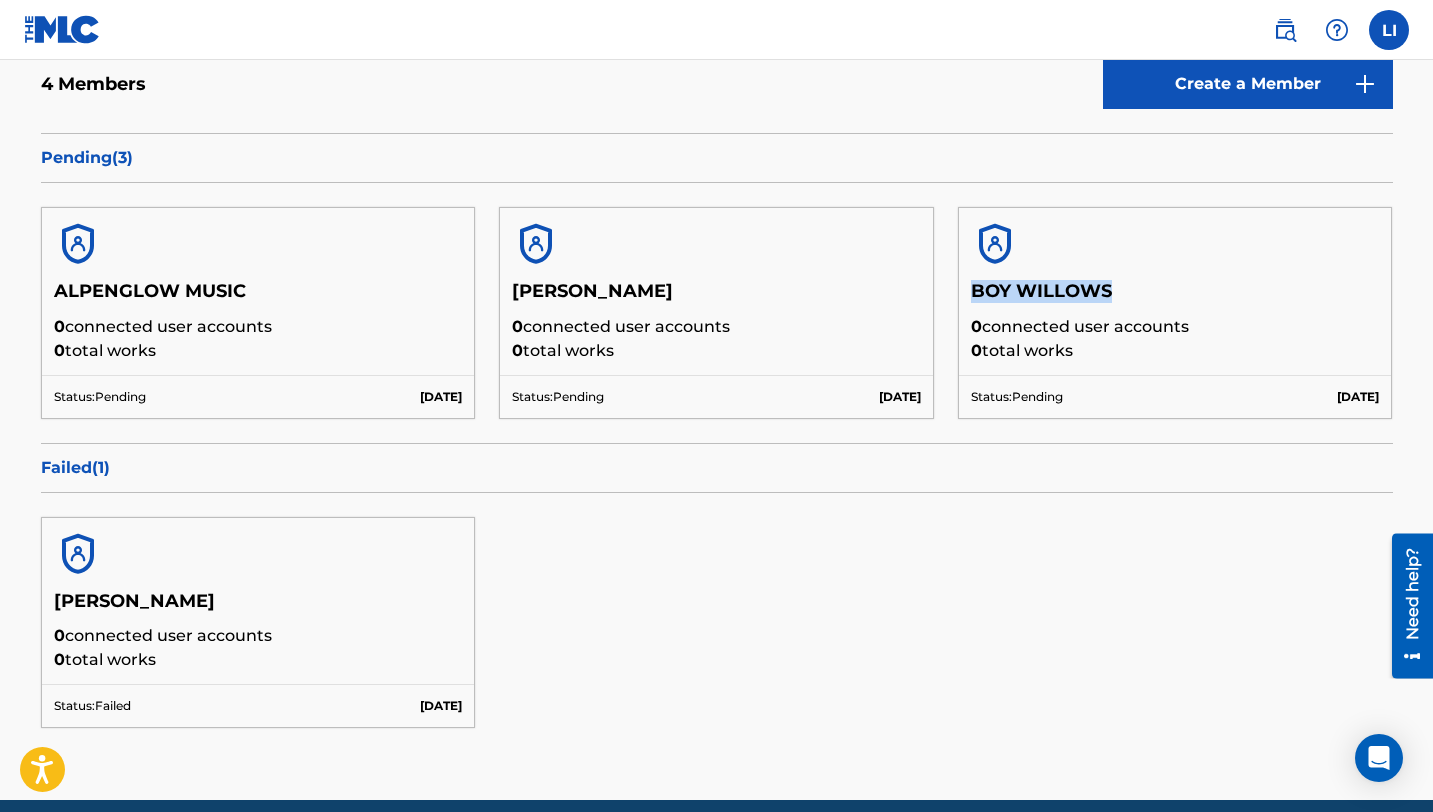 click on "Create a Member" at bounding box center (1248, 84) 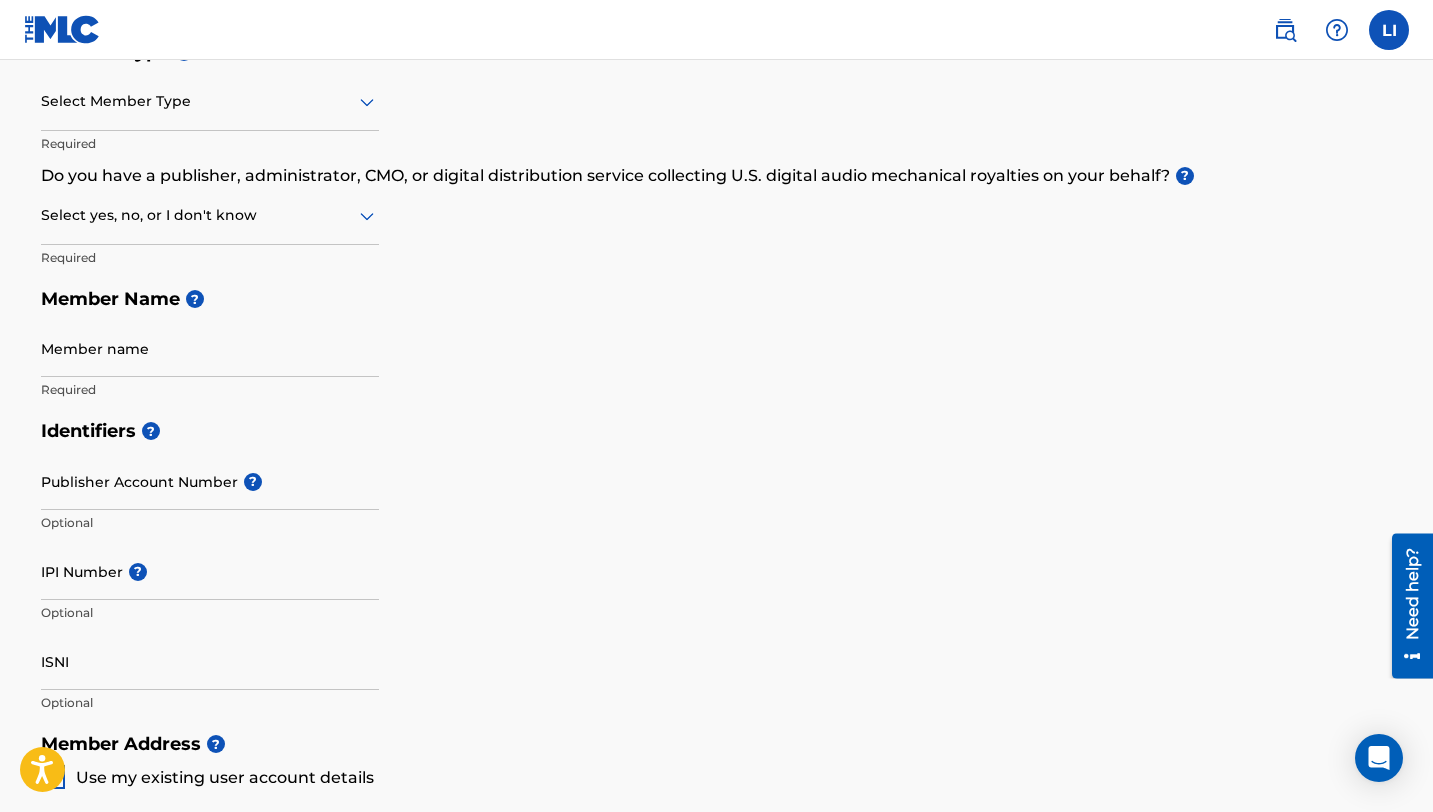 scroll, scrollTop: 0, scrollLeft: 0, axis: both 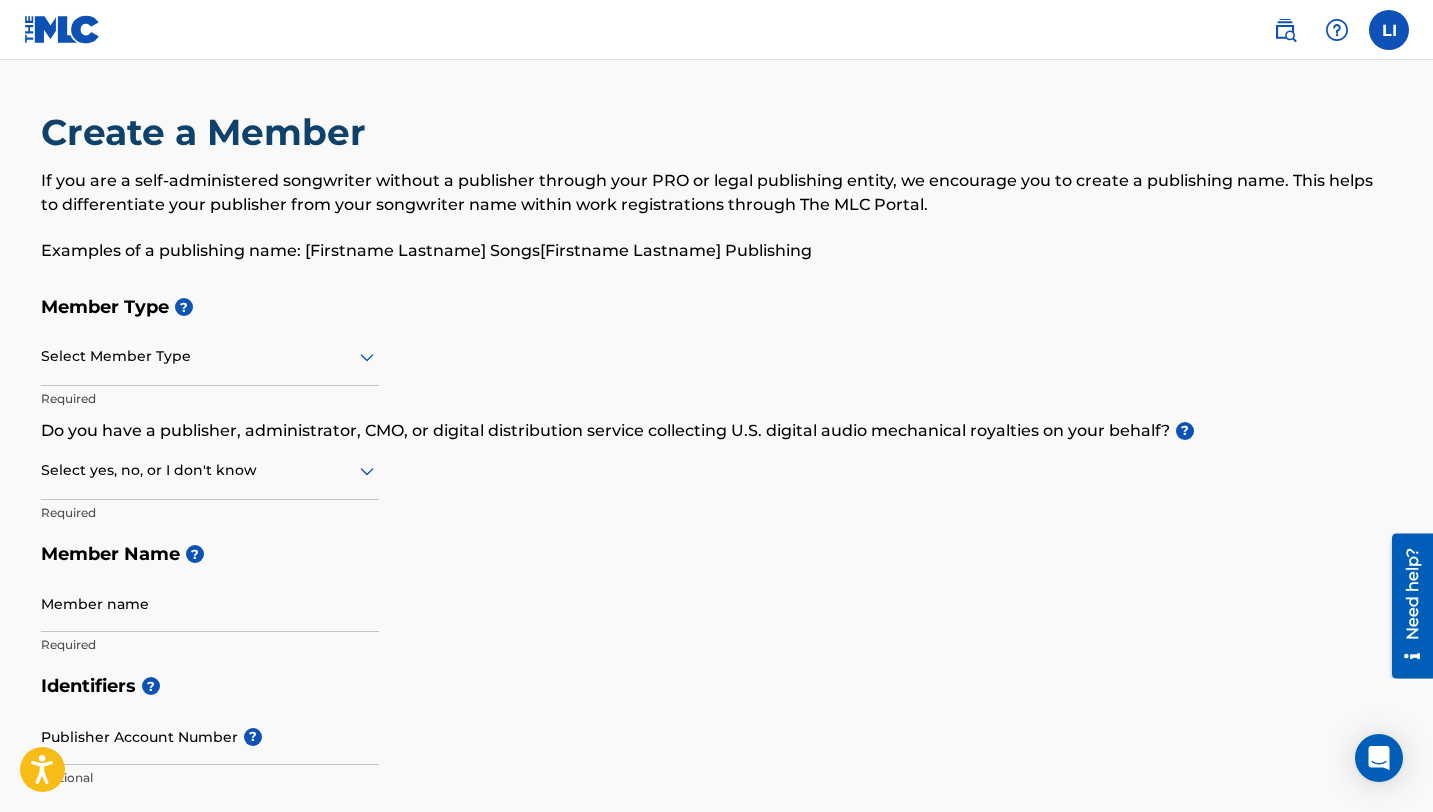 click at bounding box center (210, 356) 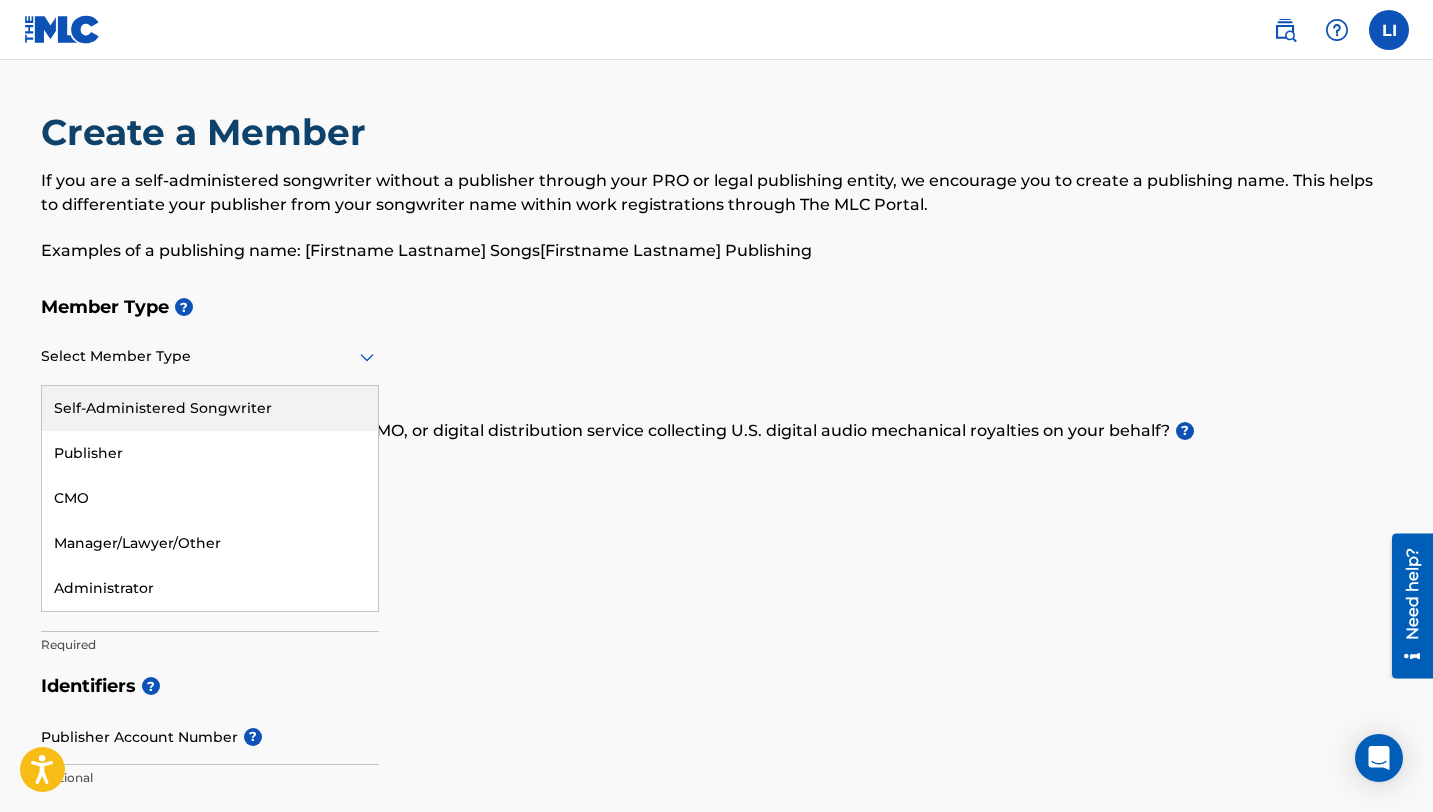 click on "Self-Administered Songwriter" at bounding box center (210, 408) 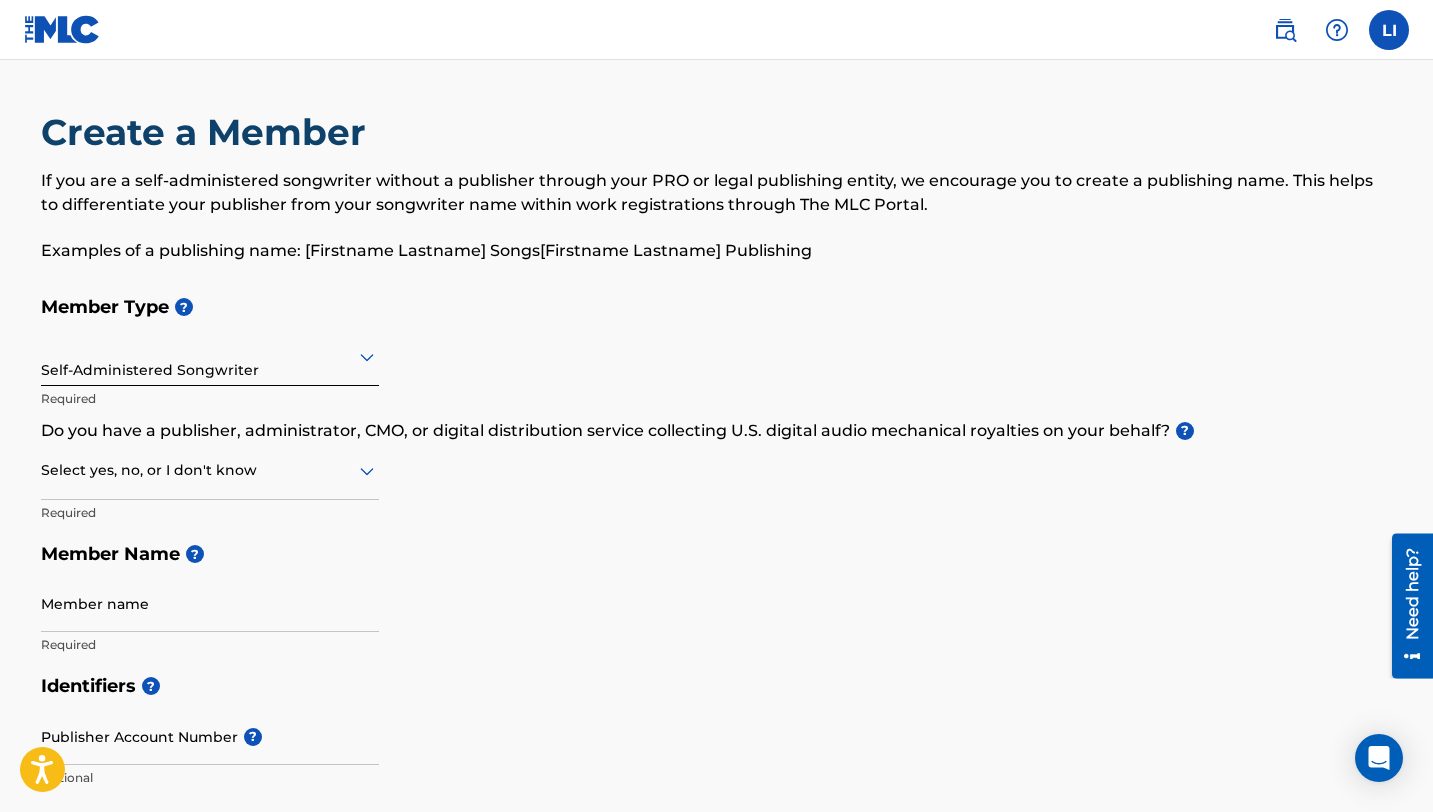 click on "Select yes, no, or I don't know" at bounding box center (210, 471) 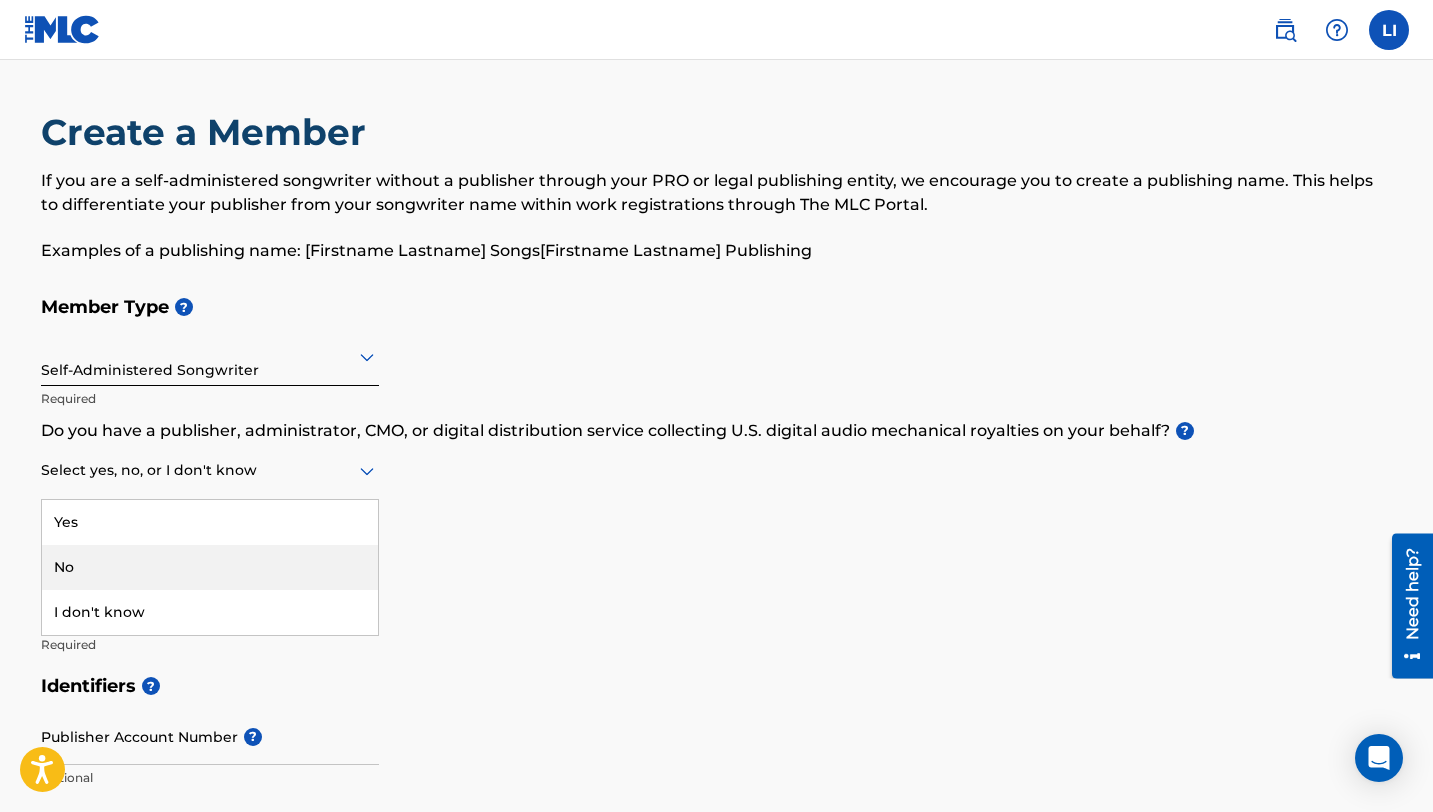 click on "No" at bounding box center (210, 567) 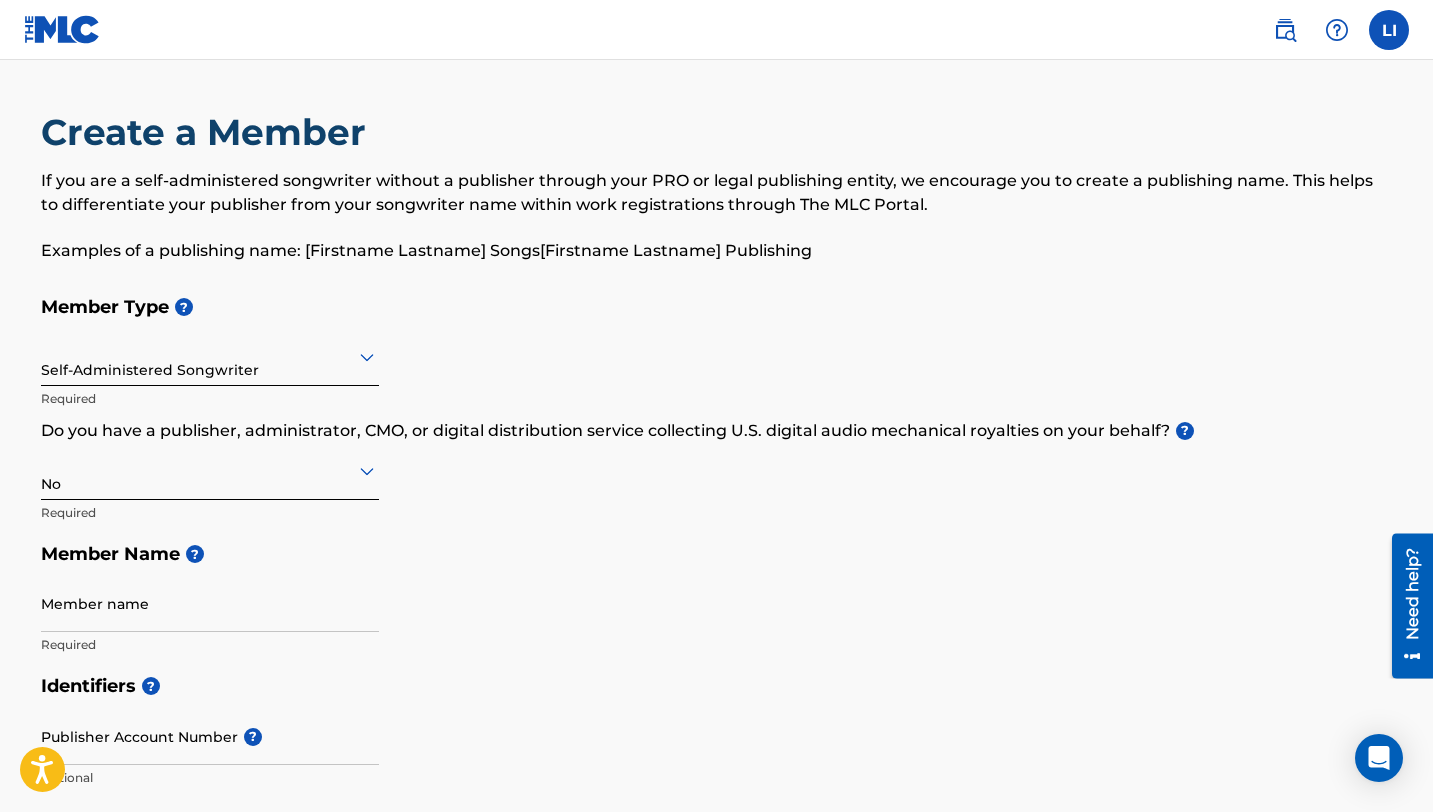 click on "Member name" at bounding box center (210, 603) 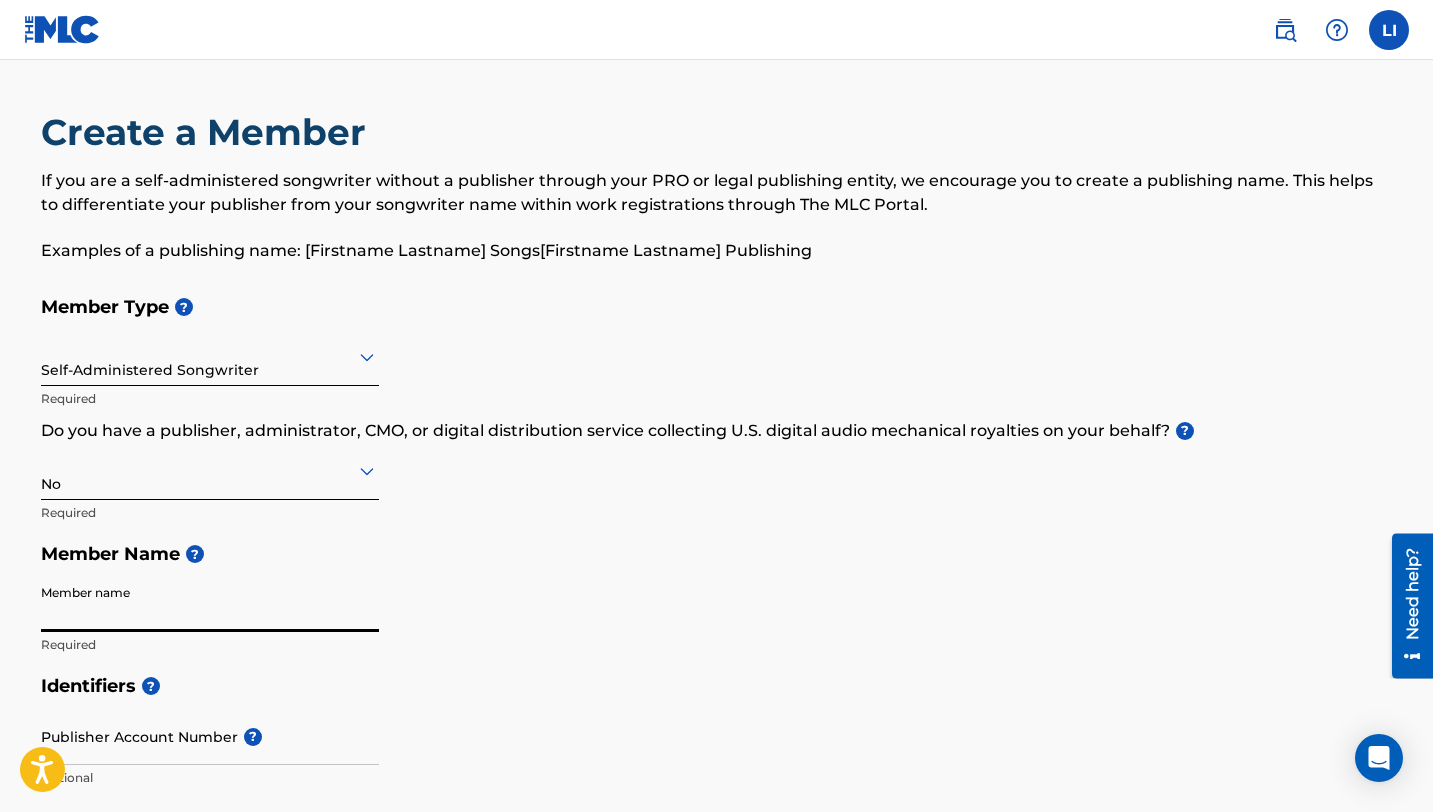 paste on "EBBANFLOW PRODUCTIONS" 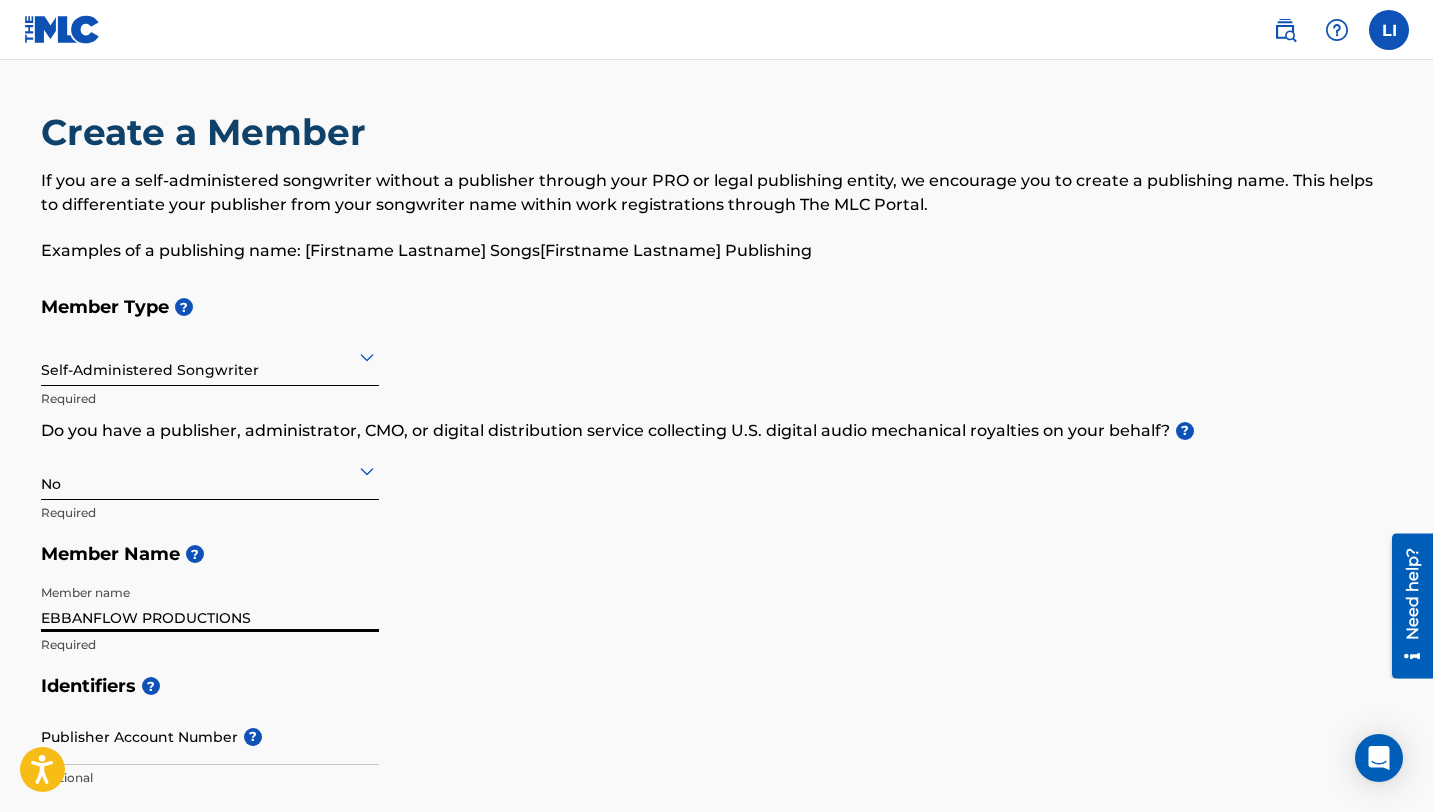 scroll, scrollTop: 58, scrollLeft: 0, axis: vertical 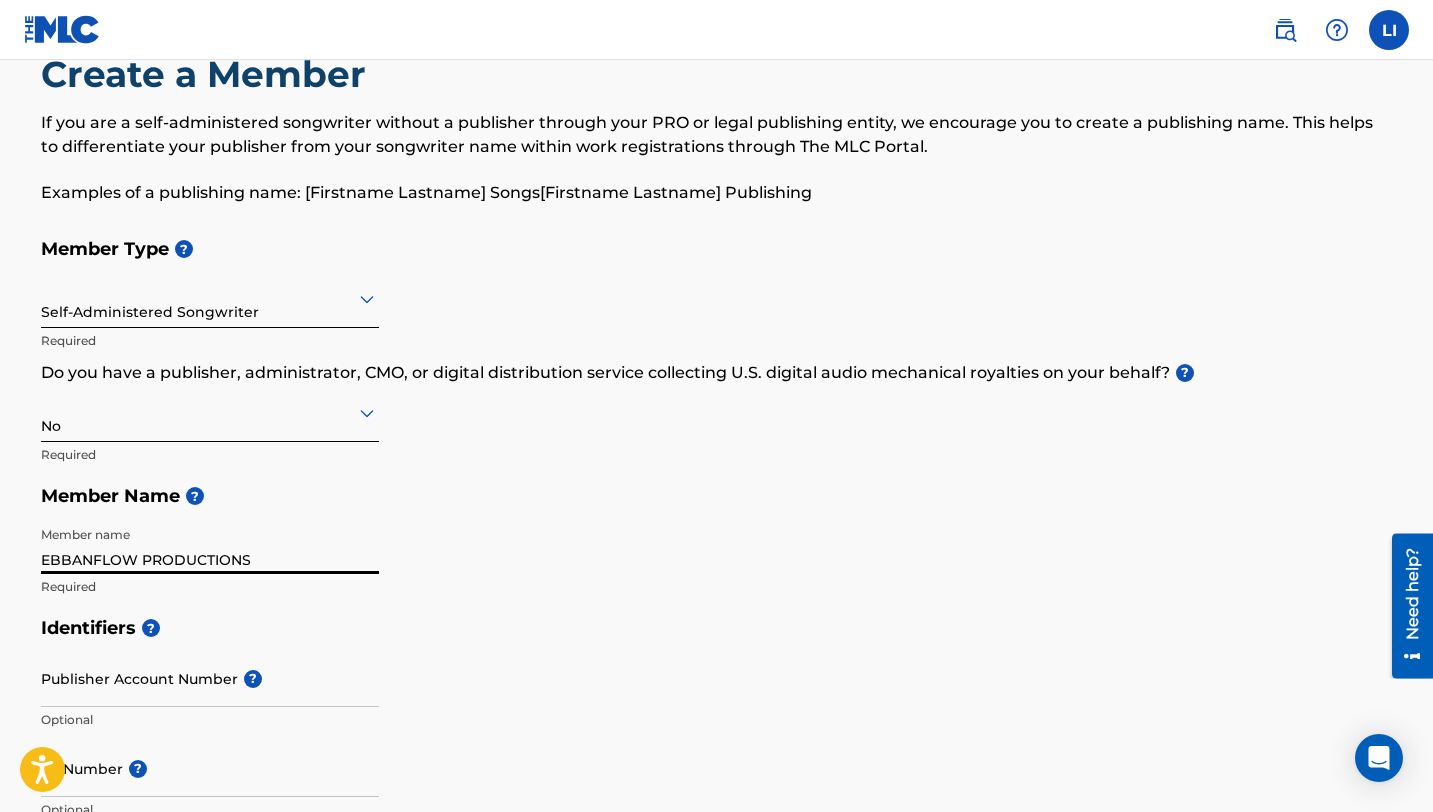 type on "EBBANFLOW PRODUCTIONS" 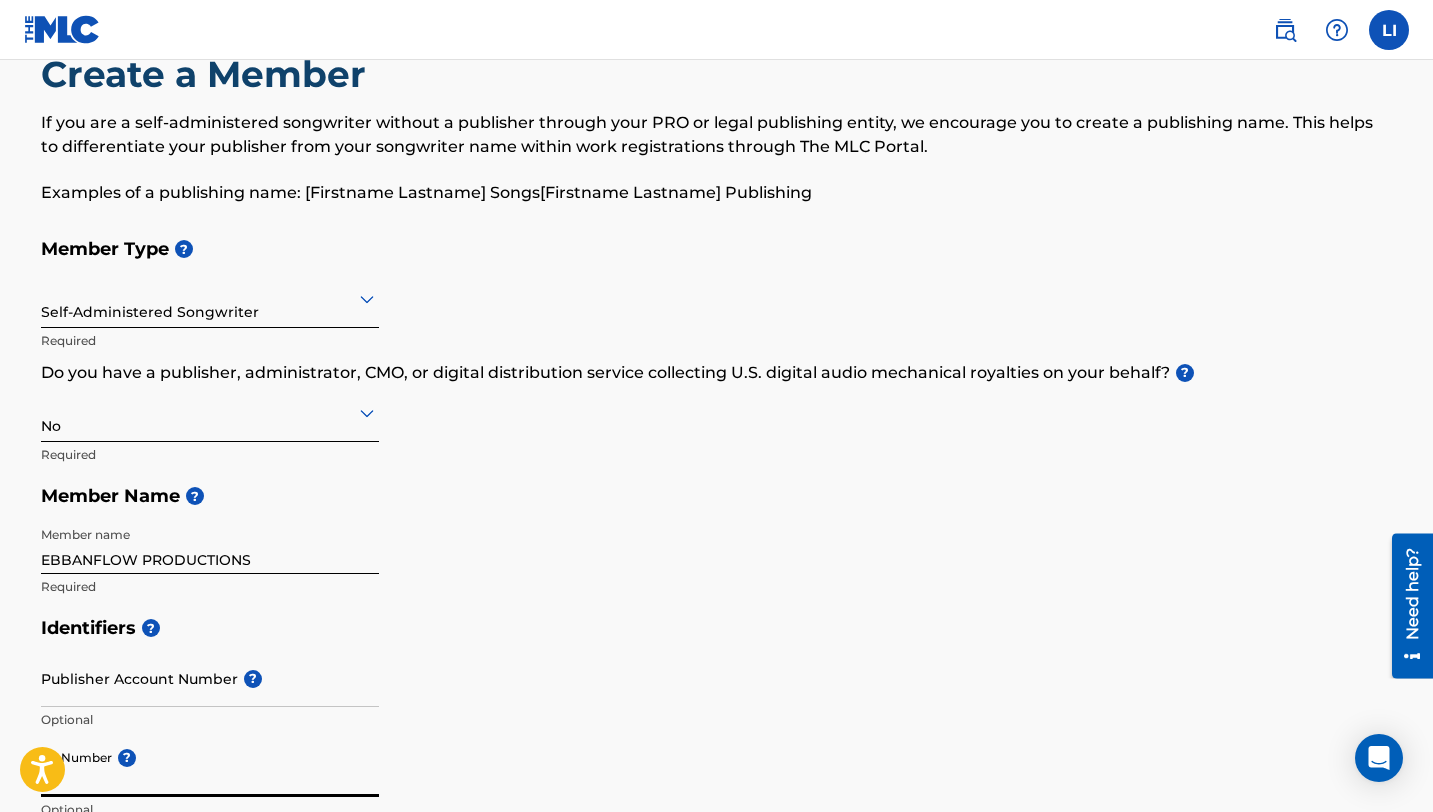 click on "IPI Number ?" at bounding box center [210, 768] 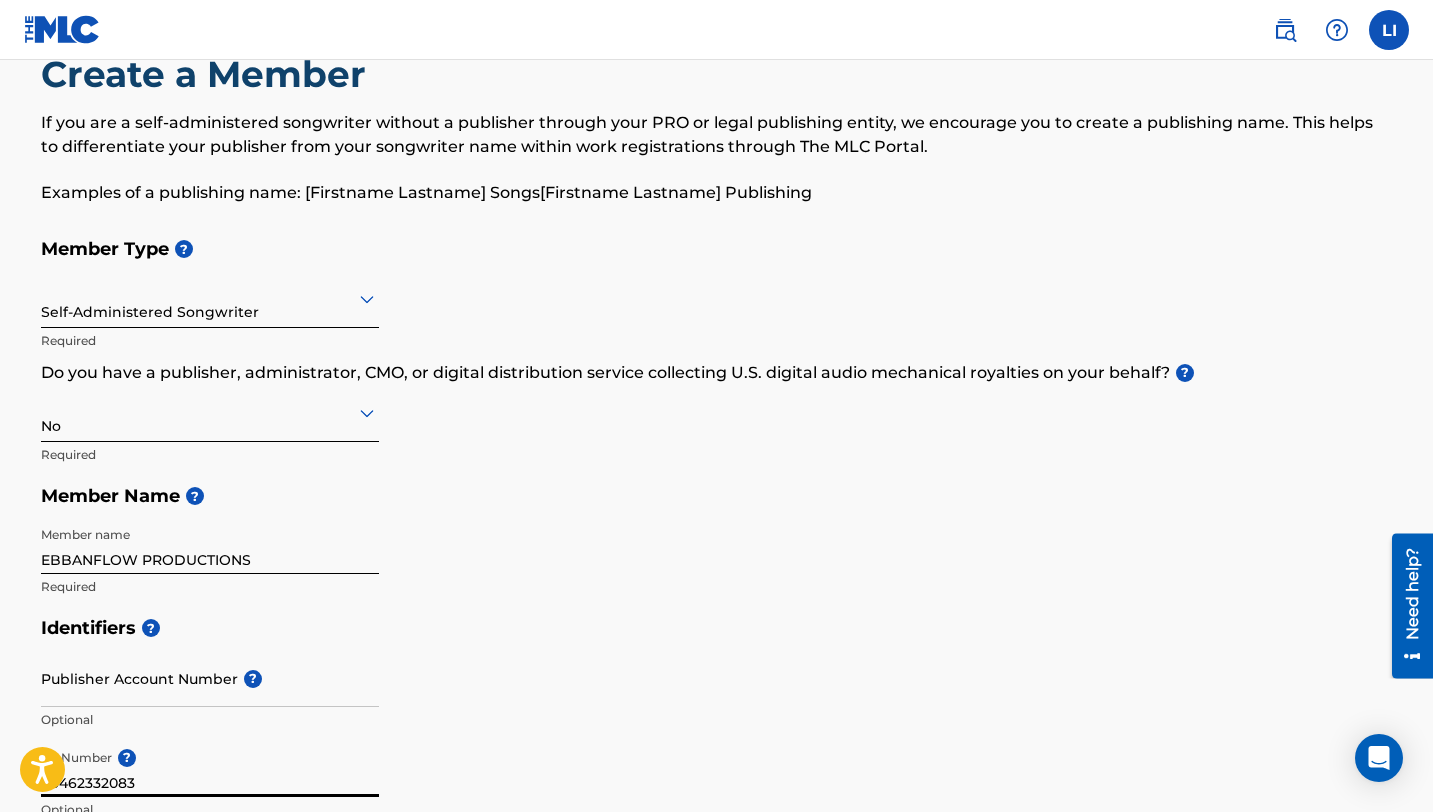 type on "00462332083" 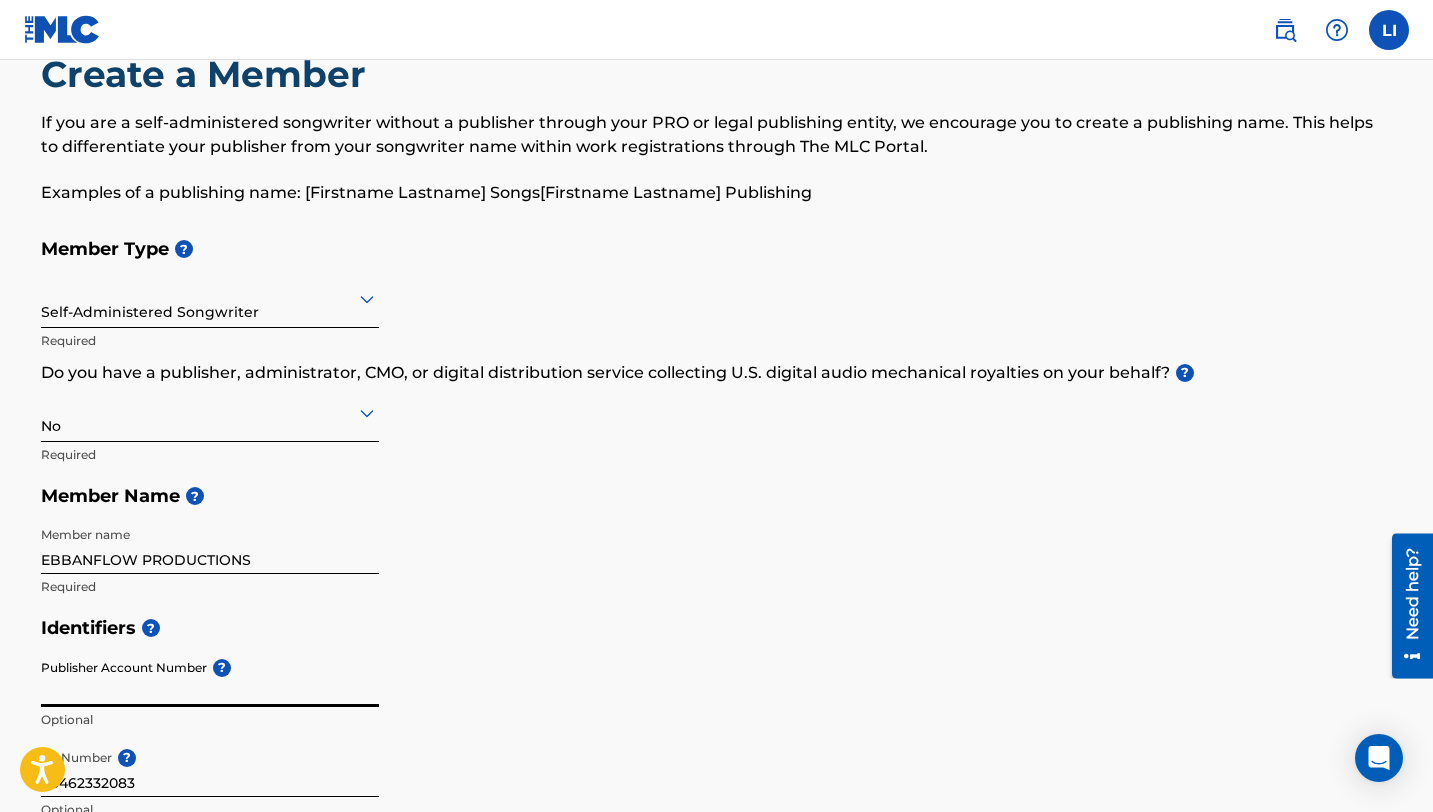 paste on "P48851" 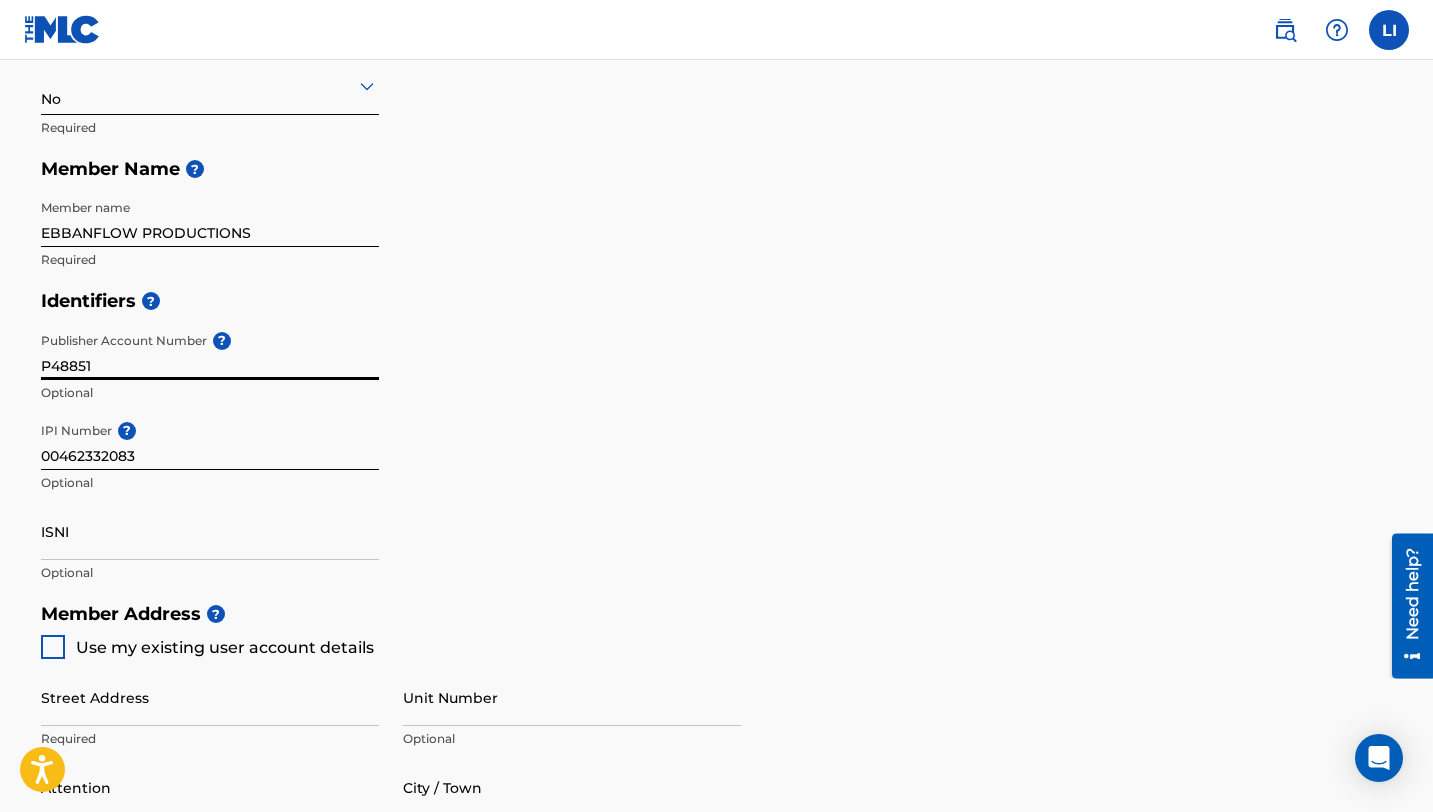 scroll, scrollTop: 419, scrollLeft: 0, axis: vertical 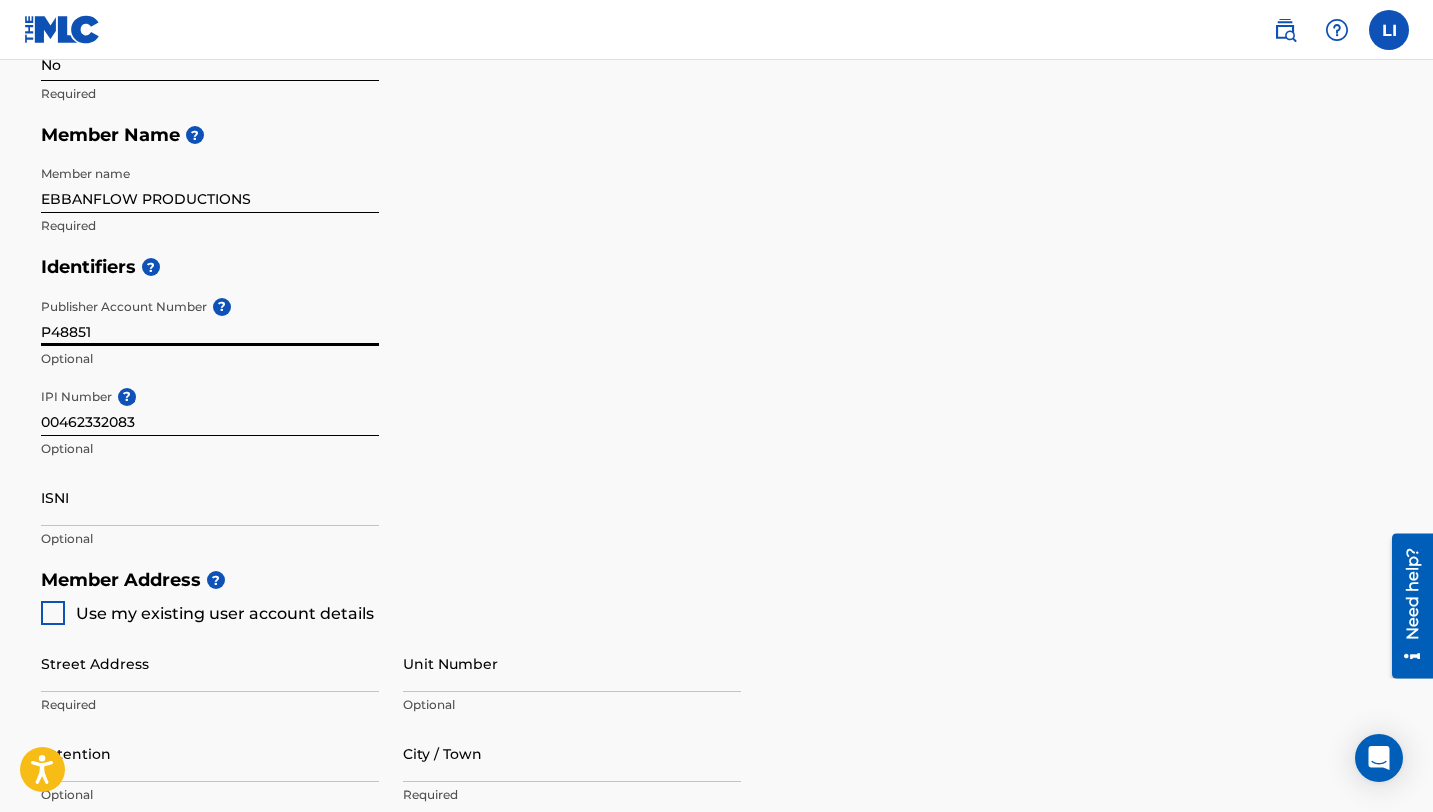 type on "P48851" 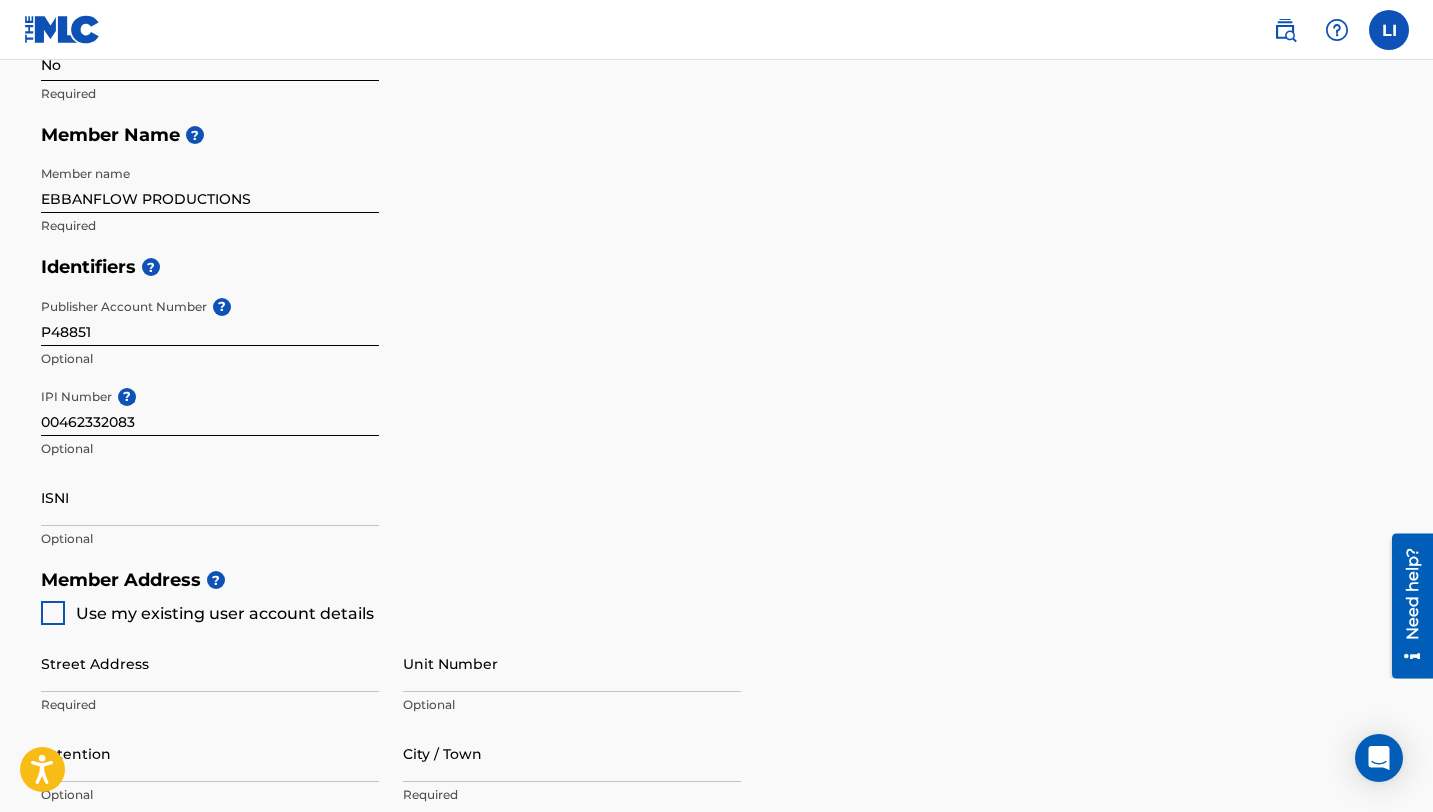 click at bounding box center [53, 613] 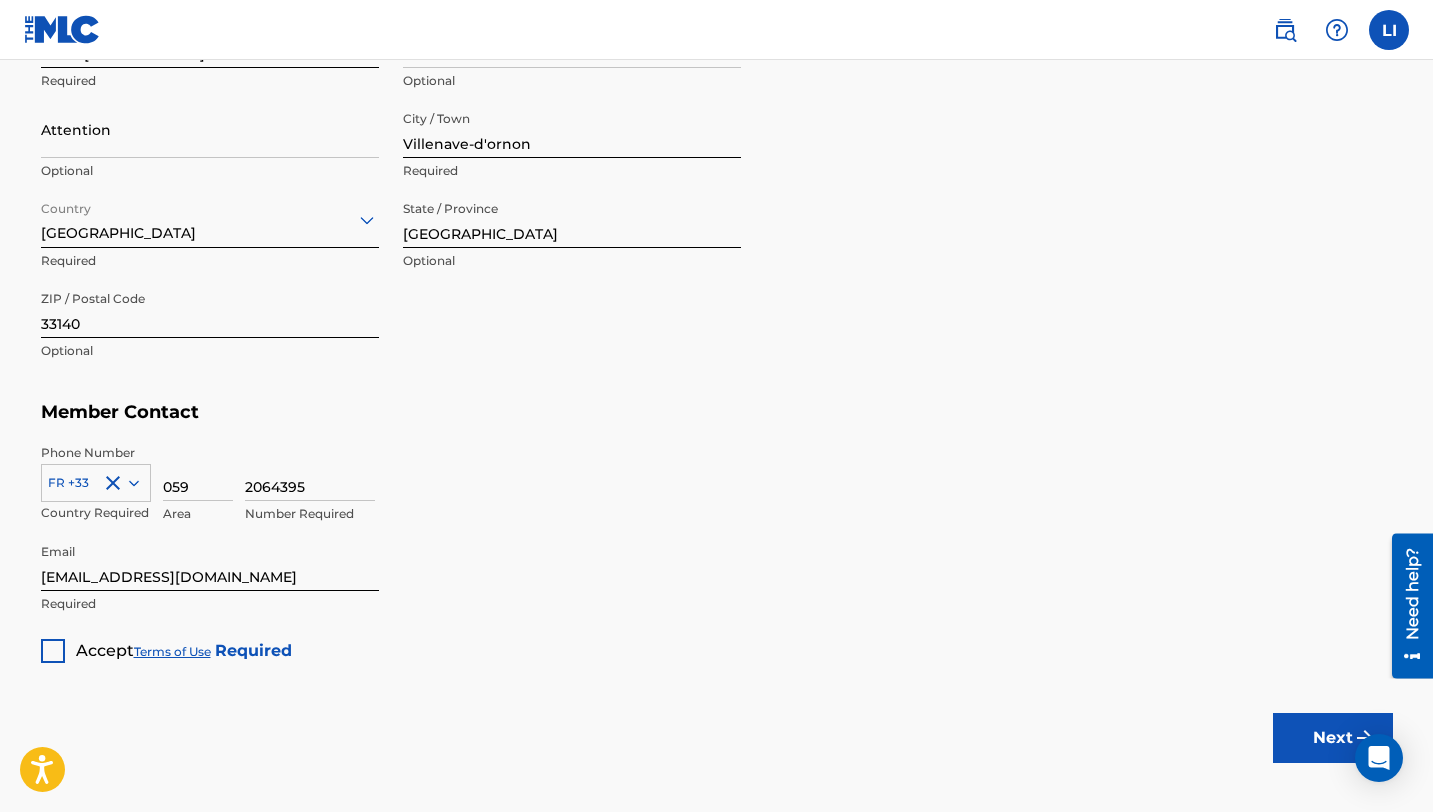 scroll, scrollTop: 1076, scrollLeft: 0, axis: vertical 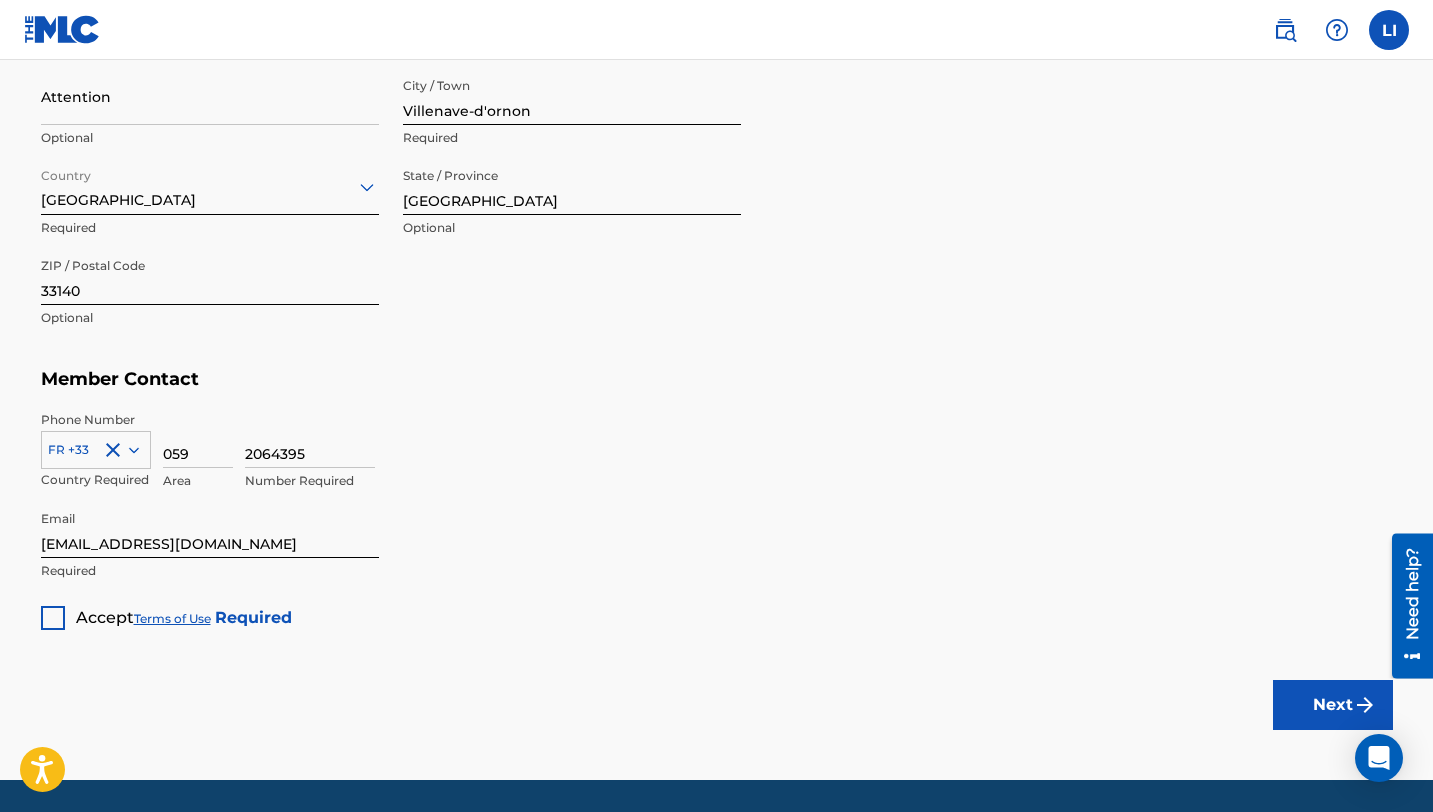 click at bounding box center (53, 618) 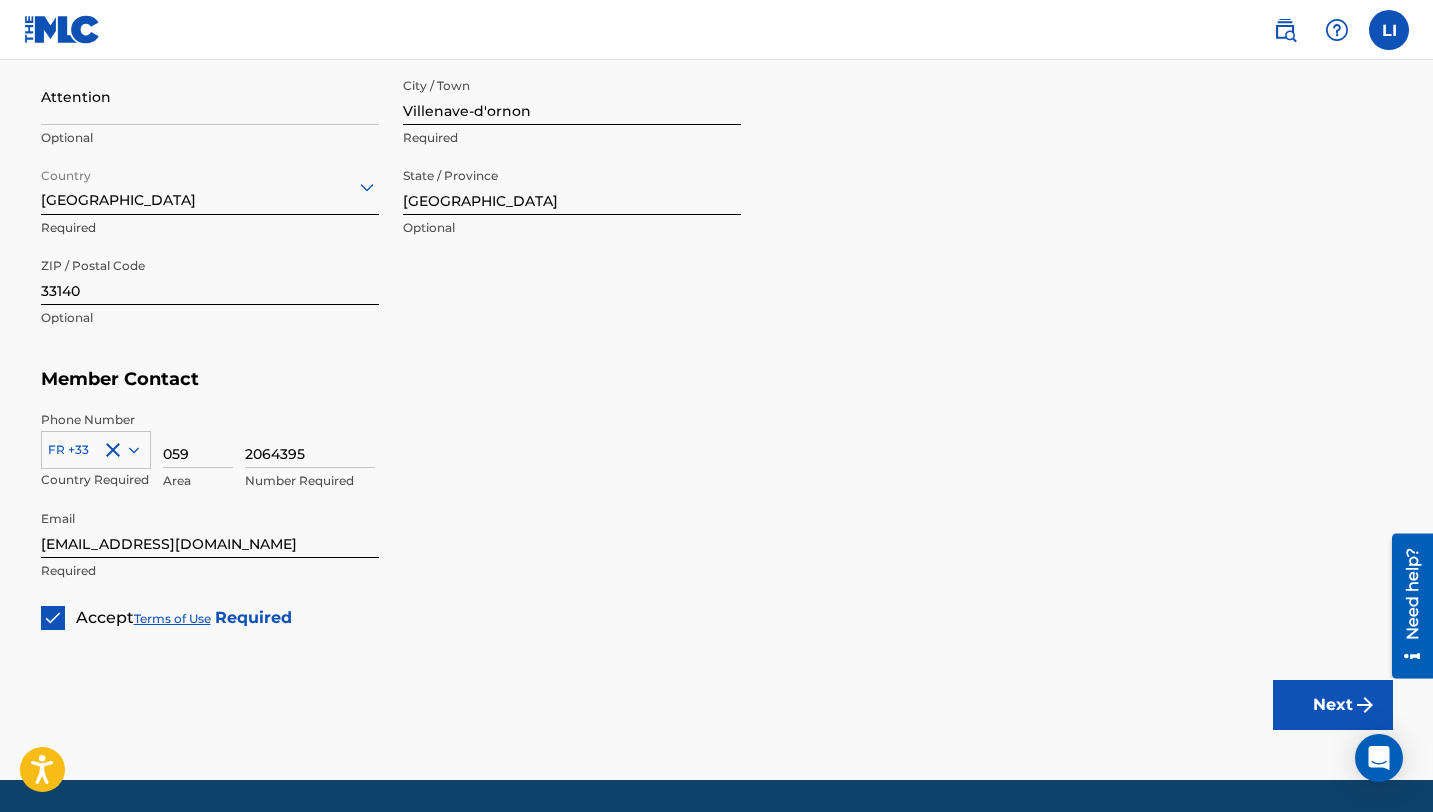 click on "Next" at bounding box center [1333, 705] 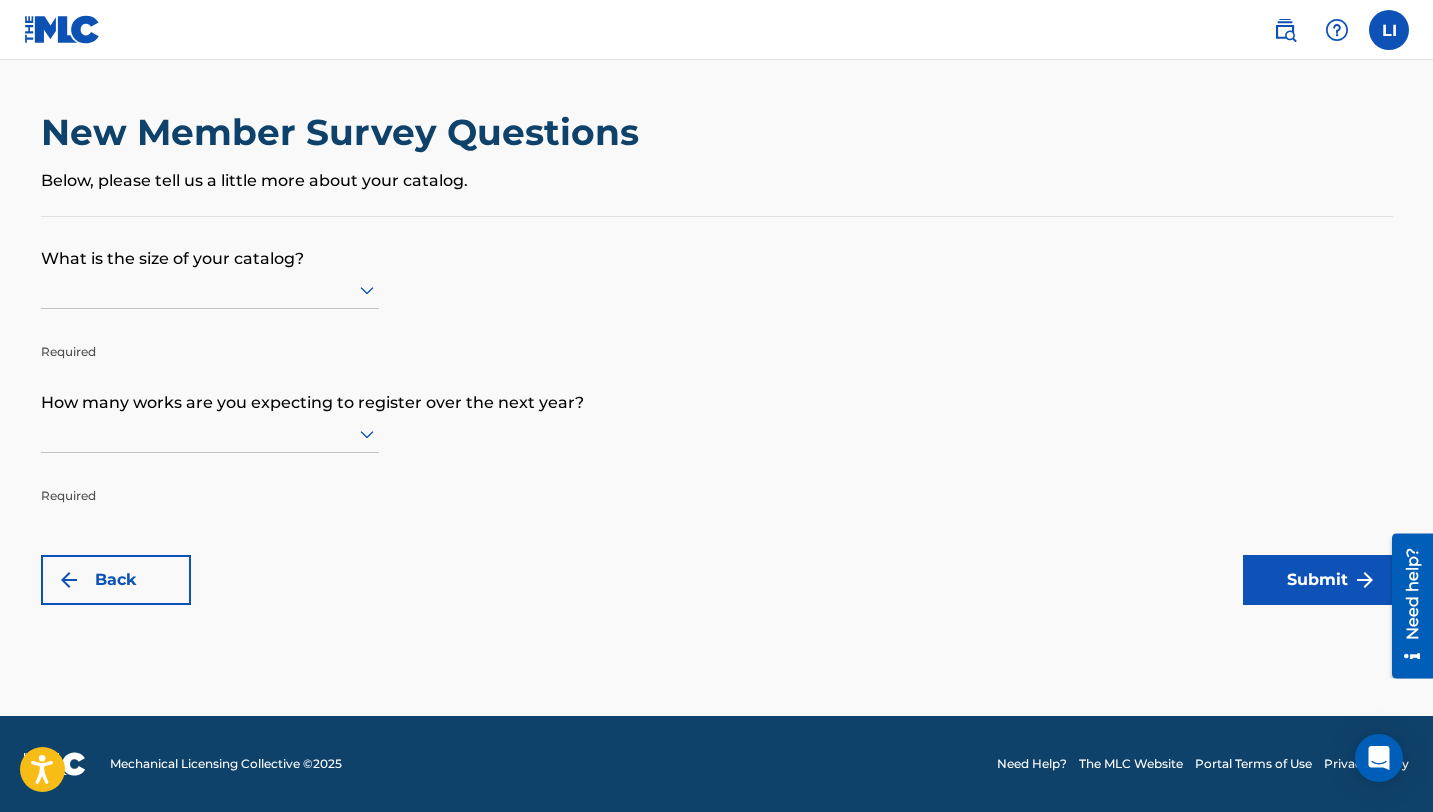 scroll, scrollTop: 0, scrollLeft: 0, axis: both 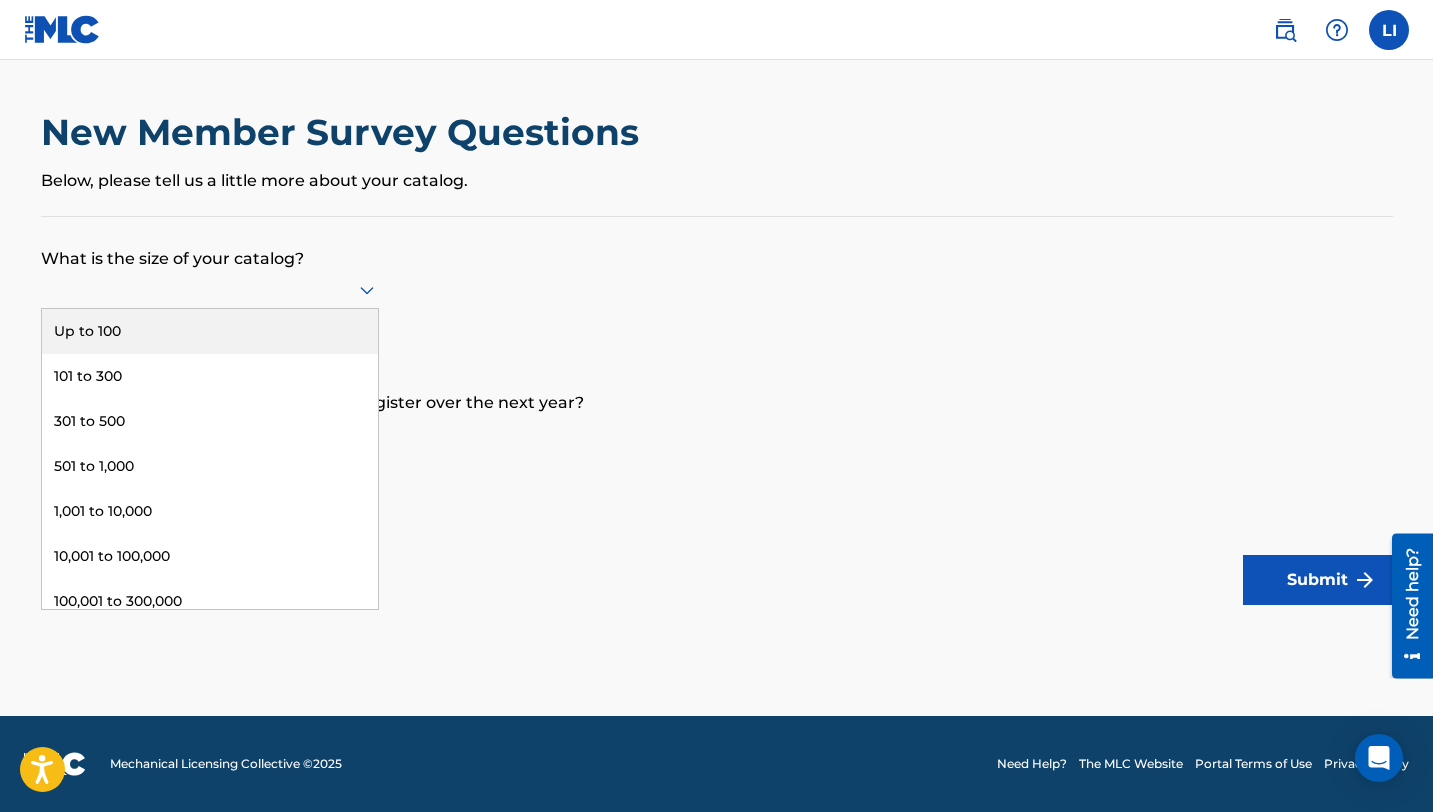 click 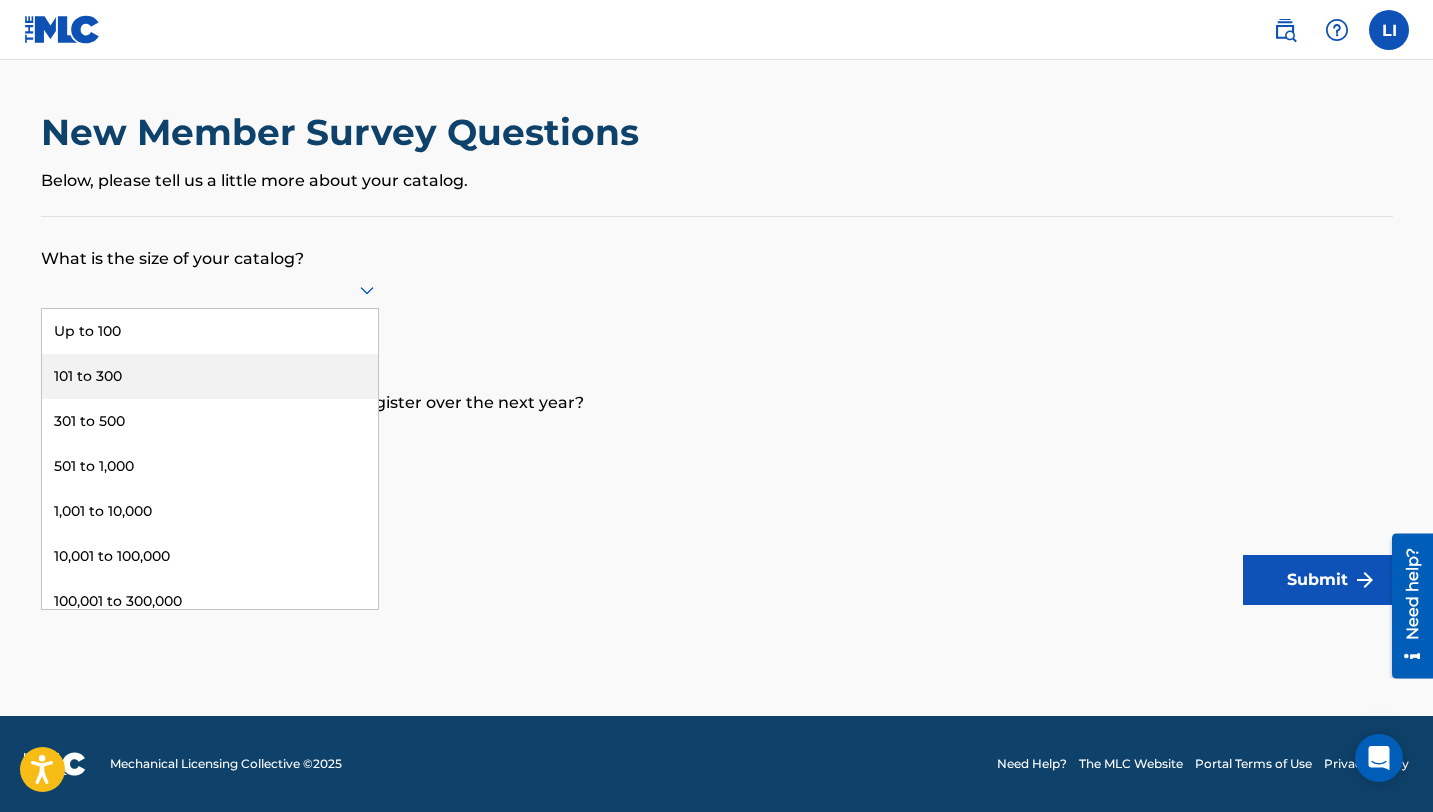 click on "101 to 300" at bounding box center [210, 376] 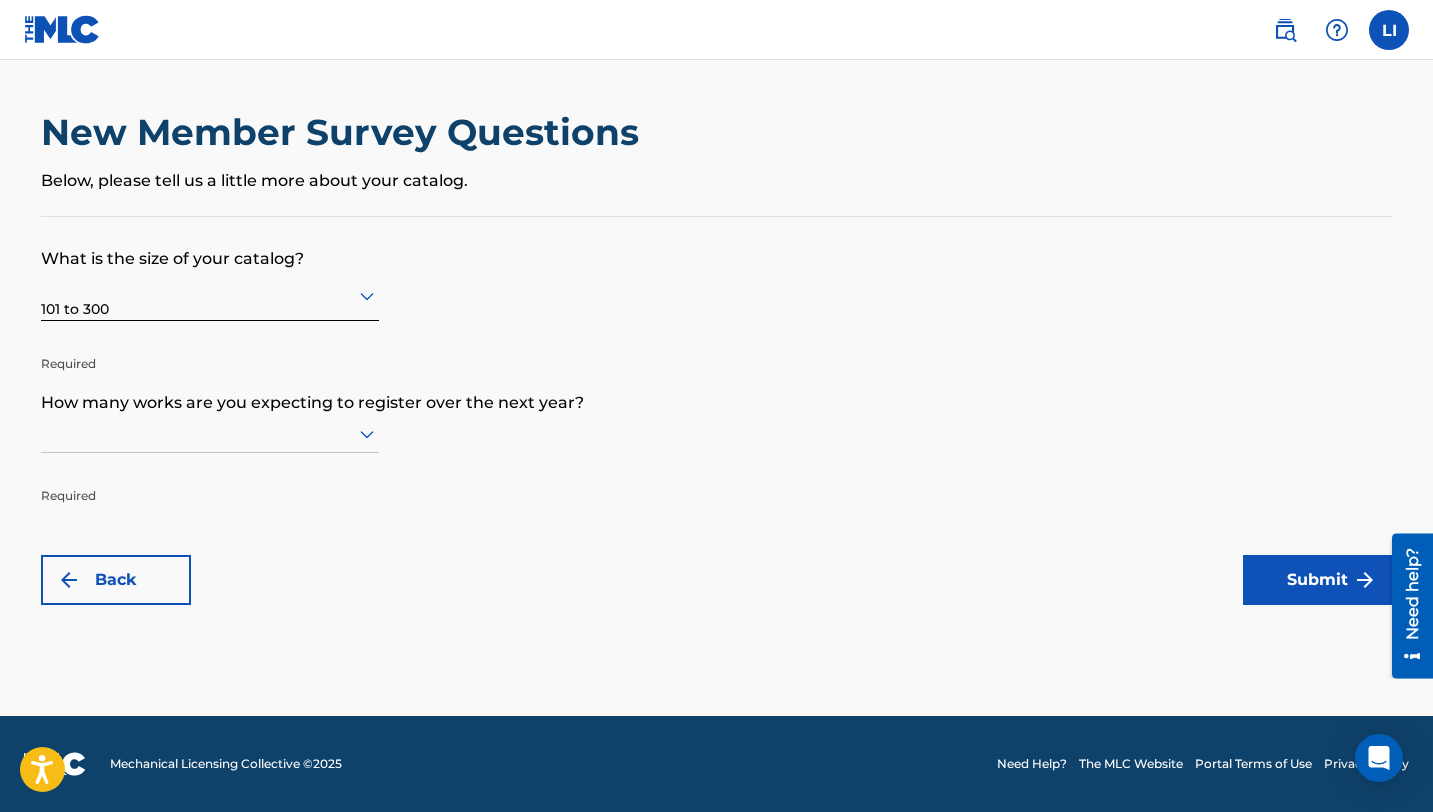 click at bounding box center [210, 433] 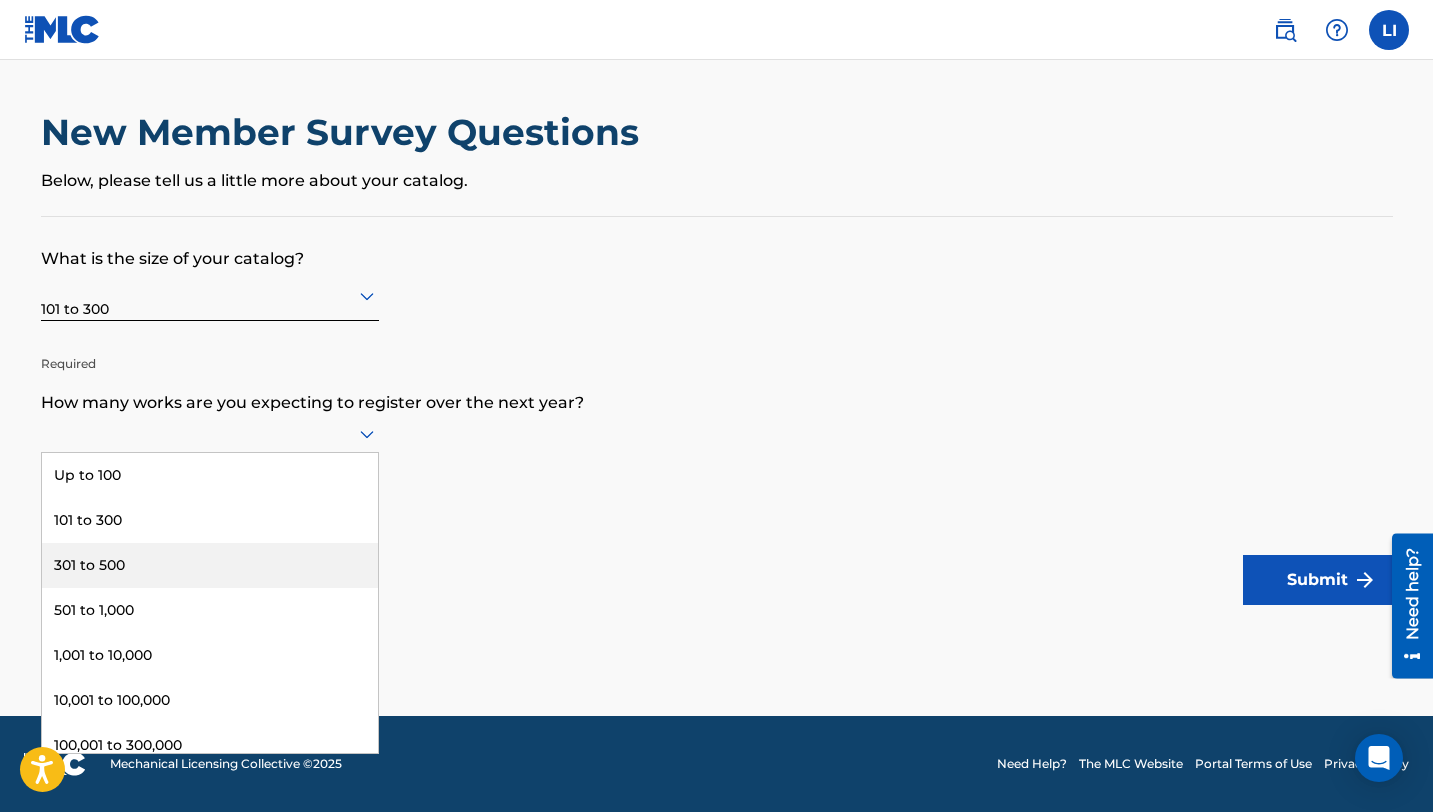 click on "301 to 500" at bounding box center [210, 565] 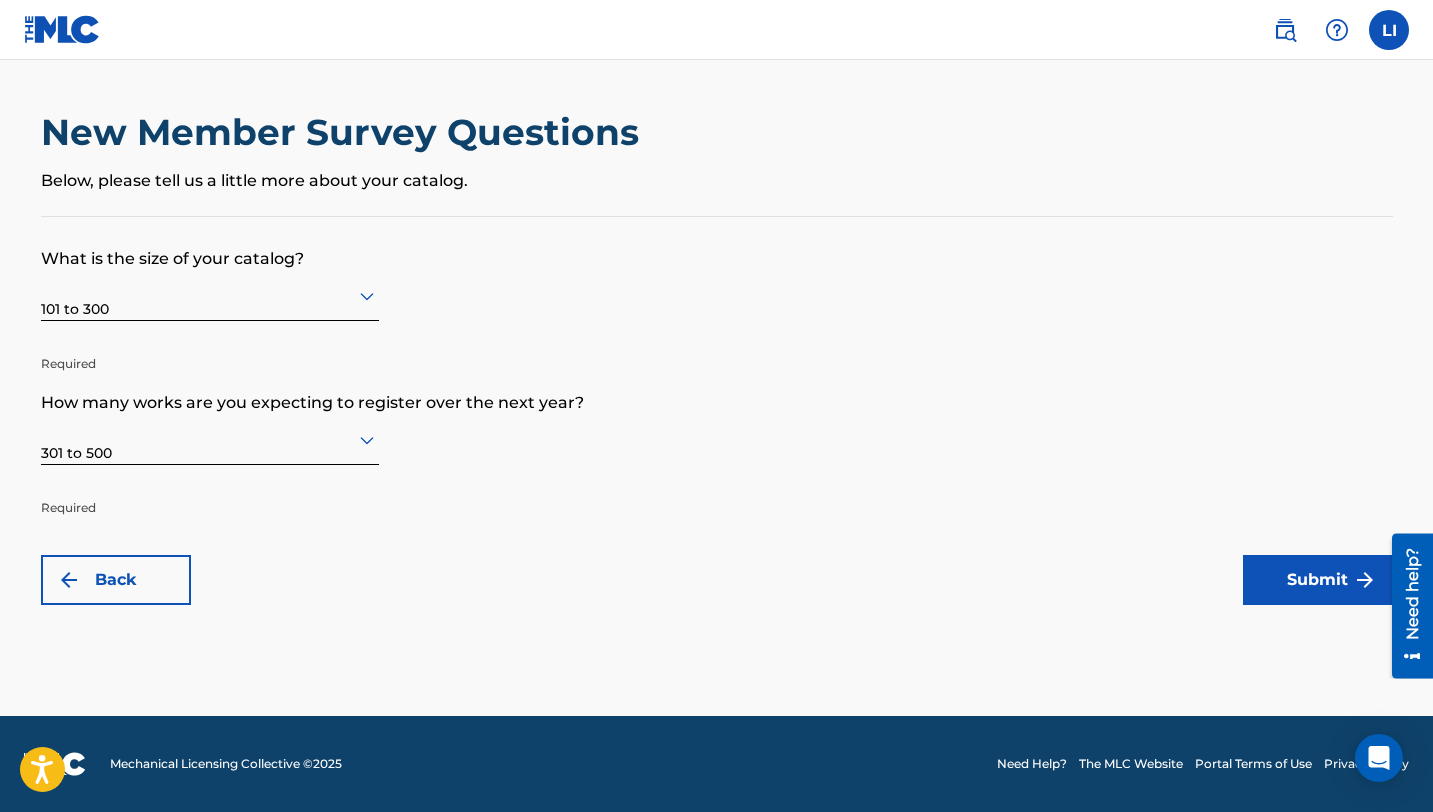 click on "Submit" at bounding box center (1318, 580) 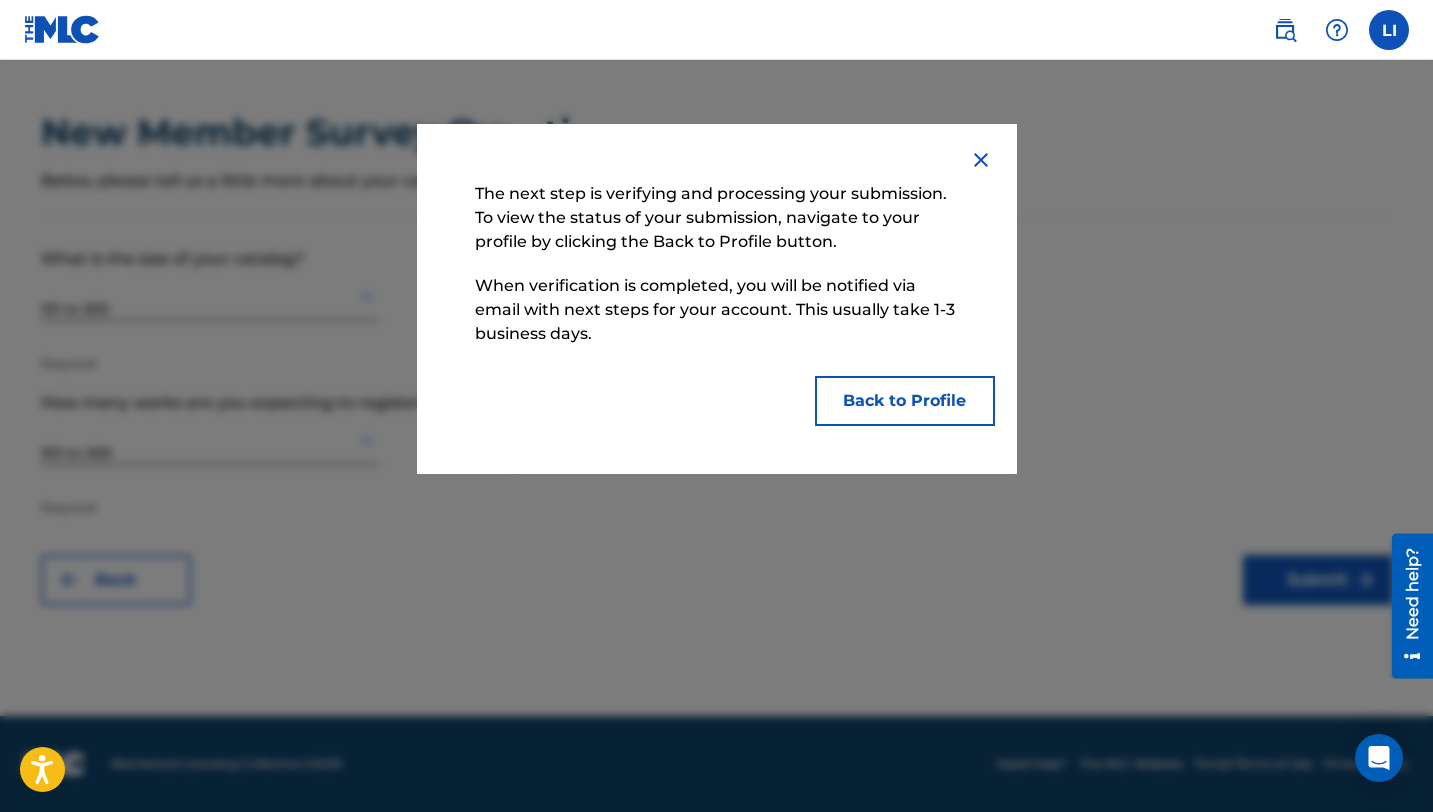 click on "Back to Profile" at bounding box center [905, 401] 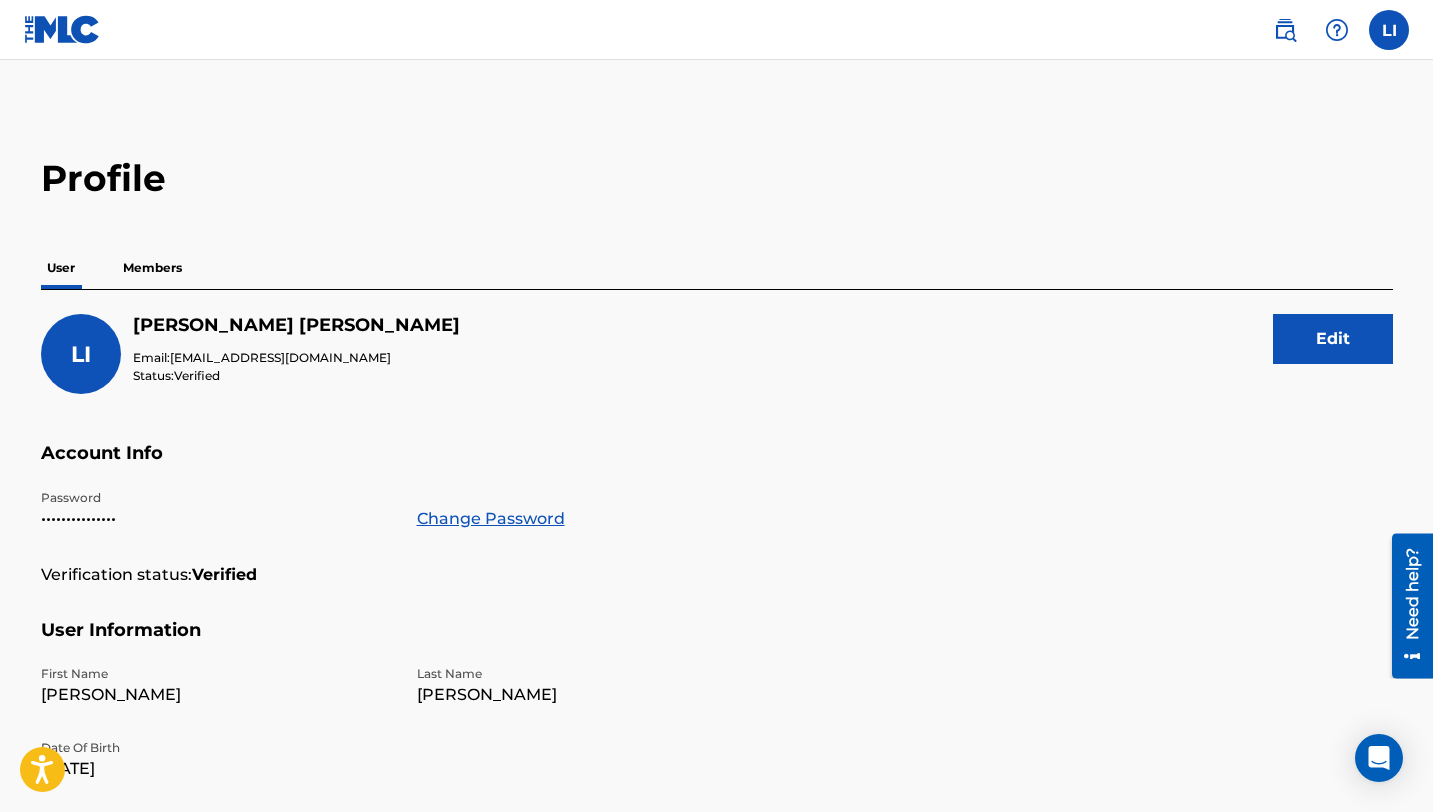 click on "Members" at bounding box center [152, 268] 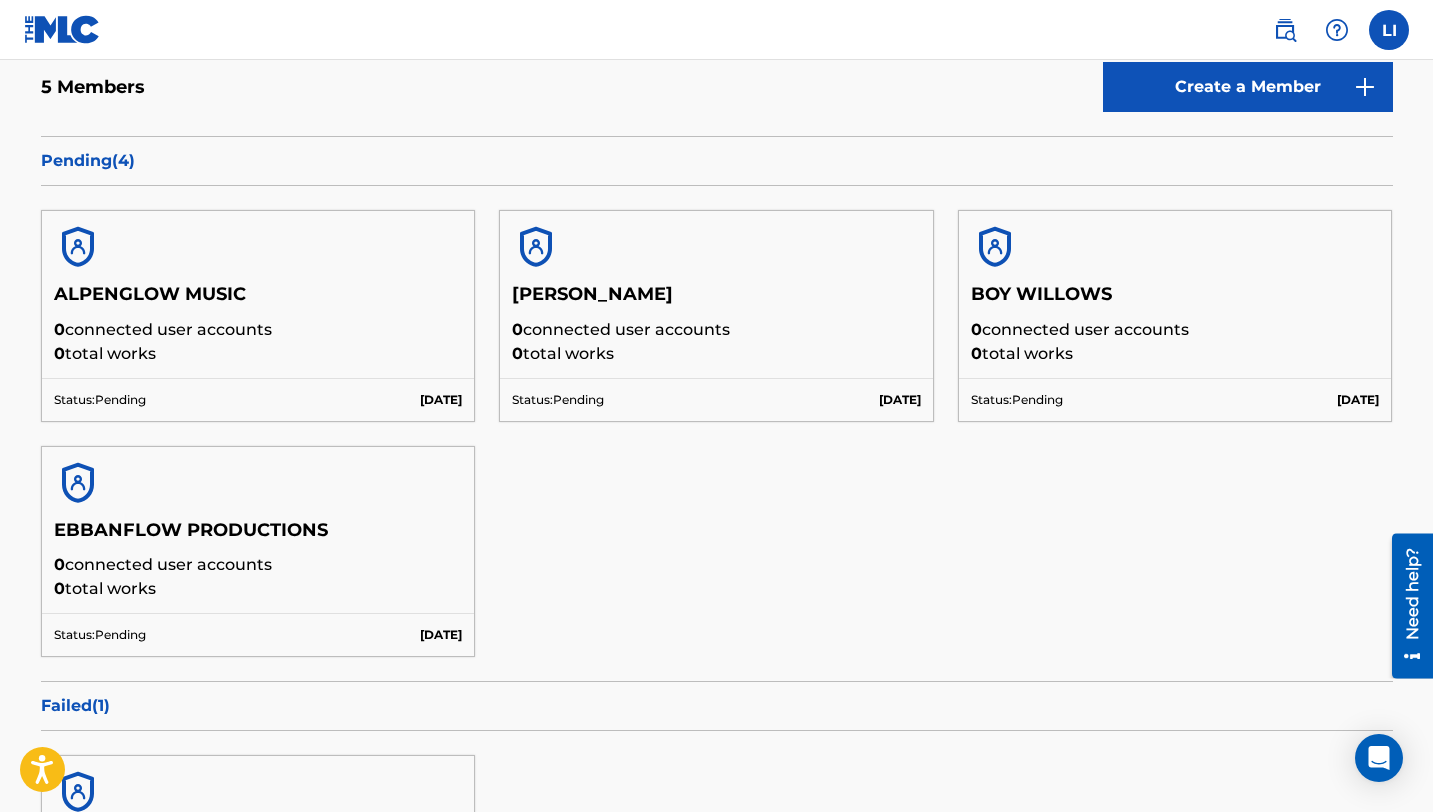 scroll, scrollTop: 250, scrollLeft: 0, axis: vertical 